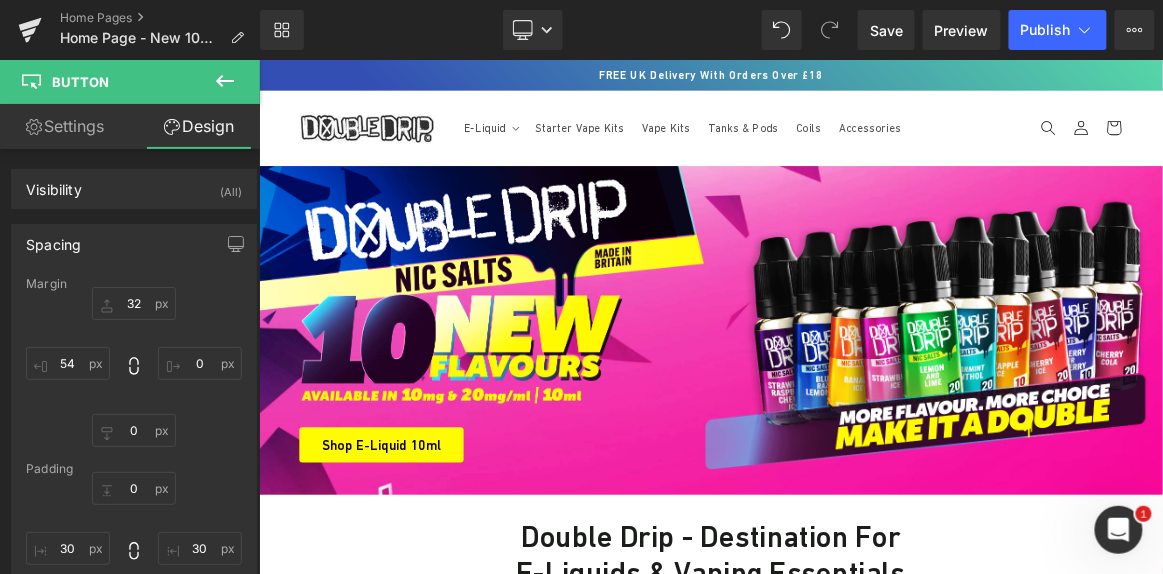 scroll, scrollTop: 0, scrollLeft: 0, axis: both 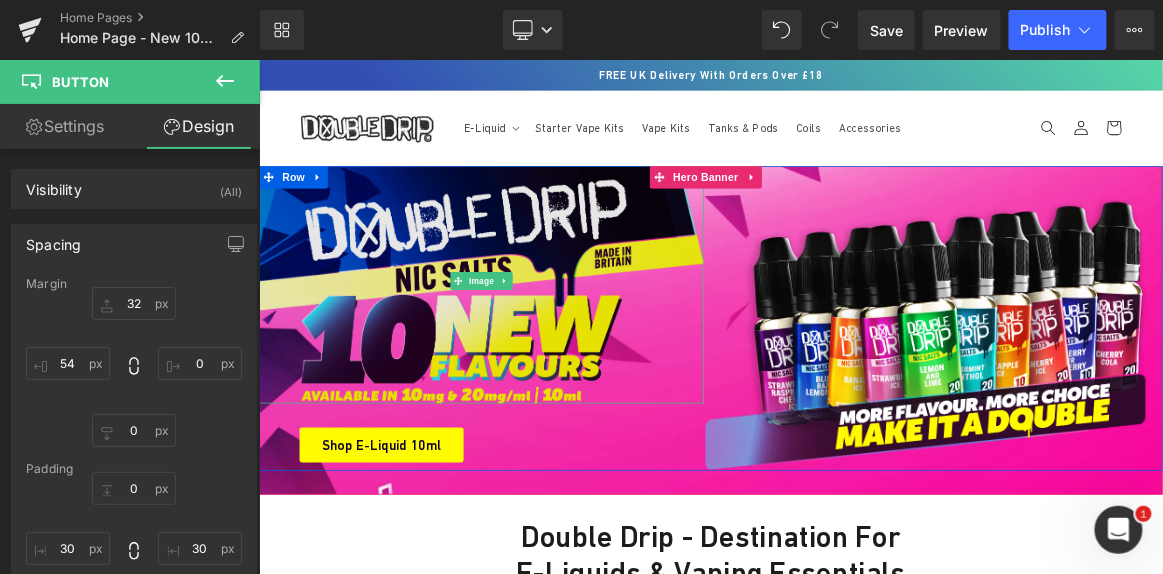 click at bounding box center [556, 355] 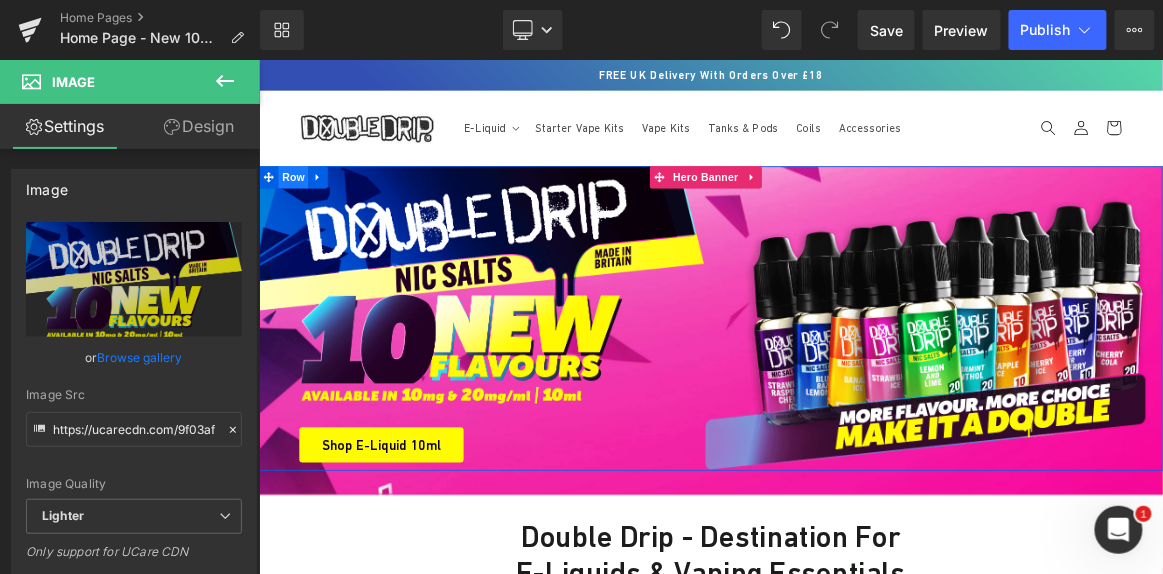 click on "Row" at bounding box center [304, 216] 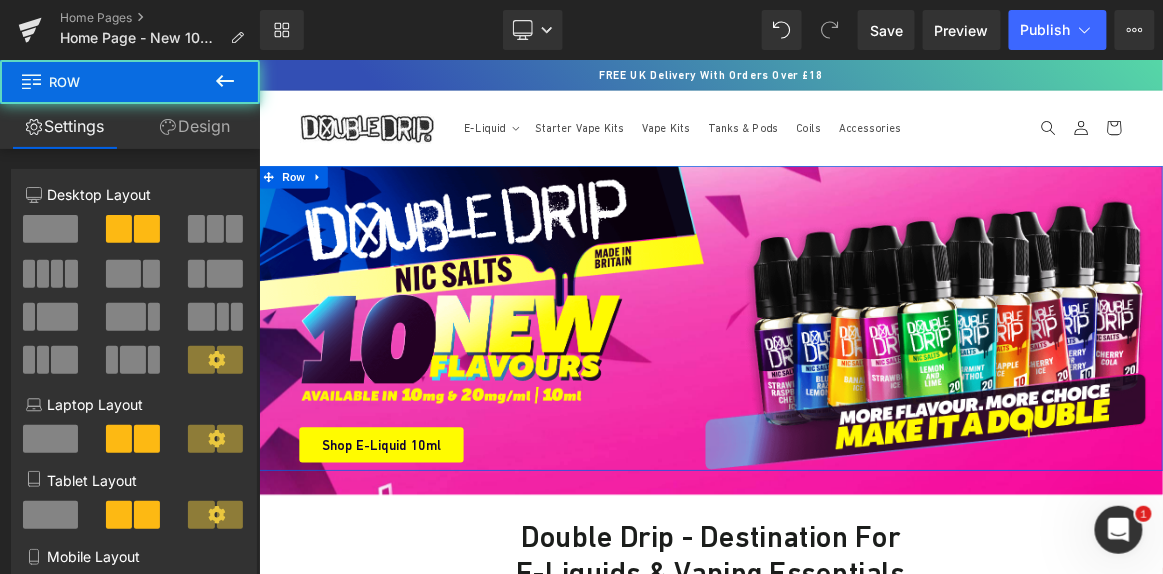 click on "Design" at bounding box center (195, 126) 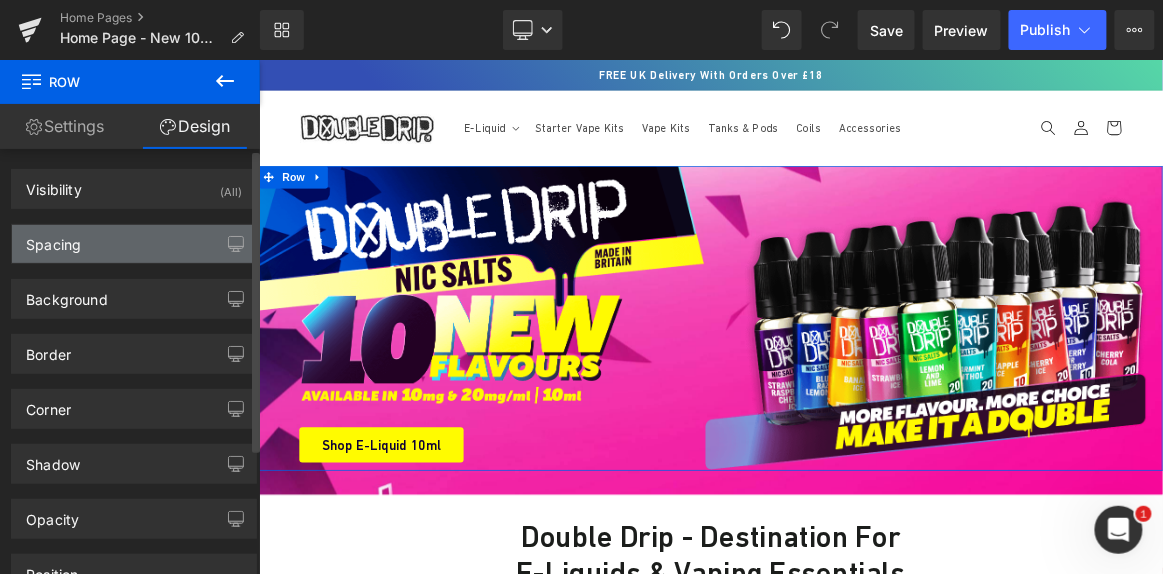 click on "Spacing" at bounding box center [134, 244] 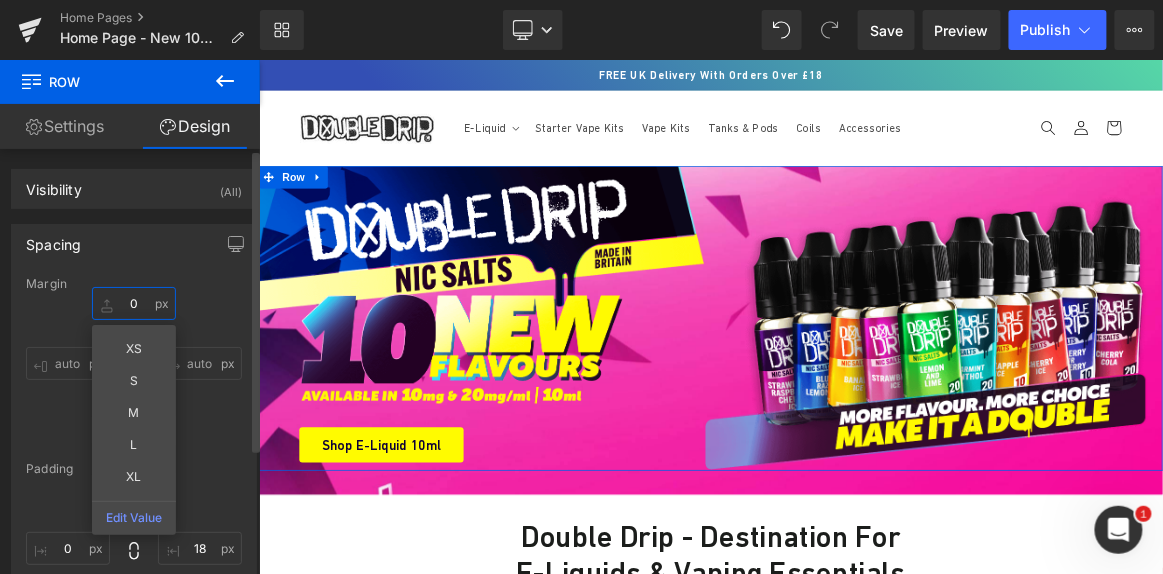 click on "0" at bounding box center (134, 303) 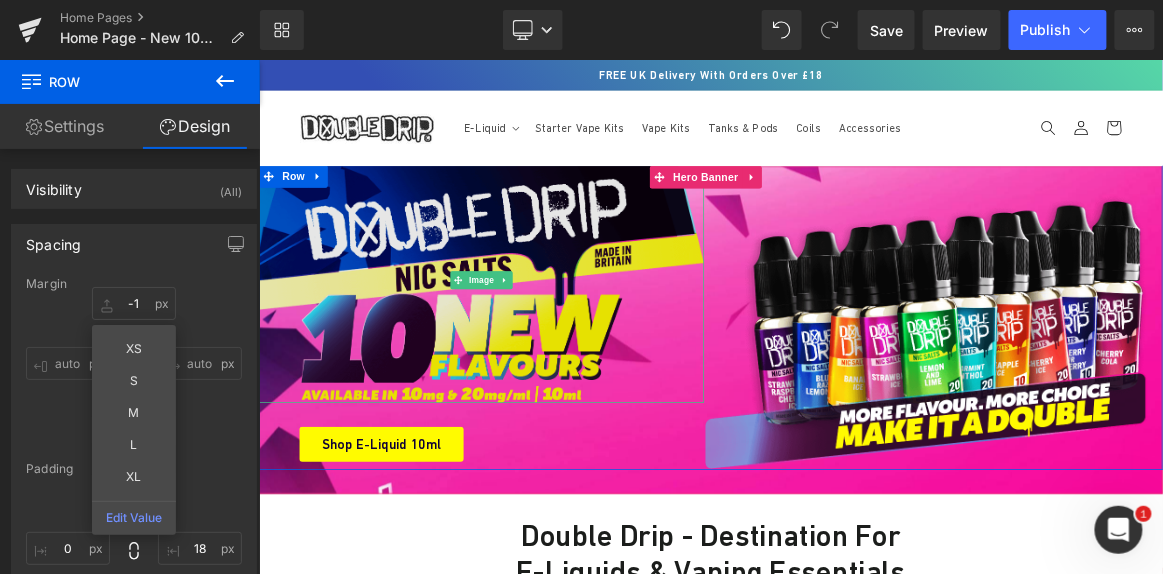click at bounding box center (556, 354) 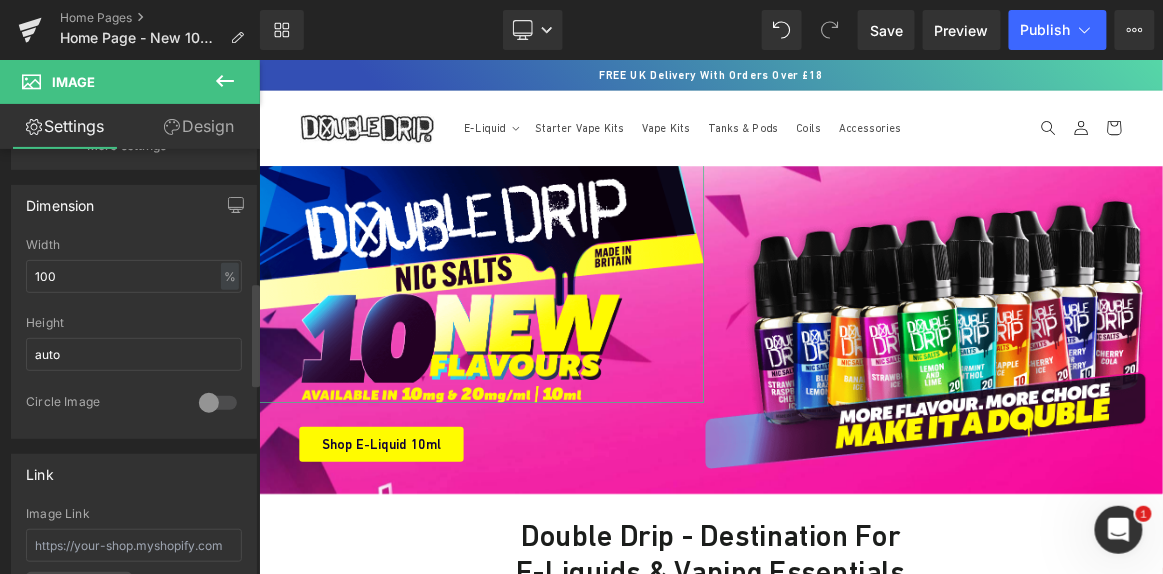 scroll, scrollTop: 545, scrollLeft: 0, axis: vertical 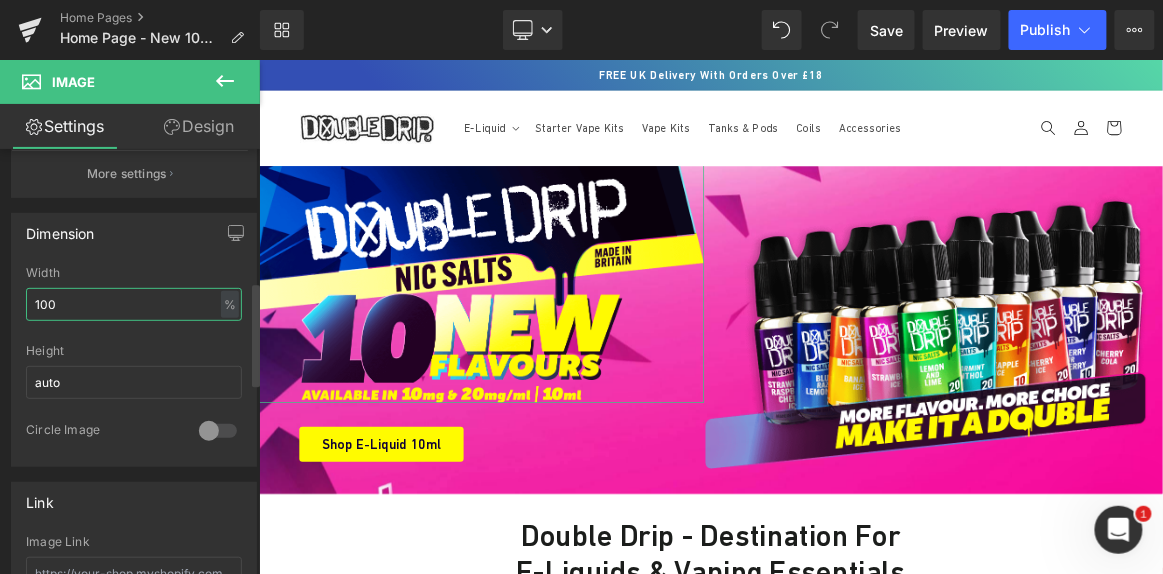 click on "100" at bounding box center (134, 304) 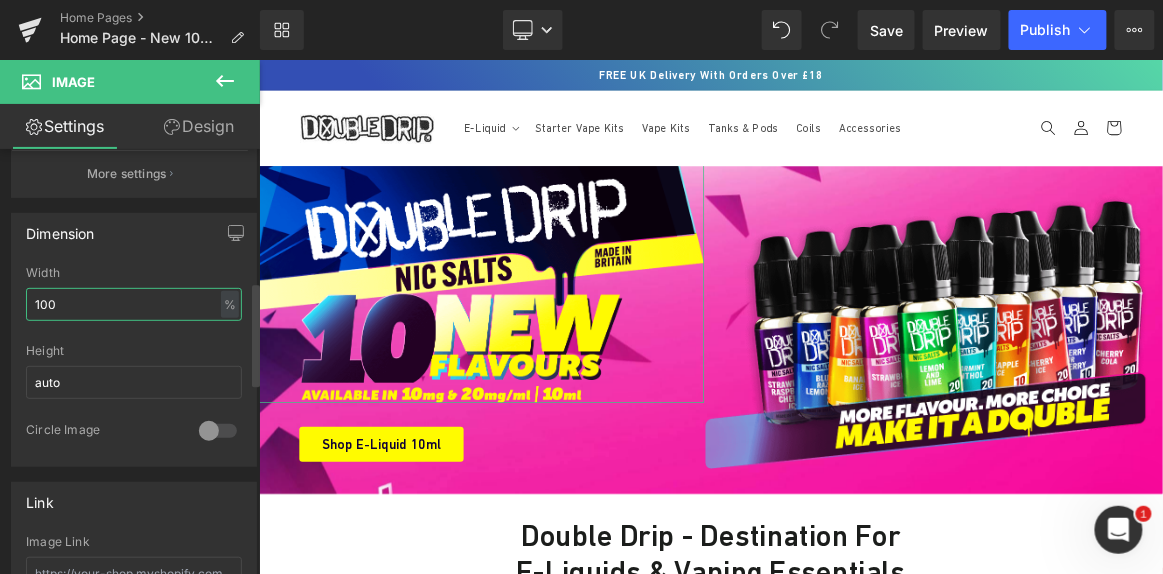 click on "100" at bounding box center (134, 304) 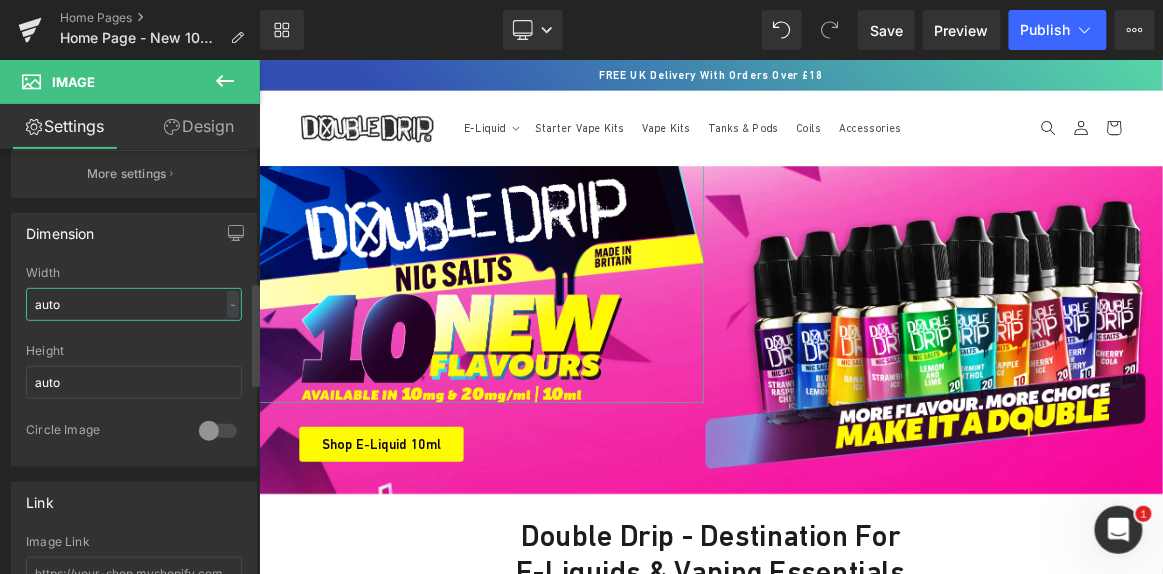 type on "auto" 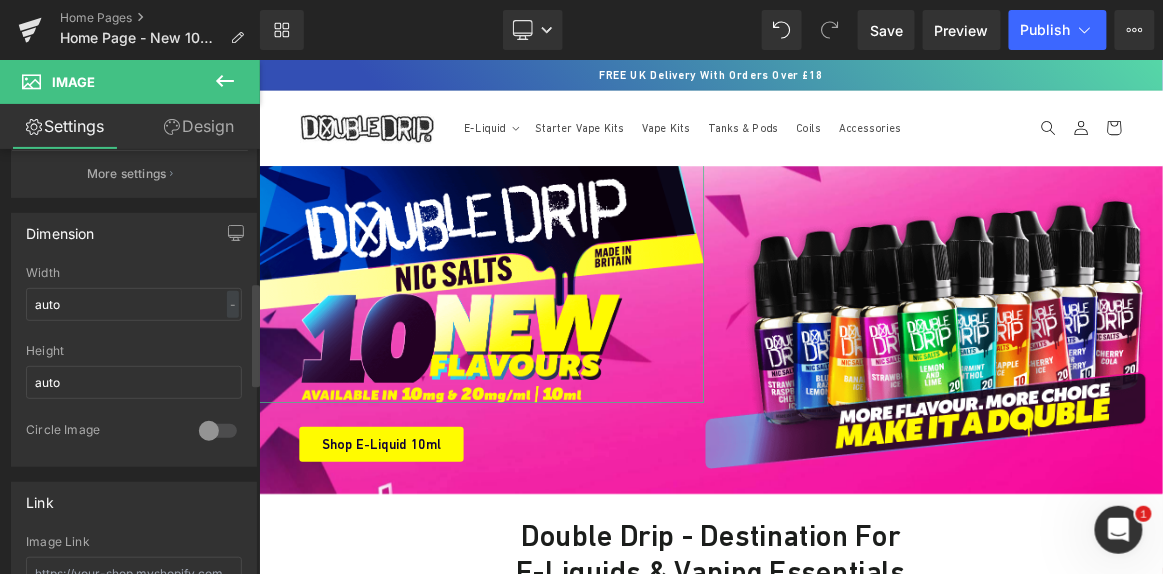 drag, startPoint x: 103, startPoint y: 334, endPoint x: 121, endPoint y: 332, distance: 18.110771 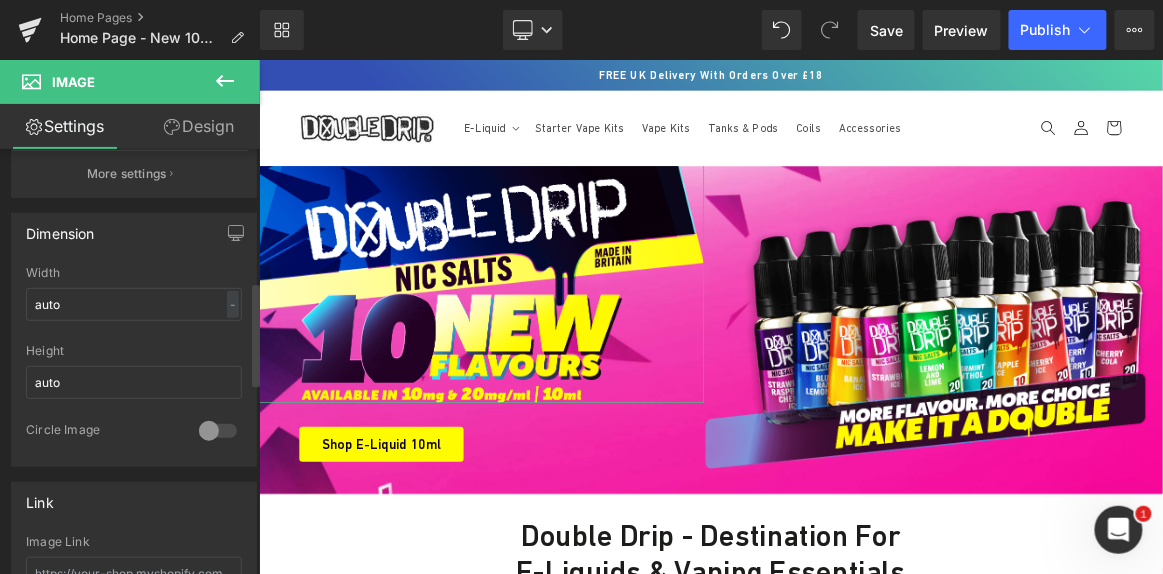 click at bounding box center [134, 337] 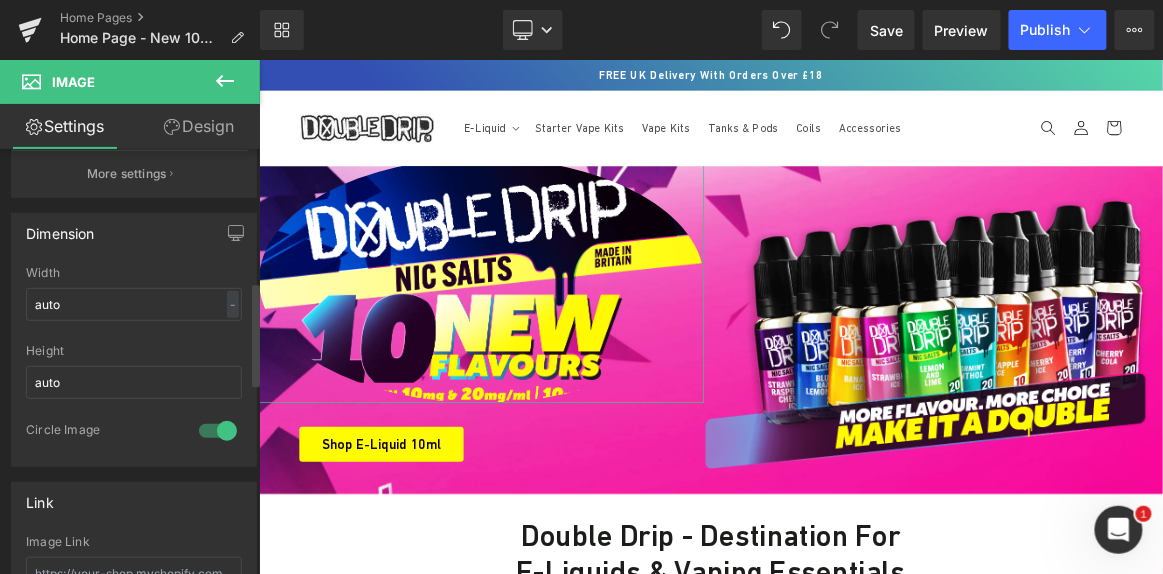 click at bounding box center [218, 431] 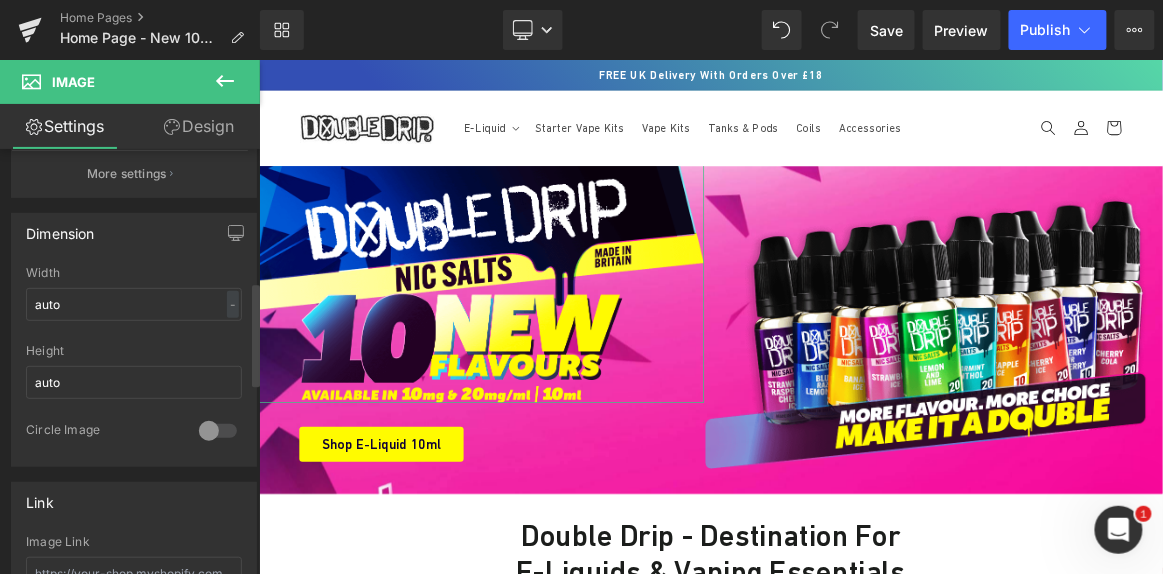 scroll, scrollTop: 636, scrollLeft: 0, axis: vertical 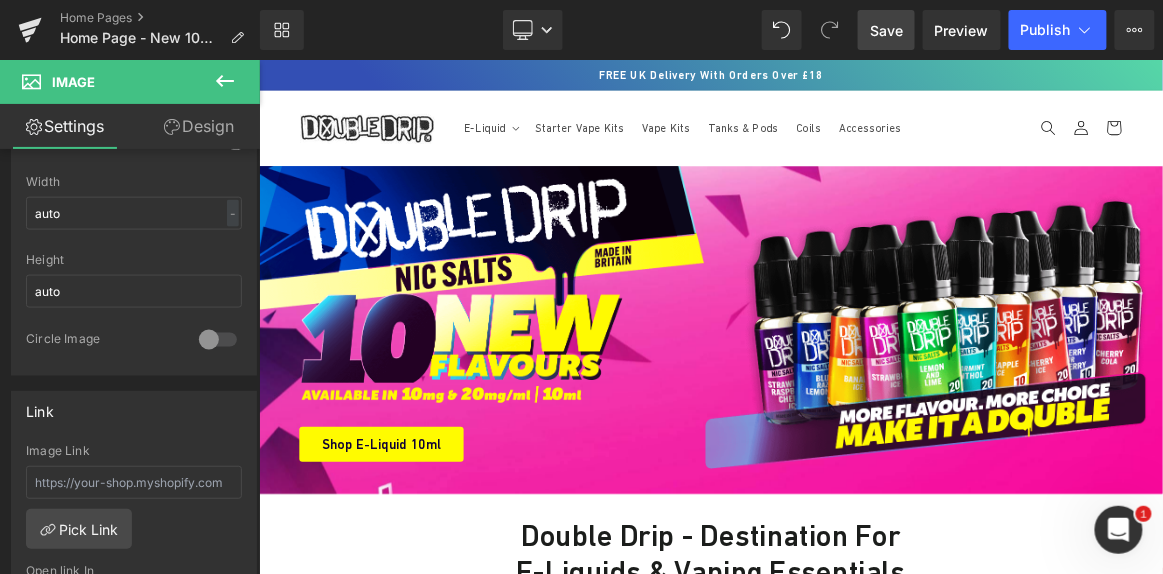 click on "Save" at bounding box center [886, 30] 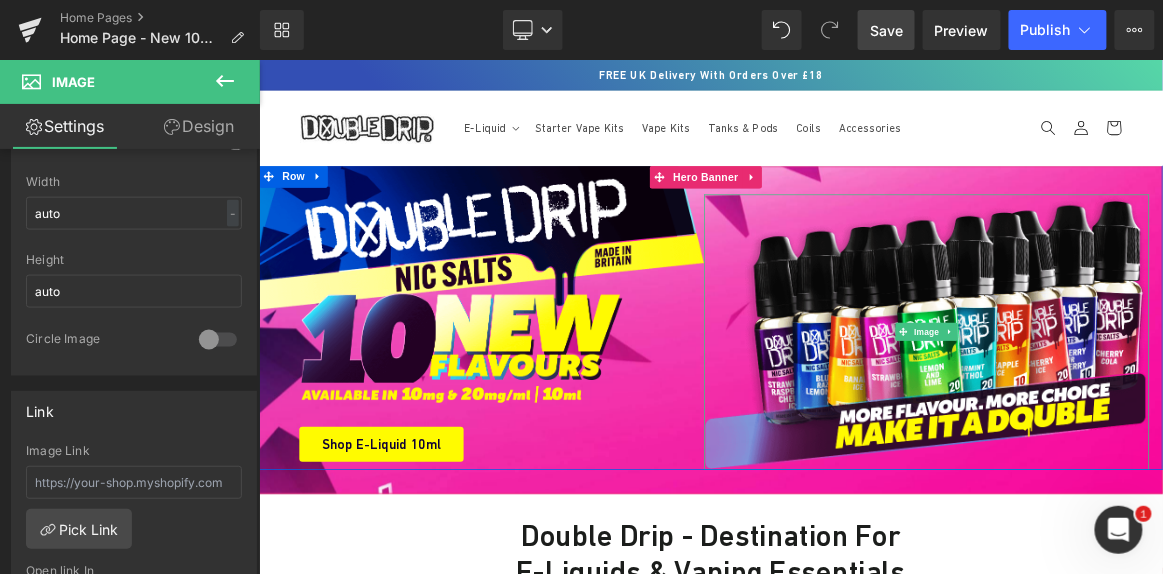 drag, startPoint x: 1158, startPoint y: 385, endPoint x: 288, endPoint y: 112, distance: 911.8273 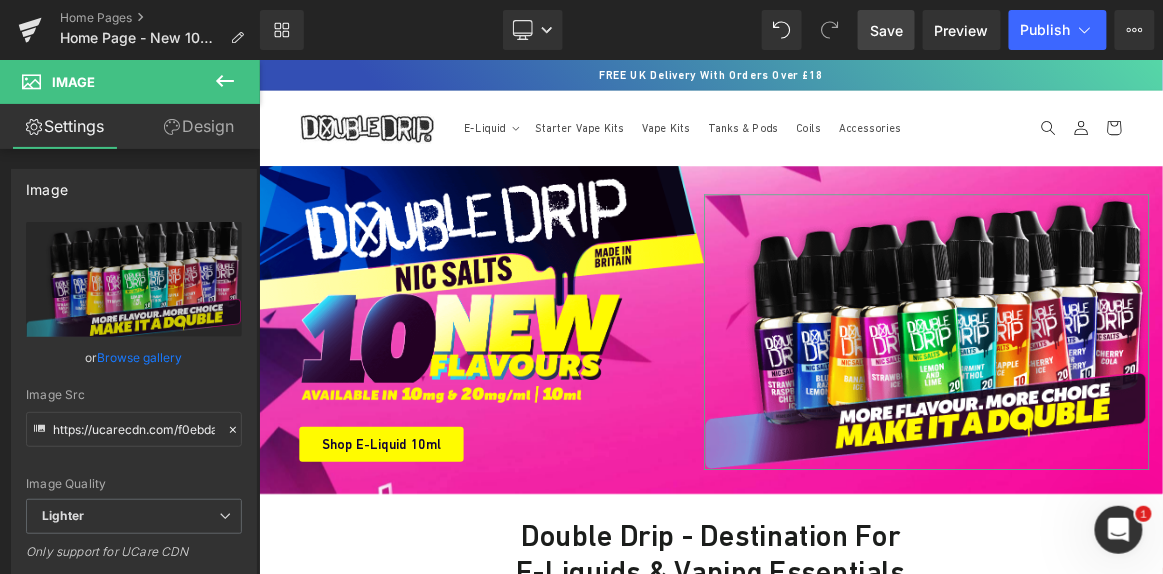 click on "Design" at bounding box center (199, 126) 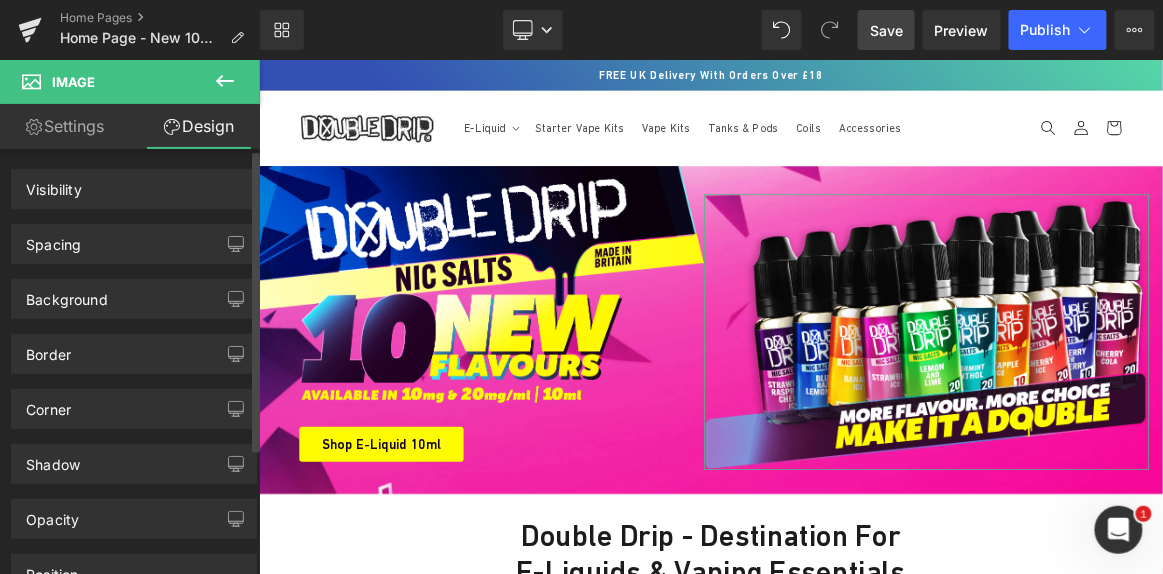 click on "Spacing
Margin
Padding" at bounding box center [134, 236] 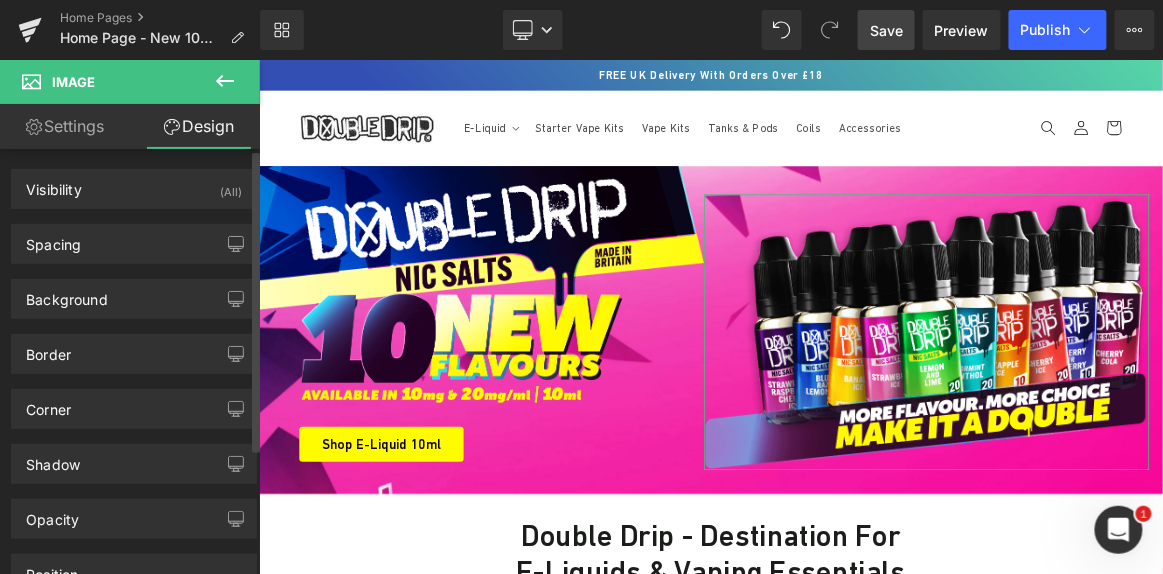 type on "39" 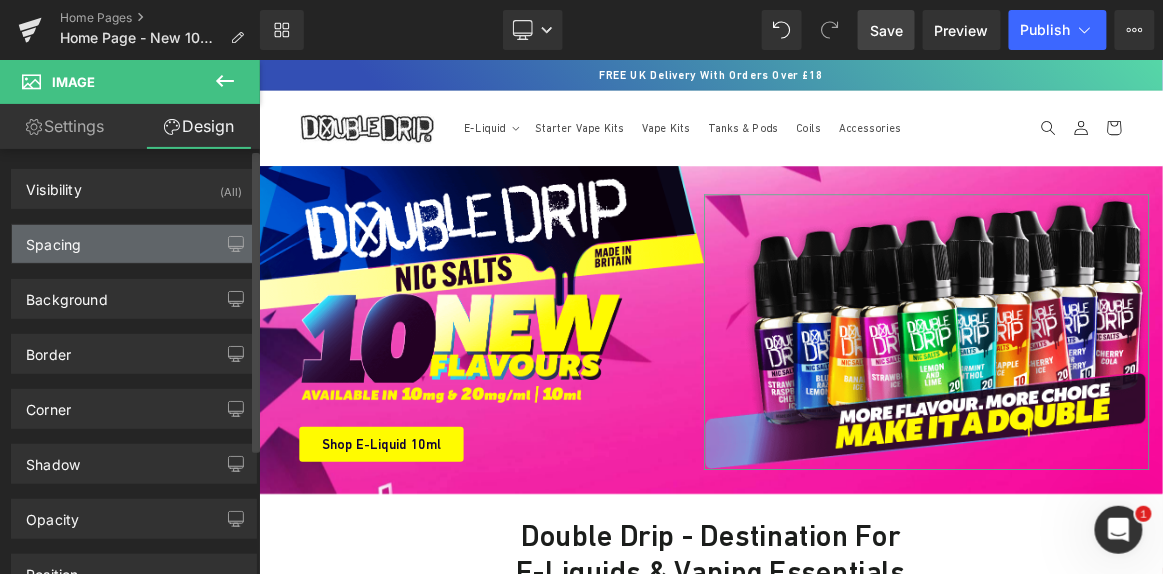 click on "Spacing" at bounding box center (134, 244) 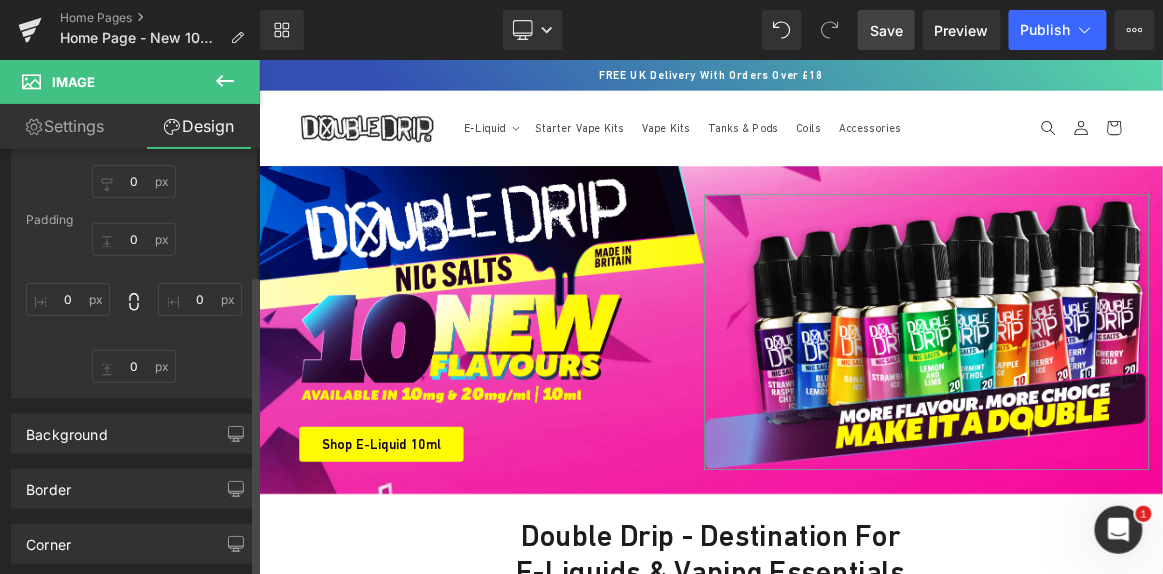 scroll, scrollTop: 181, scrollLeft: 0, axis: vertical 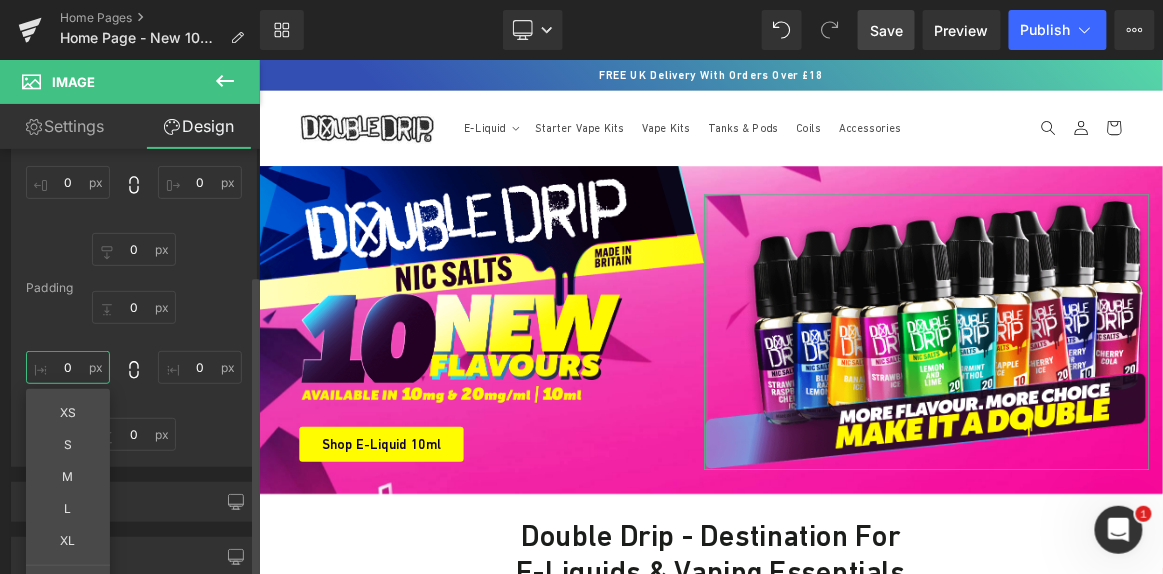 click on "0" at bounding box center [68, 367] 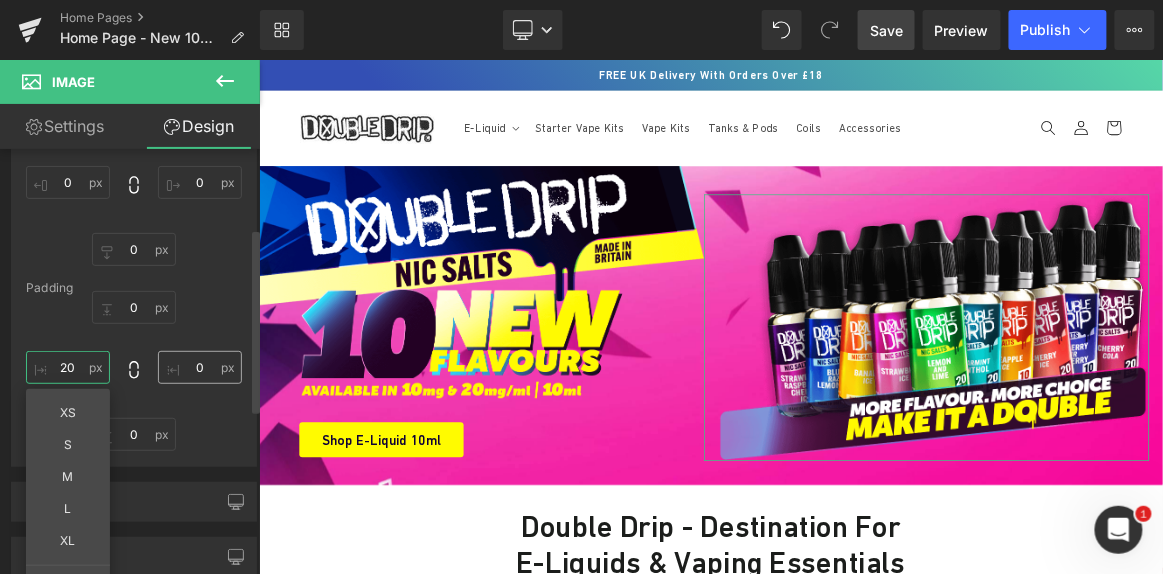 type on "20" 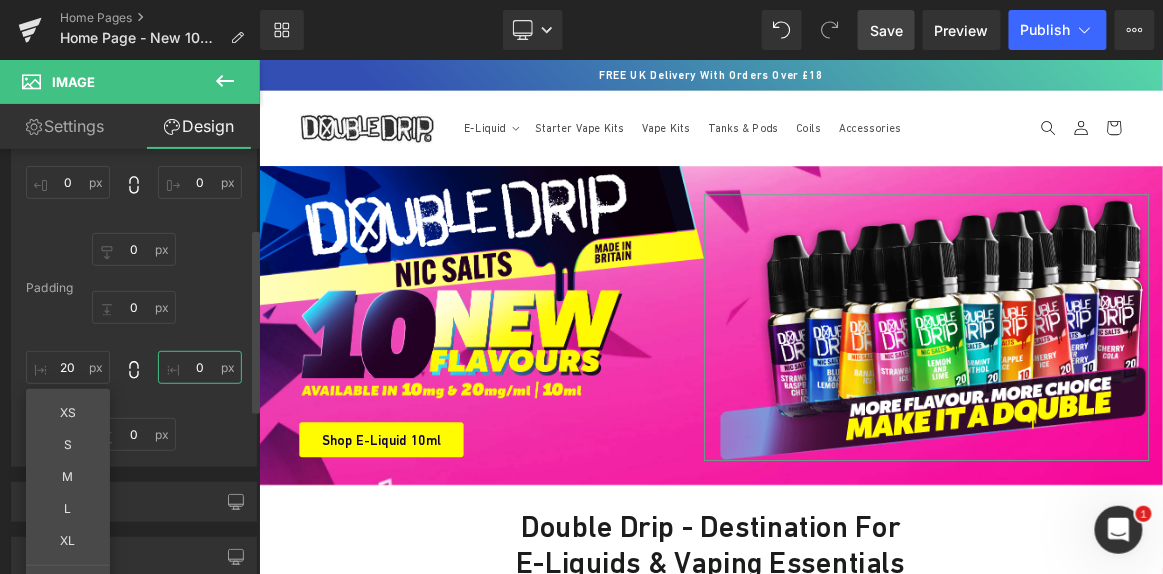 click on "0" at bounding box center (200, 367) 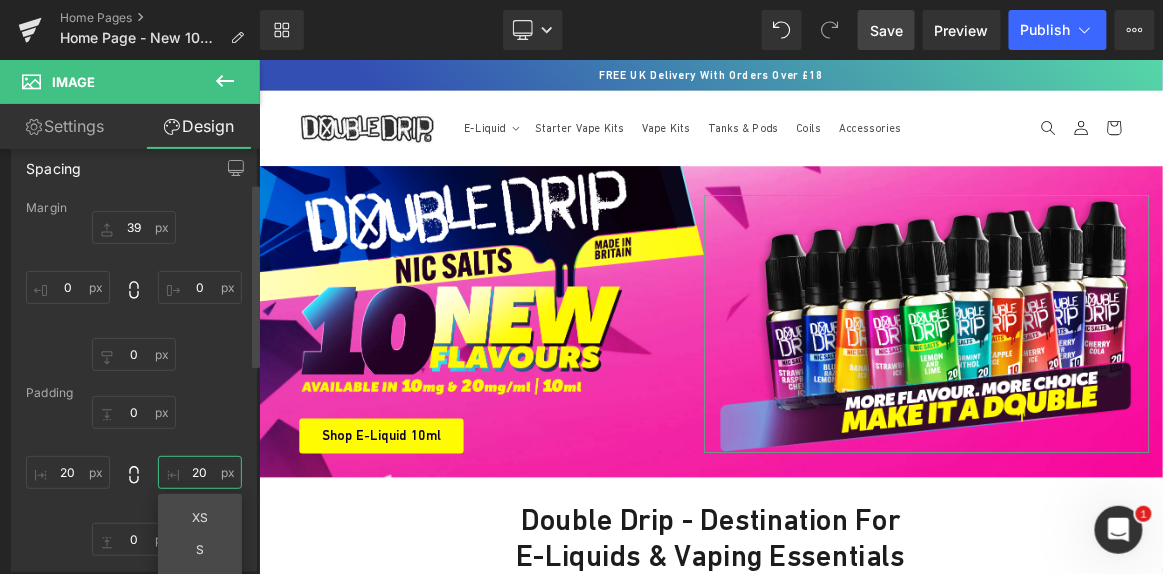 scroll, scrollTop: 0, scrollLeft: 0, axis: both 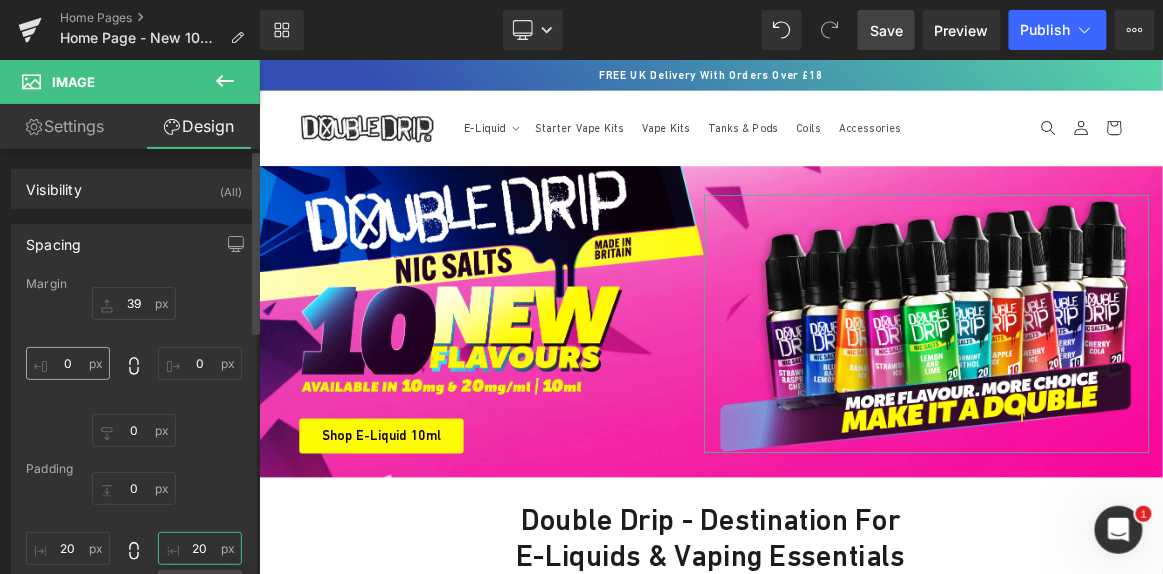 type on "20" 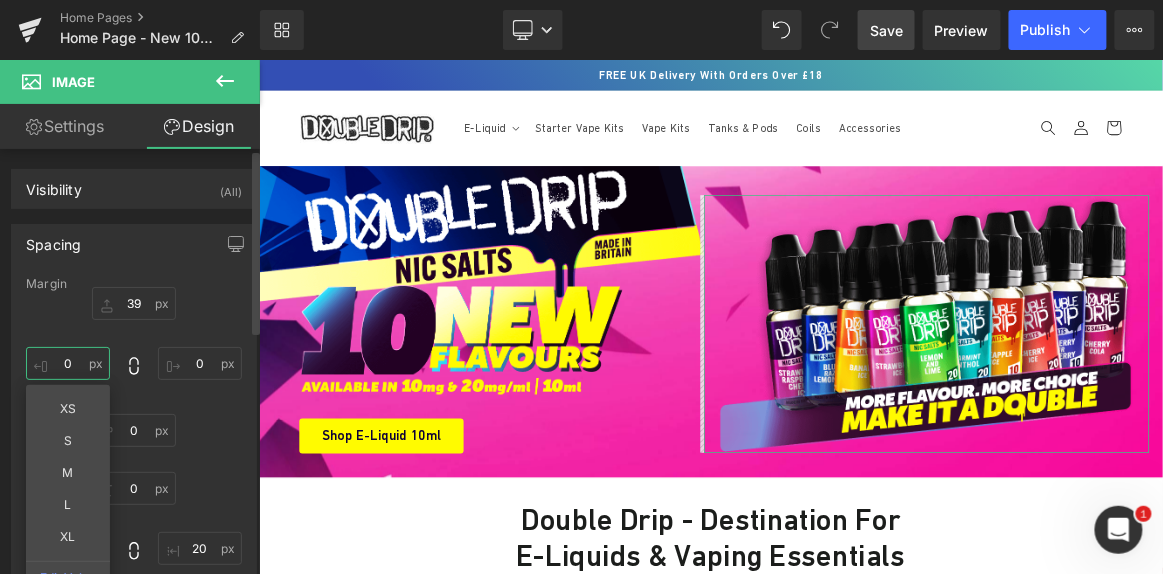 click on "0" at bounding box center (68, 363) 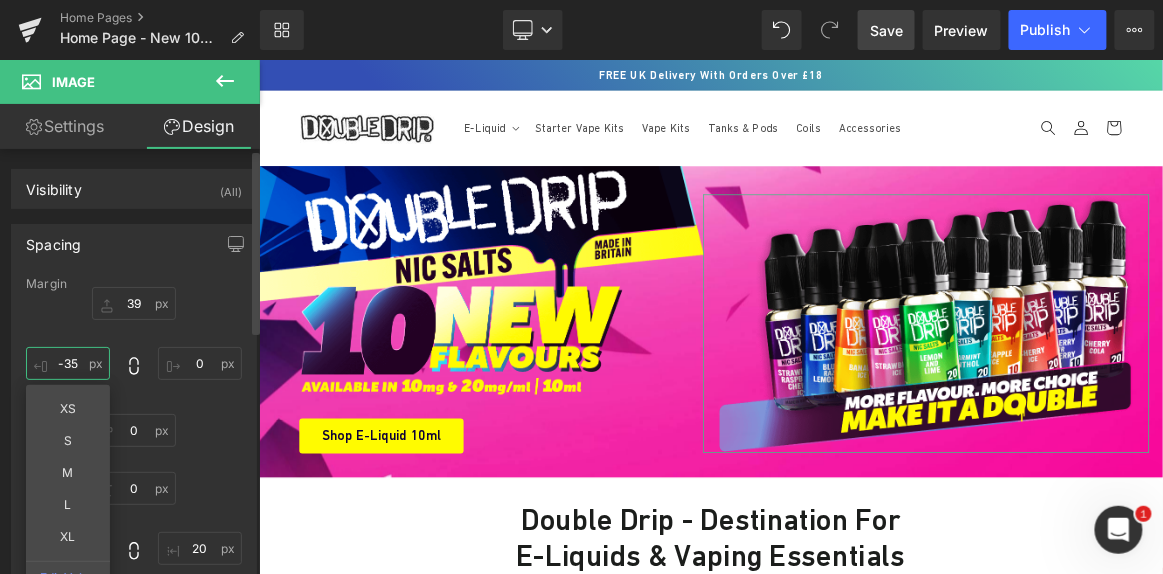 type on "-36" 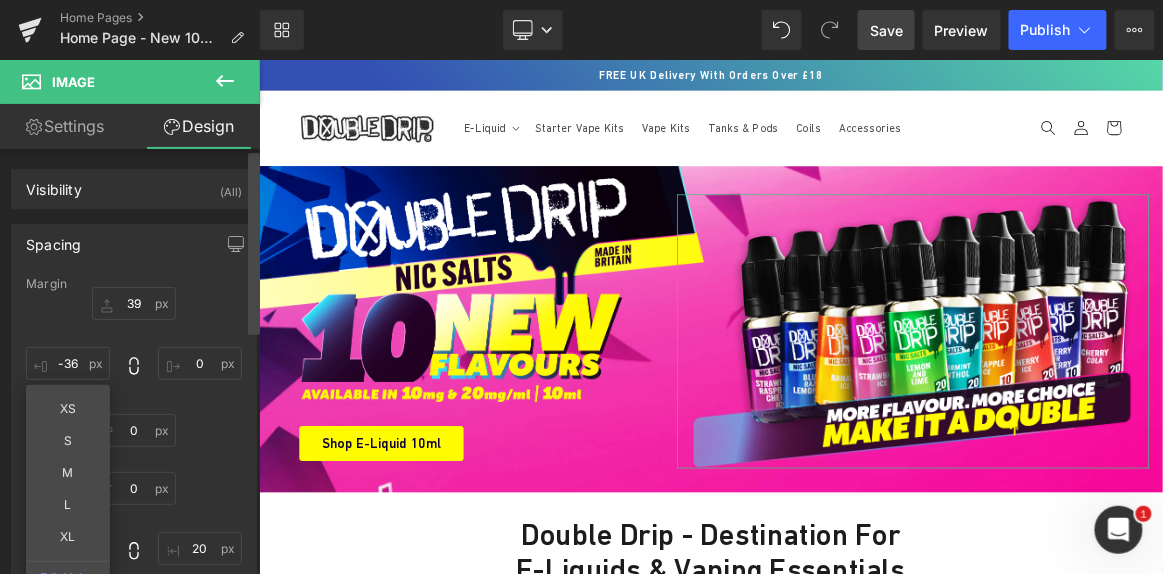 click at bounding box center (254, 366) 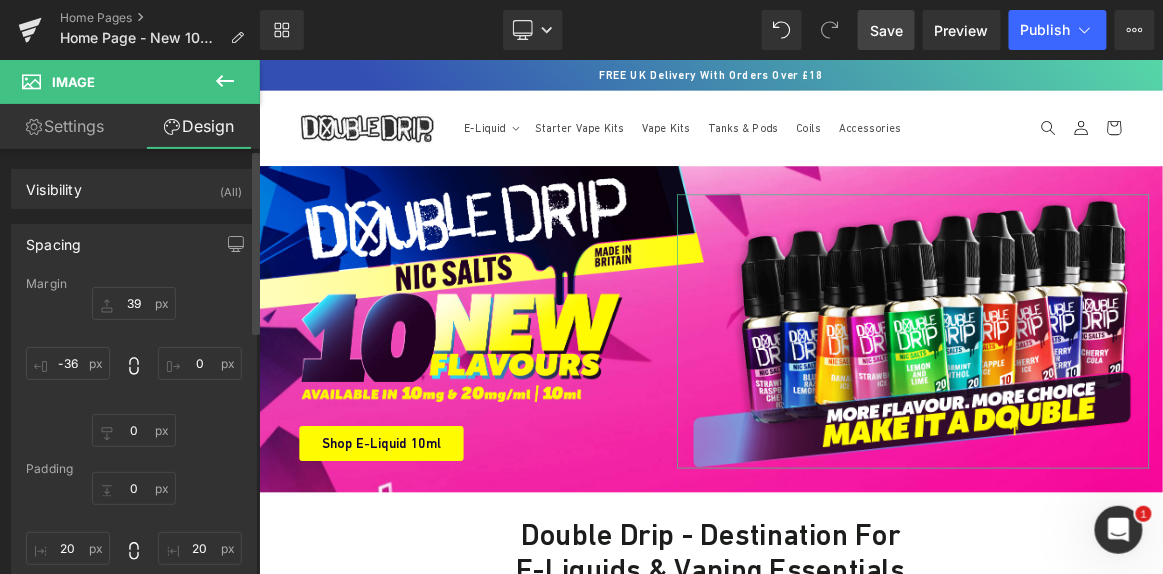 drag, startPoint x: 207, startPoint y: 417, endPoint x: 181, endPoint y: 465, distance: 54.589375 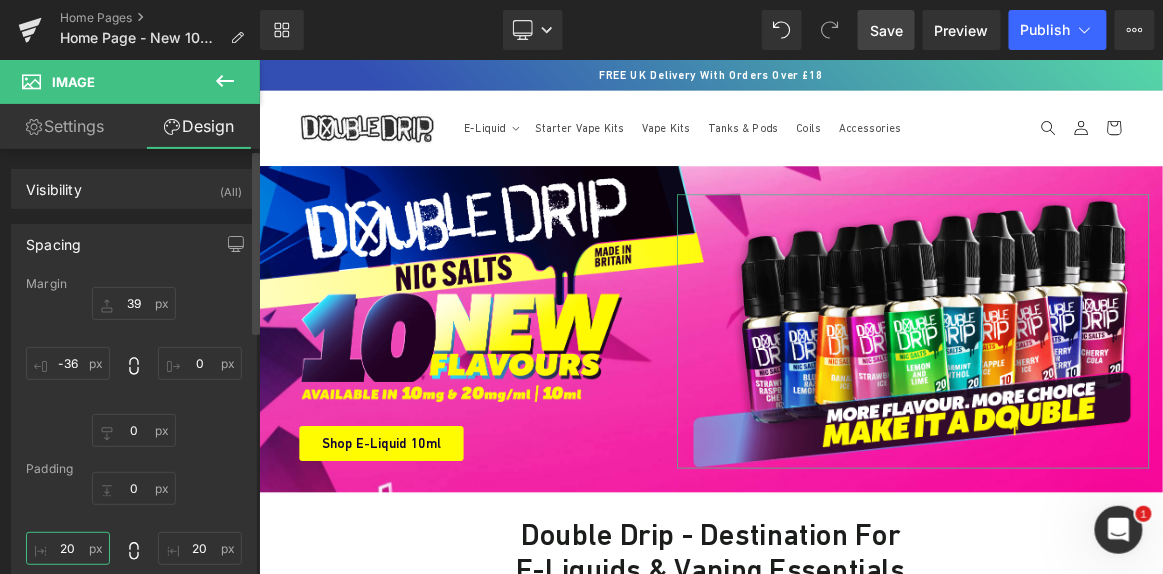 click on "20" at bounding box center [68, 548] 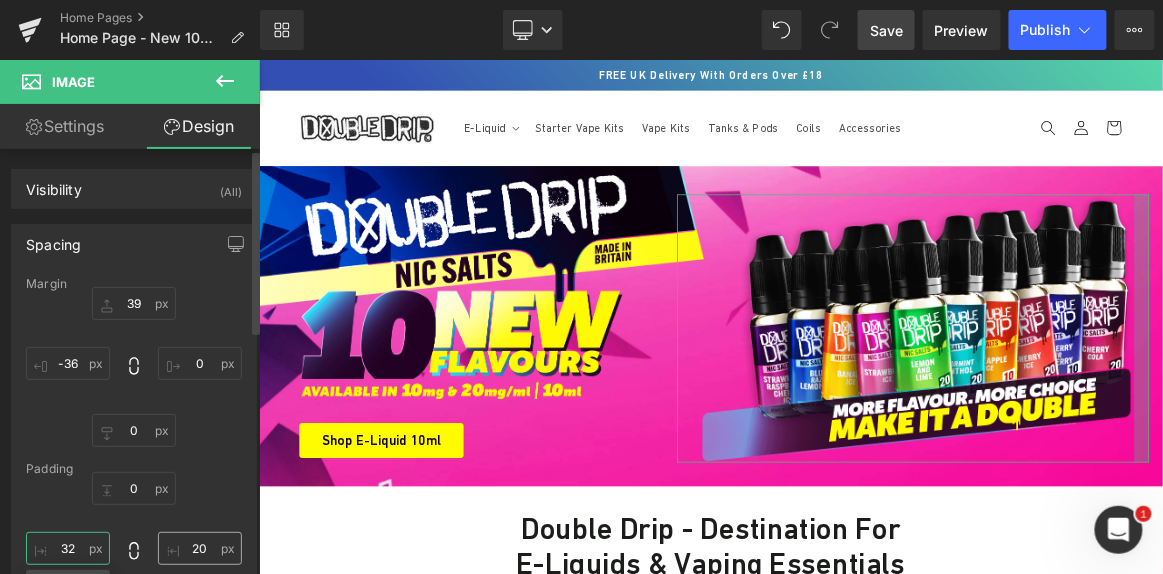 type on "32" 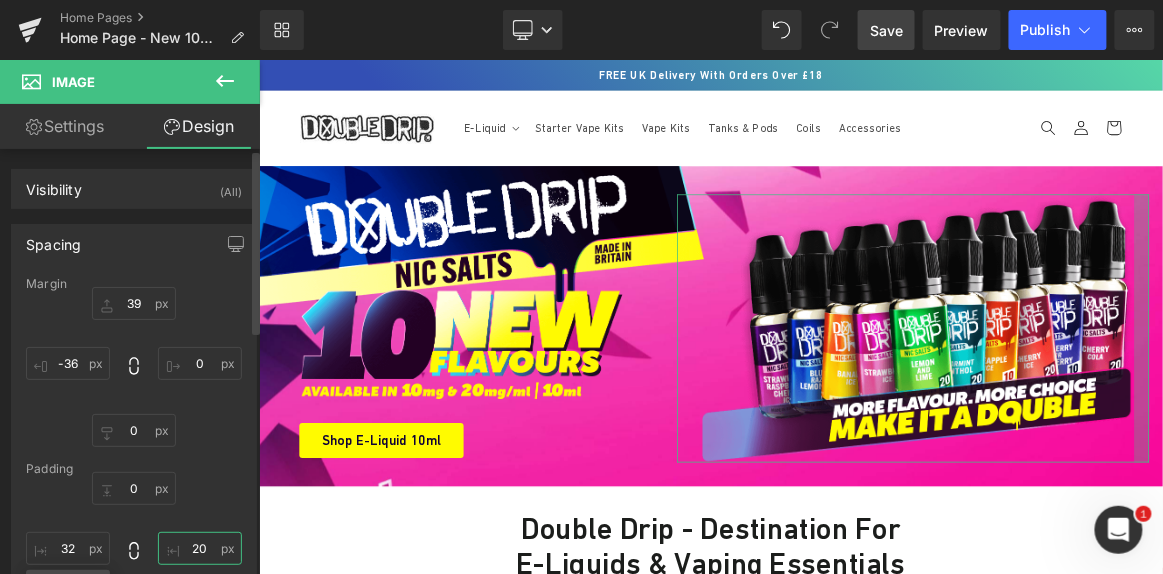 click on "20" at bounding box center [200, 548] 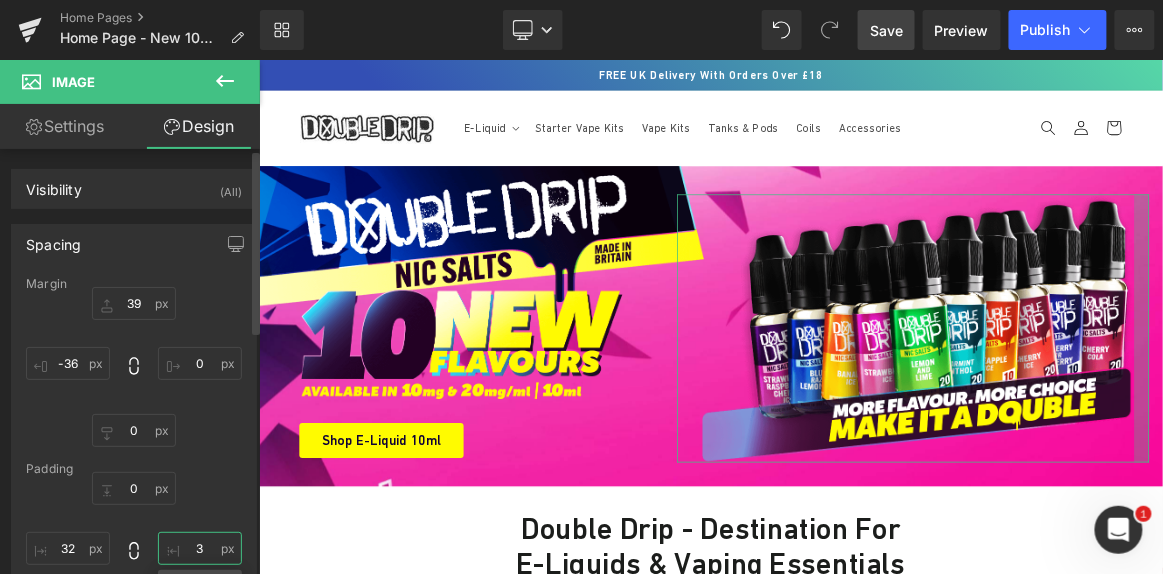 type on "32" 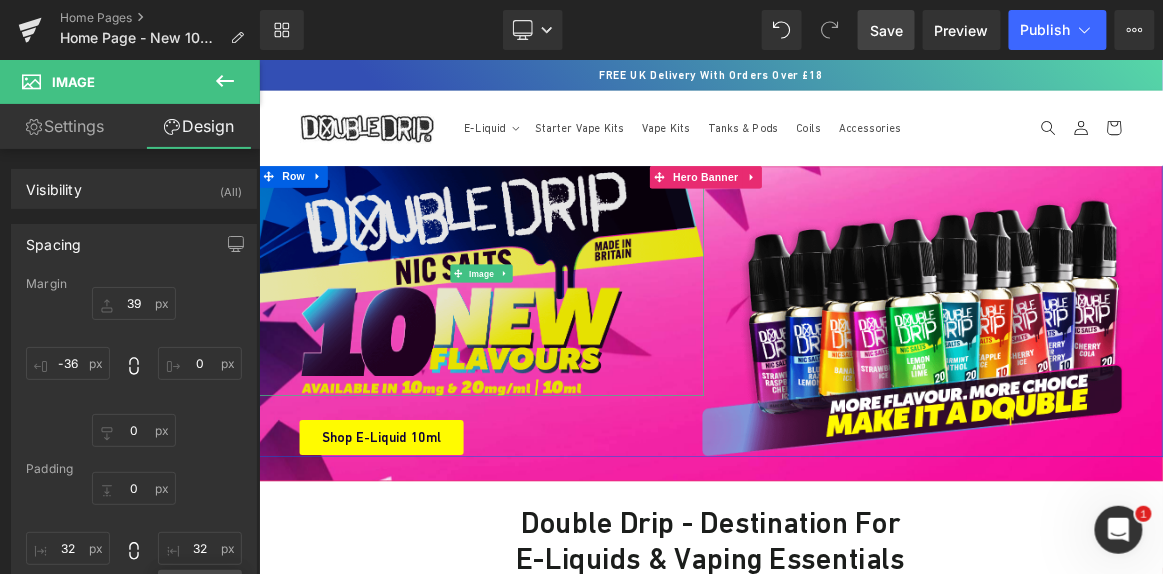click at bounding box center (556, 345) 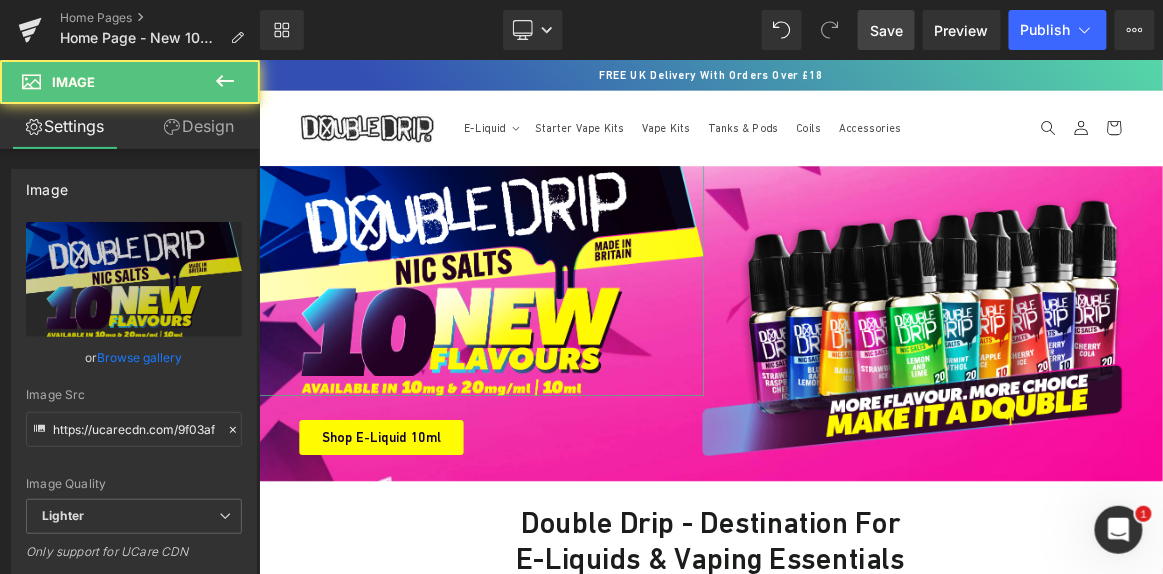 click on "Design" at bounding box center [199, 126] 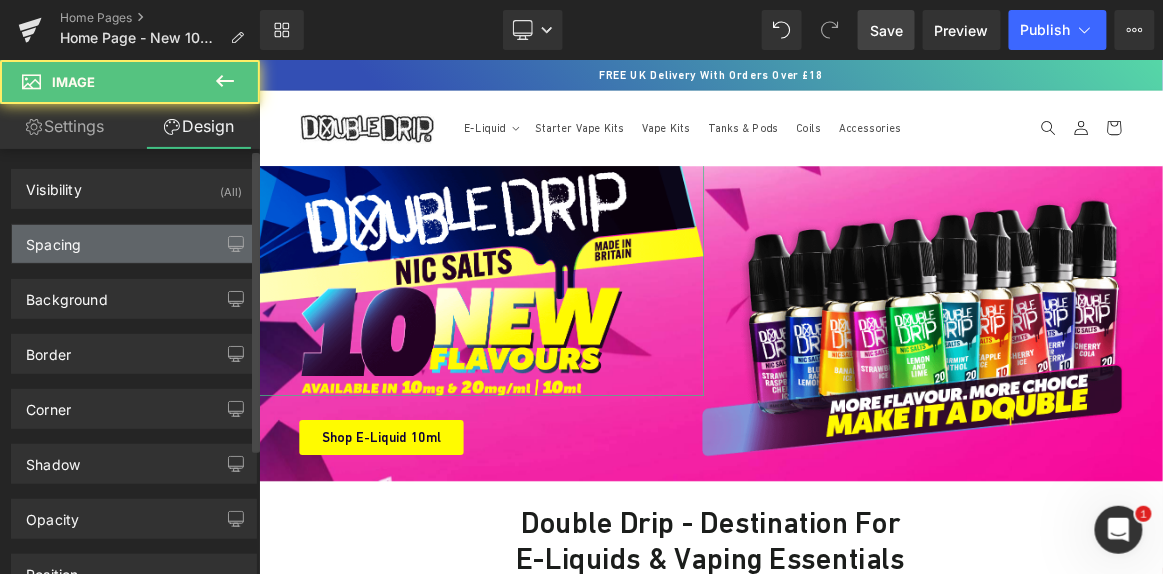 click on "Spacing" at bounding box center [134, 244] 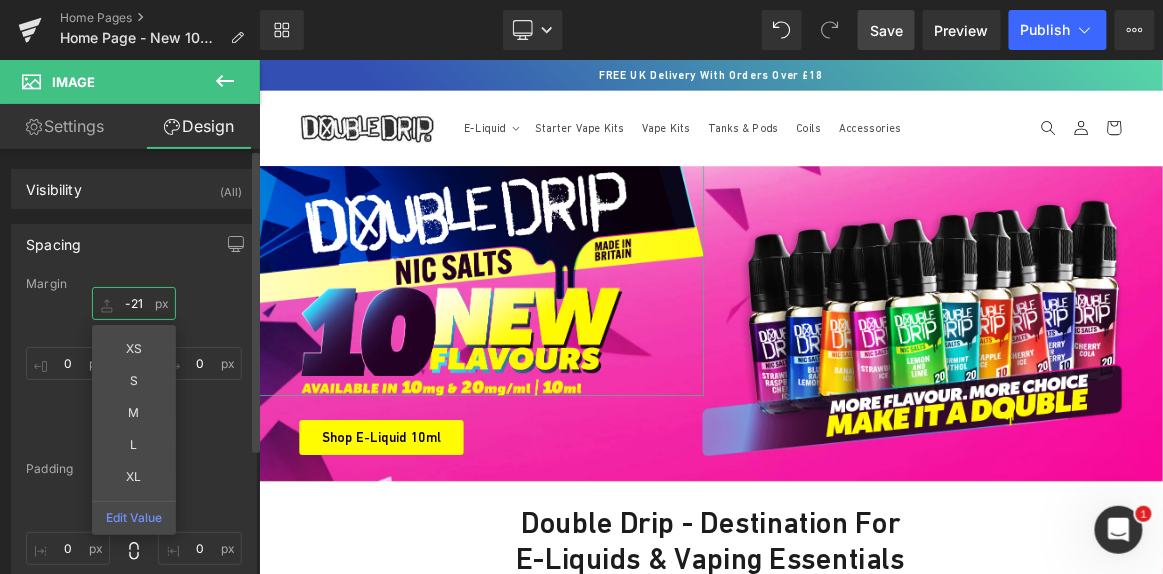 click on "-21" at bounding box center (134, 303) 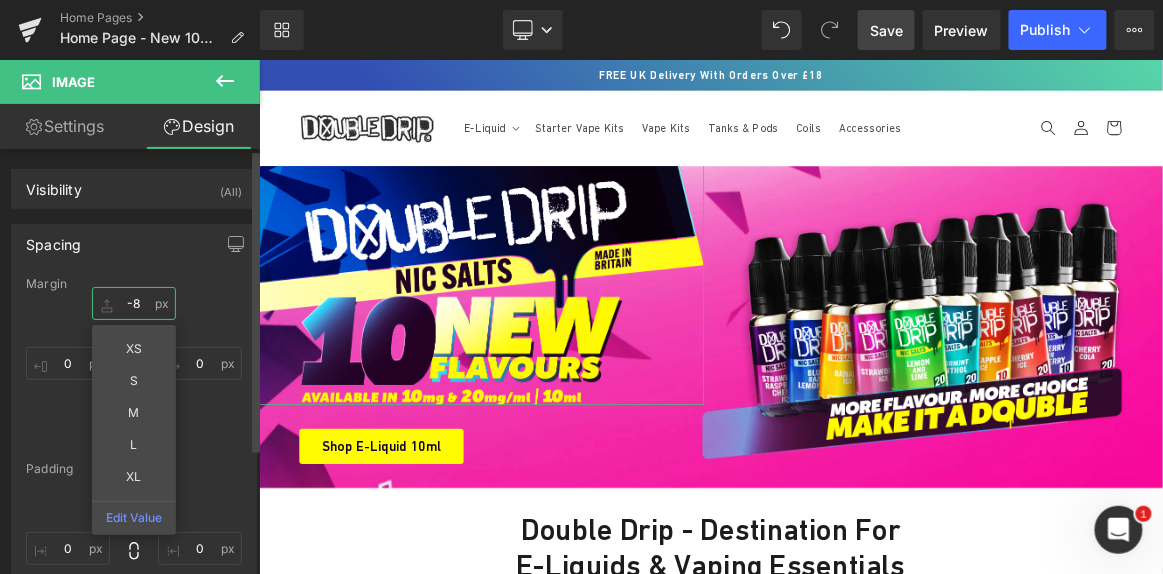 type on "-9" 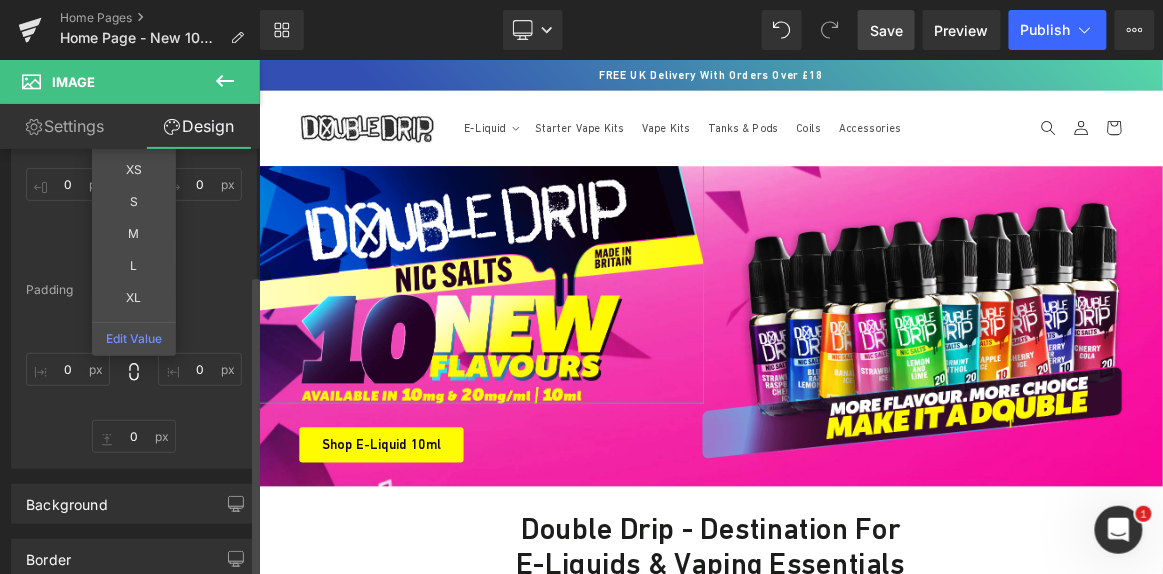 scroll, scrollTop: 181, scrollLeft: 0, axis: vertical 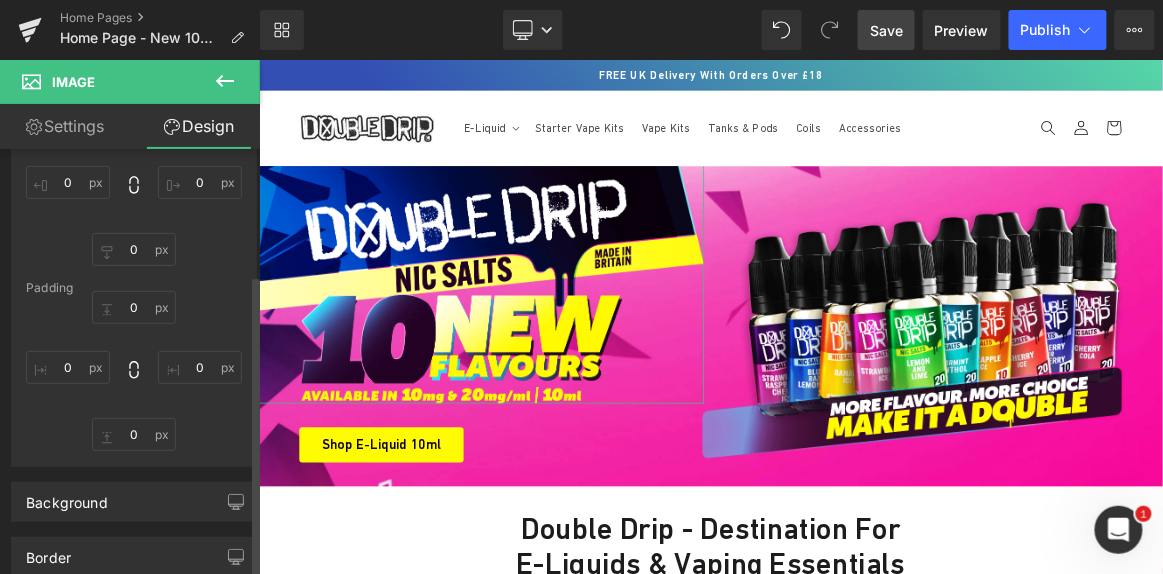 click on "Padding" at bounding box center (134, 288) 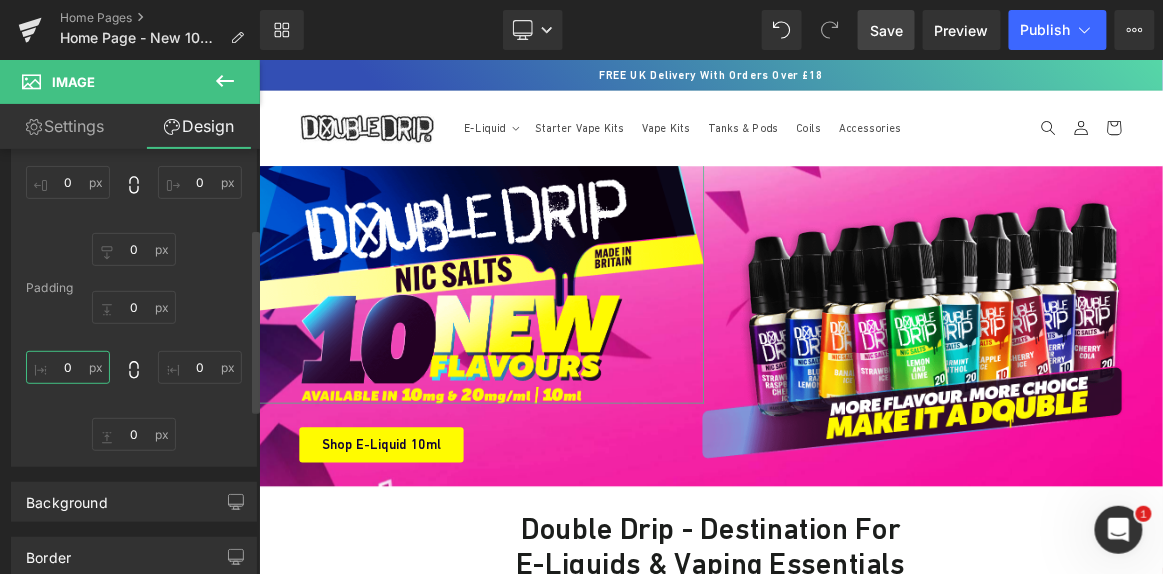 click on "0" at bounding box center (68, 367) 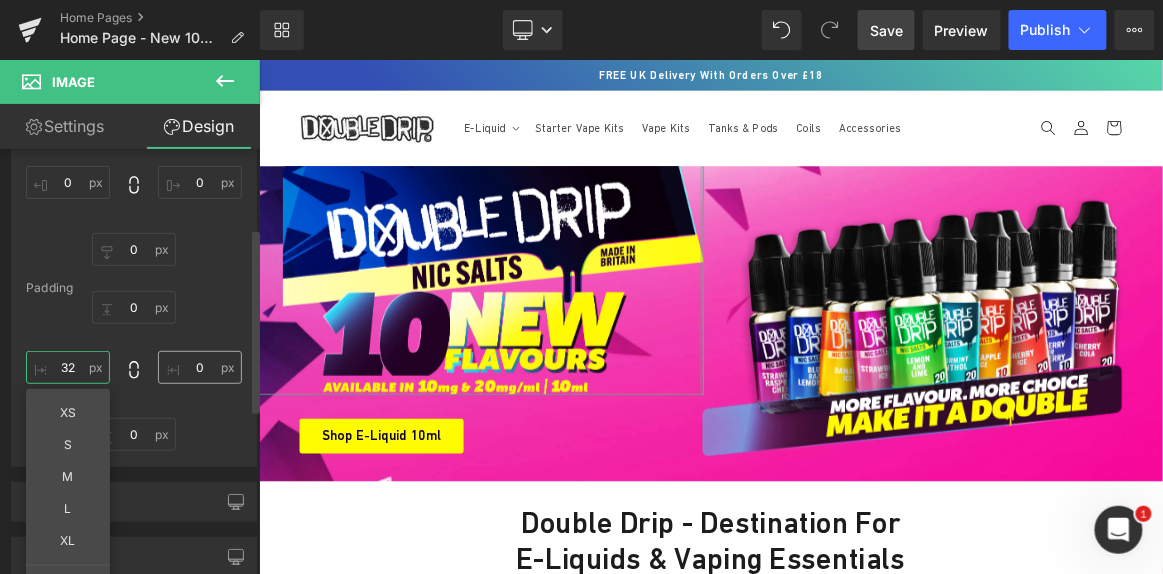 type on "32" 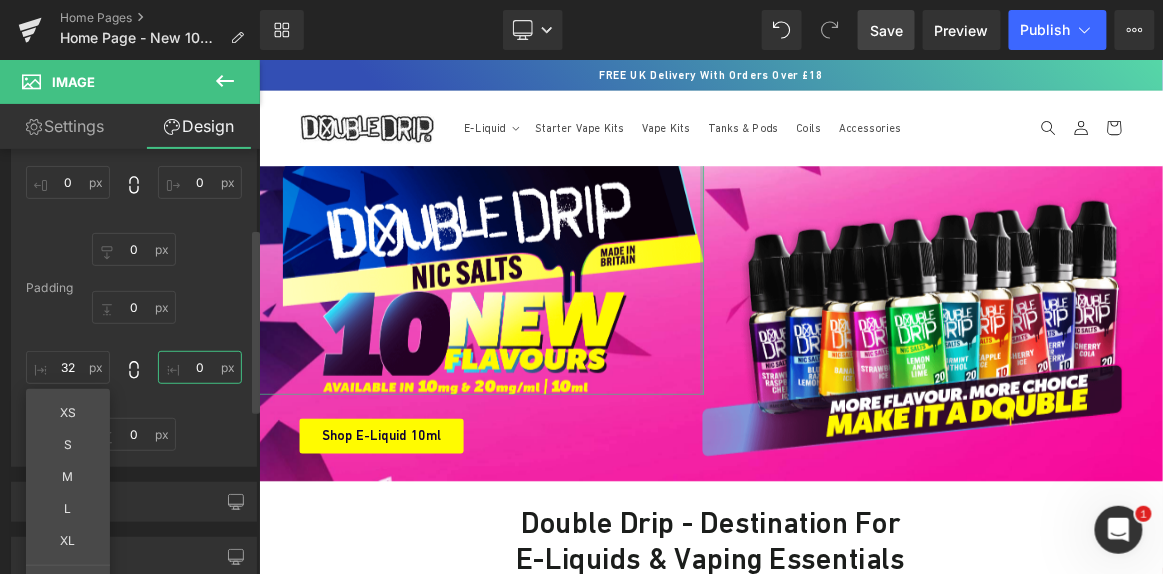click on "0" at bounding box center [200, 367] 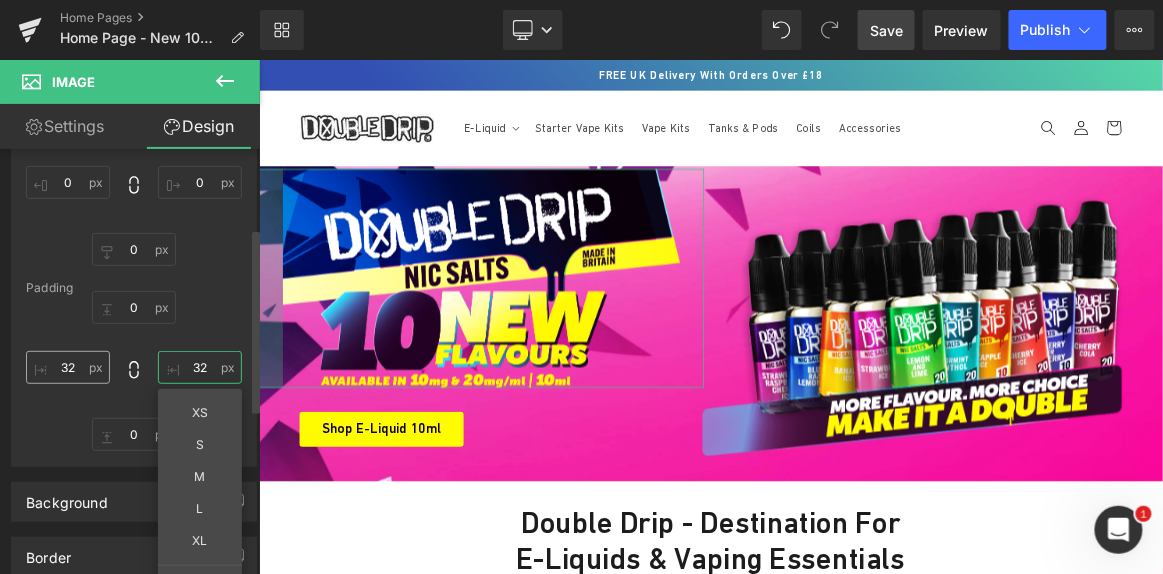 type on "32" 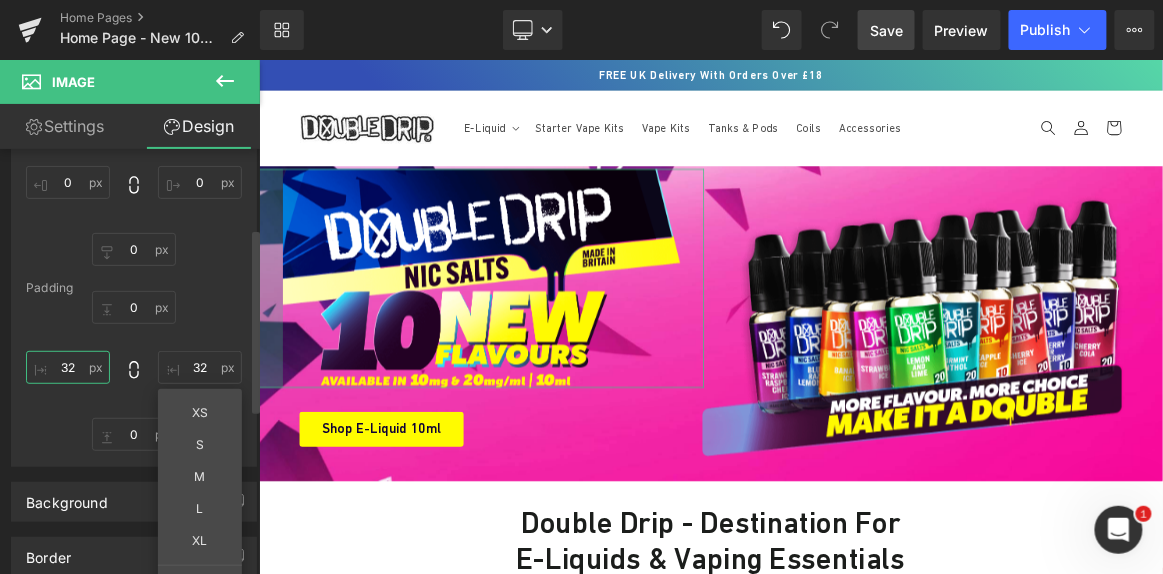 click on "32" at bounding box center [68, 367] 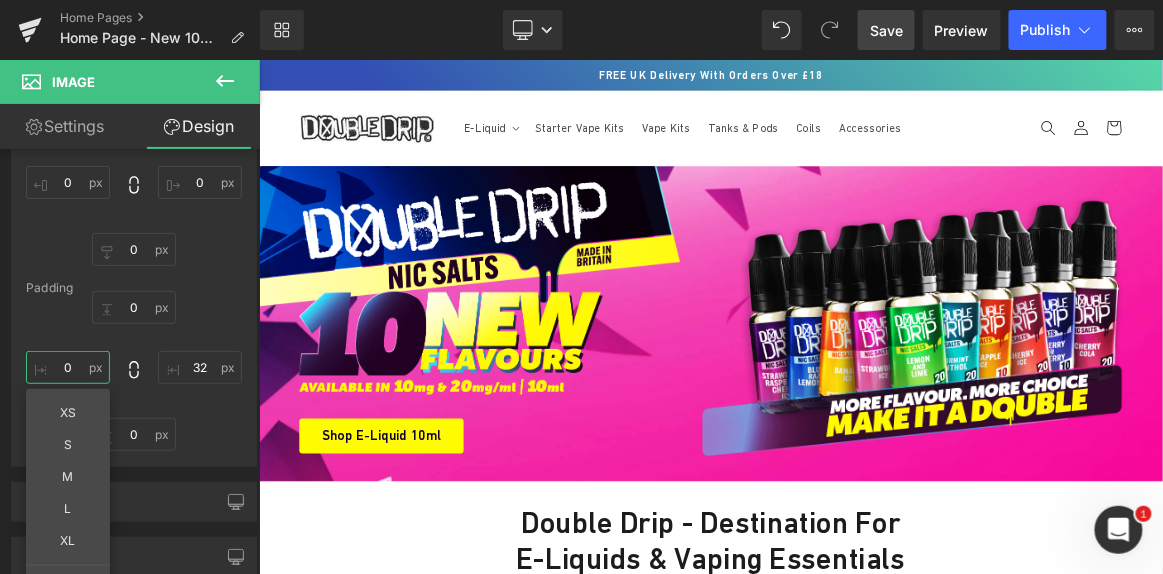 type 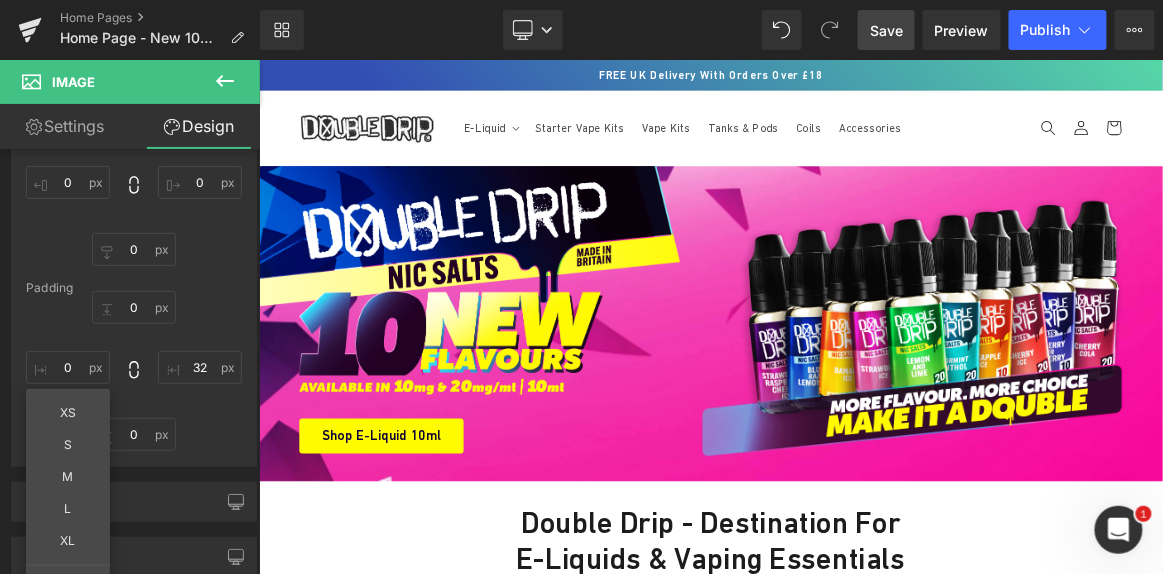 click on "Save" at bounding box center [886, 30] 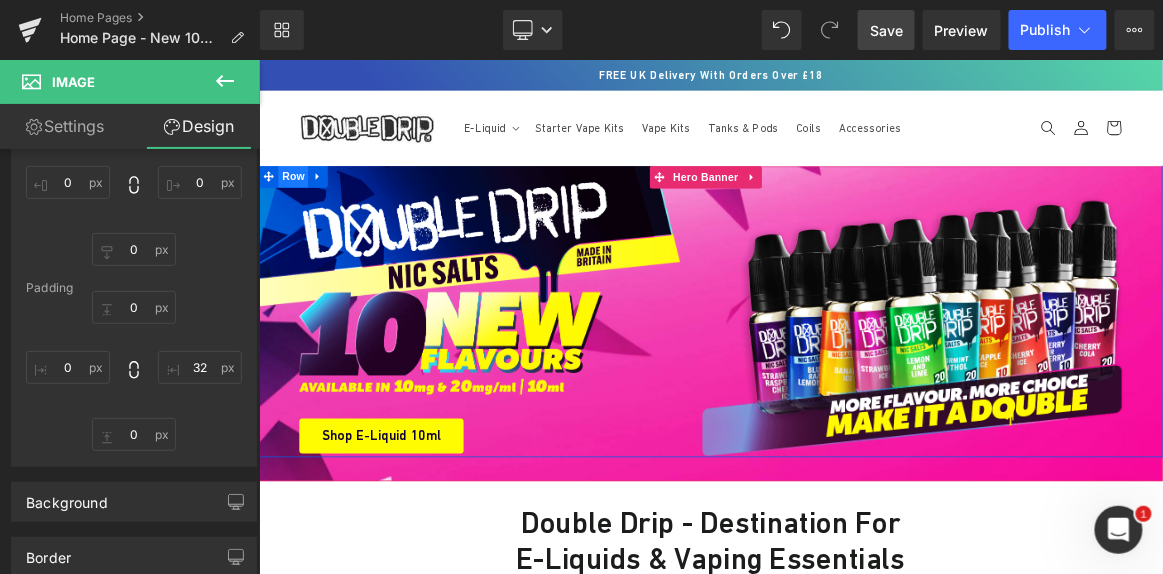click on "Row" at bounding box center (304, 215) 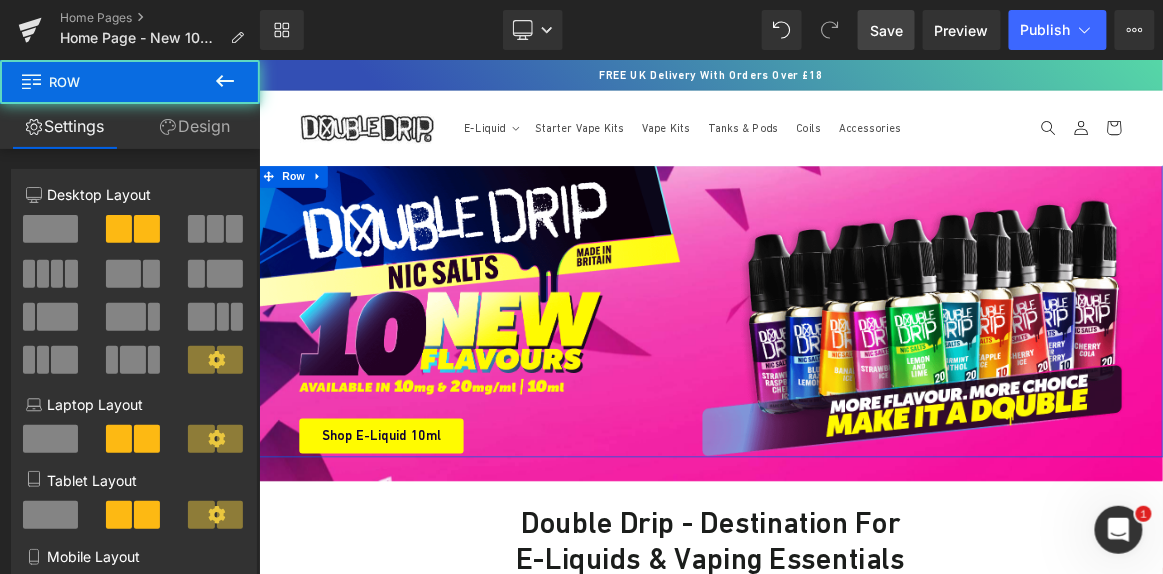 click on "Design" at bounding box center (195, 126) 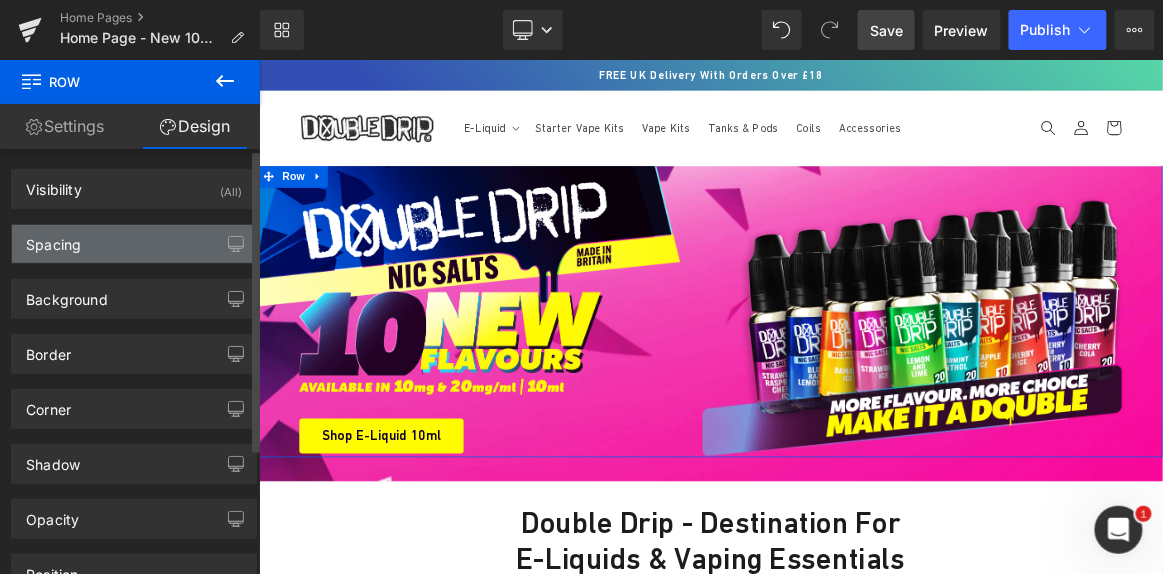 click on "Spacing" at bounding box center [134, 244] 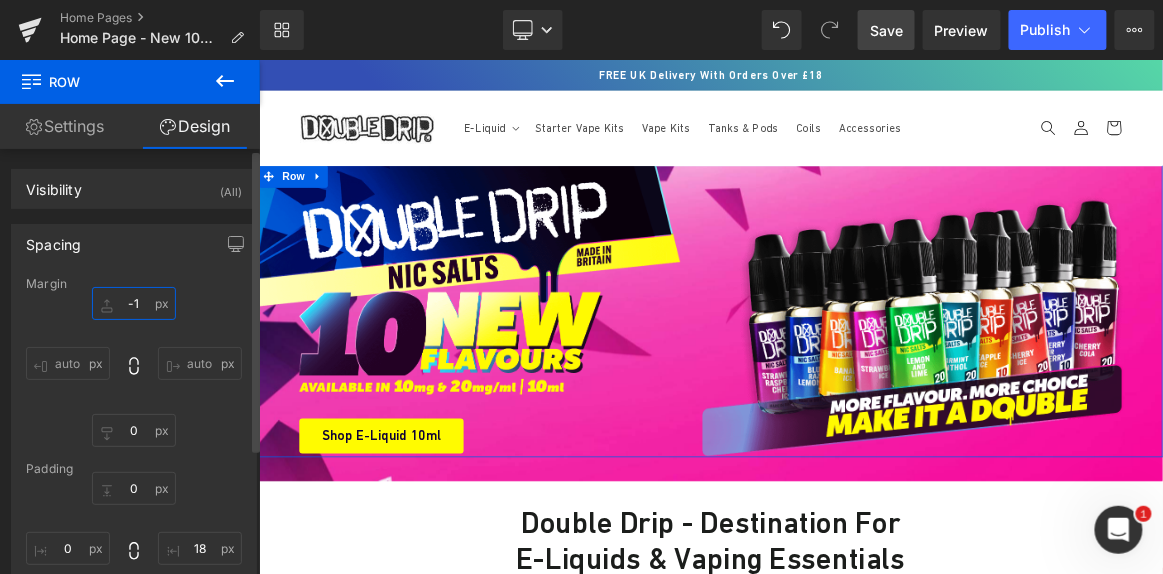 click on "-1" at bounding box center (134, 303) 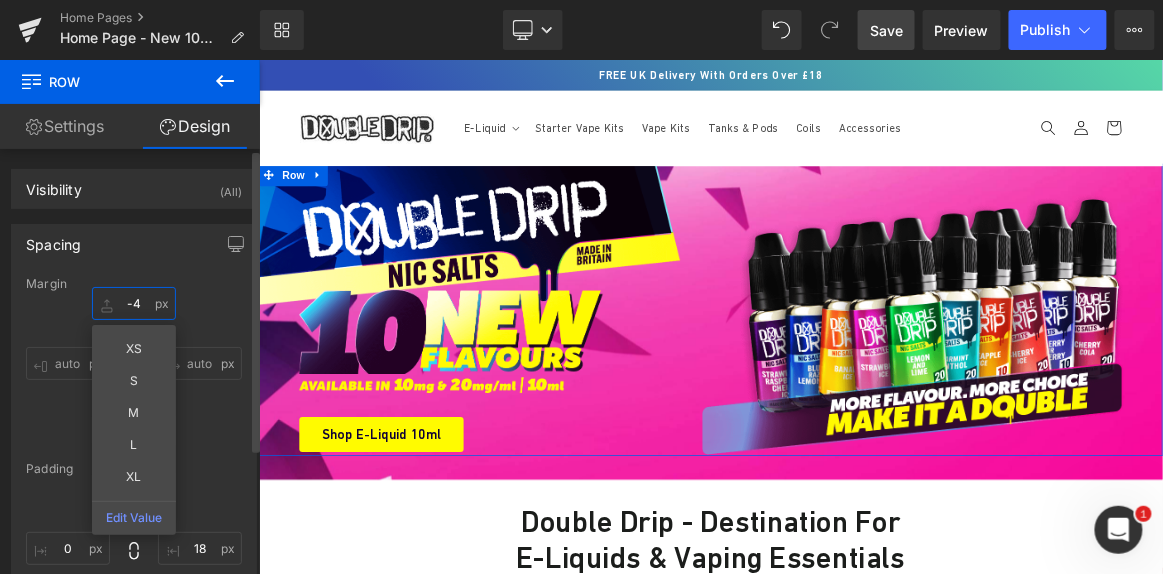 type on "-5" 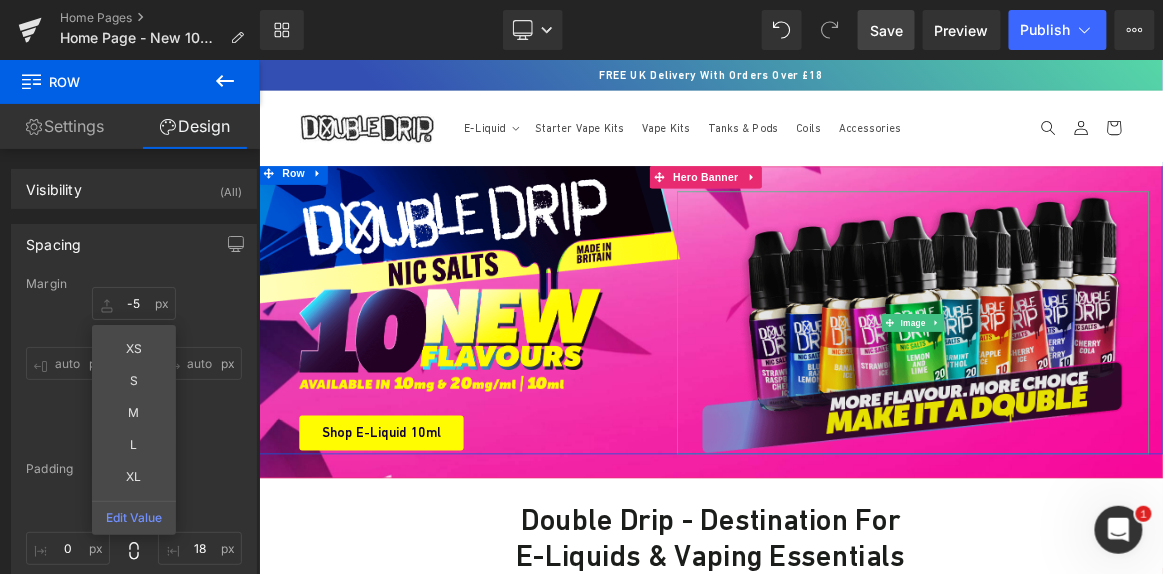 click at bounding box center (1134, 411) 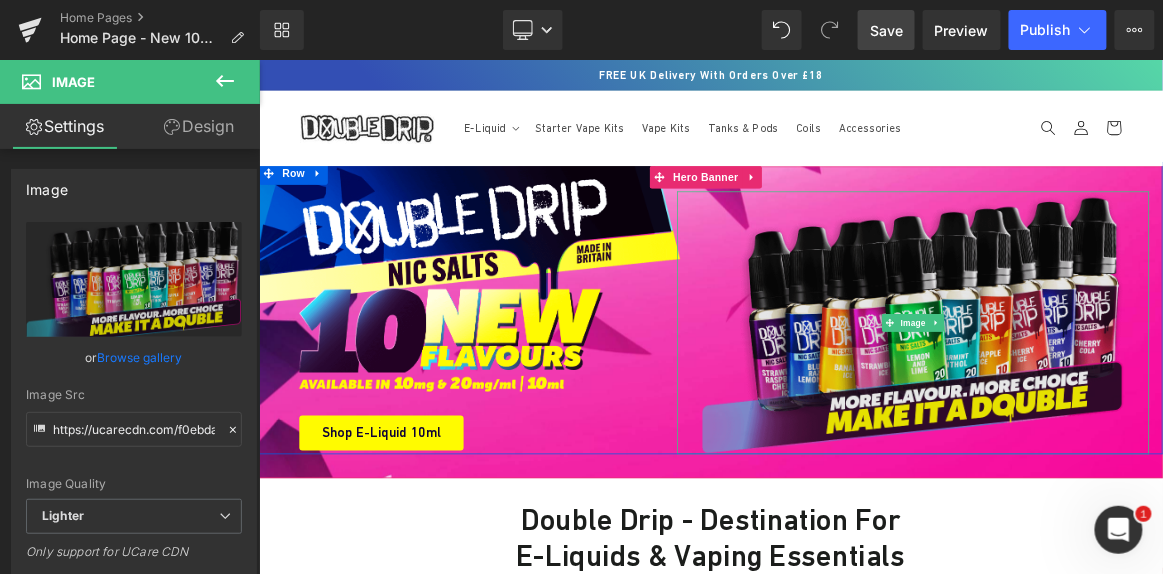 click at bounding box center [1134, 411] 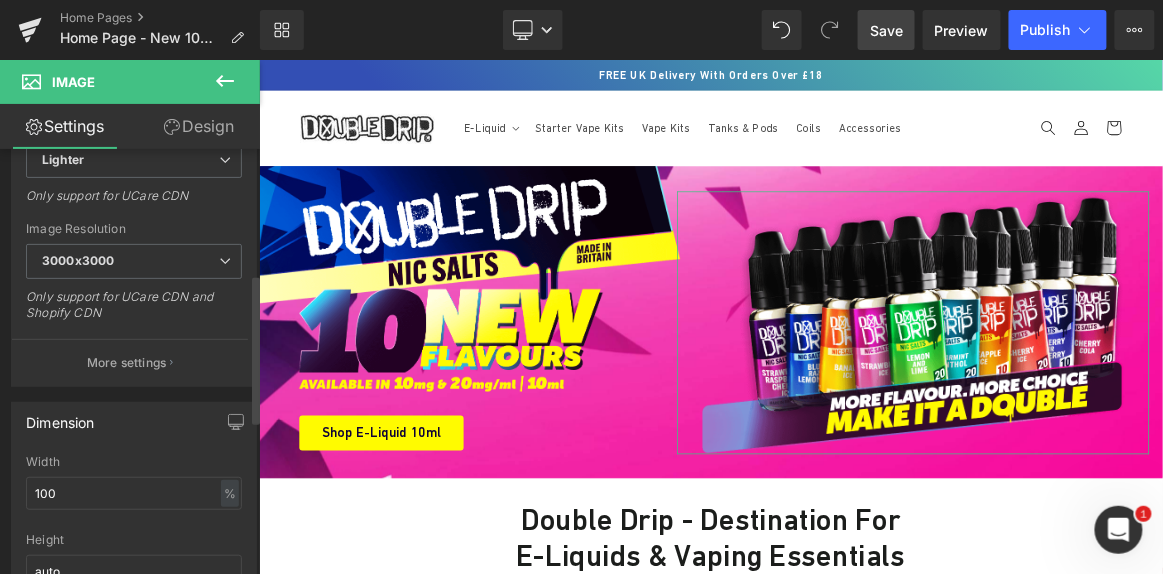 scroll, scrollTop: 454, scrollLeft: 0, axis: vertical 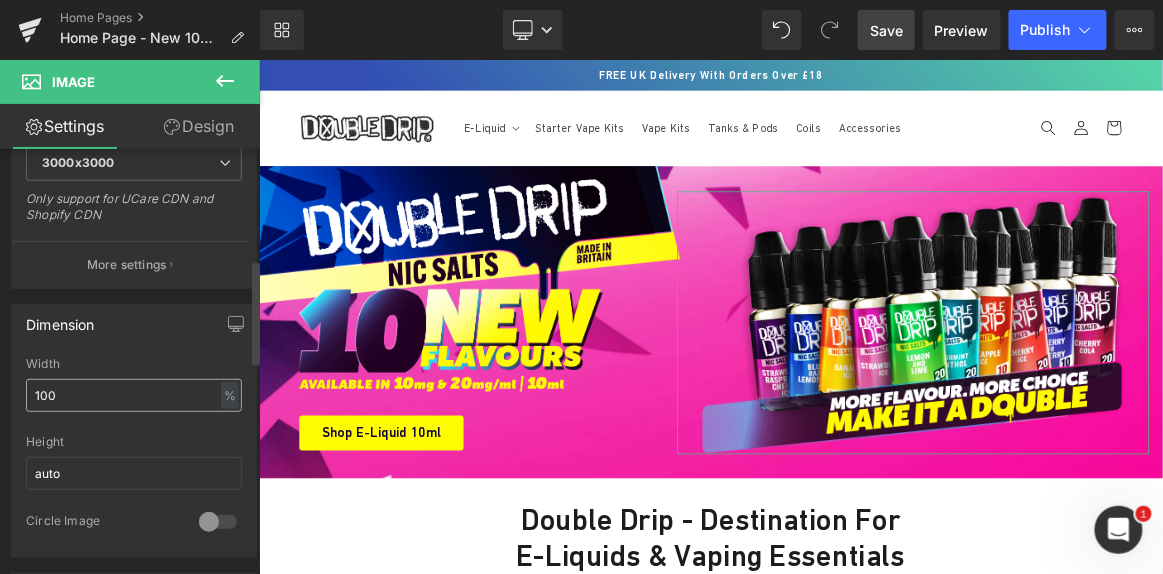 click on "100" at bounding box center (134, 395) 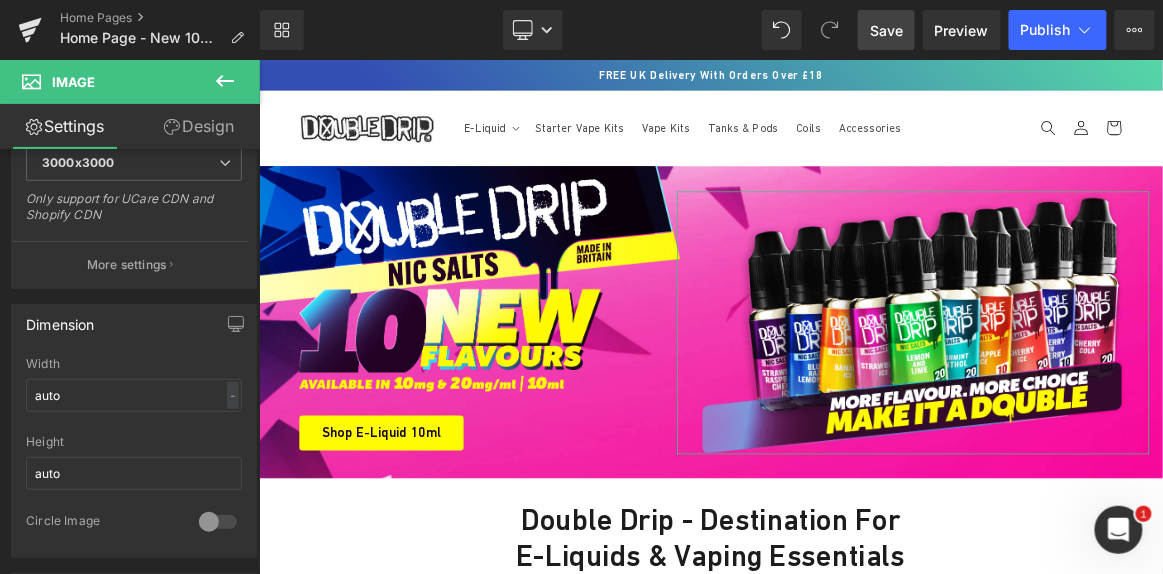 type on "auto" 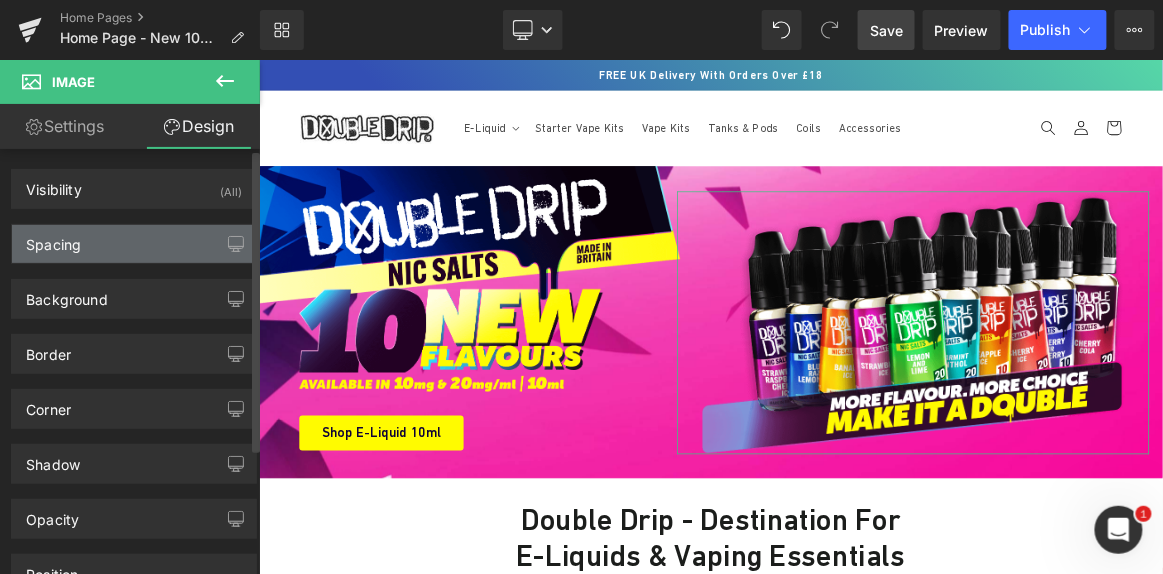 click on "Spacing" at bounding box center [134, 244] 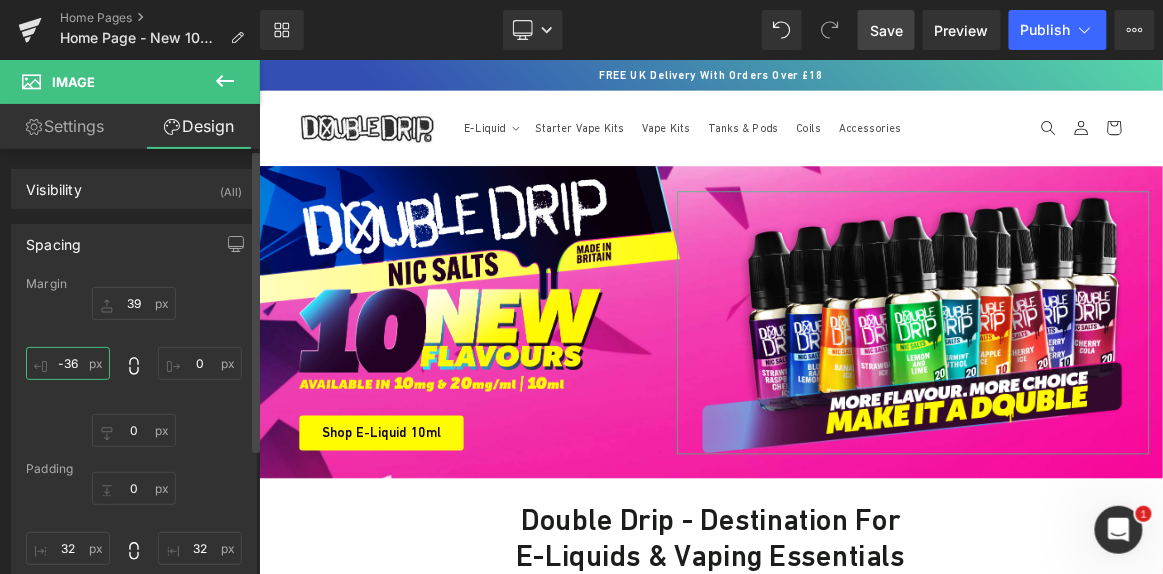 click on "-36" at bounding box center (68, 363) 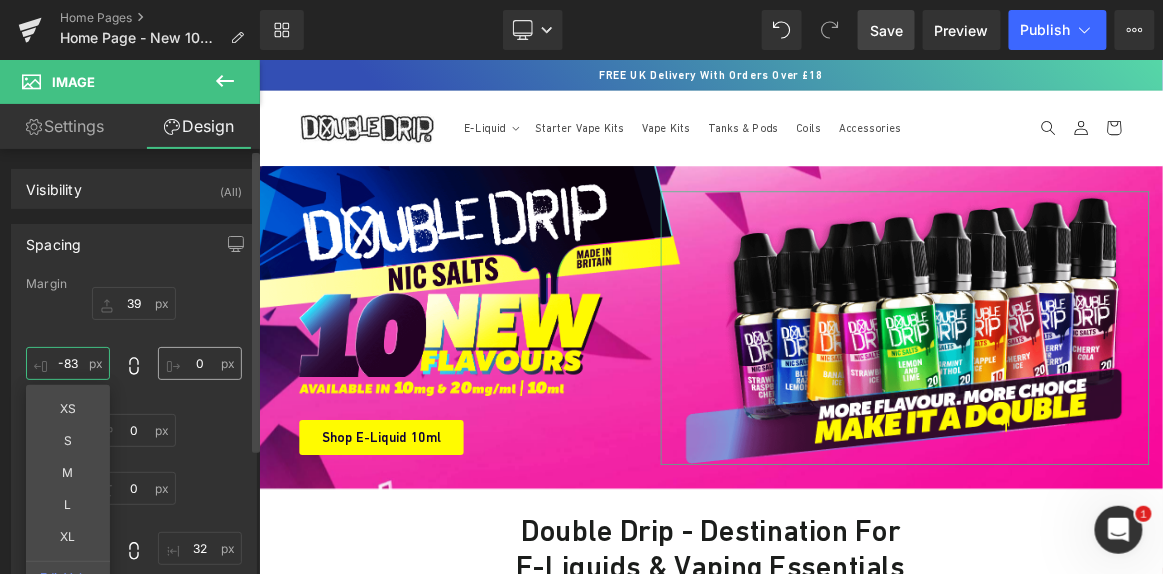 type on "-84" 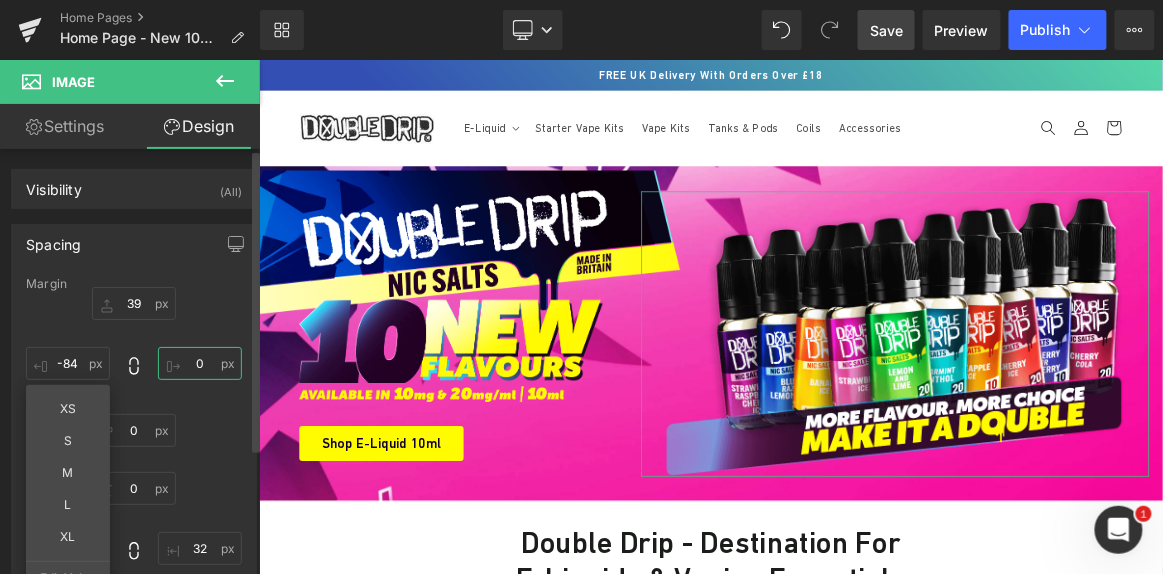 click on "0" at bounding box center [200, 363] 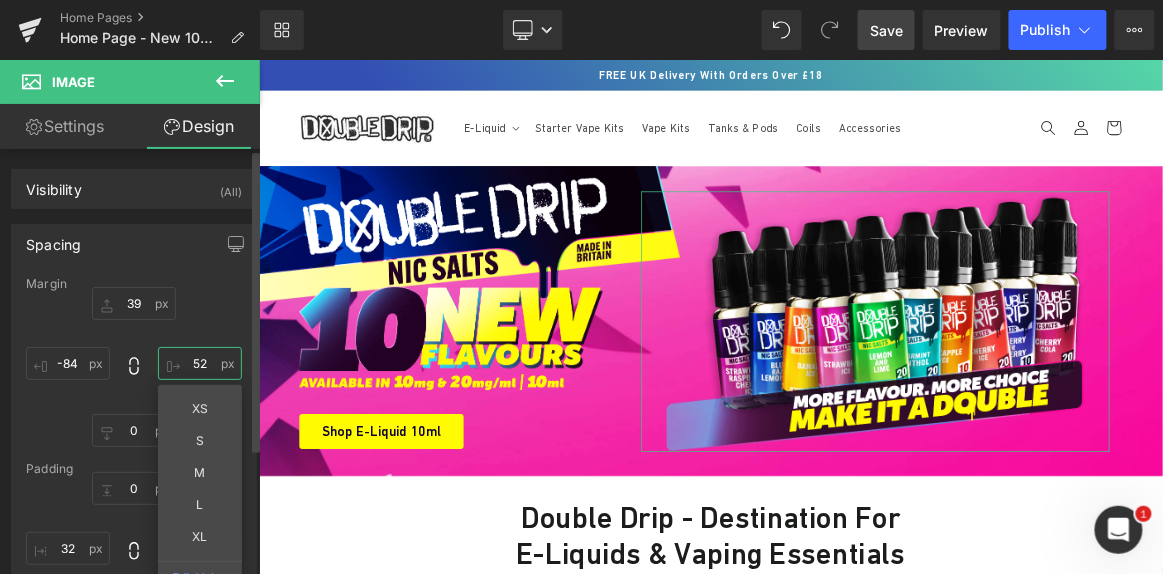 type on "53" 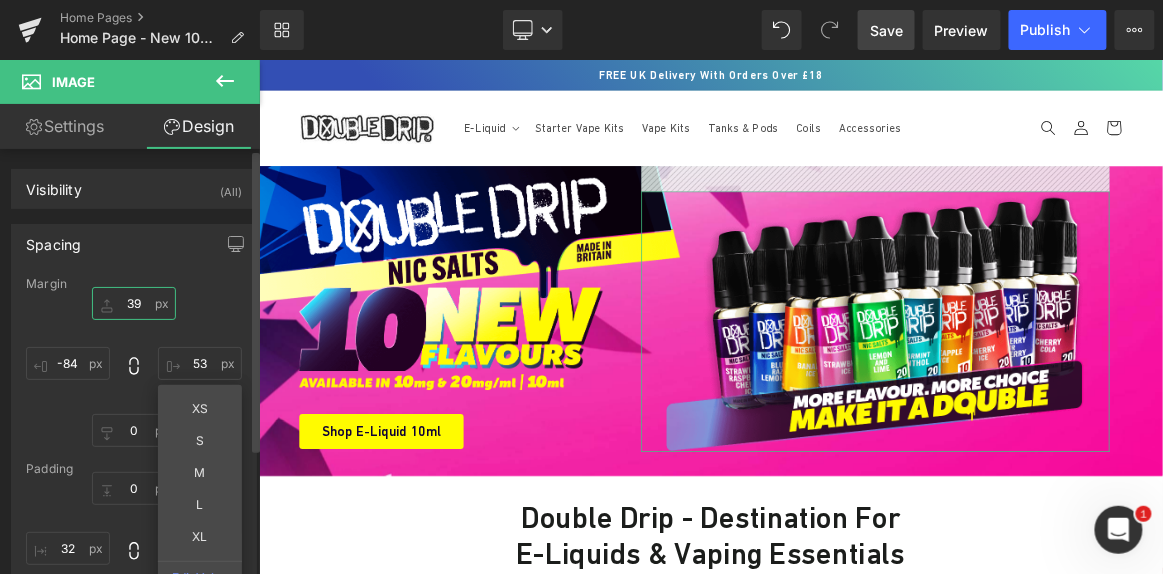 click on "39" at bounding box center [134, 303] 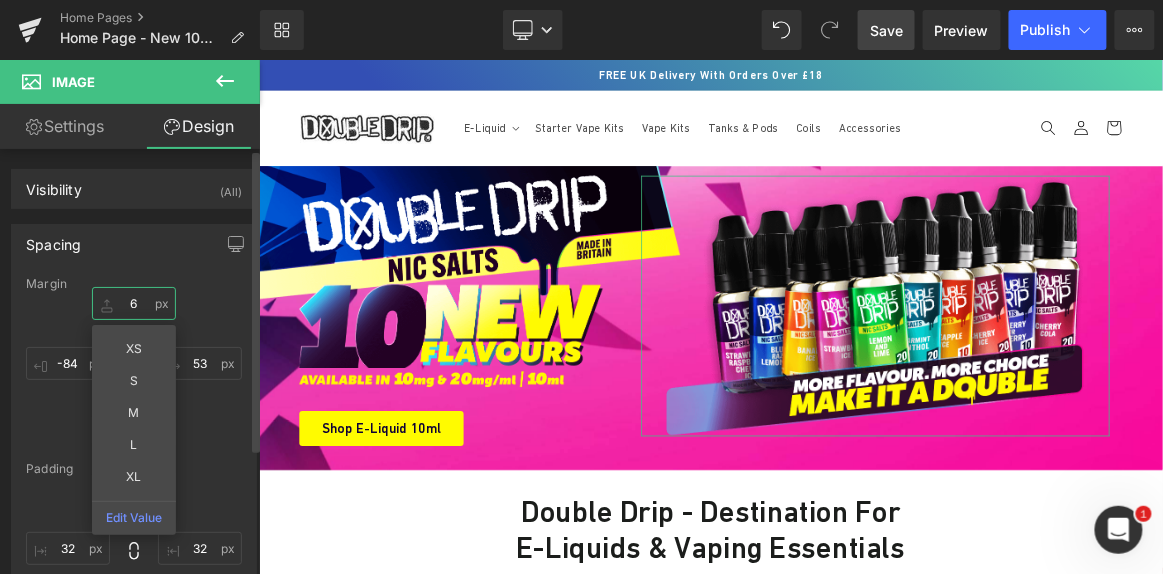 type on "7" 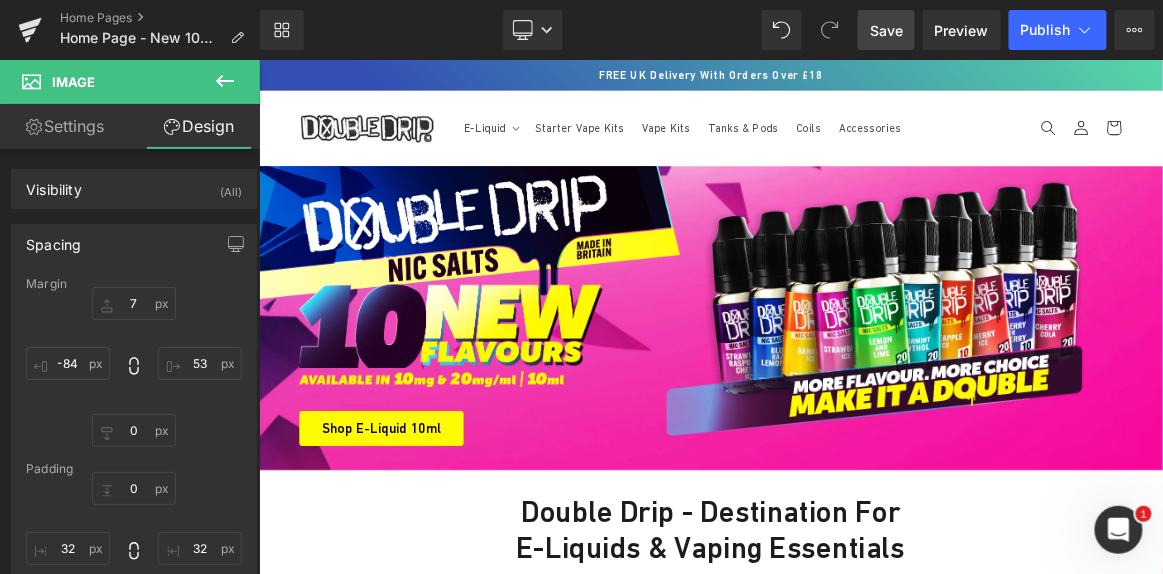 click on "Save" at bounding box center [886, 30] 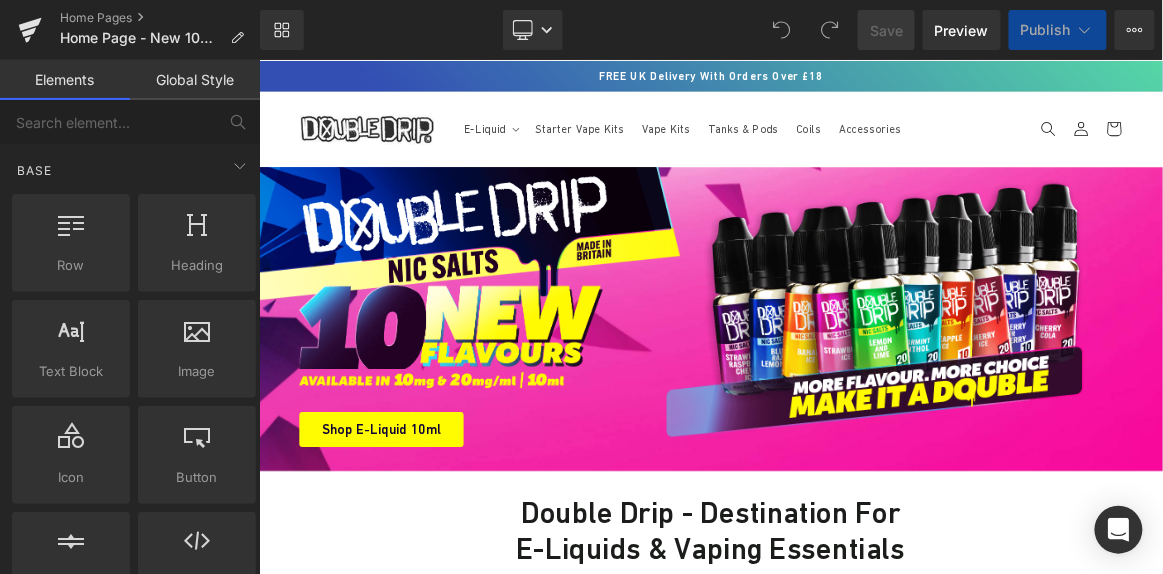 scroll, scrollTop: 0, scrollLeft: 0, axis: both 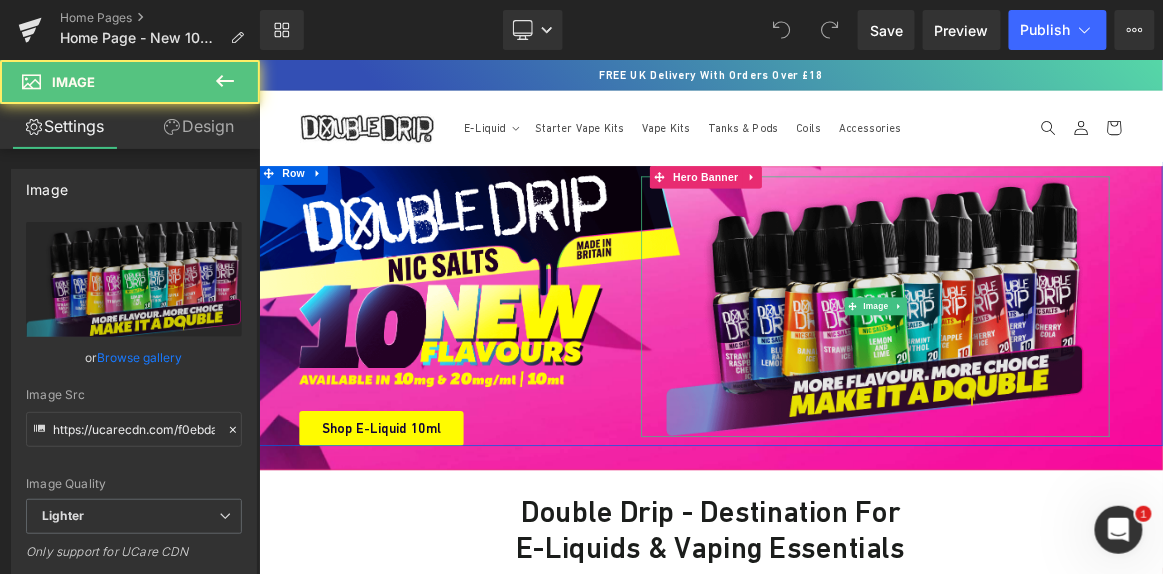 click at bounding box center (1083, 389) 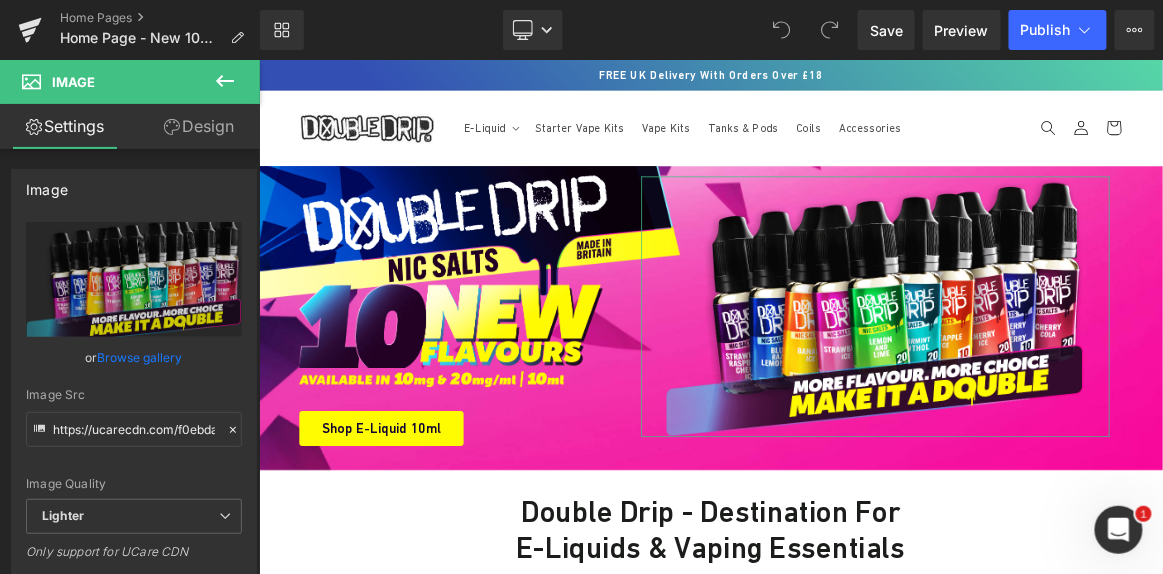click on "Design" at bounding box center [199, 126] 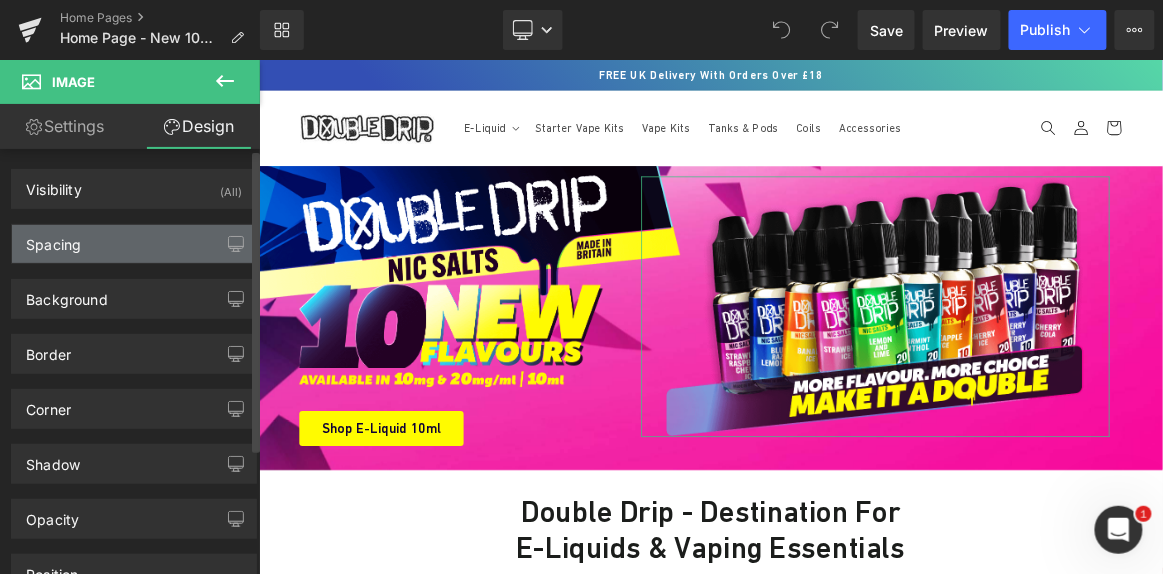 click on "Spacing" at bounding box center (134, 244) 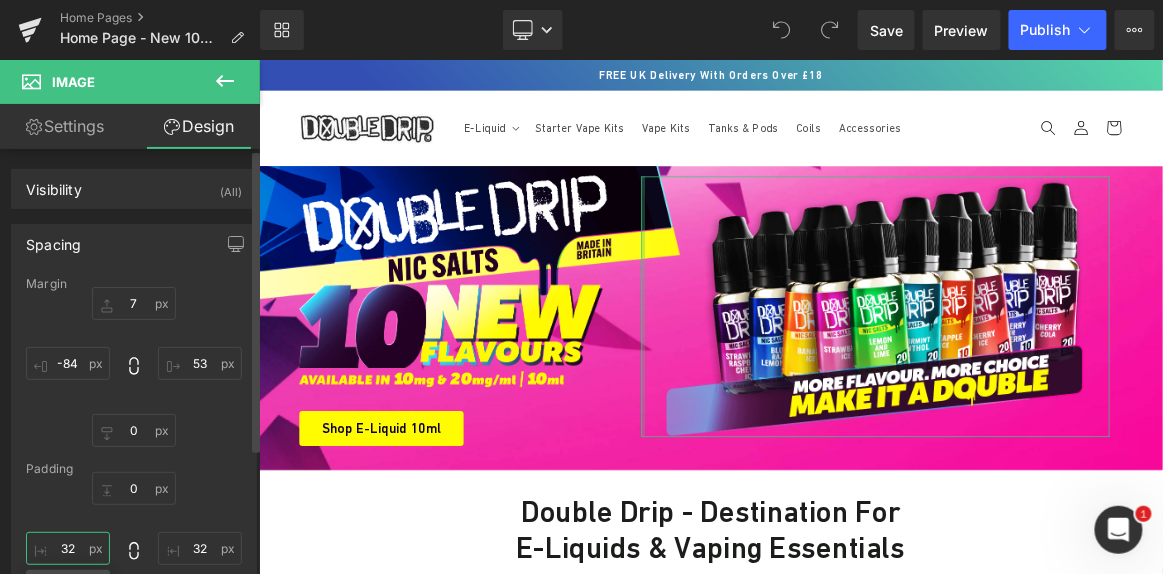 click on "32" at bounding box center (68, 548) 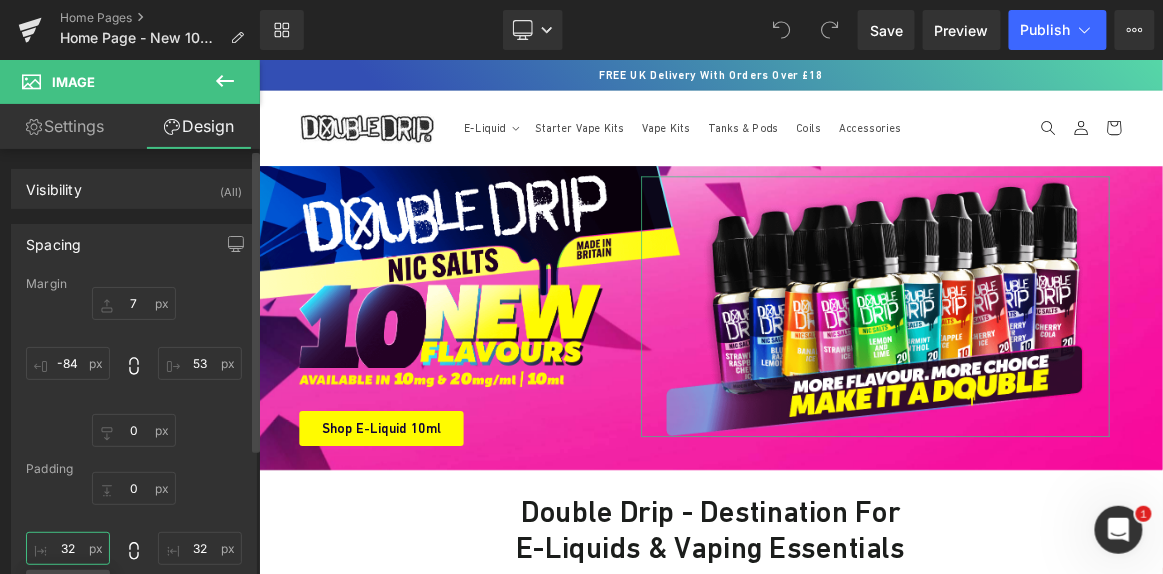 click on "32" at bounding box center (68, 548) 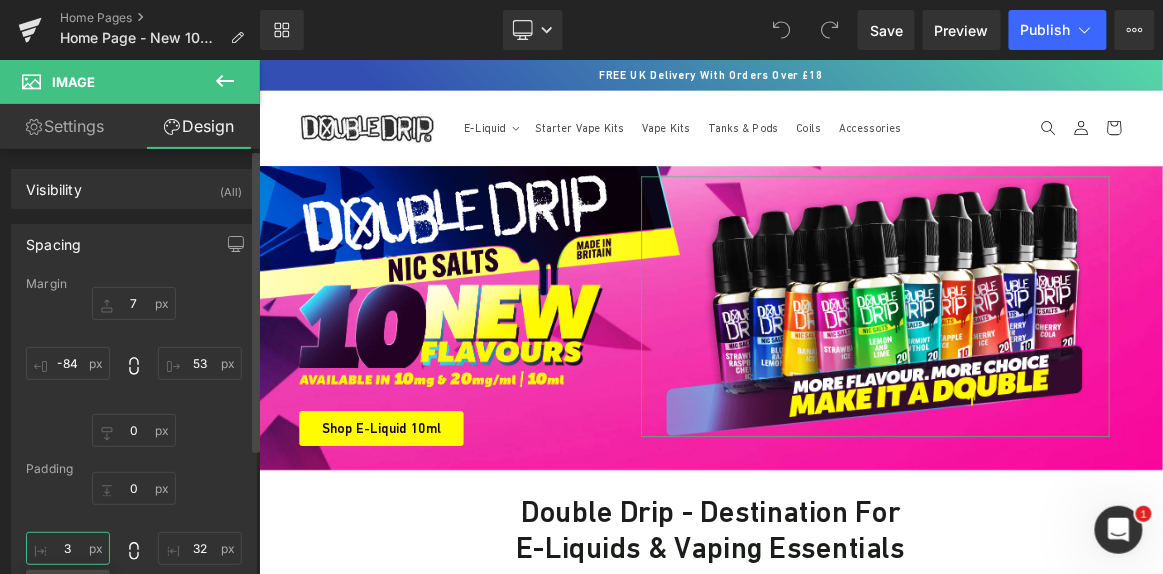 click on "3" at bounding box center (68, 548) 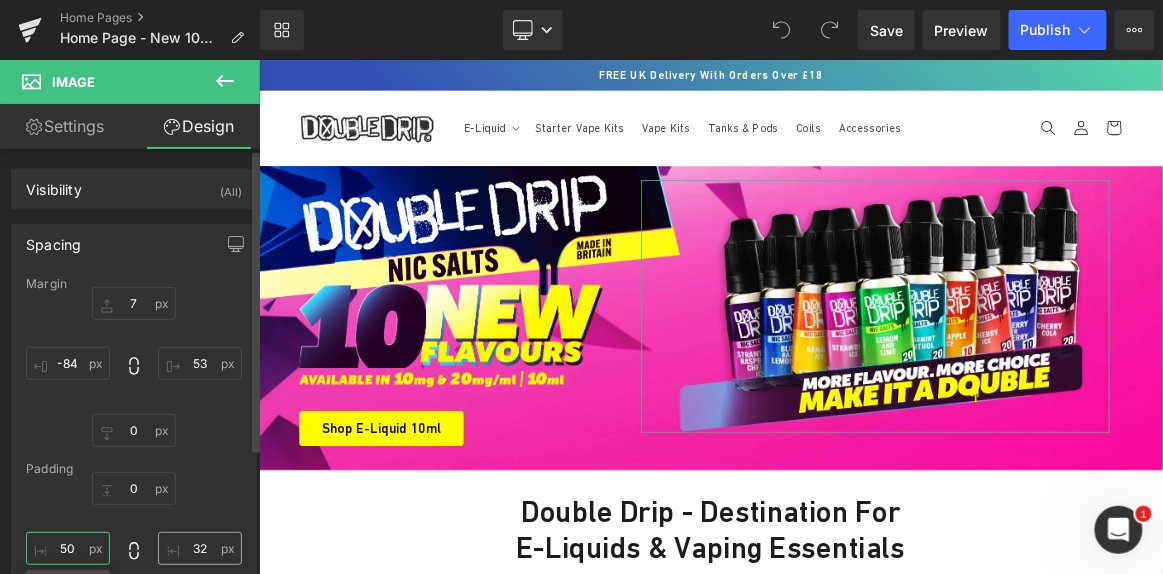 type on "50" 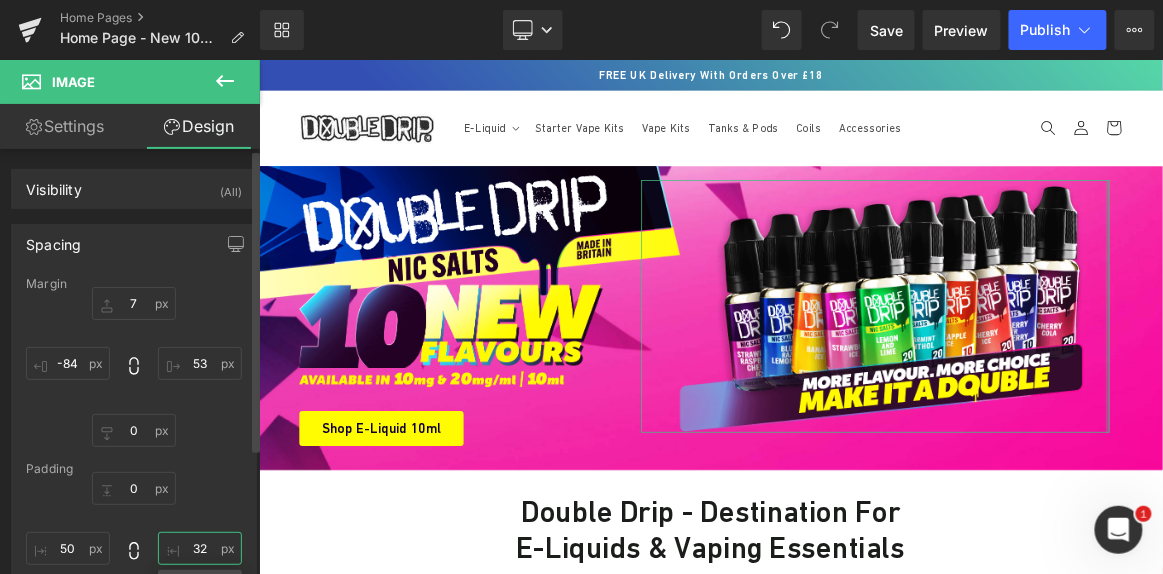 click on "32" at bounding box center [200, 548] 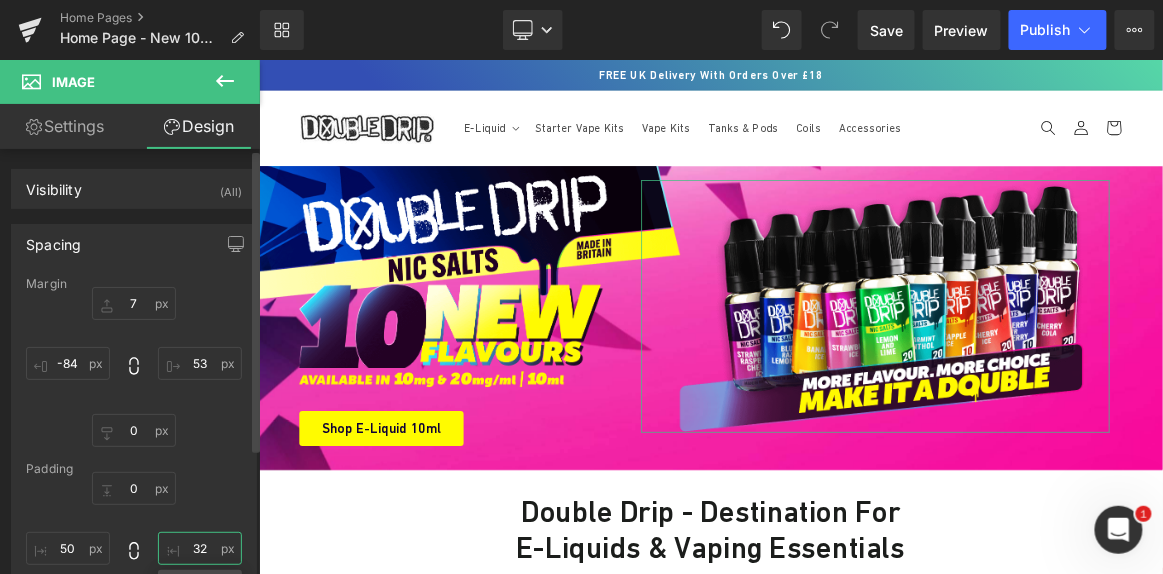 click on "32" at bounding box center [200, 548] 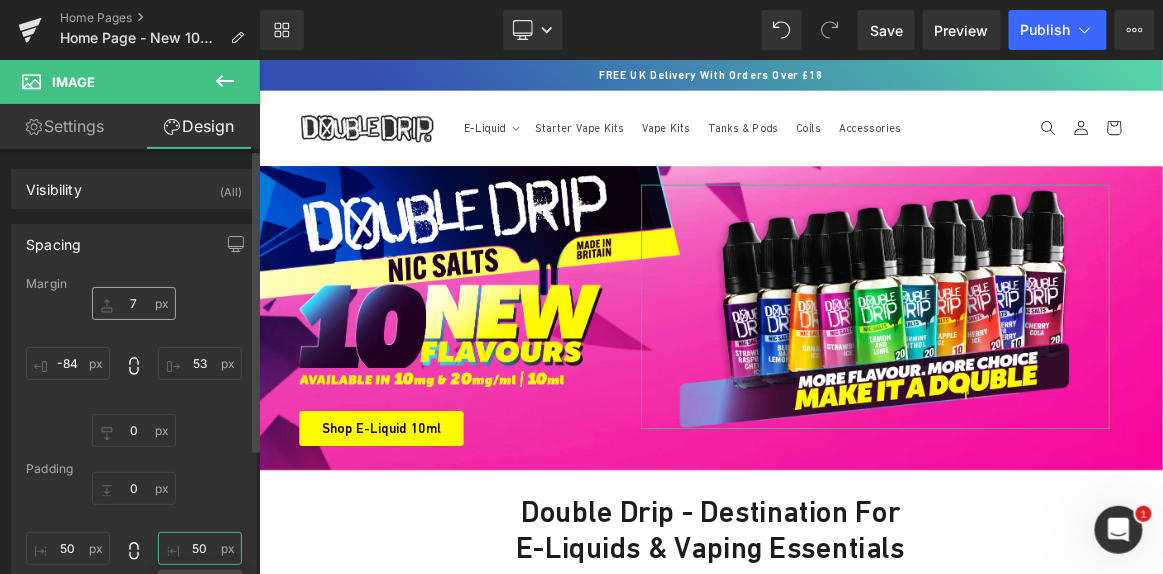 type on "50" 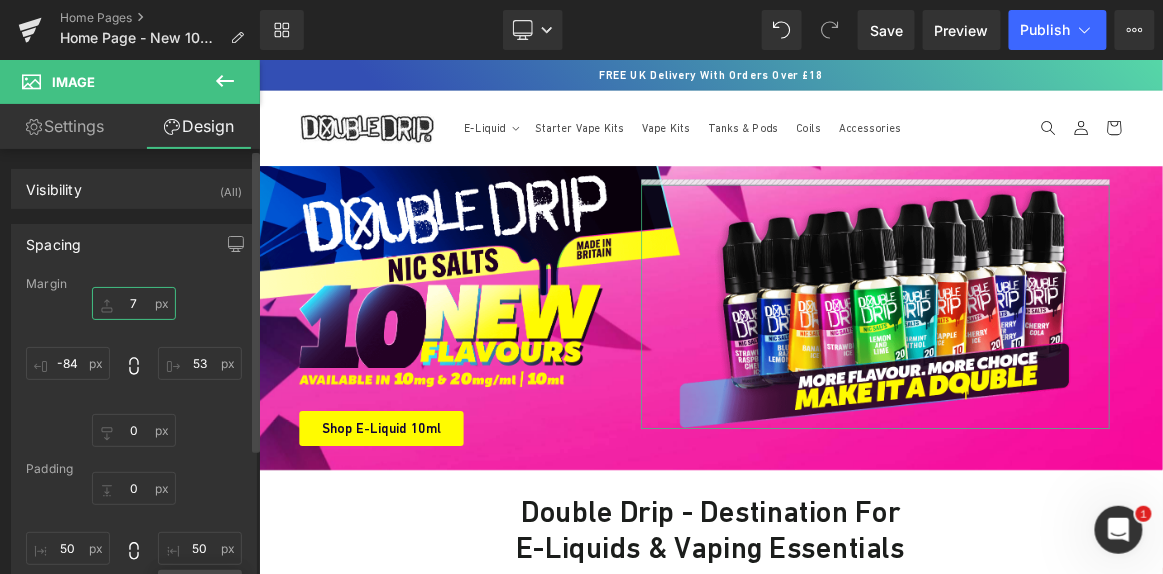 click on "7" at bounding box center [134, 303] 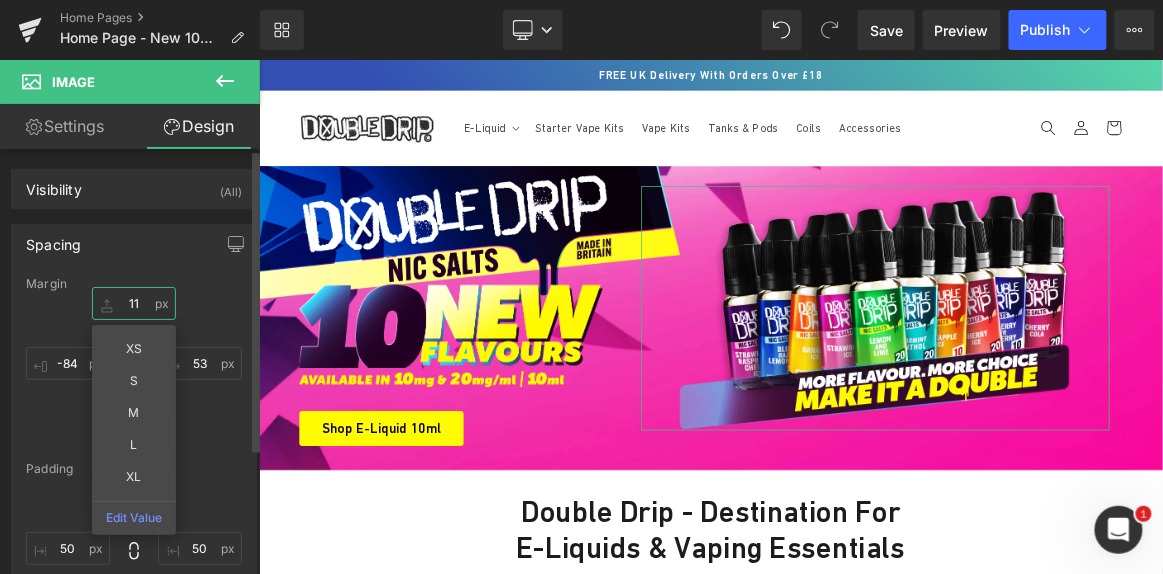 type on "12" 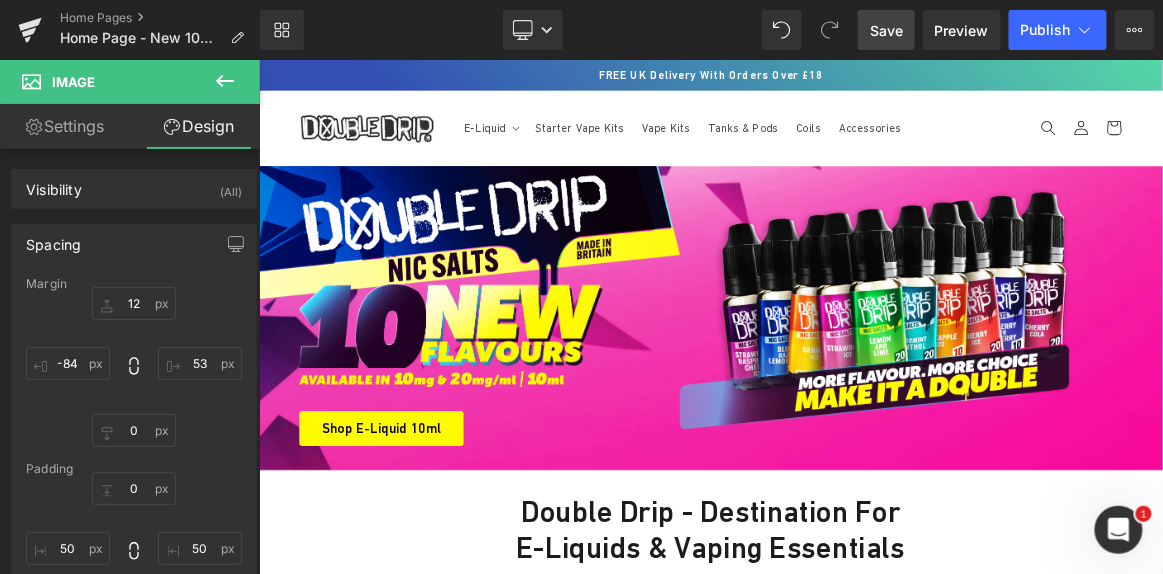 click on "Save" at bounding box center [886, 30] 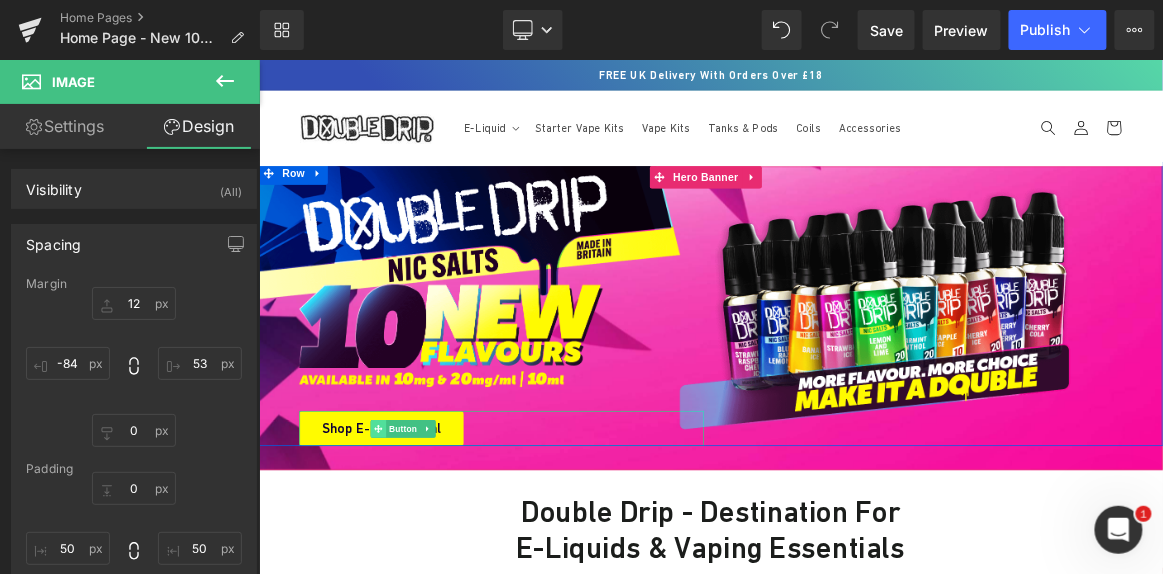 click at bounding box center [417, 553] 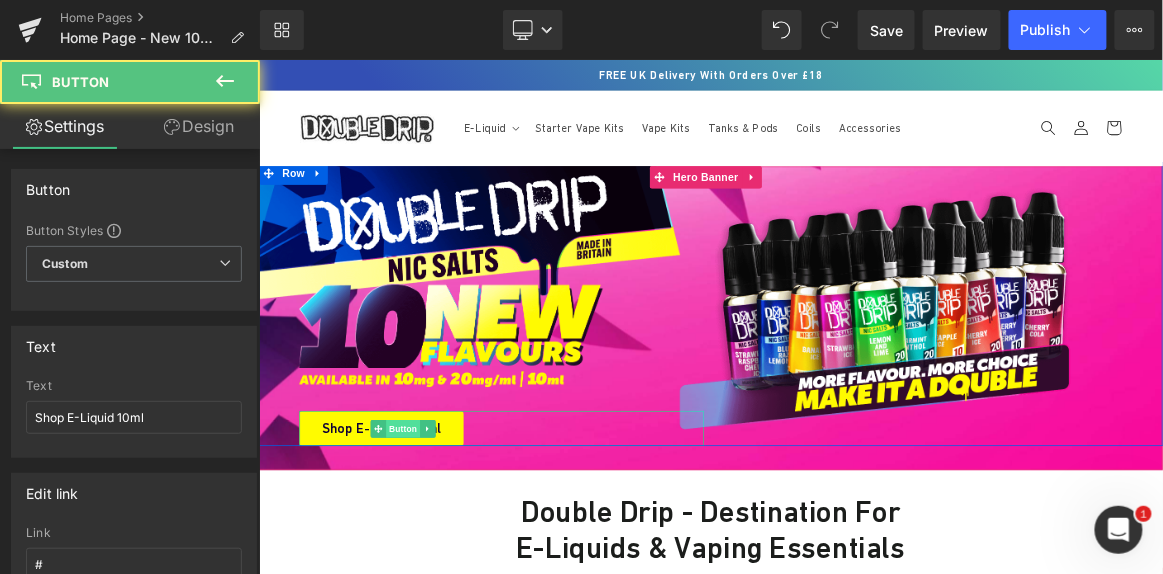 click on "Button" at bounding box center [451, 553] 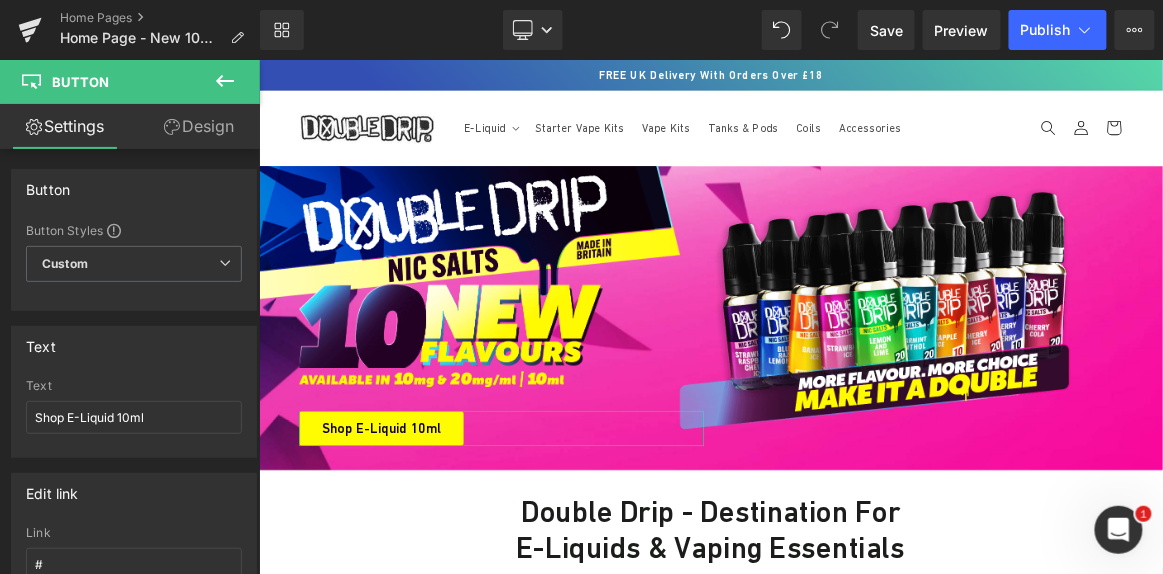 click on "Design" at bounding box center [199, 126] 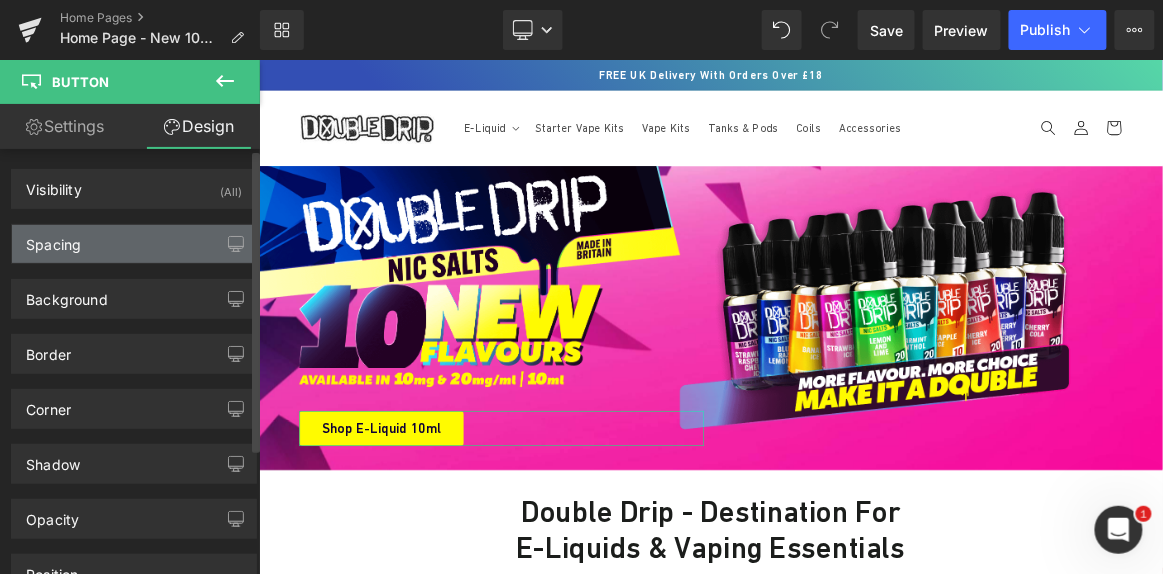click on "Spacing" at bounding box center [134, 244] 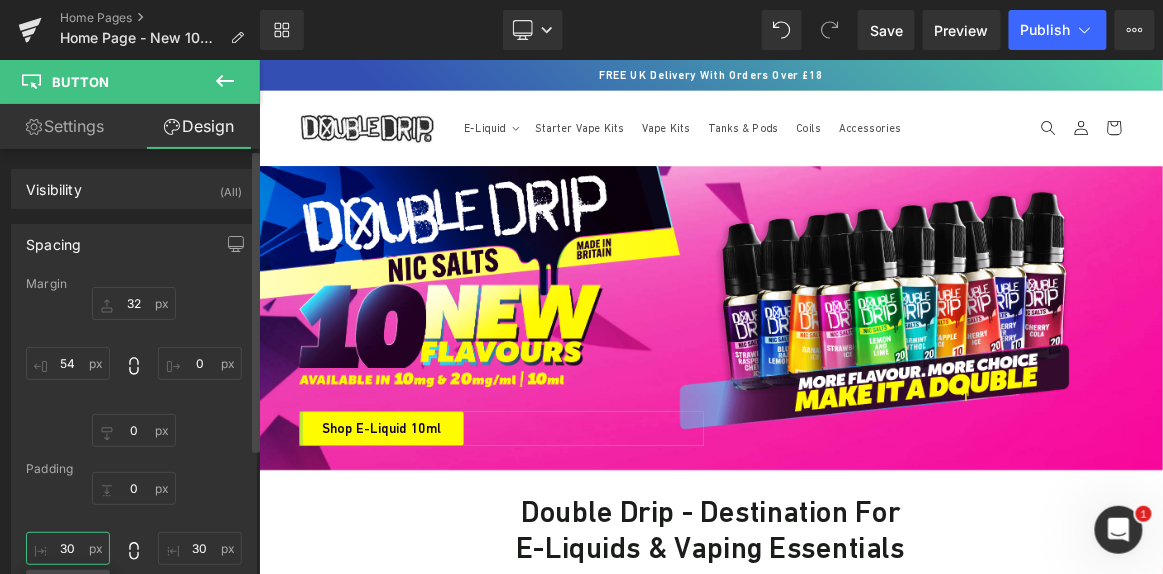 click on "30" at bounding box center [68, 548] 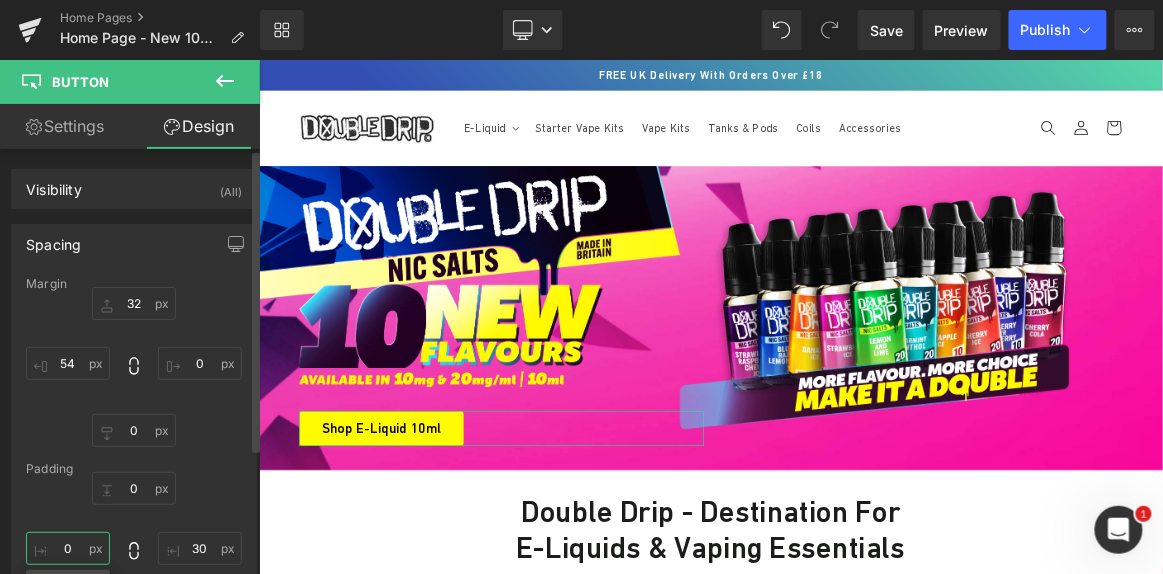 type on "2" 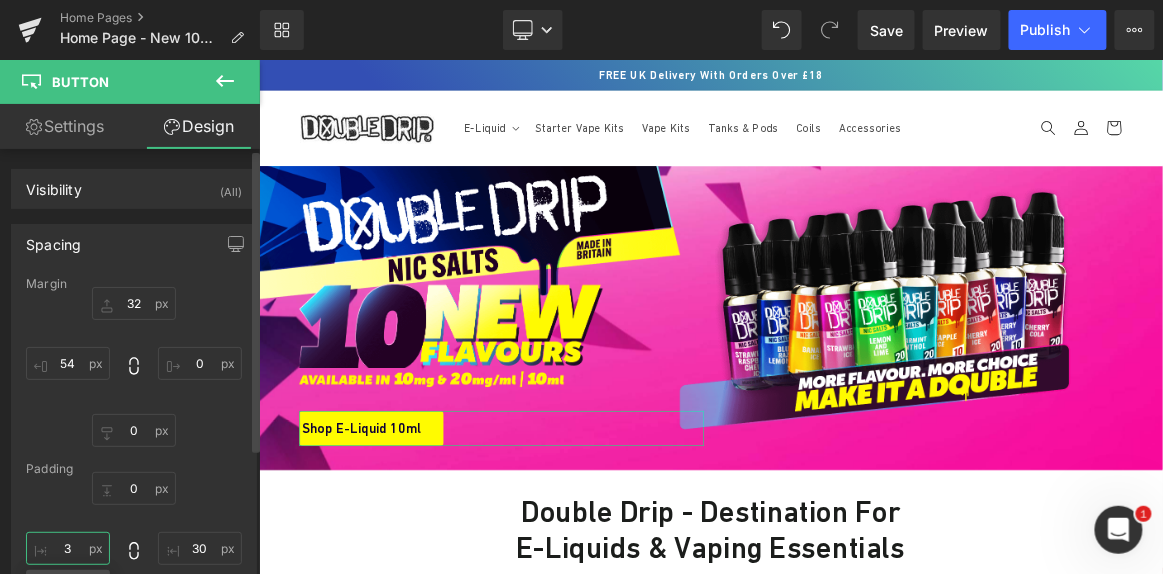 type on "30" 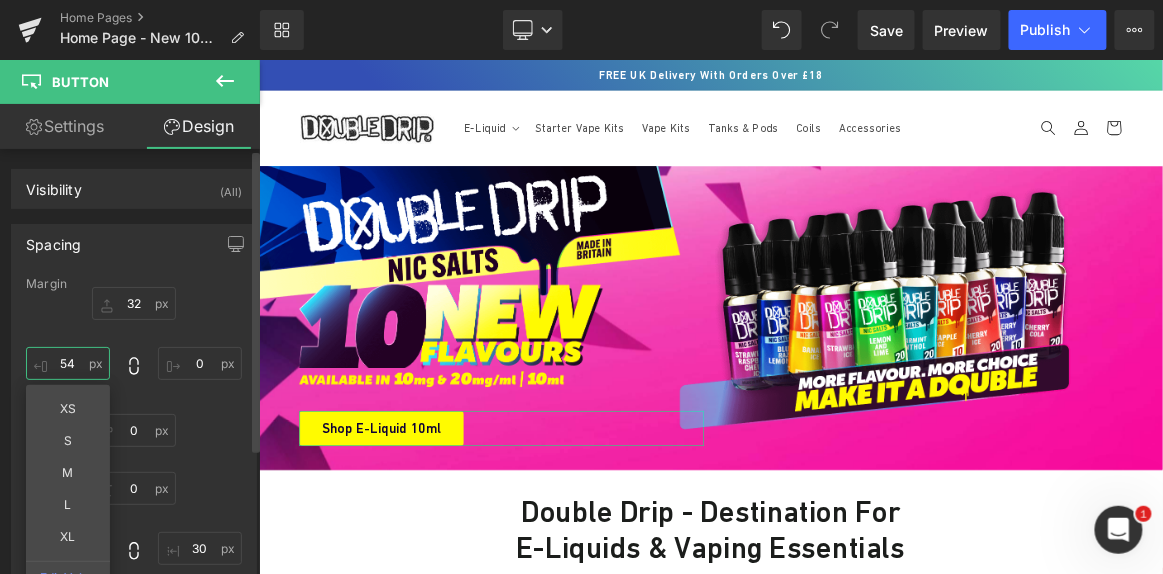 click on "54" at bounding box center [68, 363] 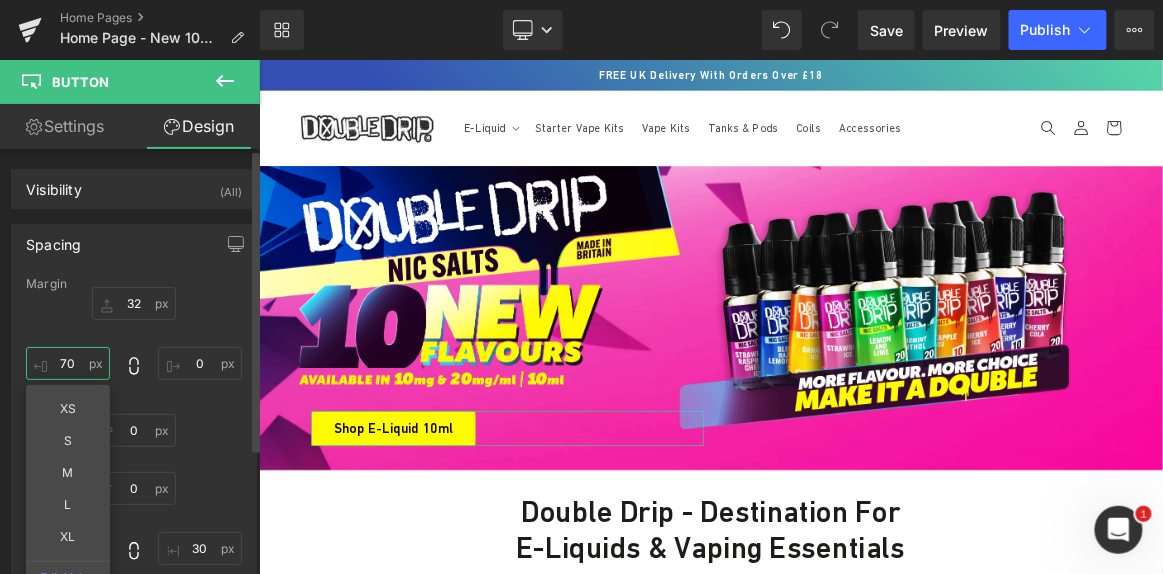 type on "71" 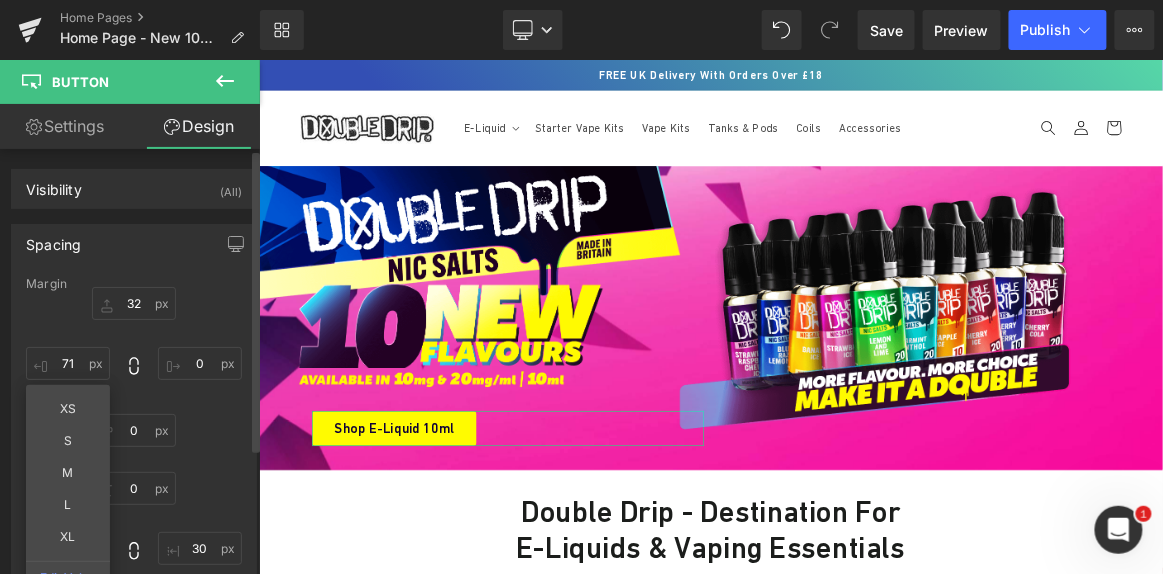 click on "32
0
0
71 XS S M L XL Edit Value" at bounding box center [134, 367] 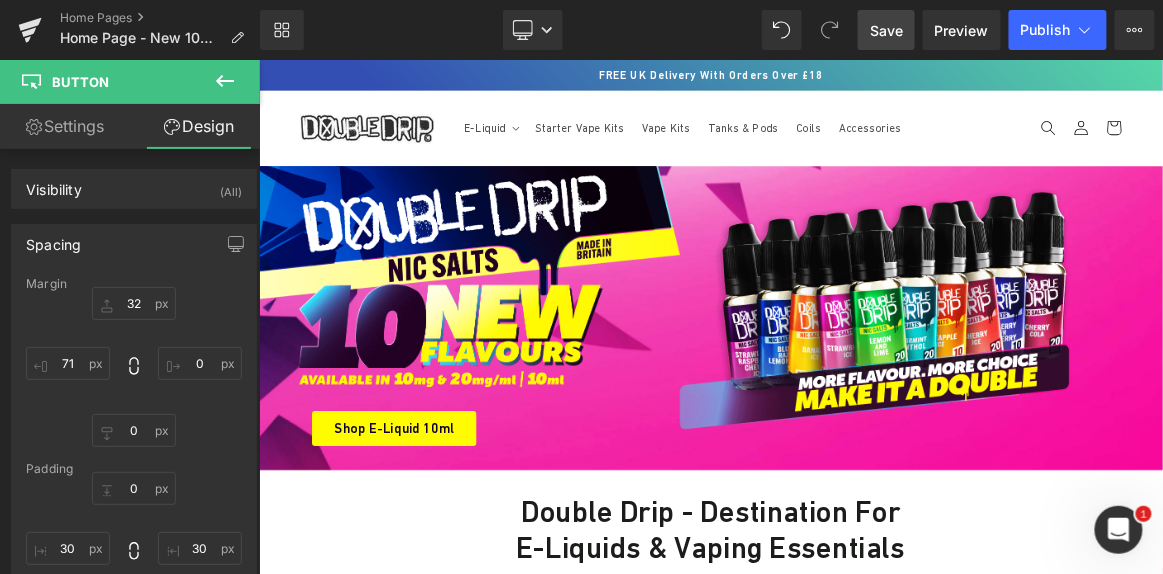 click on "Save" at bounding box center (886, 30) 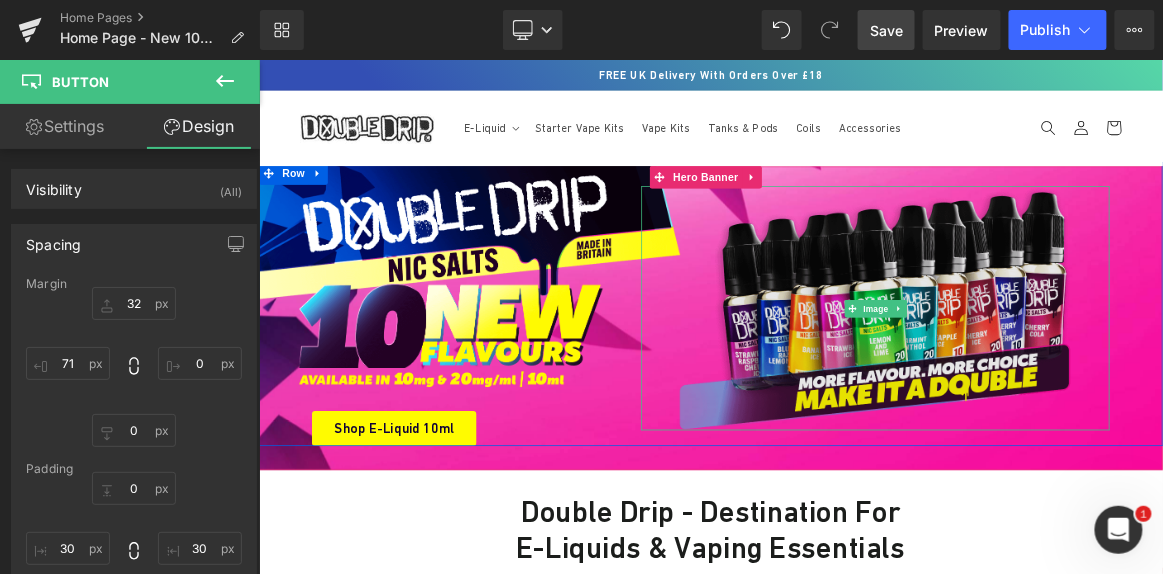 click at bounding box center [1083, 391] 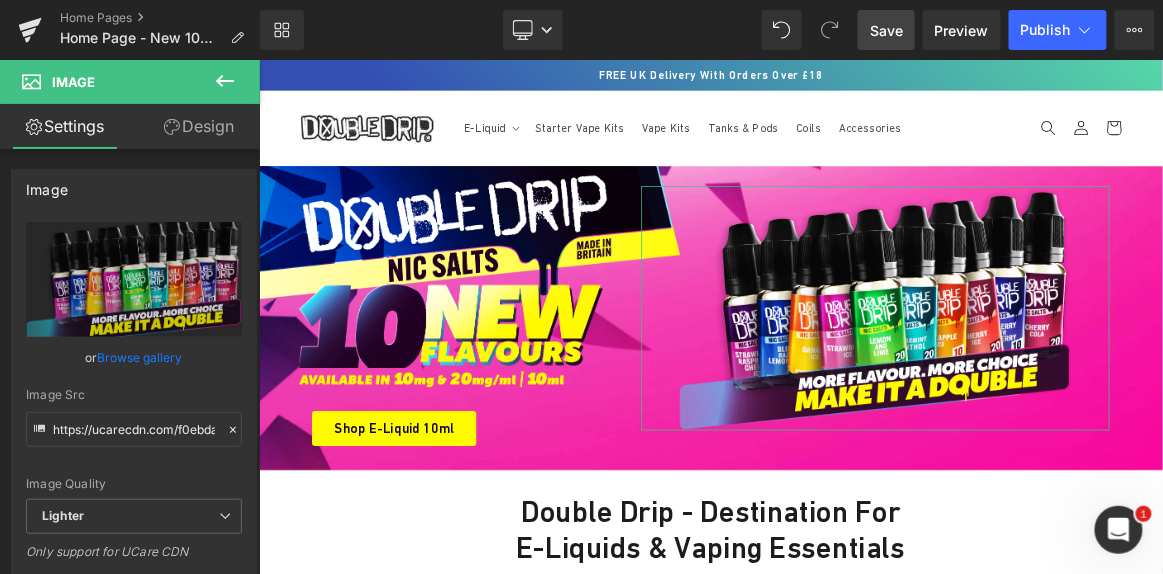 click on "Design" at bounding box center (199, 126) 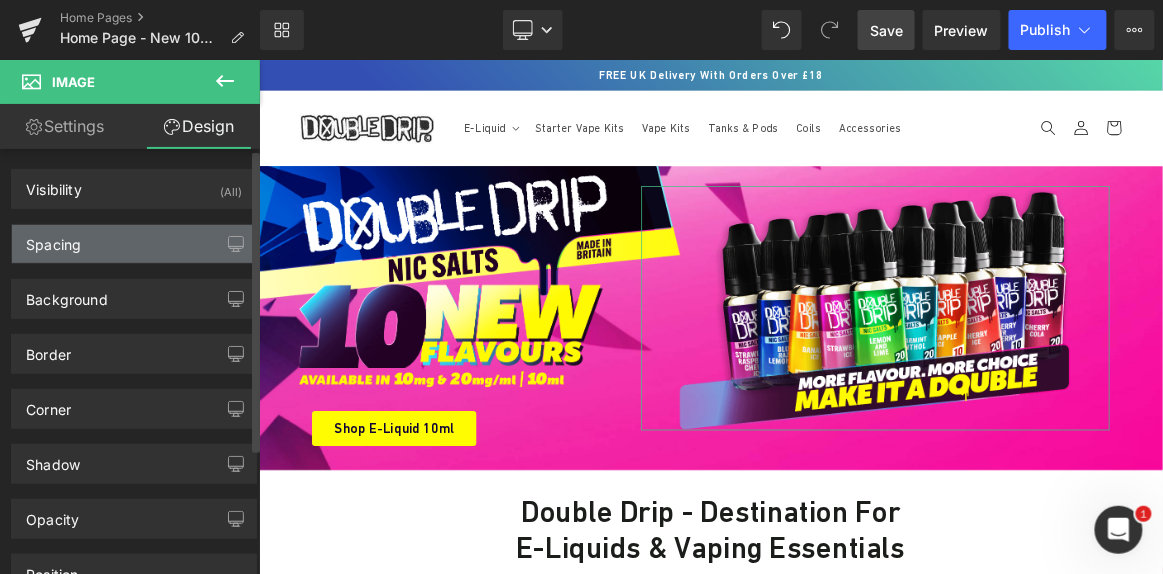 click on "Spacing" at bounding box center [134, 244] 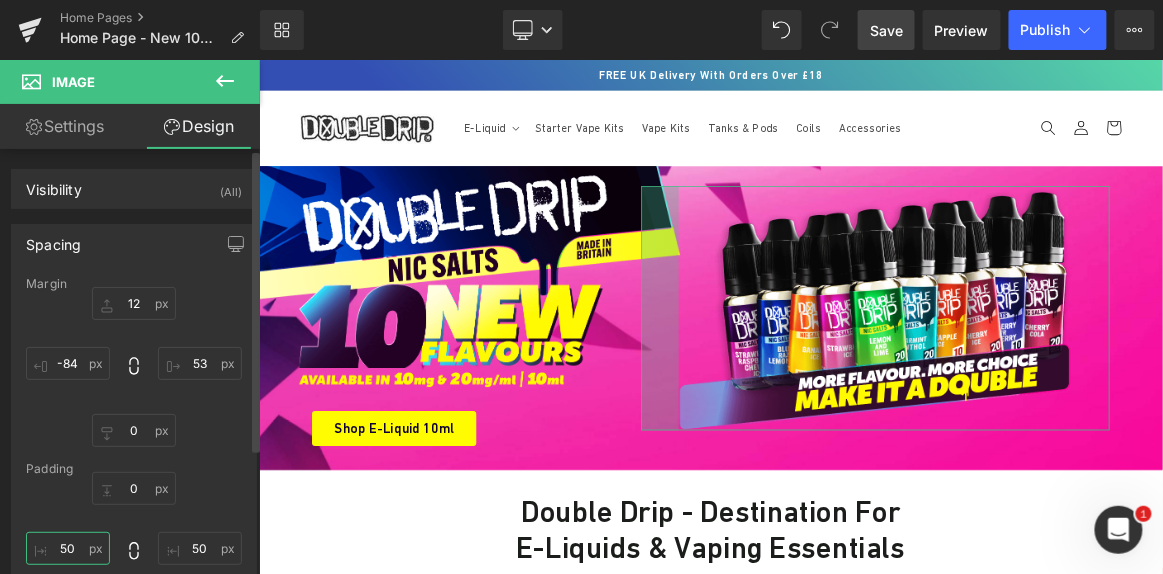 click on "50" at bounding box center (68, 548) 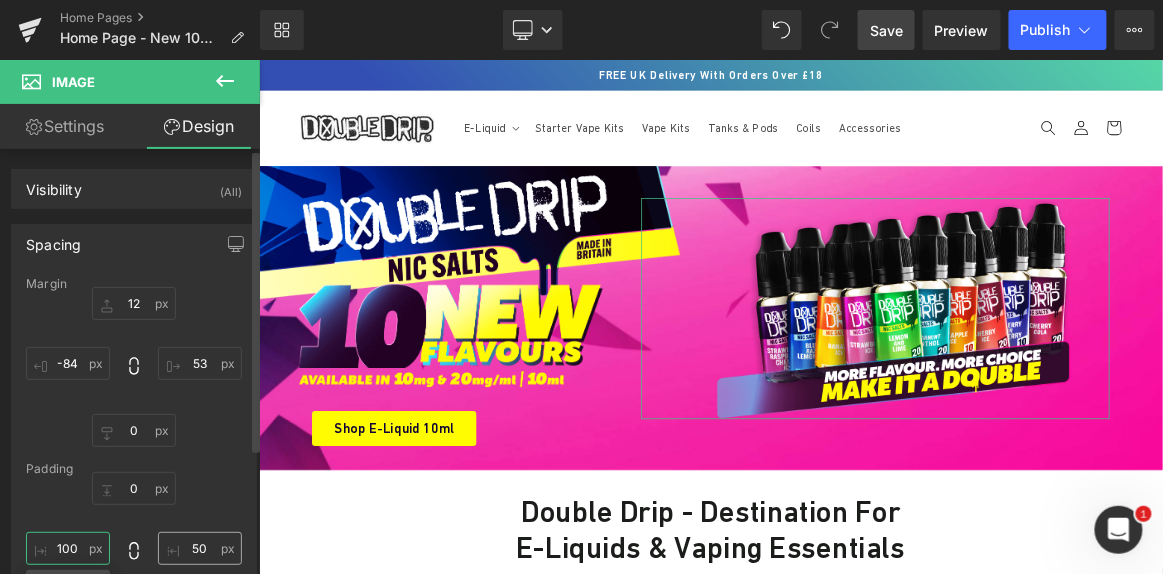 type on "100" 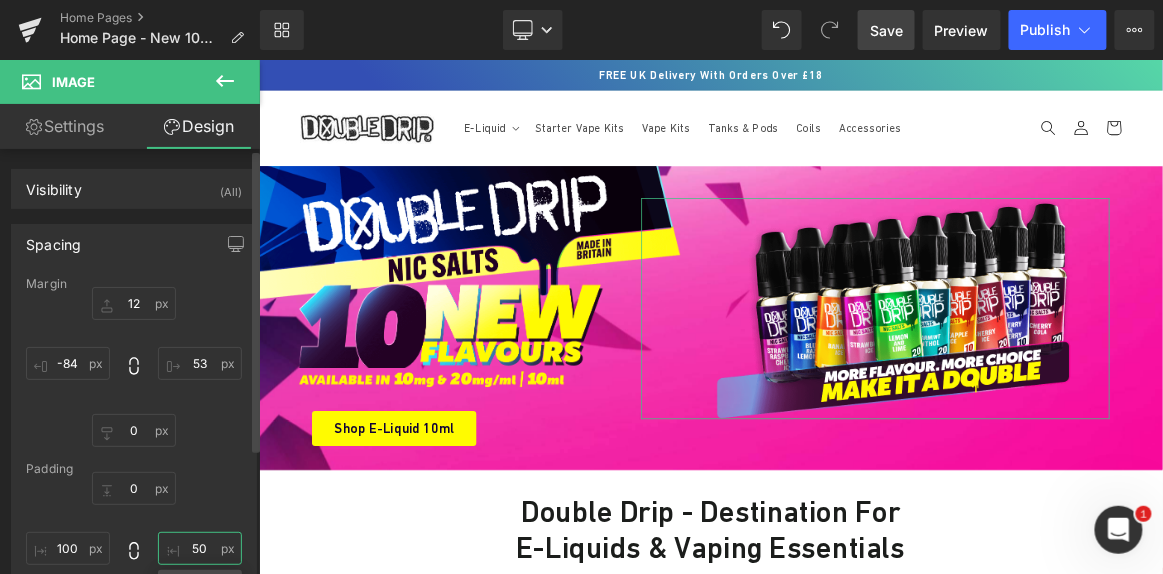 click on "50" at bounding box center [200, 548] 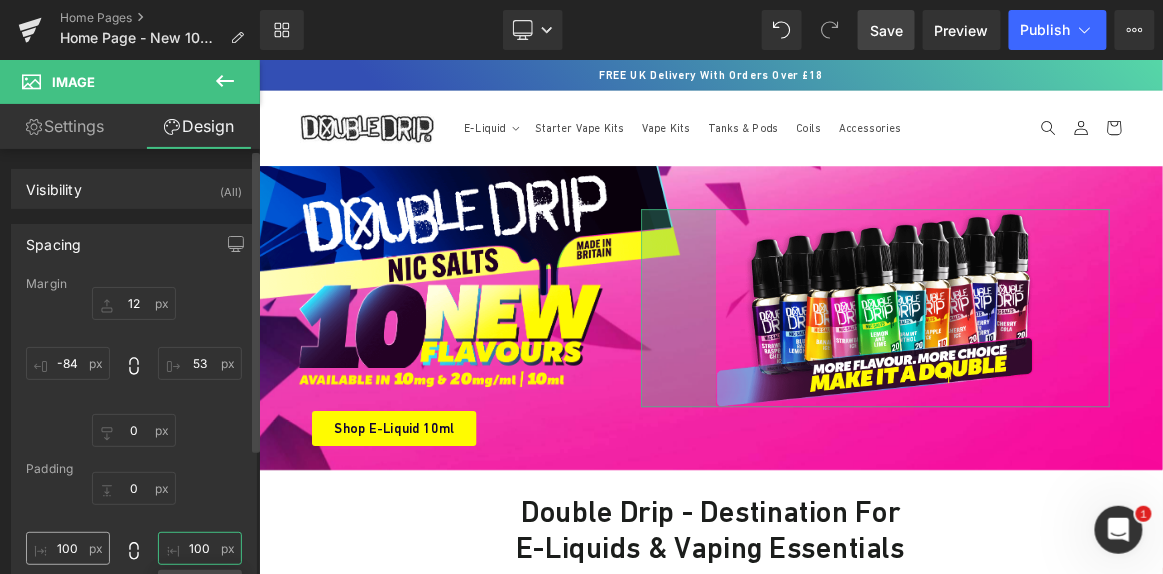 type on "100" 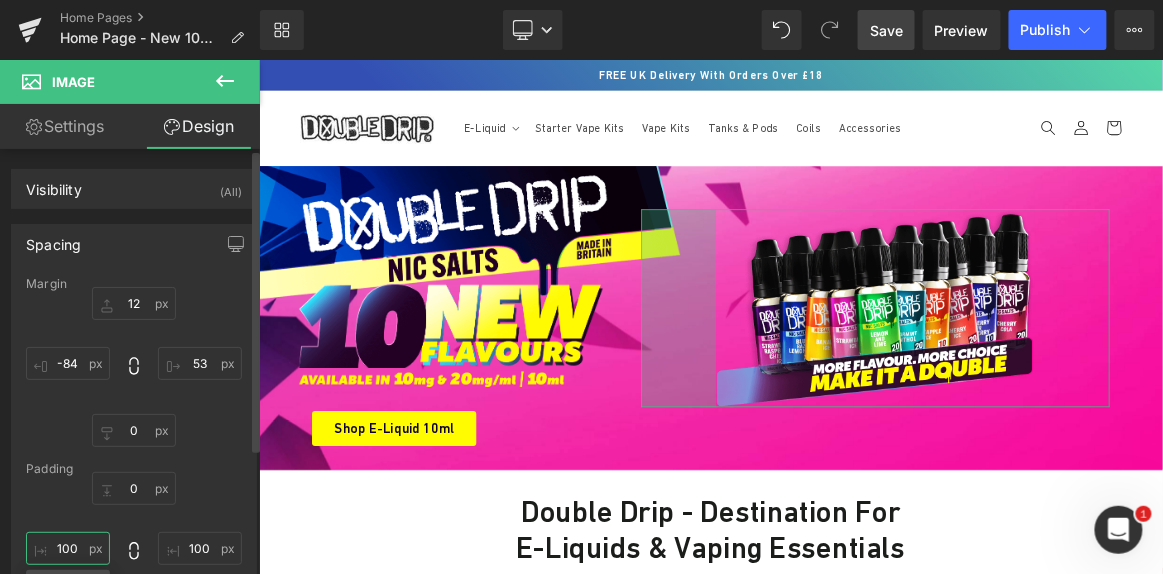 click on "100" at bounding box center [68, 548] 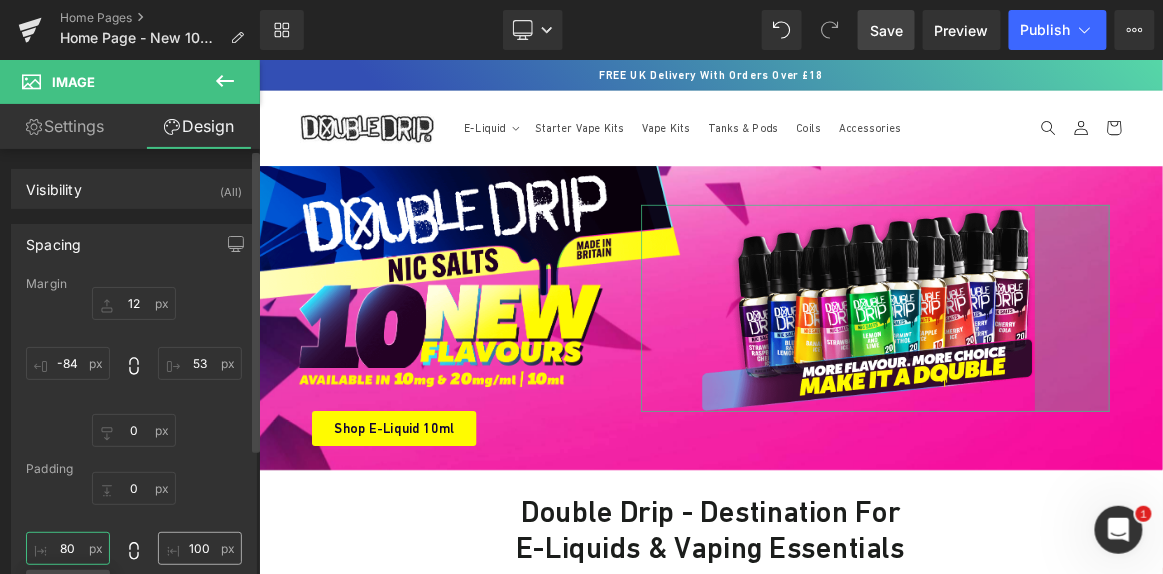 type on "80" 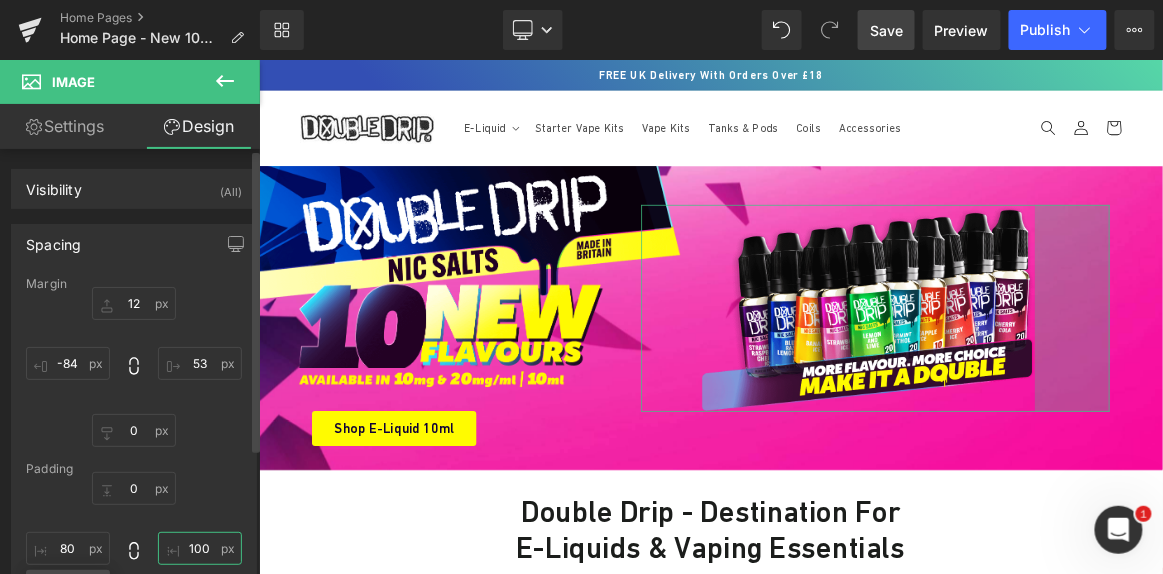 click on "100" at bounding box center (200, 548) 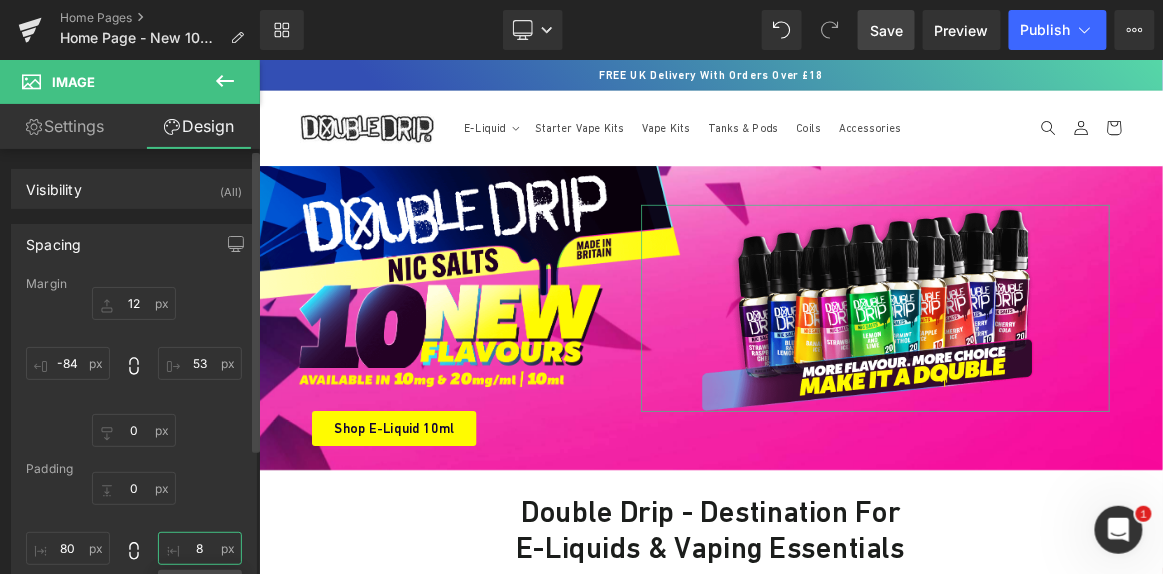 type on "80" 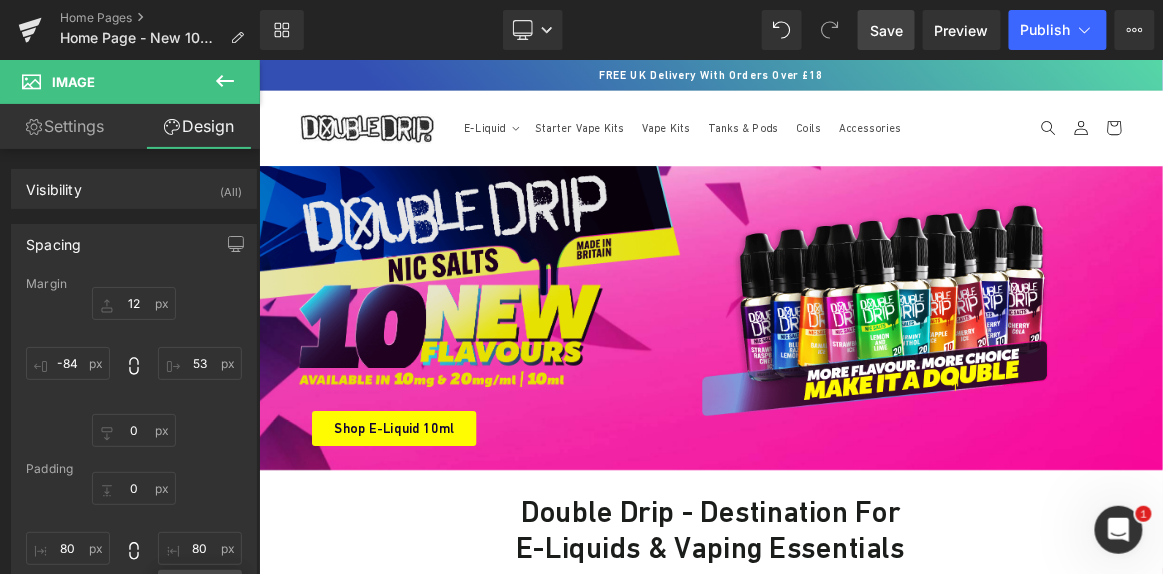 click at bounding box center (556, 342) 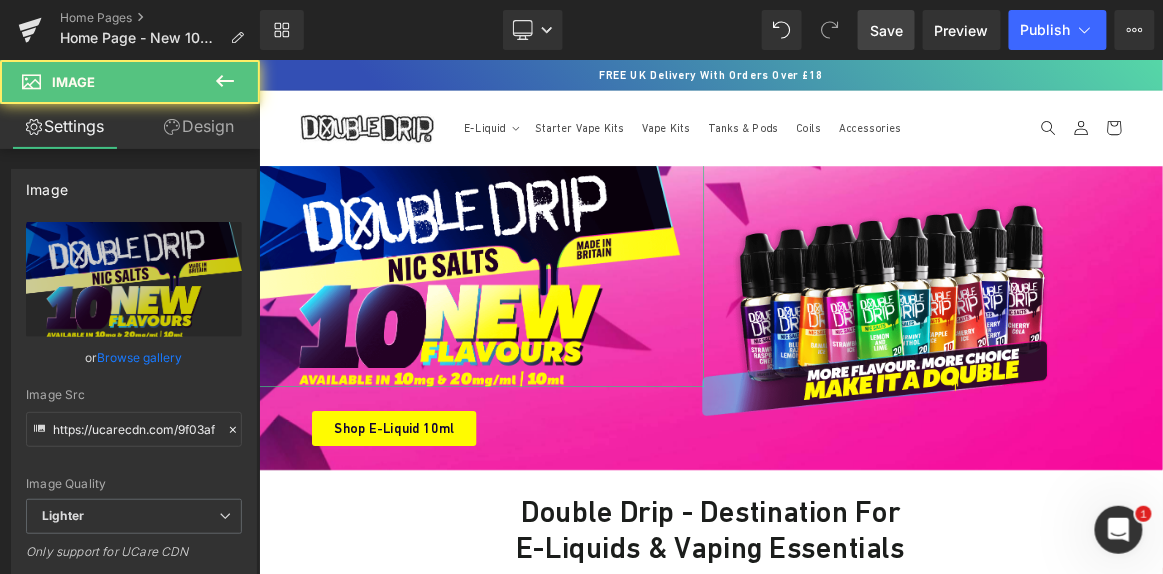 click on "Design" at bounding box center [199, 126] 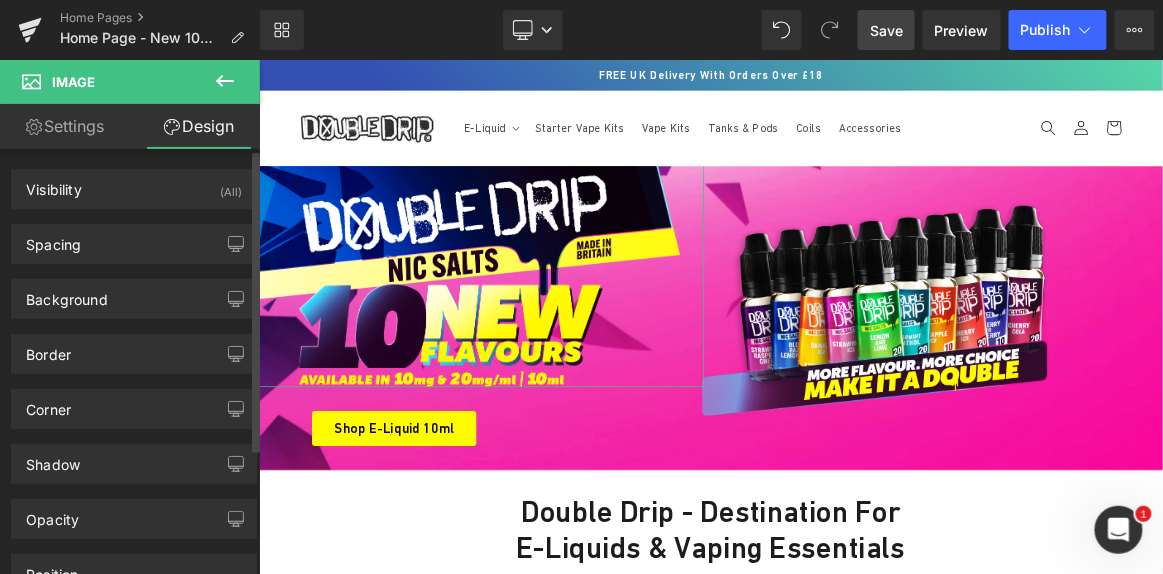 click on "Background
Color & Image color
Color transparent 0 %
Image  Replace Image  Upload image or  Browse gallery Image Src Image Quality Lighter Lightest
Lighter
Lighter Lightest Only support for UCare CDN
More settings" at bounding box center (134, 291) 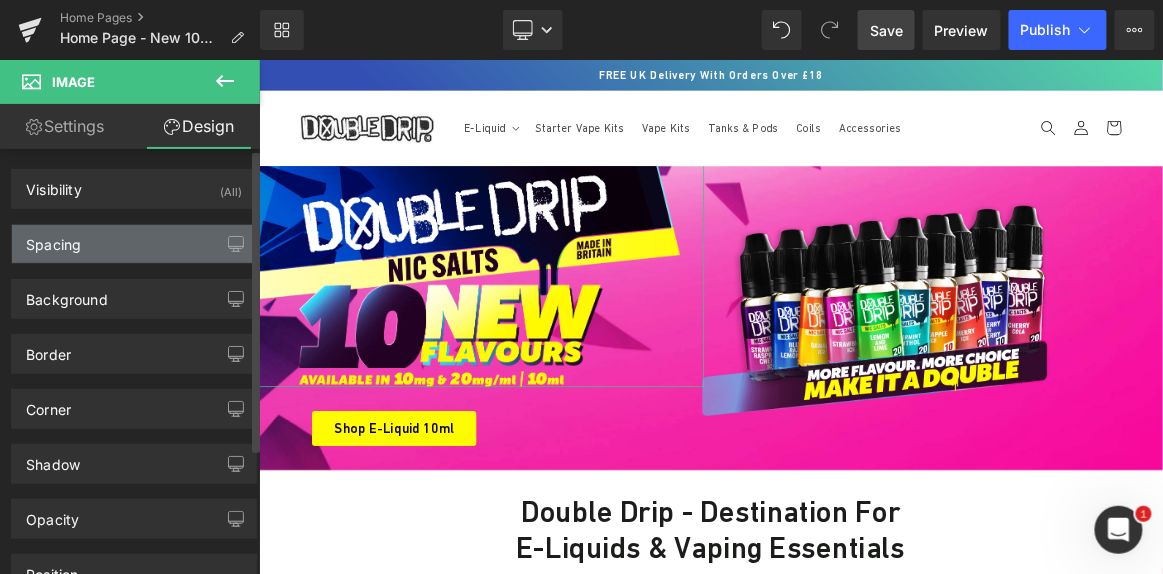 click on "Spacing" at bounding box center (134, 244) 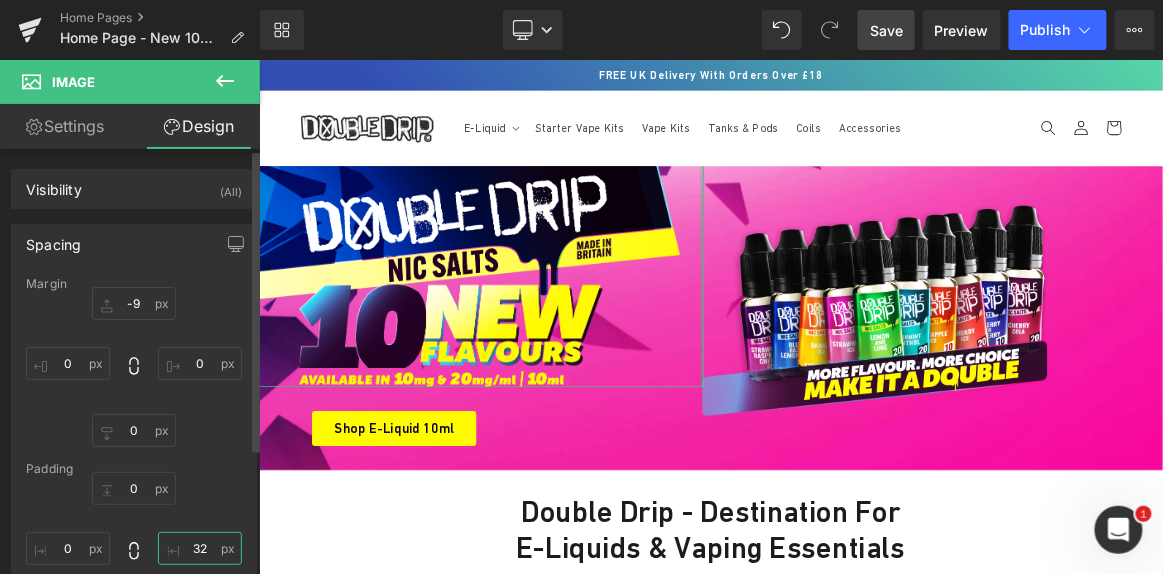 click on "32" at bounding box center [200, 548] 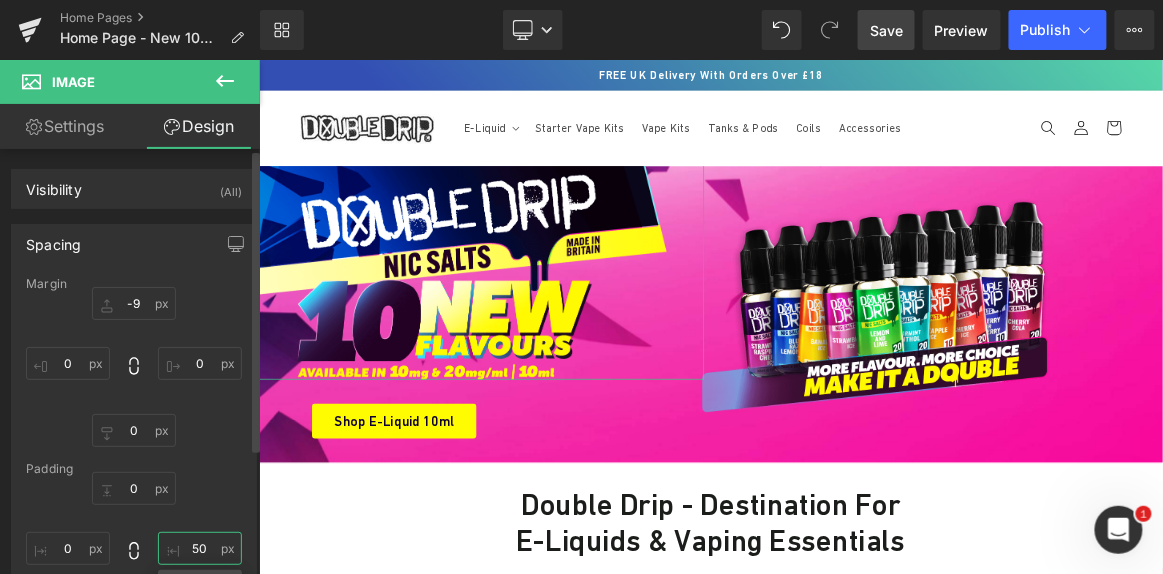 type on "5" 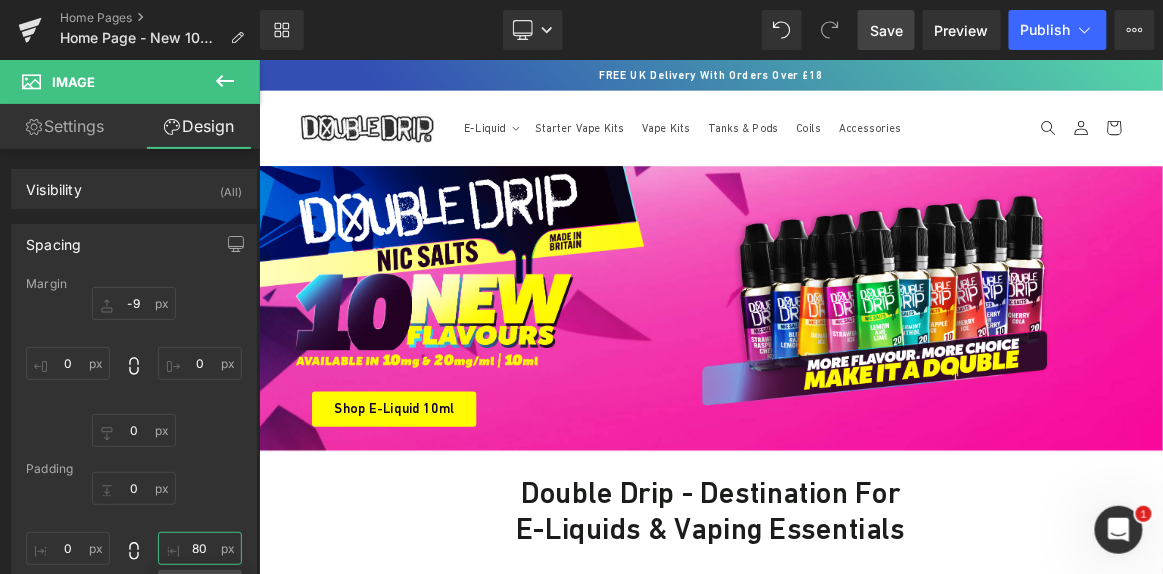 type on "80" 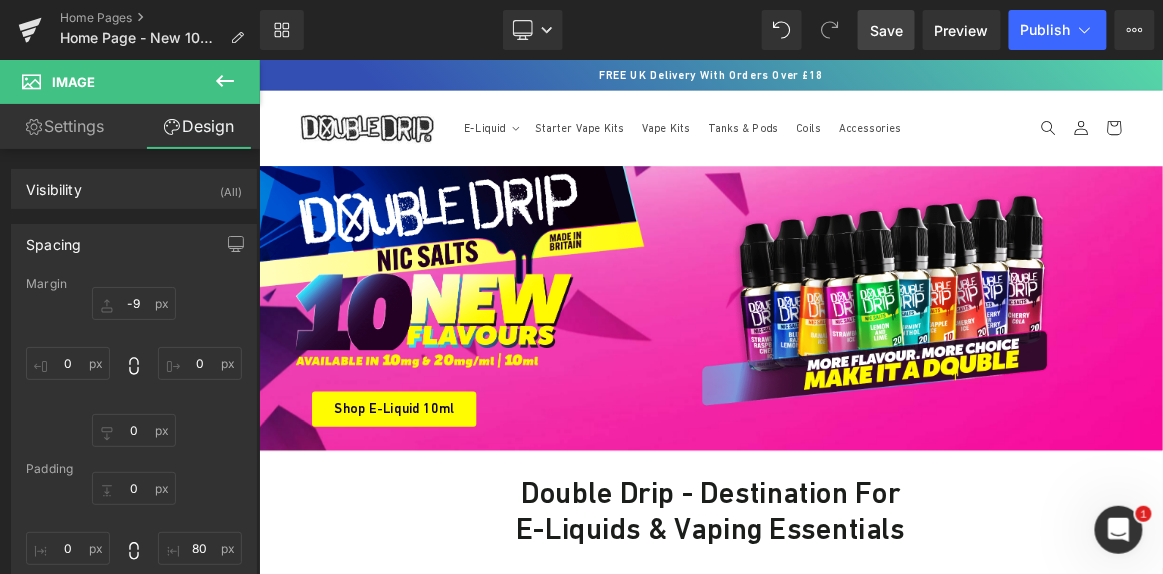 click on "Save" at bounding box center (886, 30) 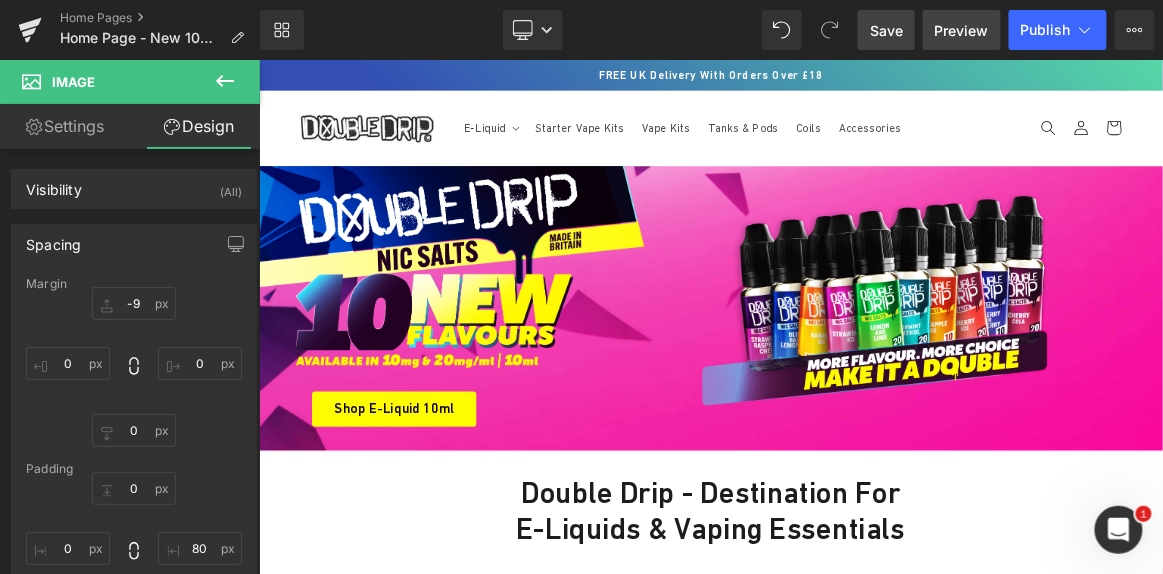 click on "Preview" at bounding box center [962, 30] 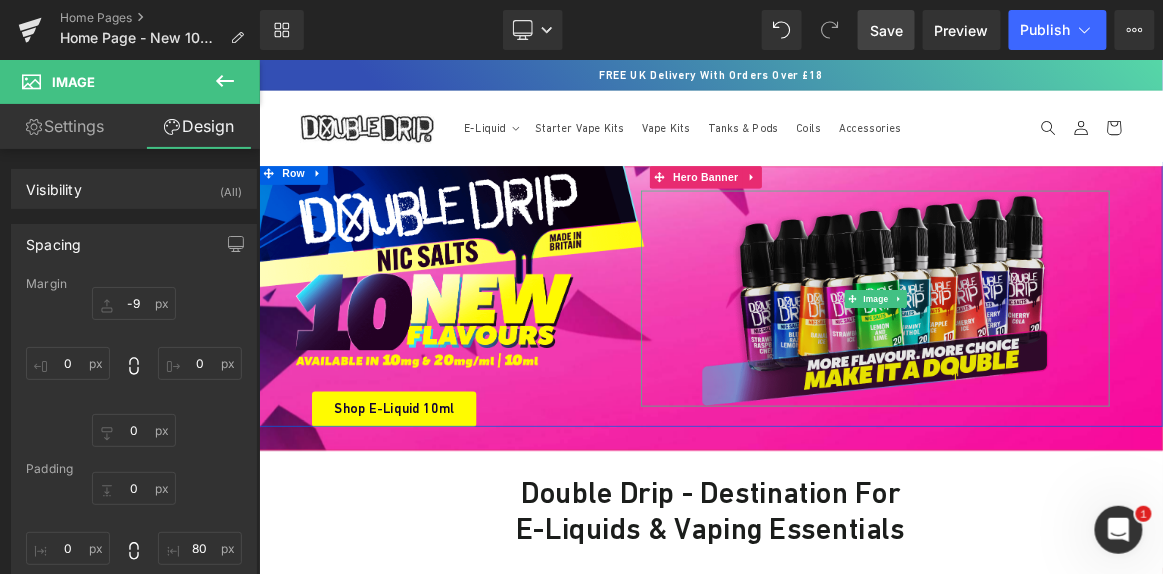 click at bounding box center (1083, 379) 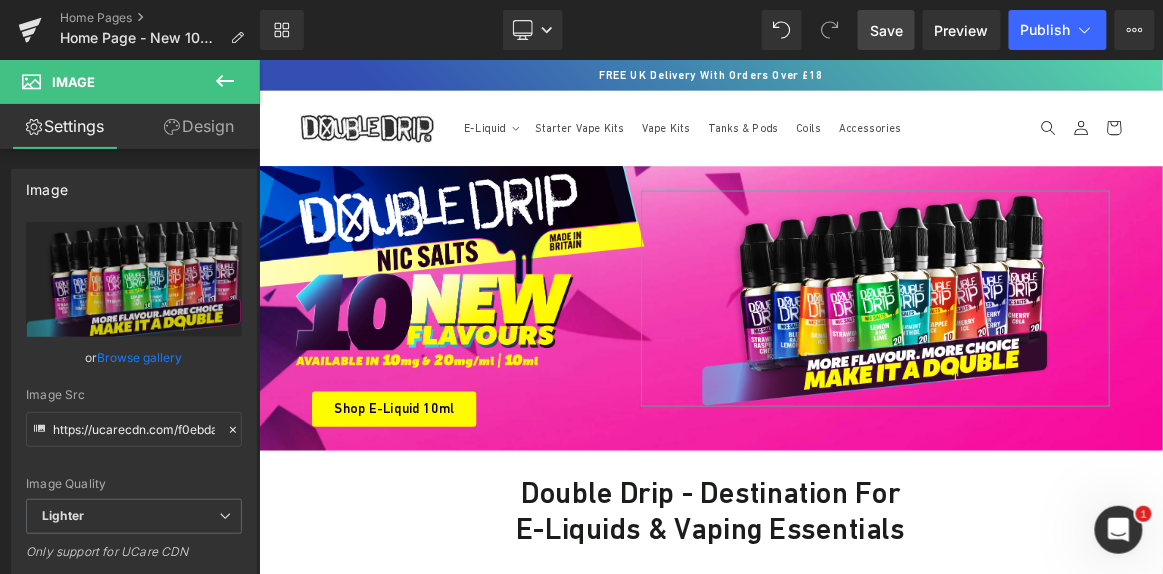 click on "Design" at bounding box center (199, 126) 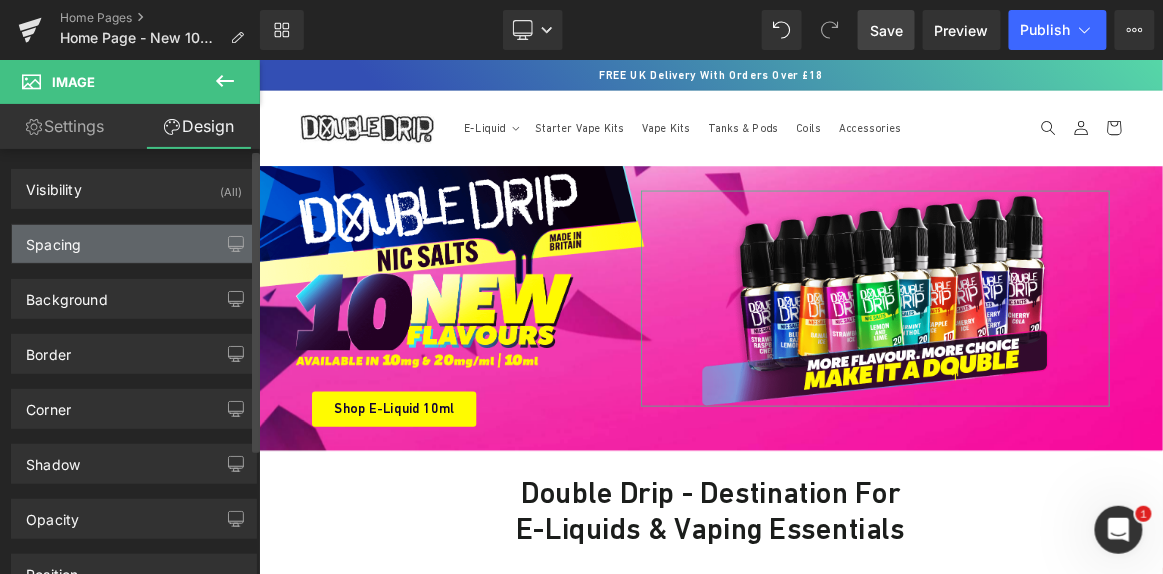 click on "Spacing" at bounding box center (134, 244) 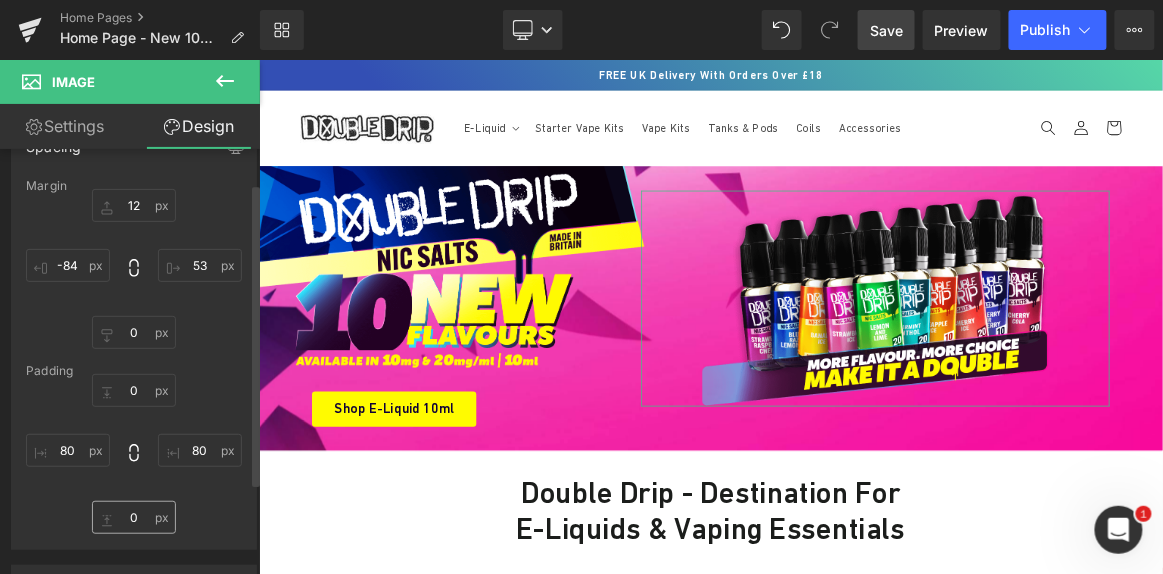scroll, scrollTop: 0, scrollLeft: 0, axis: both 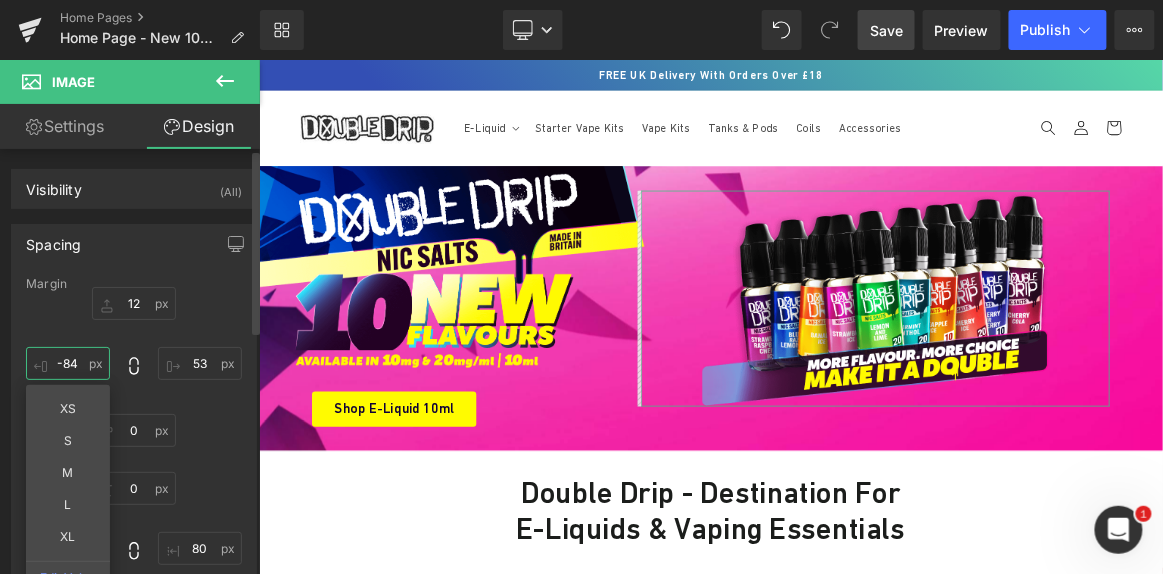 click on "-84" at bounding box center [68, 363] 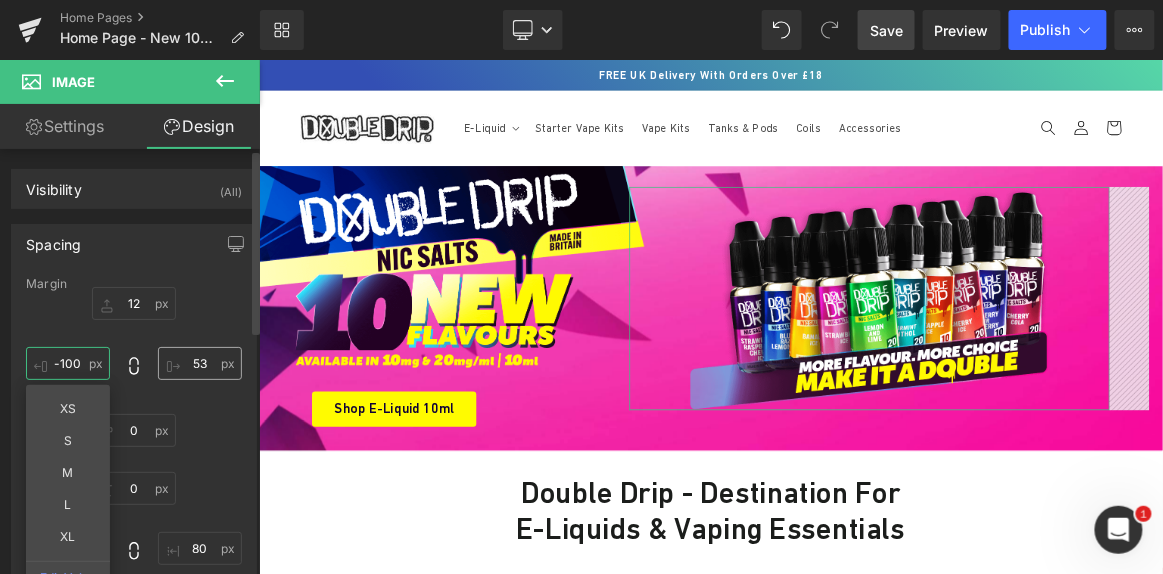 type on "-100" 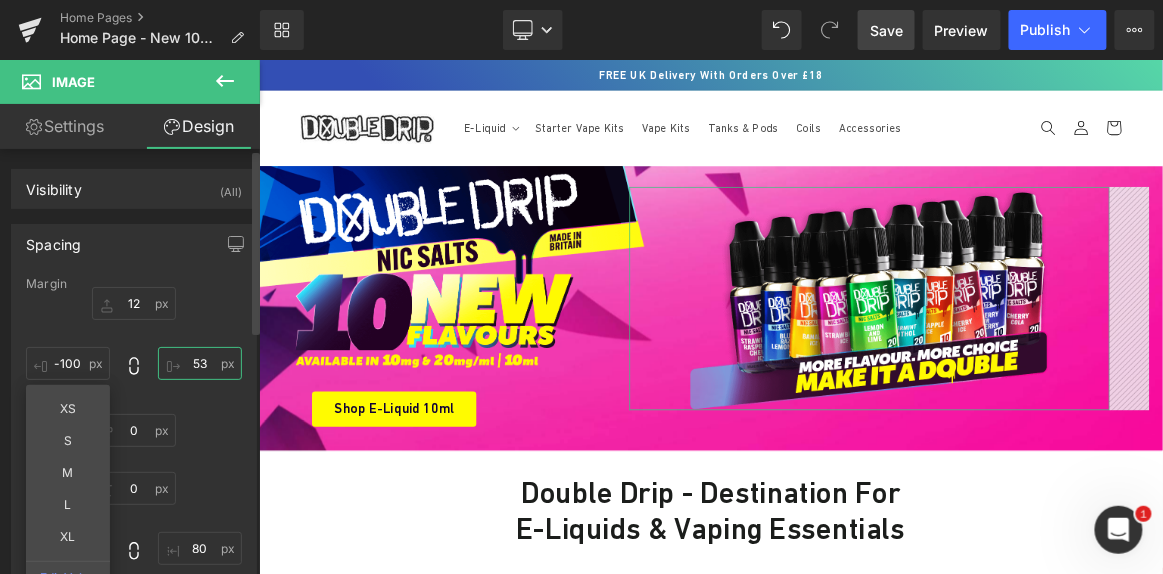 click on "53" at bounding box center (200, 363) 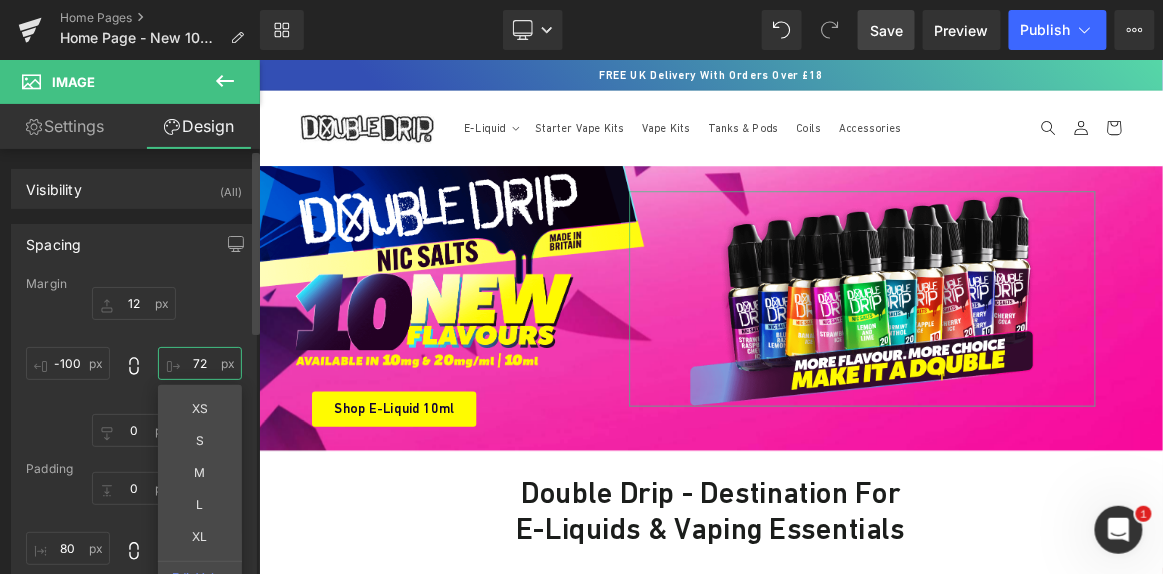 type on "72" 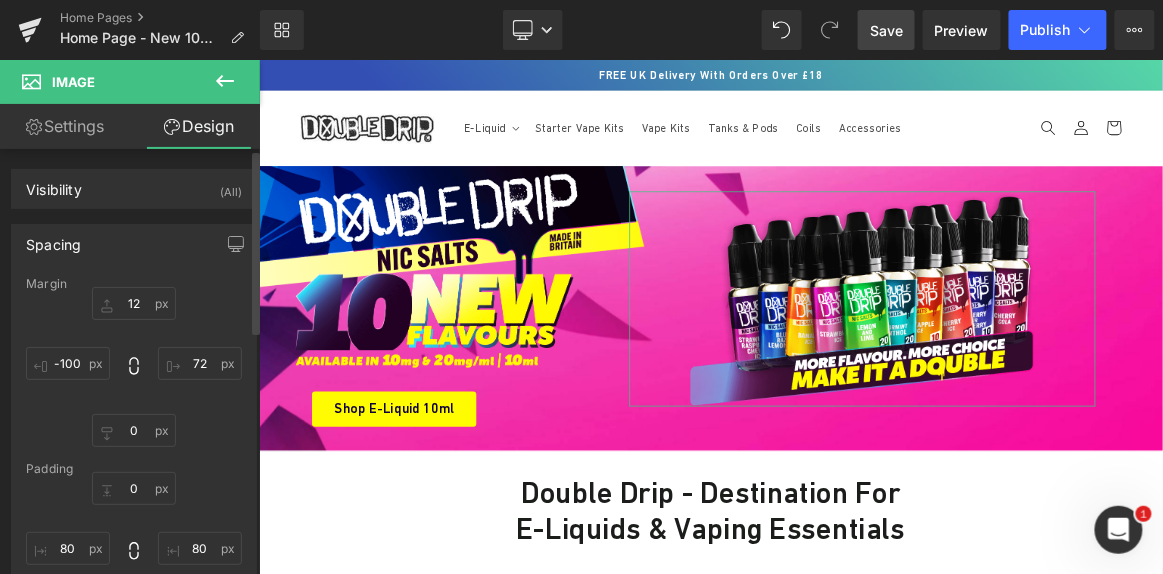 click on "12
72
0
-100" at bounding box center [134, 367] 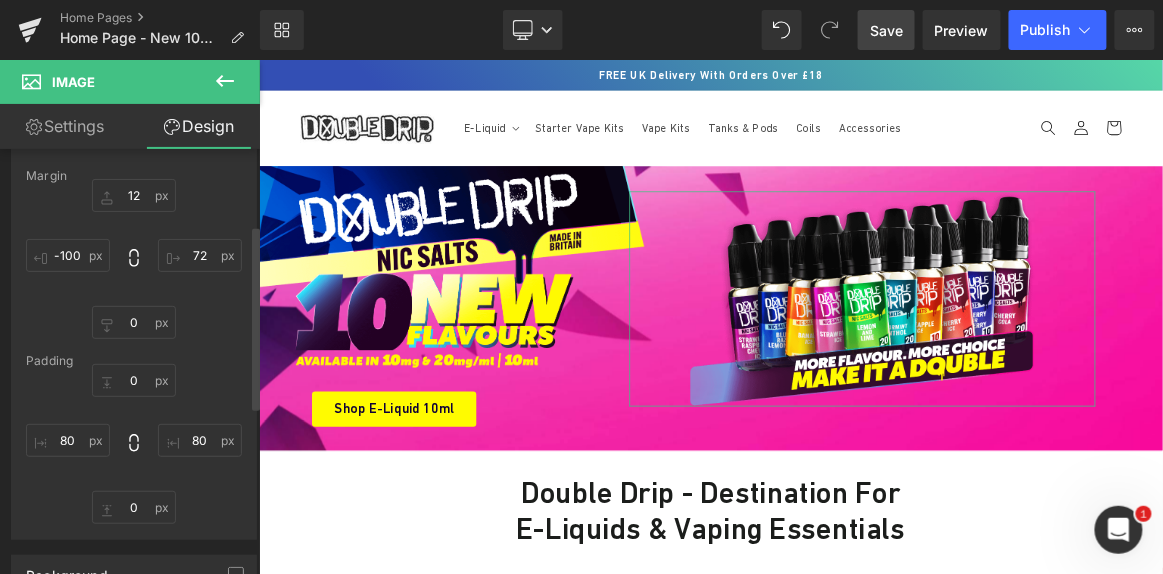 scroll, scrollTop: 181, scrollLeft: 0, axis: vertical 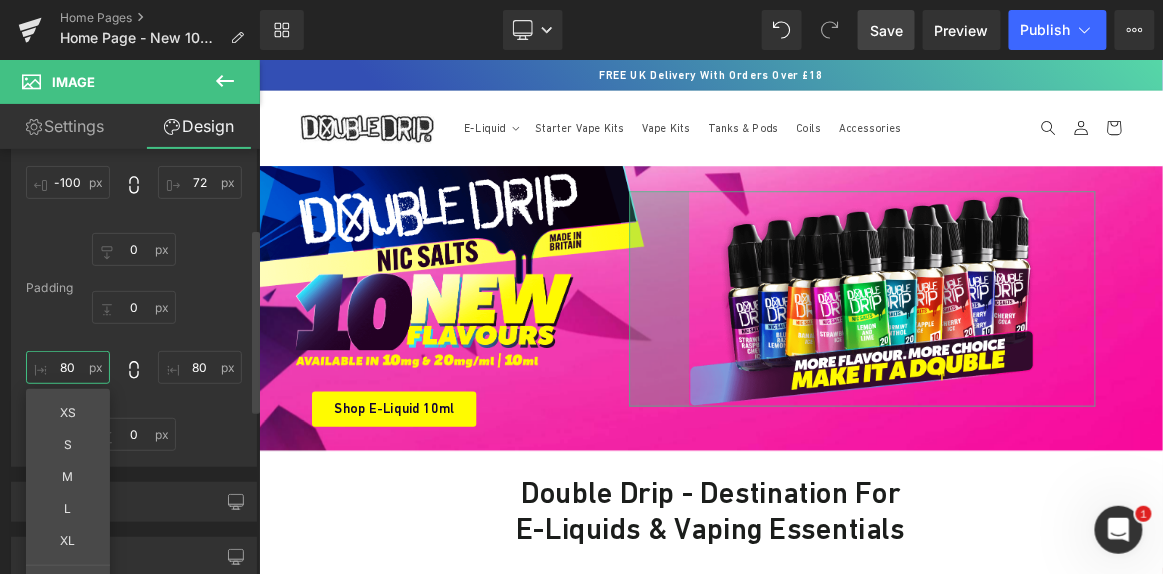 click on "80" at bounding box center [68, 367] 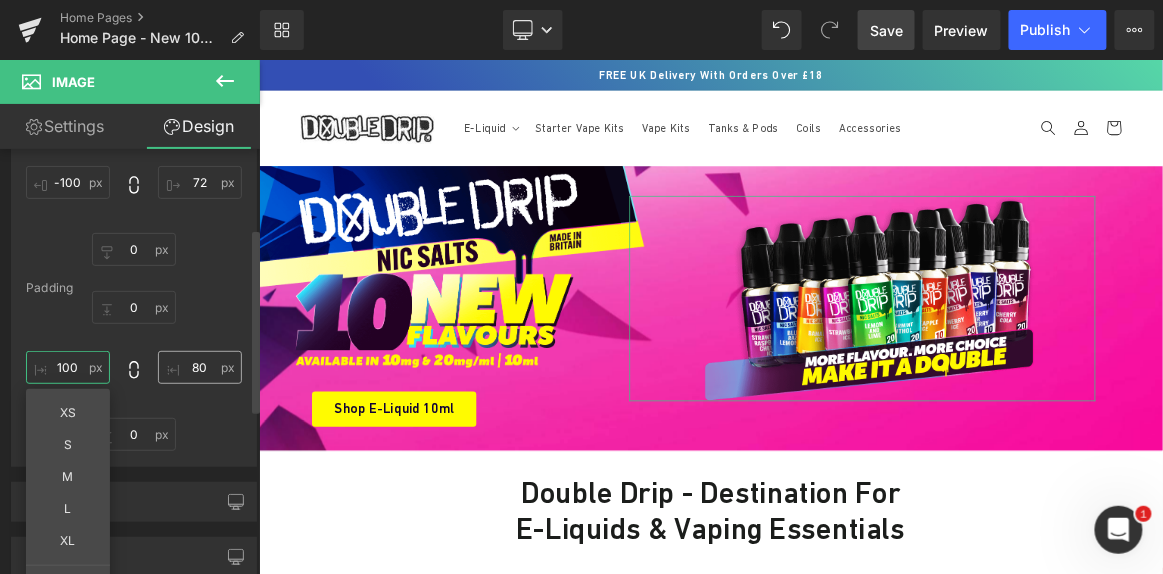 type on "100" 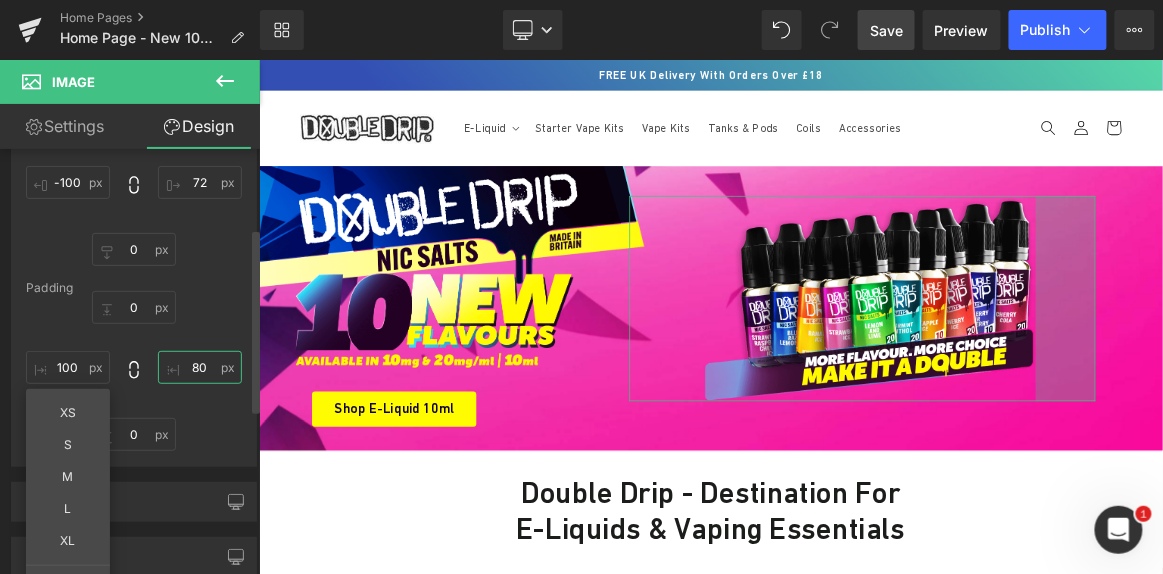 click on "80" at bounding box center (200, 367) 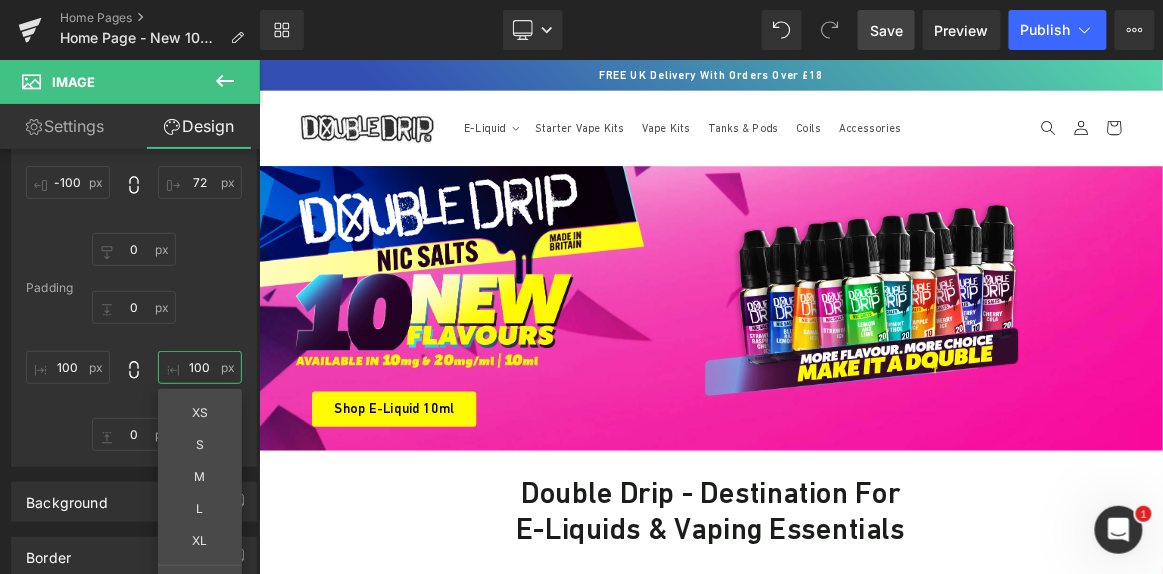 type on "100" 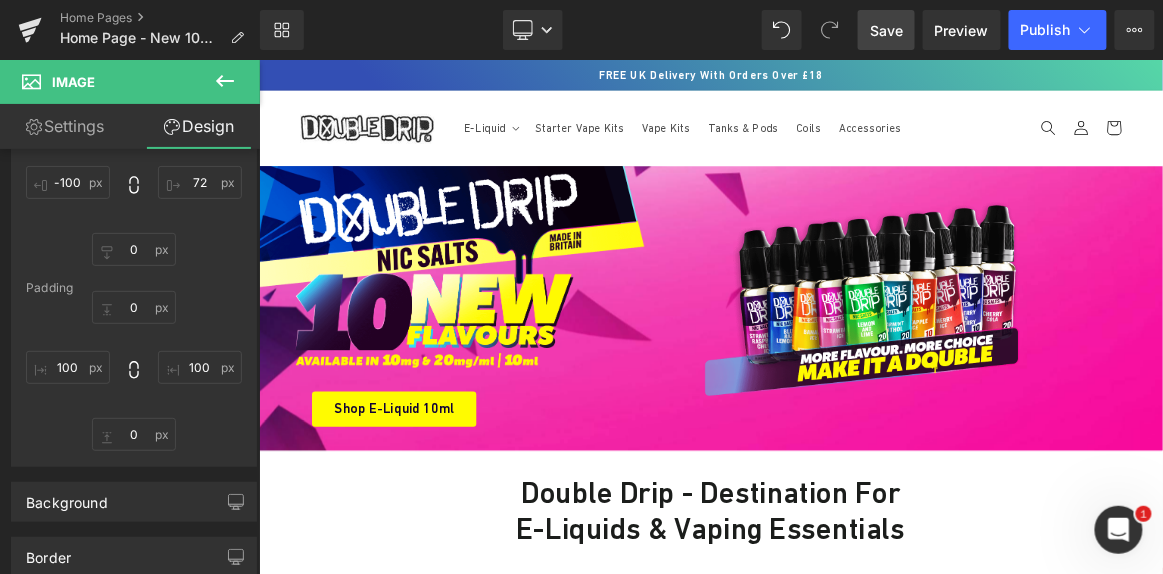 click on "Save" at bounding box center [886, 30] 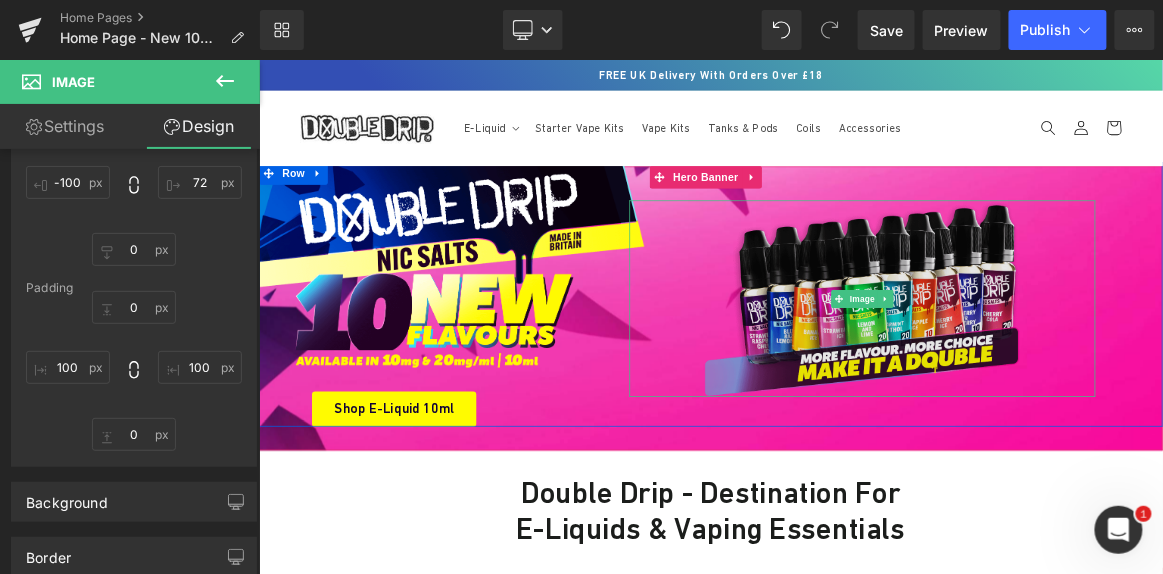 click at bounding box center (1066, 378) 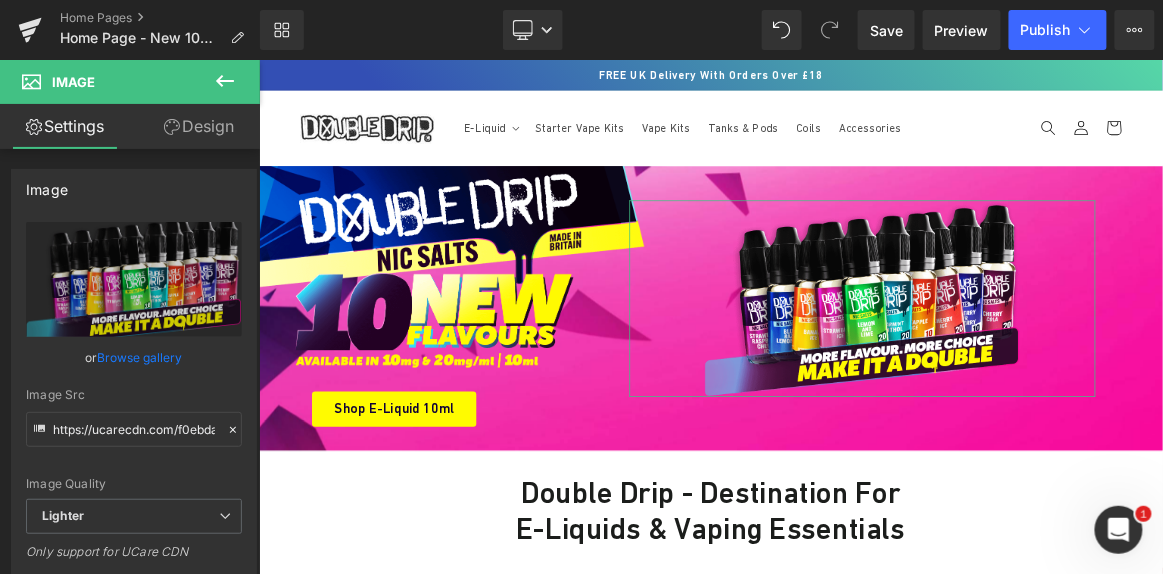 click on "Design" at bounding box center (199, 126) 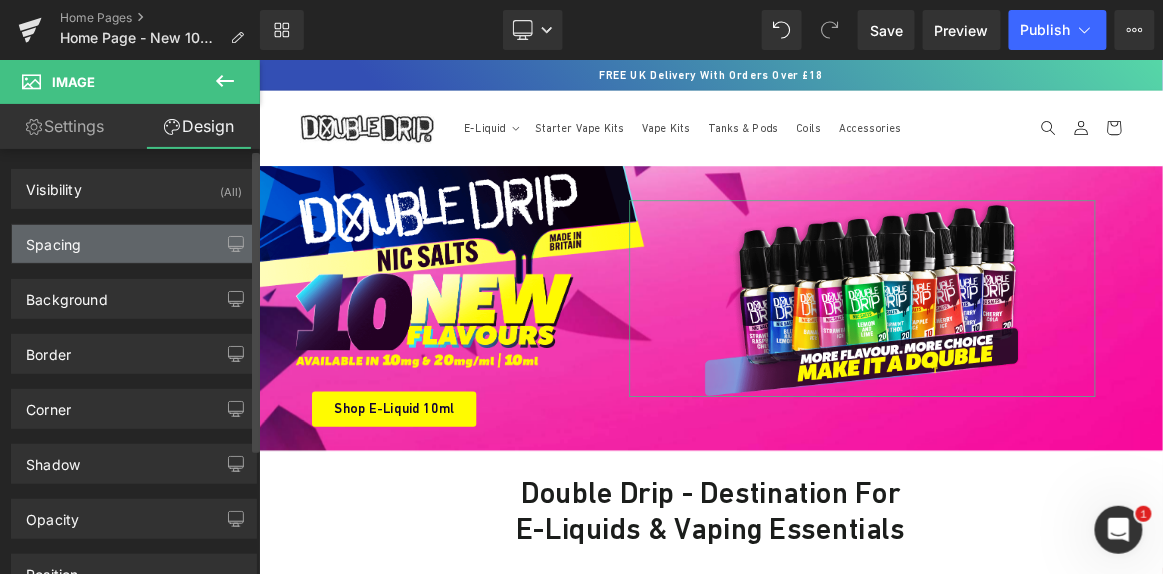 click on "Spacing" at bounding box center (134, 244) 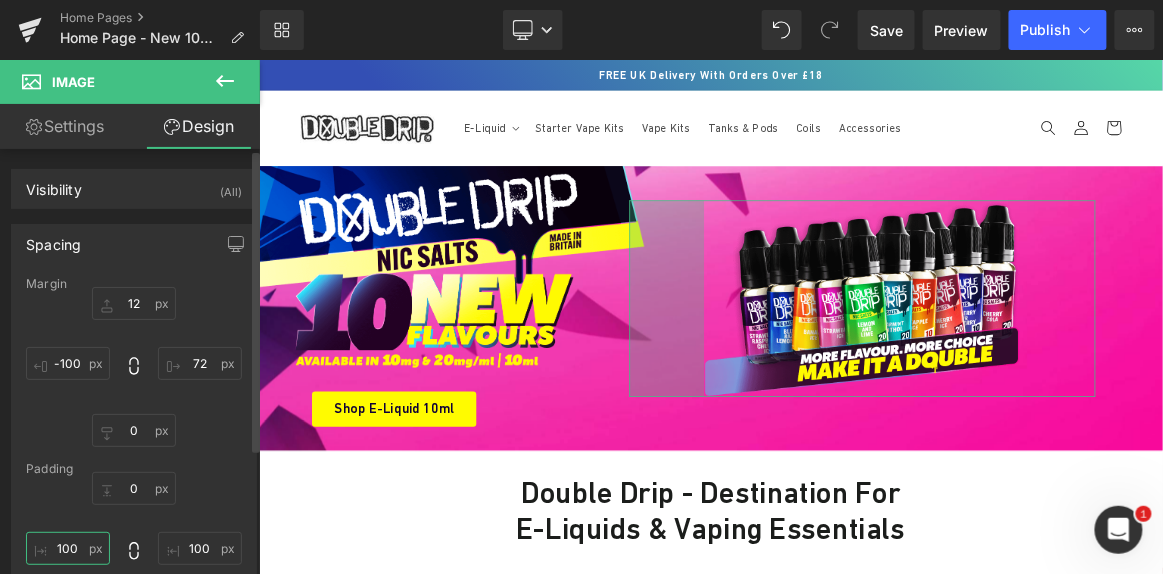 click at bounding box center (68, 548) 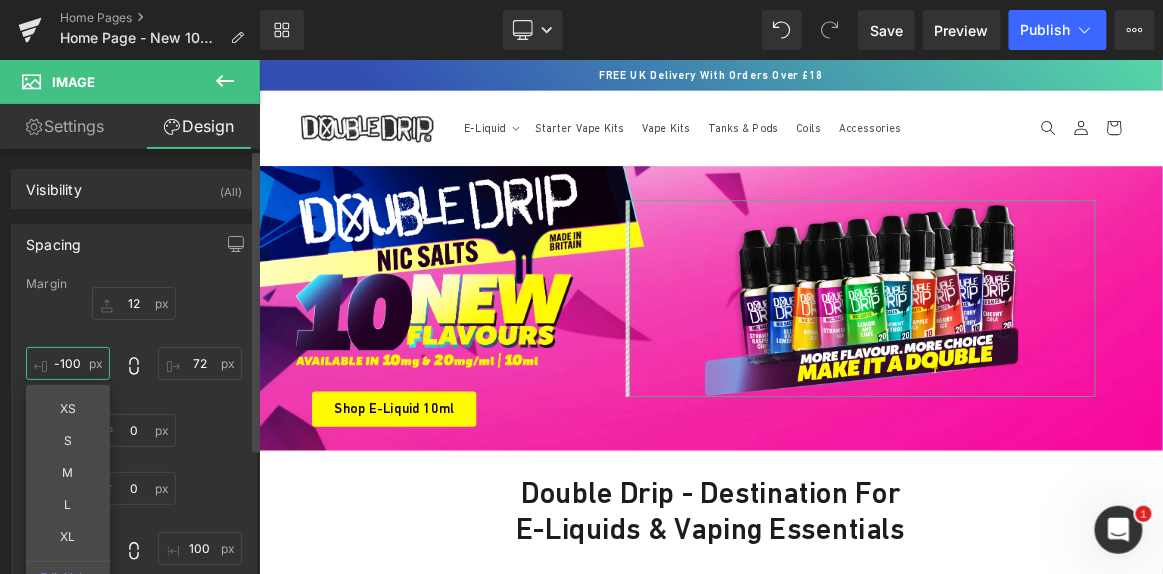 click at bounding box center (68, 363) 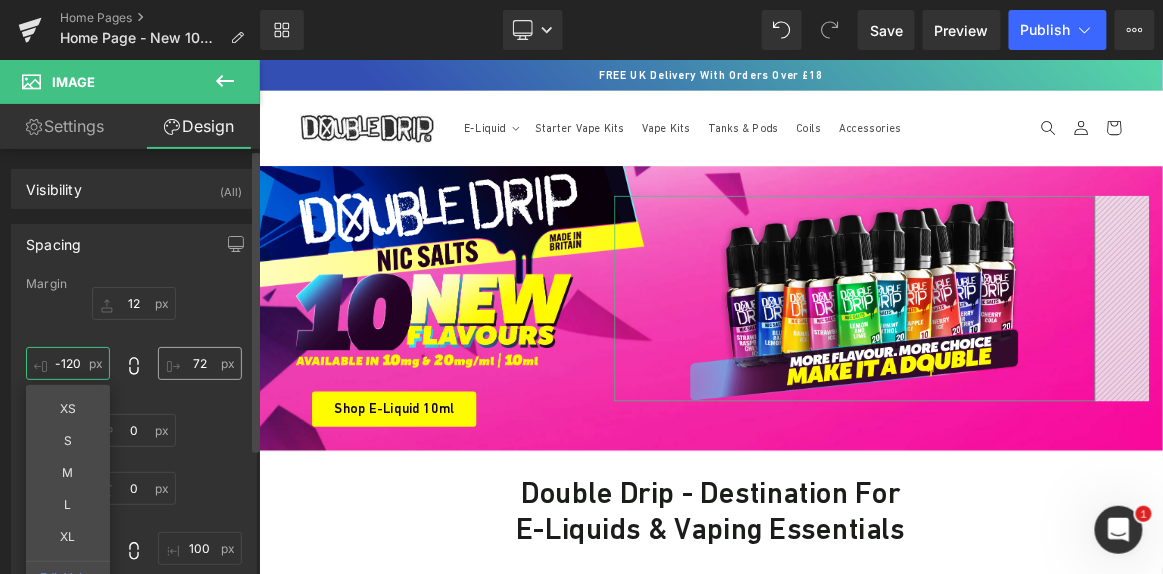 type on "-120" 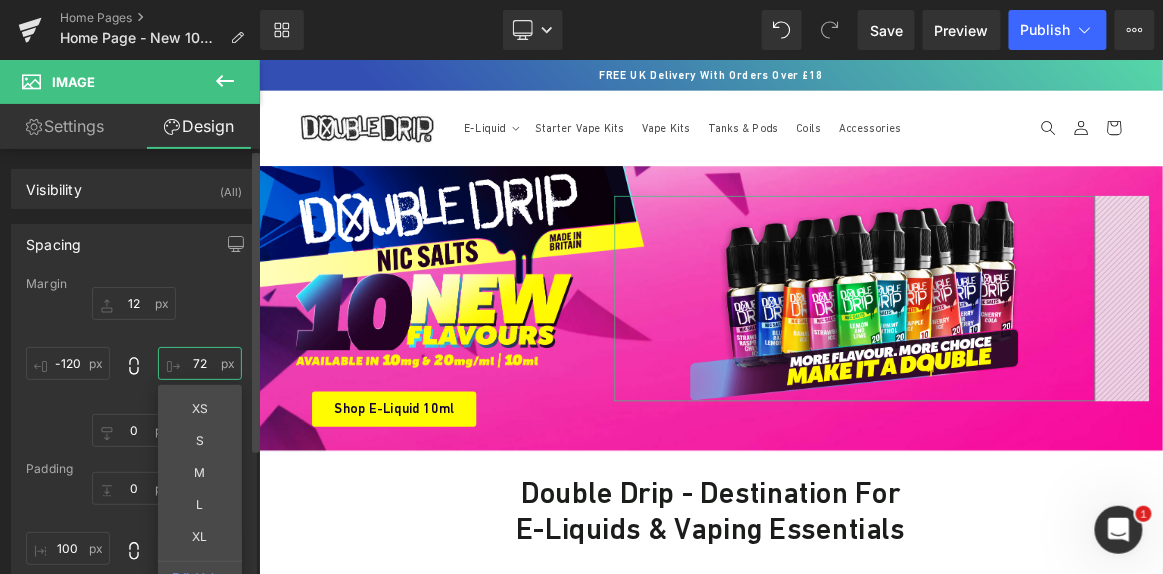 click at bounding box center (200, 363) 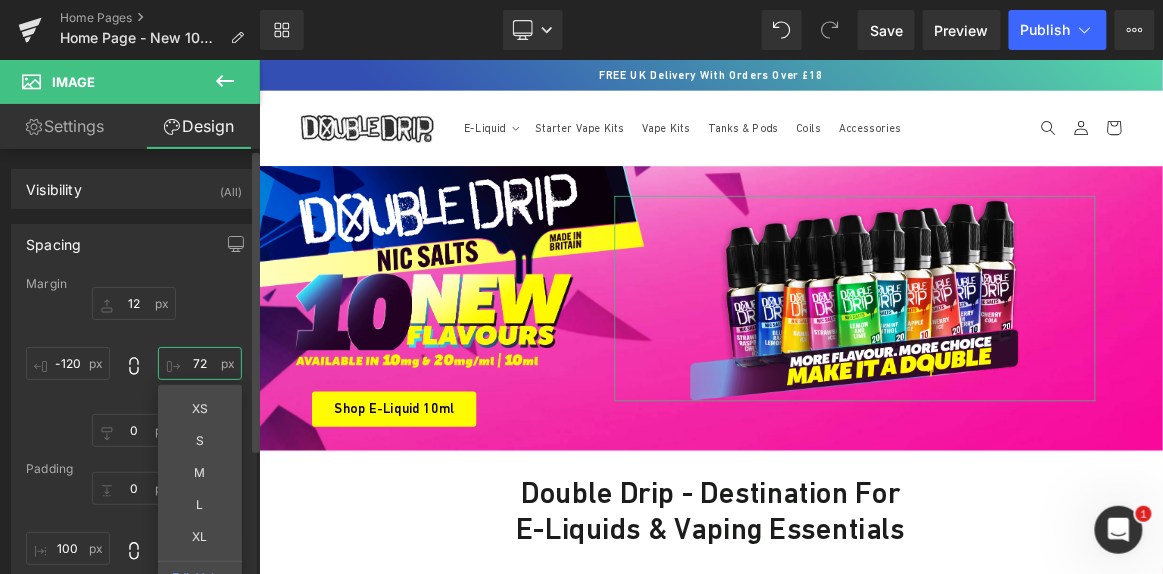 type on "72" 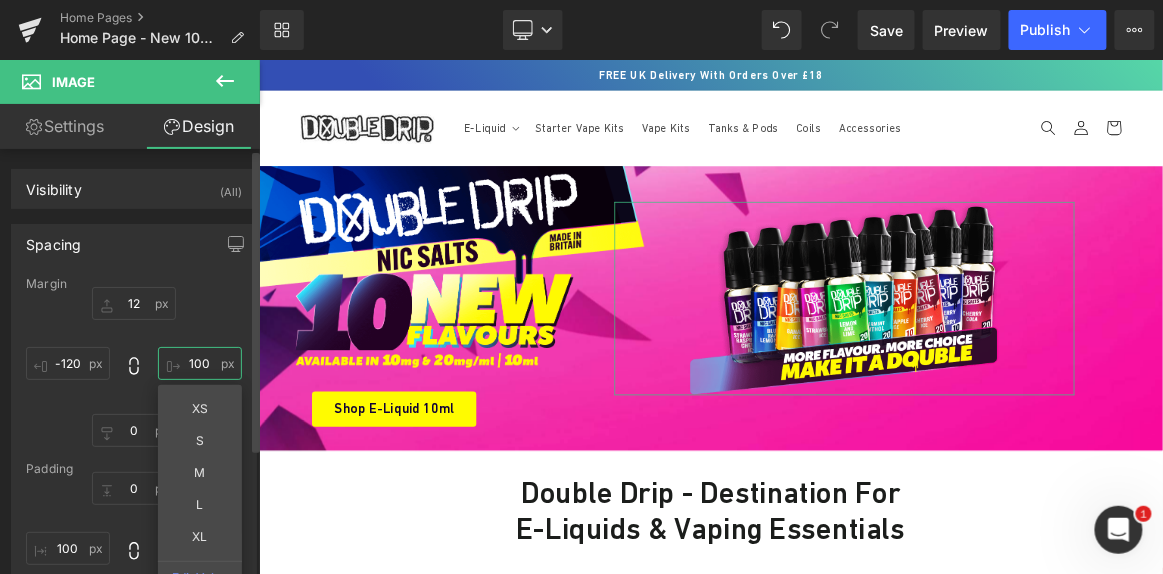 type on "100" 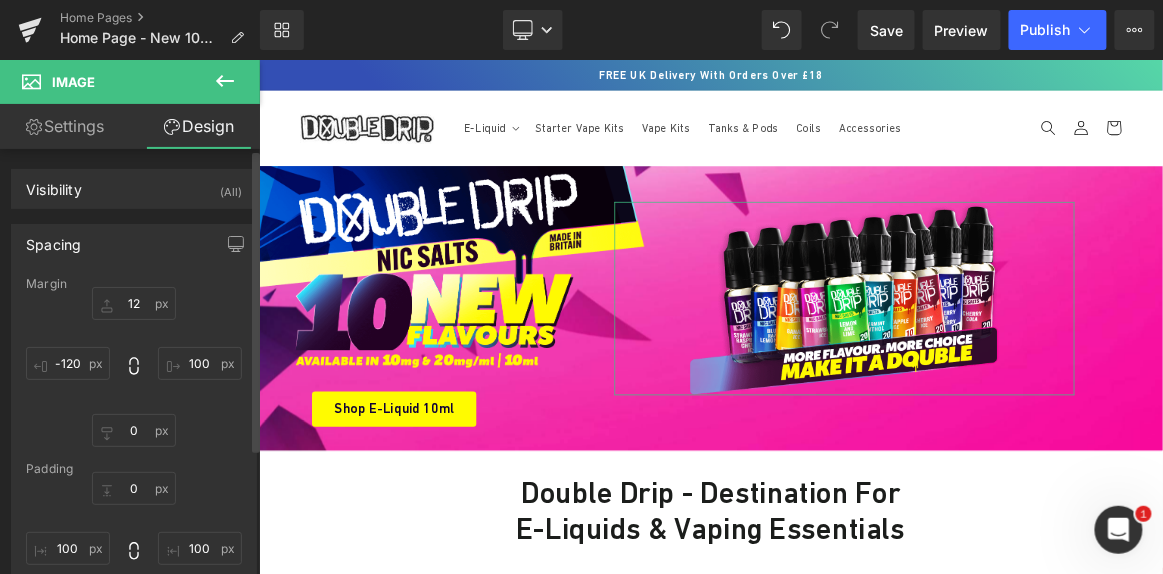 click on "100
-120" at bounding box center [134, 367] 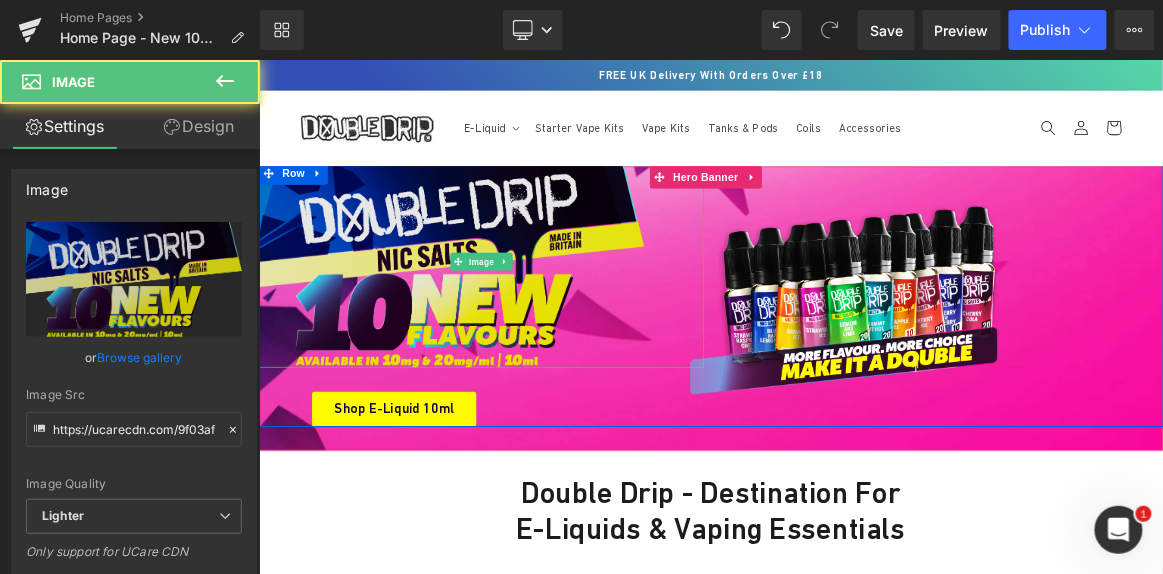 click at bounding box center [556, 329] 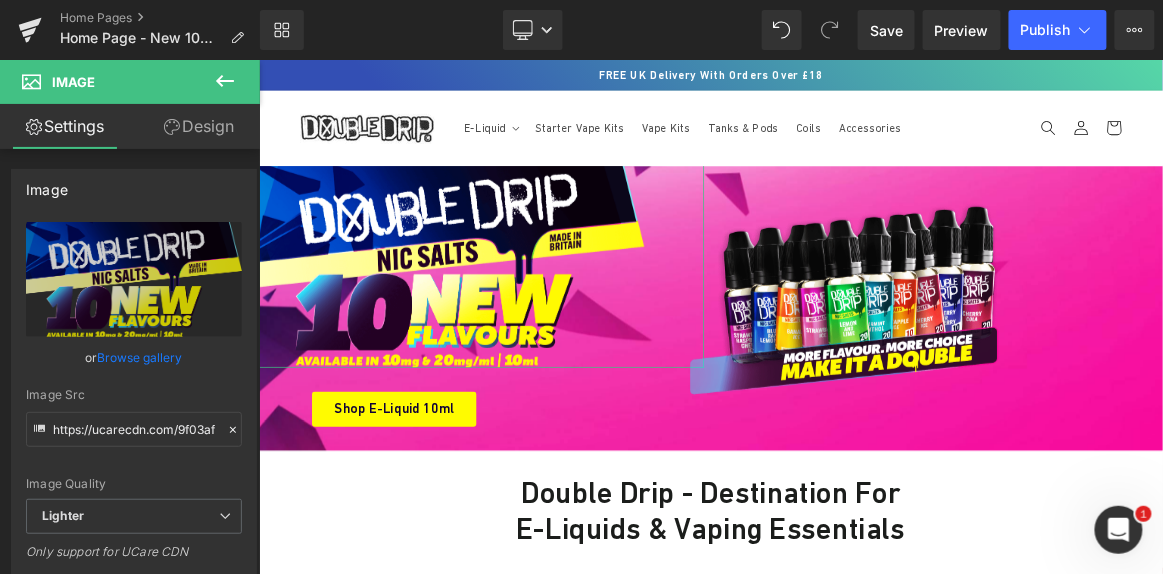 click on "Design" at bounding box center (199, 126) 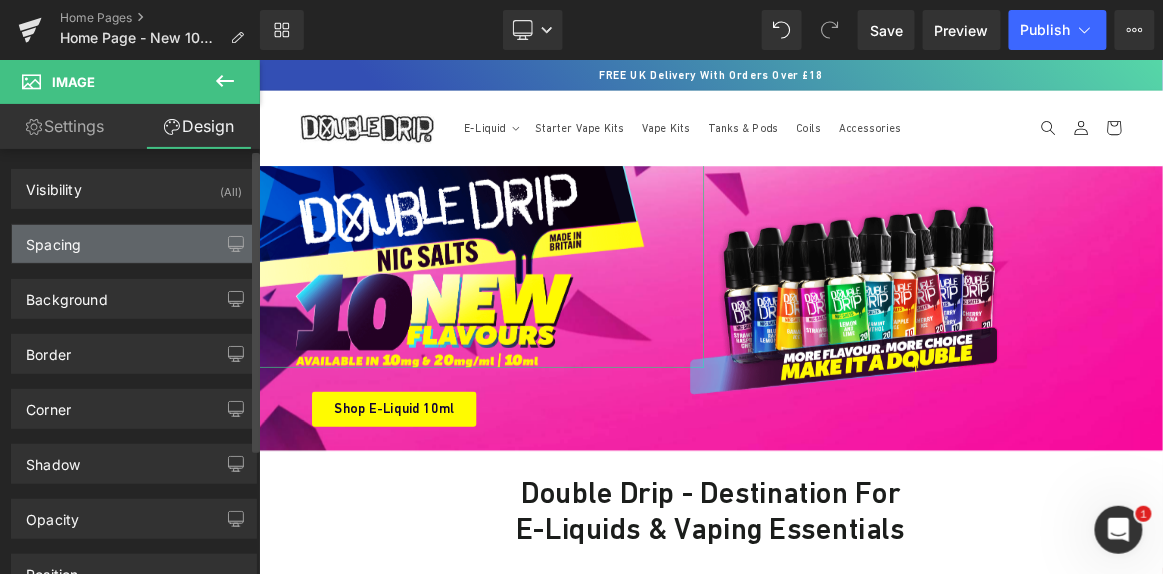 click on "Spacing" at bounding box center [134, 244] 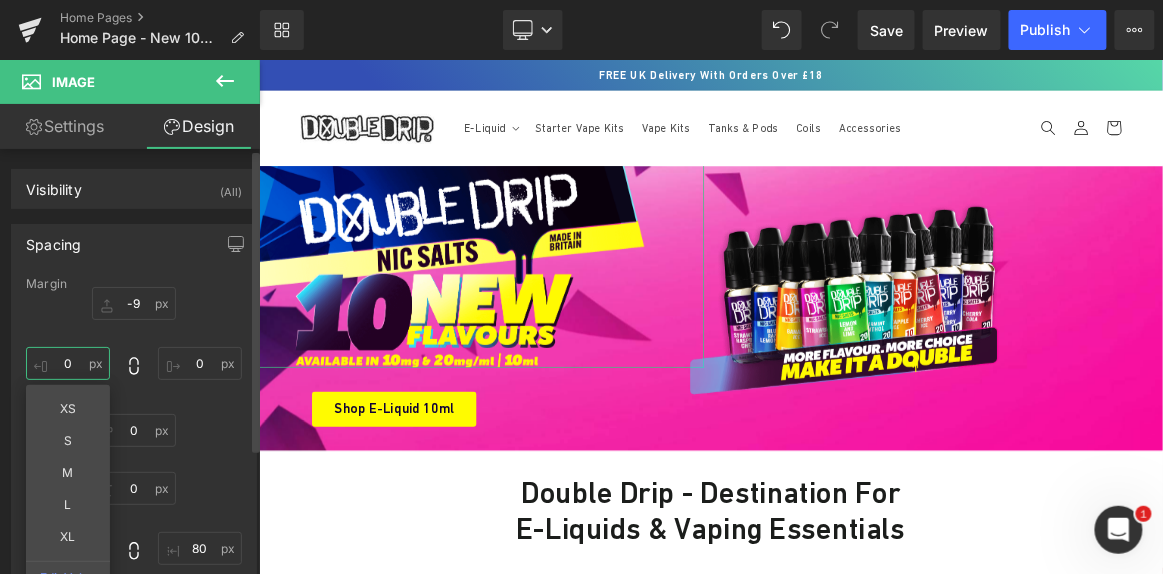 click on "0" at bounding box center [68, 363] 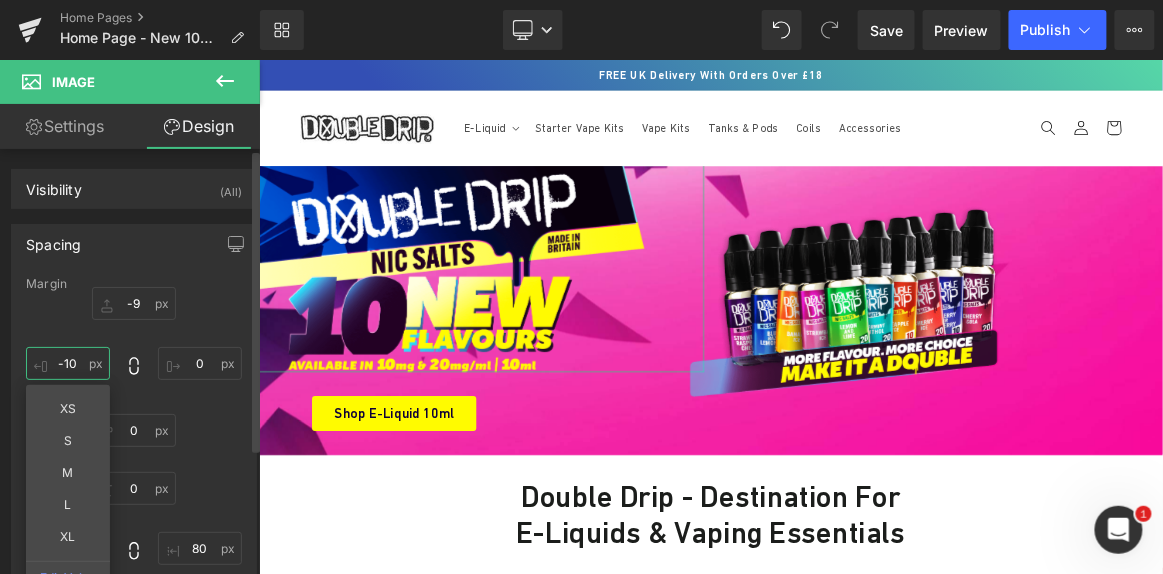 type on "-11" 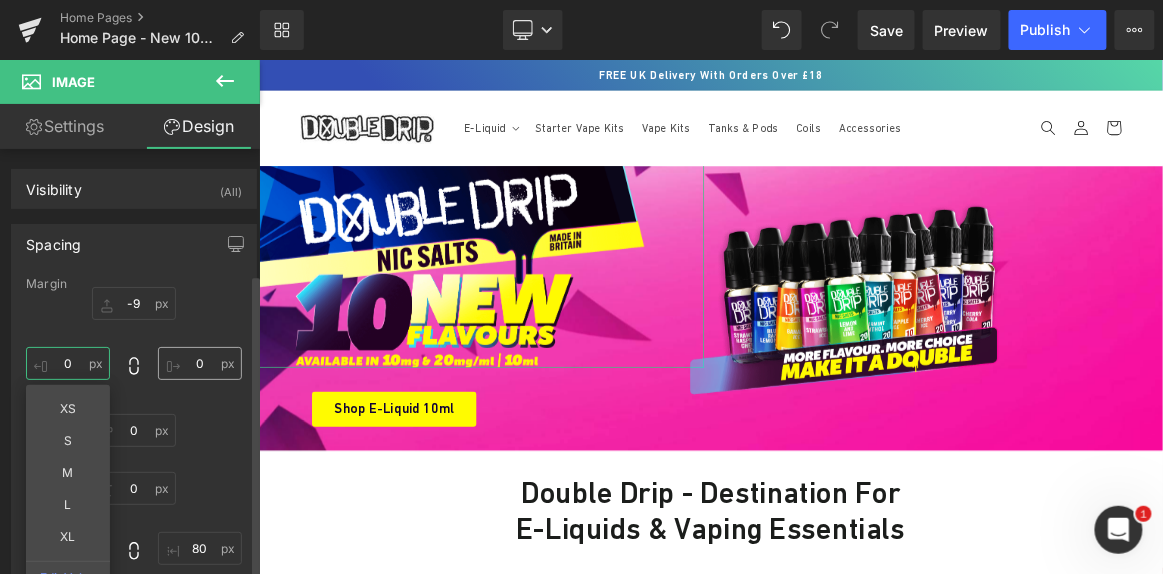 scroll, scrollTop: 217, scrollLeft: 0, axis: vertical 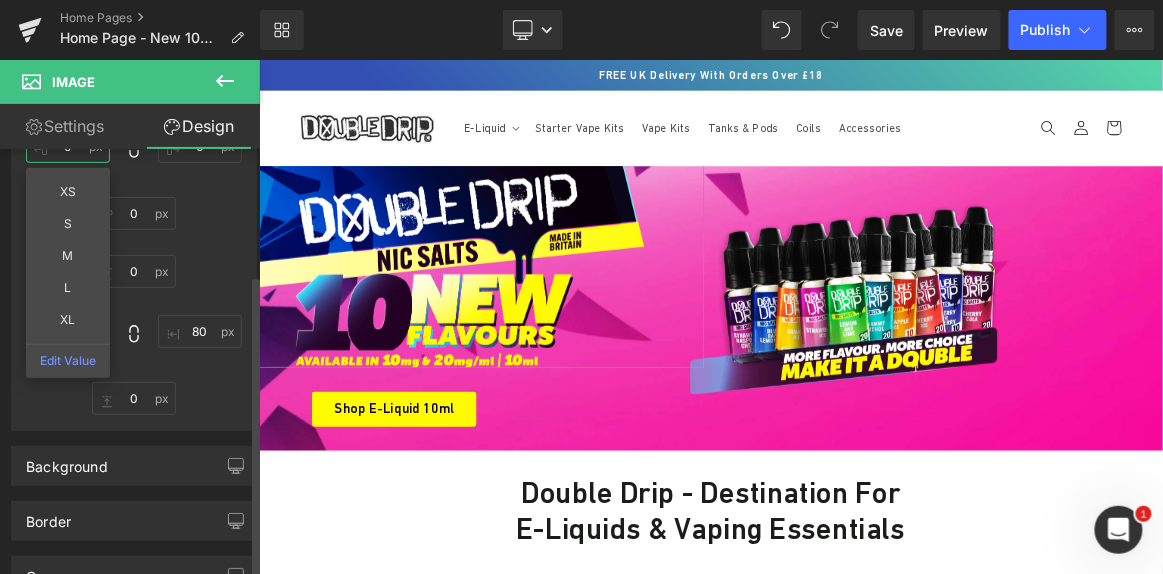 type 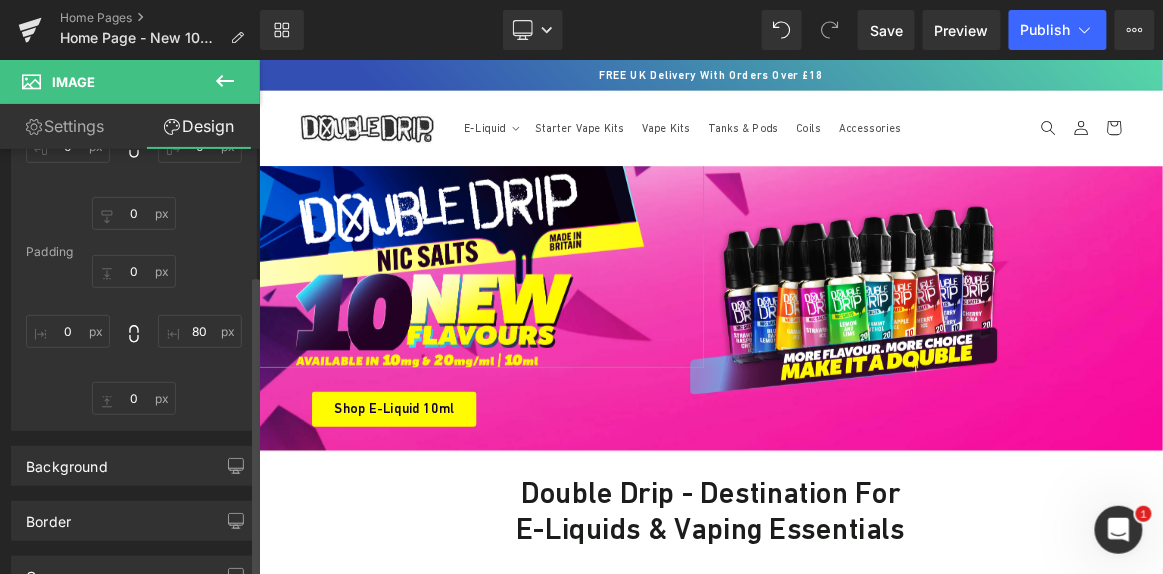 click on "0
80
0
0" at bounding box center (134, 335) 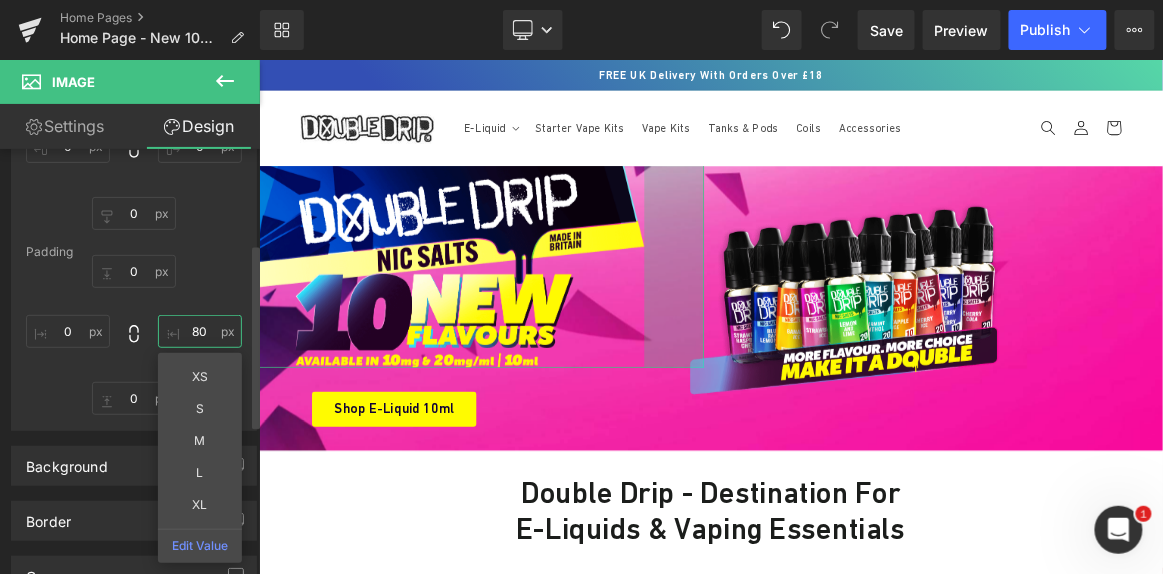 click on "80" at bounding box center (200, 331) 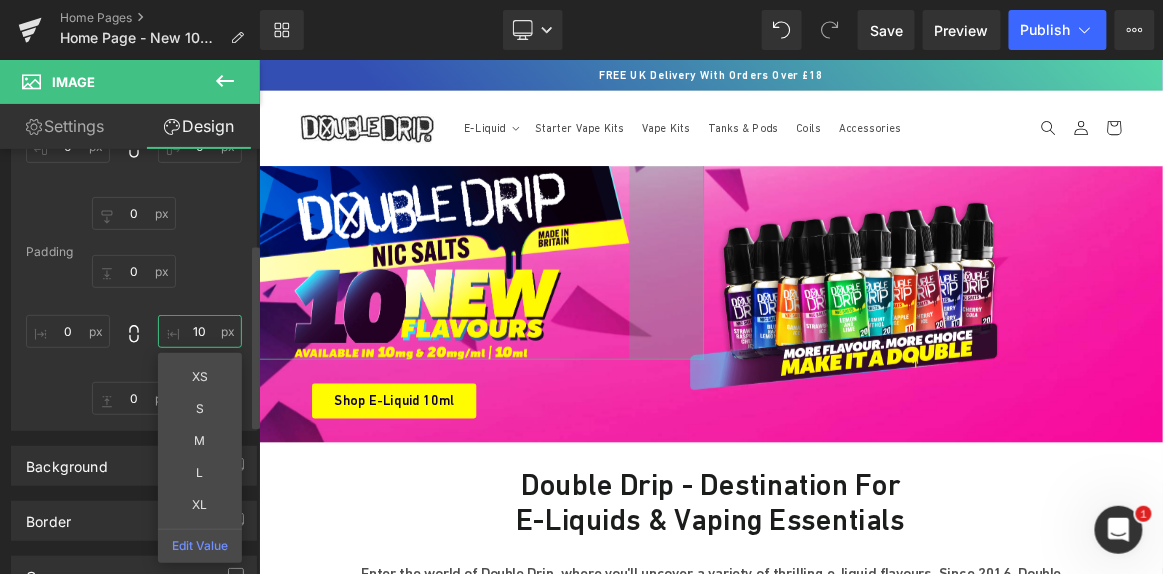 type on "1" 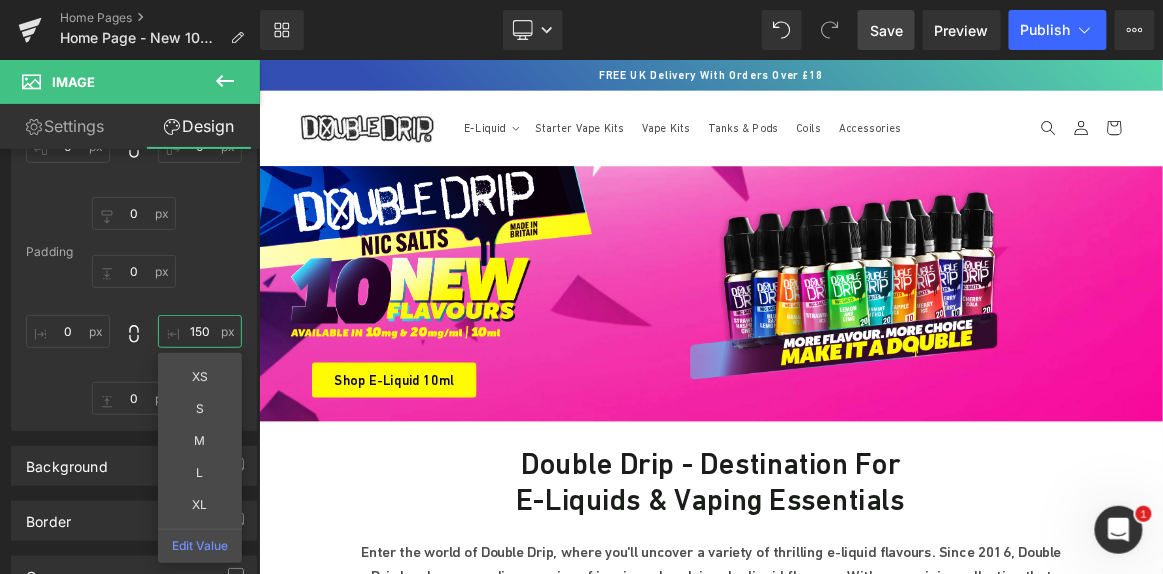 type on "150" 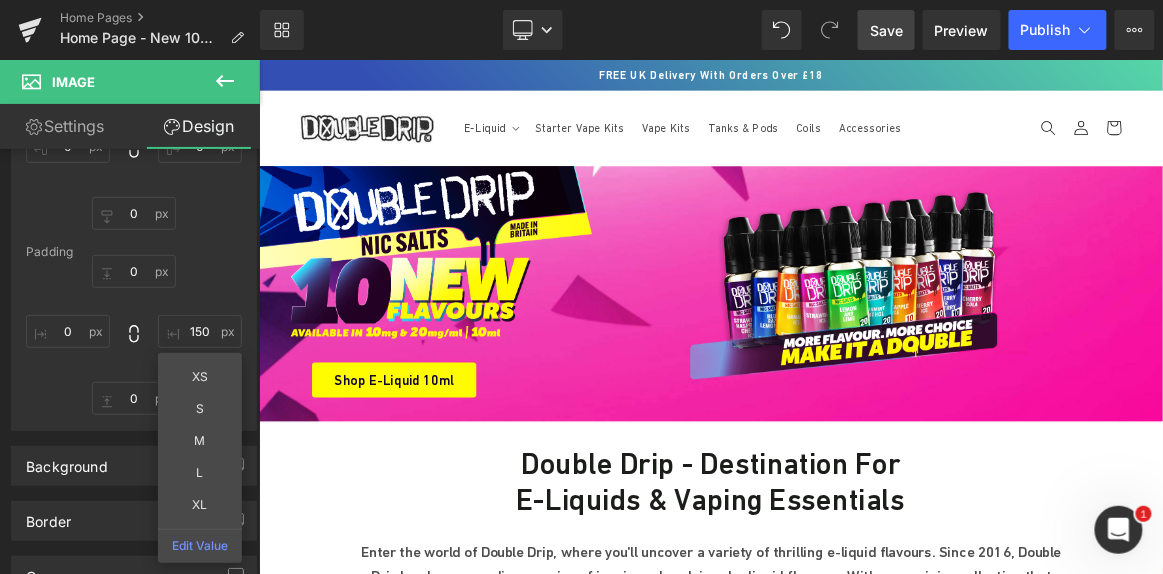 click on "Save" at bounding box center (886, 30) 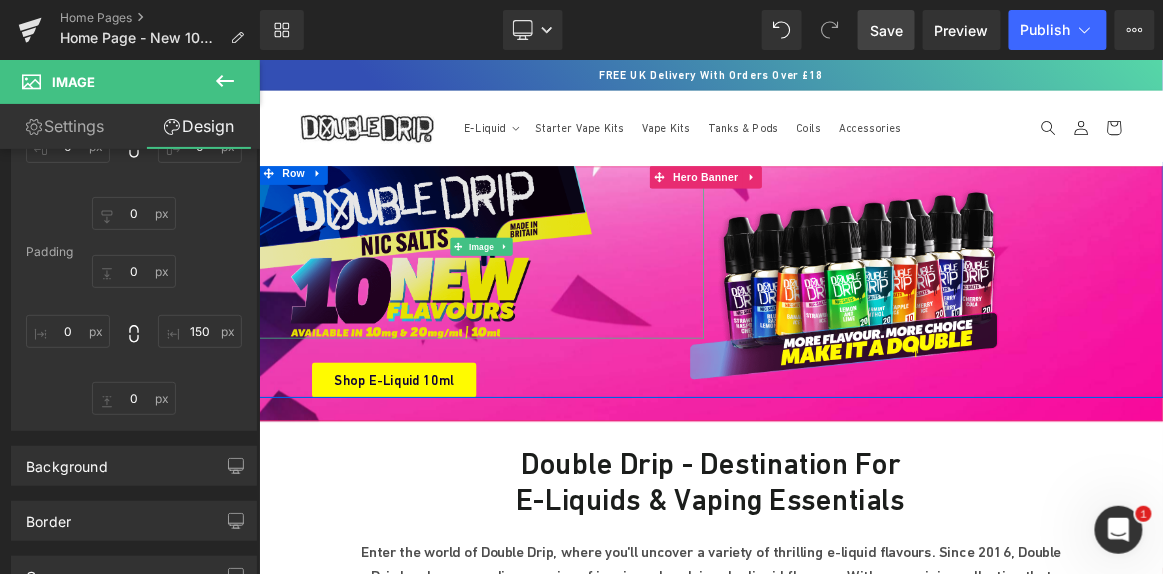 click at bounding box center [556, 310] 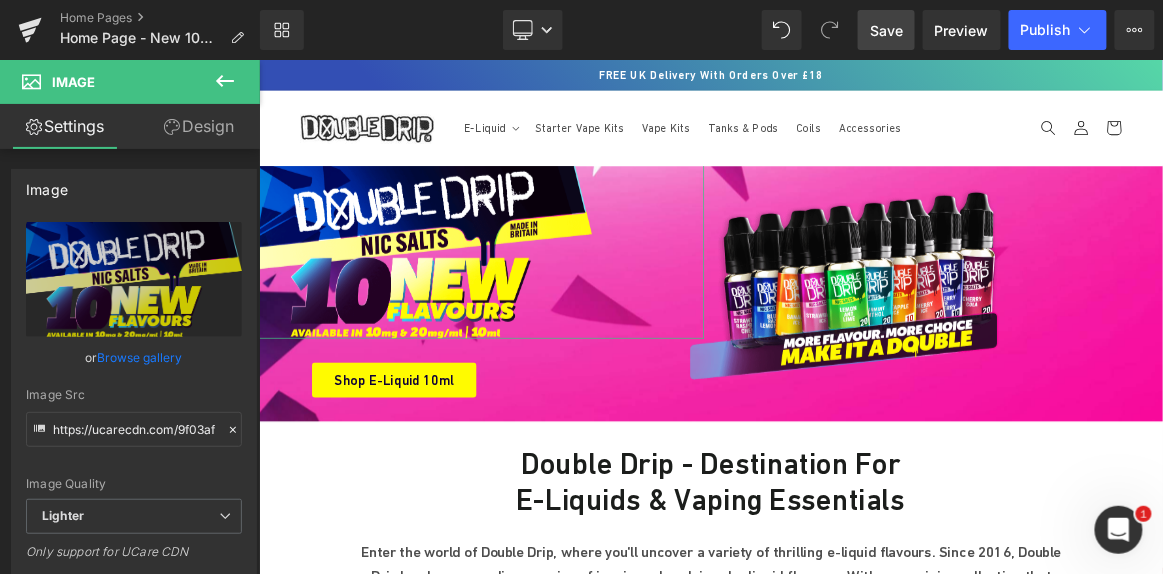 click on "Design" at bounding box center [199, 126] 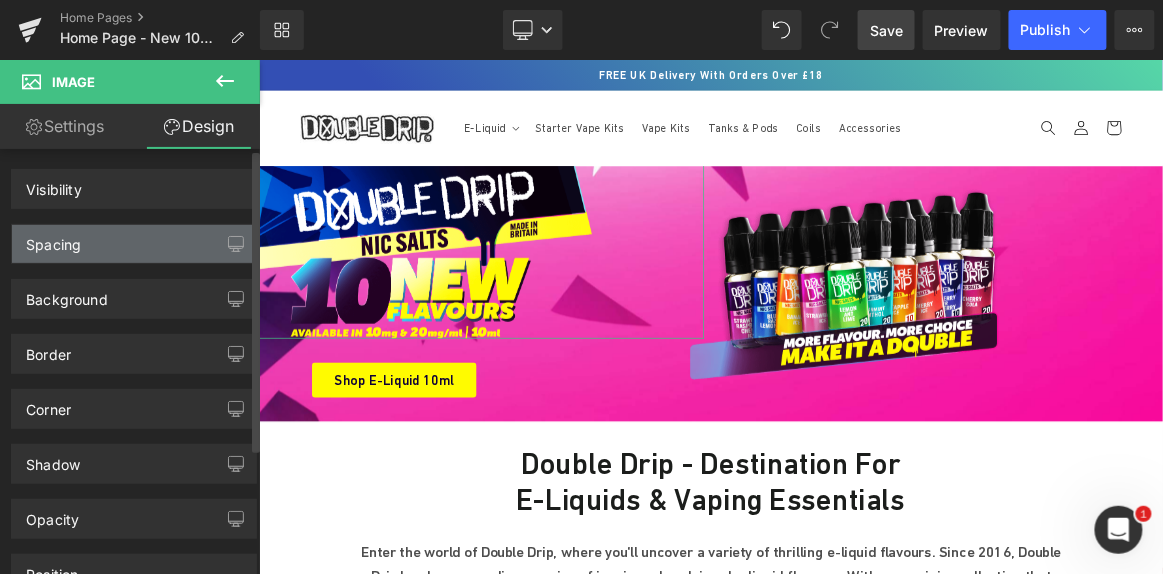 click on "Spacing" at bounding box center [134, 244] 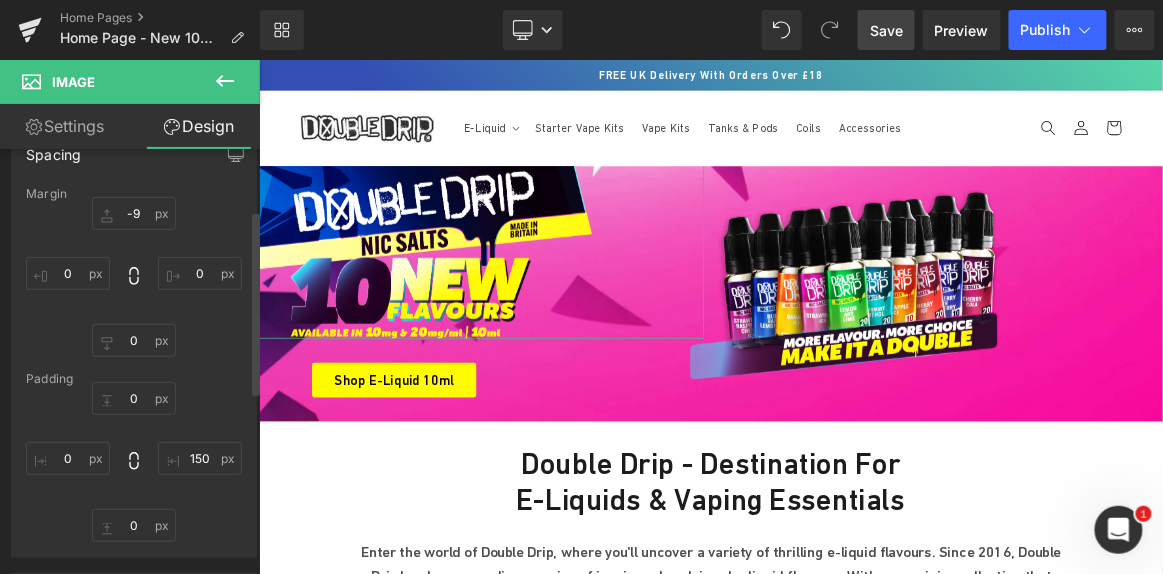 scroll, scrollTop: 181, scrollLeft: 0, axis: vertical 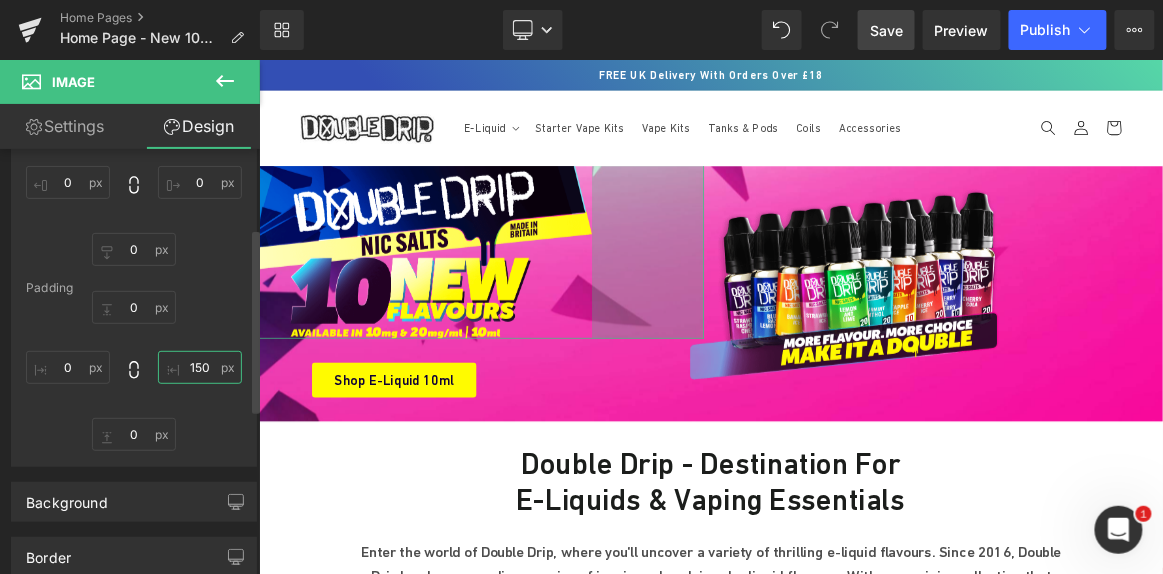 click on "150" at bounding box center (200, 367) 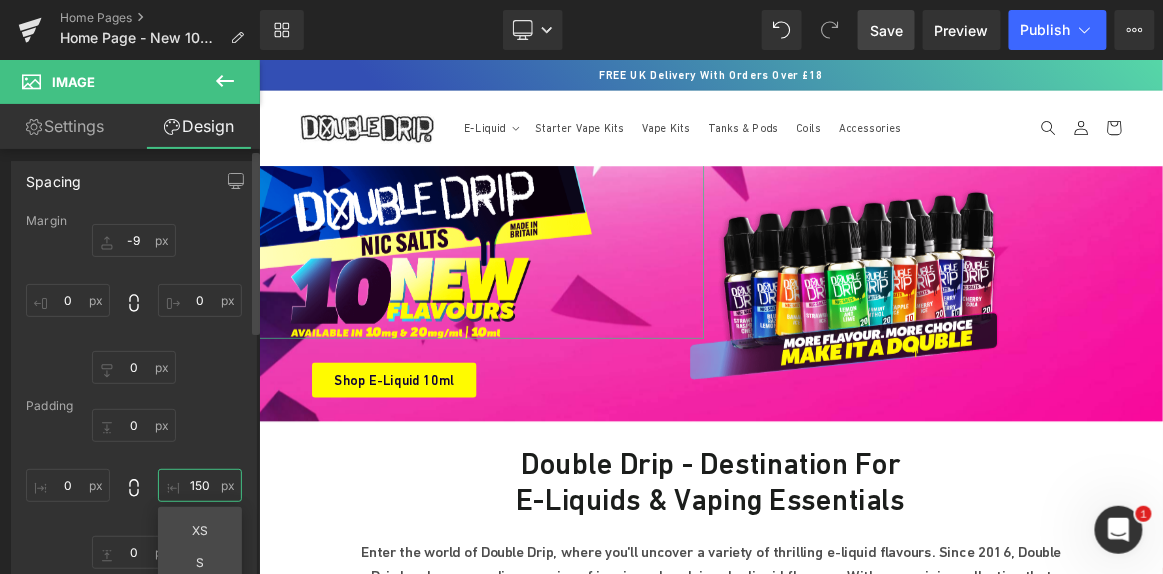scroll, scrollTop: 0, scrollLeft: 0, axis: both 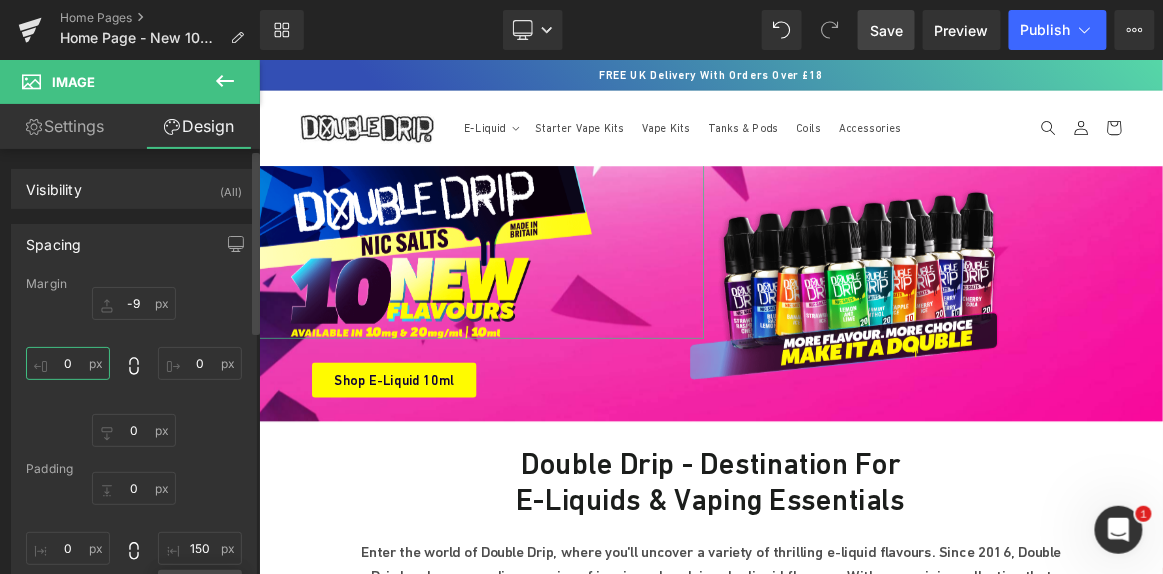click on "0" at bounding box center (68, 363) 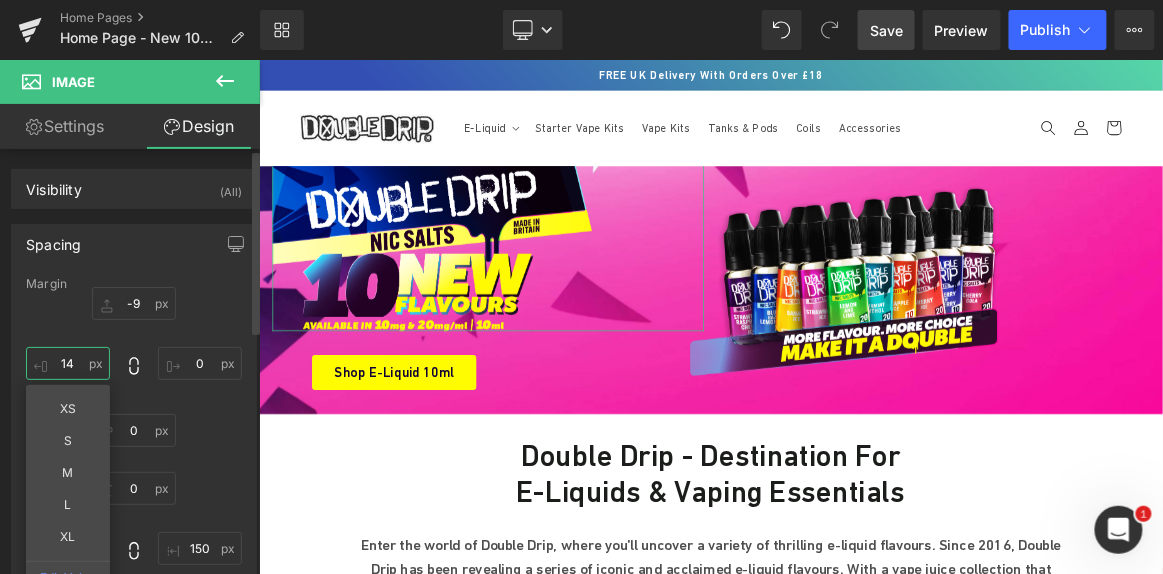 type on "13" 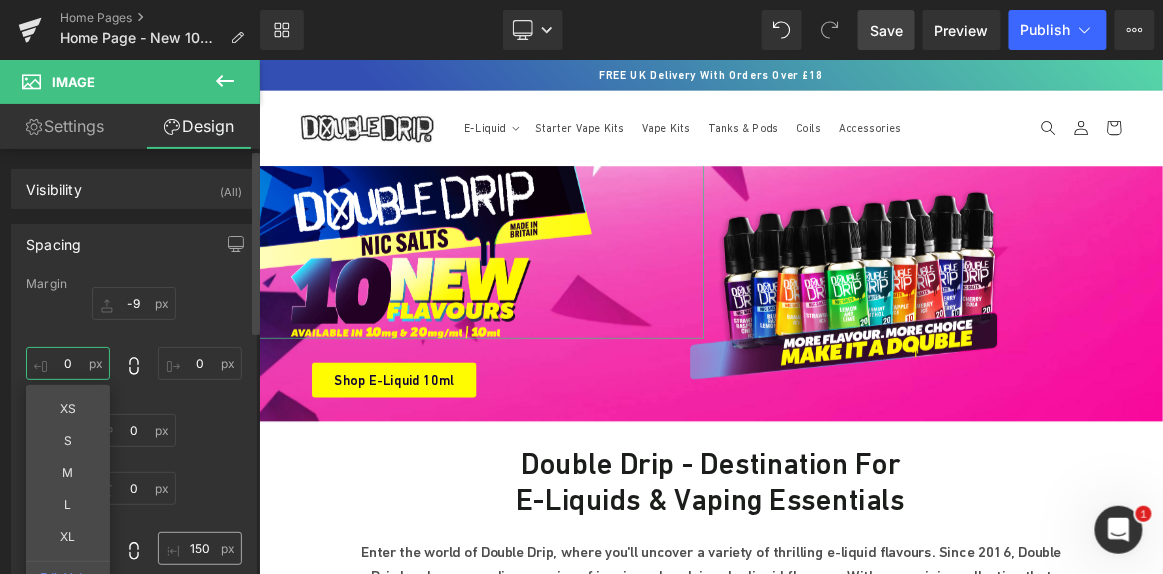 type 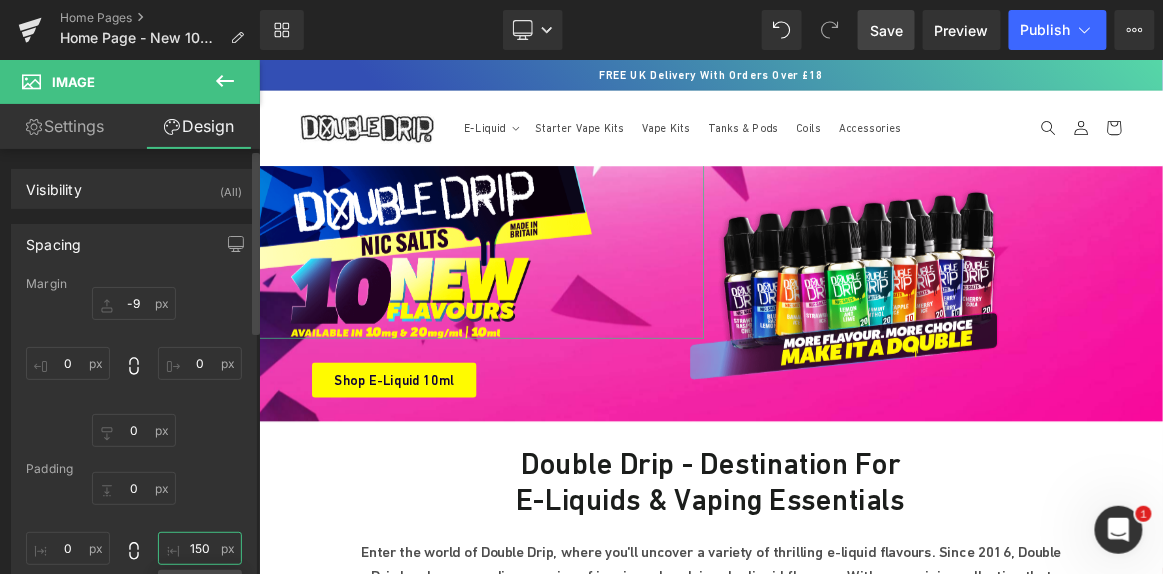 click on "150" at bounding box center (200, 548) 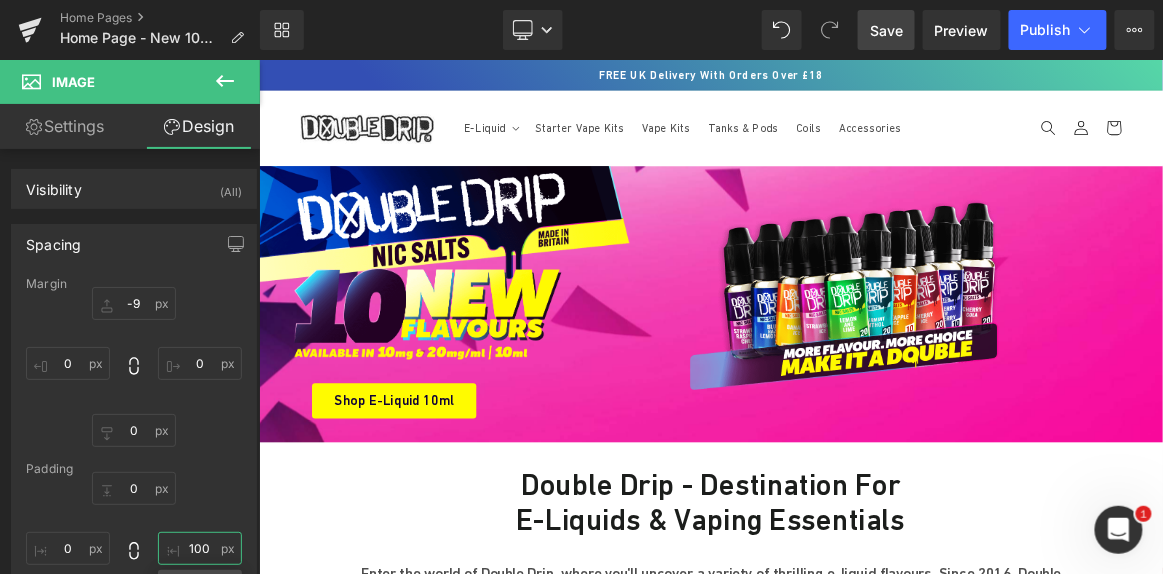type on "100" 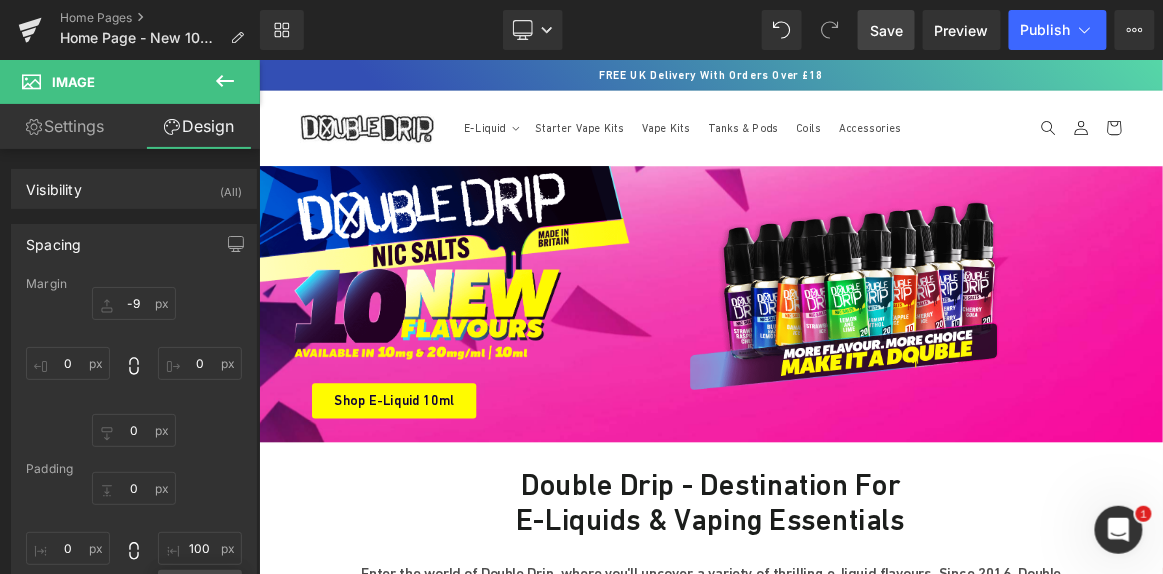 click on "Save" at bounding box center (886, 30) 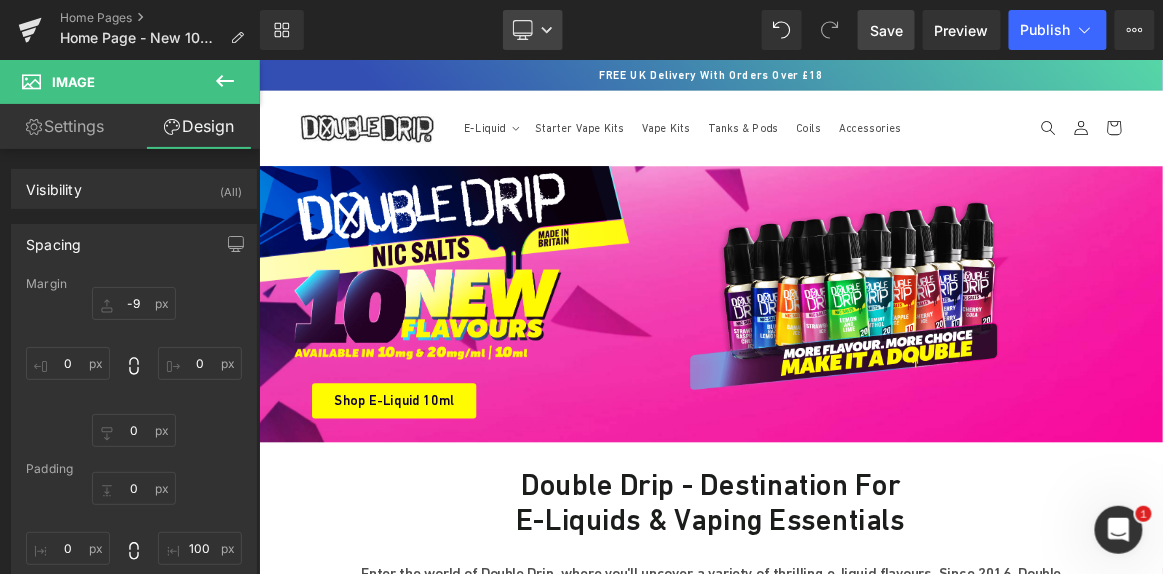 click on "Desktop" at bounding box center [533, 30] 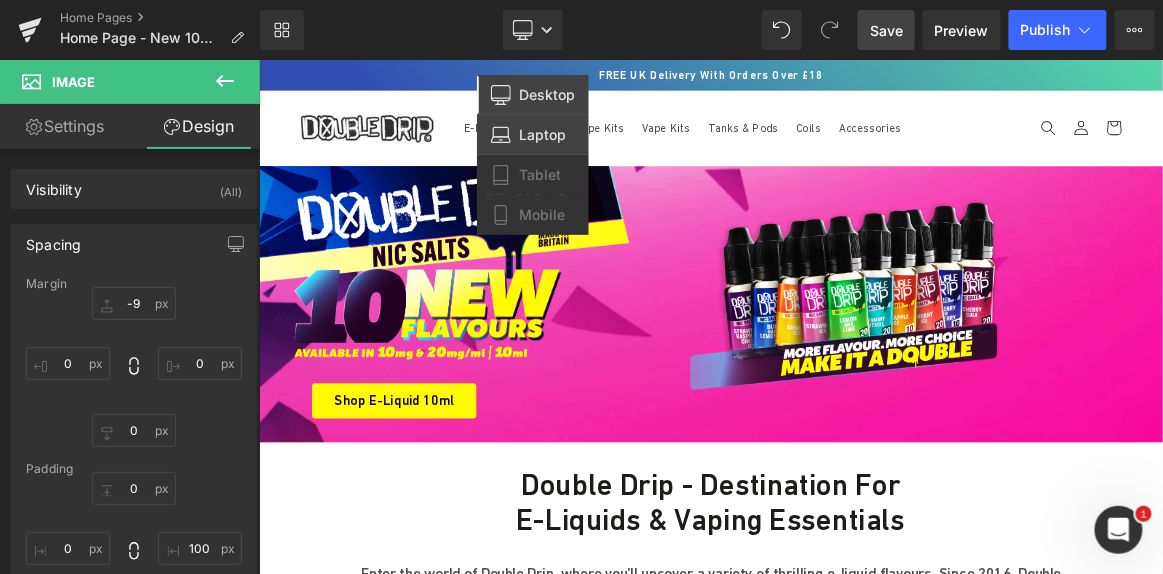 click on "Laptop" at bounding box center (542, 135) 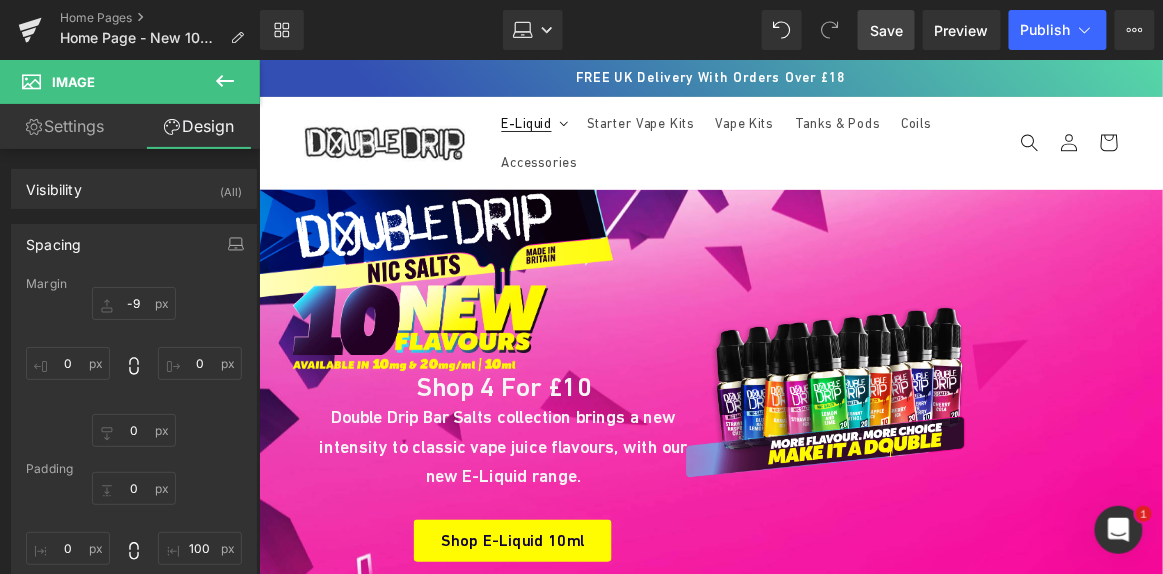 scroll, scrollTop: 1, scrollLeft: 0, axis: vertical 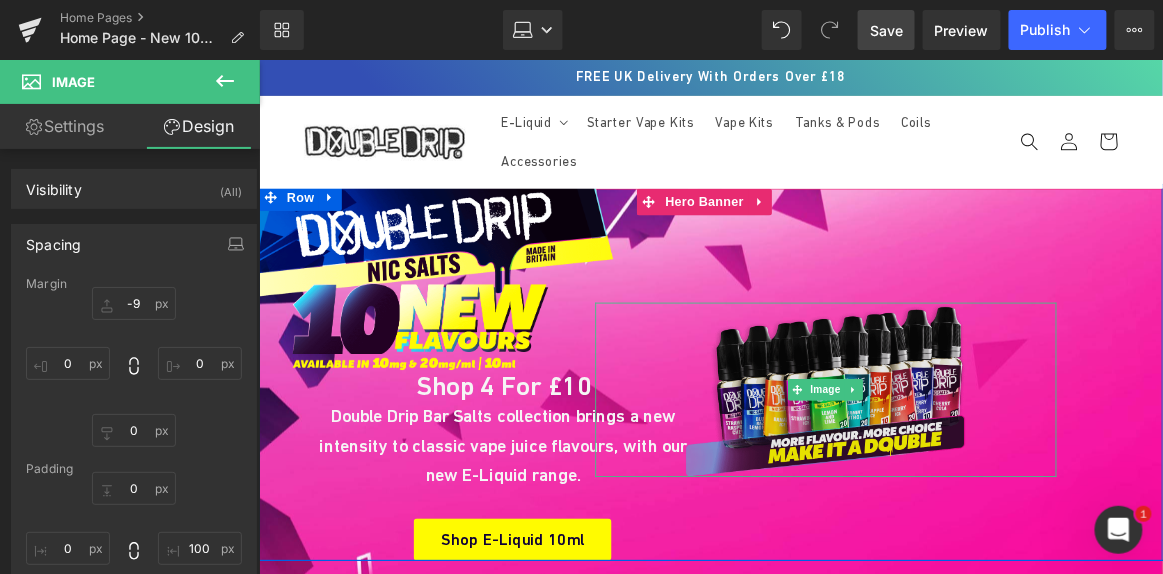 click at bounding box center (889, 426) 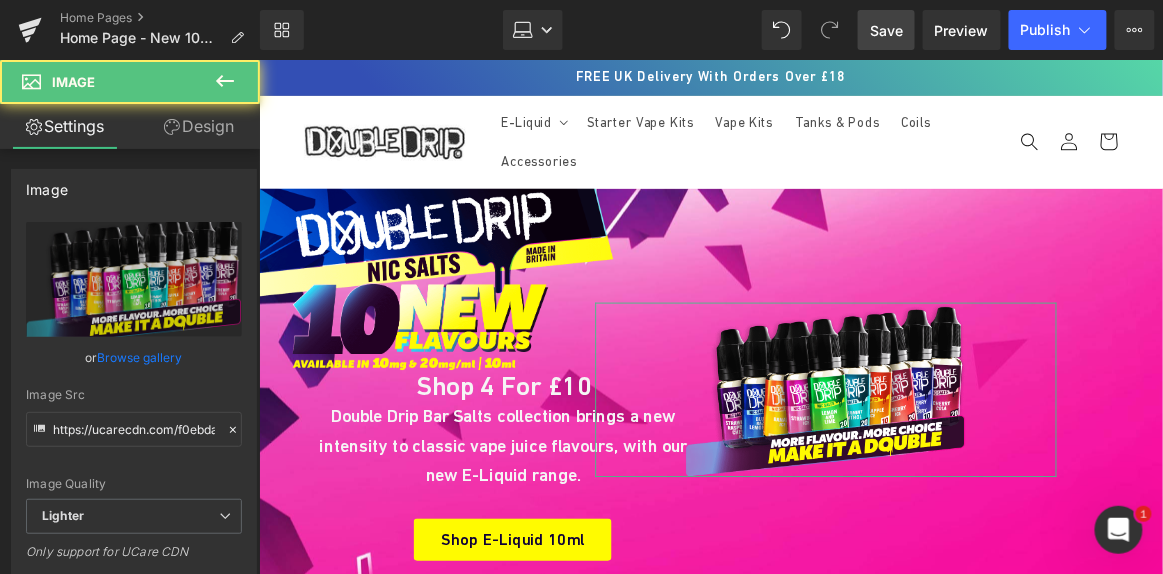 click on "Design" at bounding box center [199, 126] 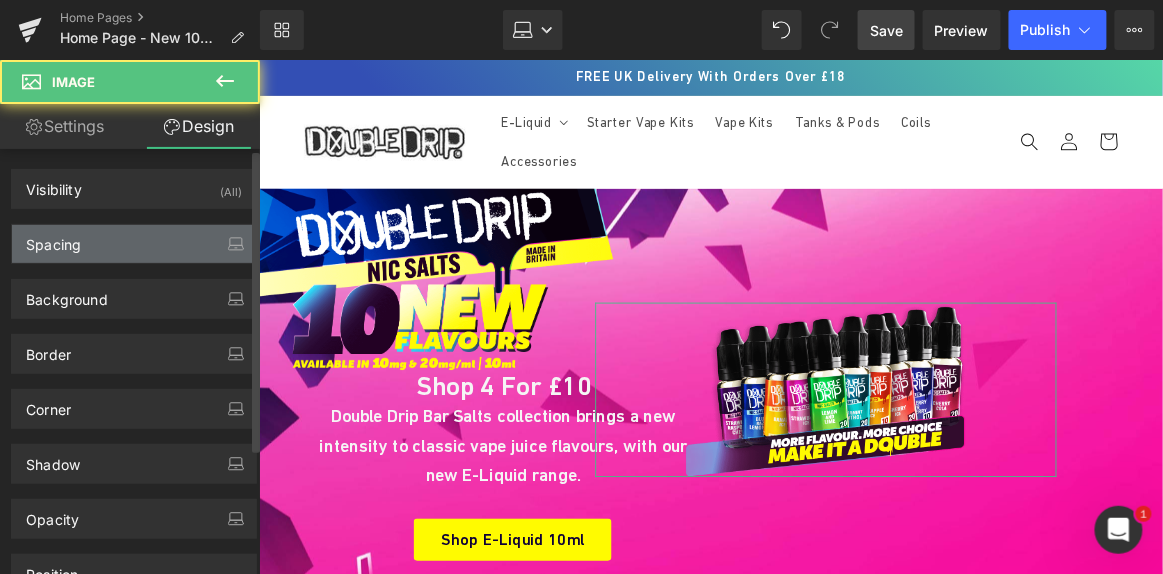 click on "Spacing" at bounding box center (134, 244) 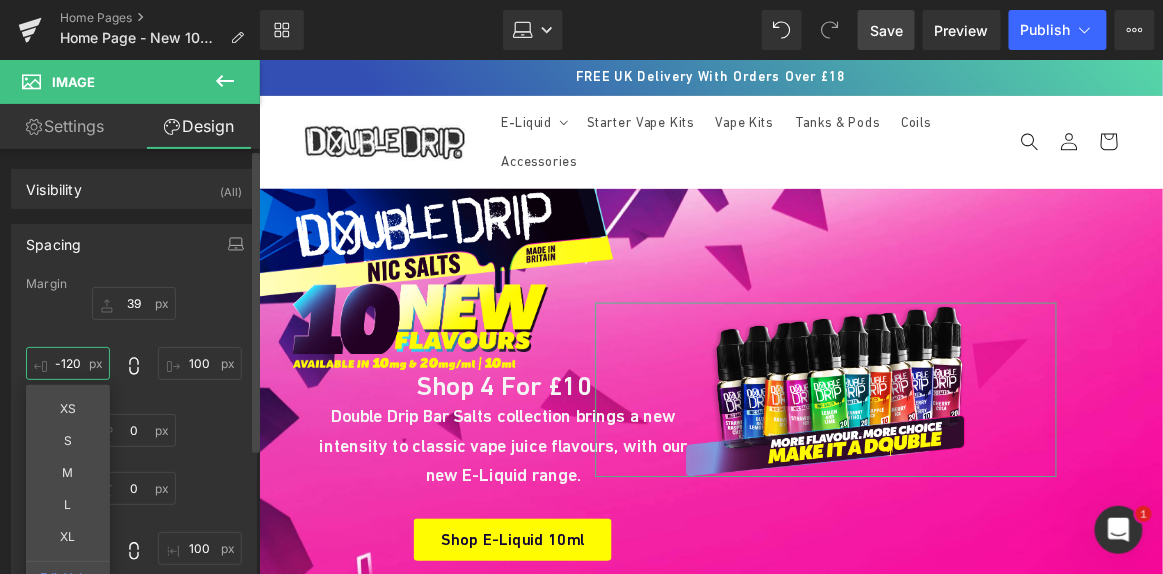 click at bounding box center [68, 363] 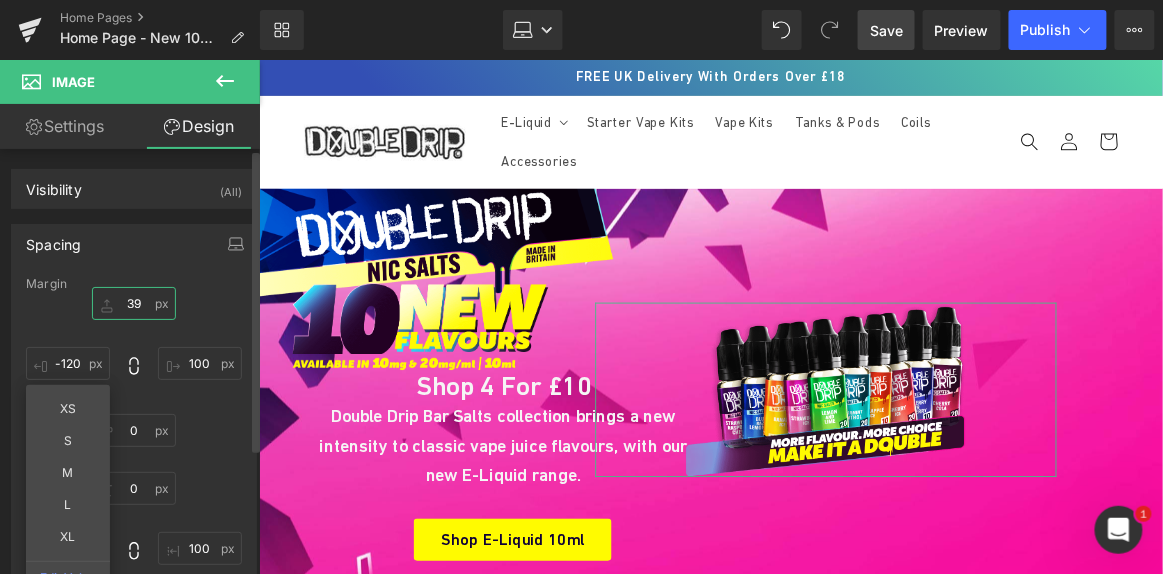click at bounding box center [134, 303] 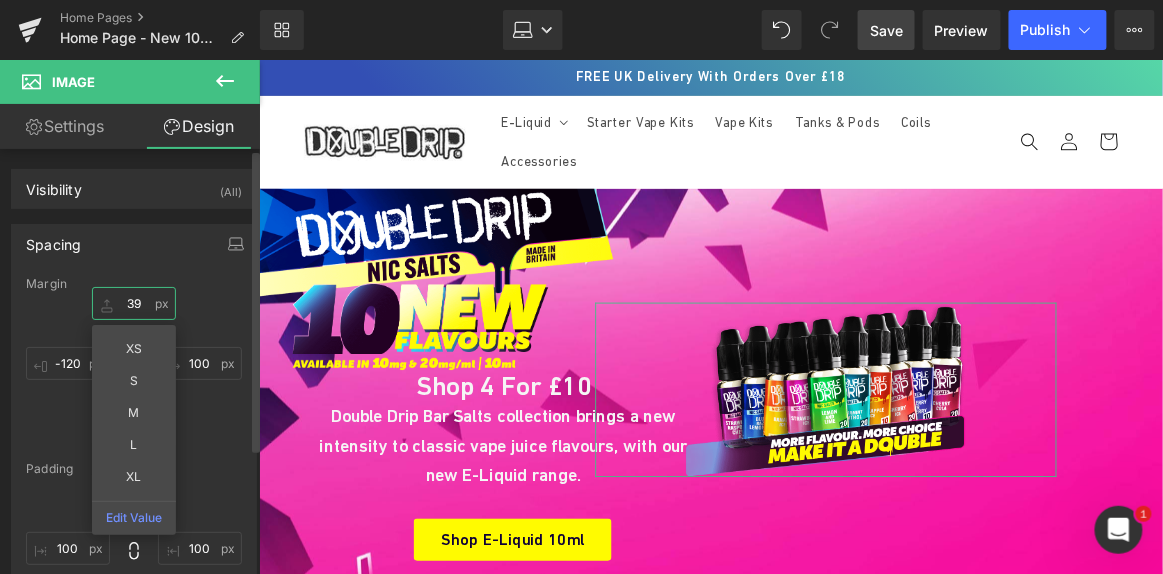 type on "39" 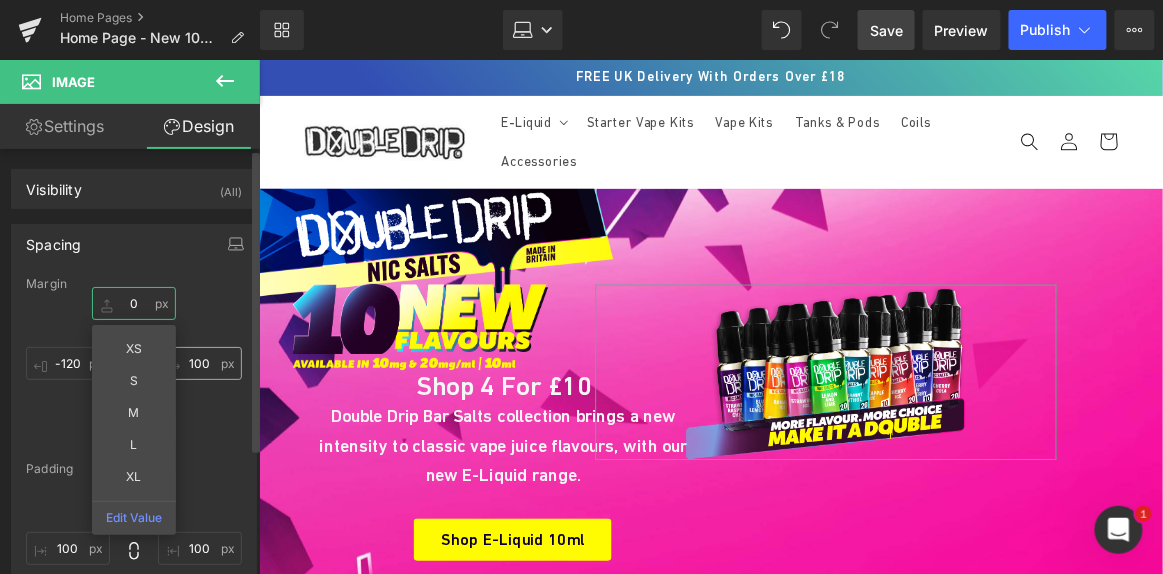 type 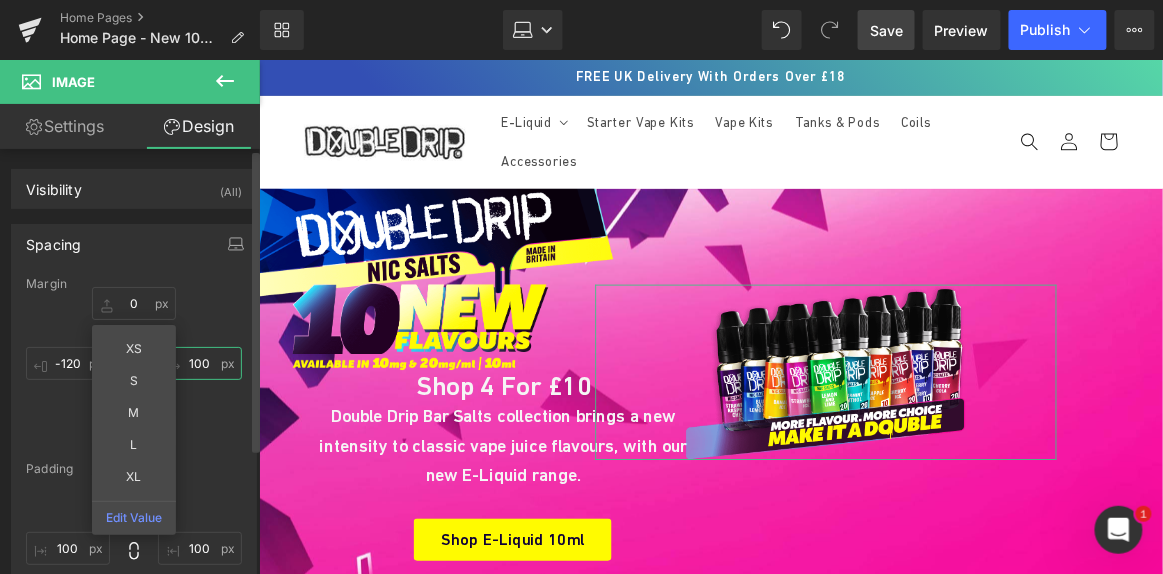 click at bounding box center [200, 363] 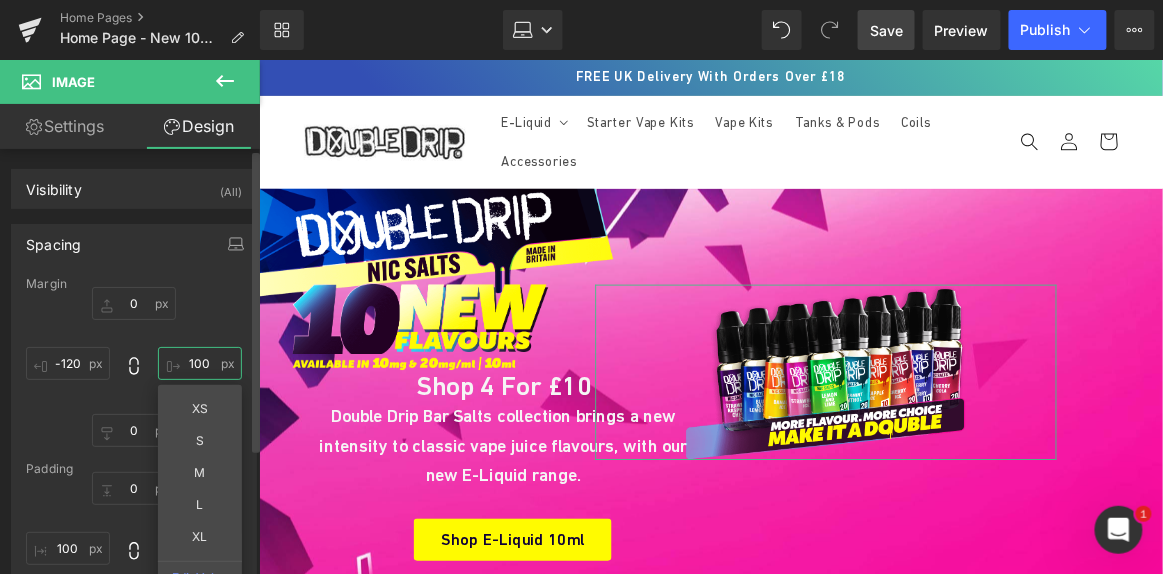 type on "100" 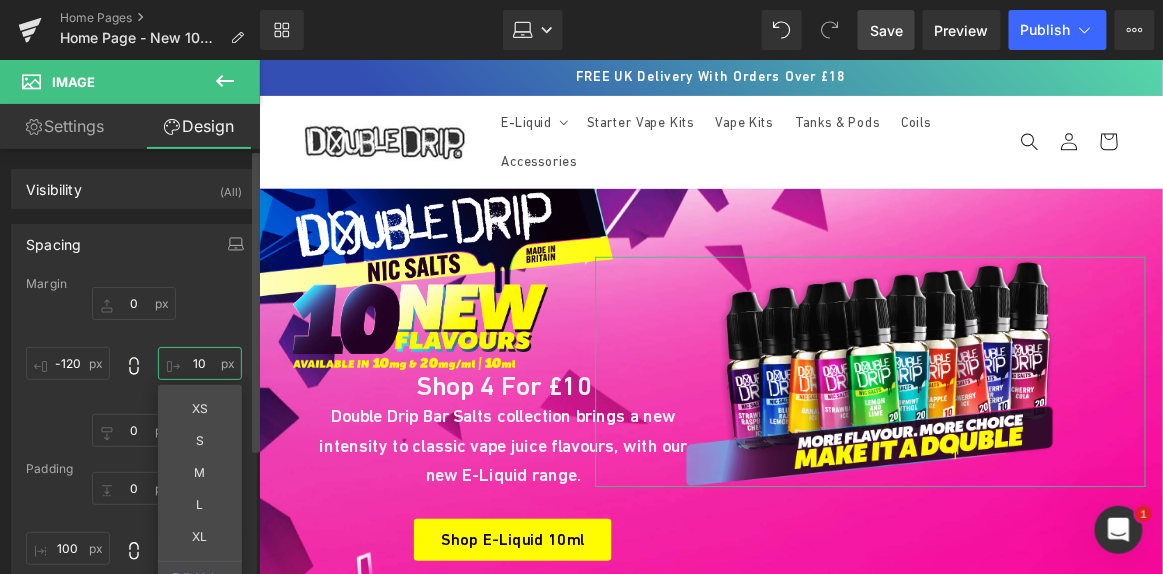 type on "100" 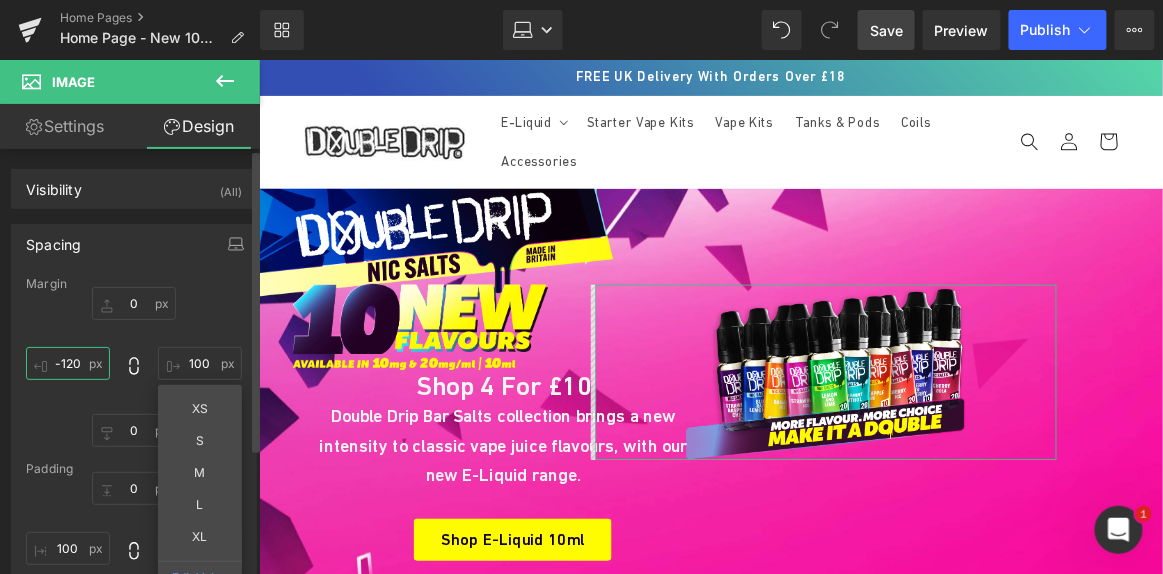 click at bounding box center [68, 363] 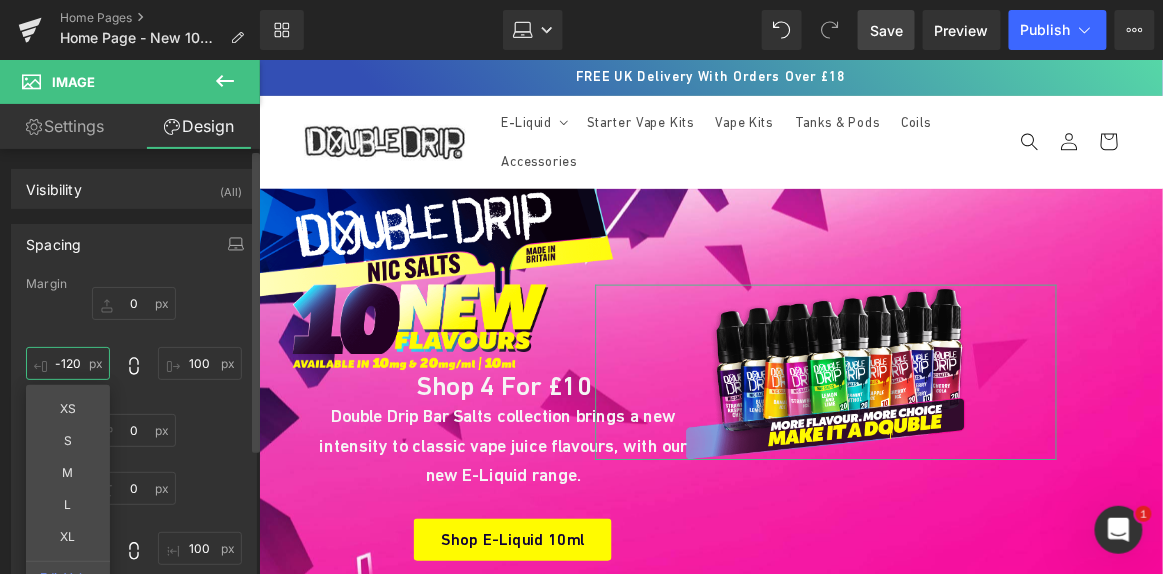 type on "-120" 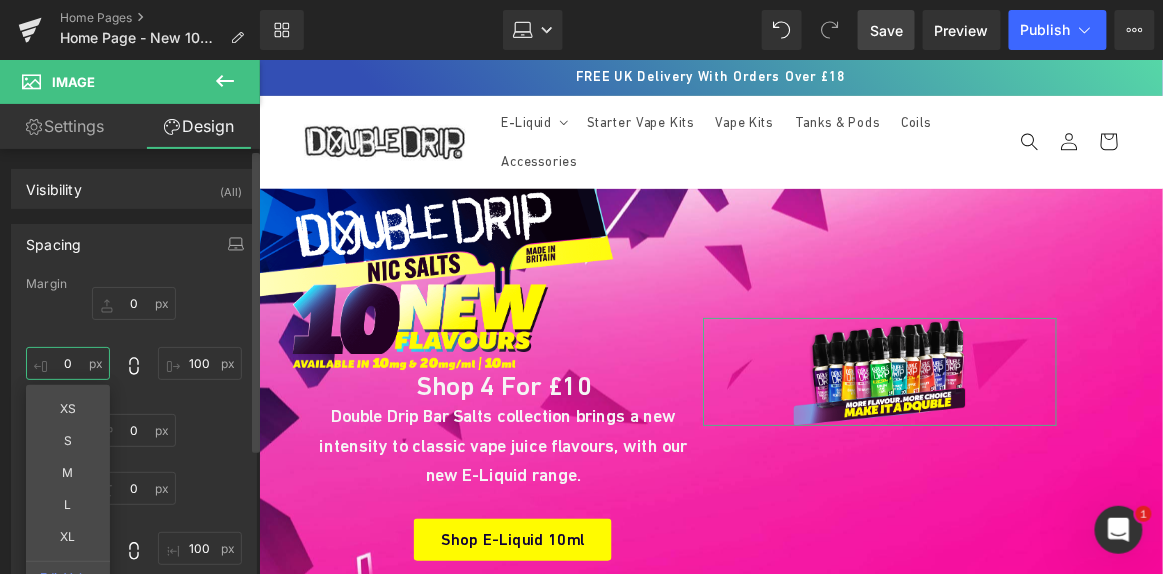 type 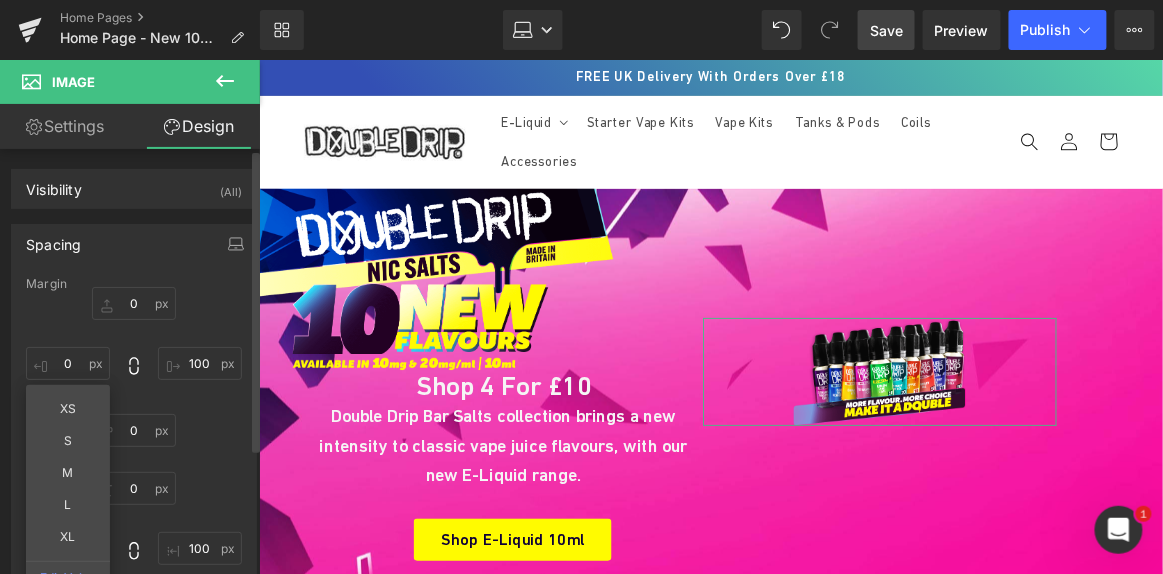 click on "100
XS S M L XL Edit Value" at bounding box center [134, 367] 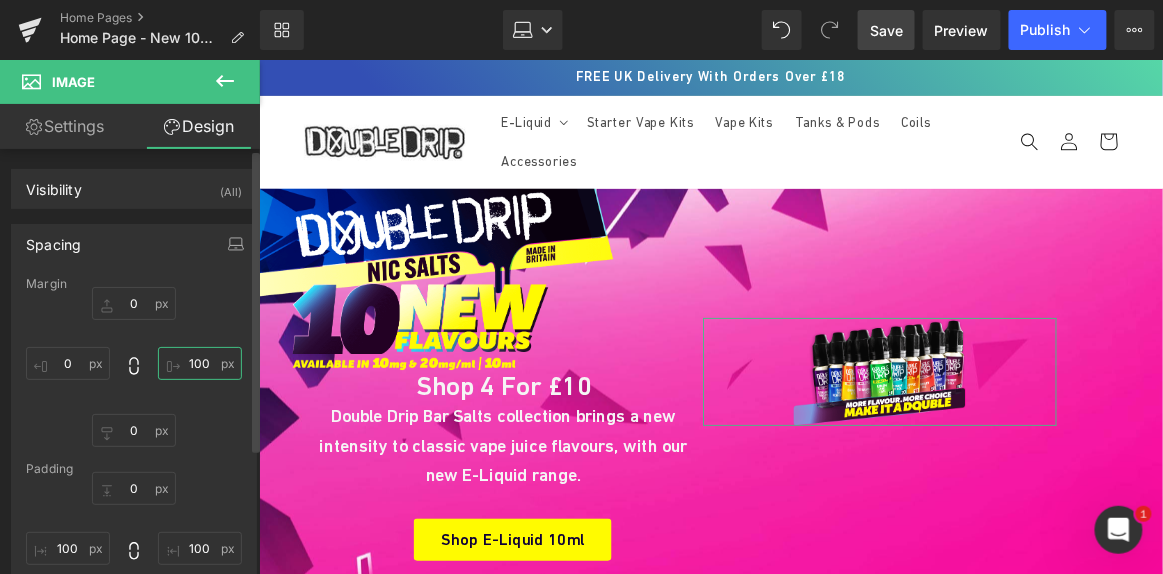 click on "100" at bounding box center [200, 363] 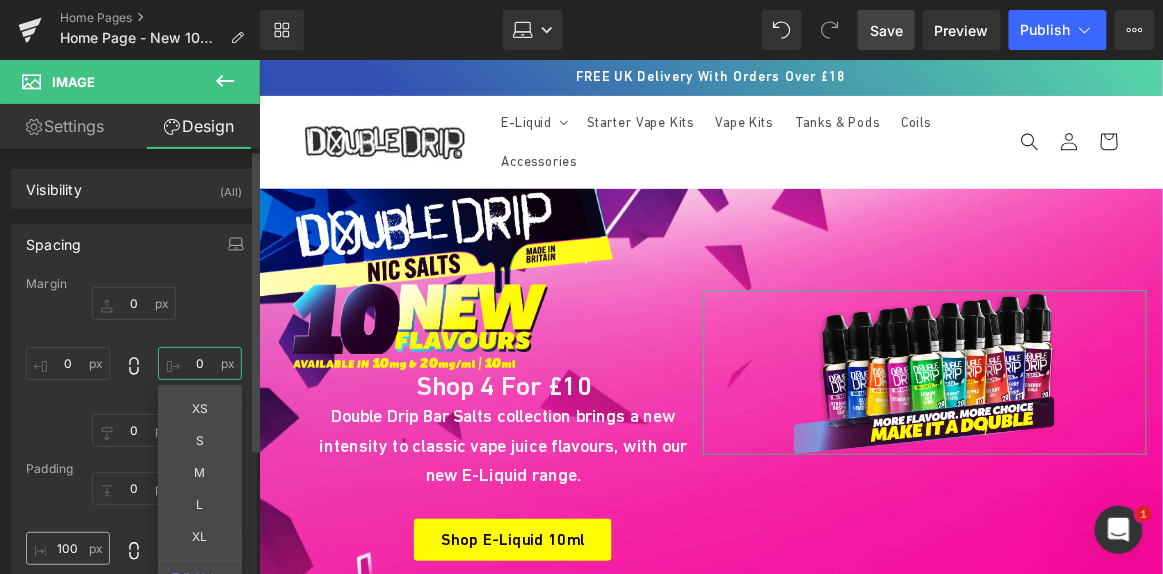 type 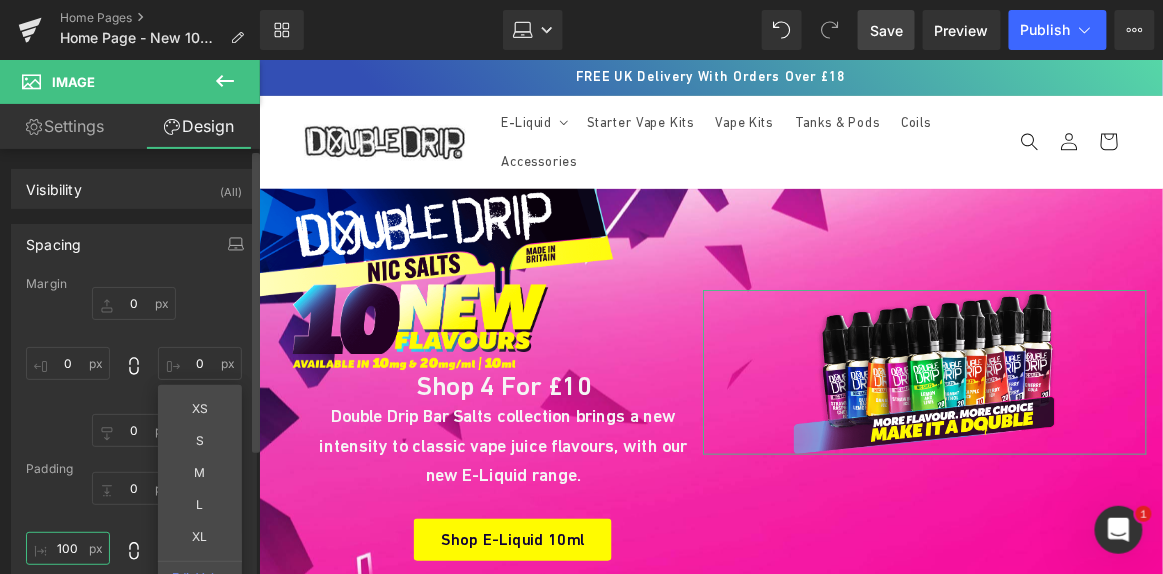 click at bounding box center [68, 548] 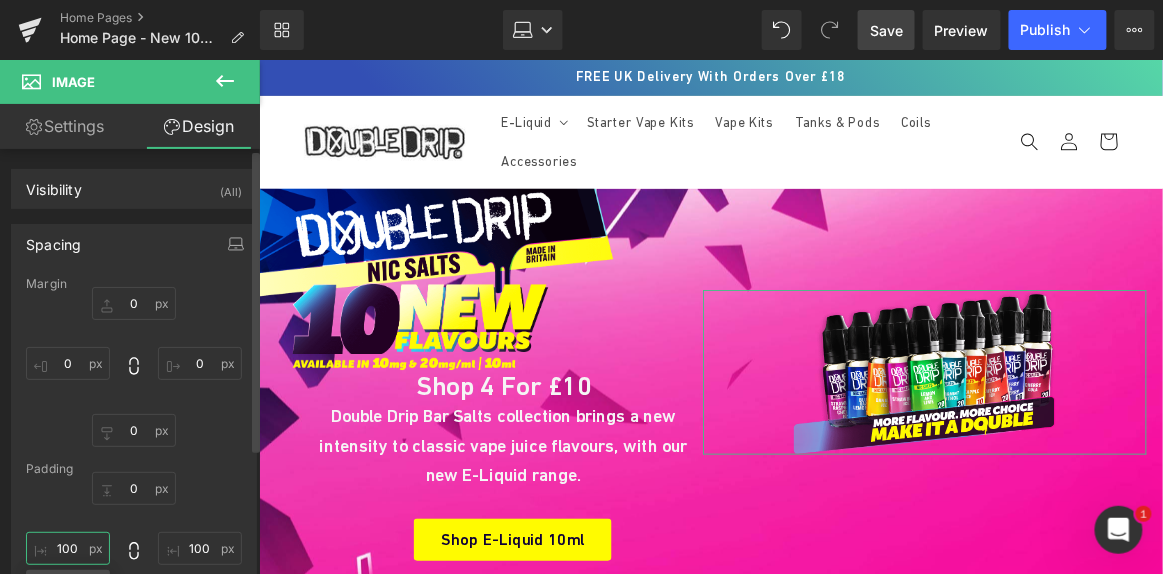 type on "100" 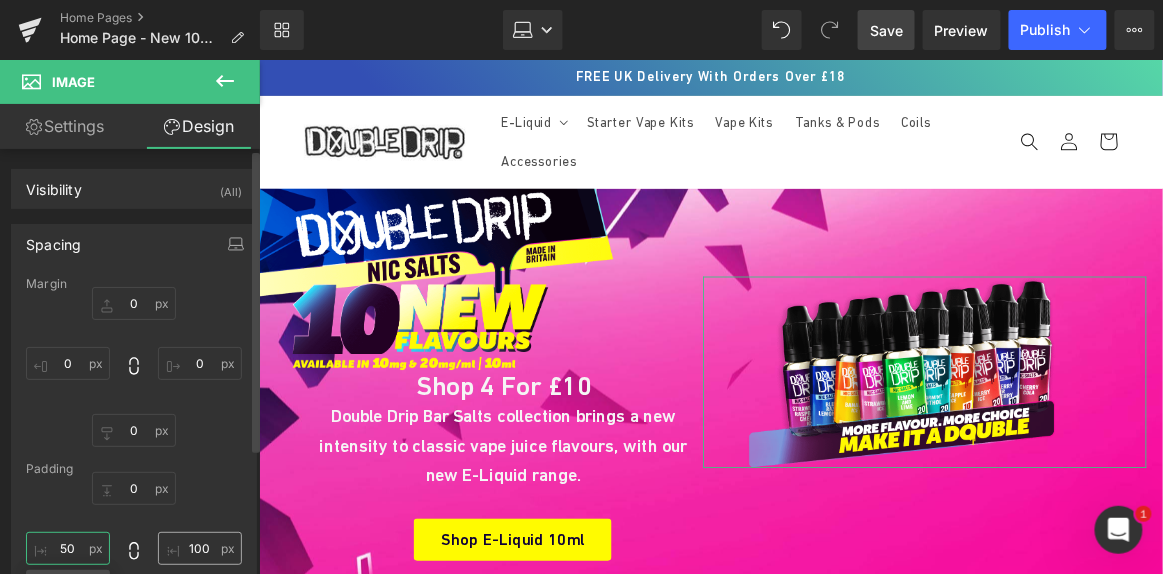 type on "50" 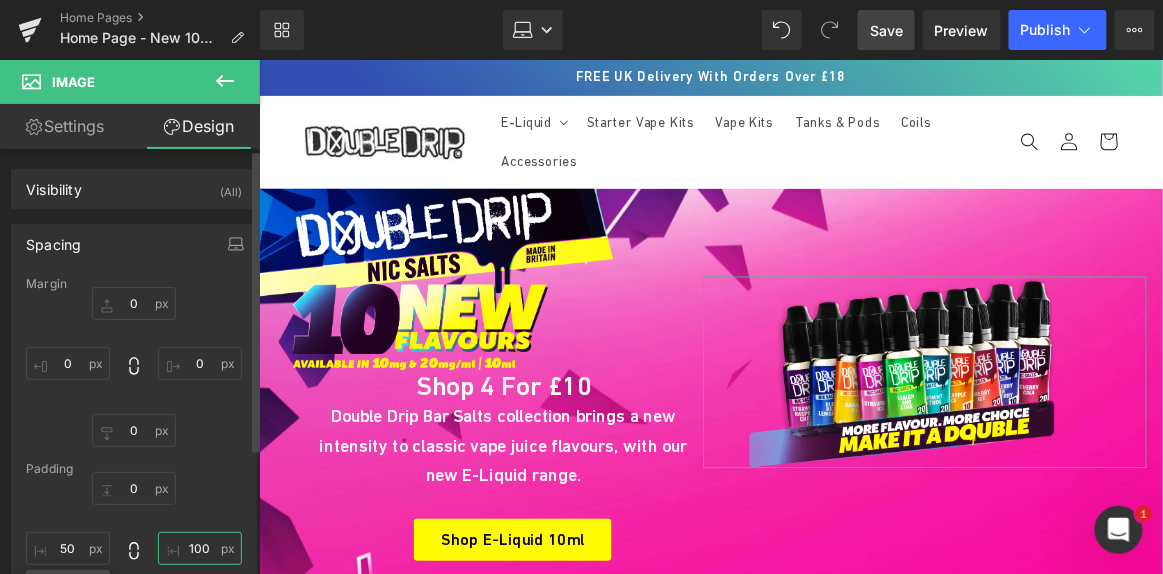 click at bounding box center (200, 548) 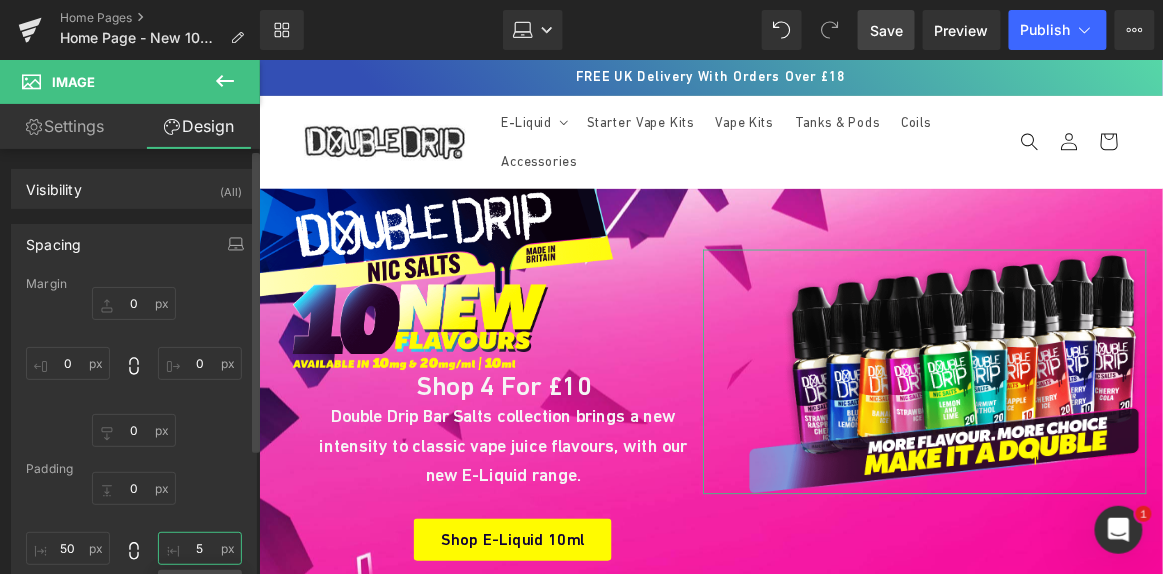 type on "50" 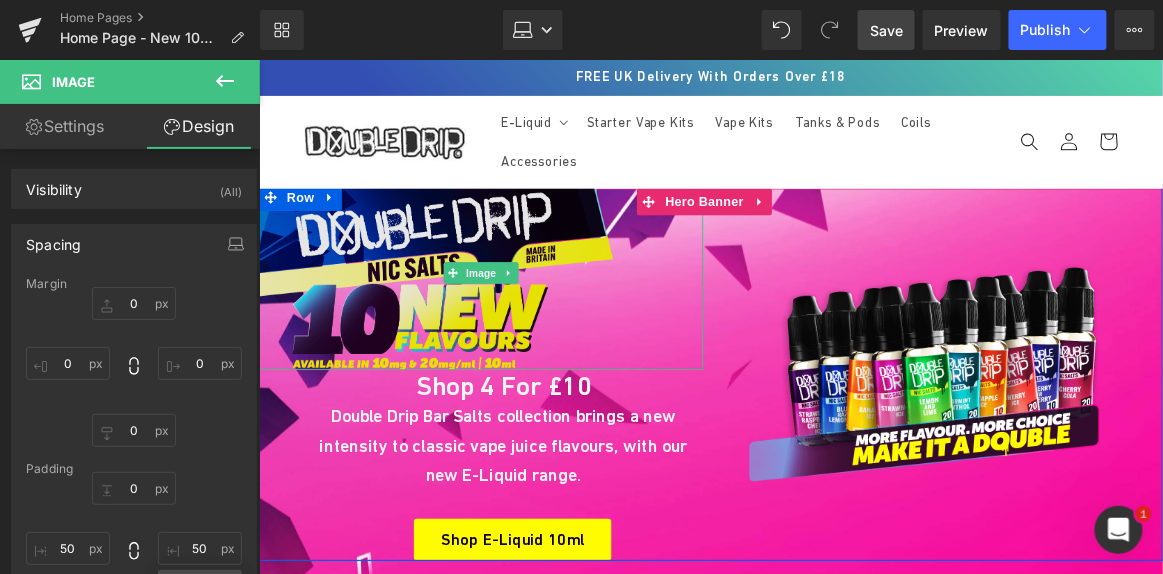 click at bounding box center (505, 296) 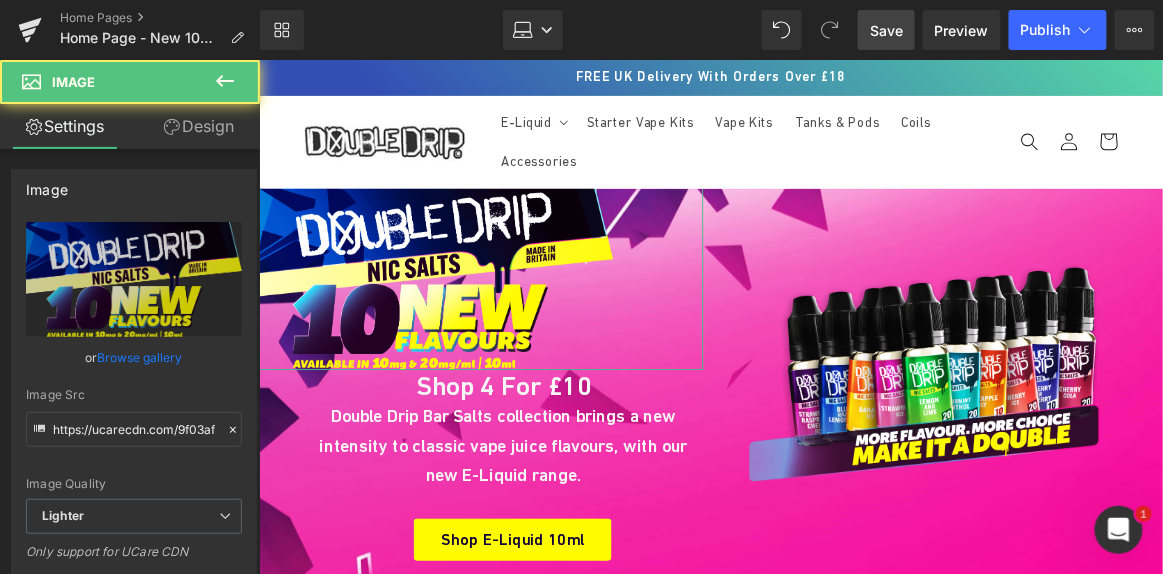 click on "Design" at bounding box center (199, 126) 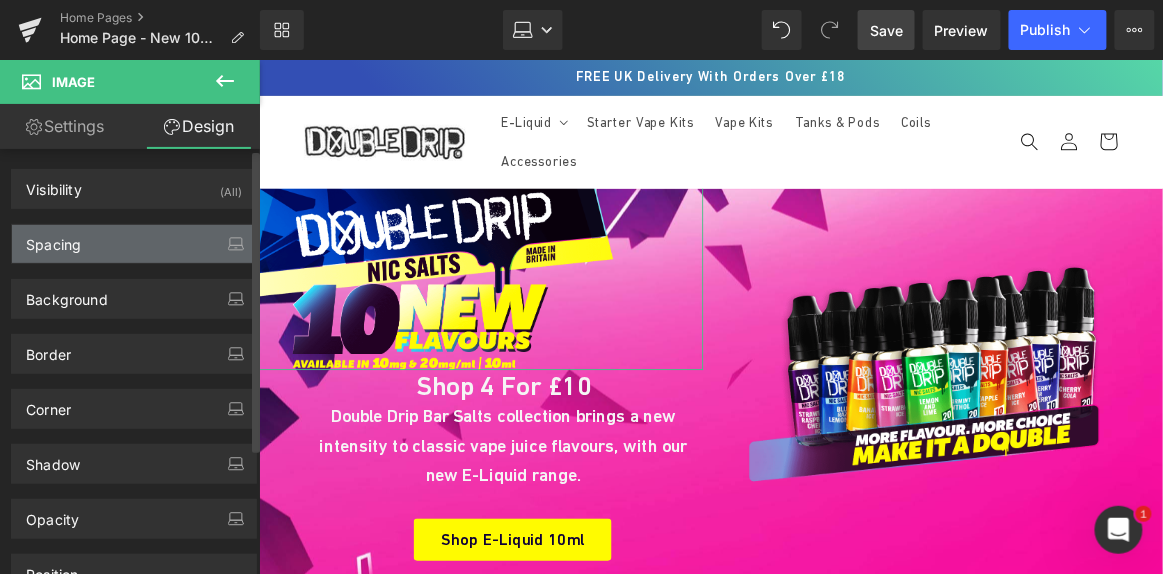 click on "Spacing" at bounding box center [134, 244] 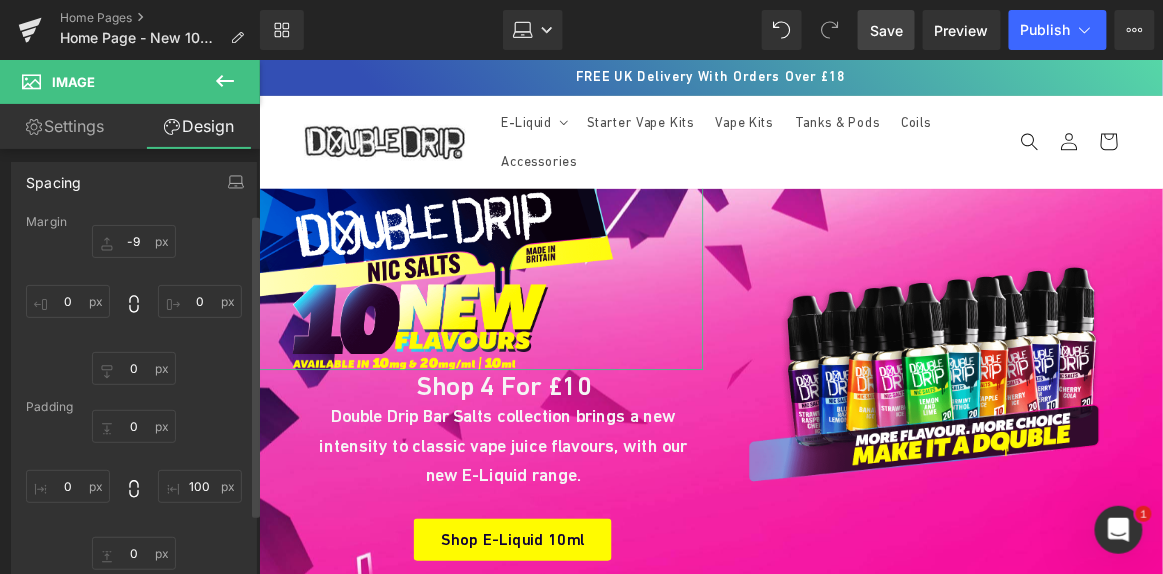 scroll, scrollTop: 90, scrollLeft: 0, axis: vertical 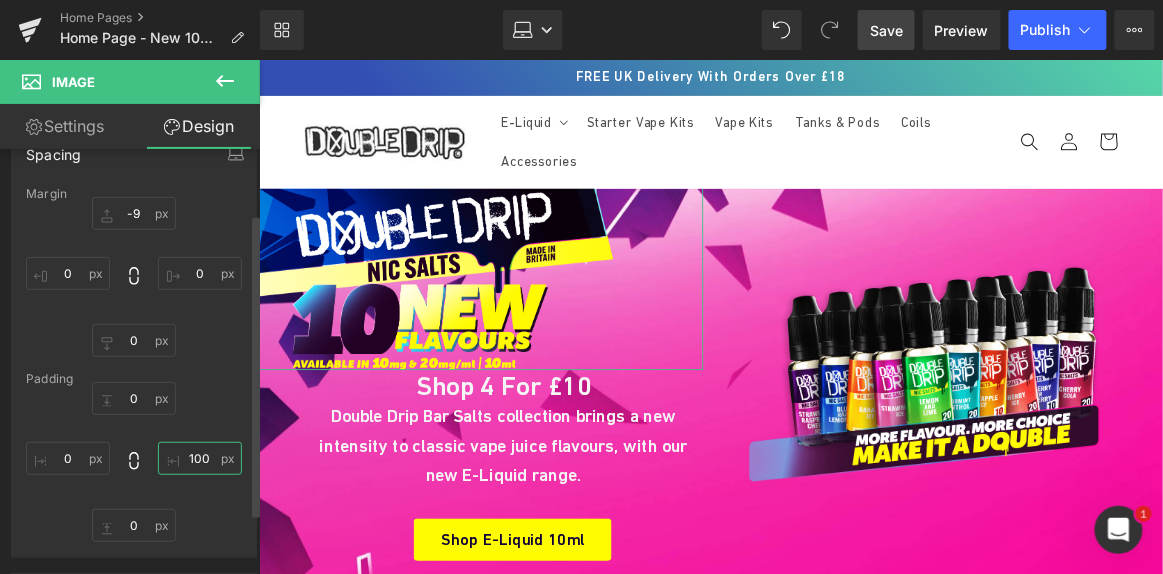 click on "100" at bounding box center (200, 458) 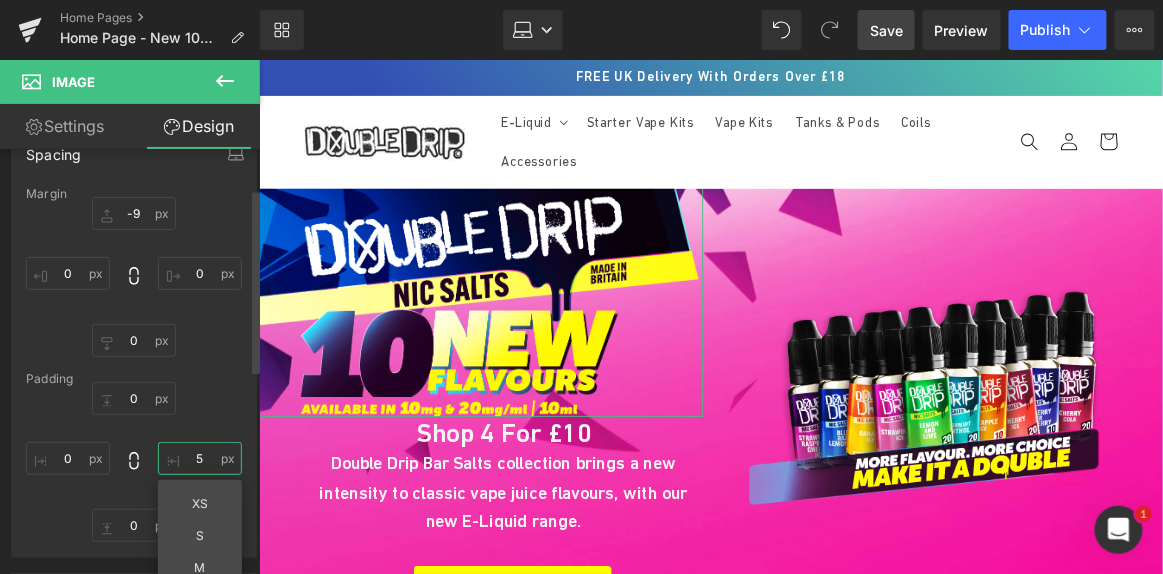 type on "50" 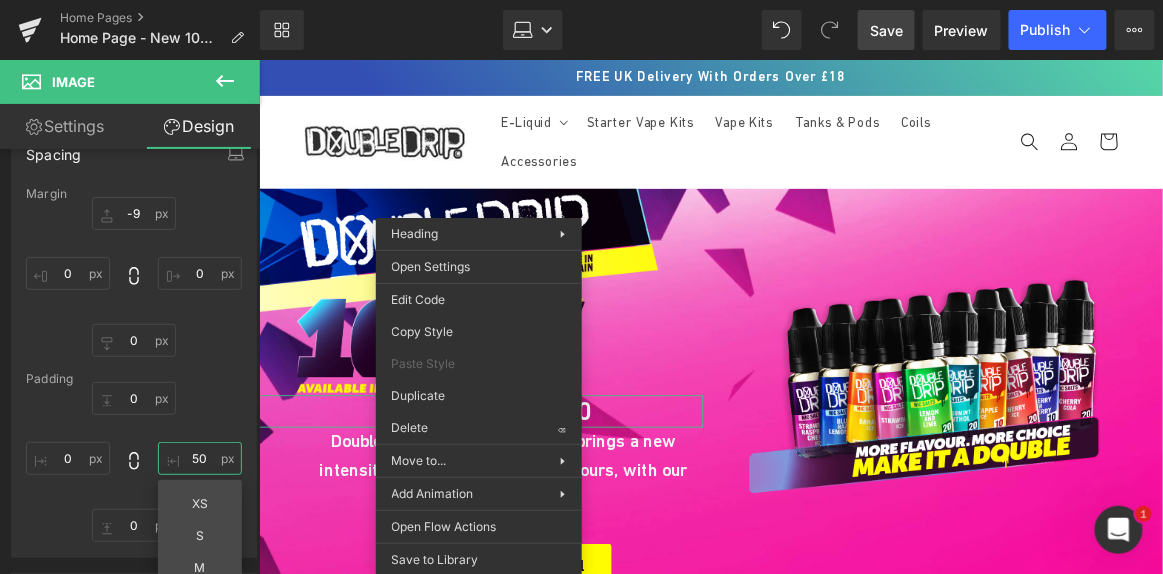drag, startPoint x: 704, startPoint y: 490, endPoint x: 465, endPoint y: 470, distance: 239.83536 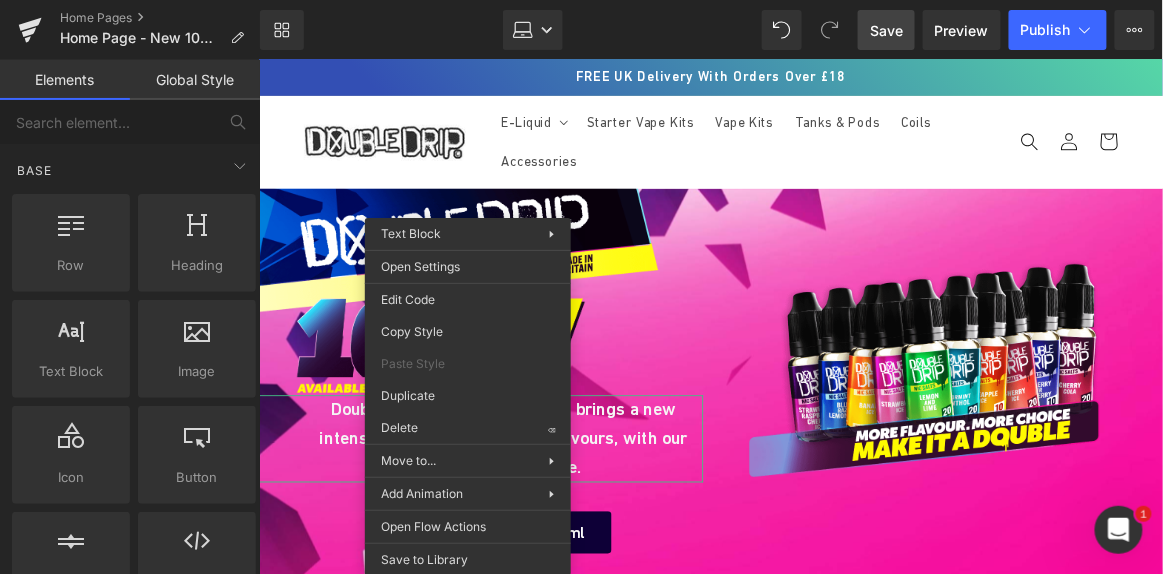 drag, startPoint x: 693, startPoint y: 486, endPoint x: 453, endPoint y: 467, distance: 240.75092 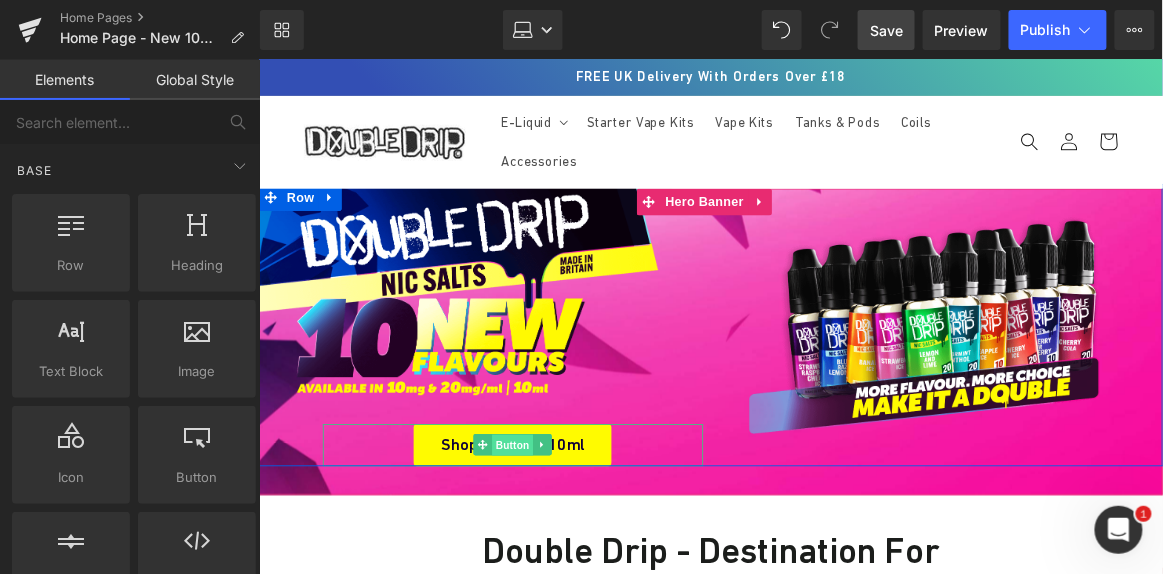 click on "Button" at bounding box center [540, 488] 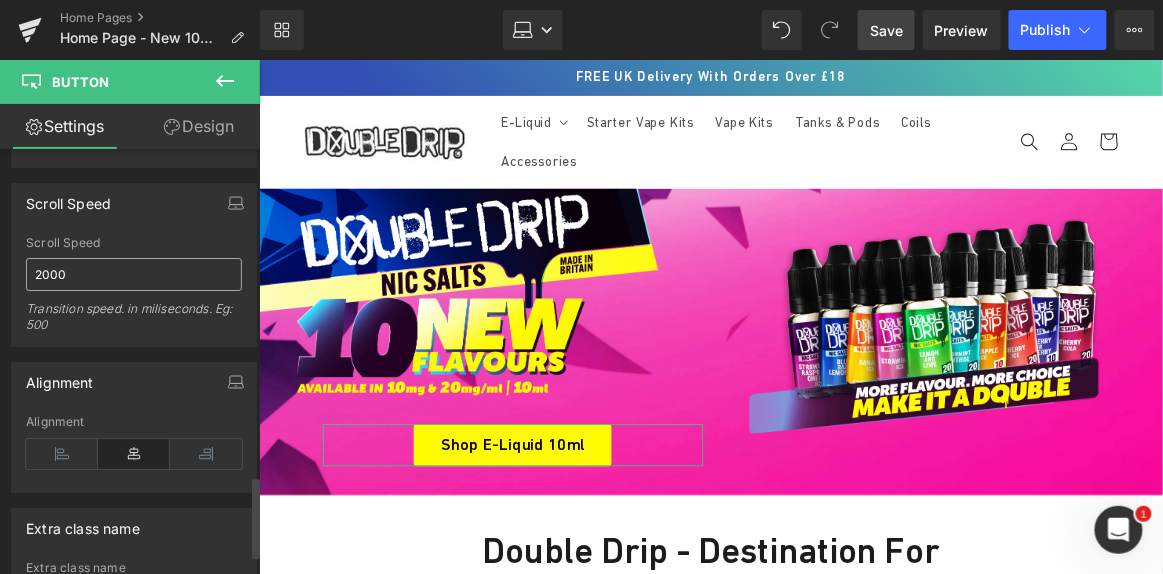 scroll, scrollTop: 1727, scrollLeft: 0, axis: vertical 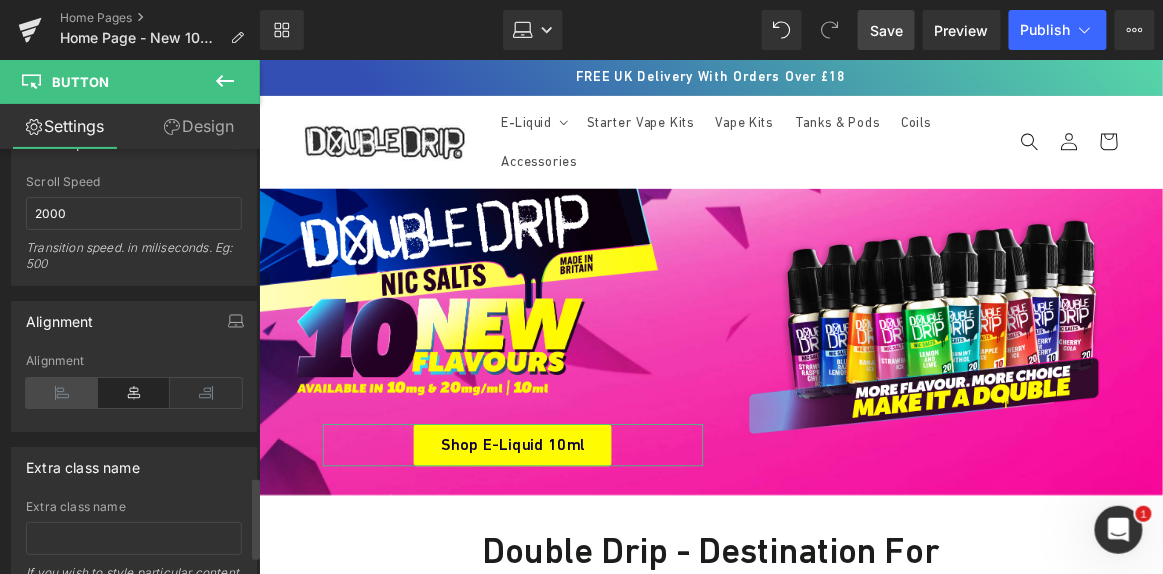 click at bounding box center (62, 393) 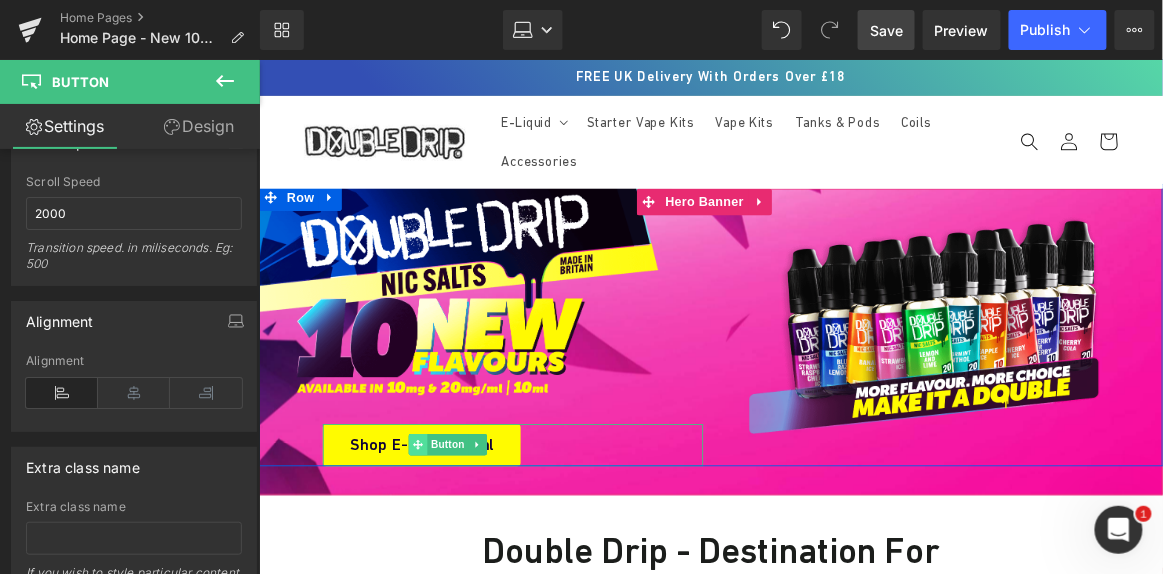 click at bounding box center (434, 487) 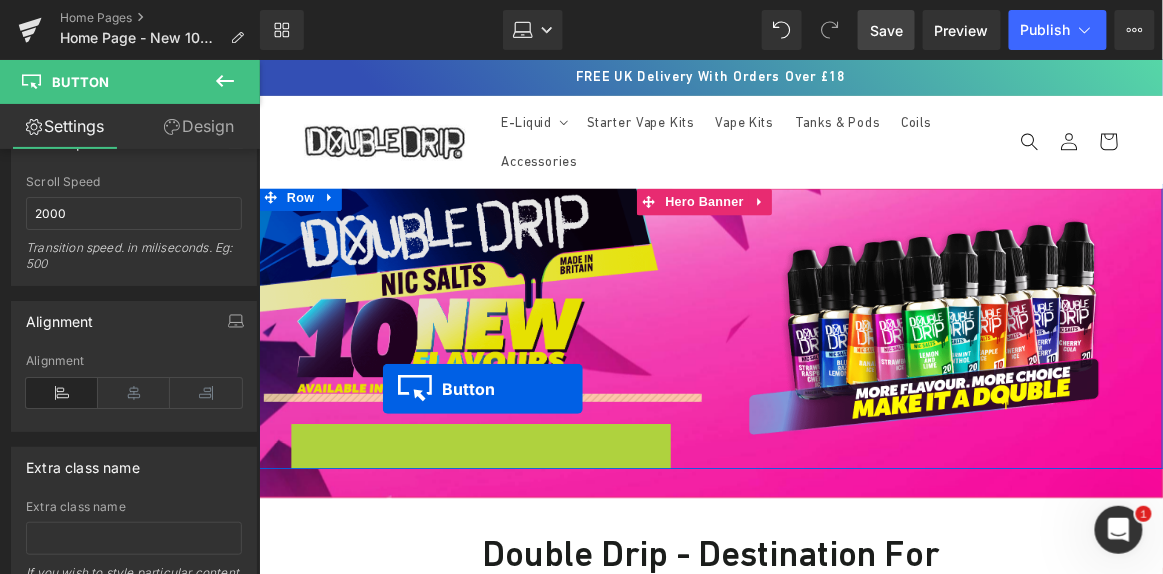 drag, startPoint x: 423, startPoint y: 424, endPoint x: 395, endPoint y: 425, distance: 28.01785 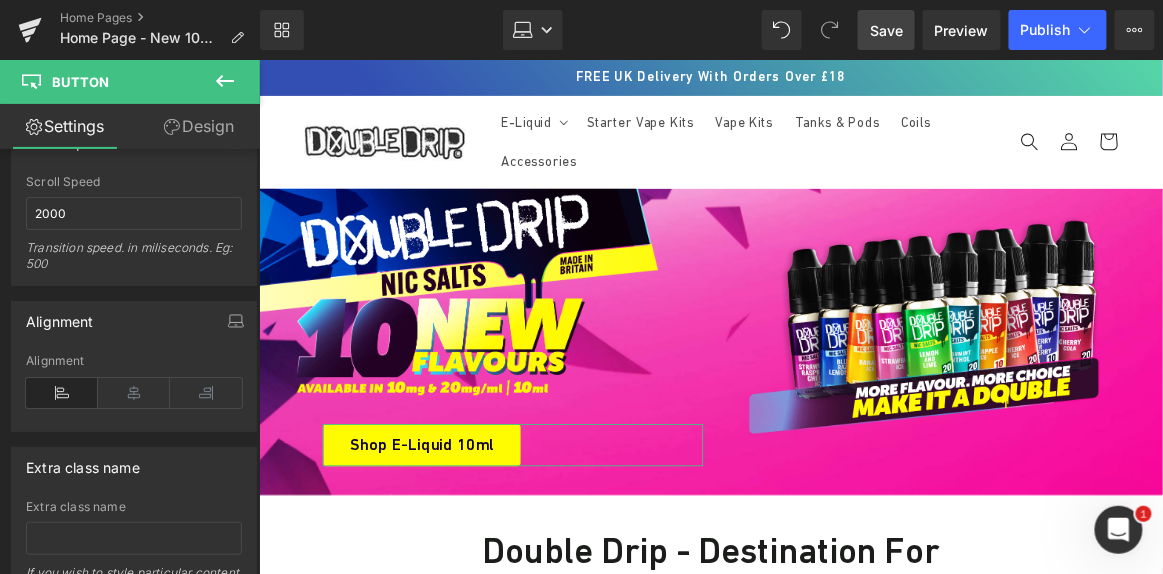click on "Design" at bounding box center [199, 126] 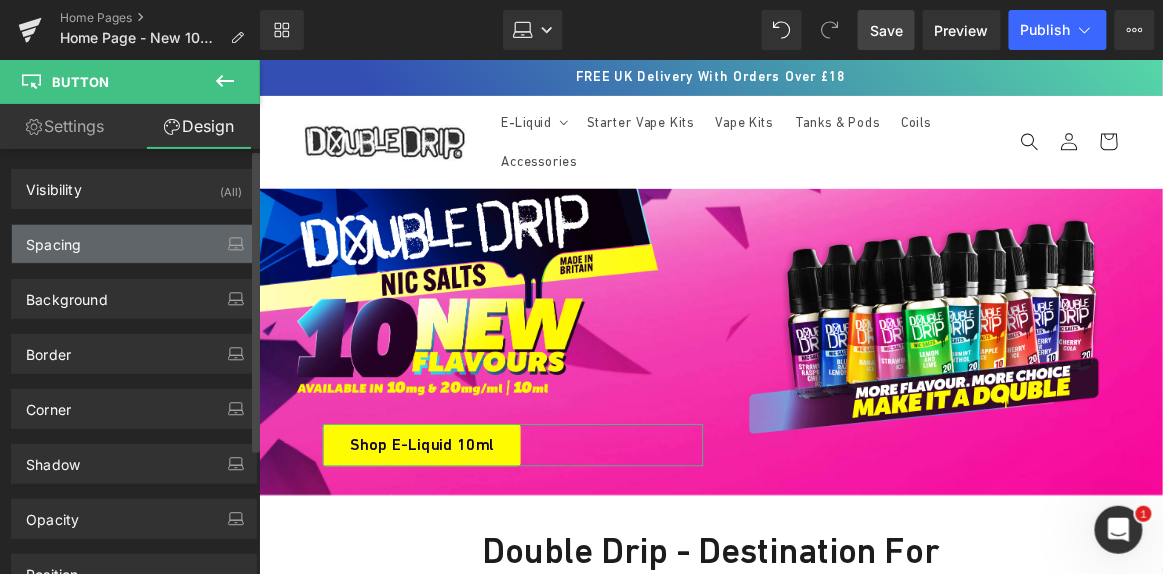 click on "Spacing" at bounding box center (53, 239) 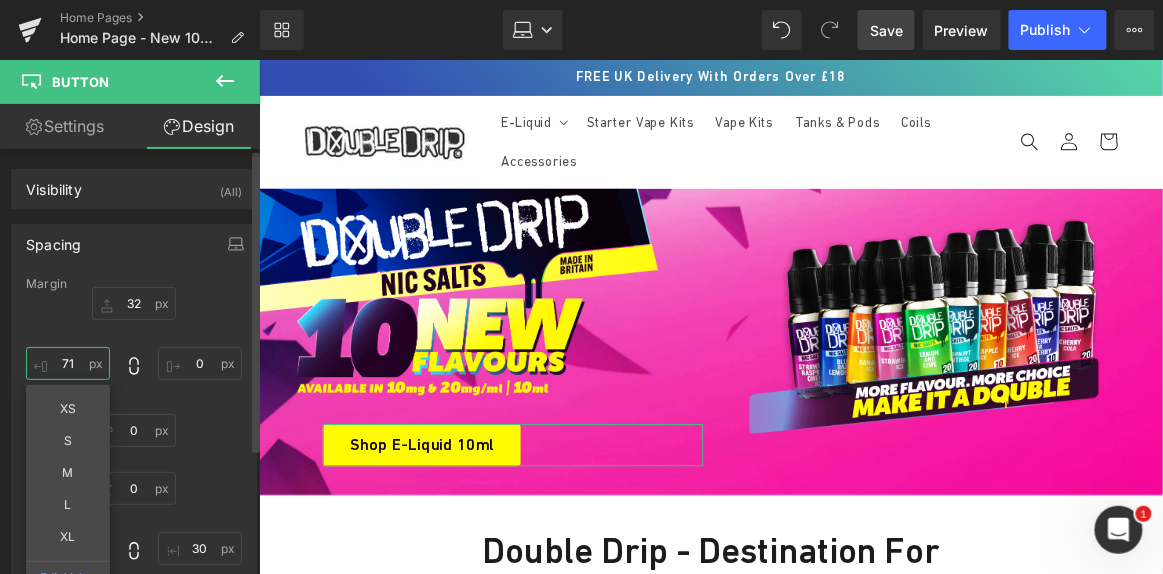 click at bounding box center [68, 363] 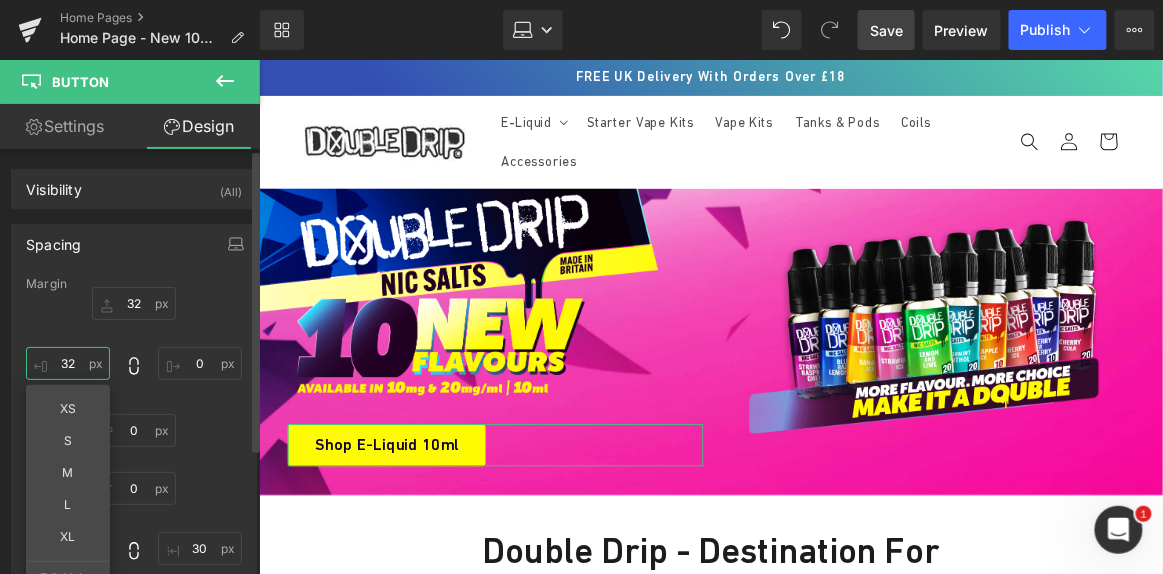 type on "3" 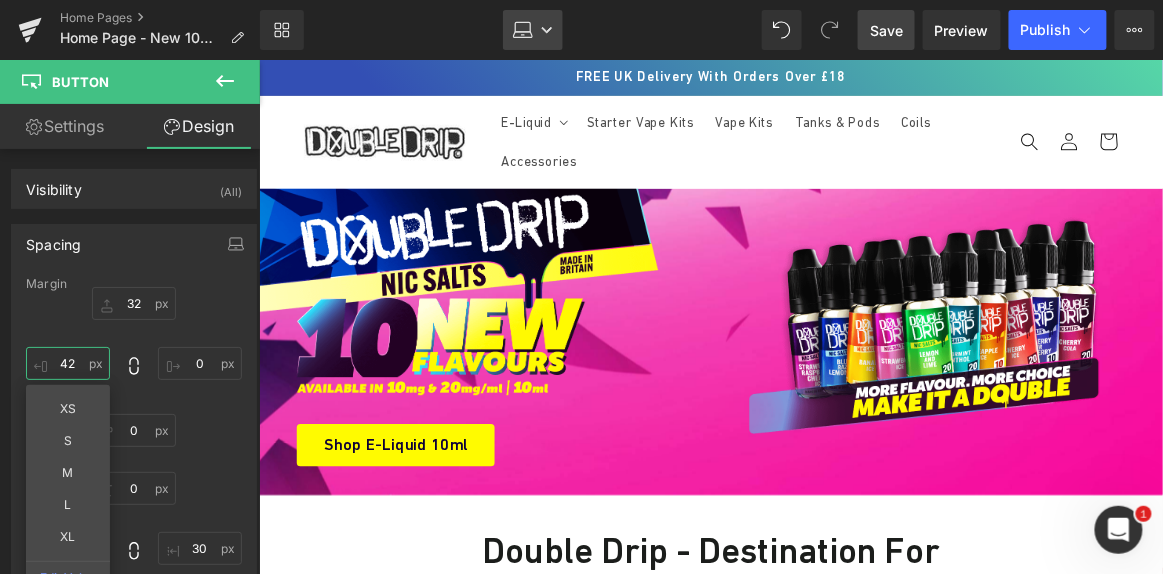 type on "42" 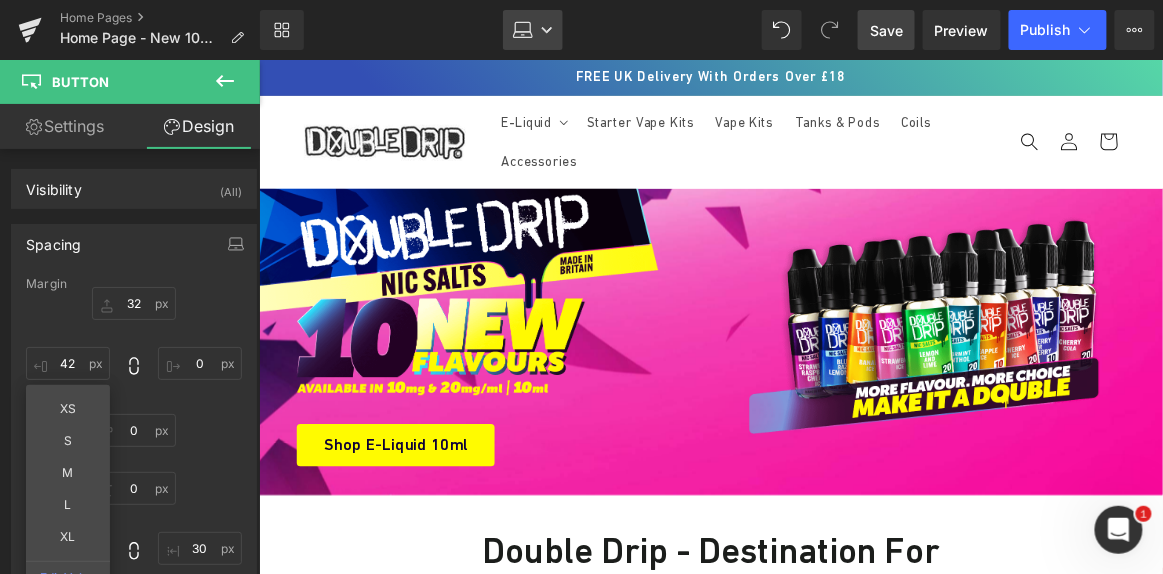 click 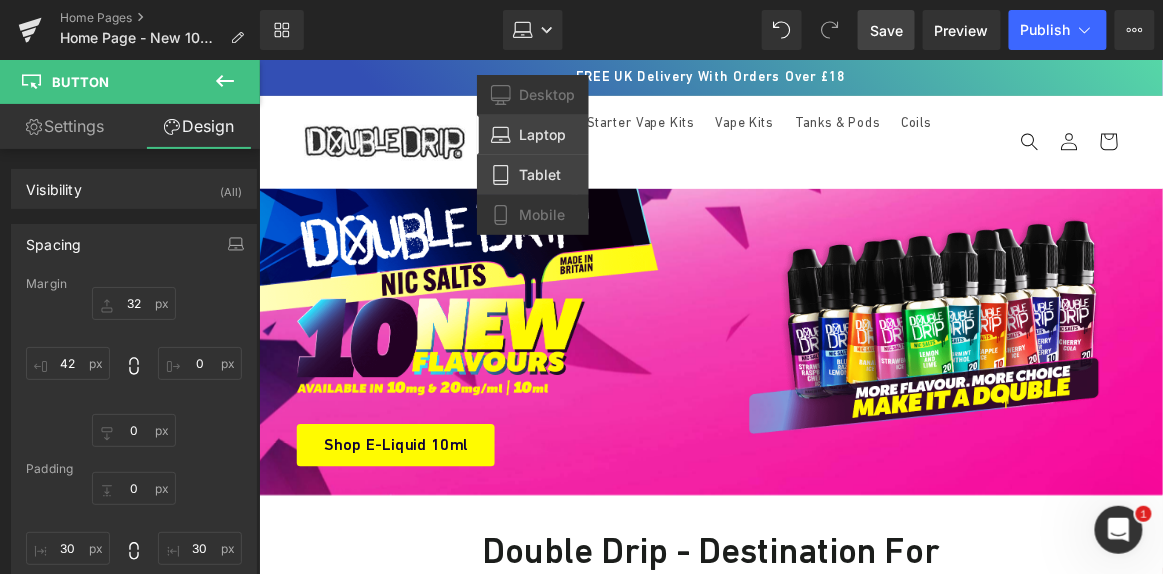 click on "Tablet" at bounding box center (540, 175) 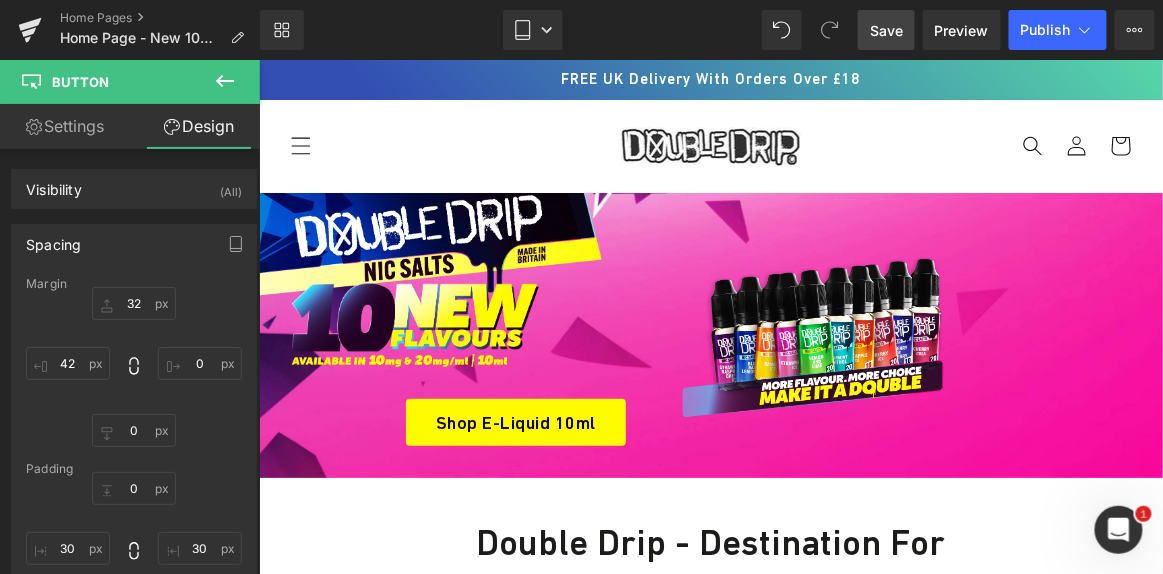 scroll, scrollTop: 0, scrollLeft: 0, axis: both 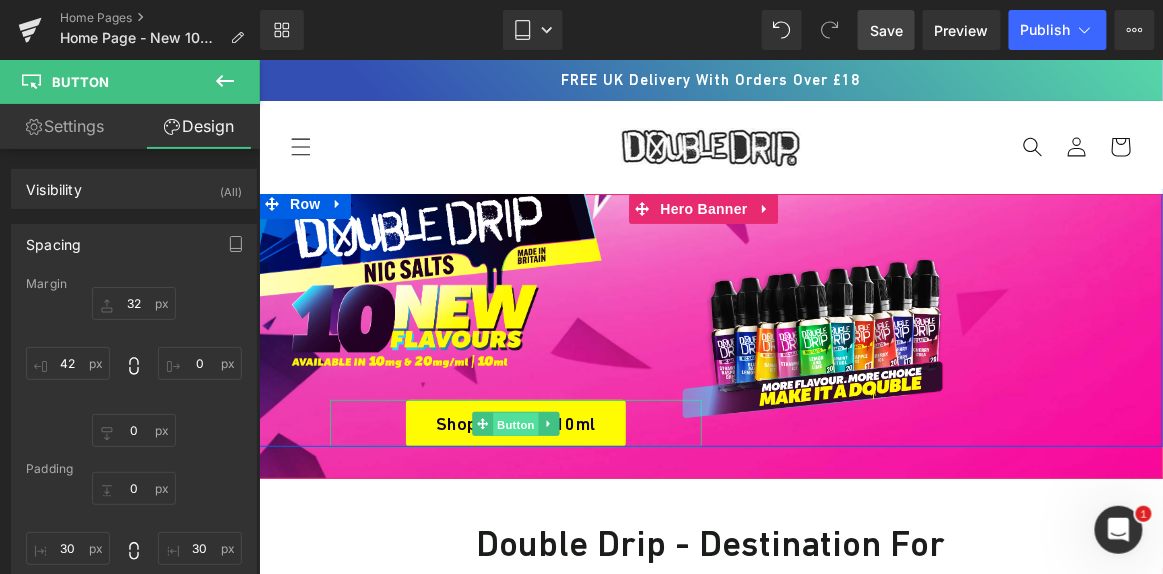 click on "Button" at bounding box center [515, 424] 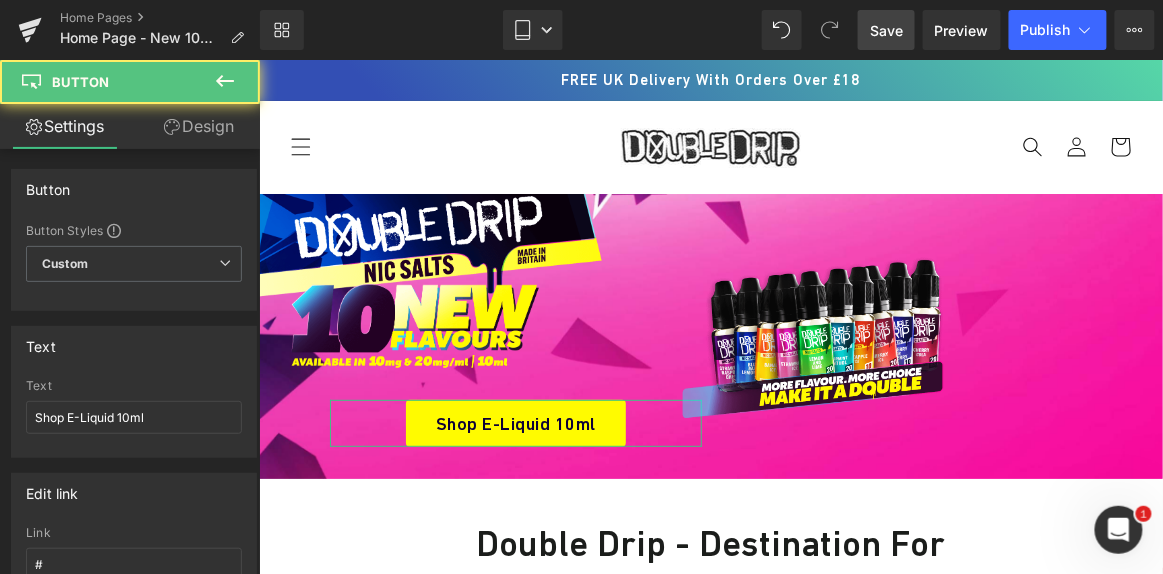 click on "Design" at bounding box center [199, 126] 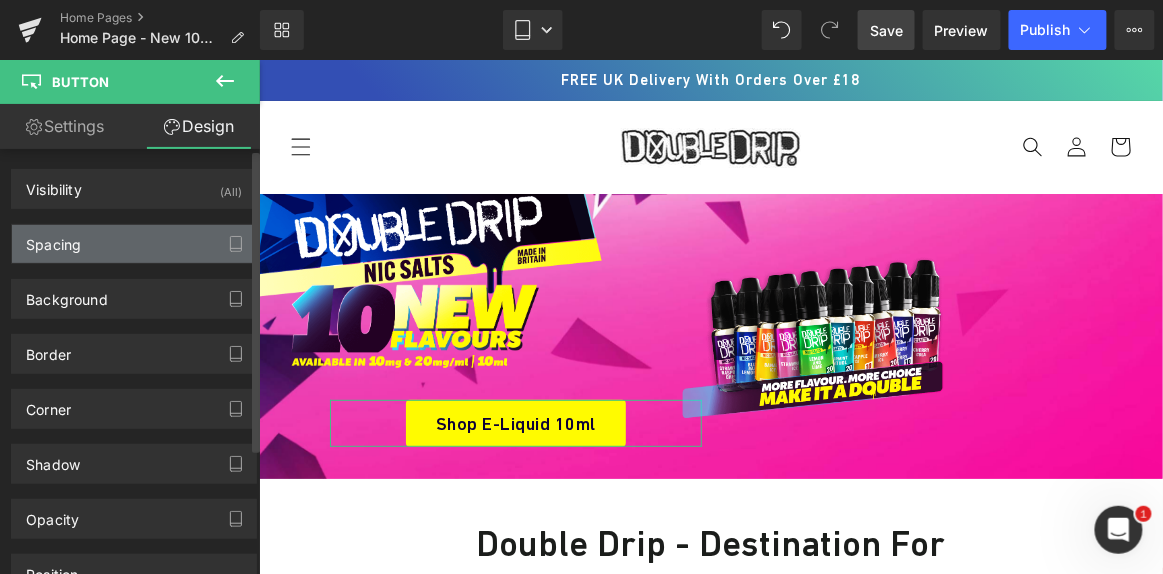 click on "Spacing" at bounding box center [134, 244] 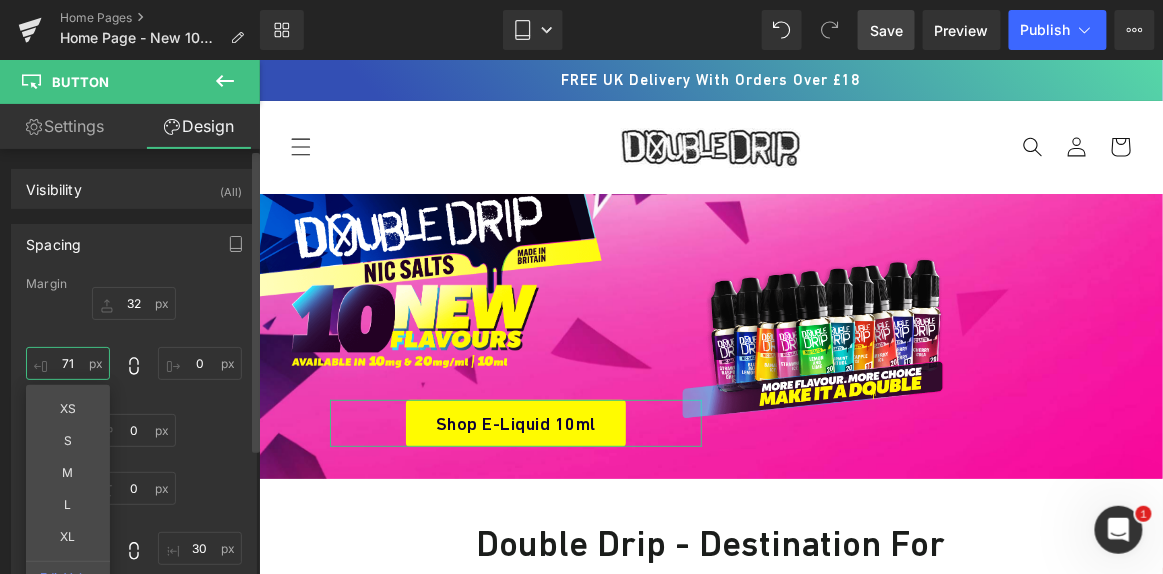 click on "71" at bounding box center [68, 363] 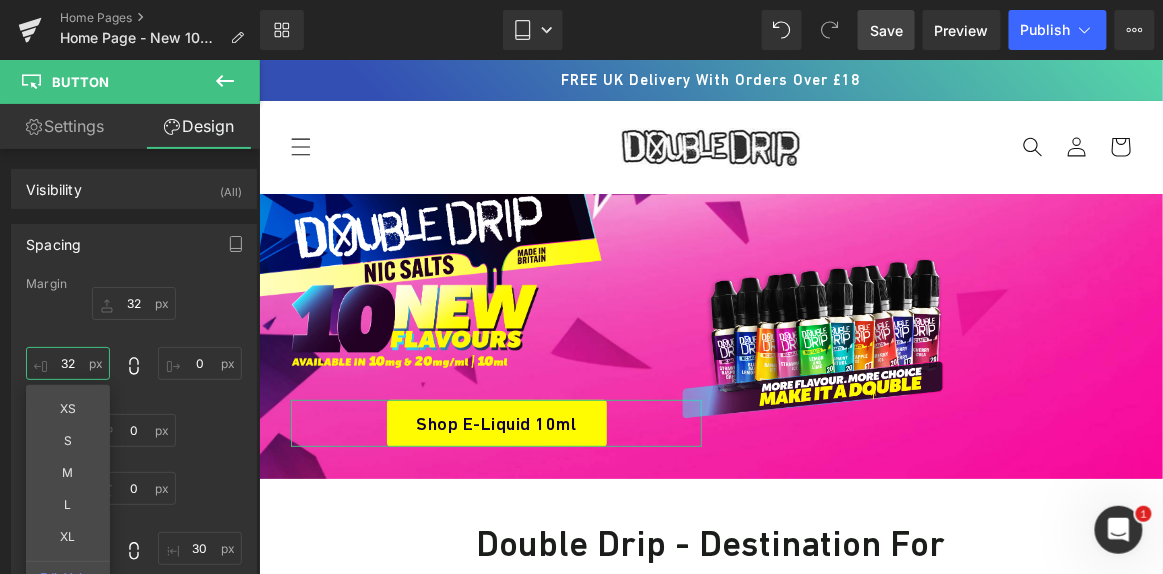type on "32" 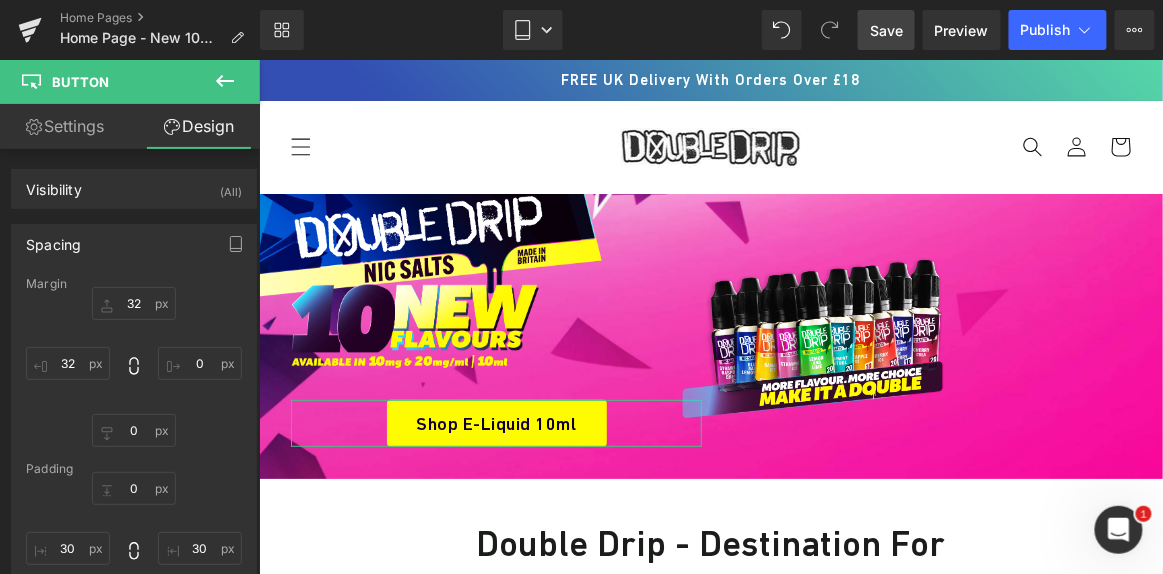 click on "Settings" at bounding box center (65, 126) 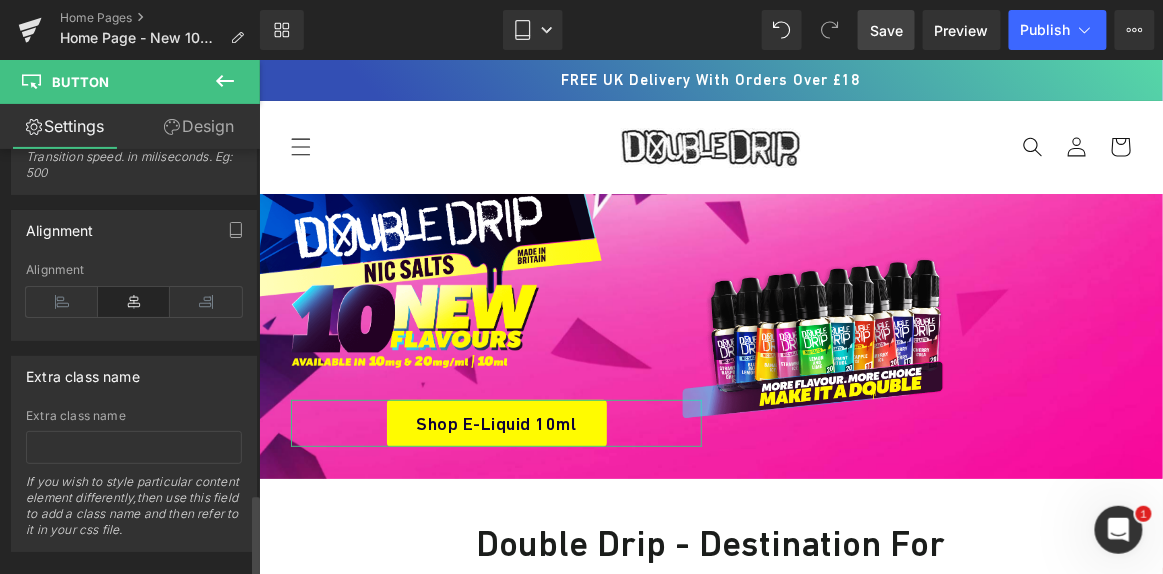 scroll, scrollTop: 1830, scrollLeft: 0, axis: vertical 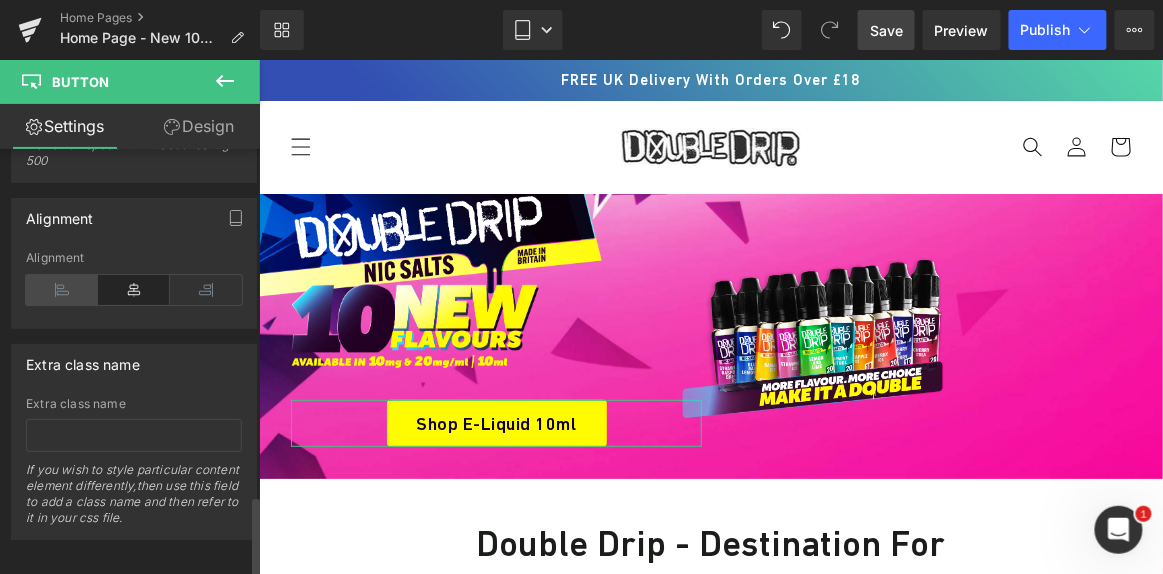 click at bounding box center (62, 290) 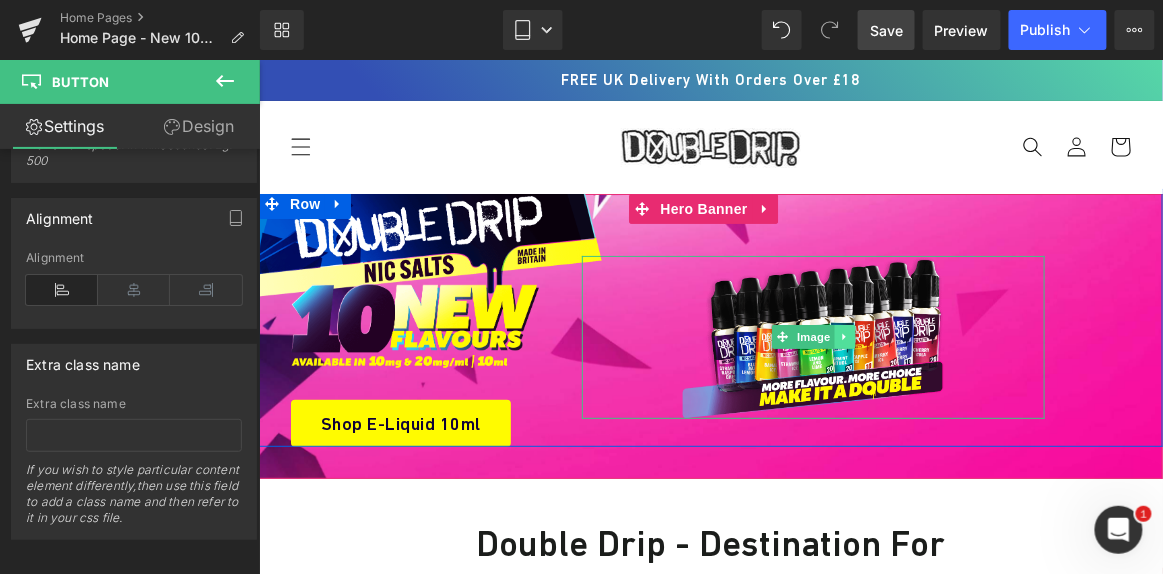 click 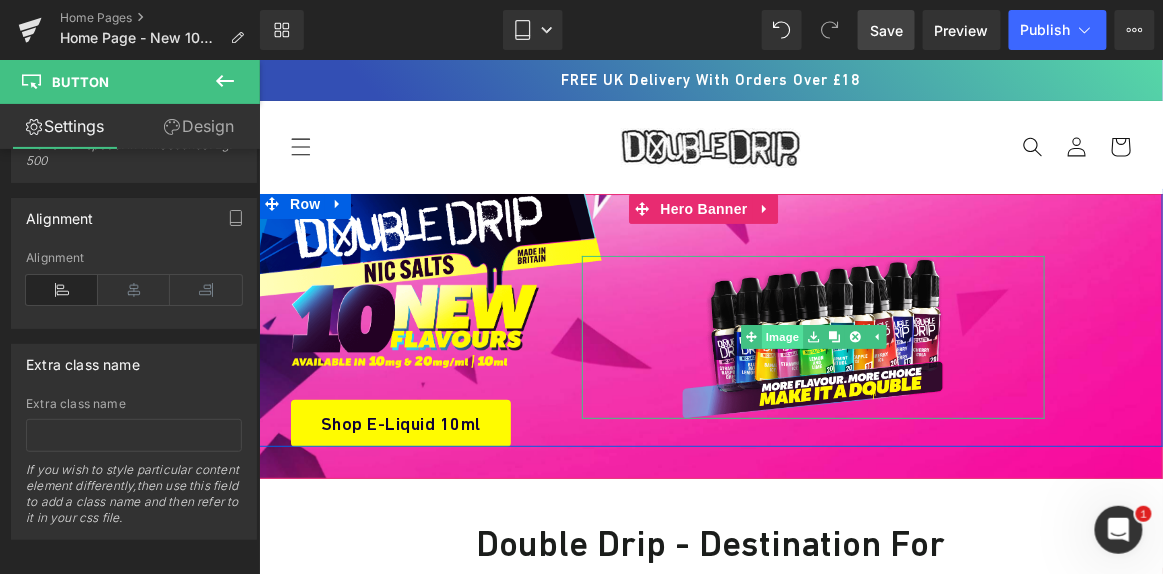 click on "Image" at bounding box center (782, 336) 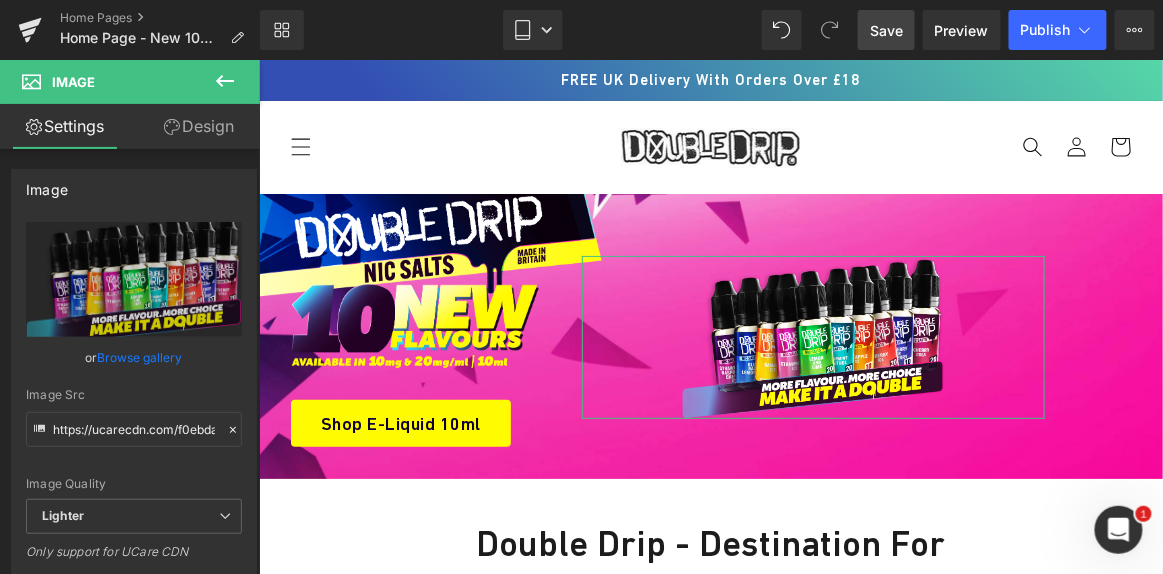 click on "Design" at bounding box center (199, 126) 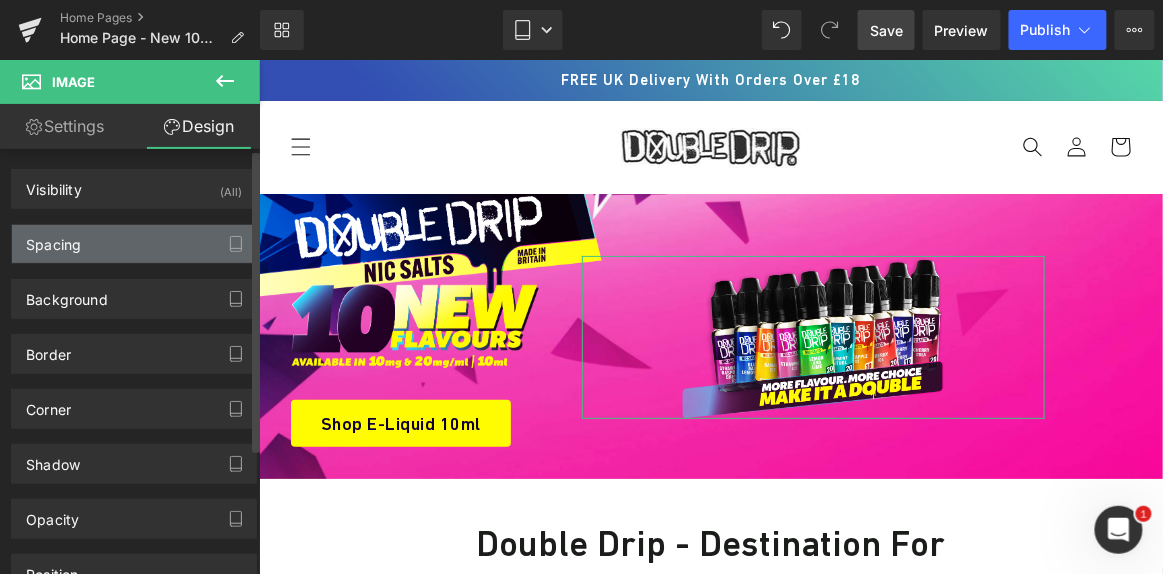 click on "Spacing" at bounding box center (134, 244) 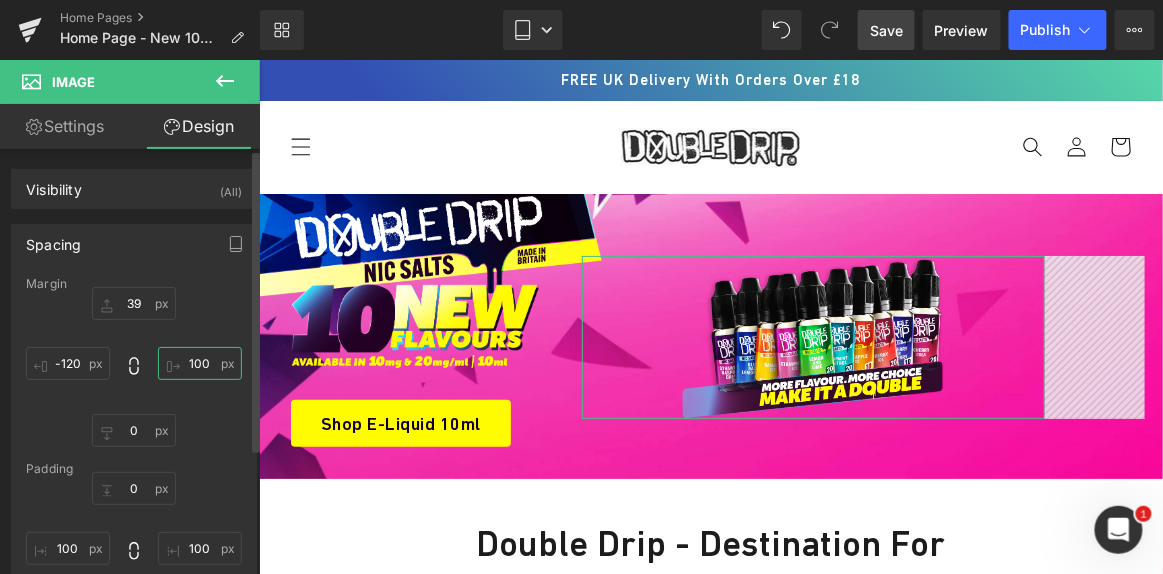 click on "100" at bounding box center (200, 363) 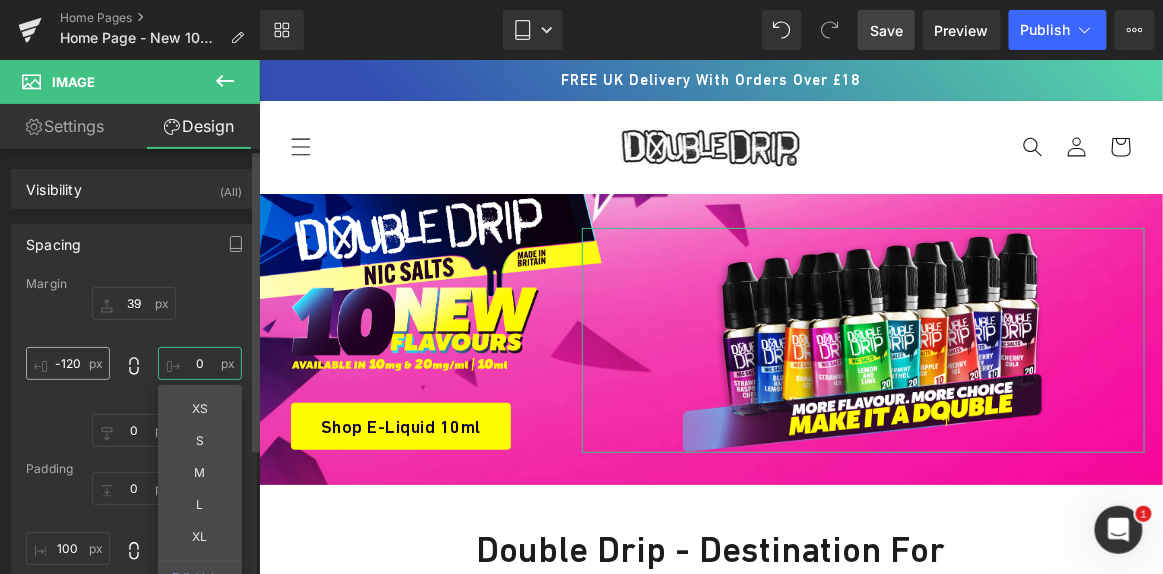 type 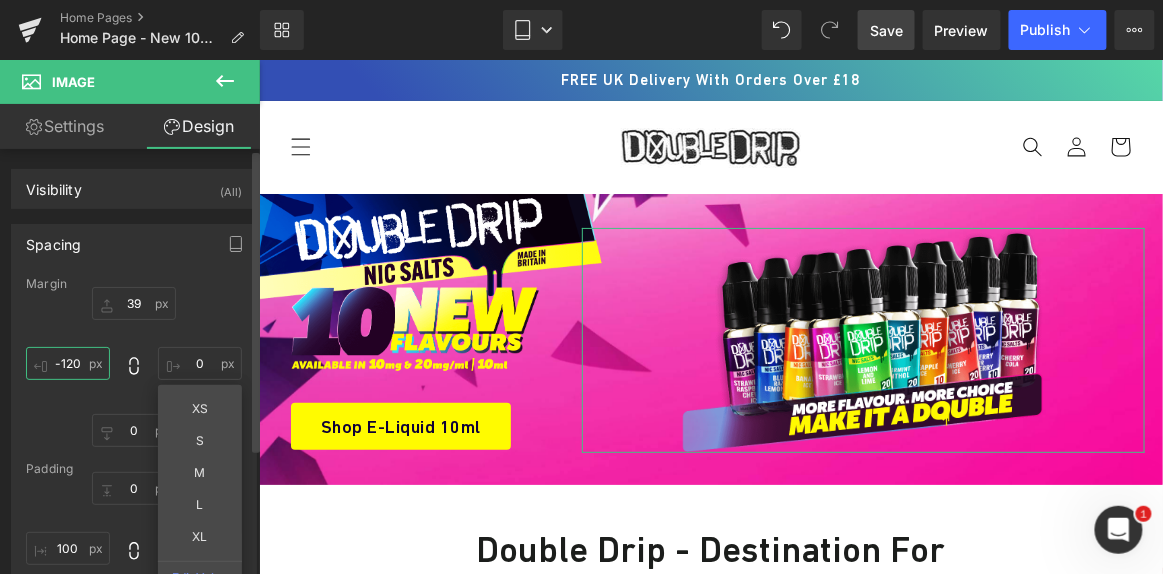 click on "-120" at bounding box center (68, 363) 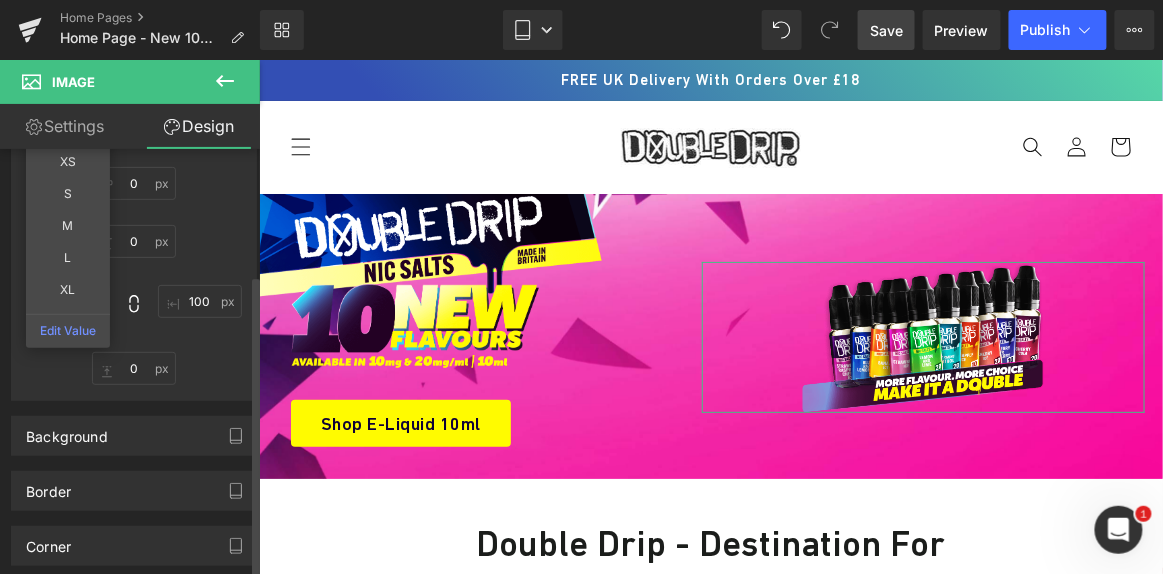 scroll, scrollTop: 272, scrollLeft: 0, axis: vertical 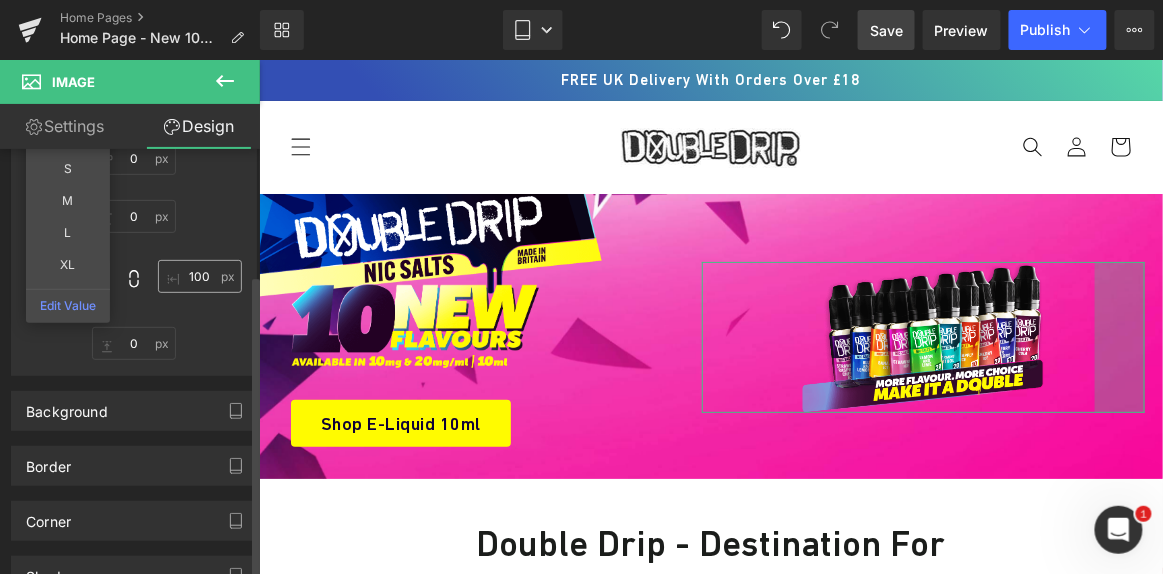 type 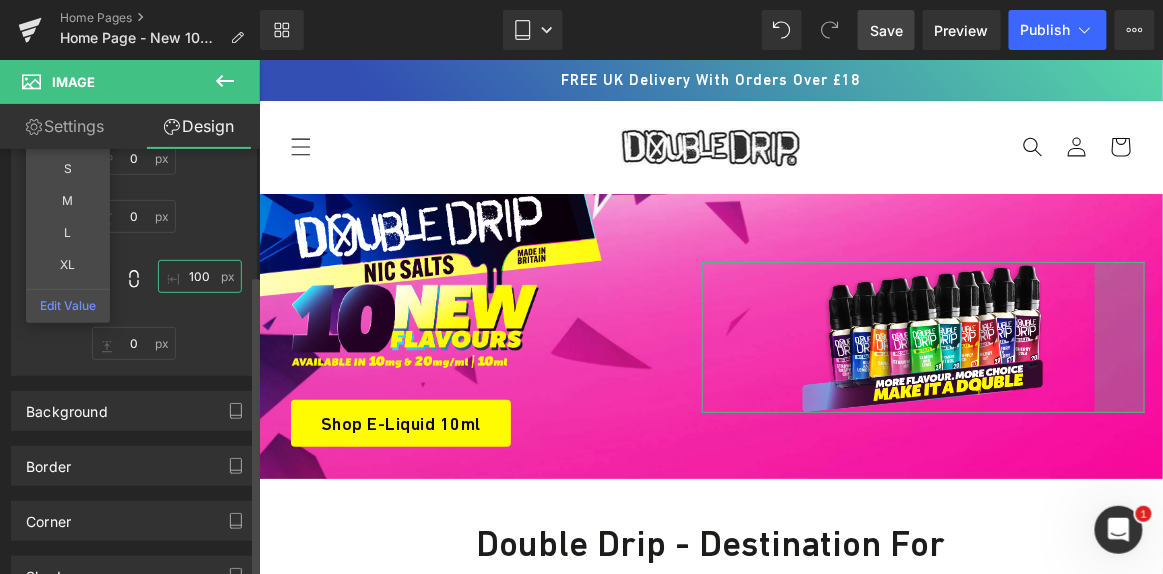 click on "100" at bounding box center (200, 276) 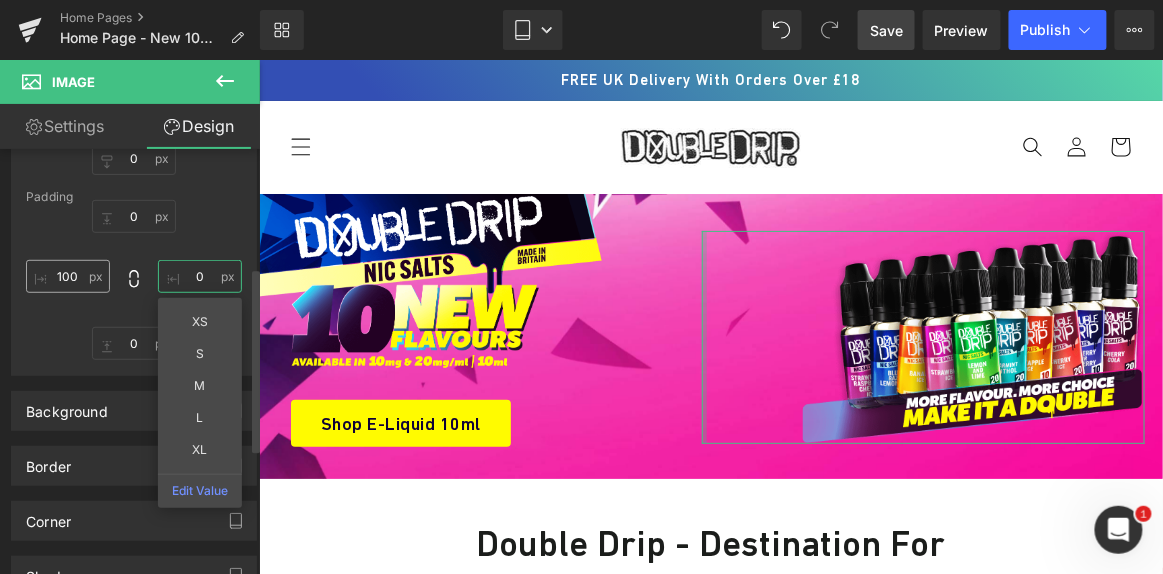 type 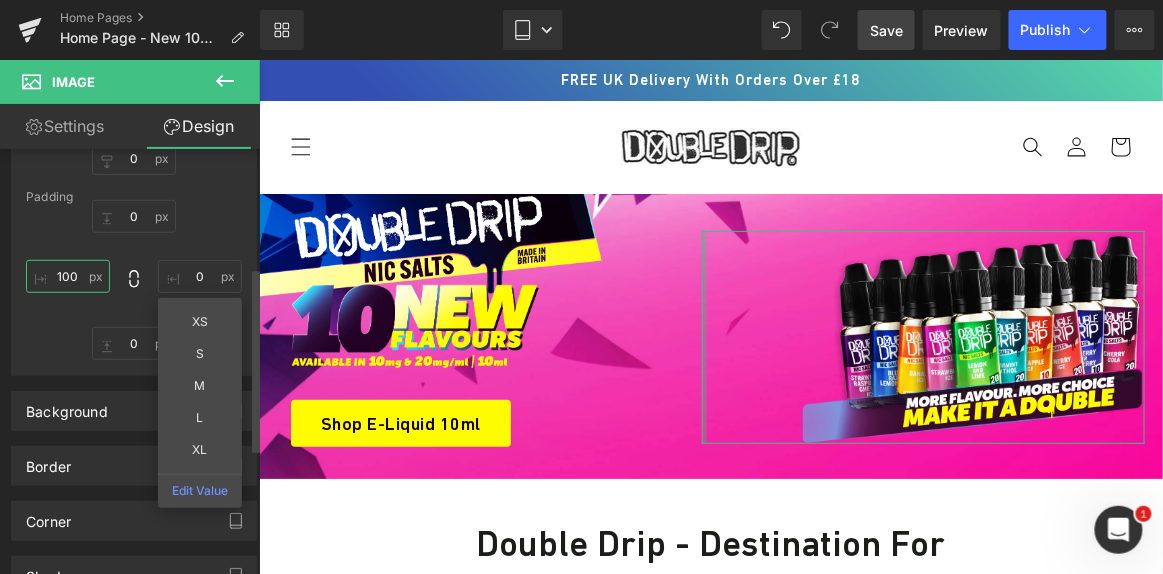 click on "100" at bounding box center (68, 276) 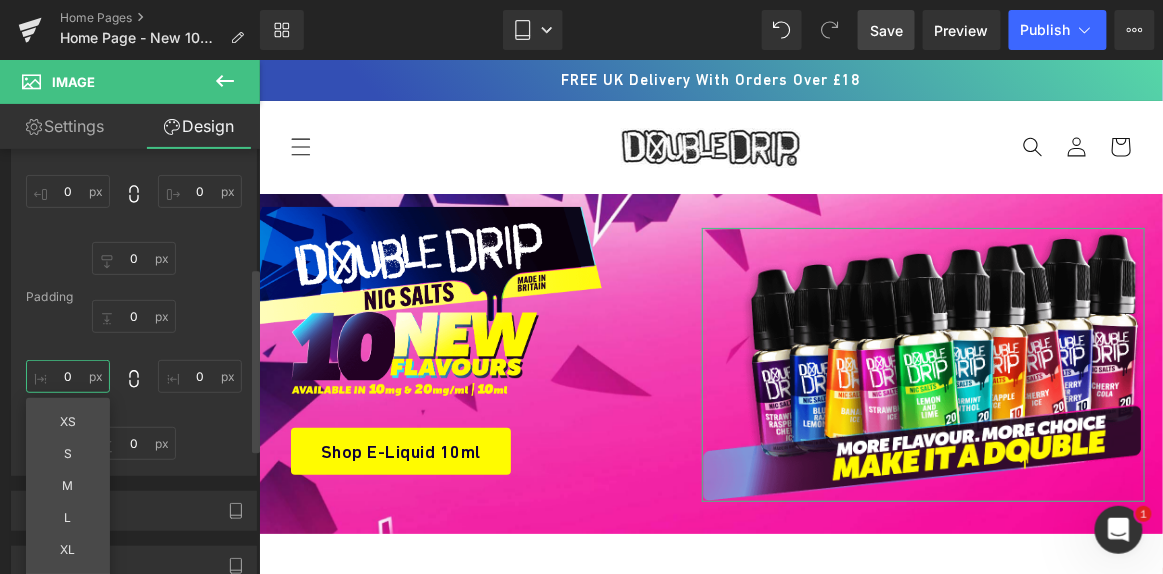 scroll, scrollTop: 0, scrollLeft: 0, axis: both 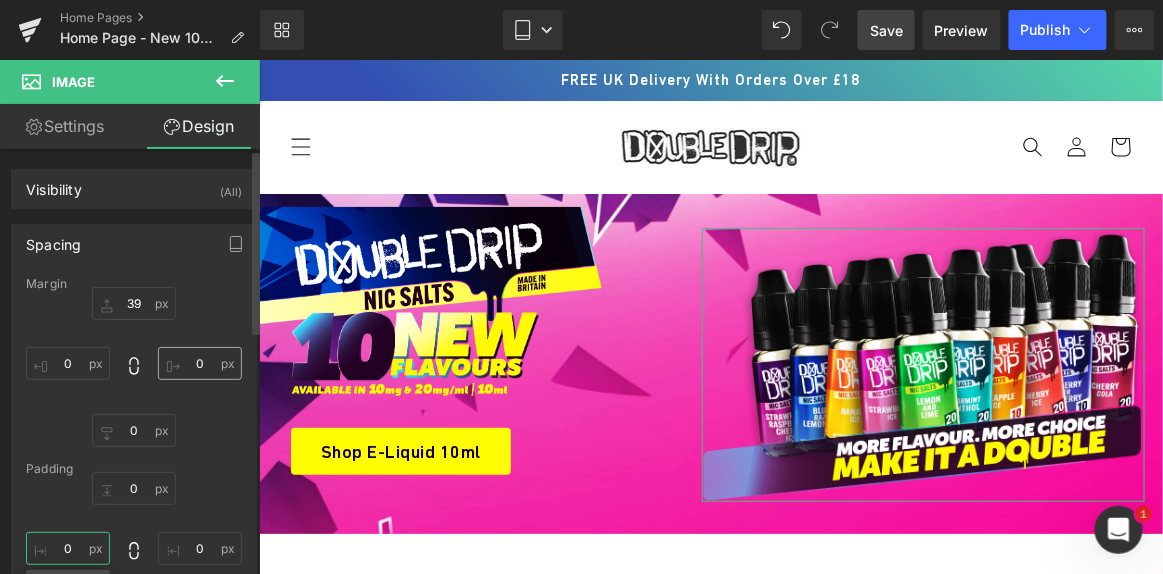 type 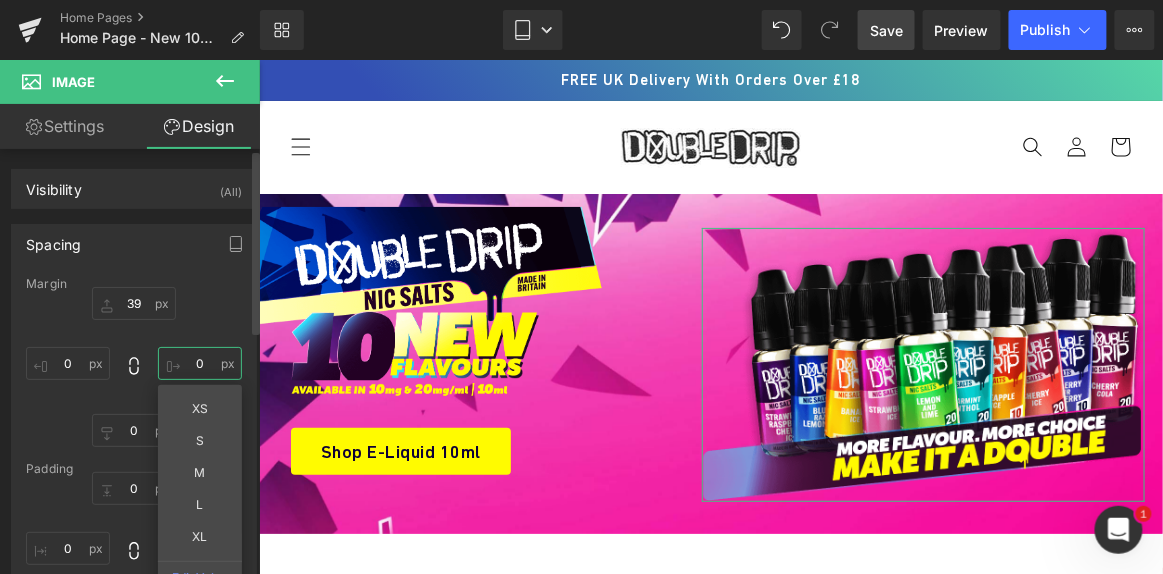 click at bounding box center [200, 363] 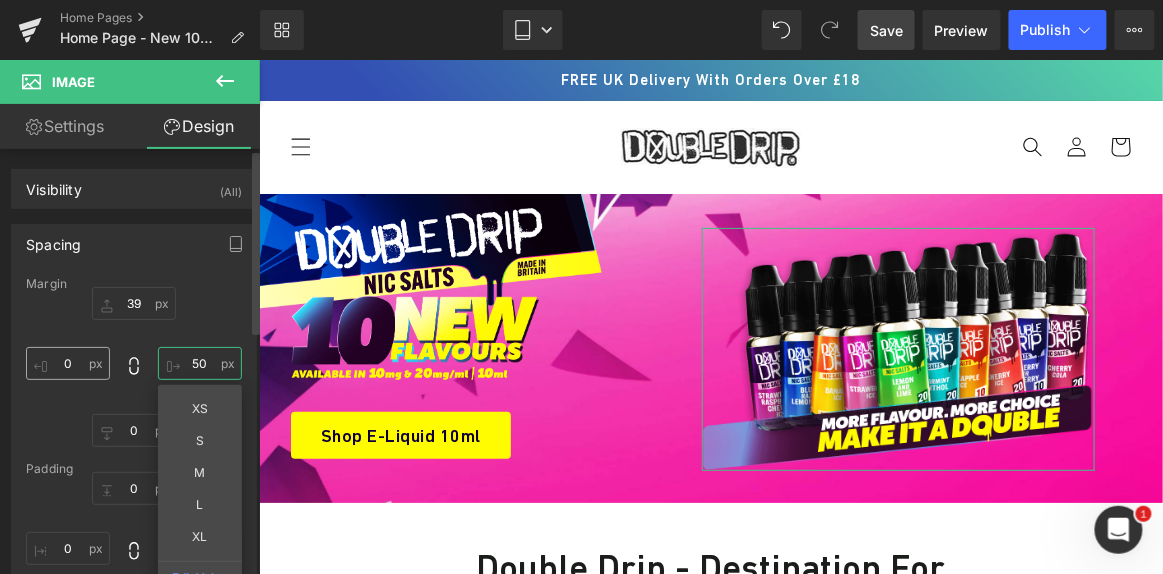type on "50" 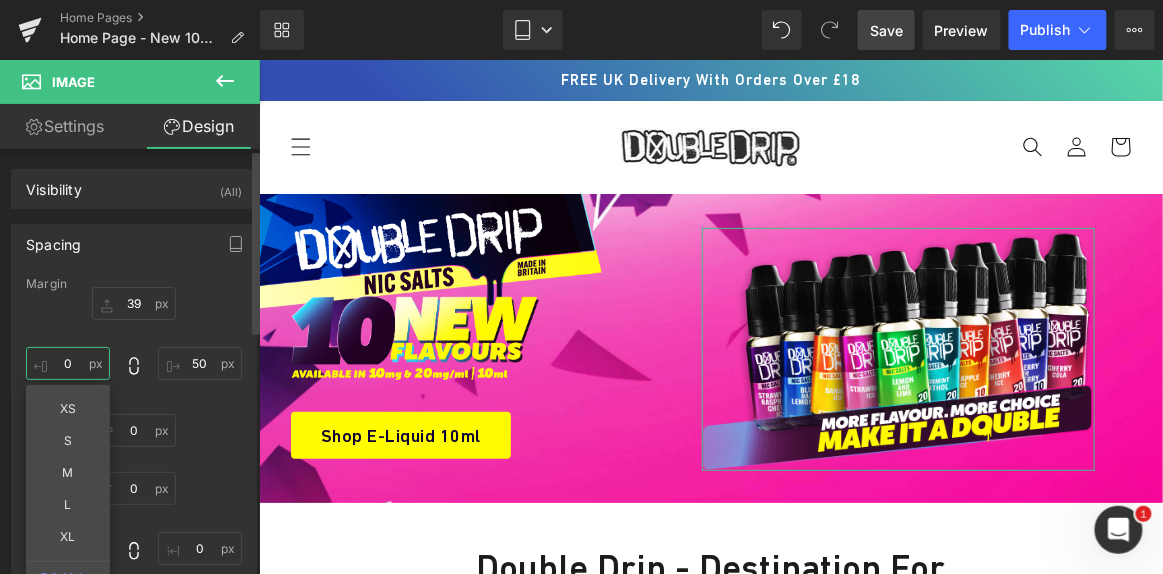 click at bounding box center (68, 363) 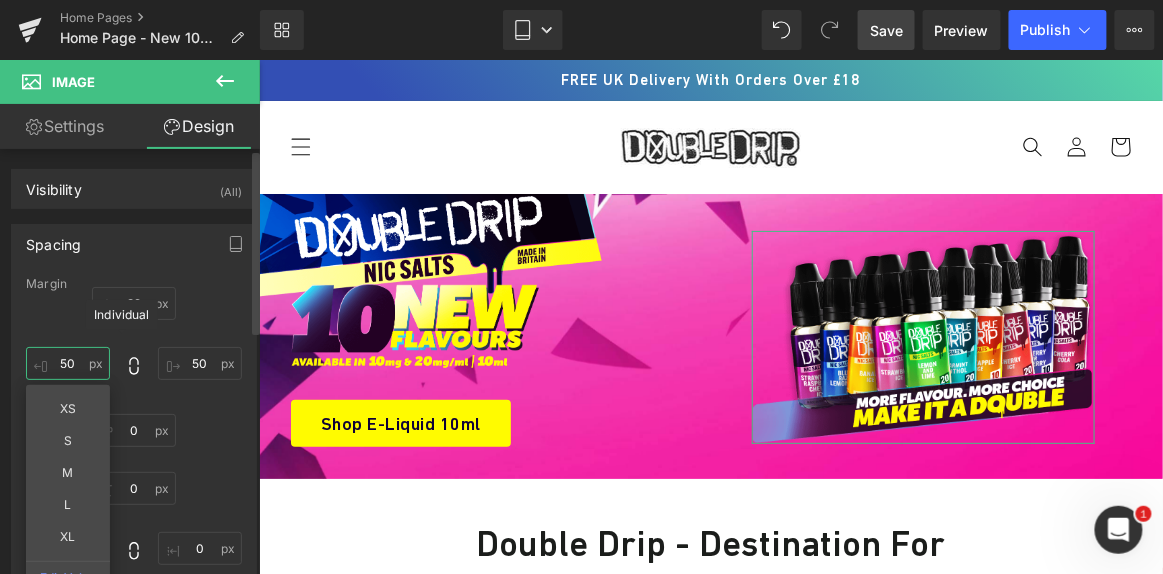 type on "5" 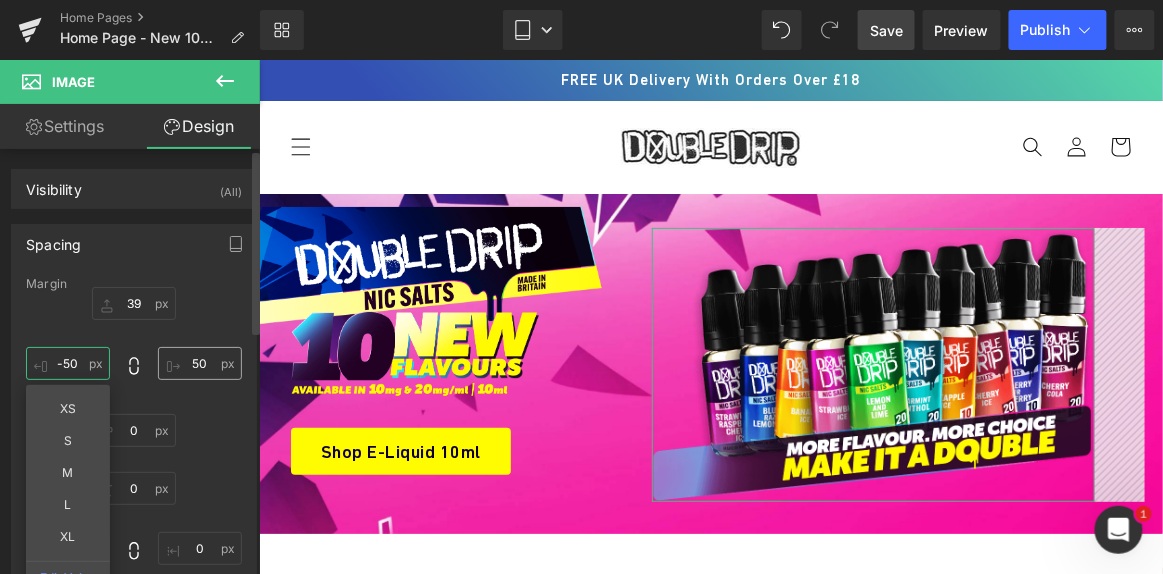 type on "-50" 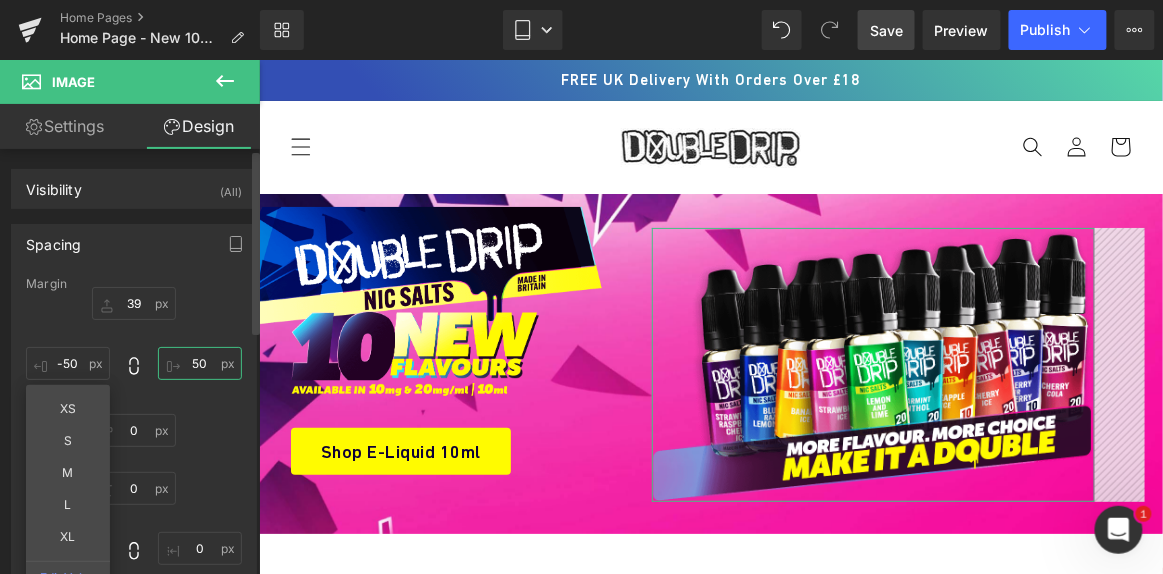 click on "50" at bounding box center [200, 363] 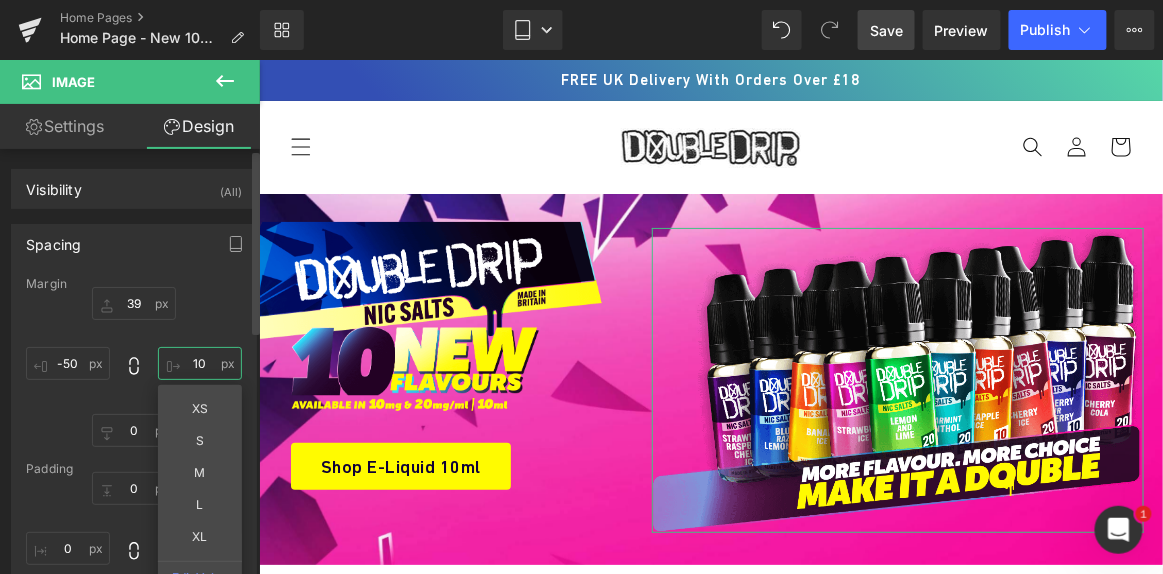 type on "100" 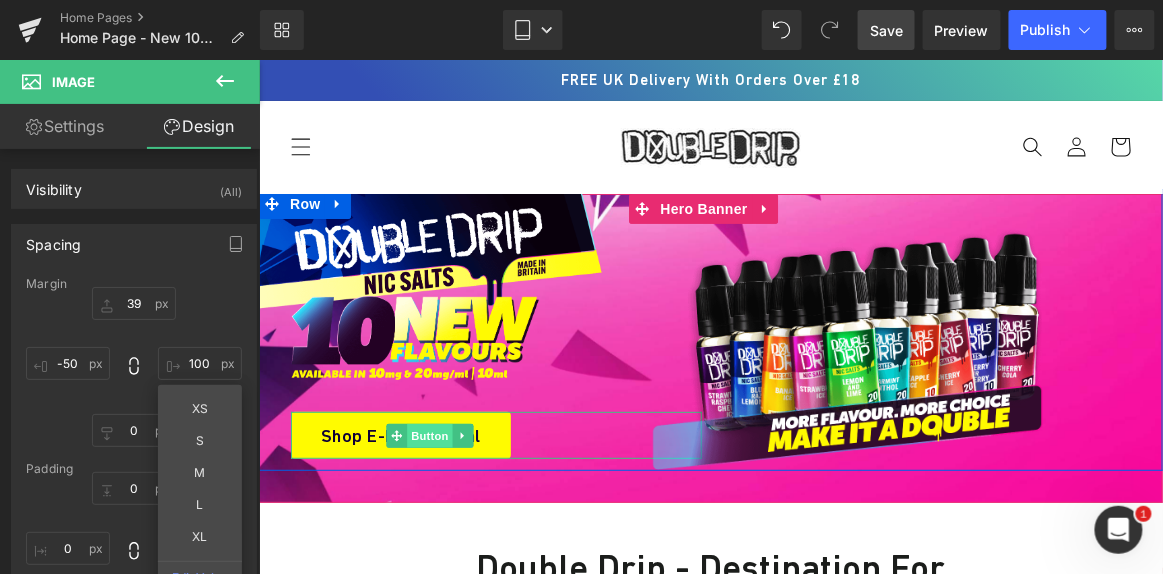 click on "Button" at bounding box center (429, 435) 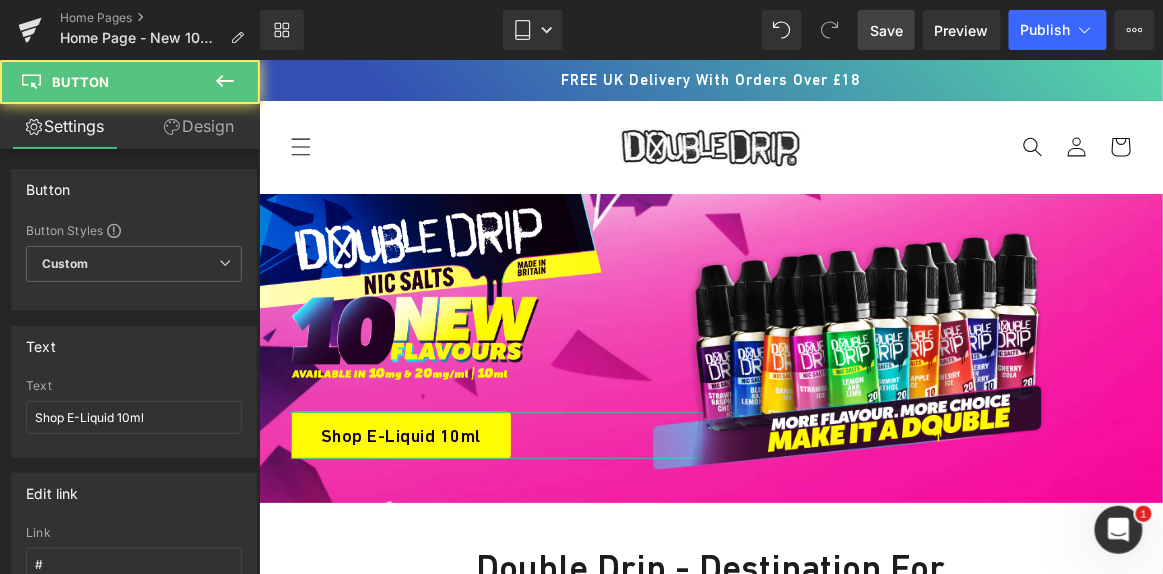 click on "Design" at bounding box center (199, 126) 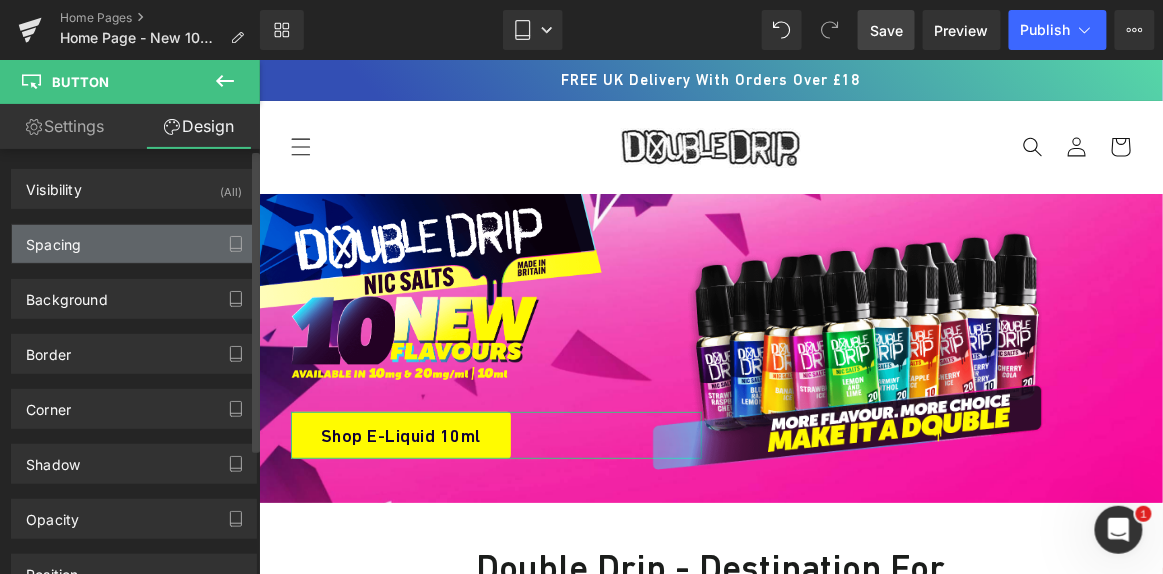 click on "Spacing" at bounding box center [134, 244] 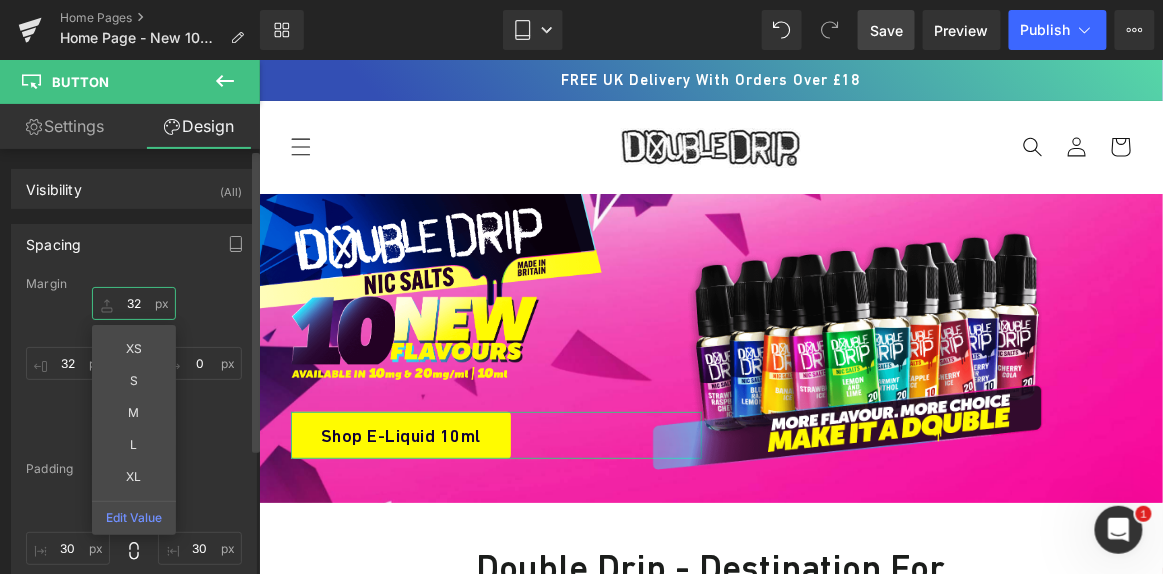 click on "32" at bounding box center (134, 303) 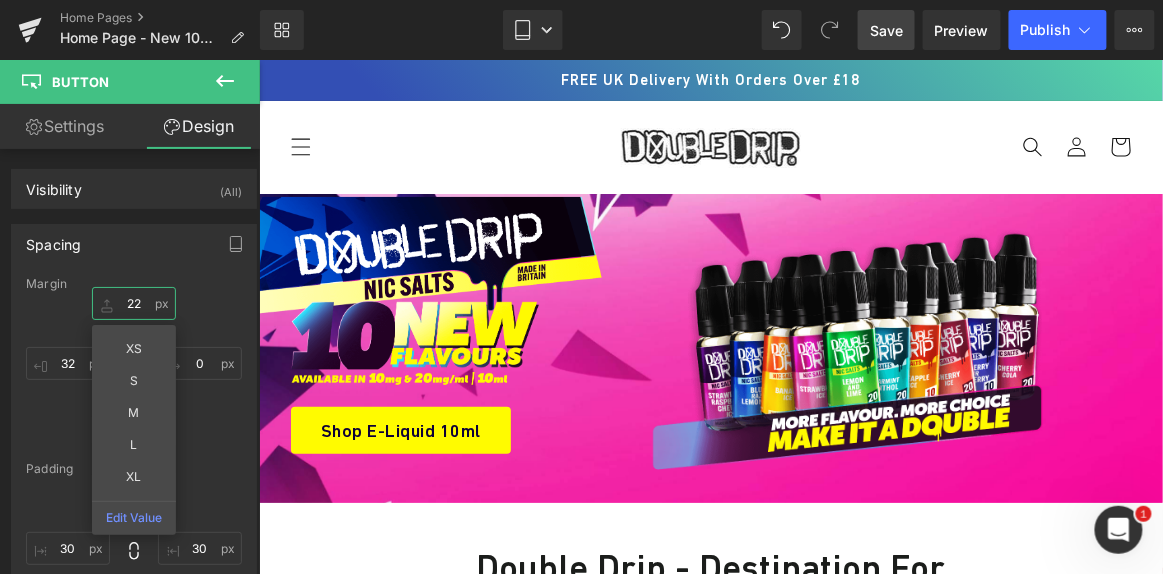 type on "22" 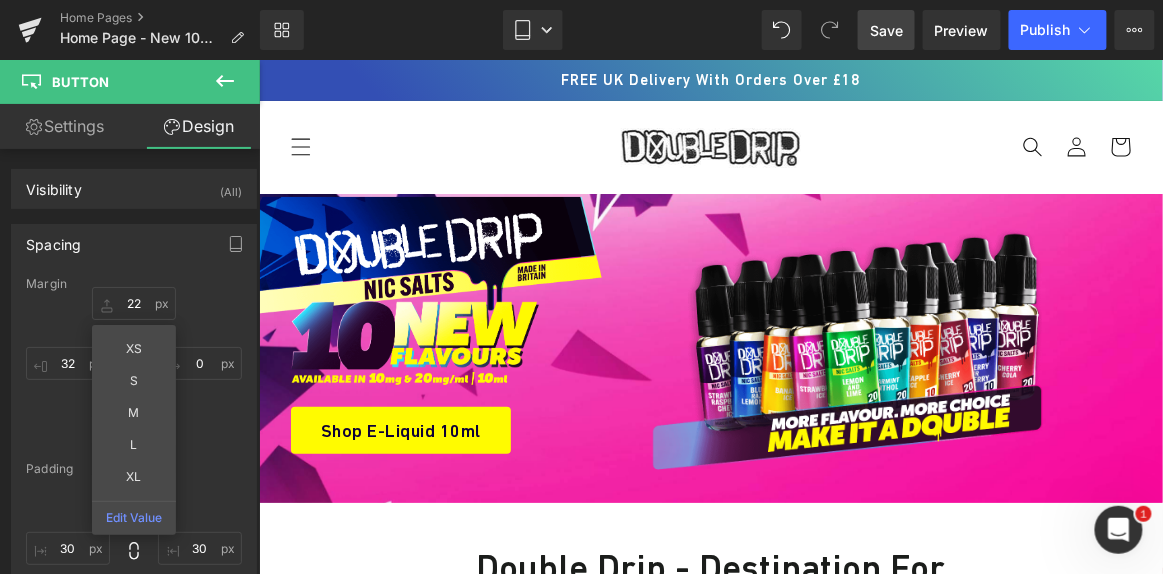 click on "Save" at bounding box center [886, 30] 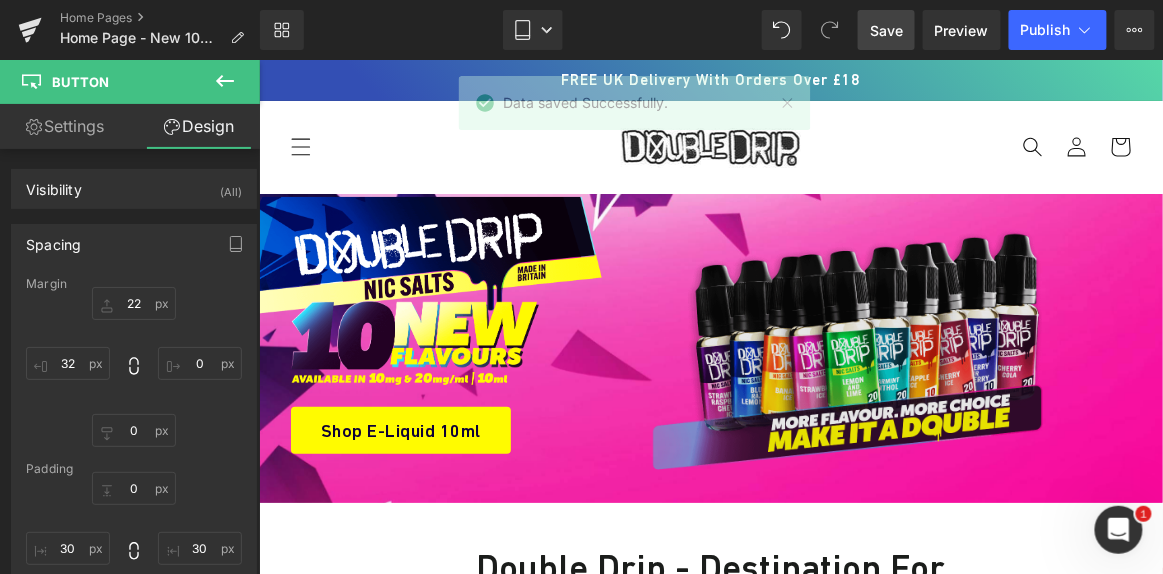 click on "Double Drip - Destination for  E-Liquids & Vaping Essentials Heading         Enter the world of Double Drip, where you'll uncover a variety of thrilling e-liquid flavours. Since 2016, Double Drip has been revealing a series of iconic and acclaimed e-liquid flavours. With a vape juice collection that spans vaping's most esteemed e-liquids there has never been a better time to delve into the realm of Double Drip and enhance your vaping journey. Text Block         Row         Row" at bounding box center (710, 636) 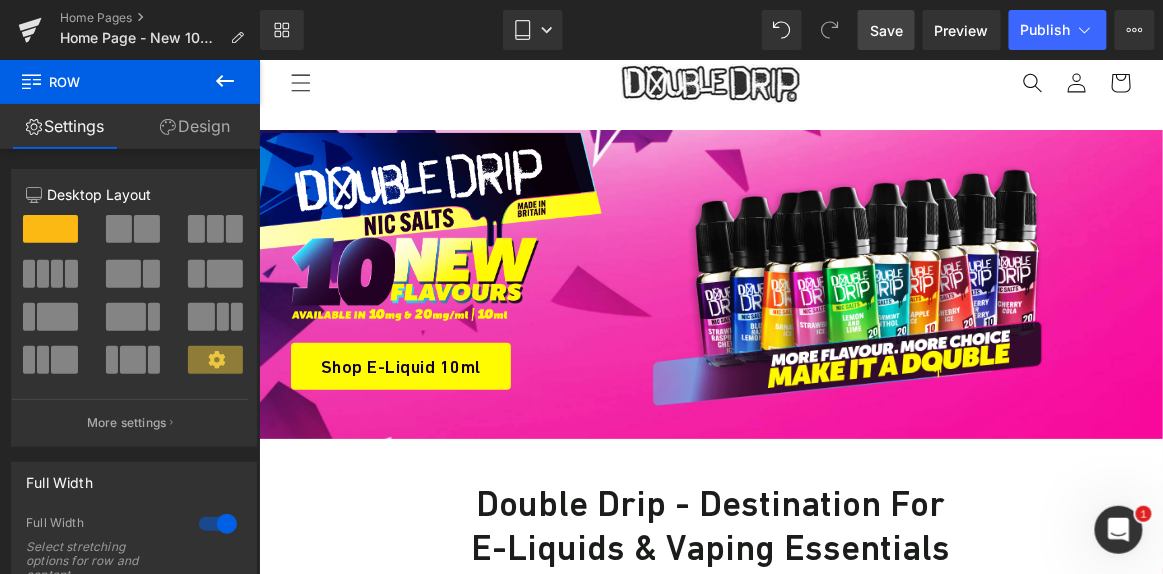 scroll, scrollTop: 0, scrollLeft: 0, axis: both 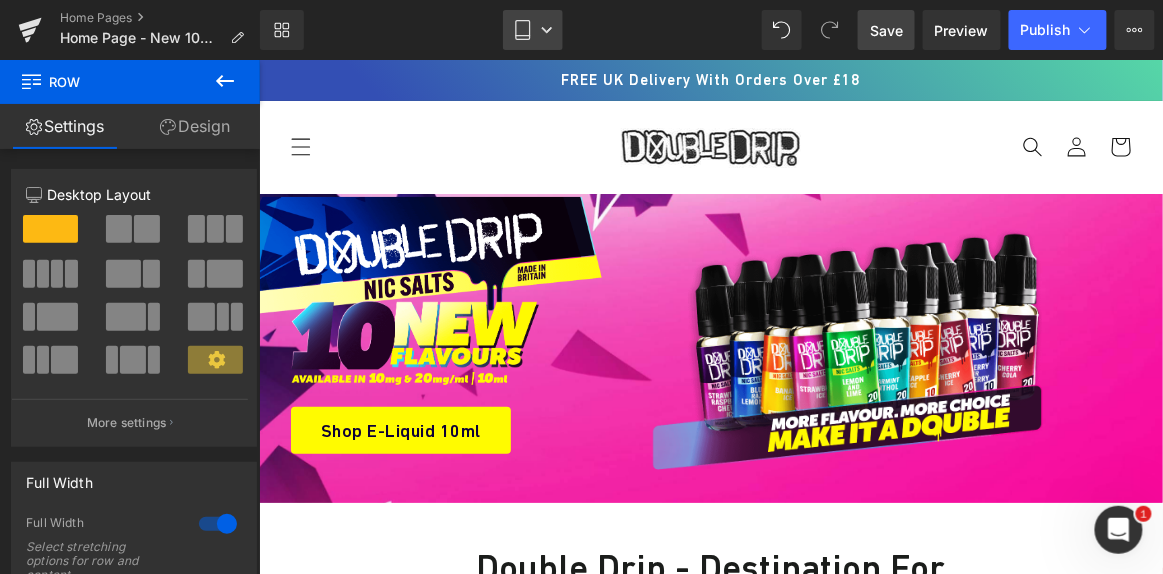 click on "Tablet" at bounding box center (533, 30) 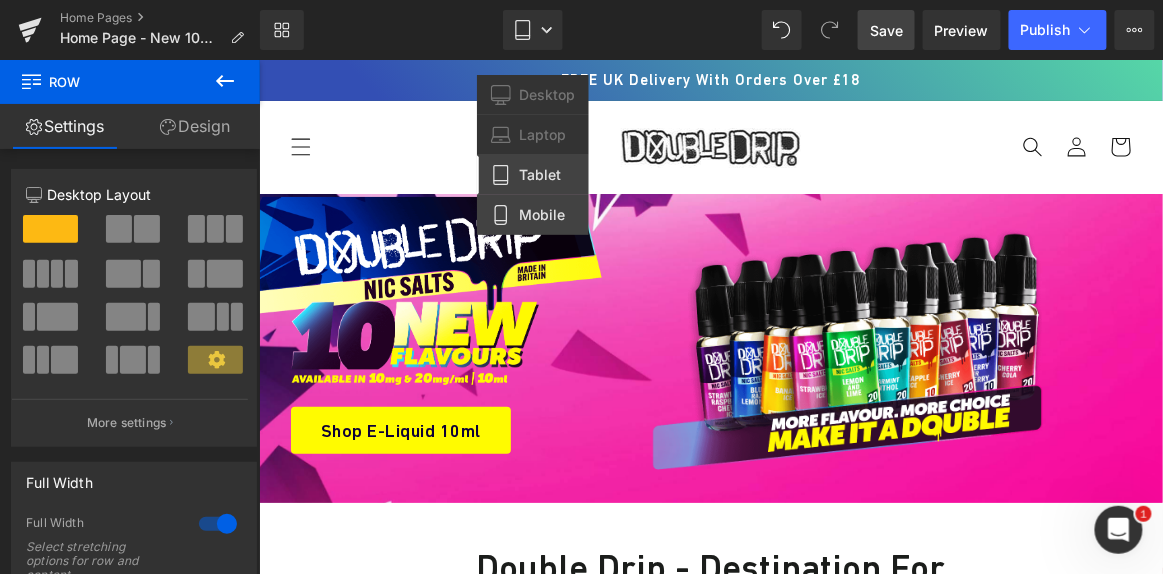 drag, startPoint x: 552, startPoint y: 199, endPoint x: 81, endPoint y: 140, distance: 474.68094 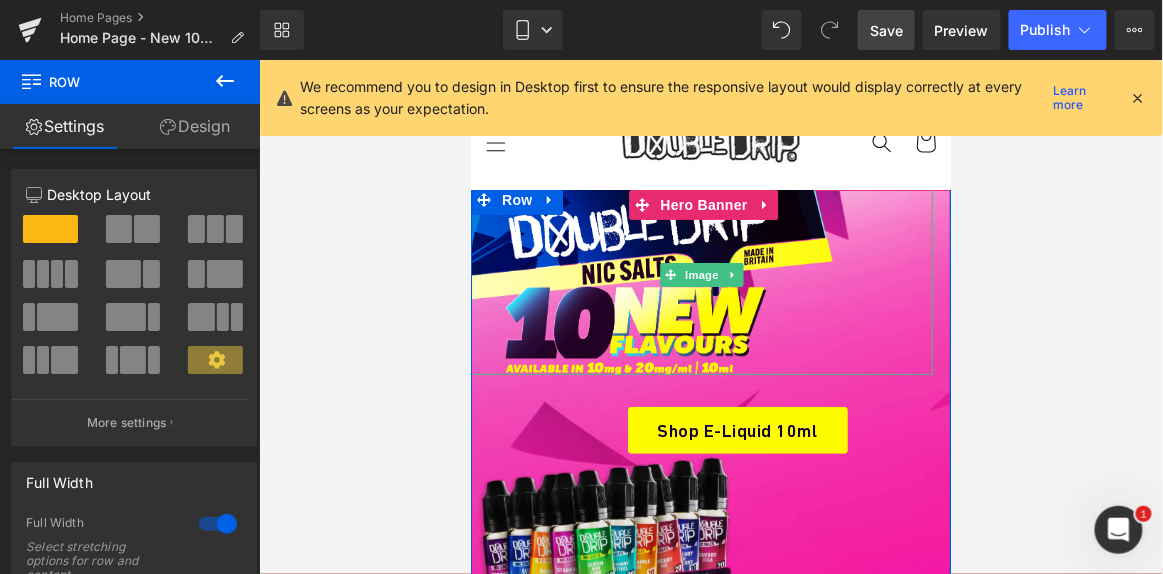 scroll, scrollTop: 90, scrollLeft: 0, axis: vertical 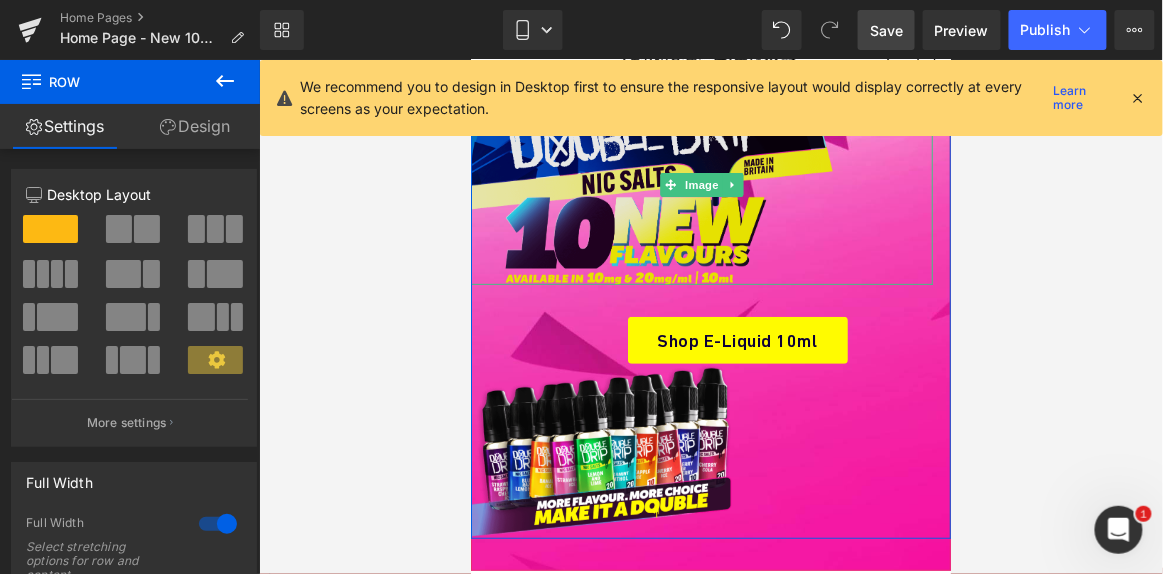 click at bounding box center [701, 184] 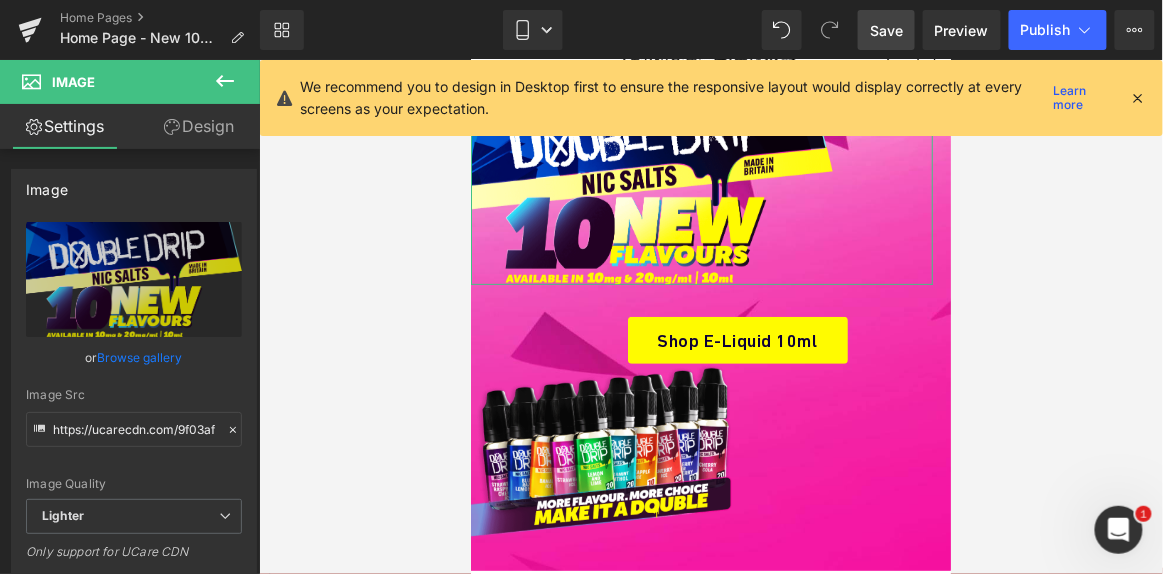 click on "Design" at bounding box center (199, 126) 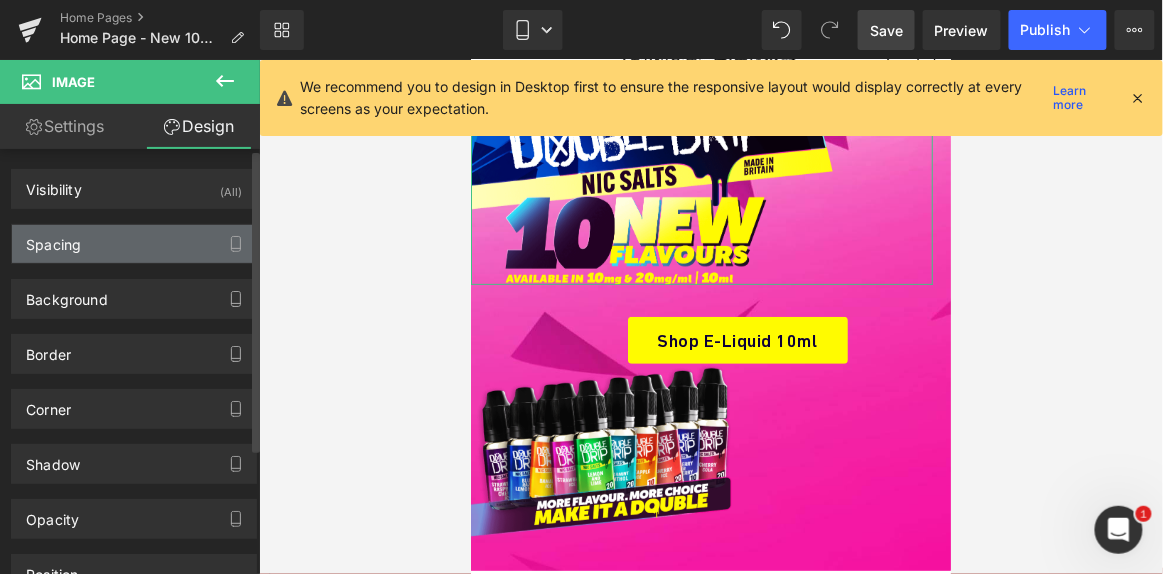 click on "Spacing" at bounding box center [134, 244] 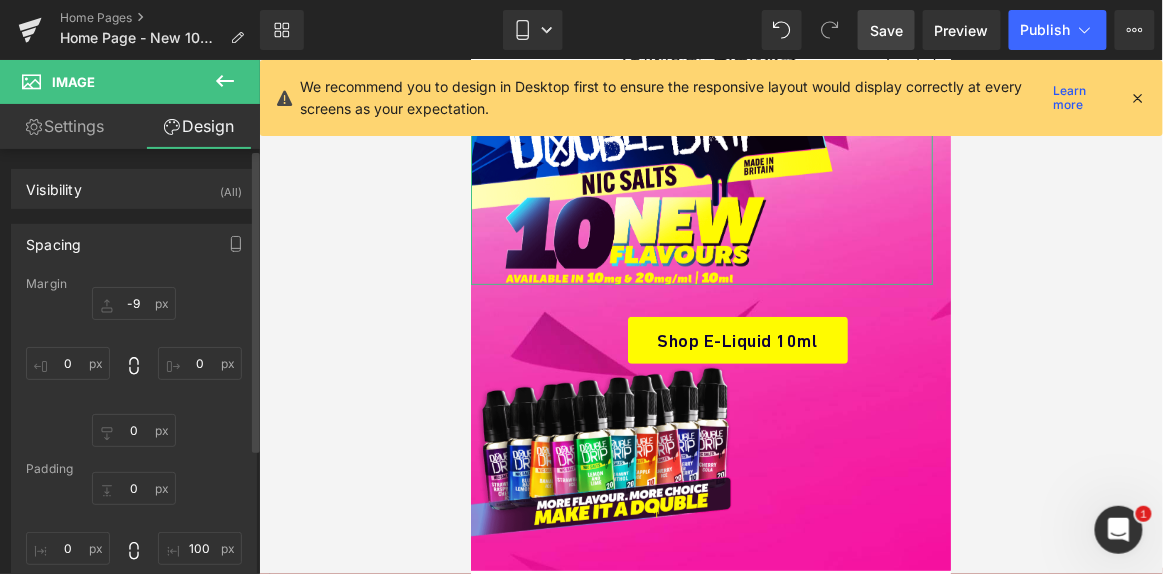 scroll, scrollTop: 181, scrollLeft: 0, axis: vertical 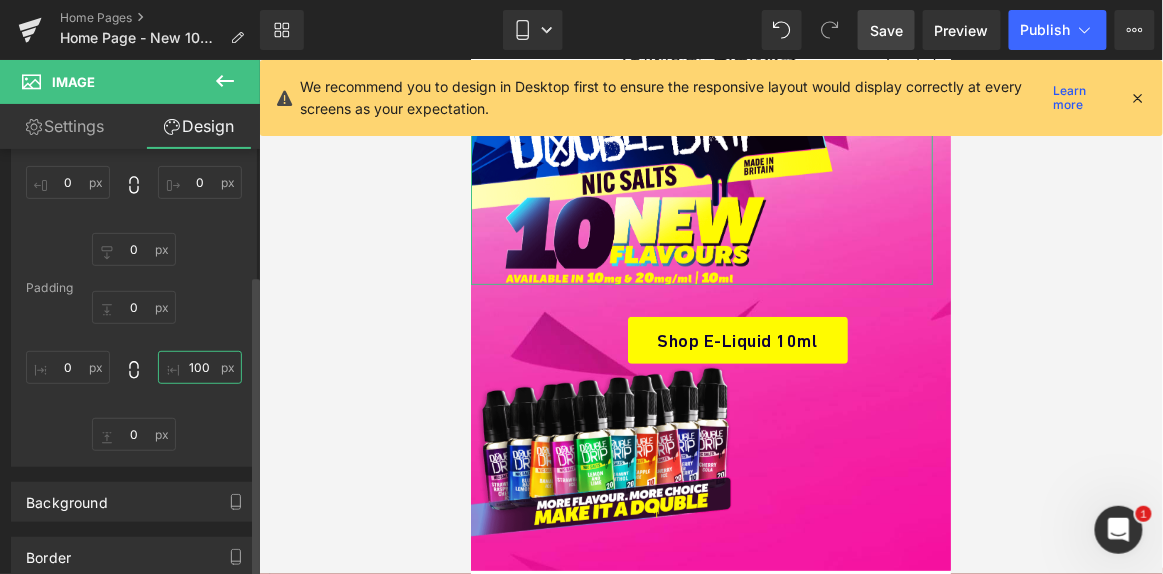 click at bounding box center (200, 367) 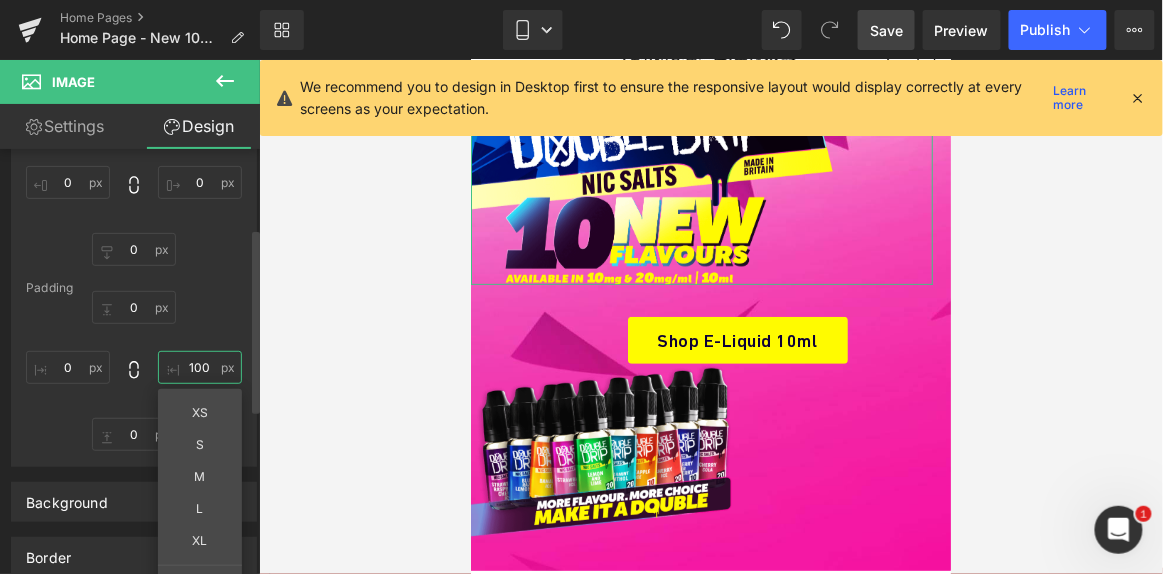type on "100" 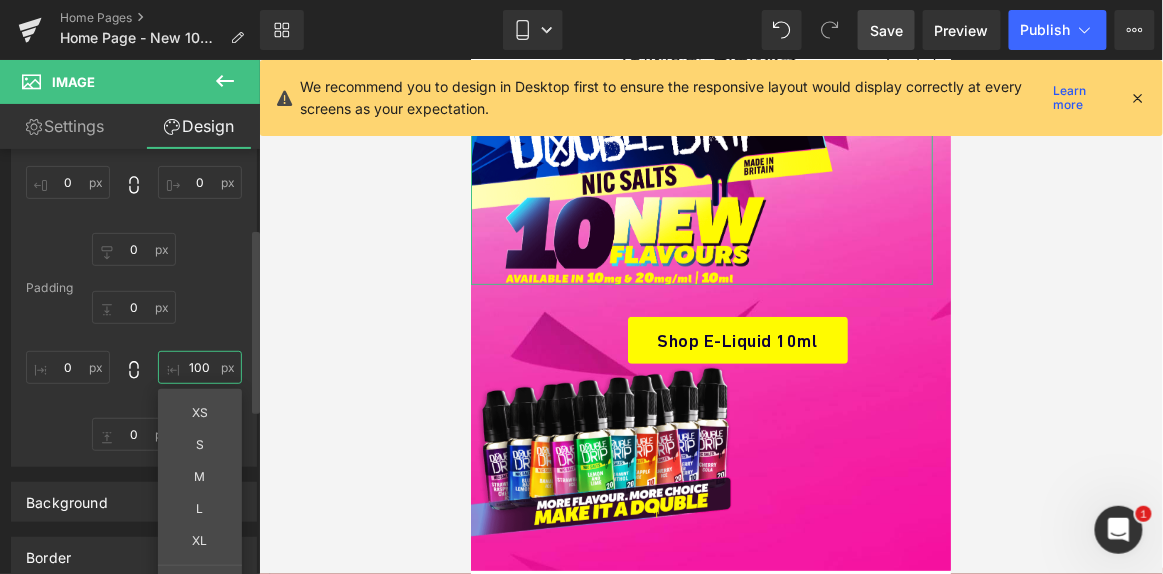 type 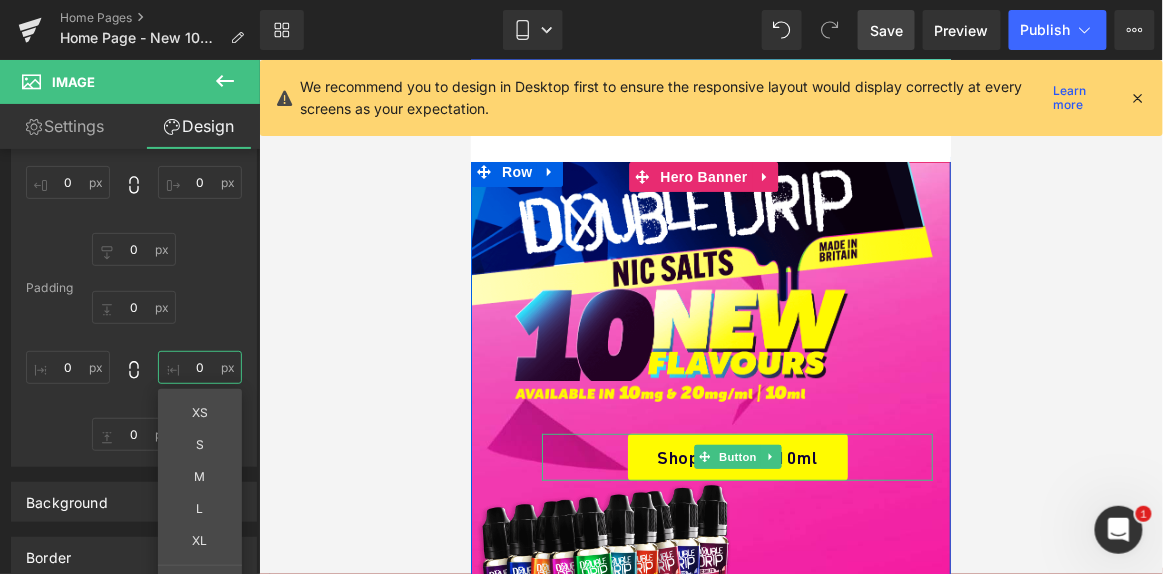 scroll, scrollTop: 0, scrollLeft: 0, axis: both 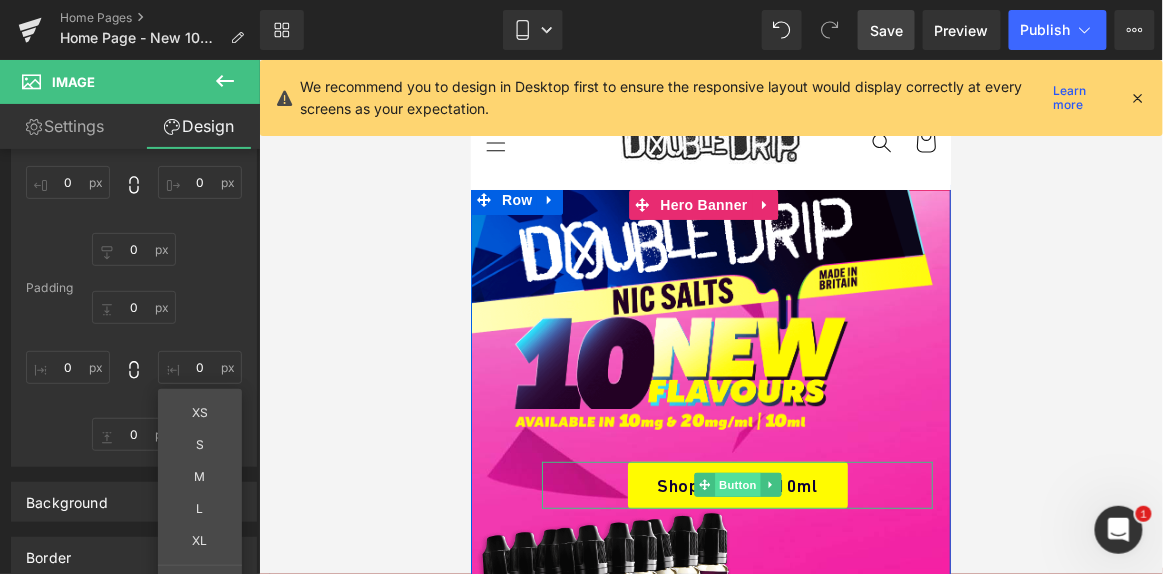 click on "Button" at bounding box center (737, 484) 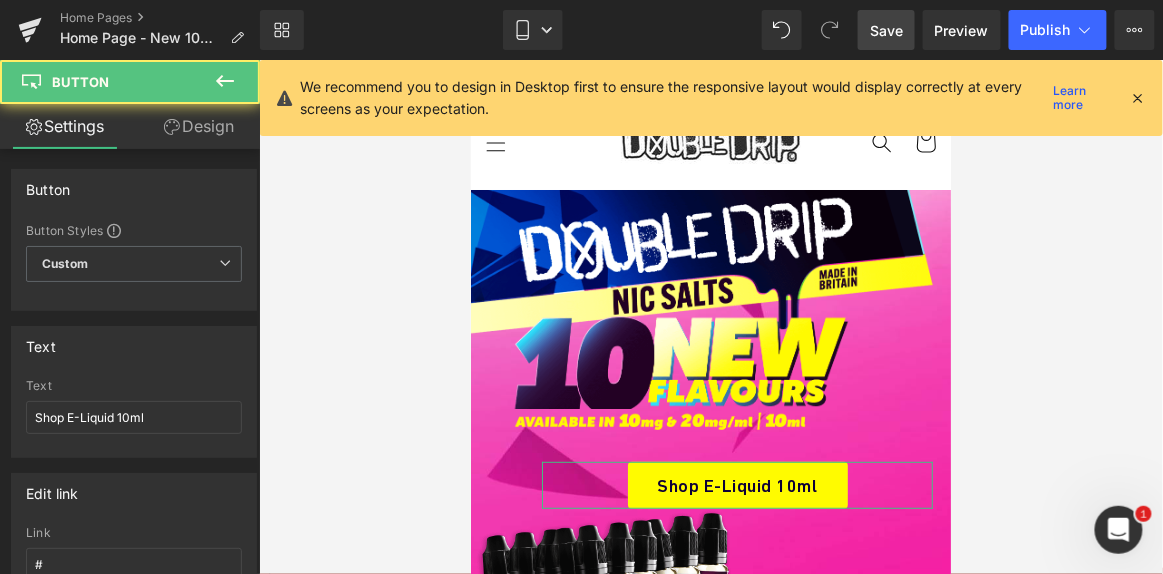 click on "Design" at bounding box center (199, 126) 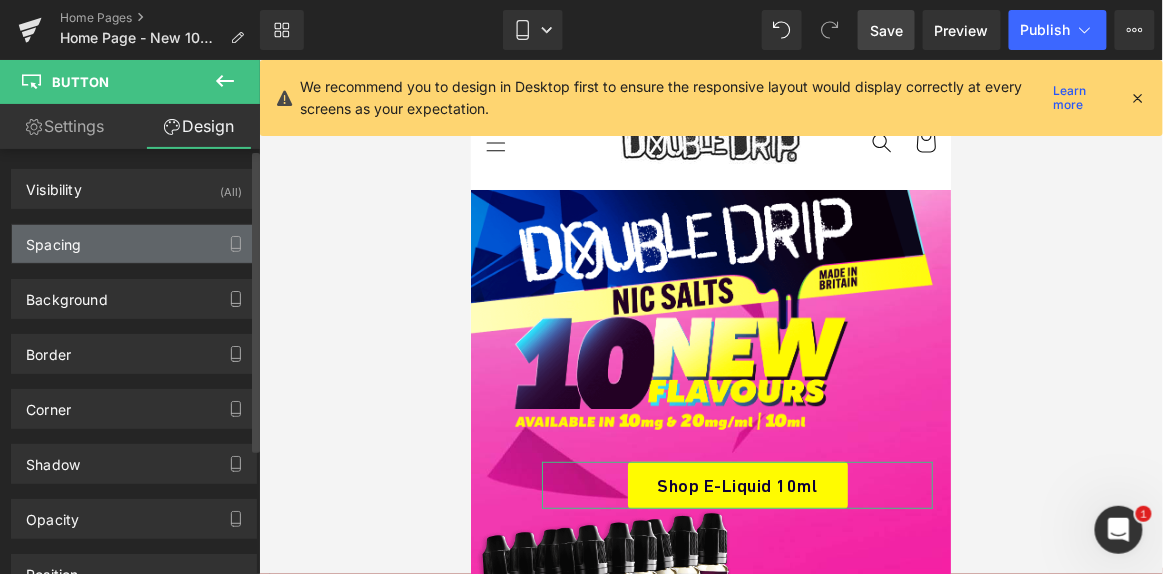 click on "Spacing" at bounding box center (134, 244) 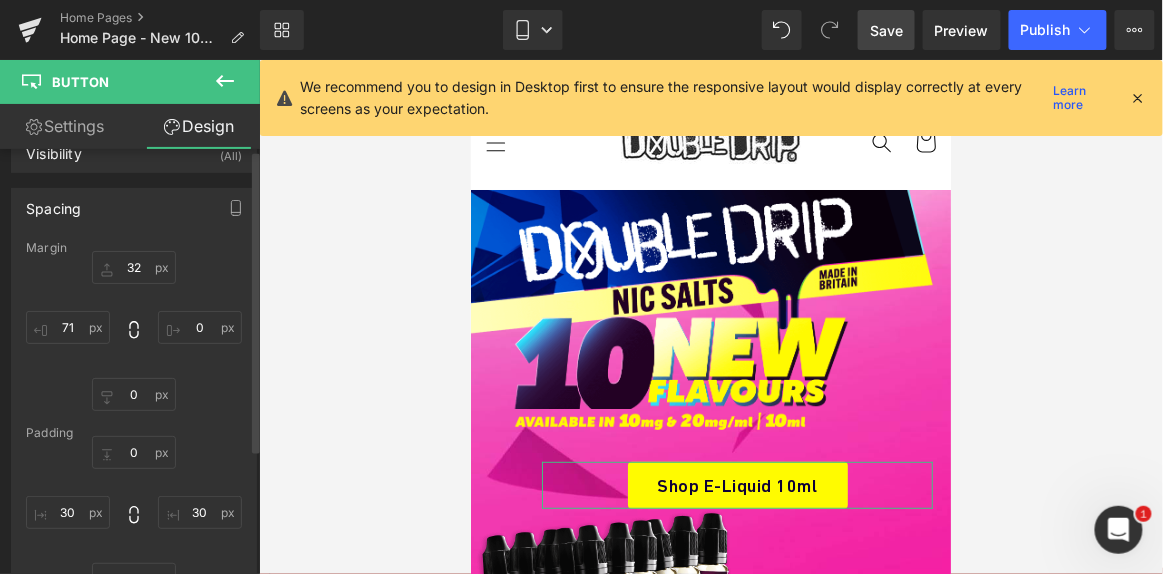 scroll, scrollTop: 90, scrollLeft: 0, axis: vertical 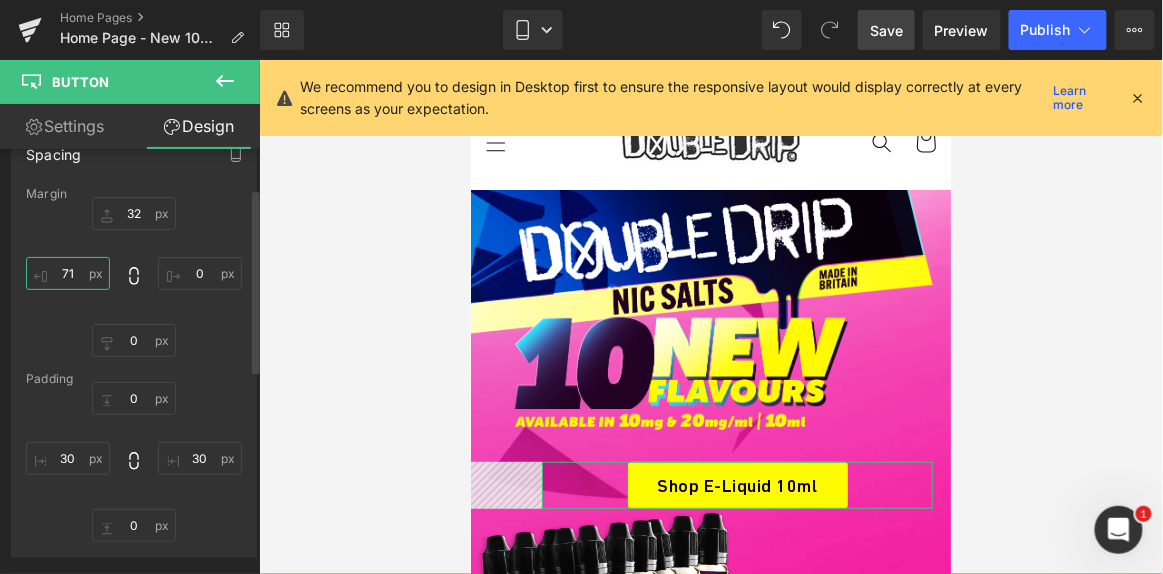 click on "71" at bounding box center [68, 273] 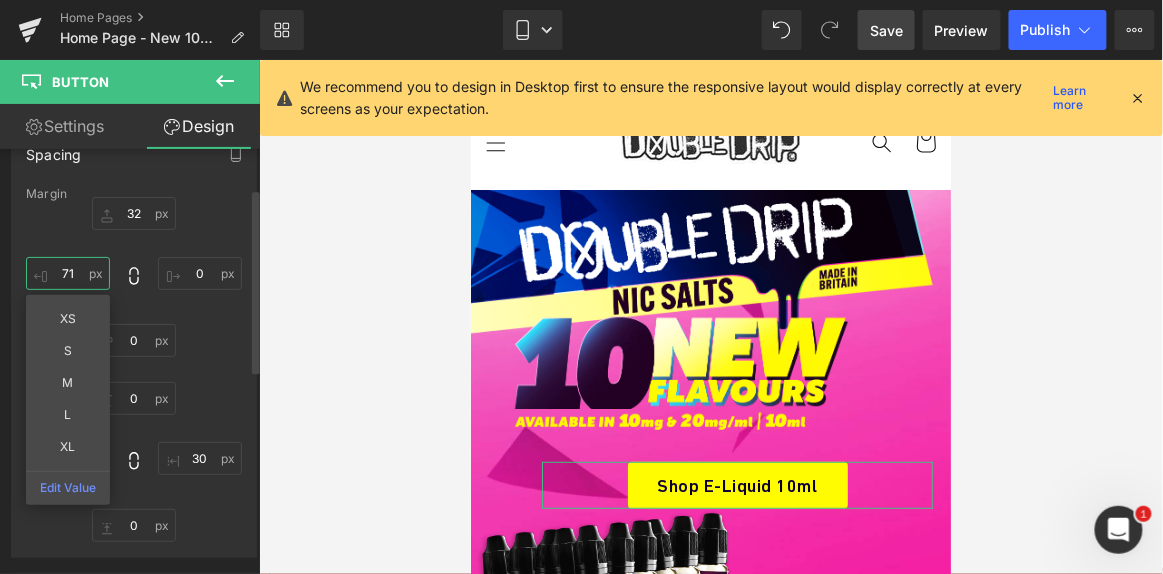 type 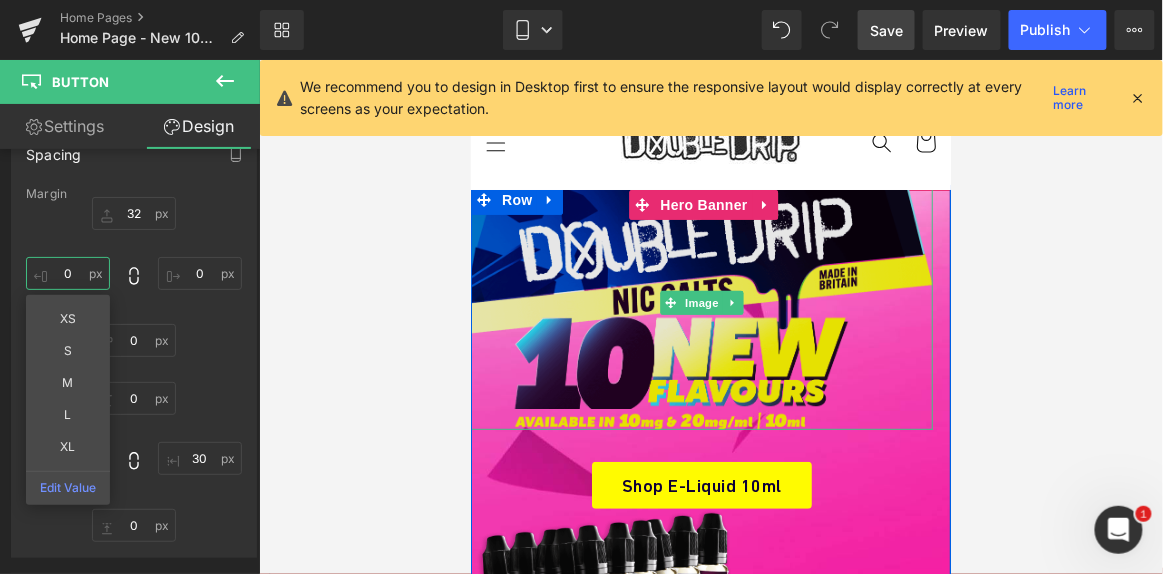 scroll, scrollTop: 181, scrollLeft: 0, axis: vertical 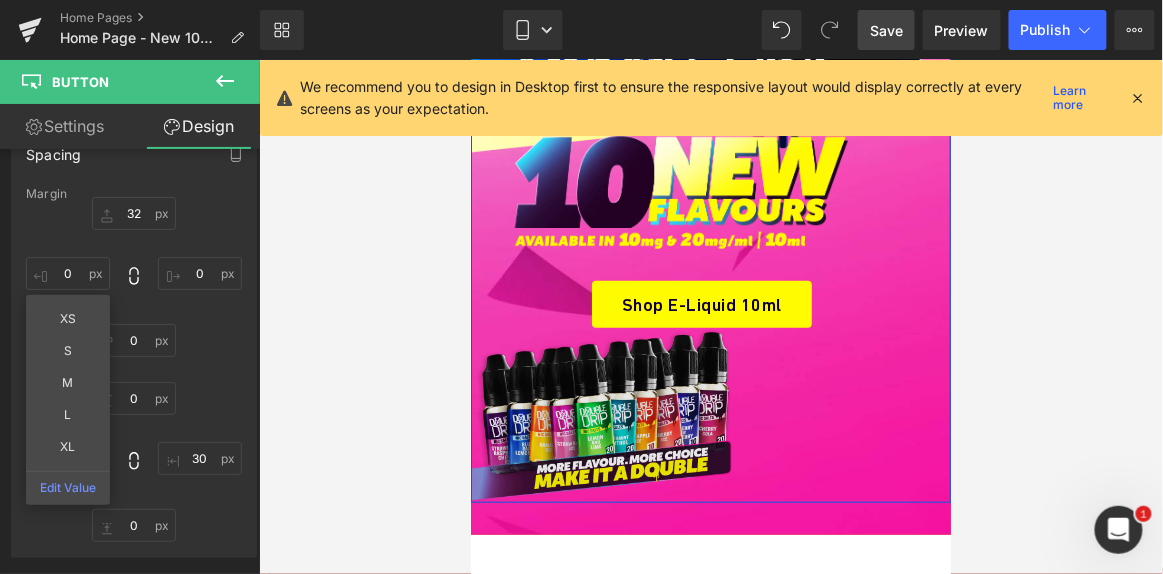 click at bounding box center (591, 414) 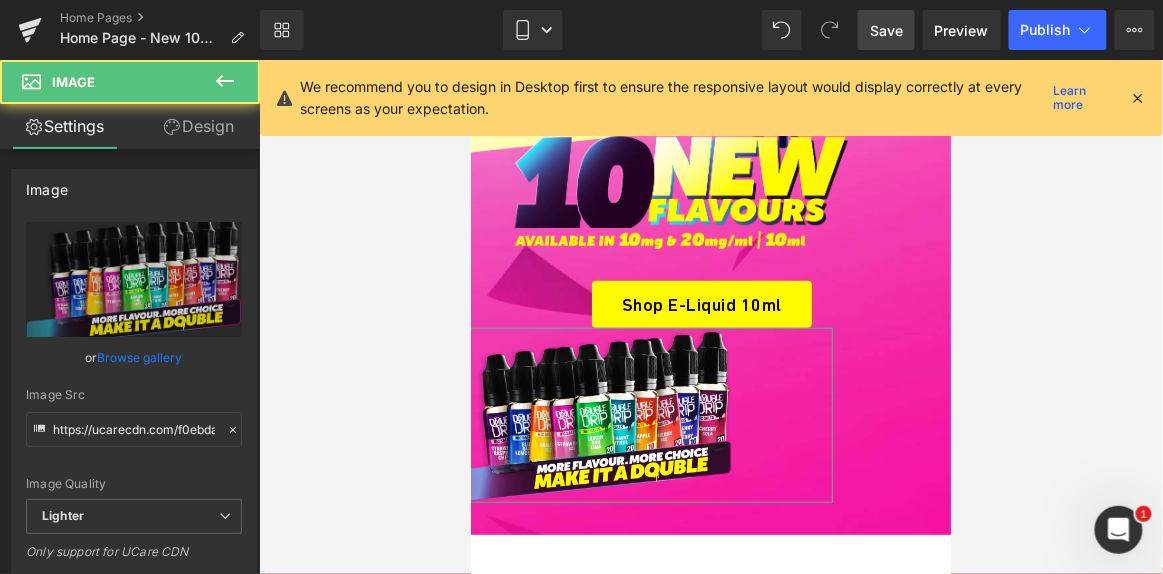 click on "Design" at bounding box center (199, 126) 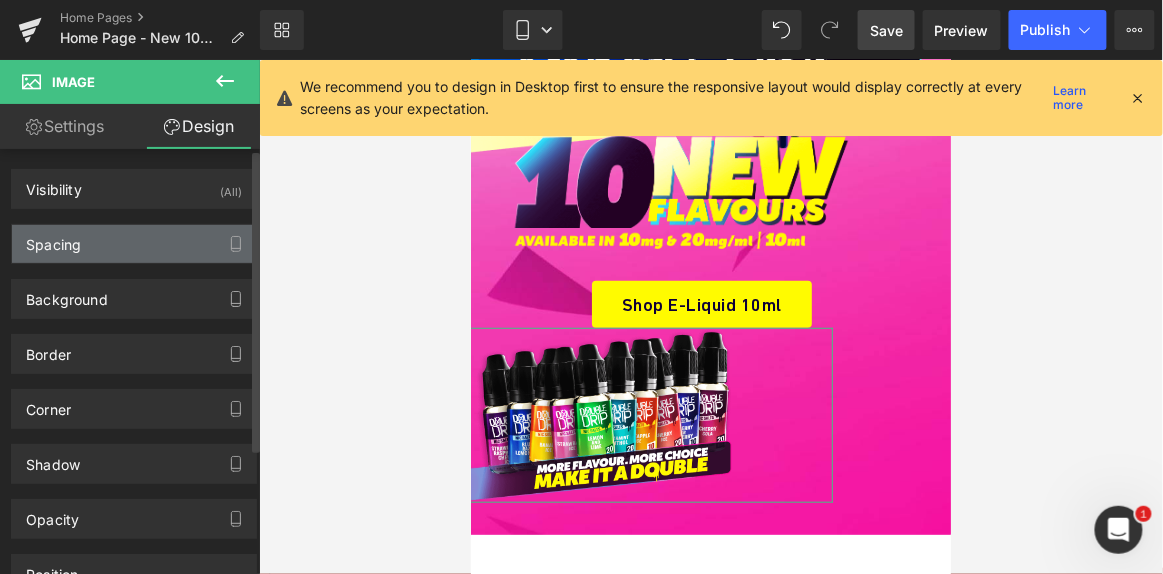 click on "Spacing" at bounding box center (134, 244) 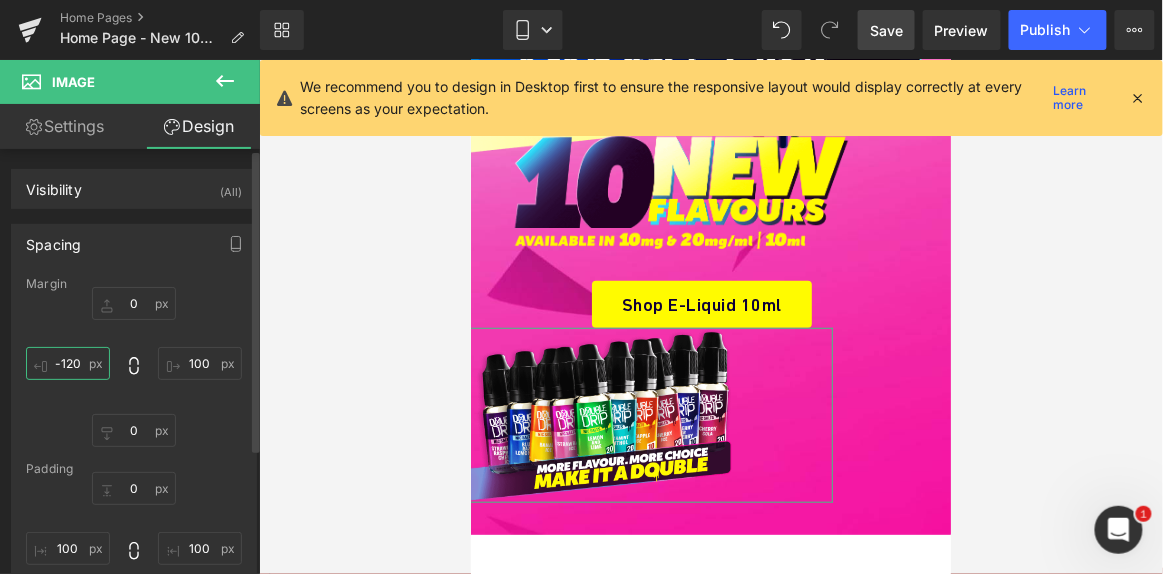 click on "-120" at bounding box center [68, 363] 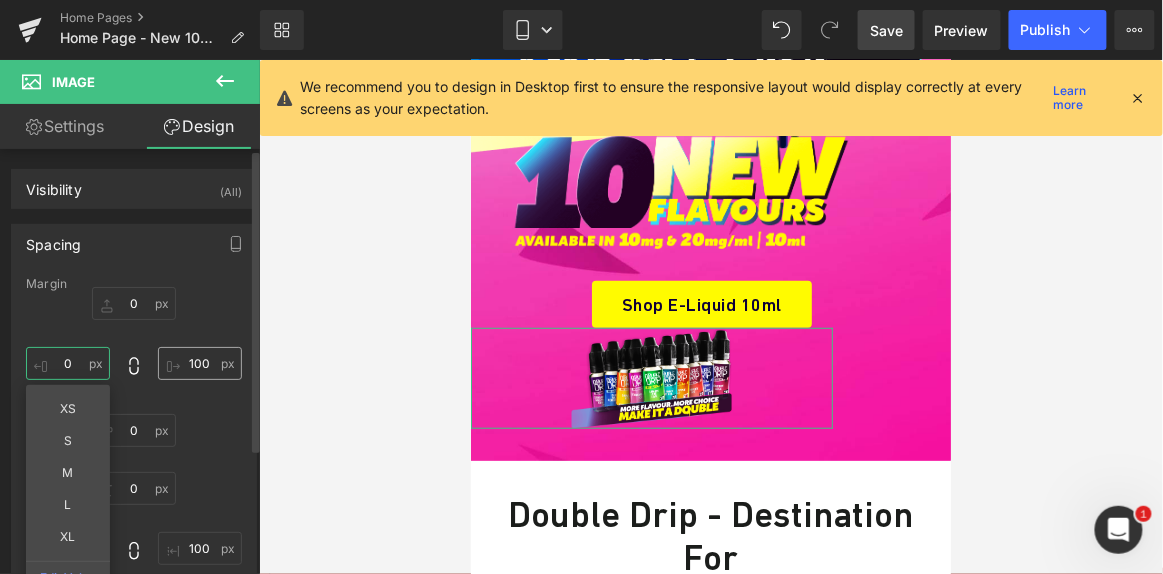 type 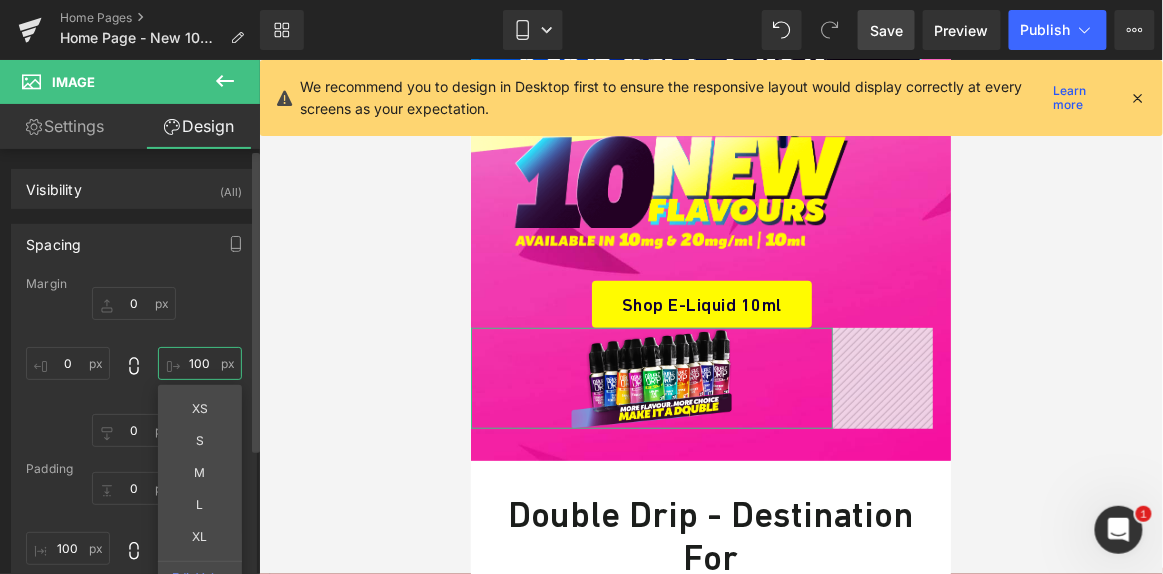 click on "100" at bounding box center (200, 363) 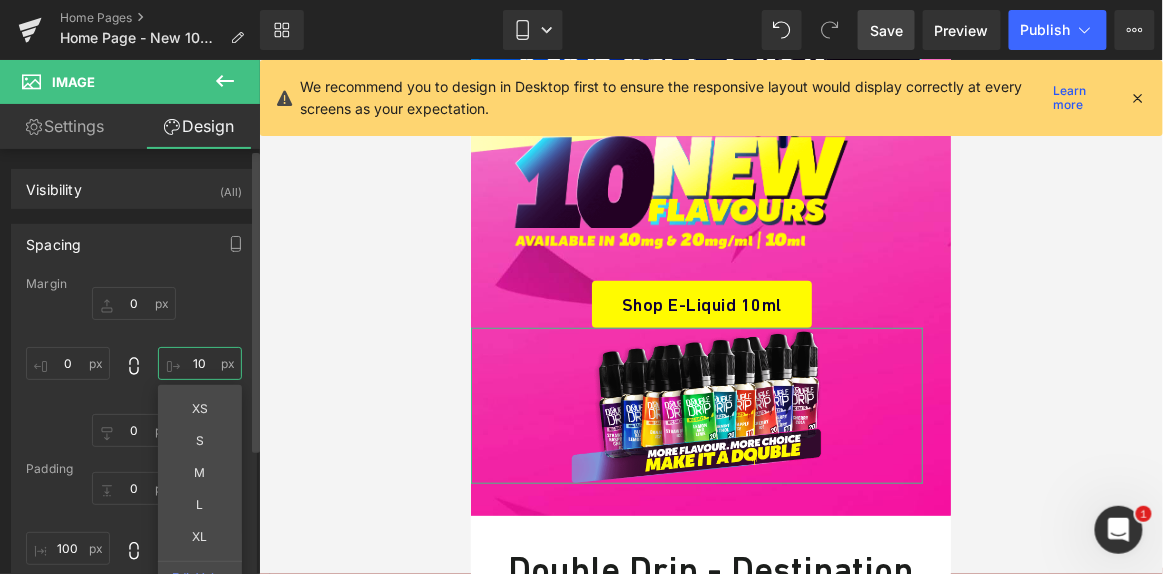 type on "1" 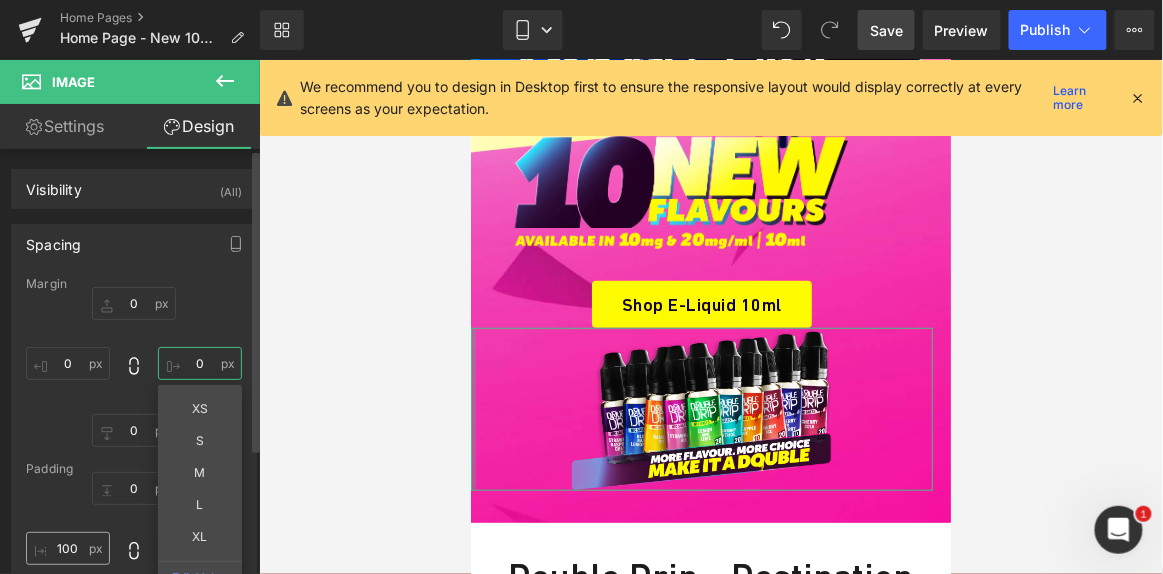 type 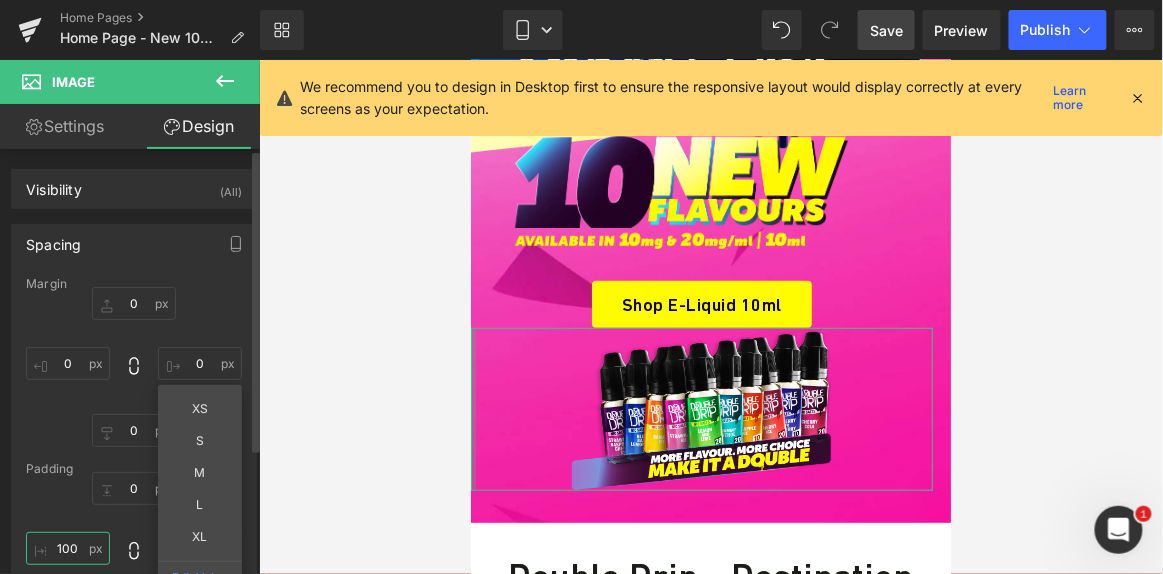 click on "100" at bounding box center (68, 548) 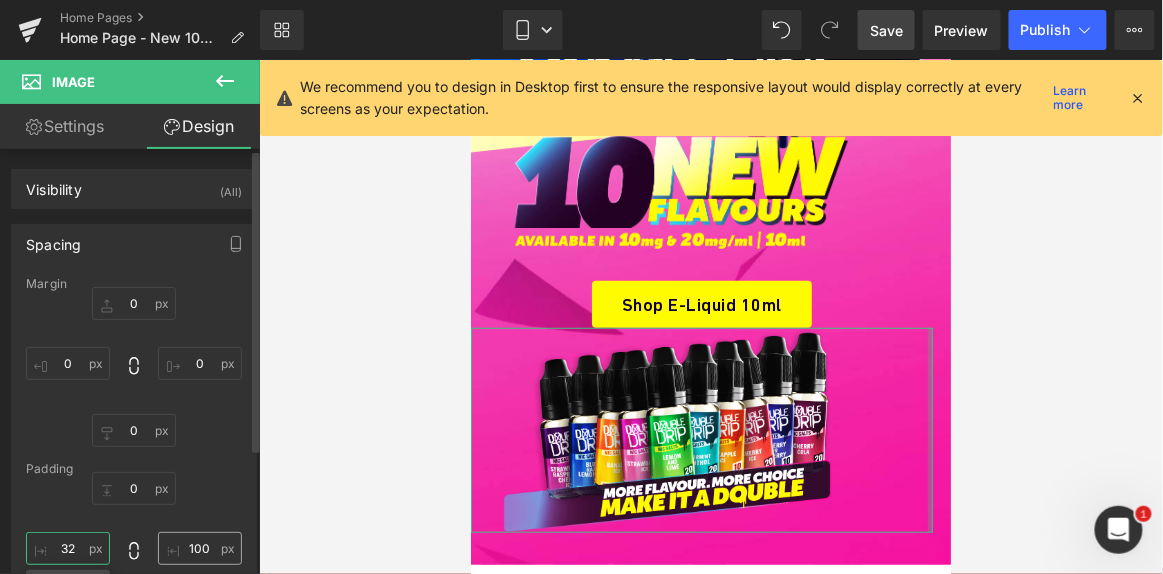 type on "32" 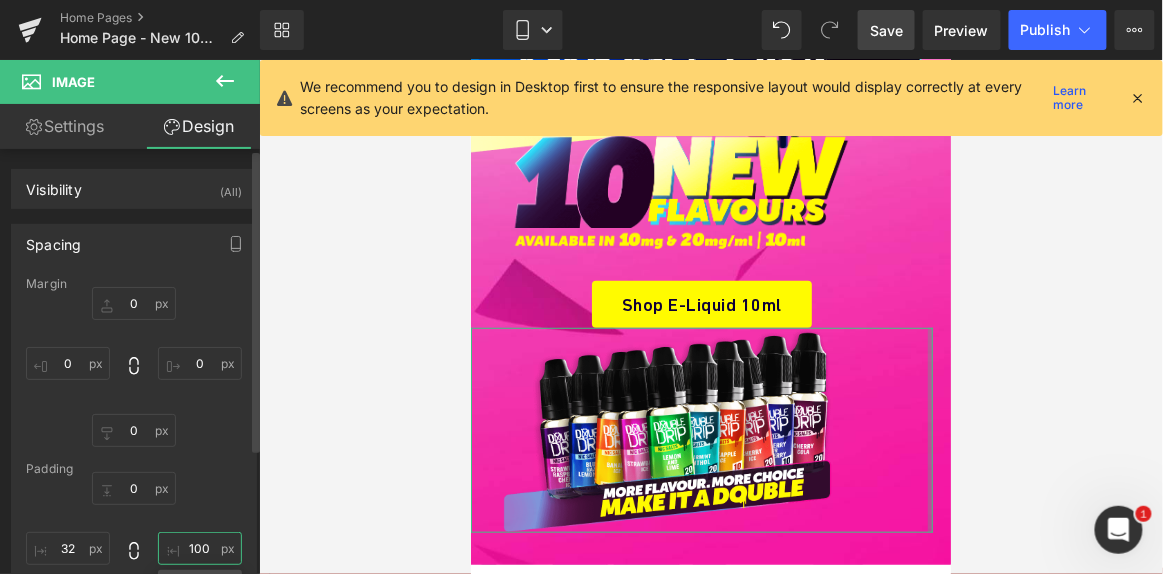 click on "100" at bounding box center [200, 548] 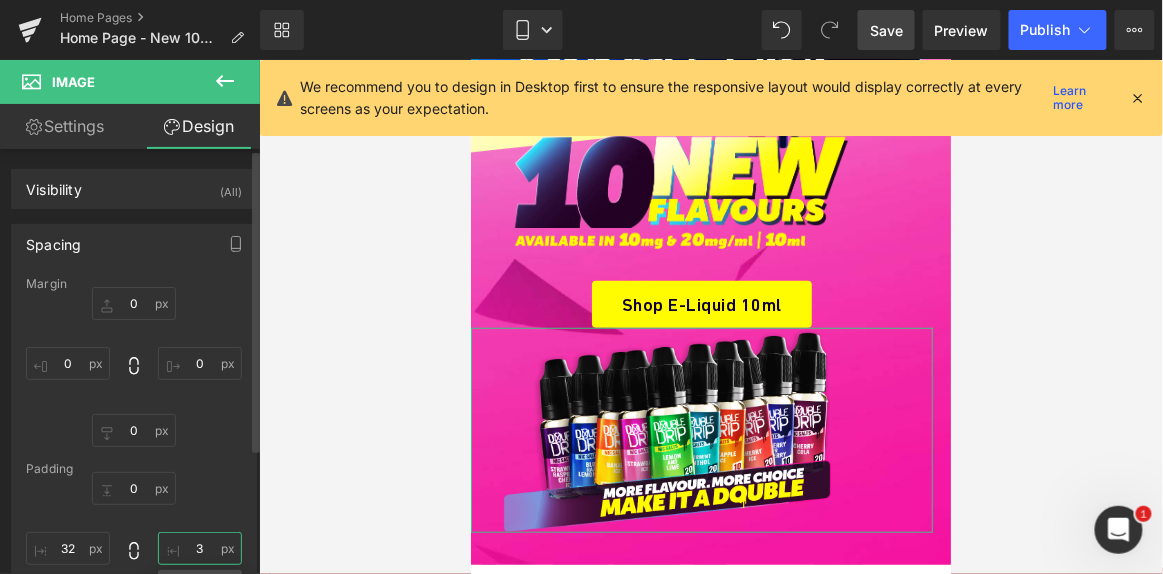 type on "32" 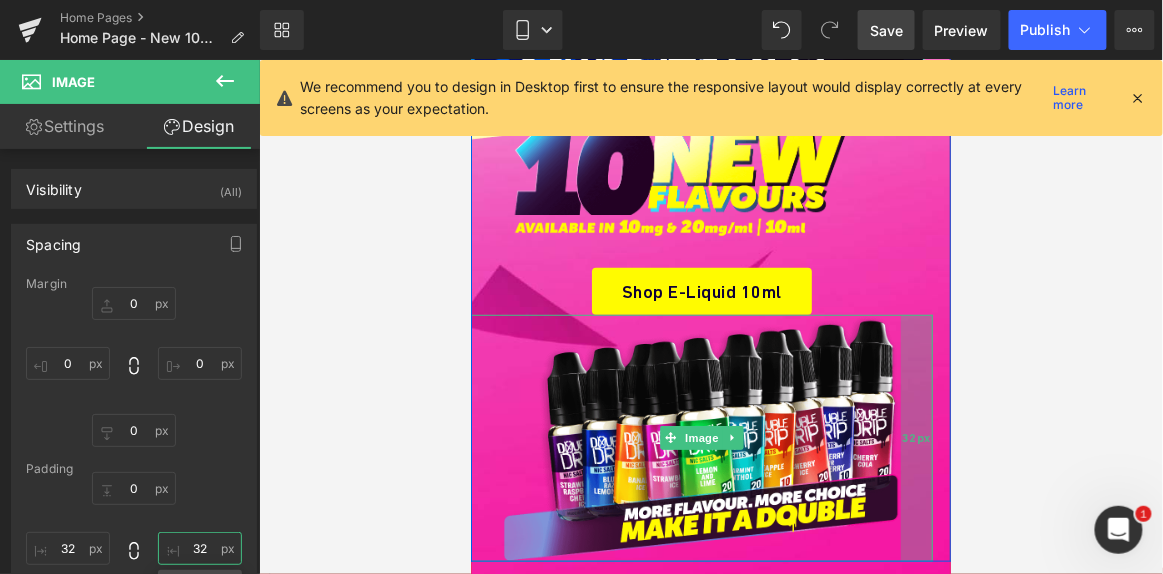 scroll, scrollTop: 363, scrollLeft: 0, axis: vertical 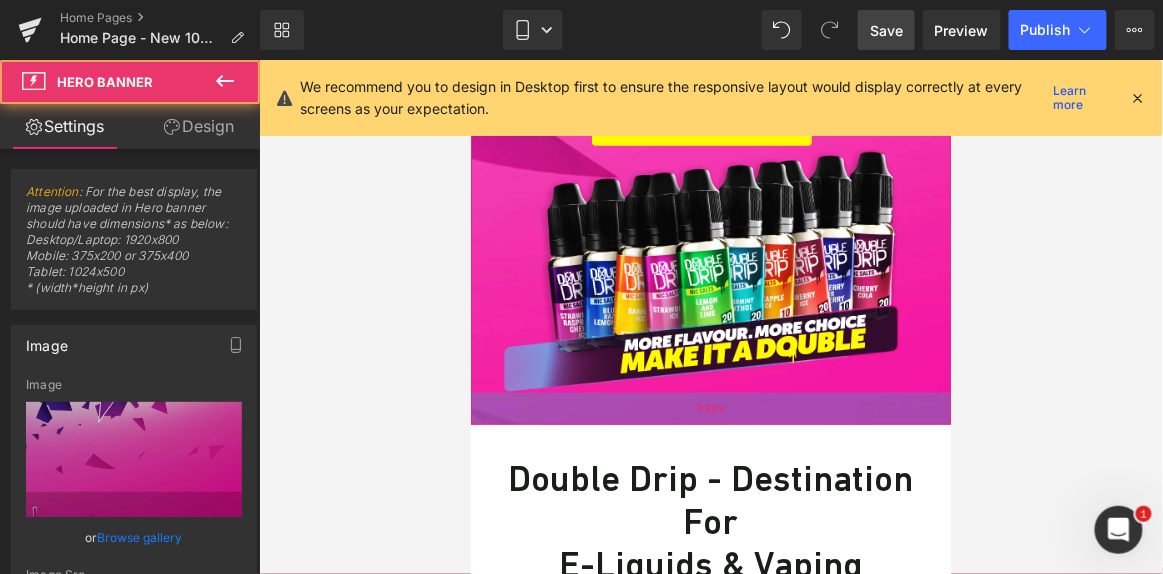 click on "32px" at bounding box center [709, 407] 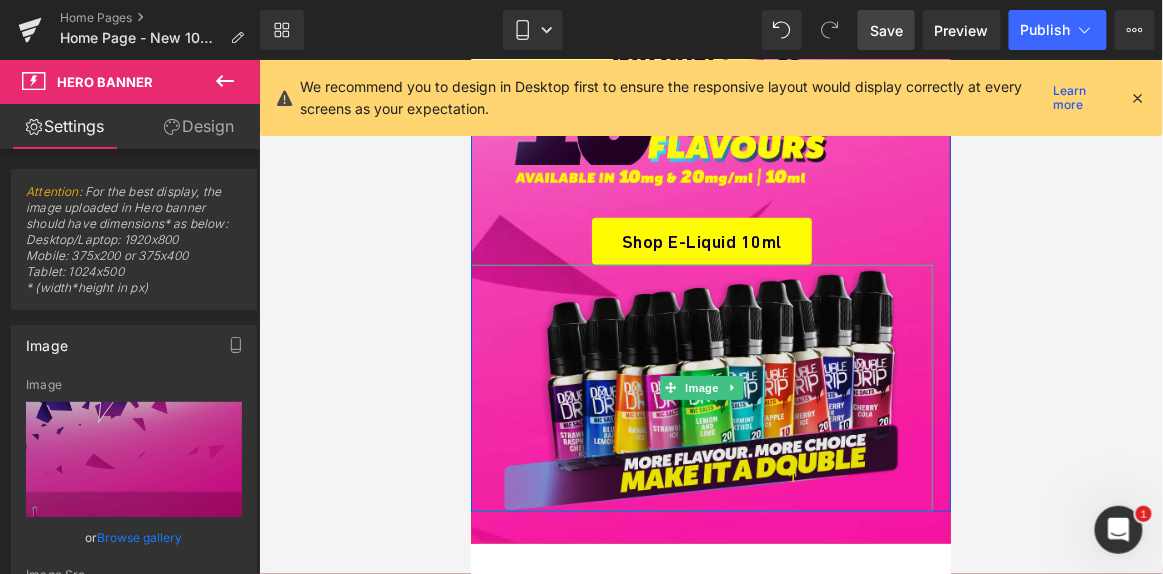 scroll, scrollTop: 272, scrollLeft: 0, axis: vertical 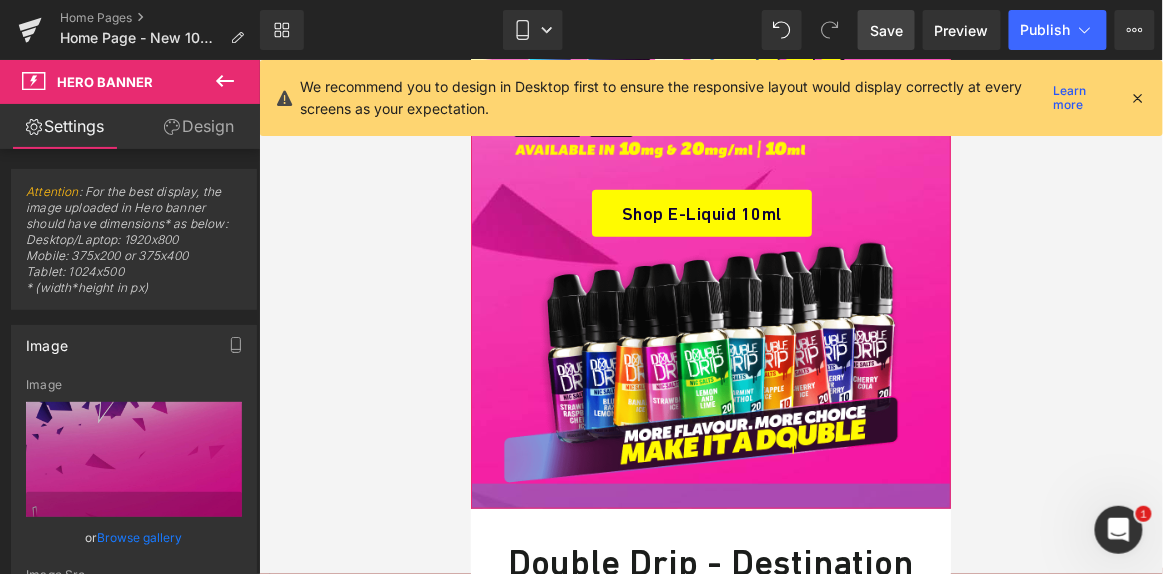 click at bounding box center (710, 495) 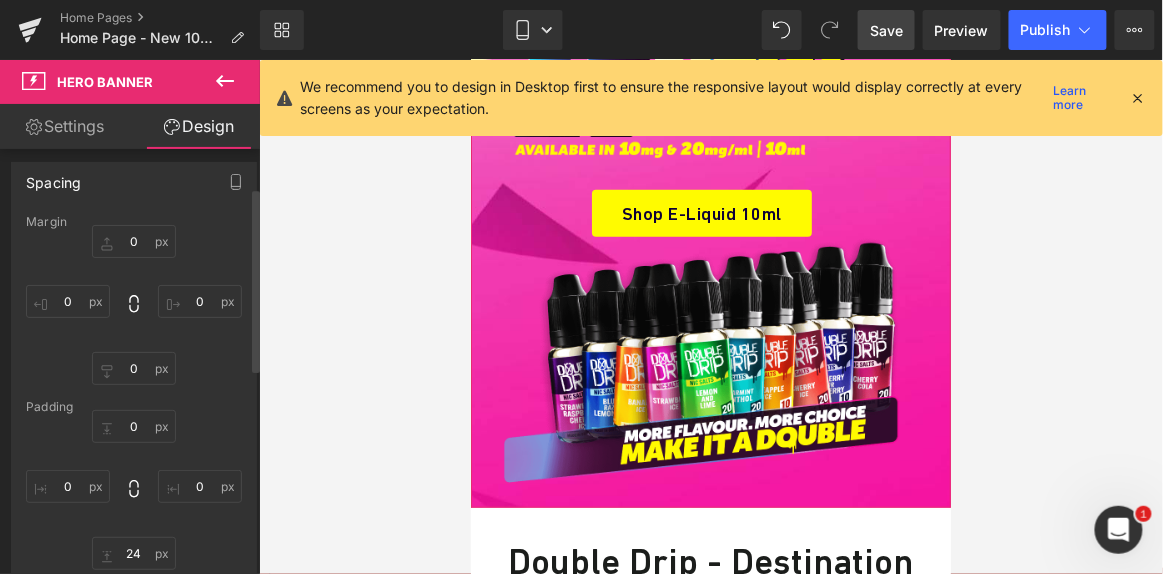 scroll, scrollTop: 90, scrollLeft: 0, axis: vertical 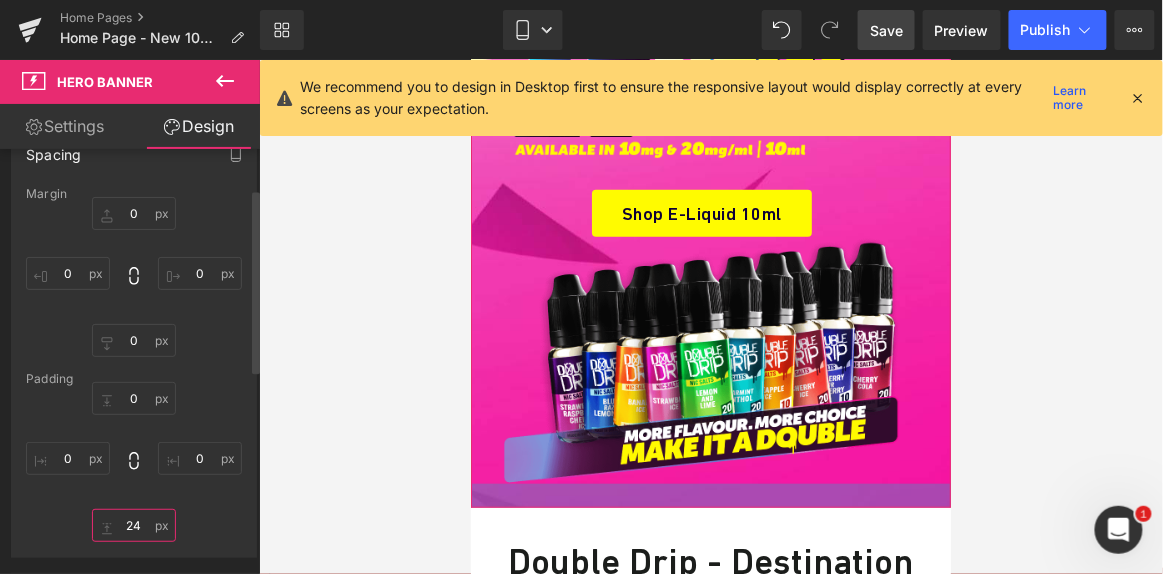 click on "24" at bounding box center (134, 525) 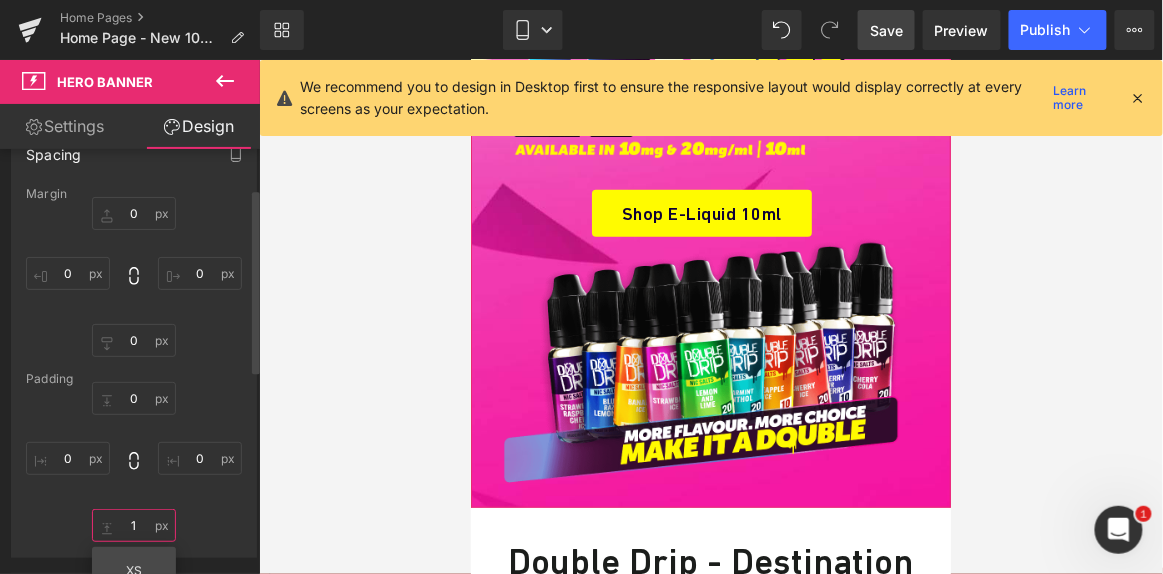 type on "12" 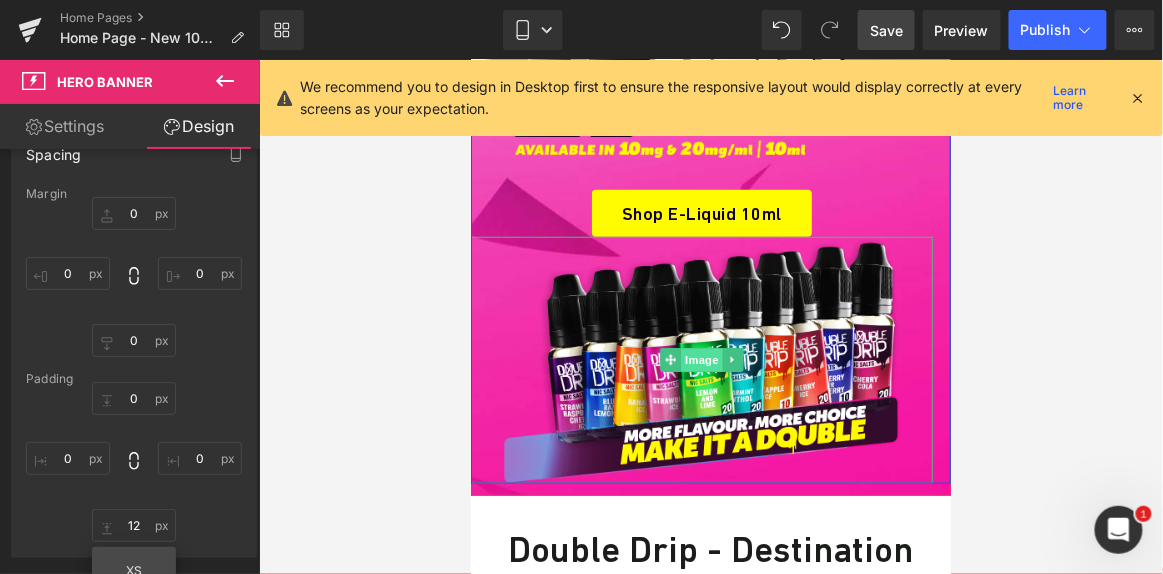 click on "Image" at bounding box center (701, 360) 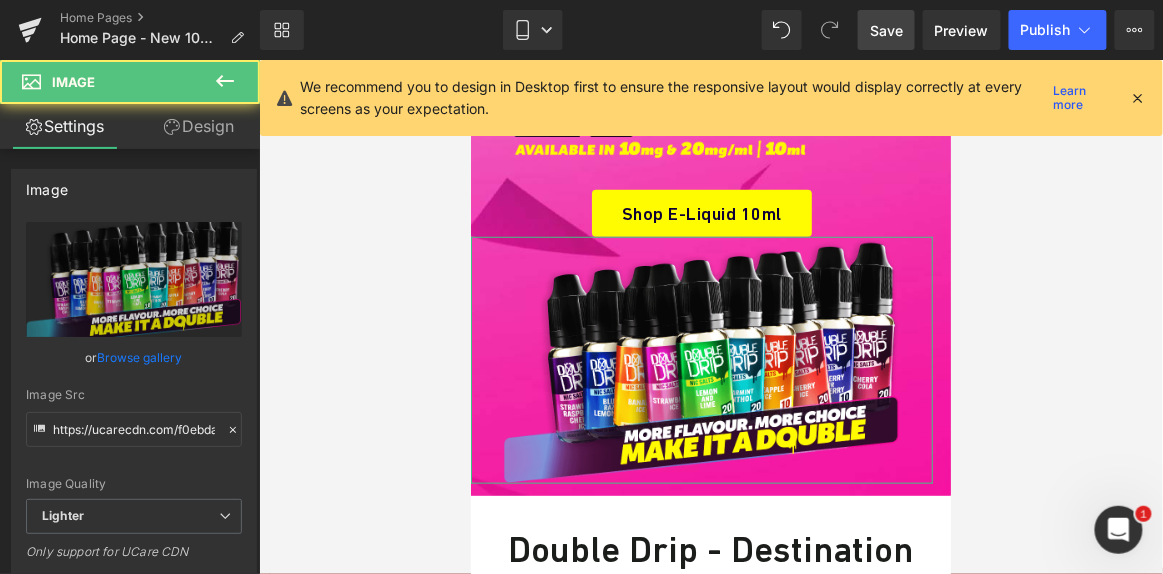 click on "Design" at bounding box center (199, 126) 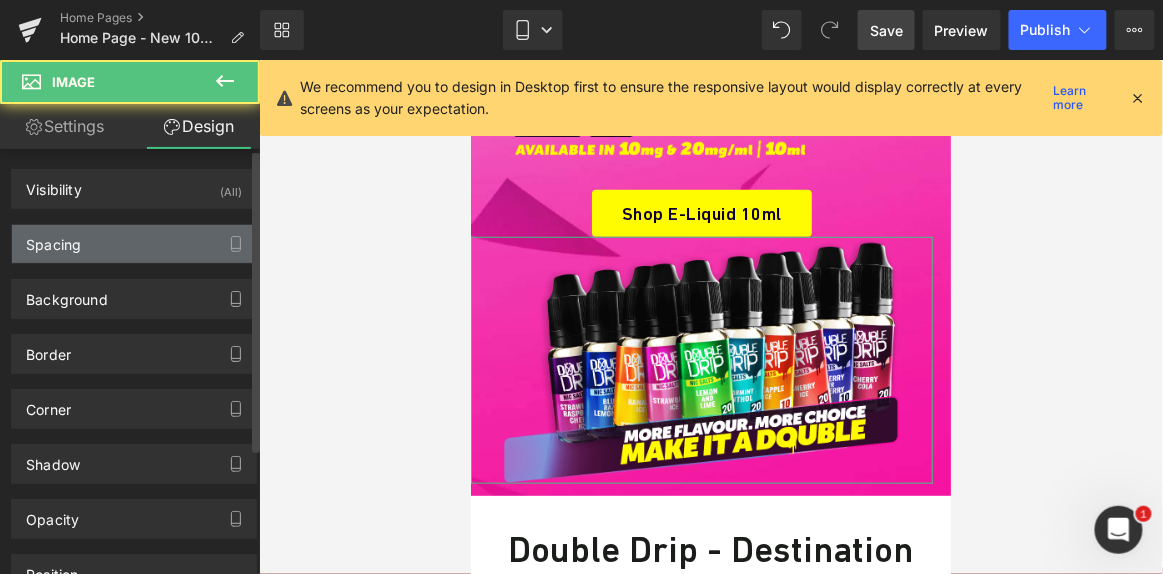 click on "Spacing" at bounding box center (134, 244) 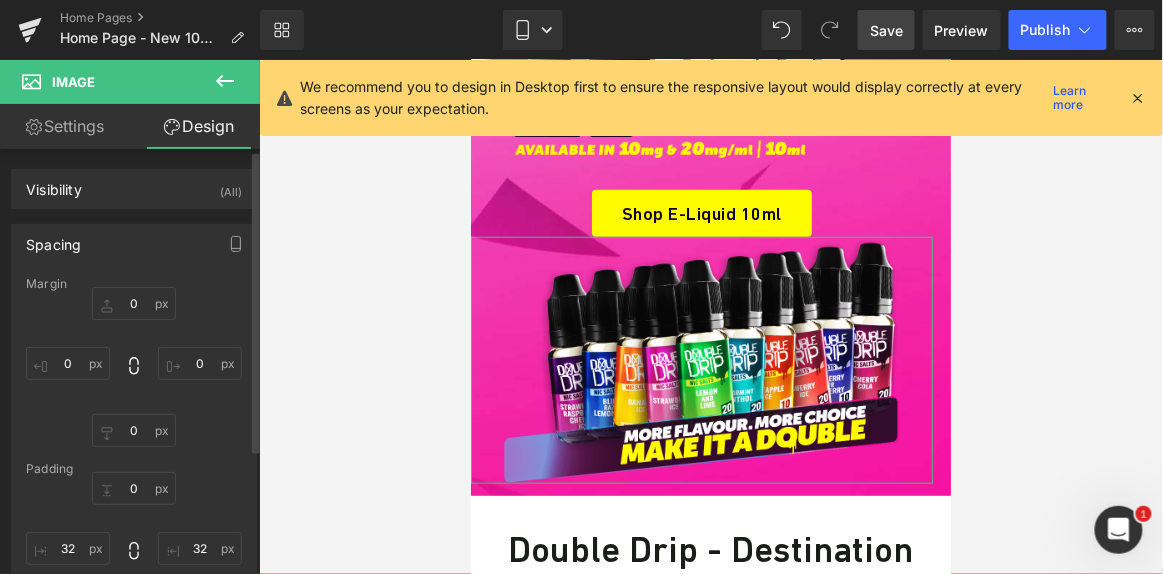 scroll, scrollTop: 181, scrollLeft: 0, axis: vertical 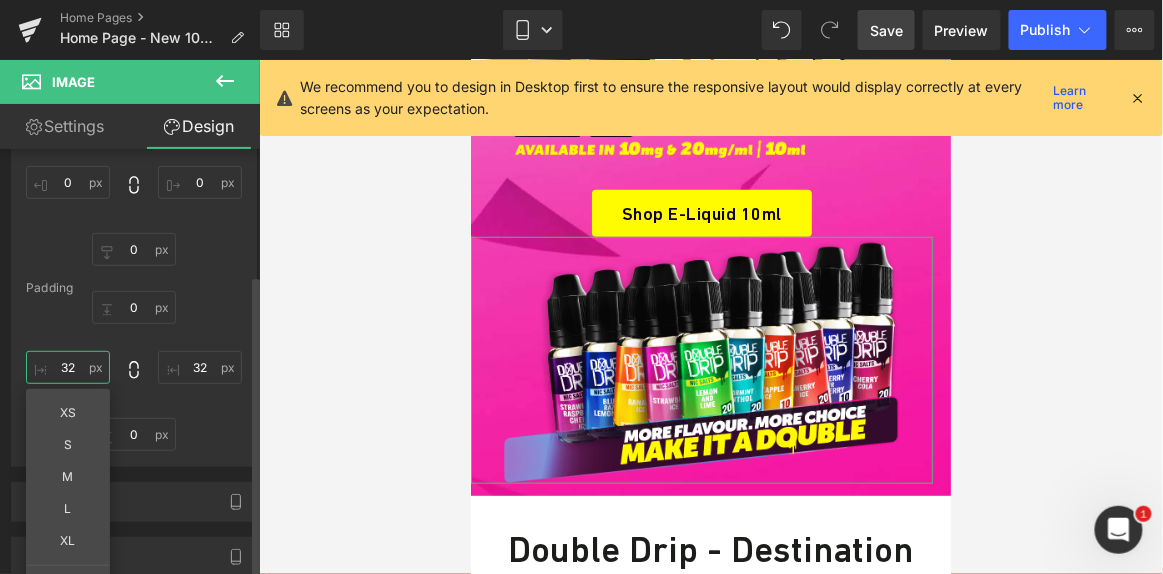 click on "32" at bounding box center [68, 367] 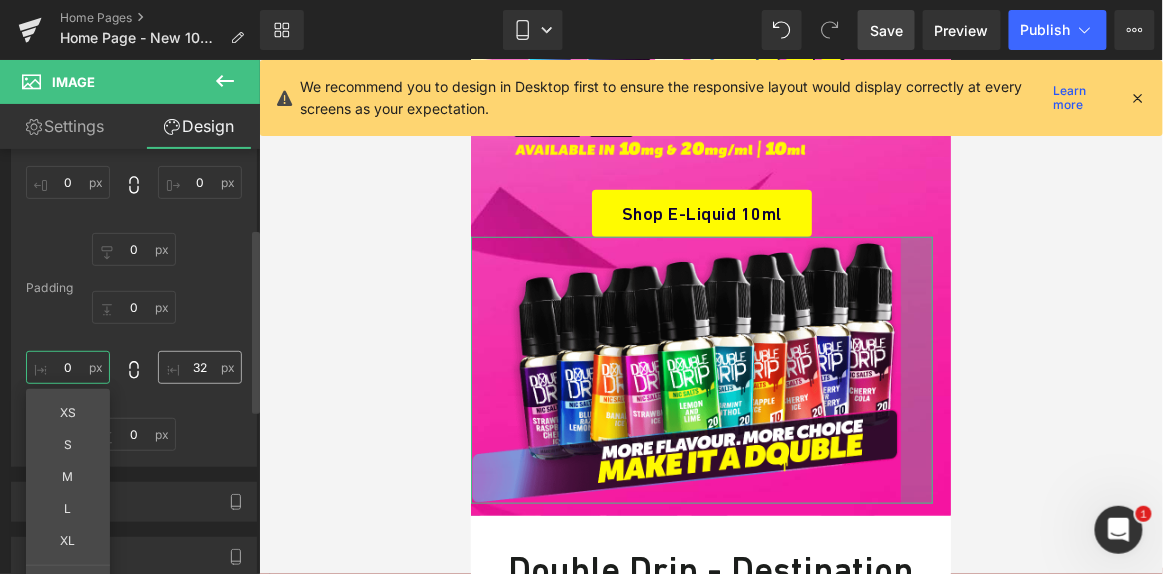 type on "0" 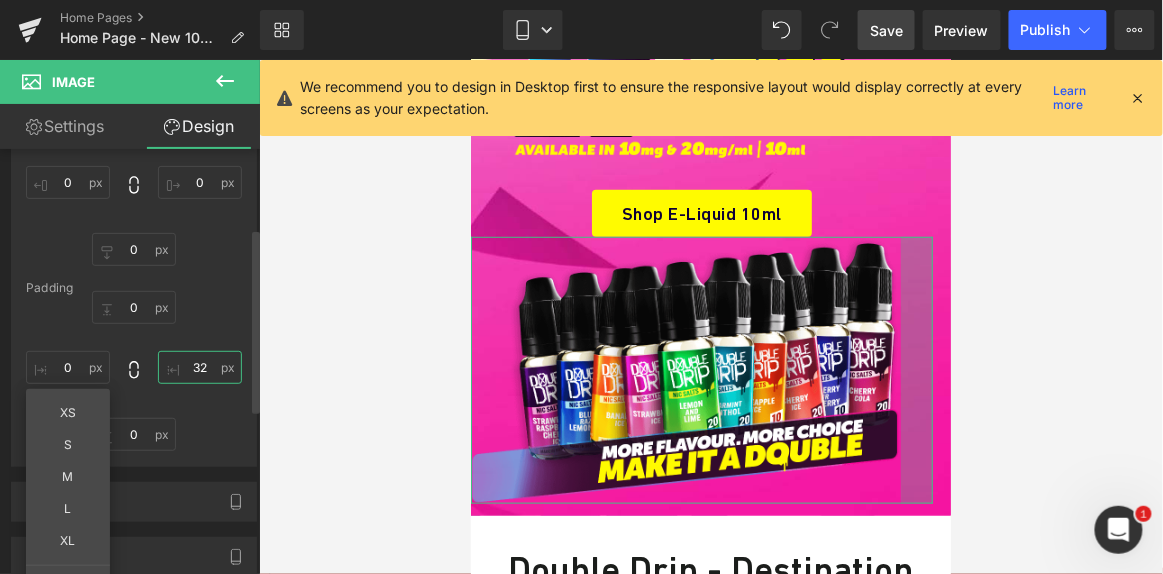 click on "32" at bounding box center [200, 367] 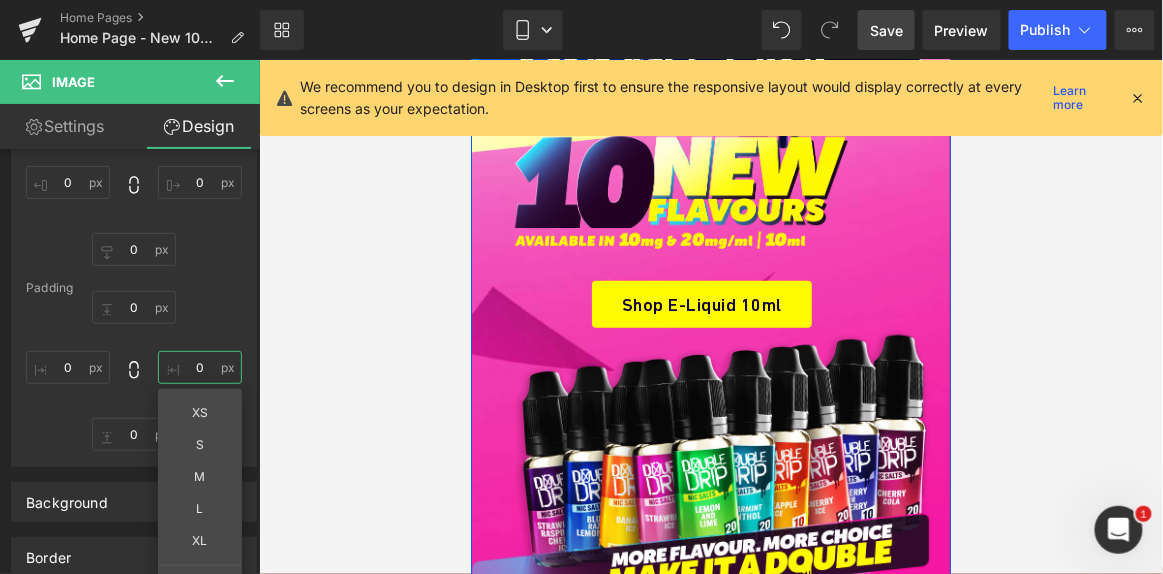 scroll, scrollTop: 272, scrollLeft: 0, axis: vertical 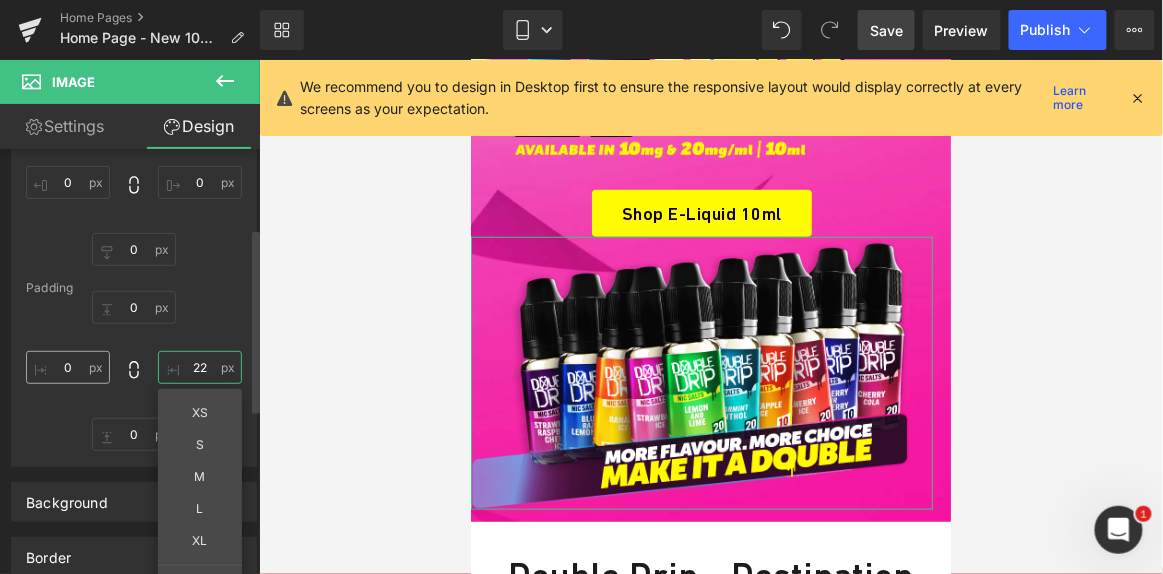 type on "22" 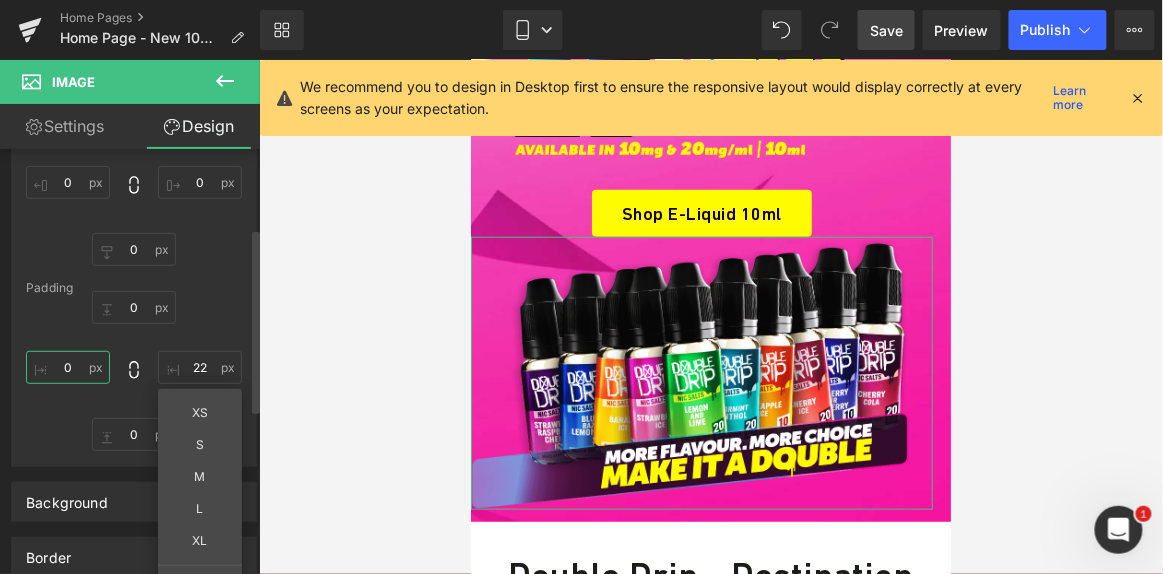 click on "0" at bounding box center [68, 367] 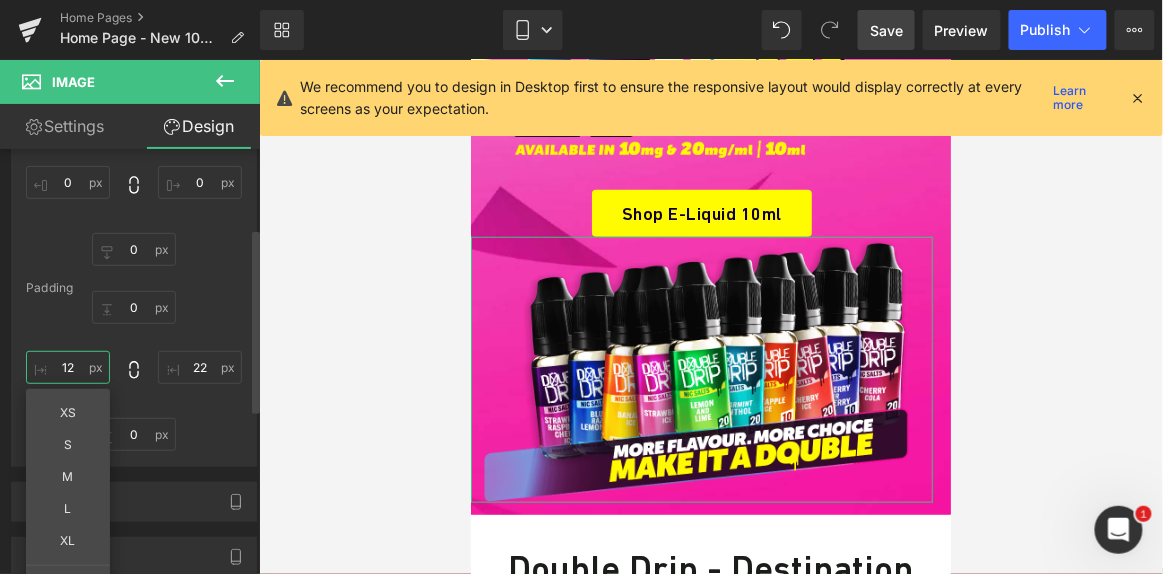 type on "1" 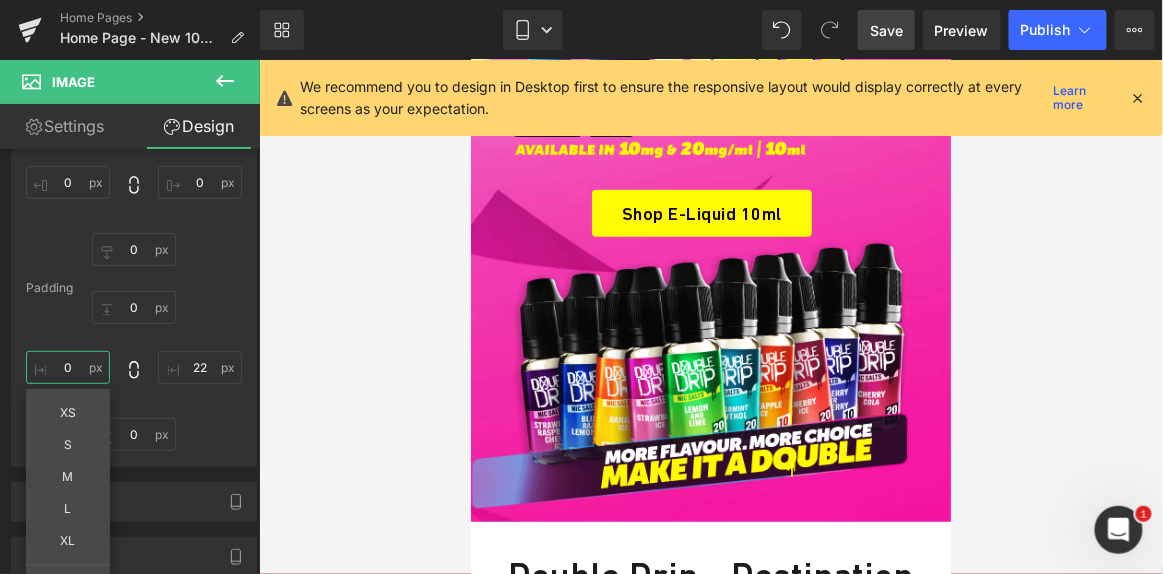 type 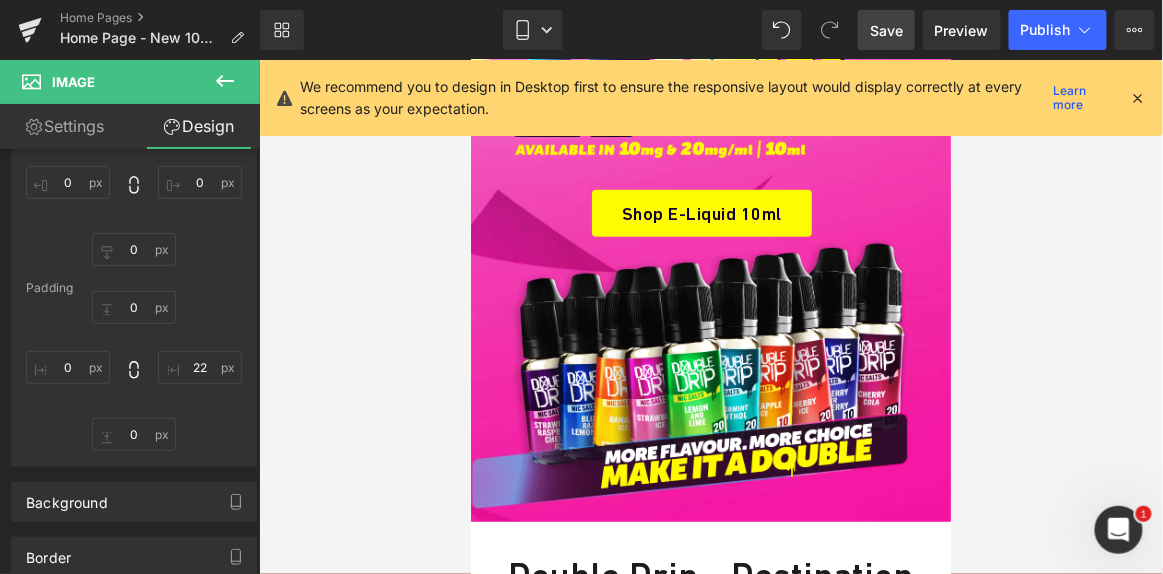 click on "Save" at bounding box center (886, 30) 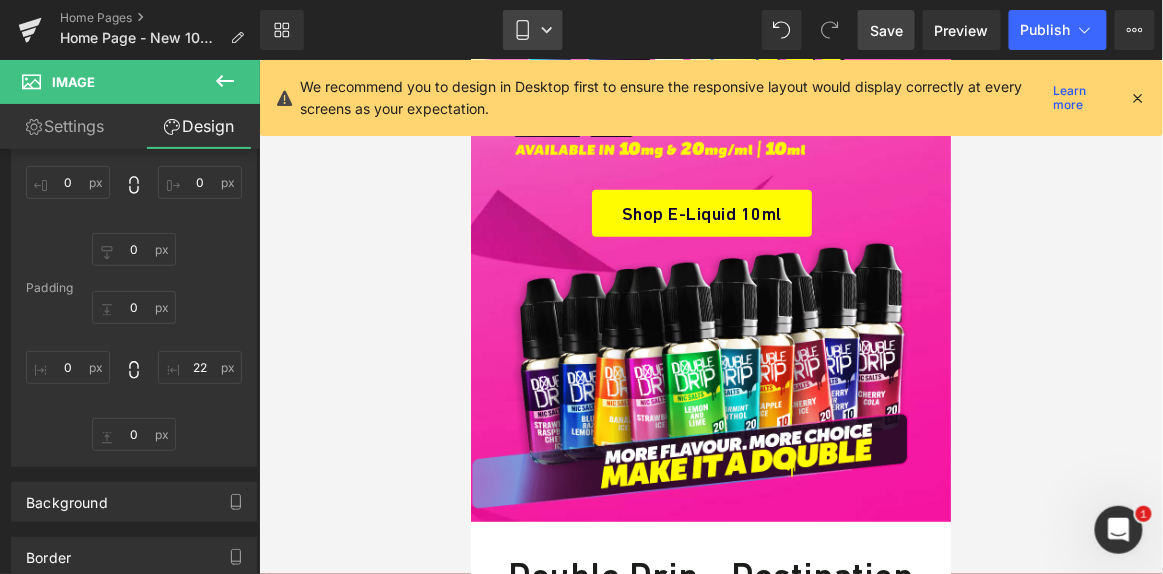 click on "Mobile" at bounding box center [533, 30] 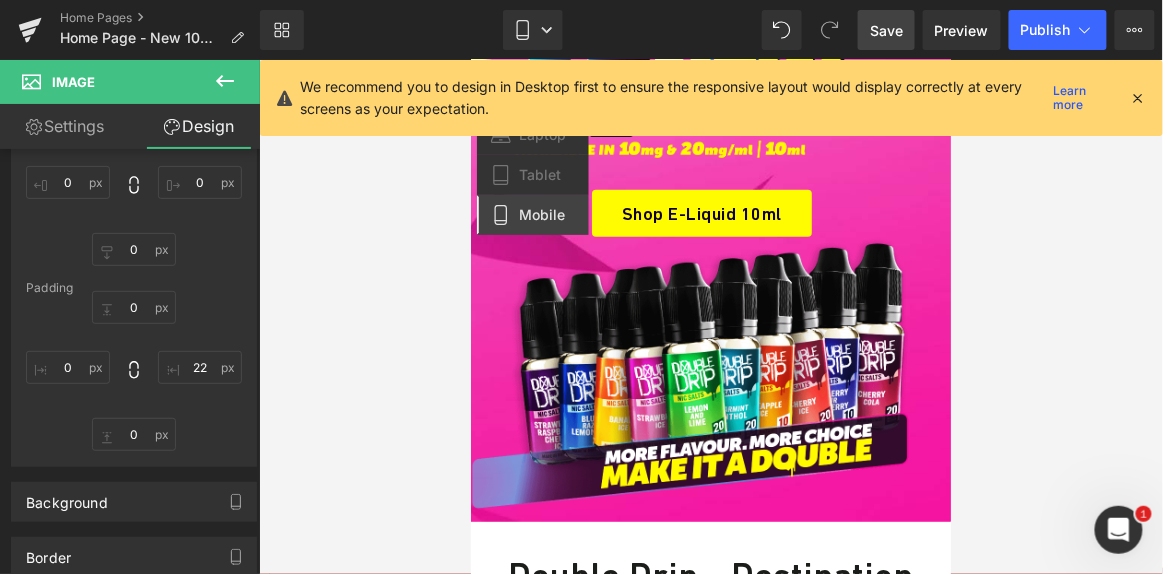 click at bounding box center (1139, 98) 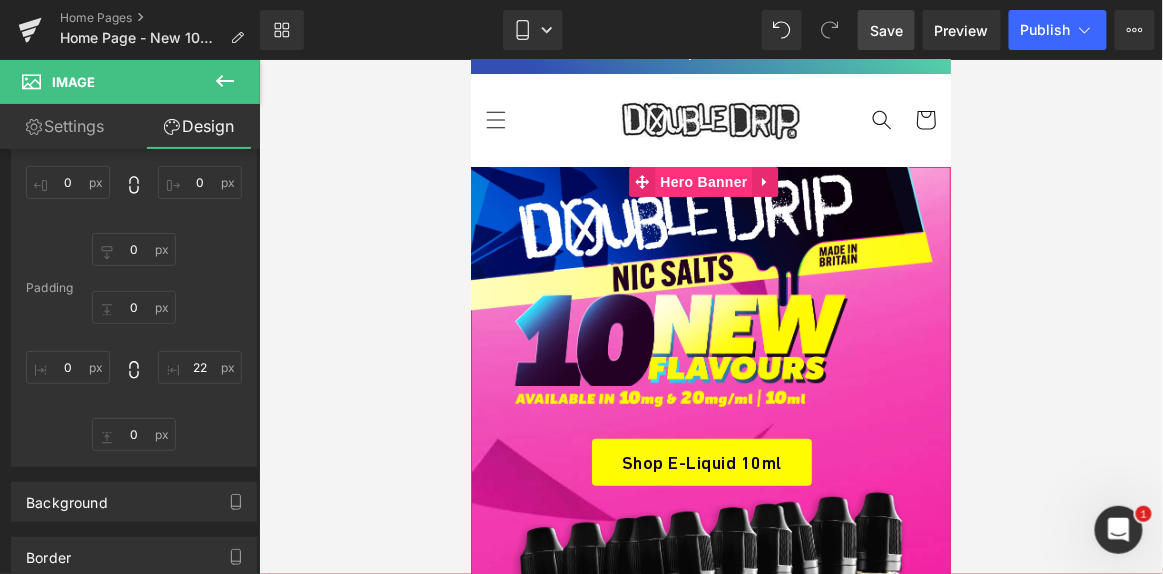 scroll, scrollTop: 0, scrollLeft: 0, axis: both 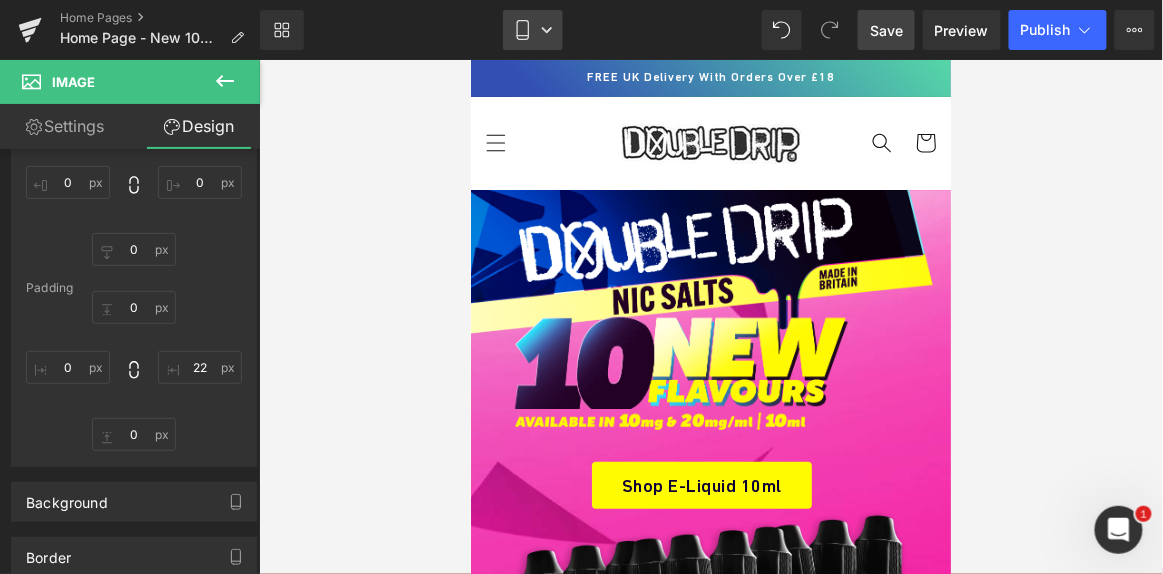 click on "Mobile" at bounding box center [533, 30] 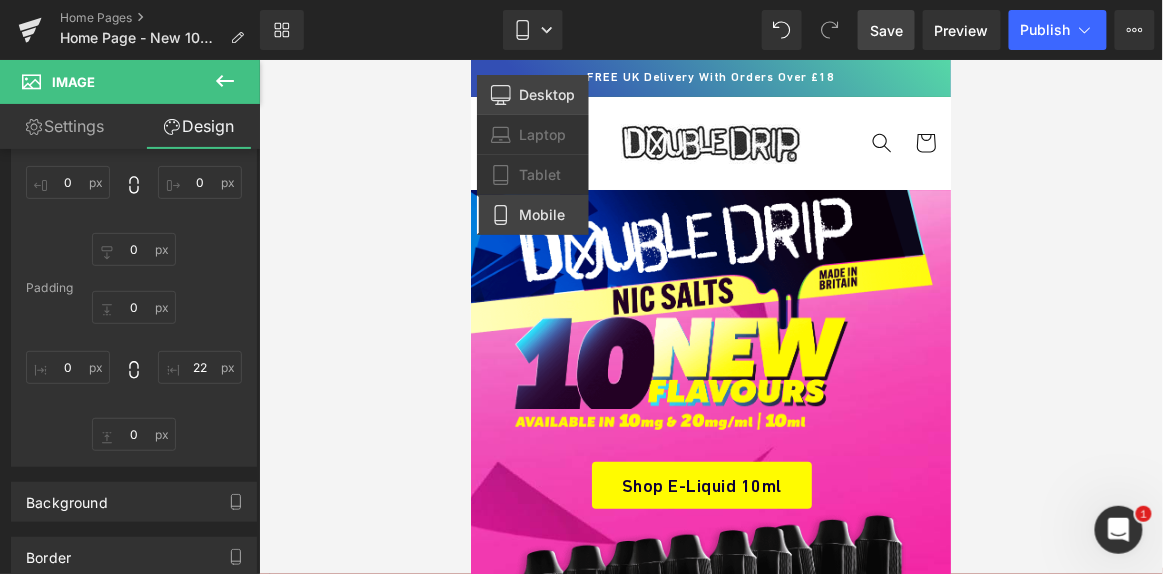 click on "Desktop" at bounding box center (547, 95) 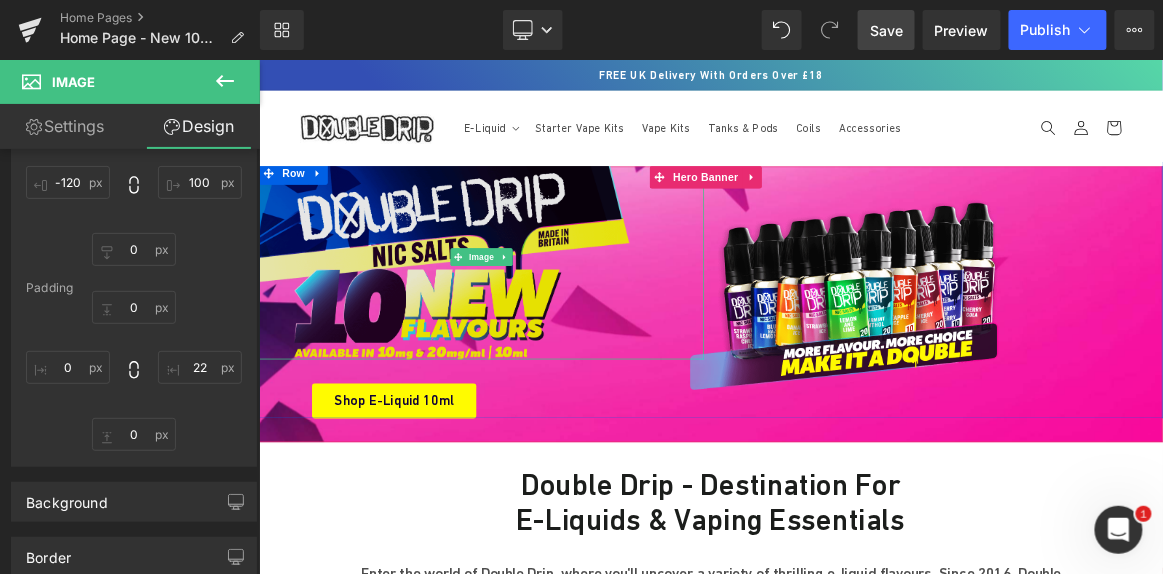 click at bounding box center (556, 323) 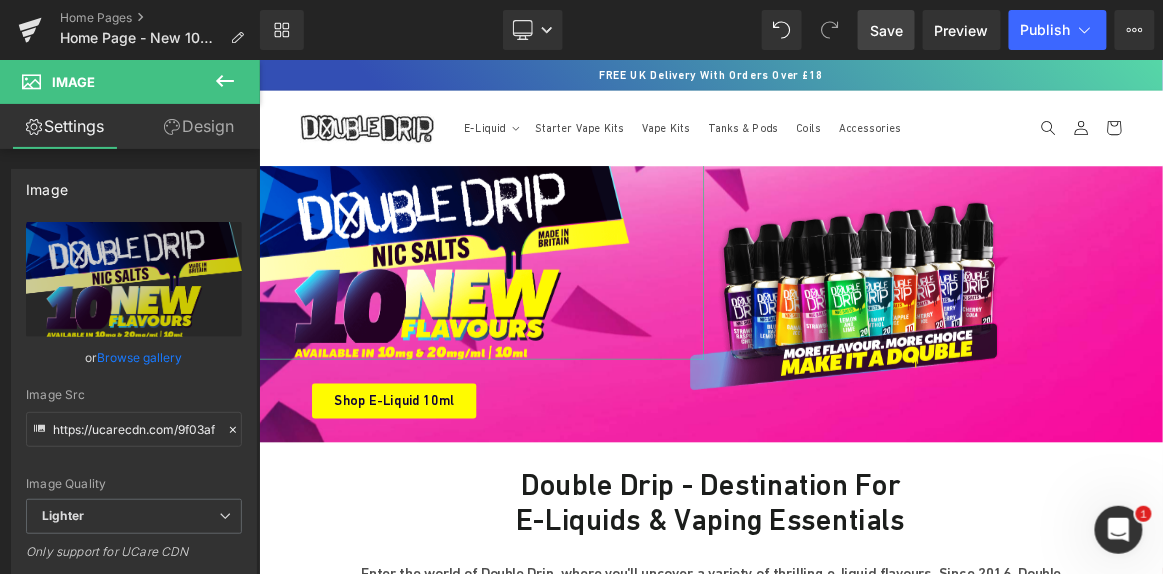 click on "Design" at bounding box center [199, 126] 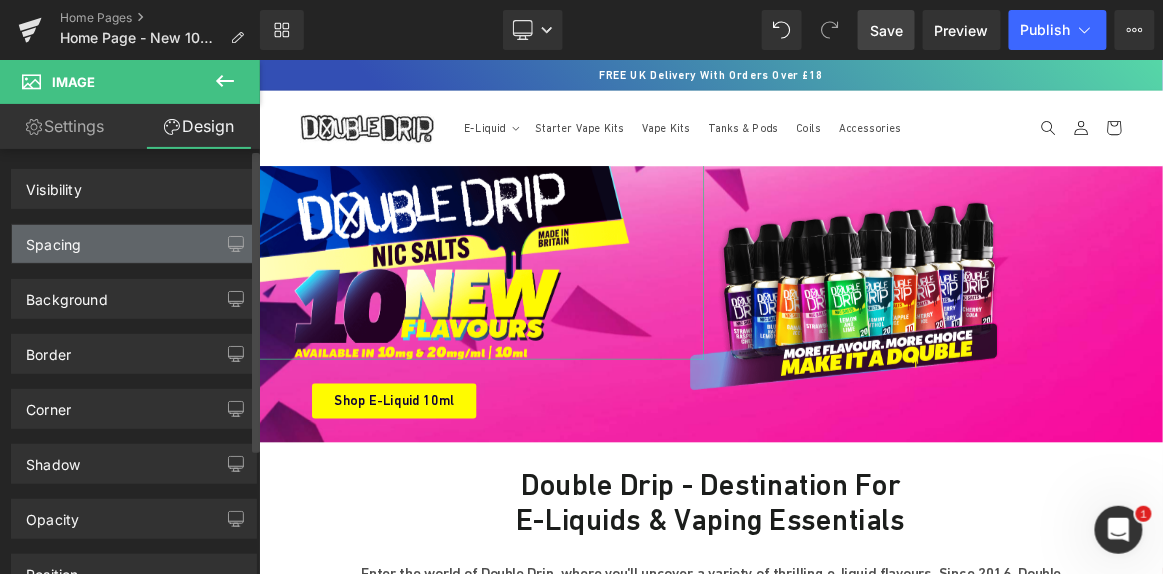click on "Spacing" at bounding box center [134, 244] 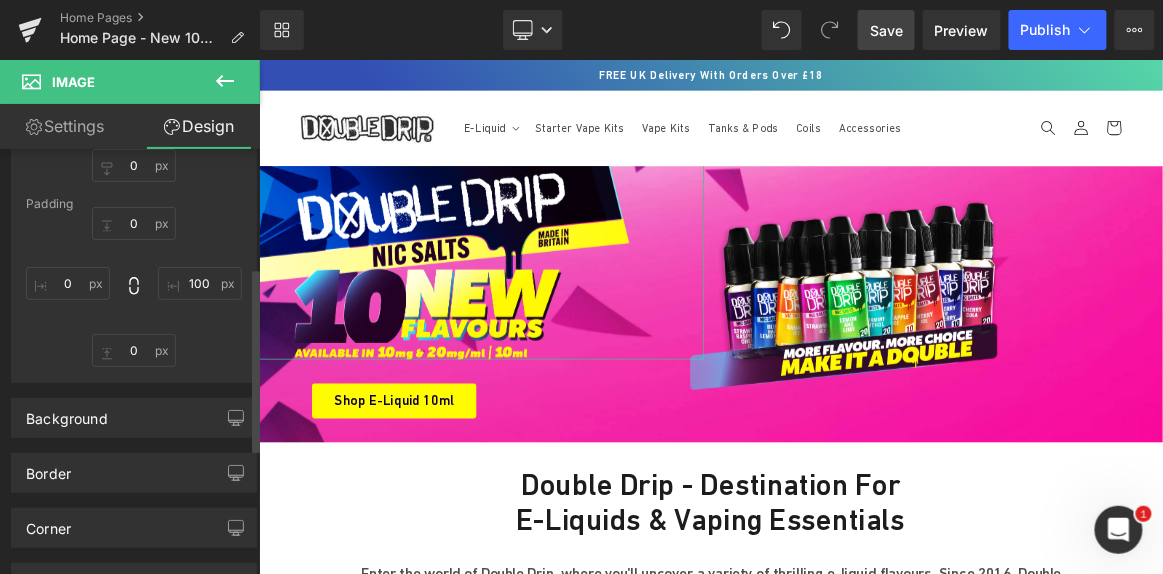 scroll, scrollTop: 272, scrollLeft: 0, axis: vertical 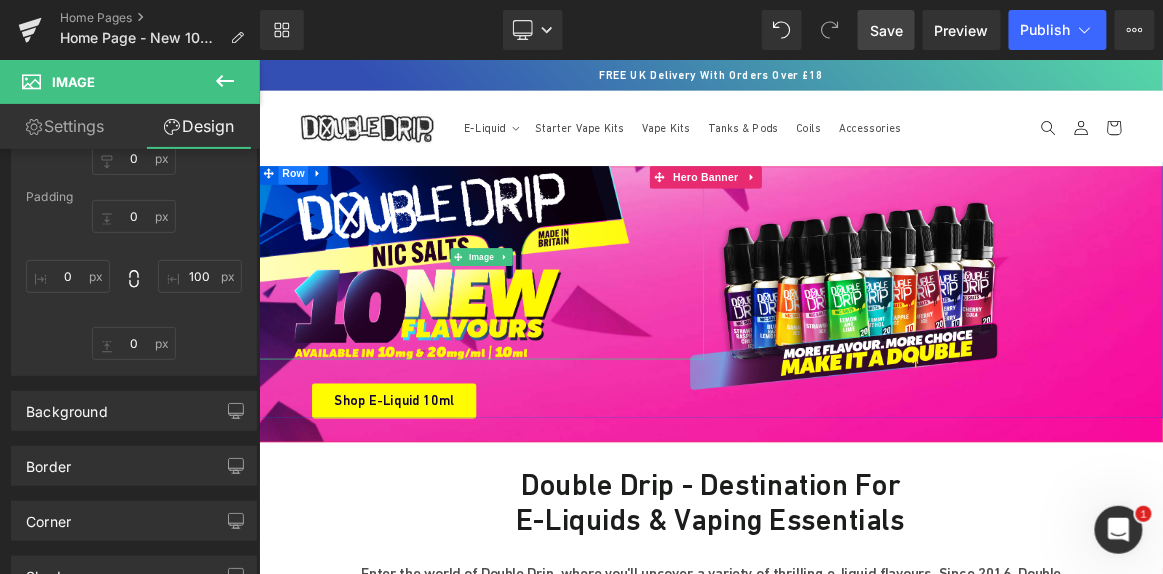 click on "Row" at bounding box center (304, 211) 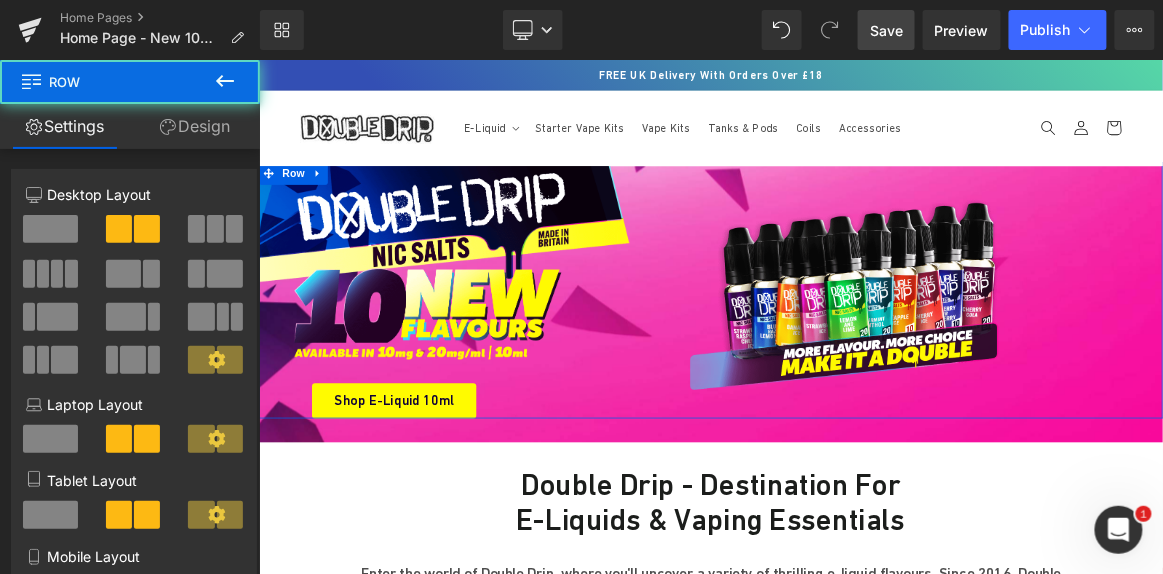 click on "Design" at bounding box center (195, 126) 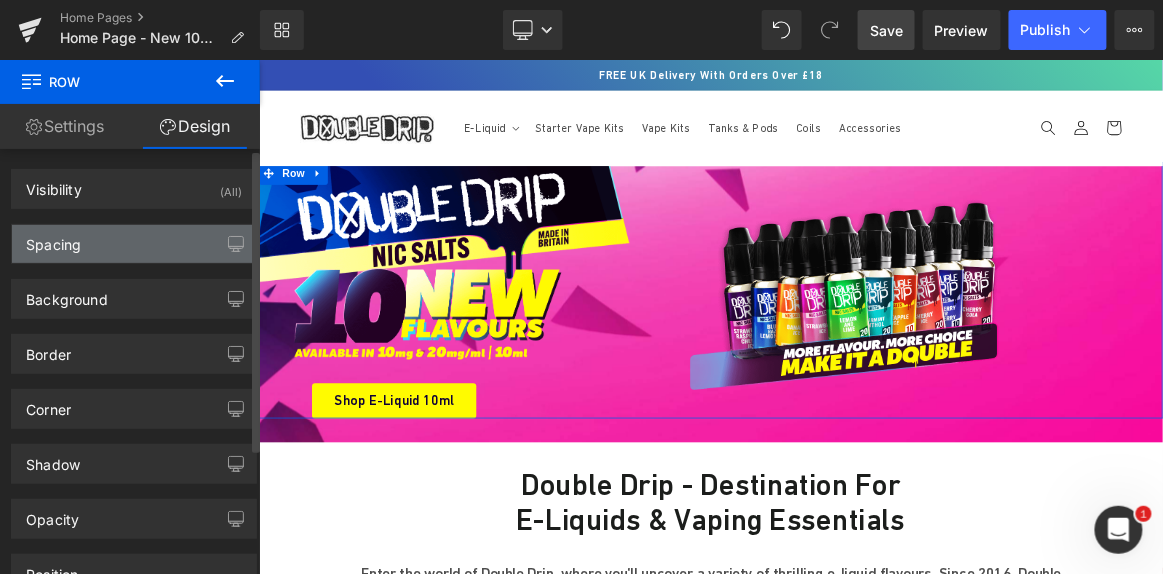 click on "Spacing" at bounding box center (53, 239) 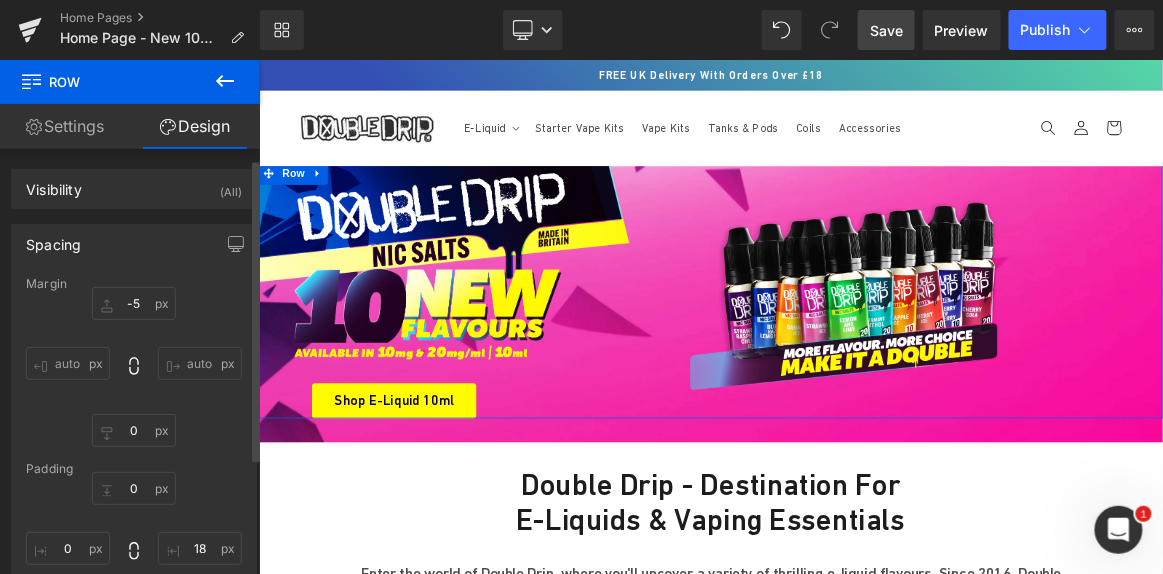 scroll, scrollTop: 90, scrollLeft: 0, axis: vertical 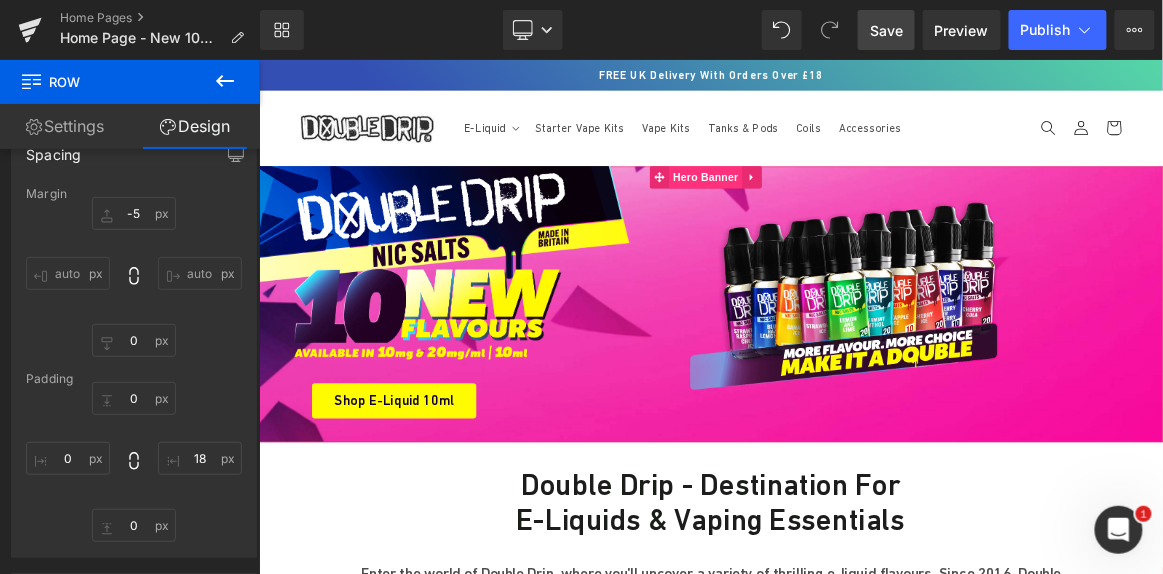 click on "Hero Banner" at bounding box center [856, 216] 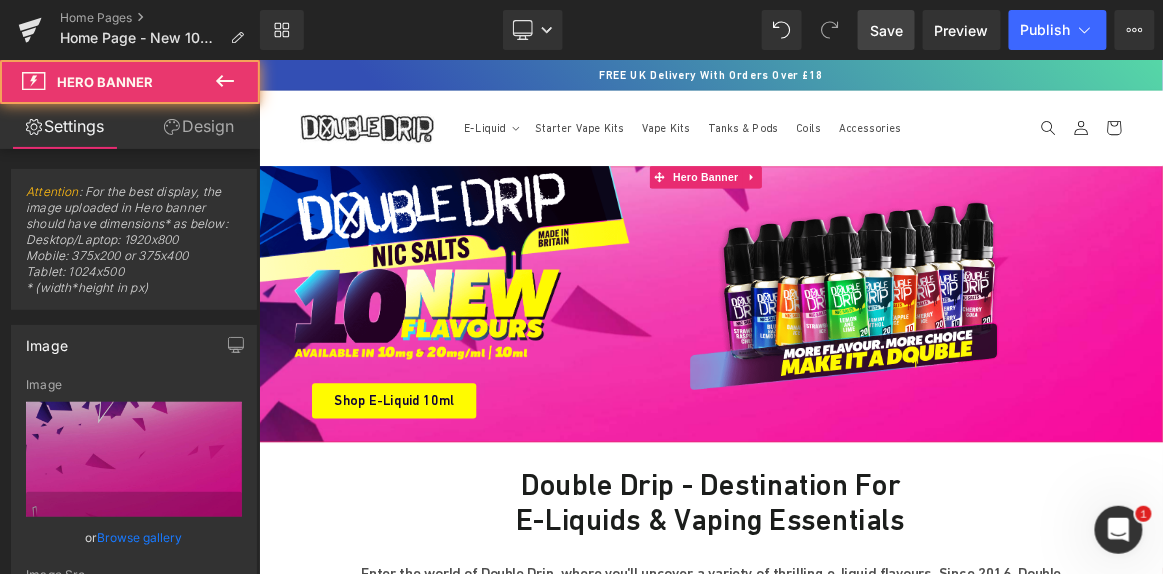 click on "Design" at bounding box center (199, 126) 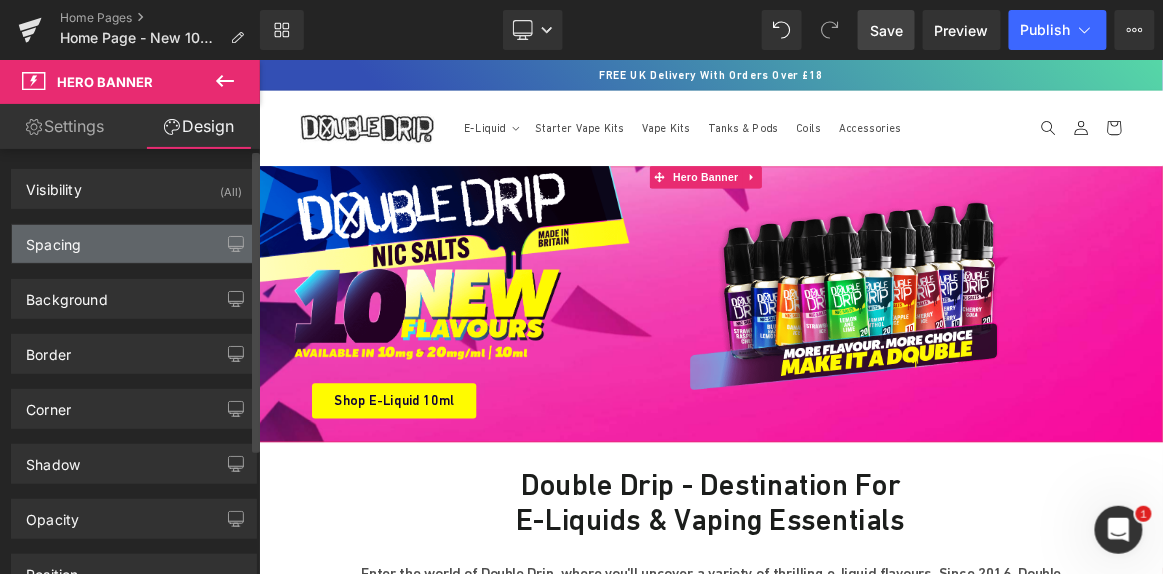 click on "Spacing" at bounding box center (134, 244) 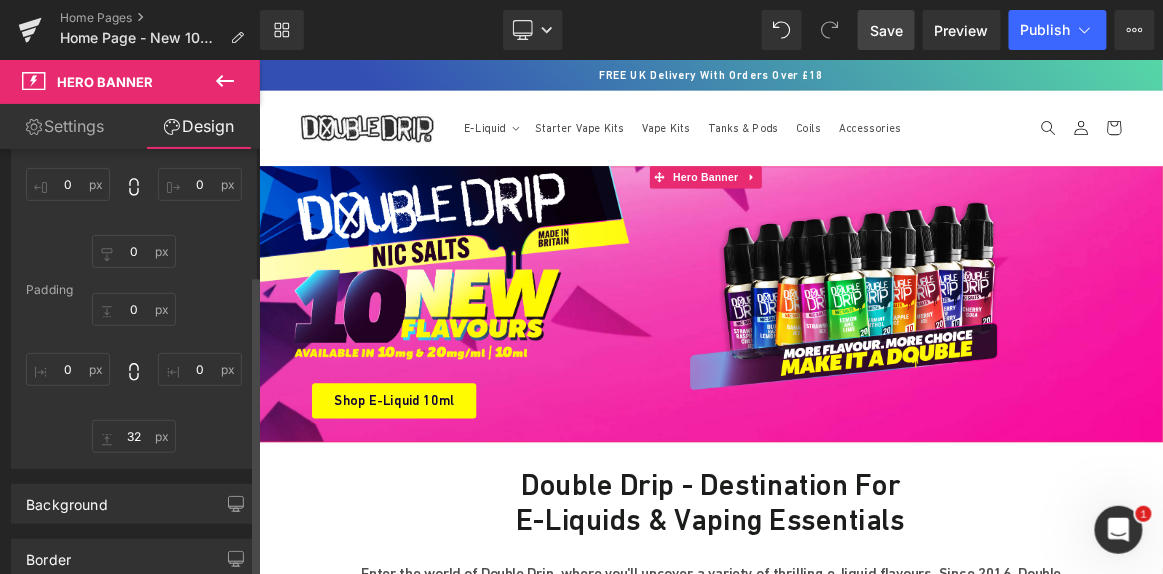 scroll, scrollTop: 181, scrollLeft: 0, axis: vertical 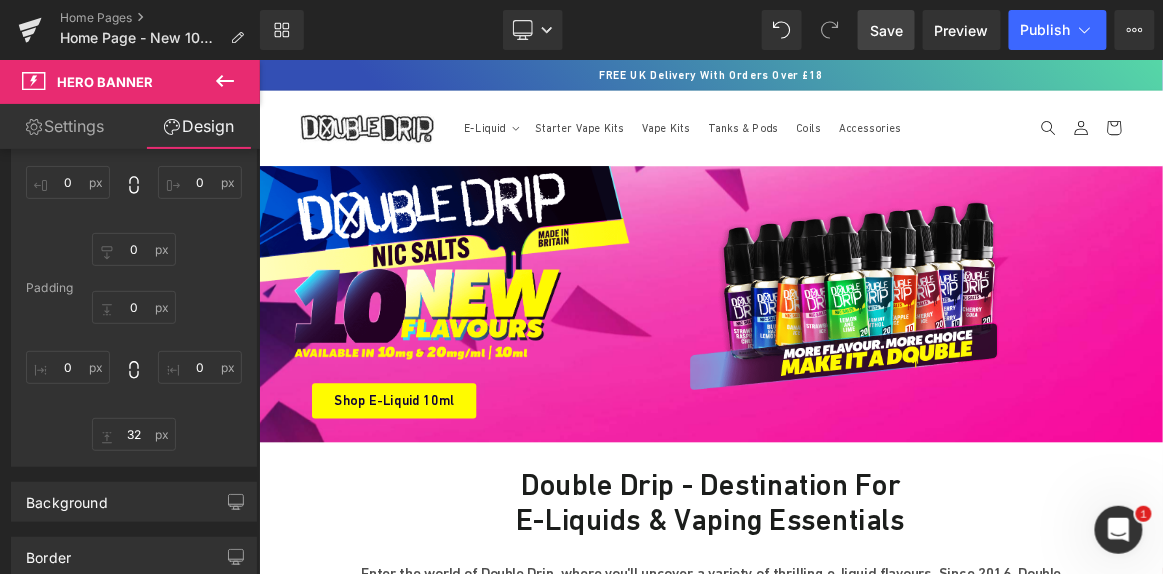 click on "Save" at bounding box center (886, 30) 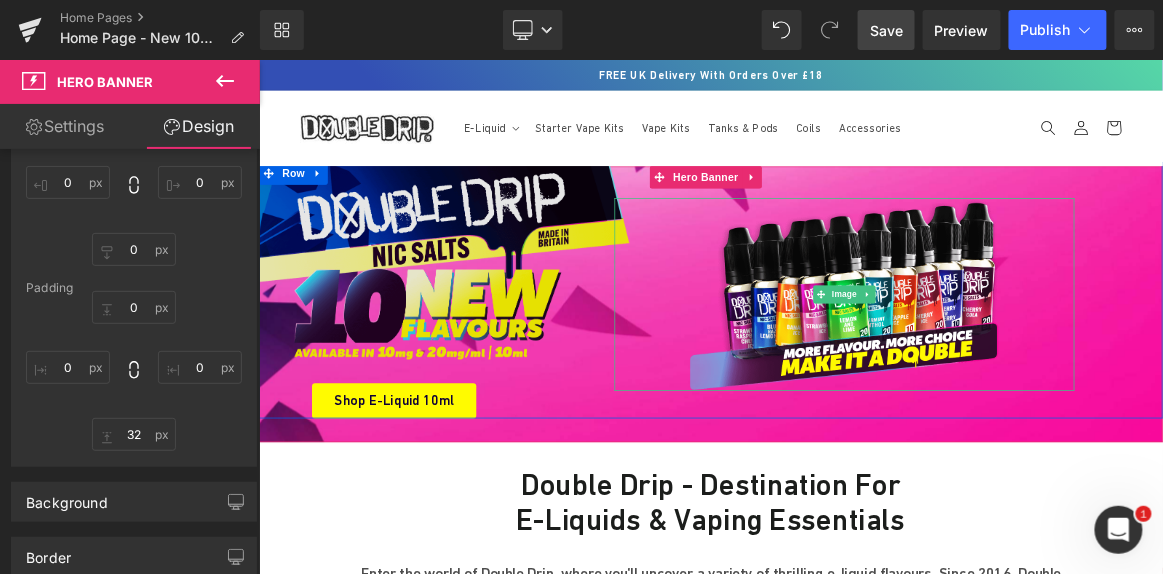 drag, startPoint x: 1016, startPoint y: 360, endPoint x: 423, endPoint y: 223, distance: 608.61975 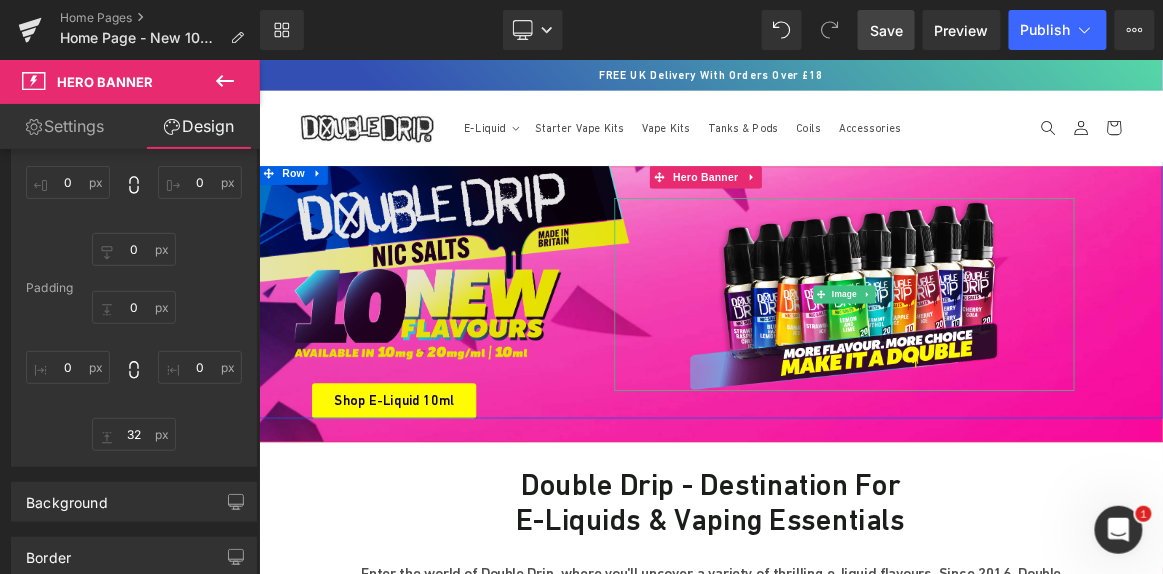 click on "Image" at bounding box center [1031, 373] 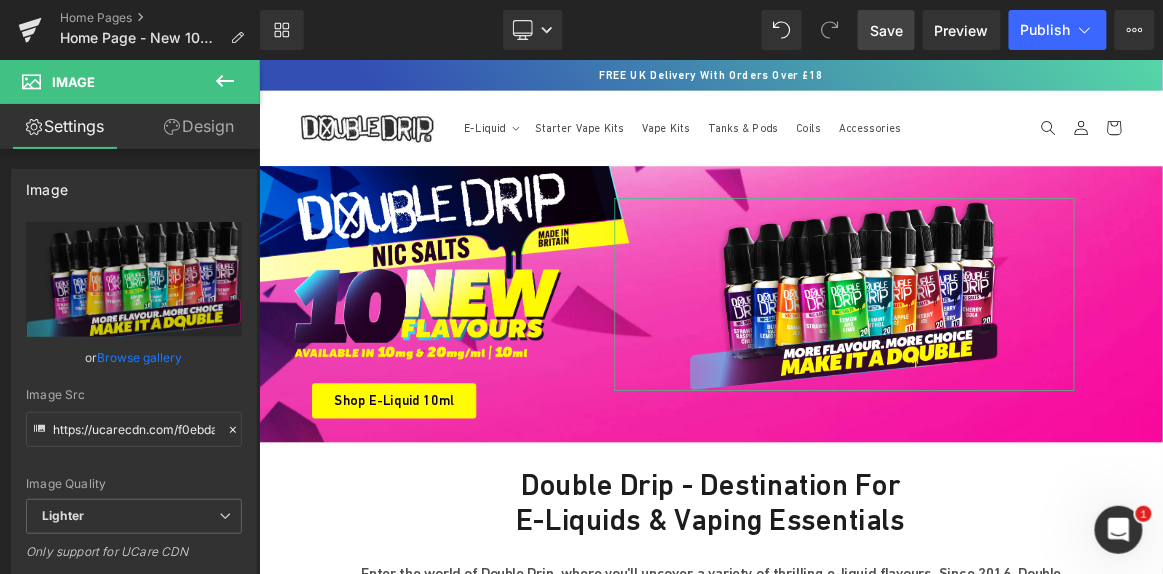 click on "Design" at bounding box center [199, 126] 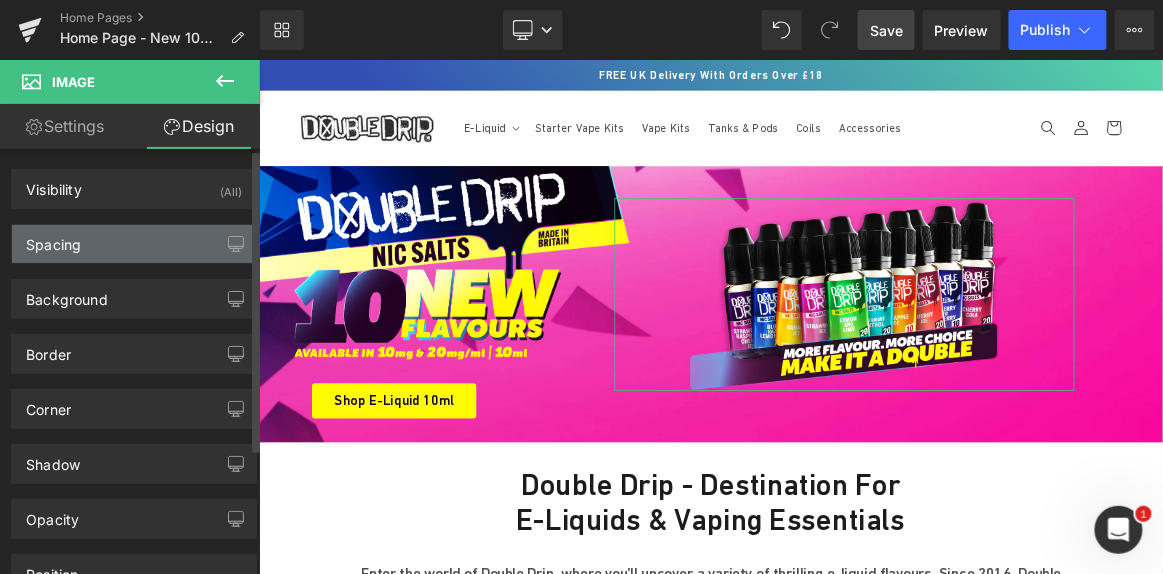 click on "Spacing" at bounding box center (134, 244) 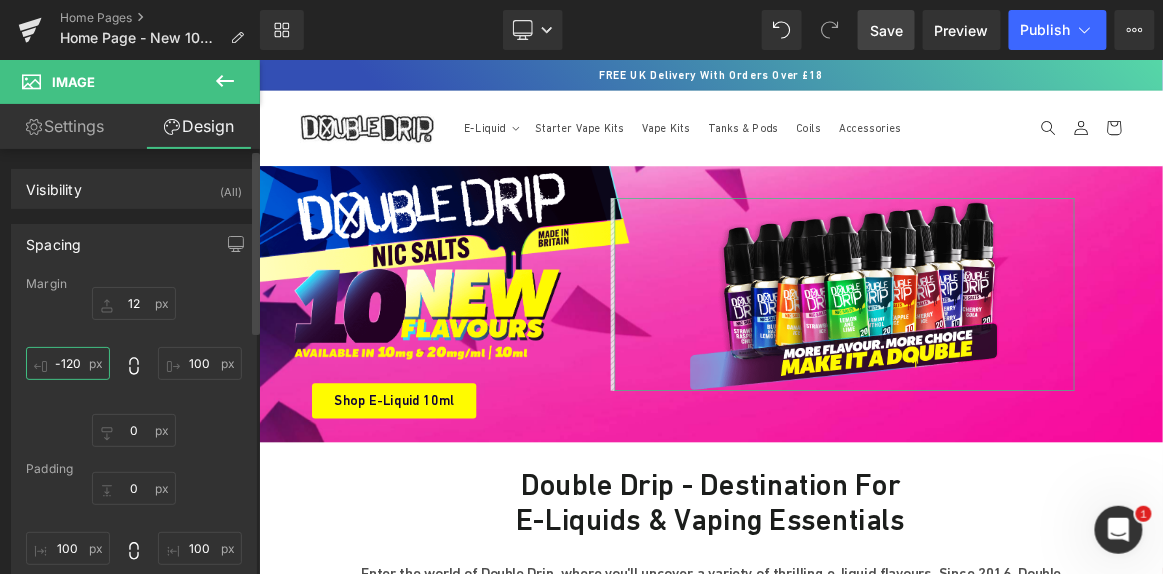 click at bounding box center (68, 363) 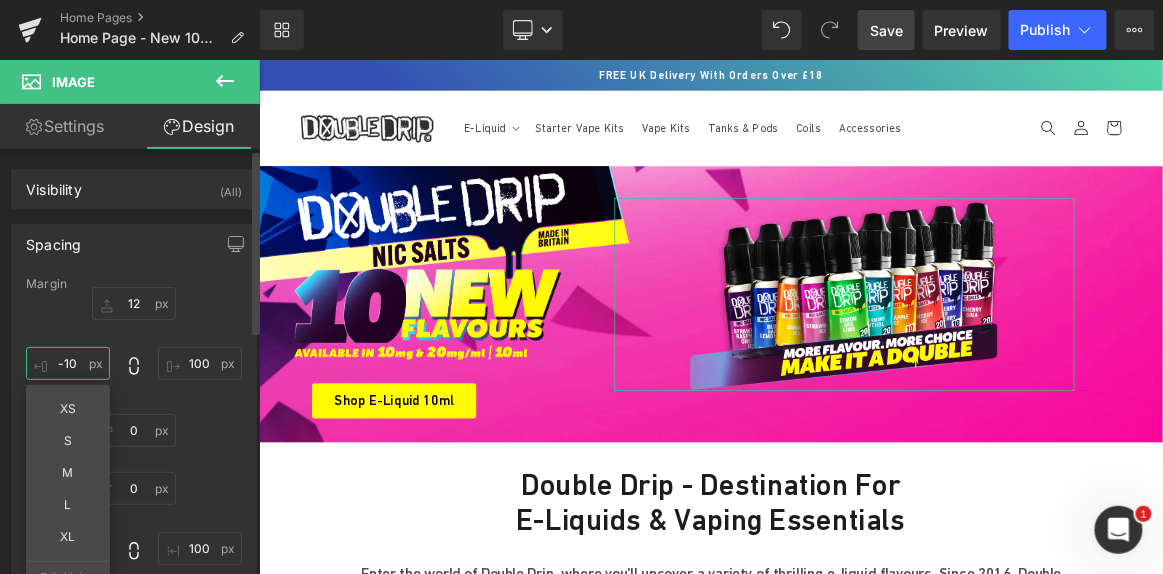type on "-100" 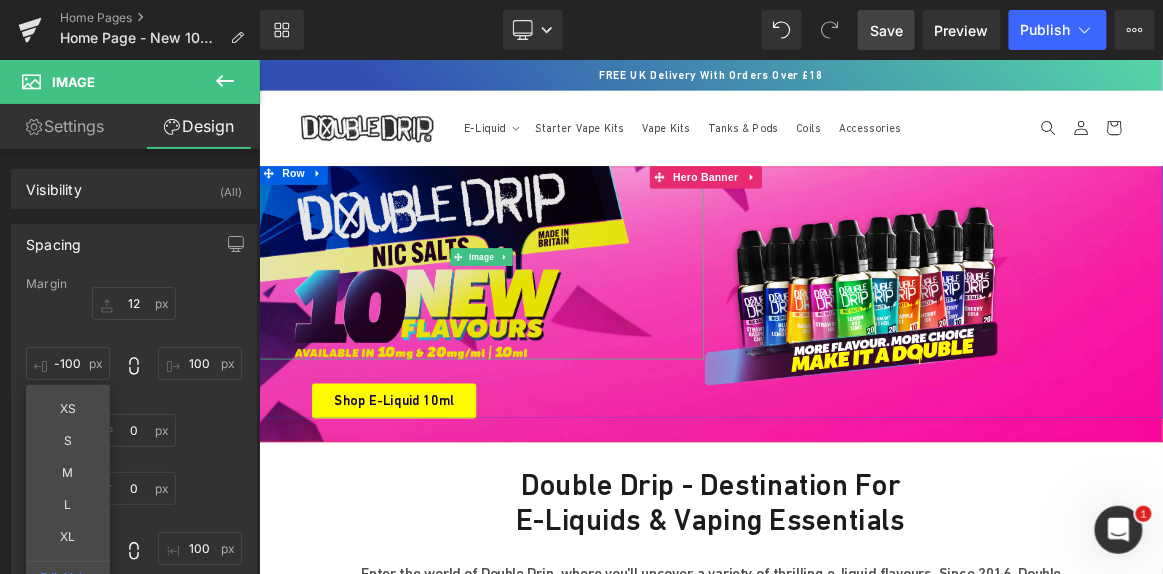 click at bounding box center (556, 323) 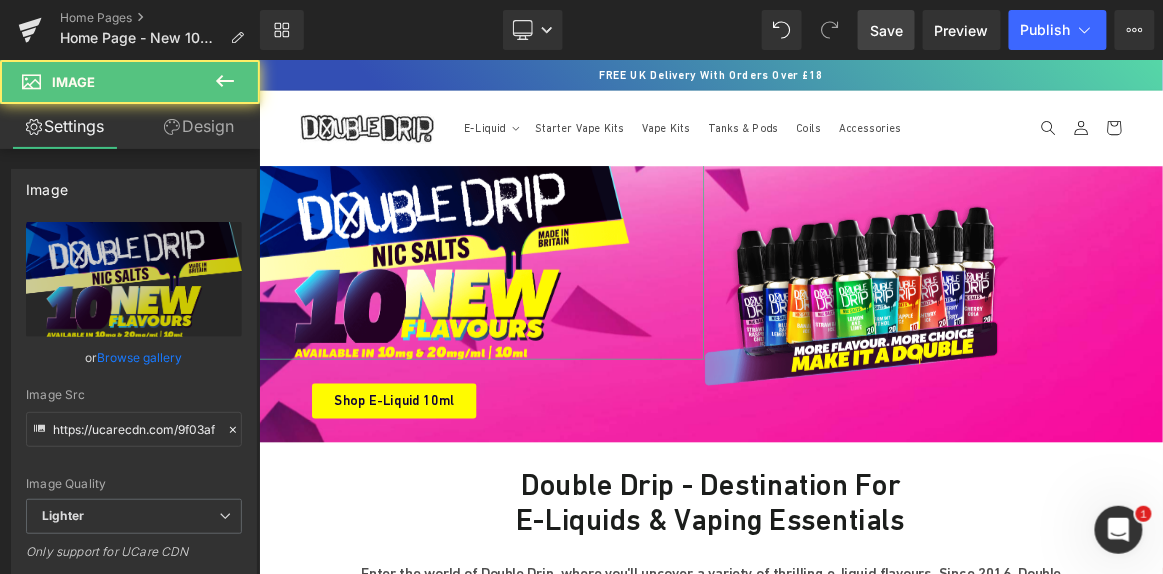 click on "Design" at bounding box center (199, 126) 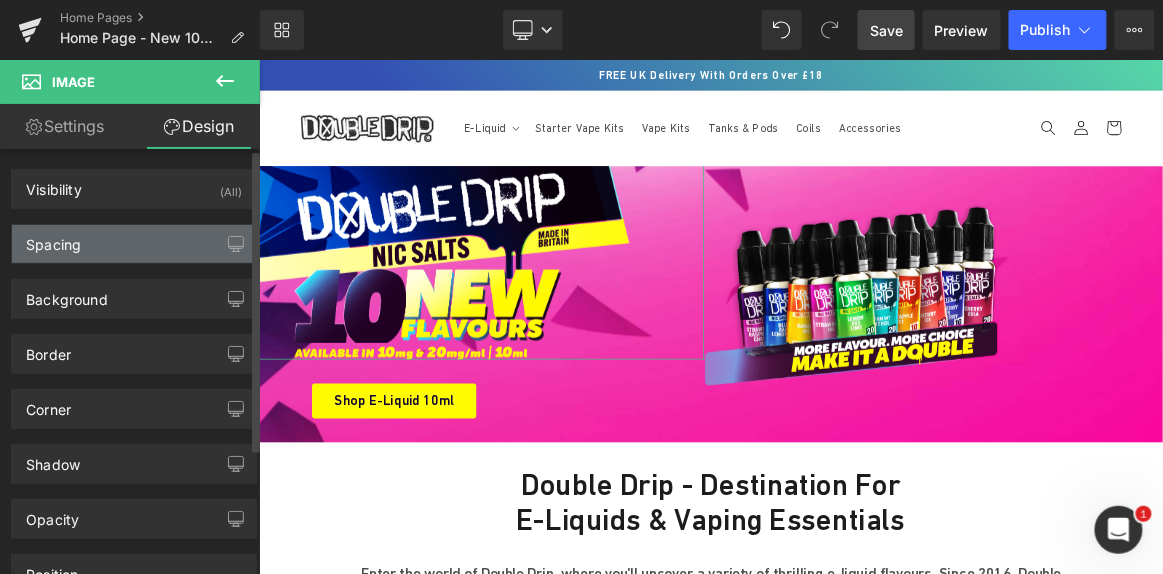 click on "Spacing" at bounding box center (134, 244) 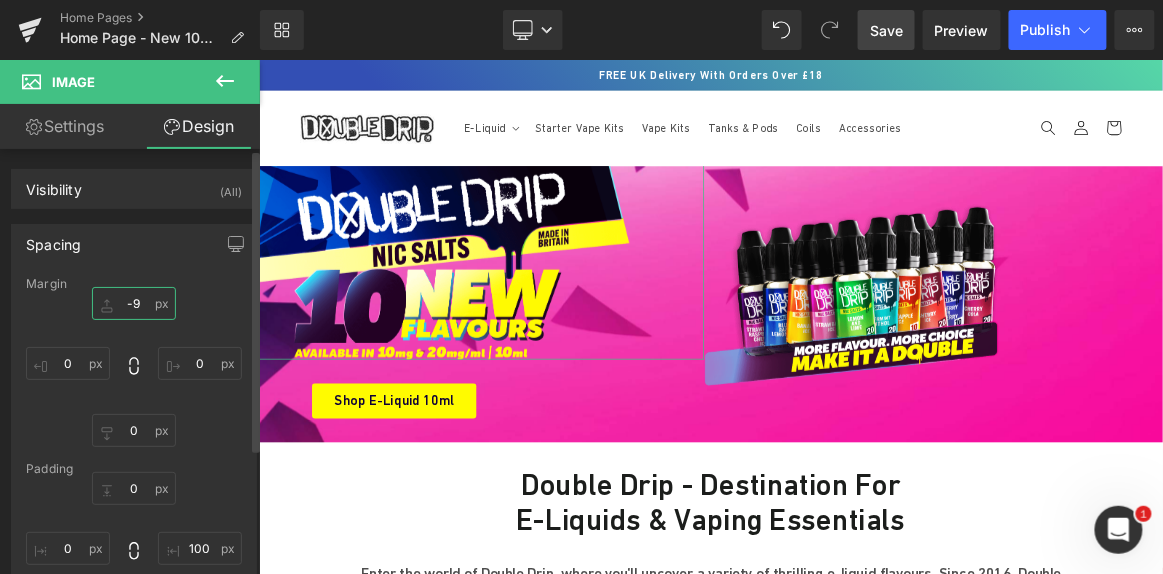 click on "-9" at bounding box center (134, 303) 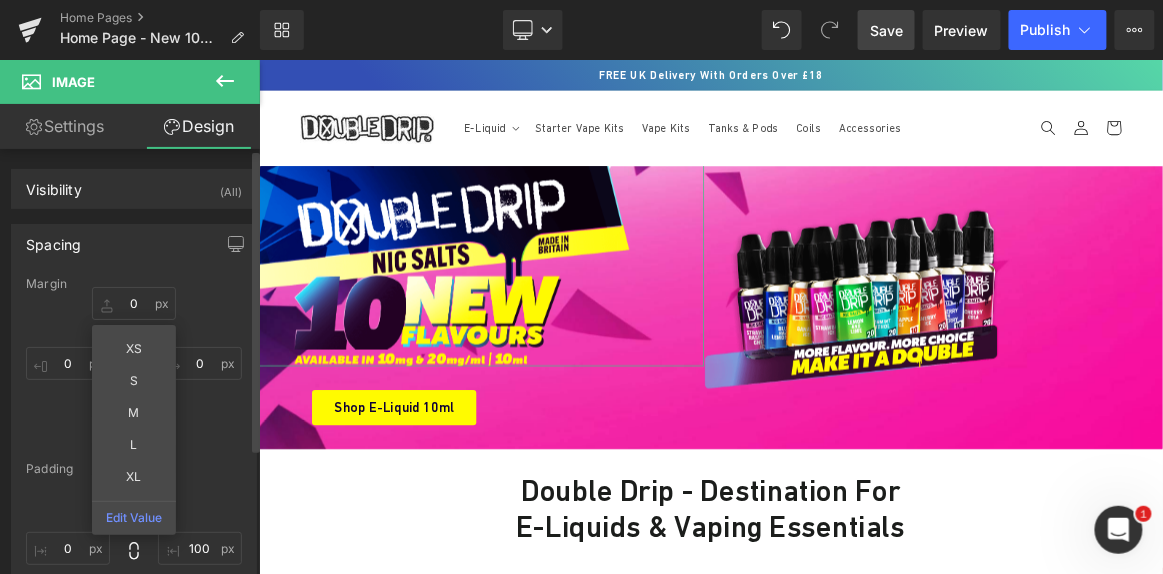 click on "Spacing
Margin
0 XS S M L XL Edit Value
0
0
0
Padding
0
100
0
0" at bounding box center [134, 436] 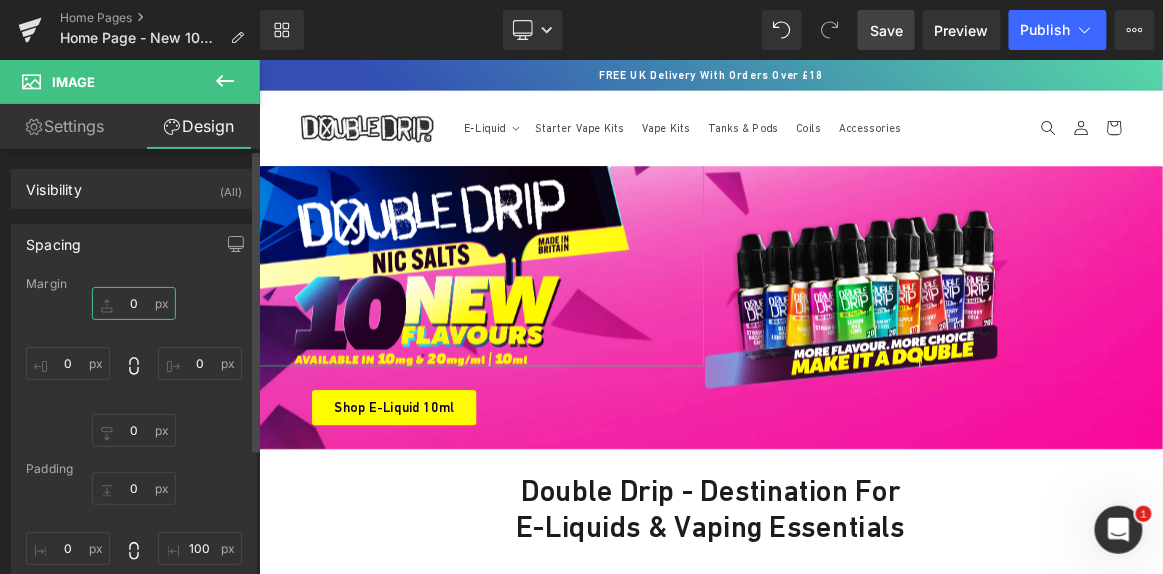 click on "0" at bounding box center (134, 303) 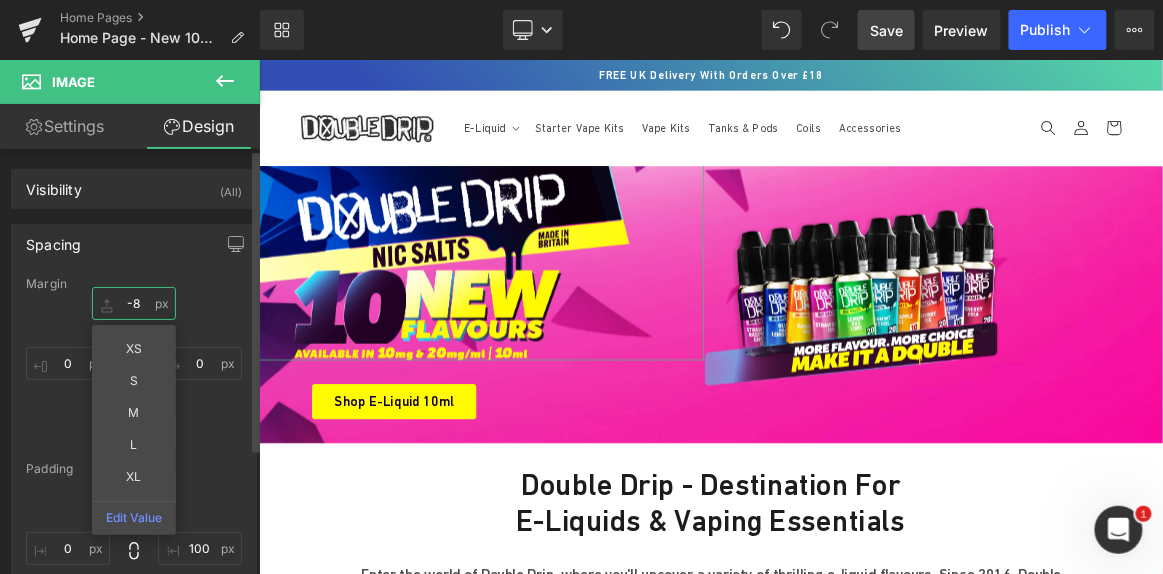 type on "-9" 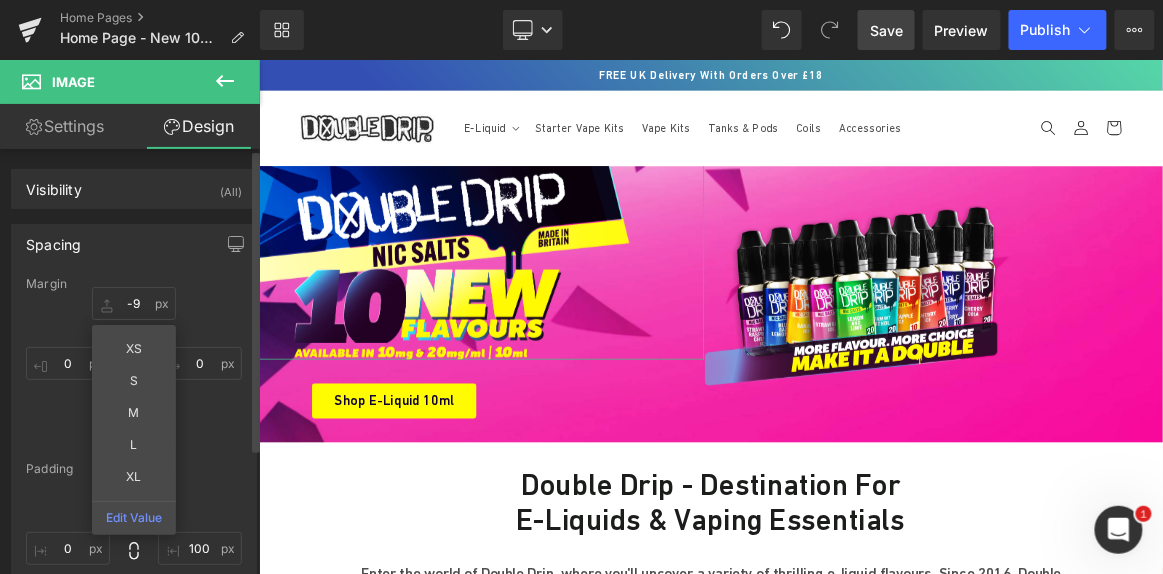 click on "-9 XS S M L XL Edit Value
0
0
0" at bounding box center [134, 367] 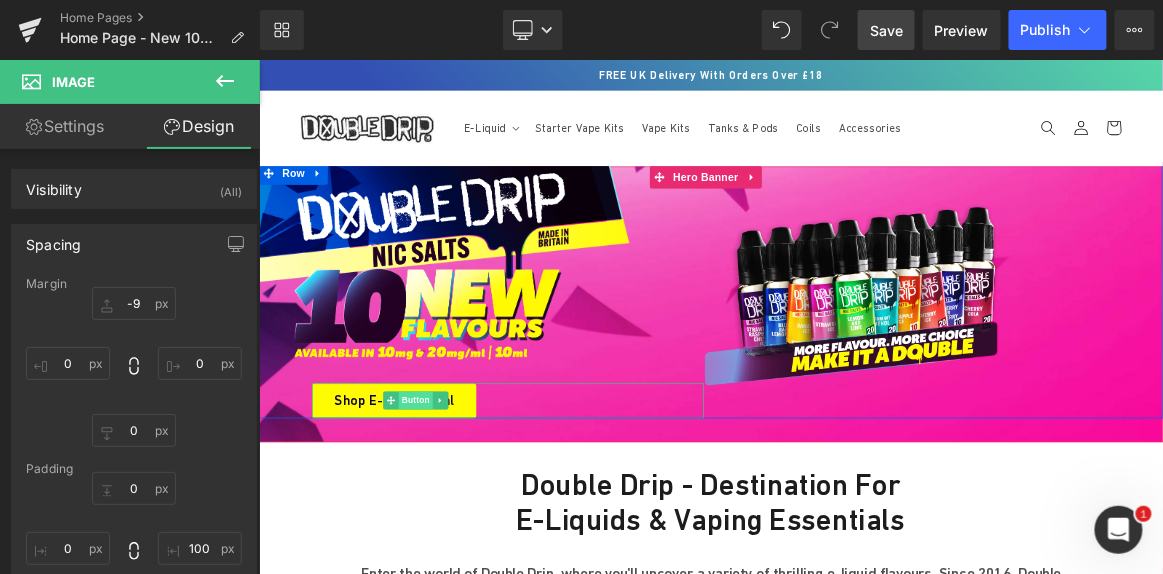 click on "Button" at bounding box center [468, 515] 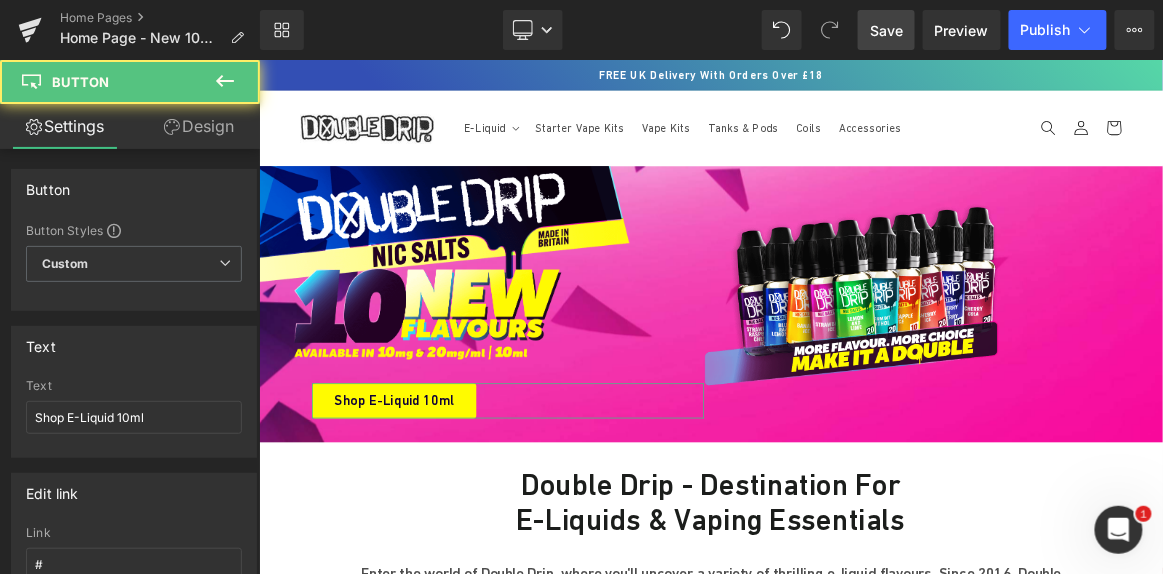 click on "Design" at bounding box center (199, 126) 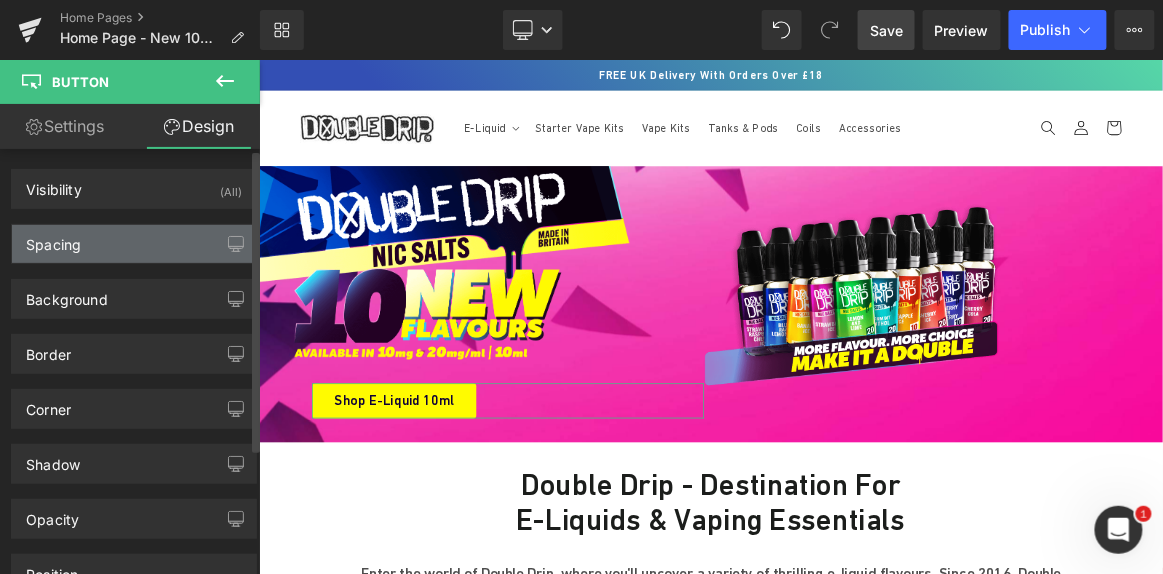 click on "Spacing" at bounding box center (53, 239) 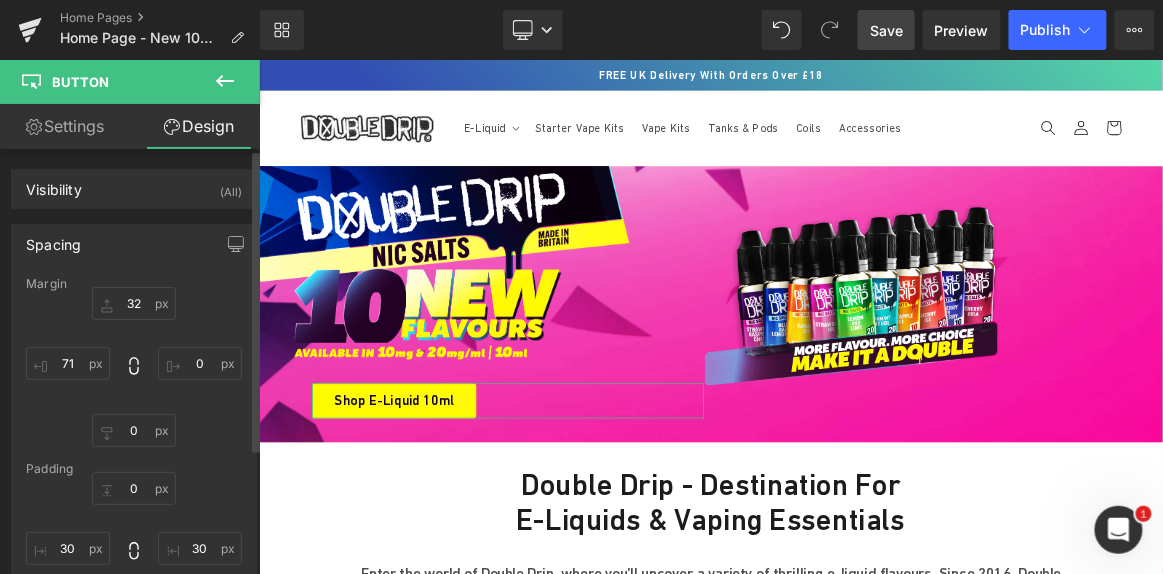 scroll, scrollTop: 90, scrollLeft: 0, axis: vertical 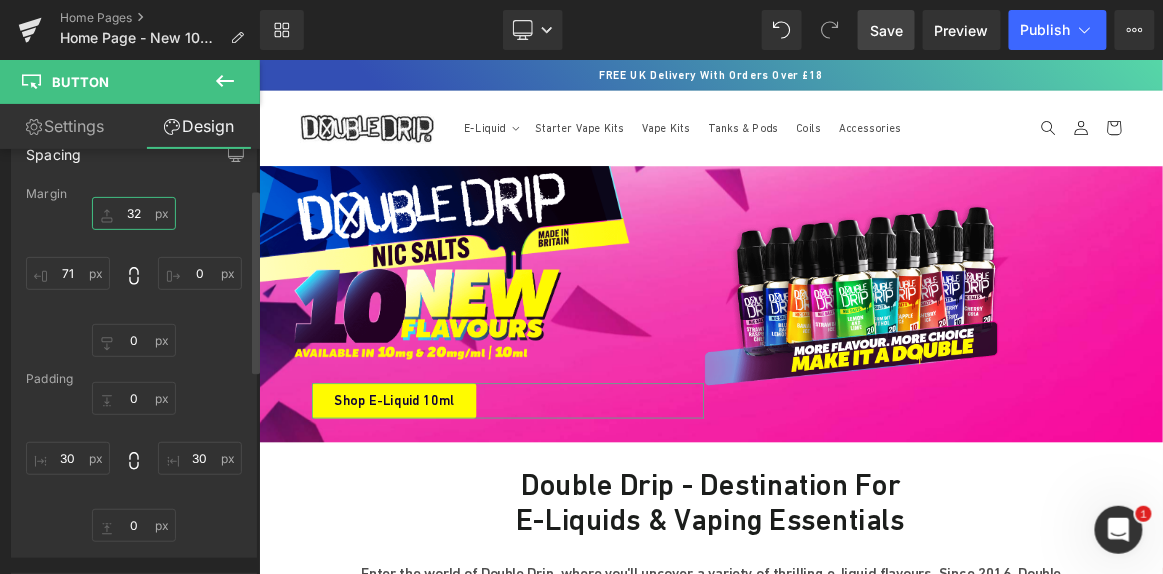 click on "32" at bounding box center [134, 213] 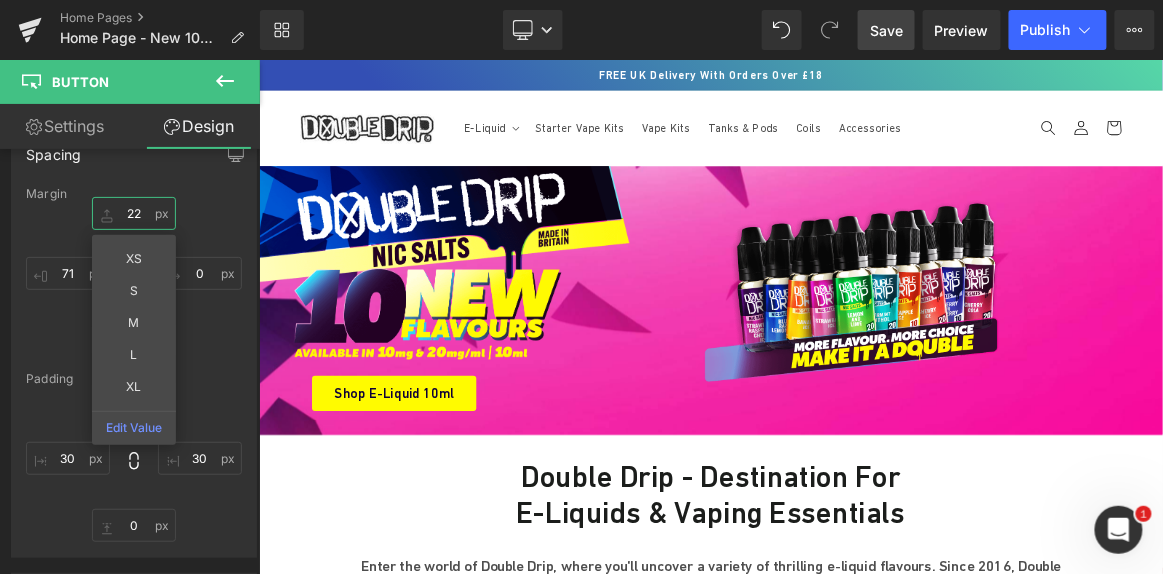 type on "22" 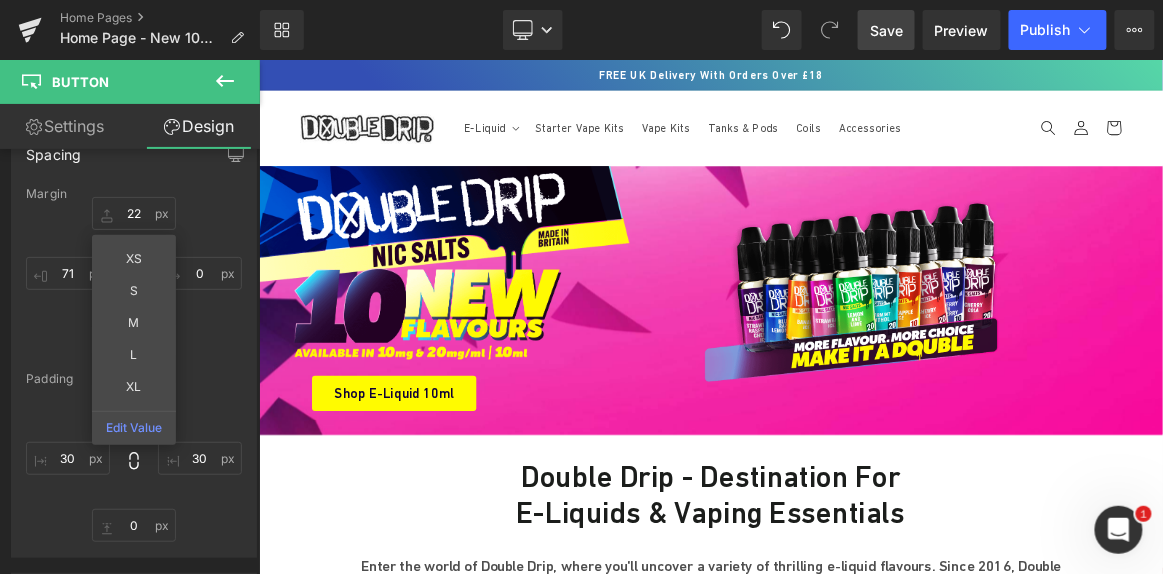 click on "Save" at bounding box center (886, 30) 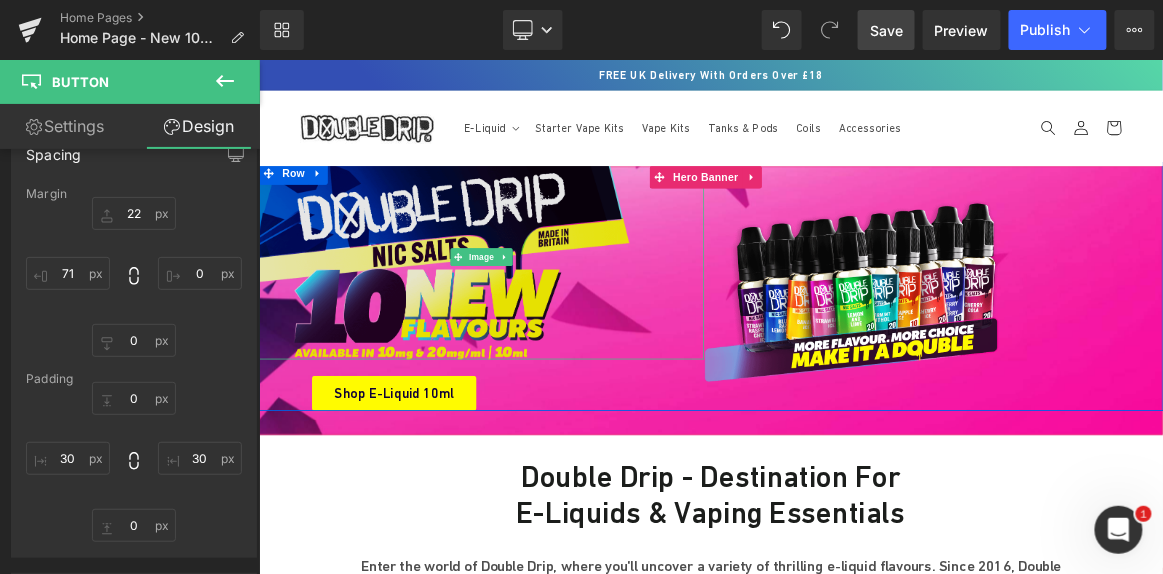 click at bounding box center [556, 323] 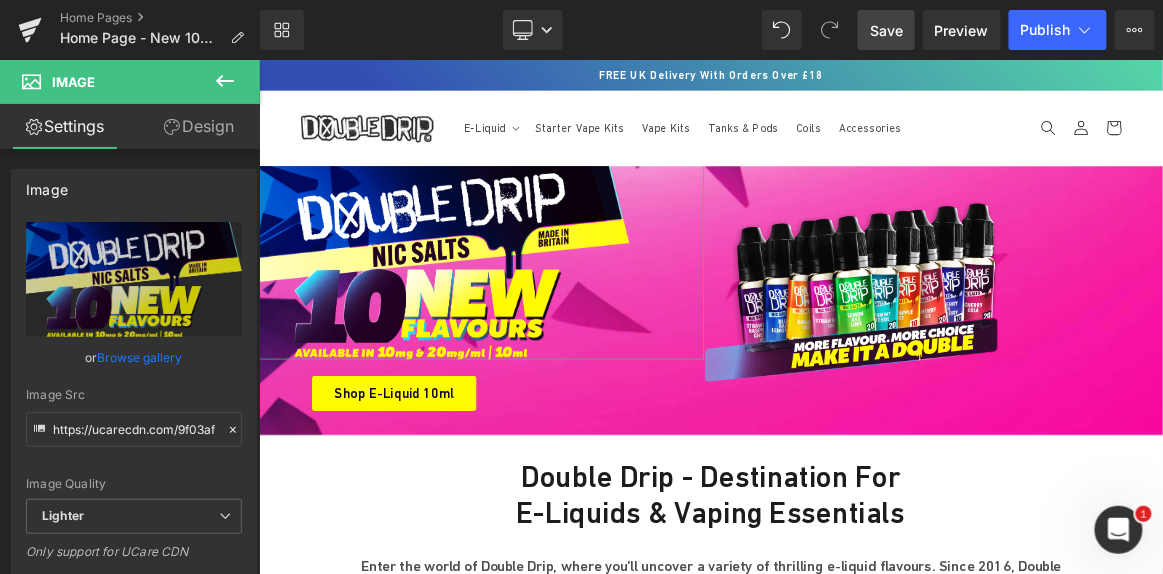 click on "Design" at bounding box center (199, 126) 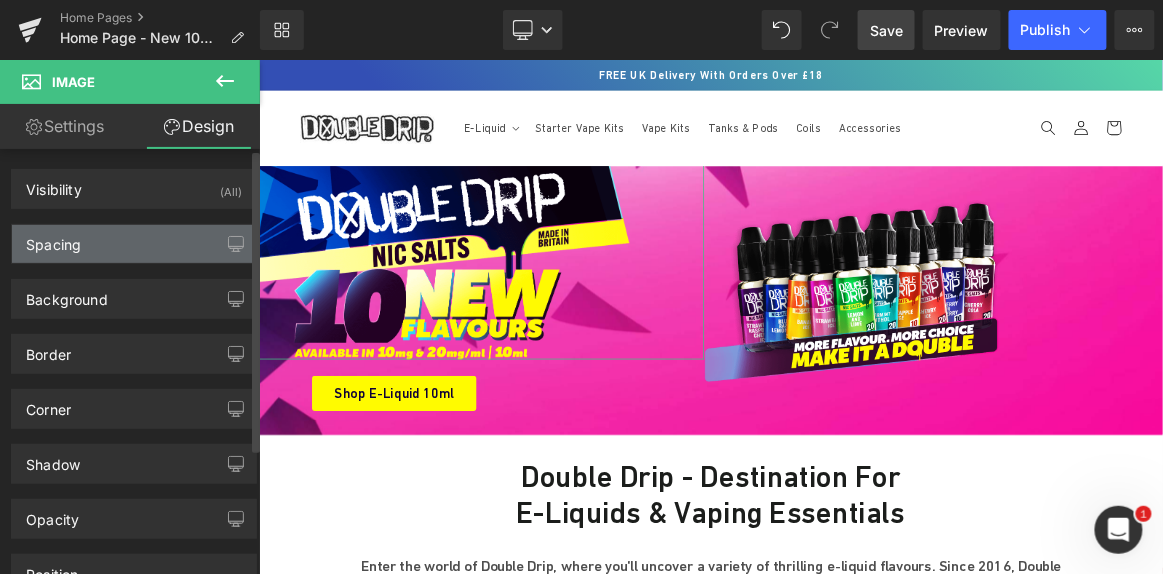 click on "Spacing" at bounding box center (134, 244) 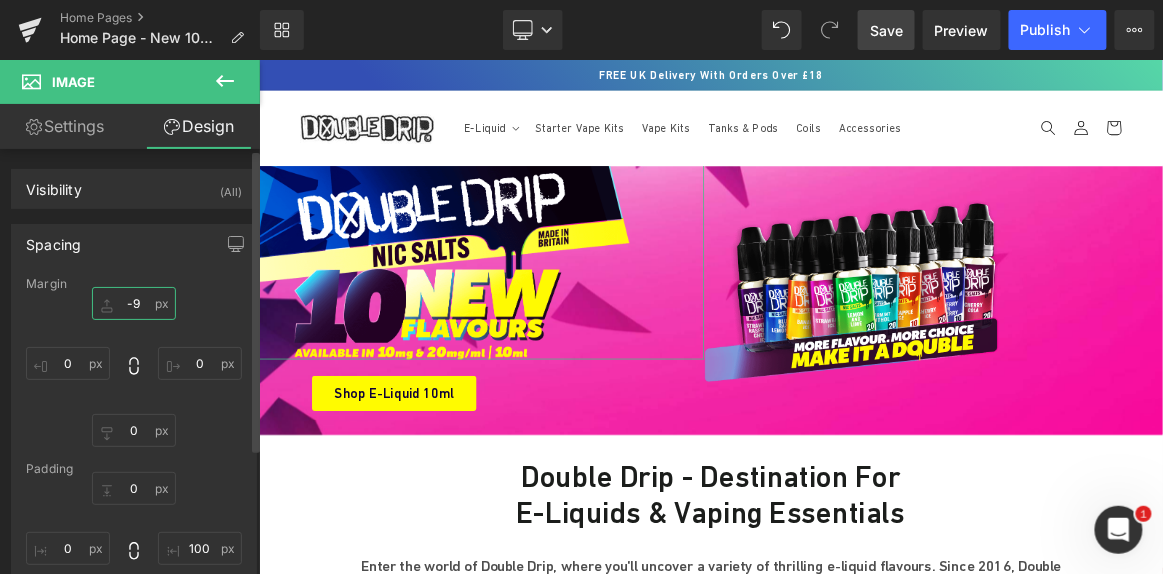 click at bounding box center (134, 303) 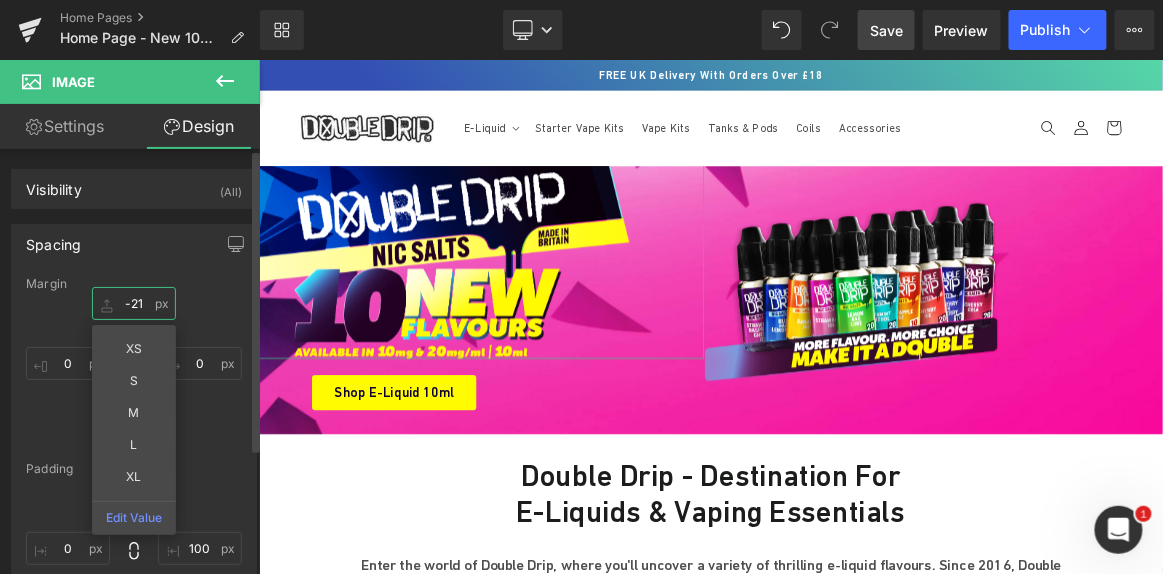 type on "-22" 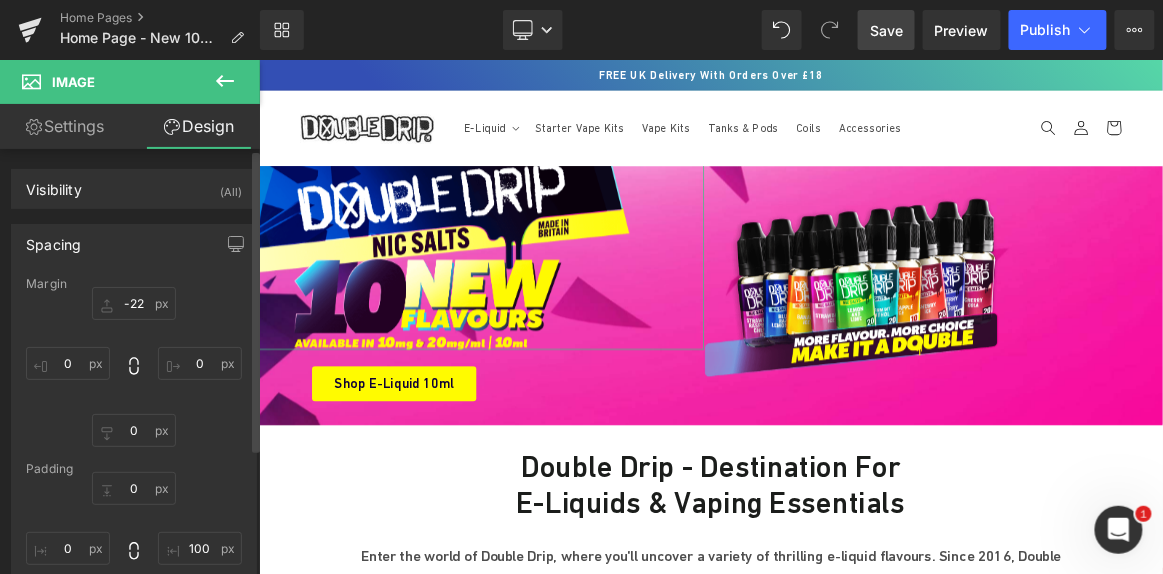 click on "-22" at bounding box center (134, 367) 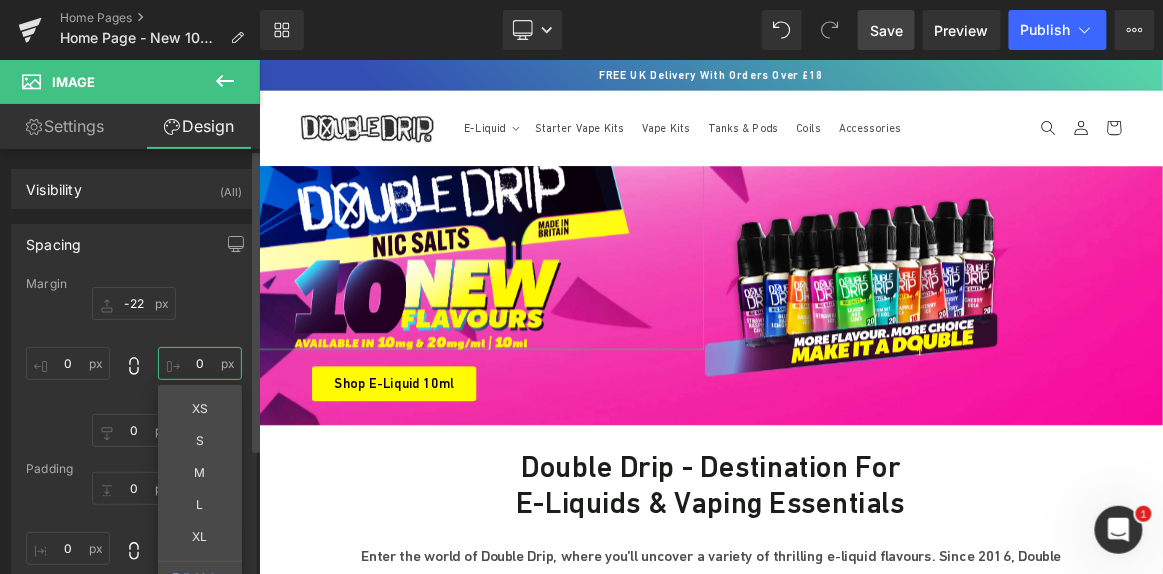 click at bounding box center [200, 363] 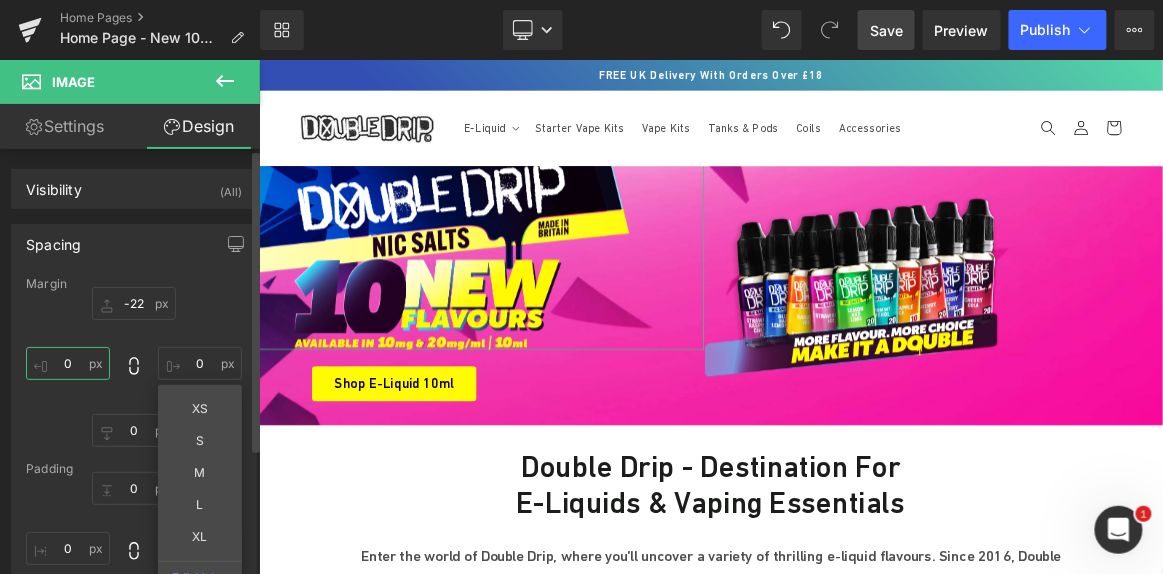 click at bounding box center [68, 363] 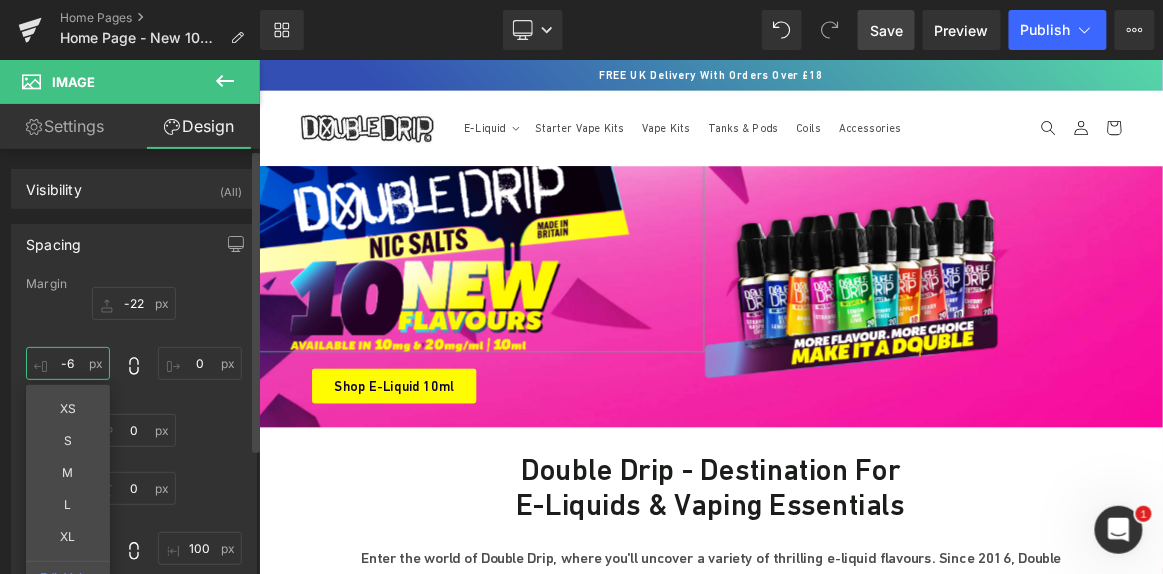 type on "-7" 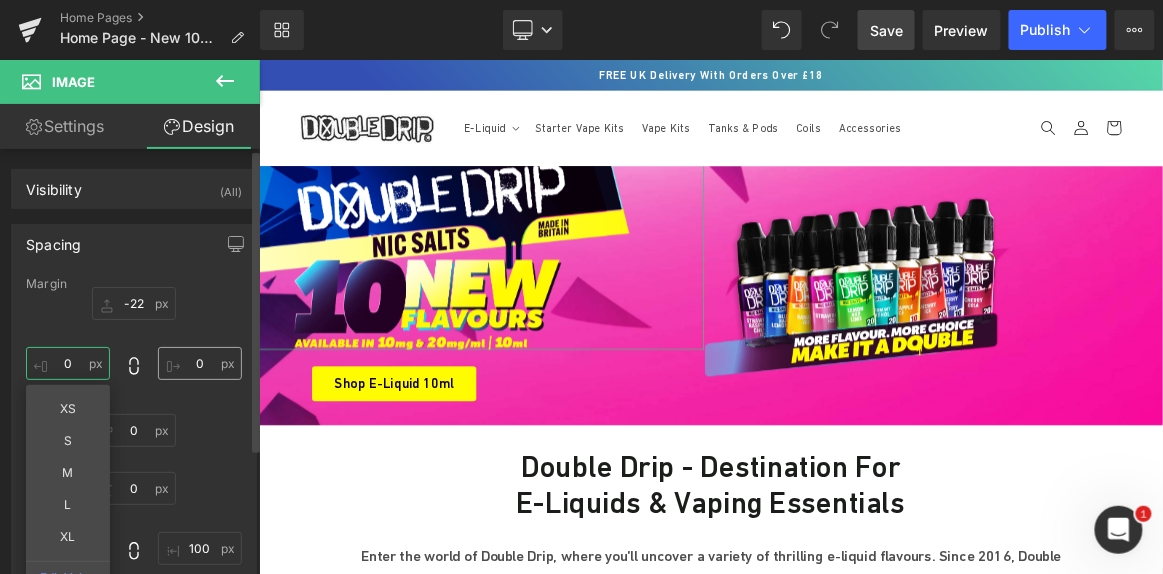 type 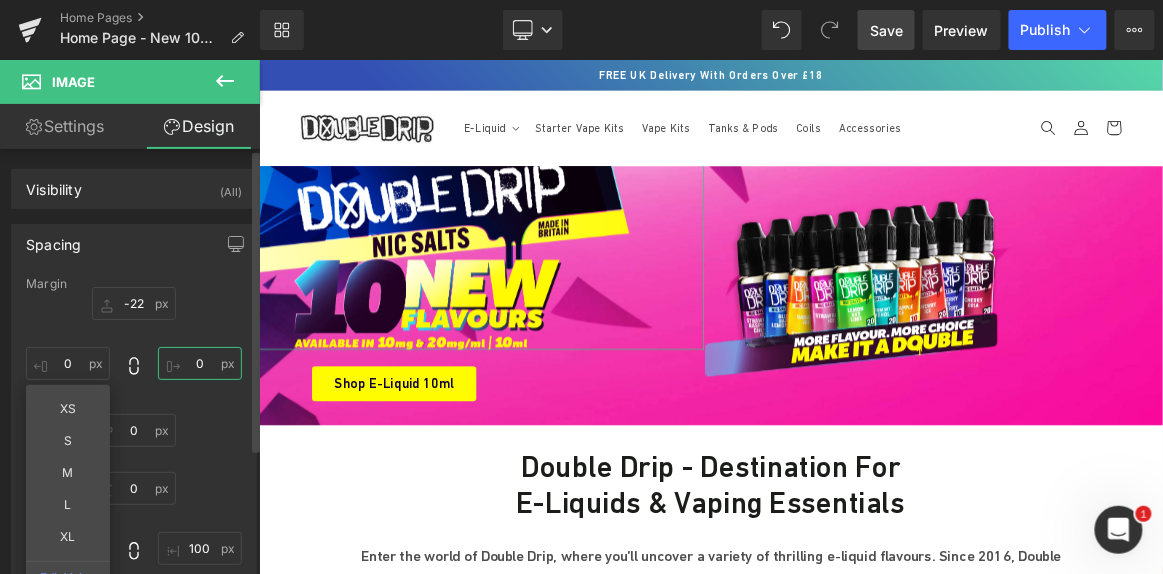 click at bounding box center (200, 363) 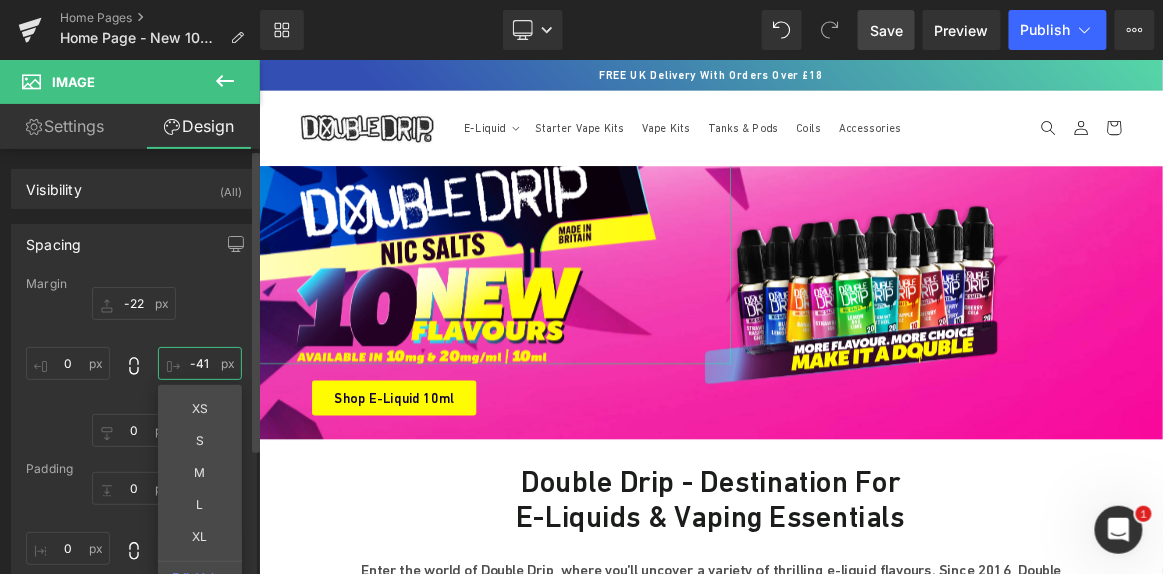 type on "-42" 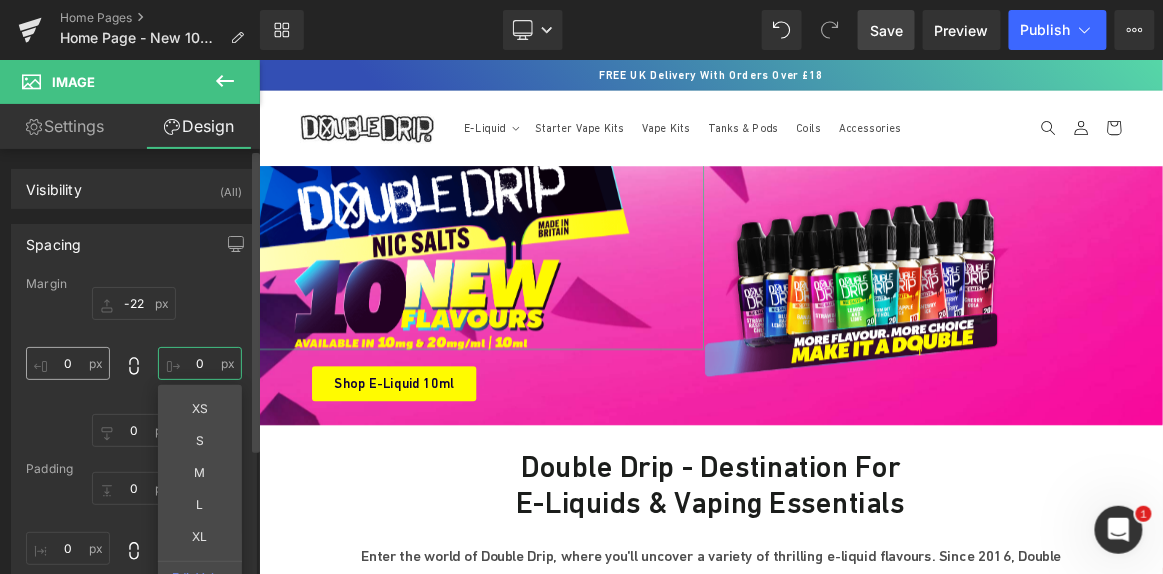 type 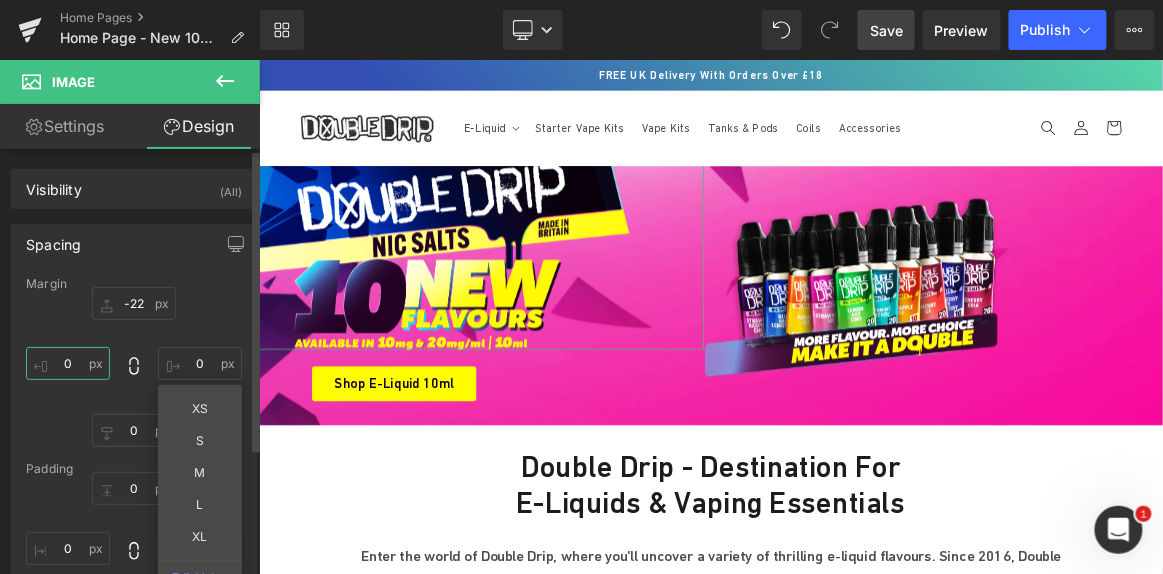 click at bounding box center [68, 363] 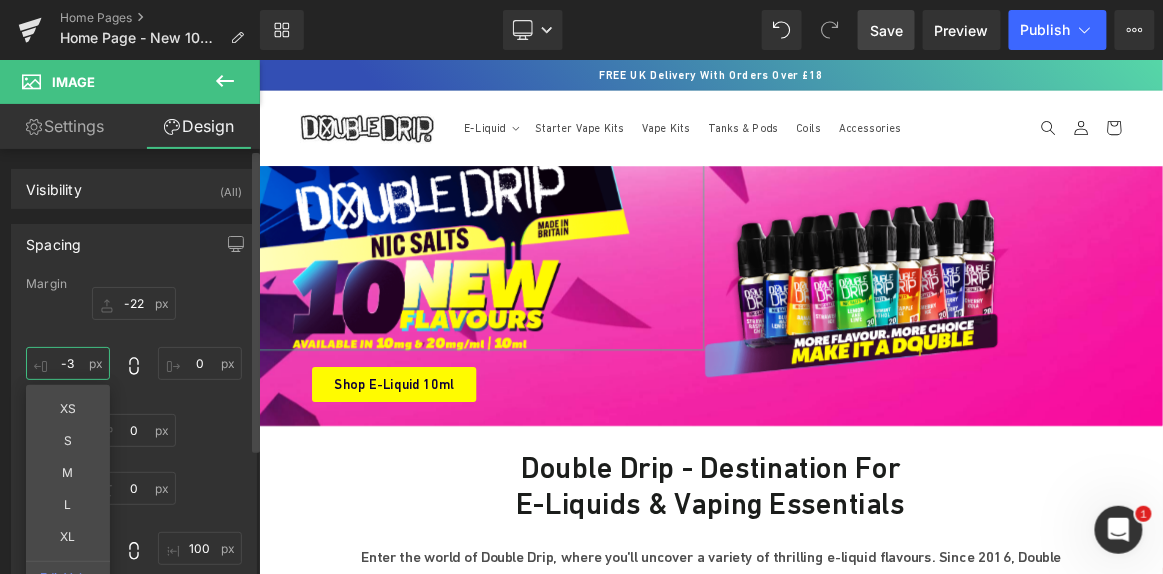 type on "-" 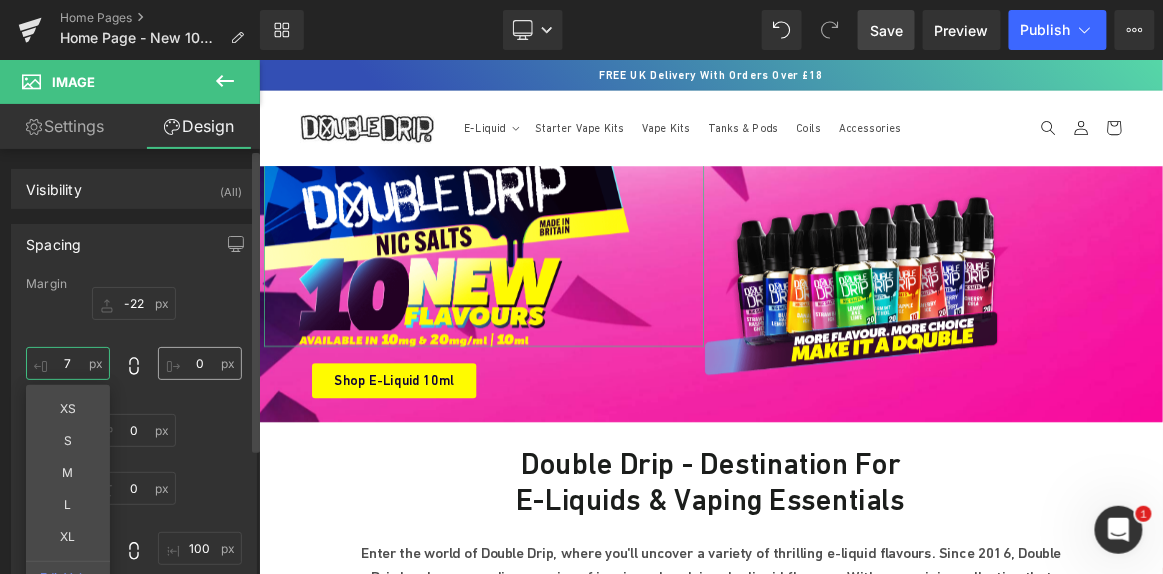 type on "7" 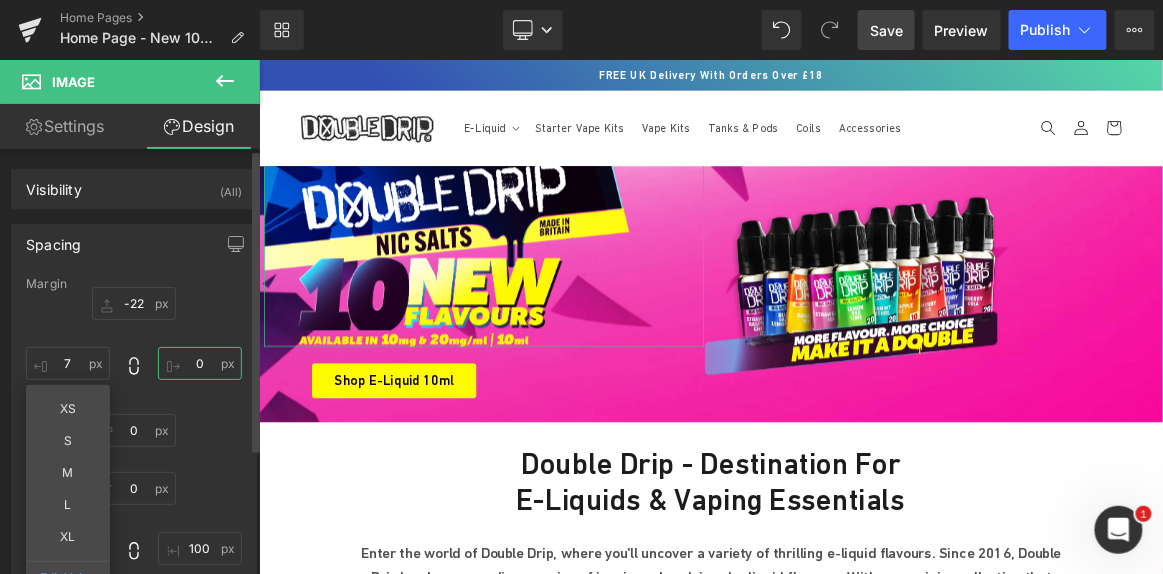 click at bounding box center (200, 363) 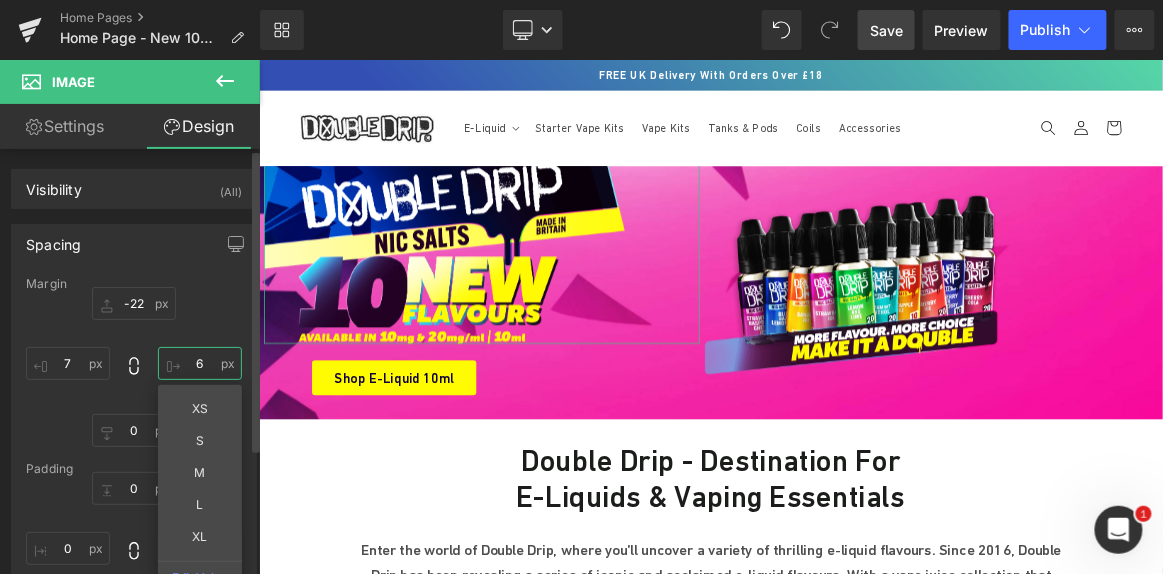type on "7" 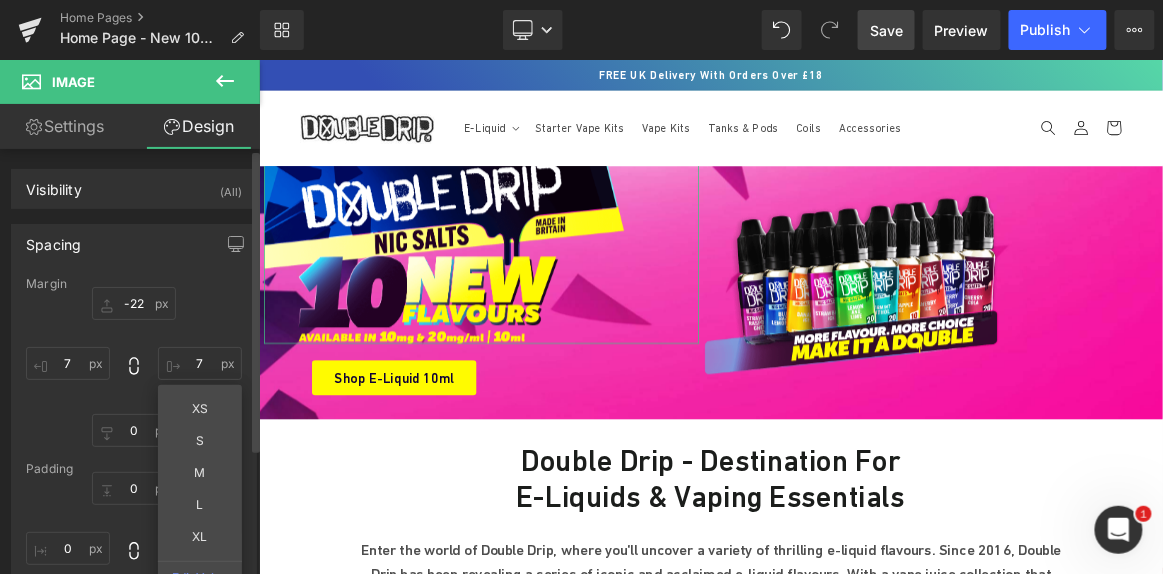click on "-22
7 XS S M L XL Edit Value
7" at bounding box center [134, 367] 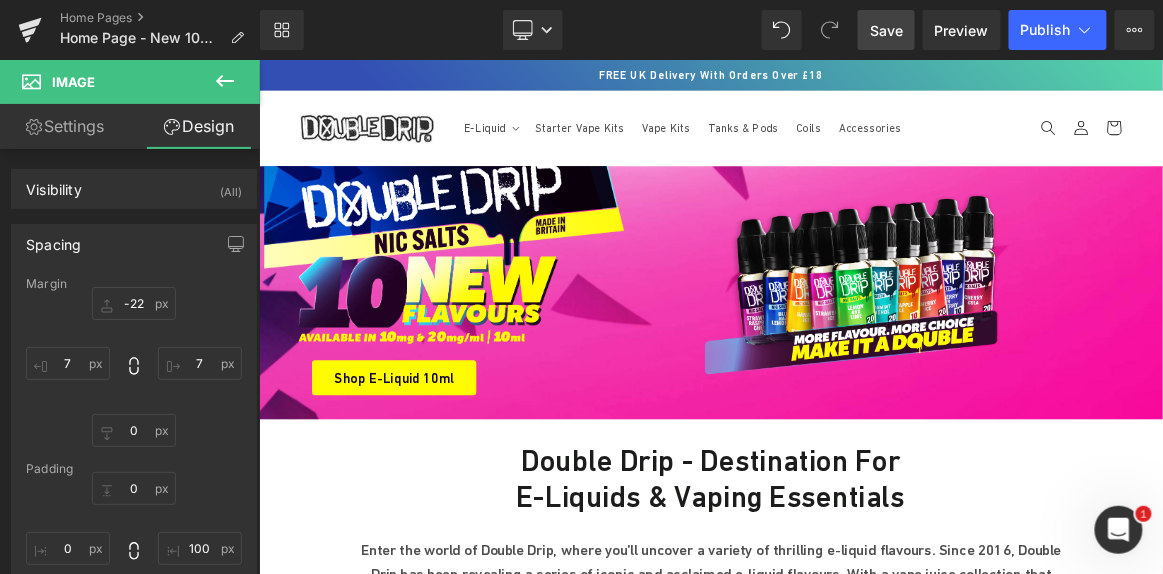click on "Save" at bounding box center [886, 30] 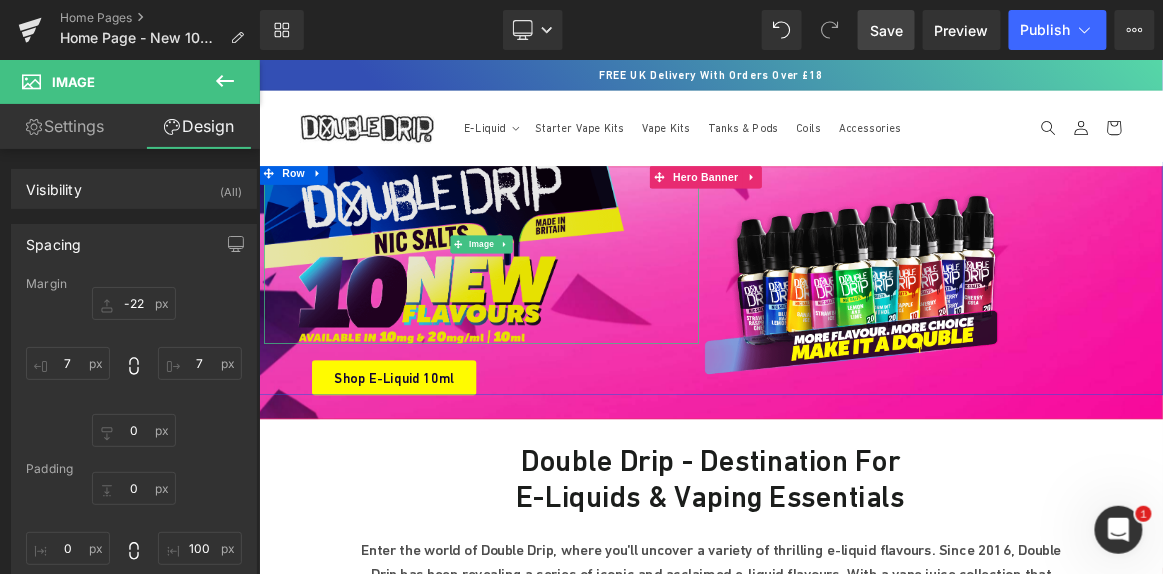 drag, startPoint x: 436, startPoint y: 276, endPoint x: 315, endPoint y: 341, distance: 137.35356 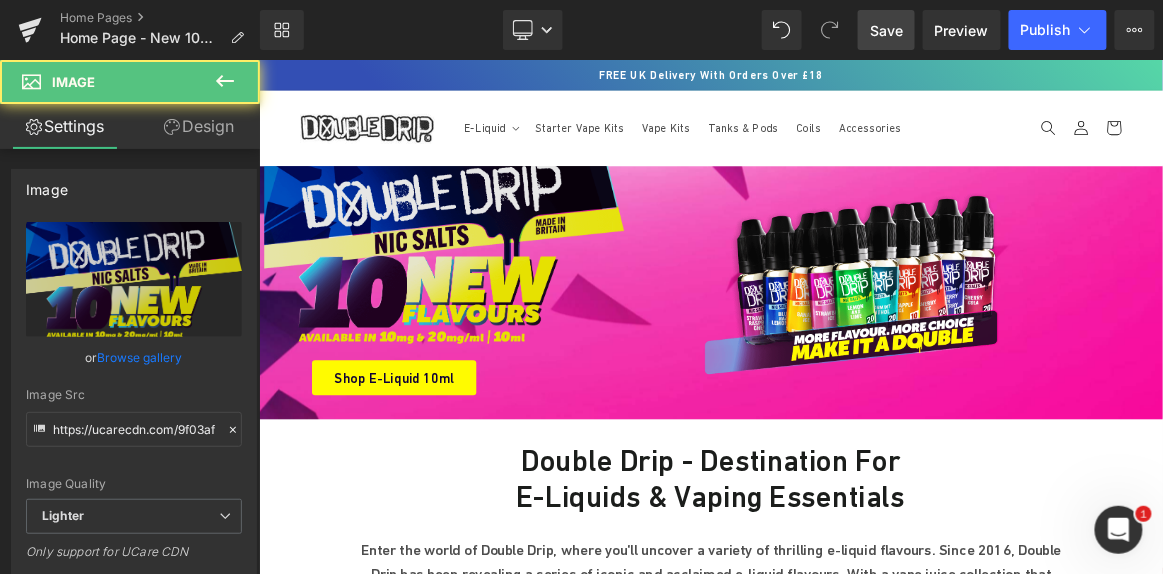 click at bounding box center [556, 306] 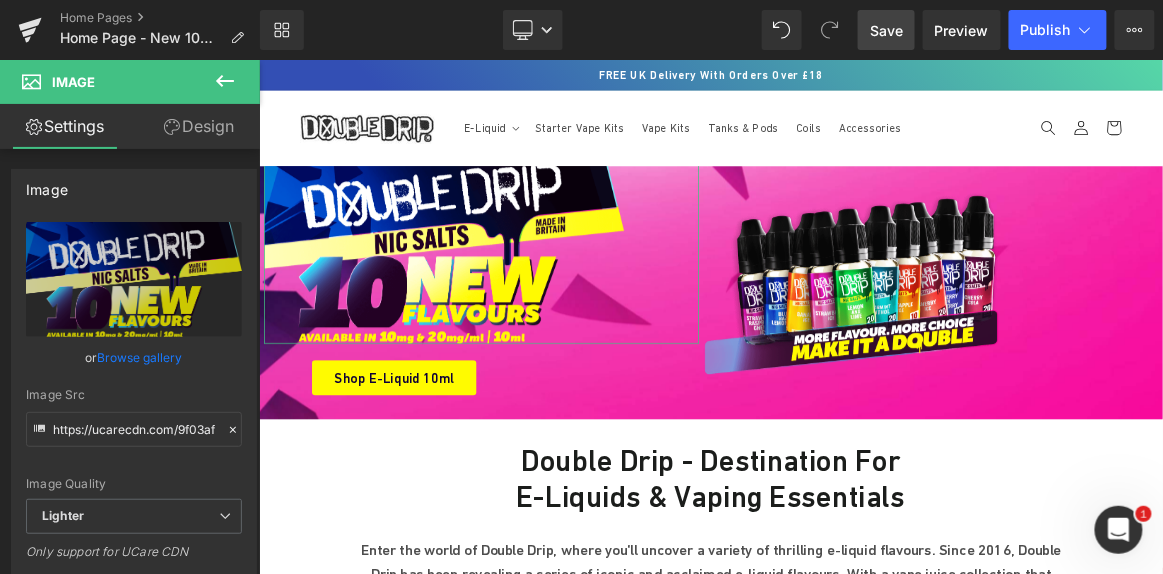 click on "Design" at bounding box center (199, 126) 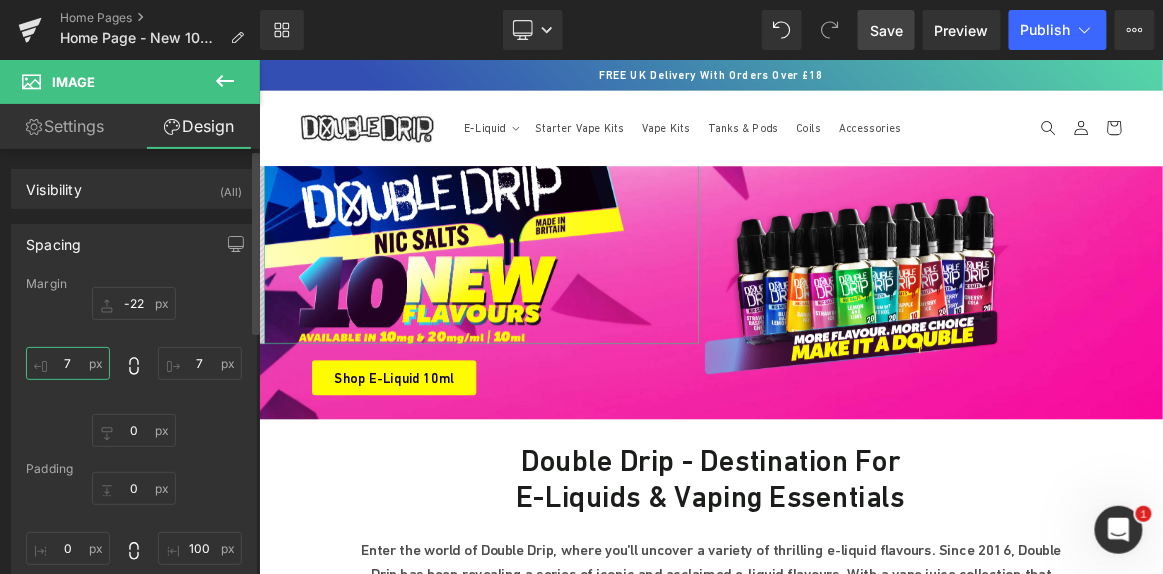 click at bounding box center (68, 363) 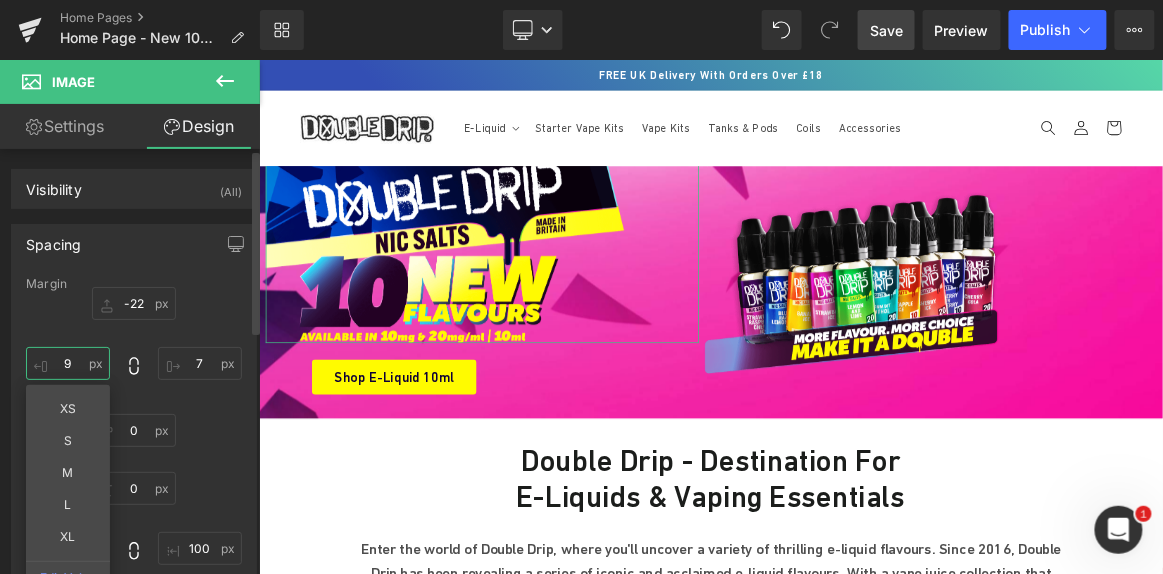 type on "8" 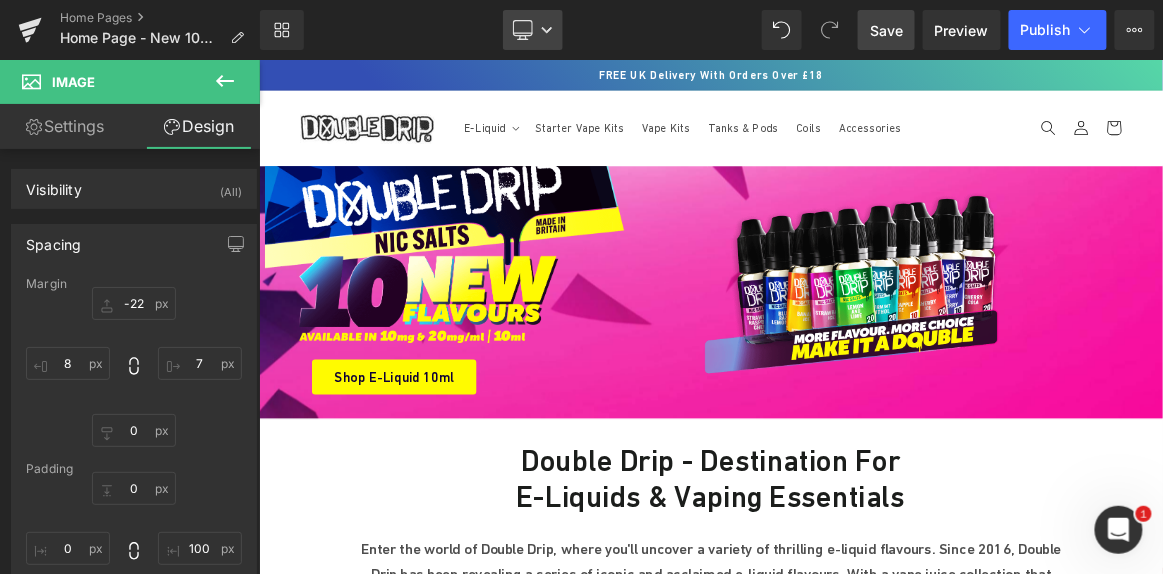 click on "Desktop" at bounding box center [533, 30] 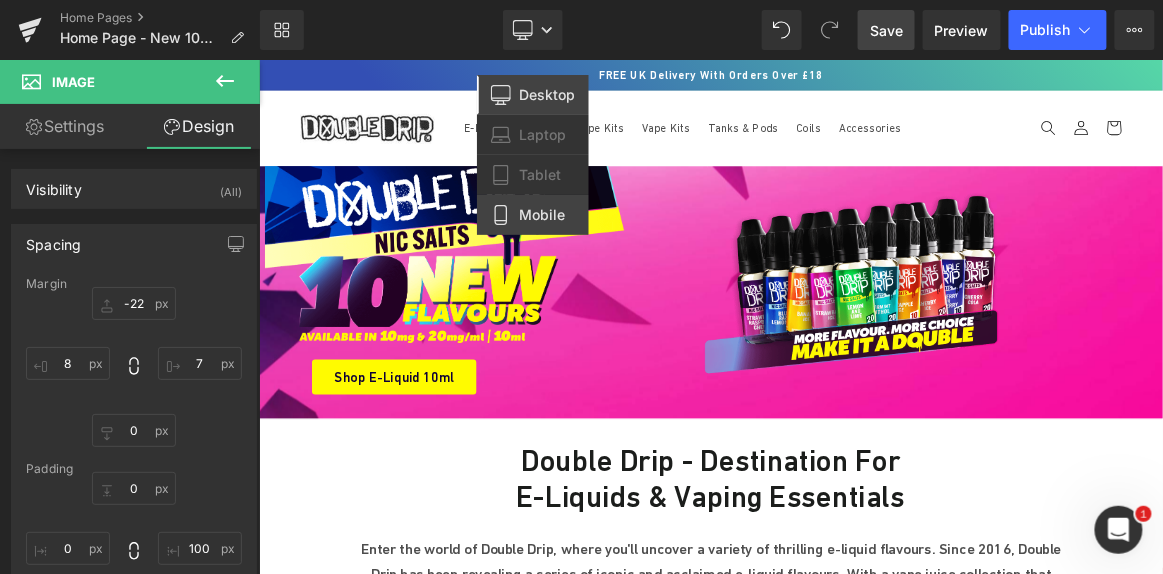 drag, startPoint x: 538, startPoint y: 200, endPoint x: 208, endPoint y: 202, distance: 330.00607 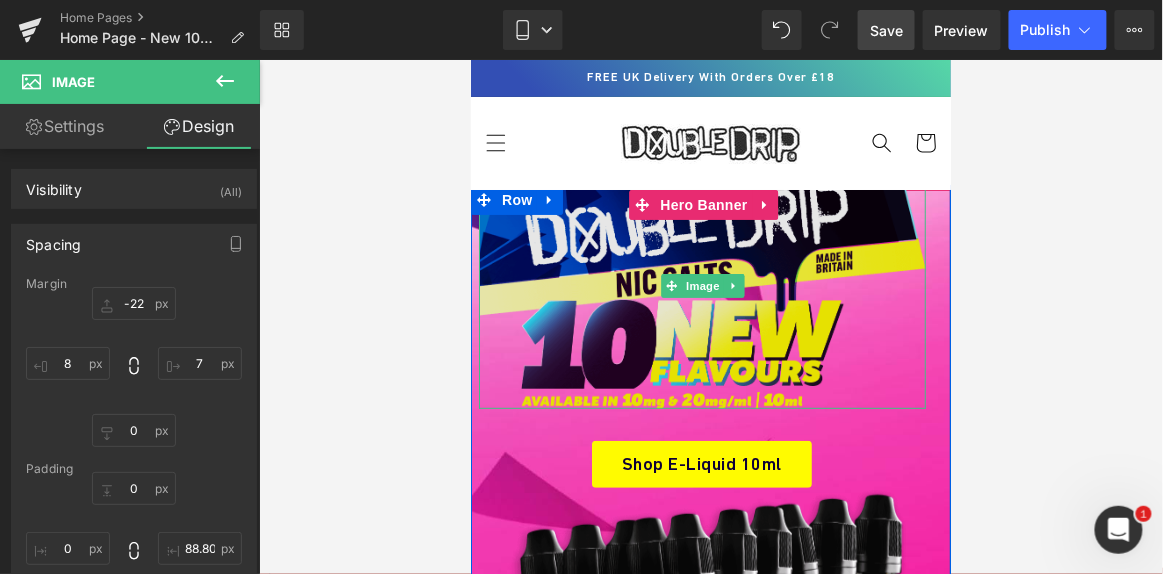 click at bounding box center (701, 285) 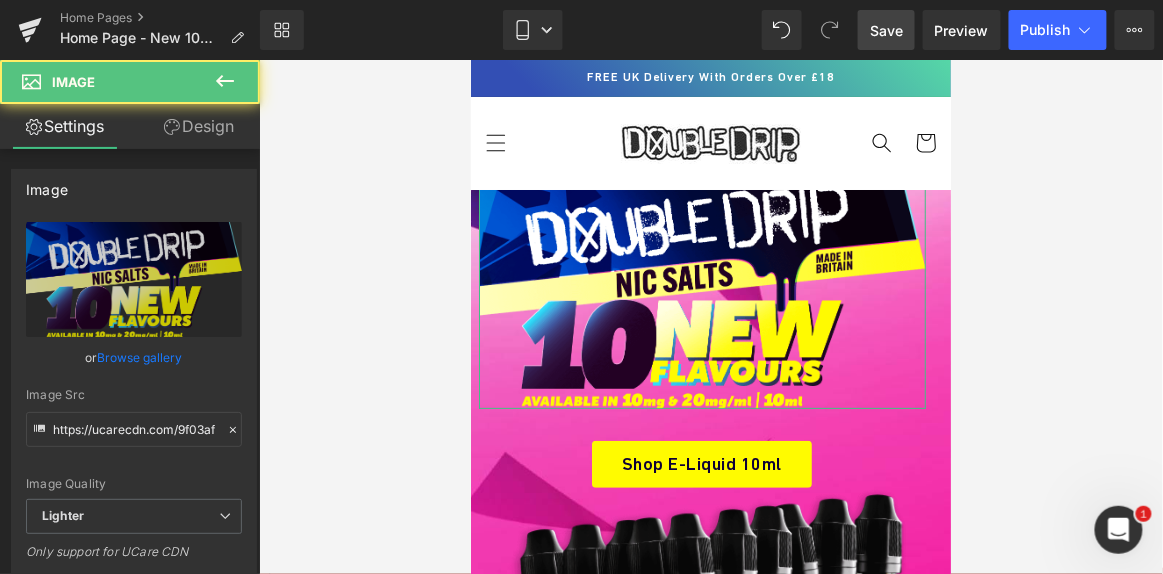 click on "Design" at bounding box center [199, 126] 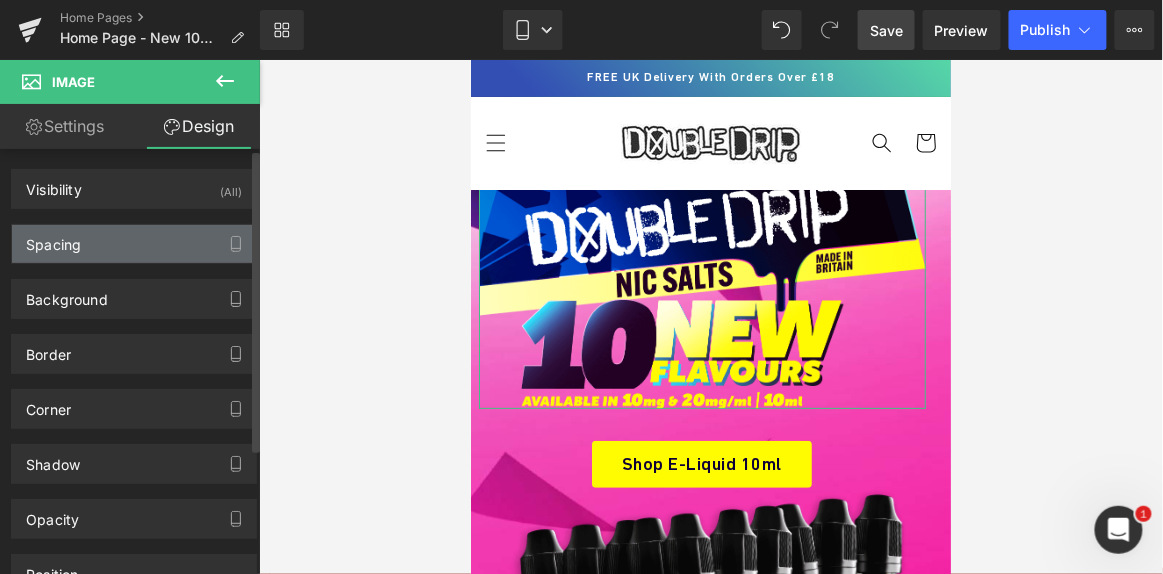 click on "Spacing" at bounding box center [134, 244] 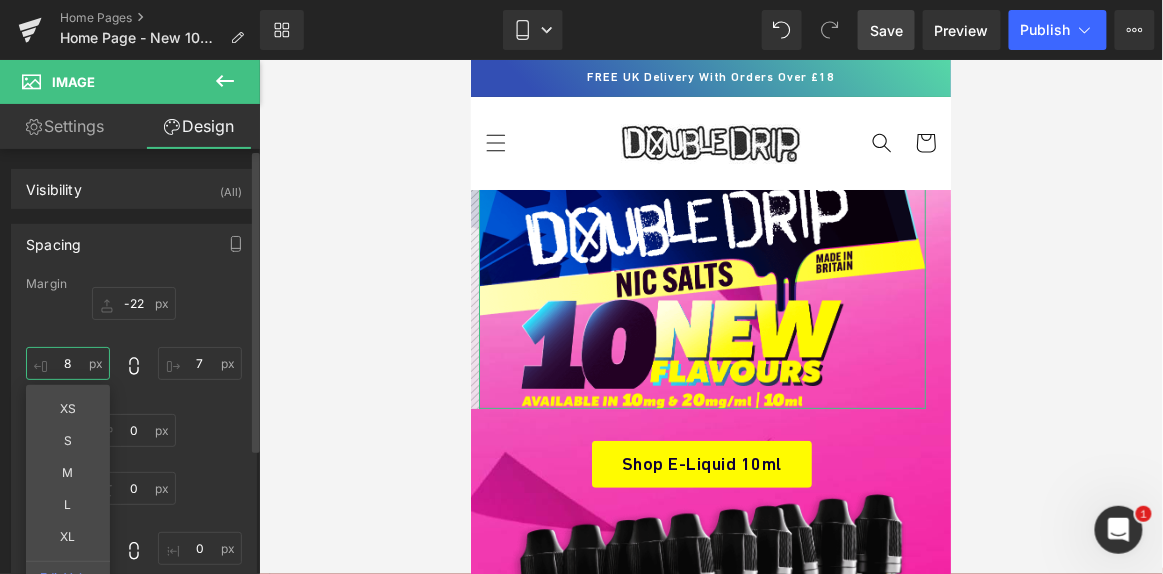 click on "8" at bounding box center [68, 363] 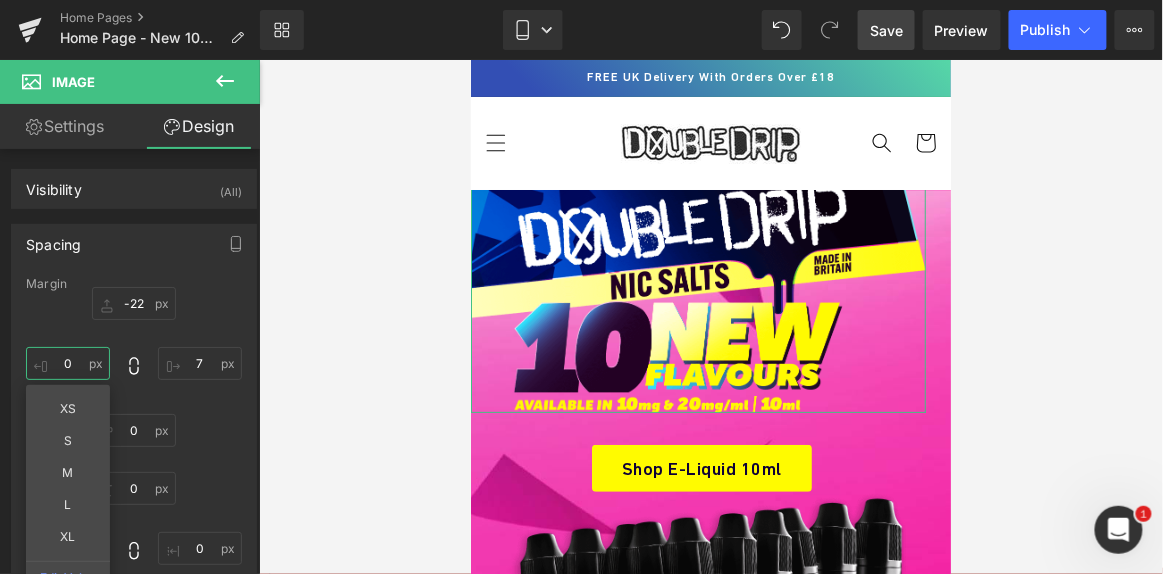 type on "0" 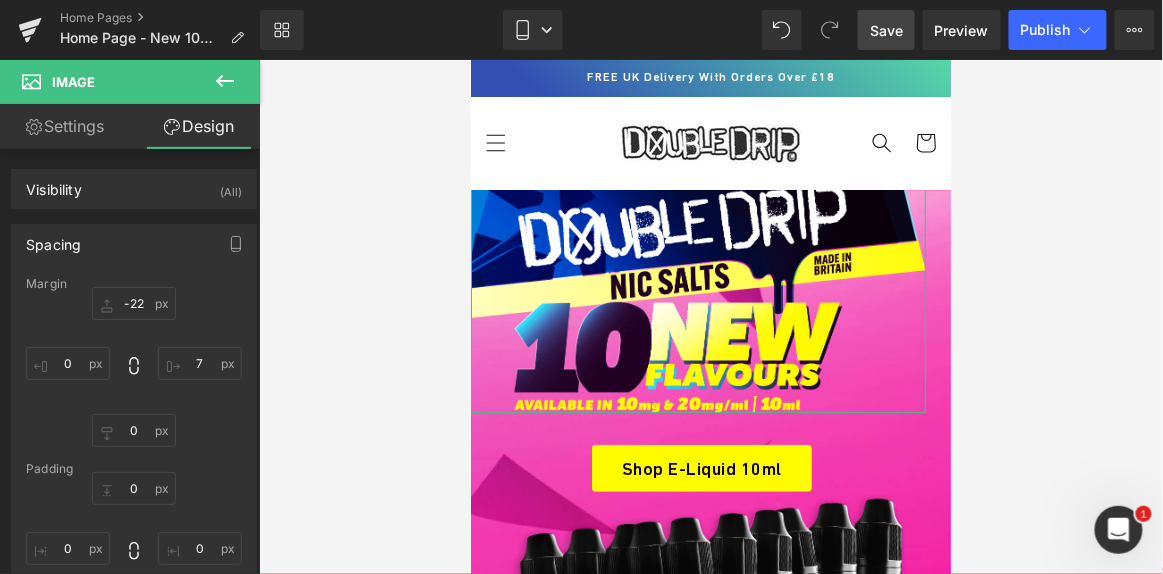 drag, startPoint x: 66, startPoint y: 137, endPoint x: 121, endPoint y: 246, distance: 122.09013 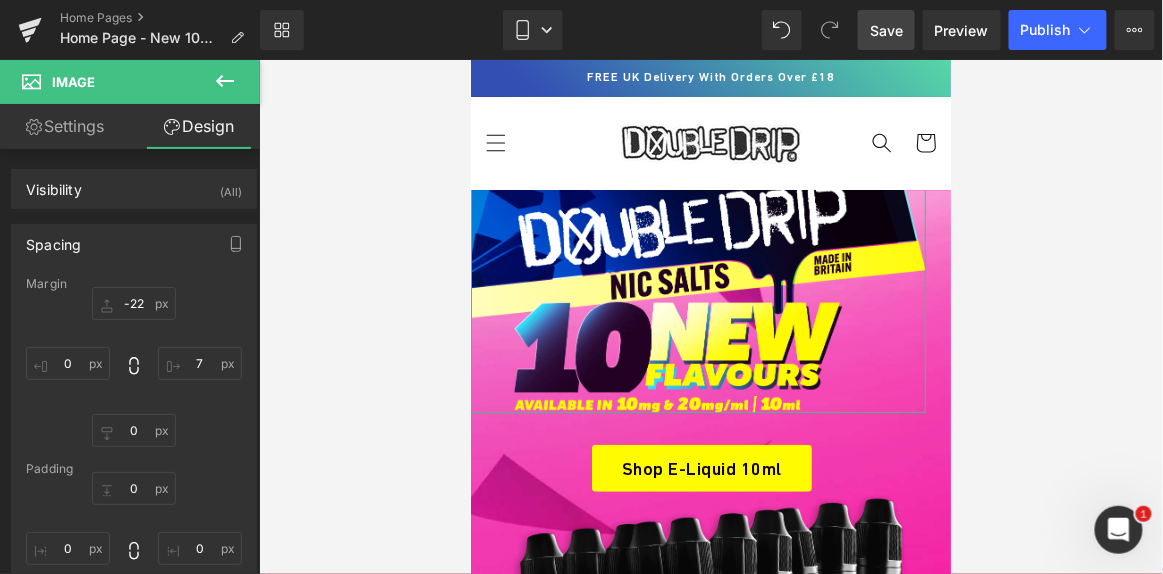 click on "Settings" at bounding box center (65, 126) 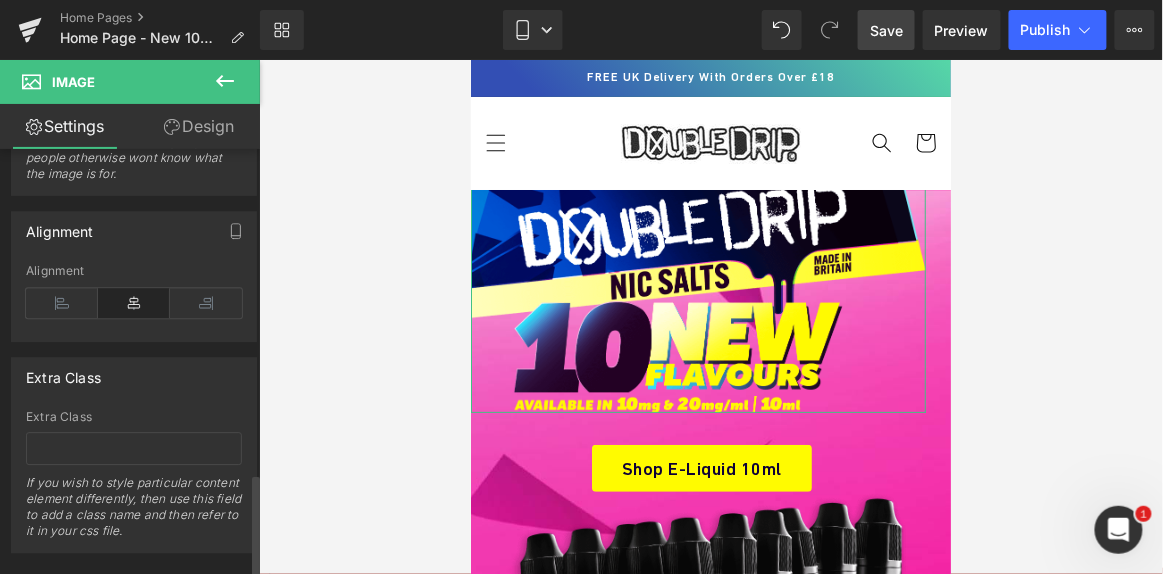 scroll, scrollTop: 1335, scrollLeft: 0, axis: vertical 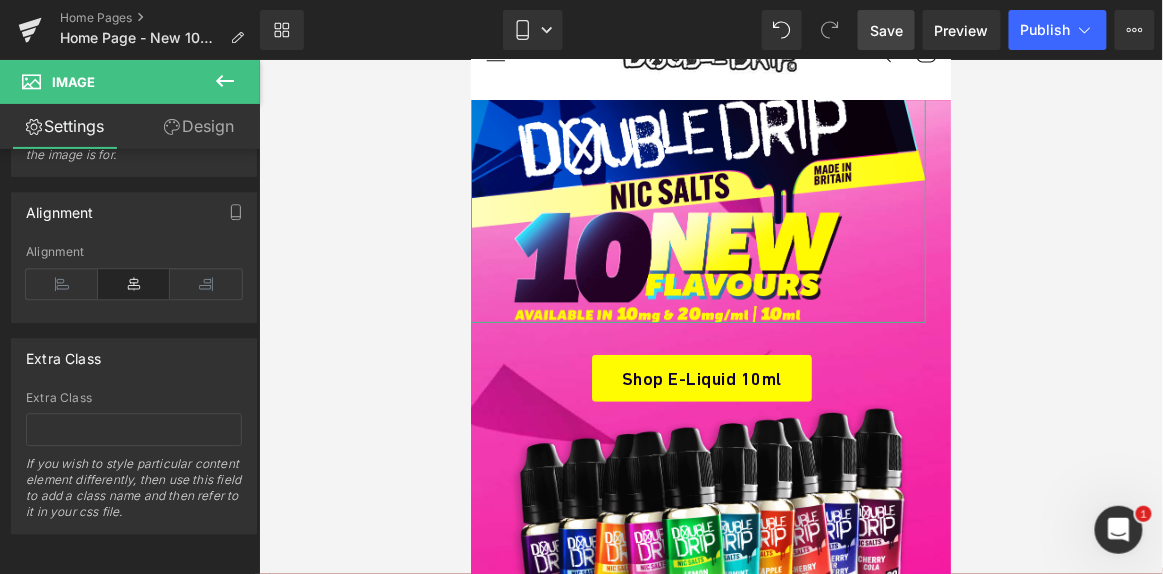 click on "Design" at bounding box center (199, 126) 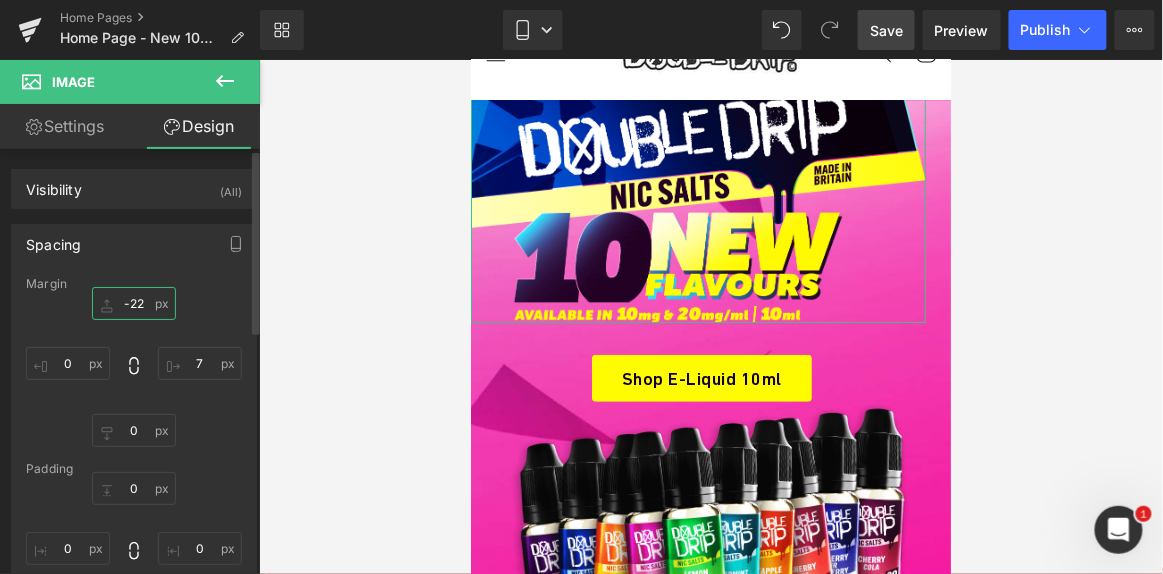 click on "-22" at bounding box center (134, 303) 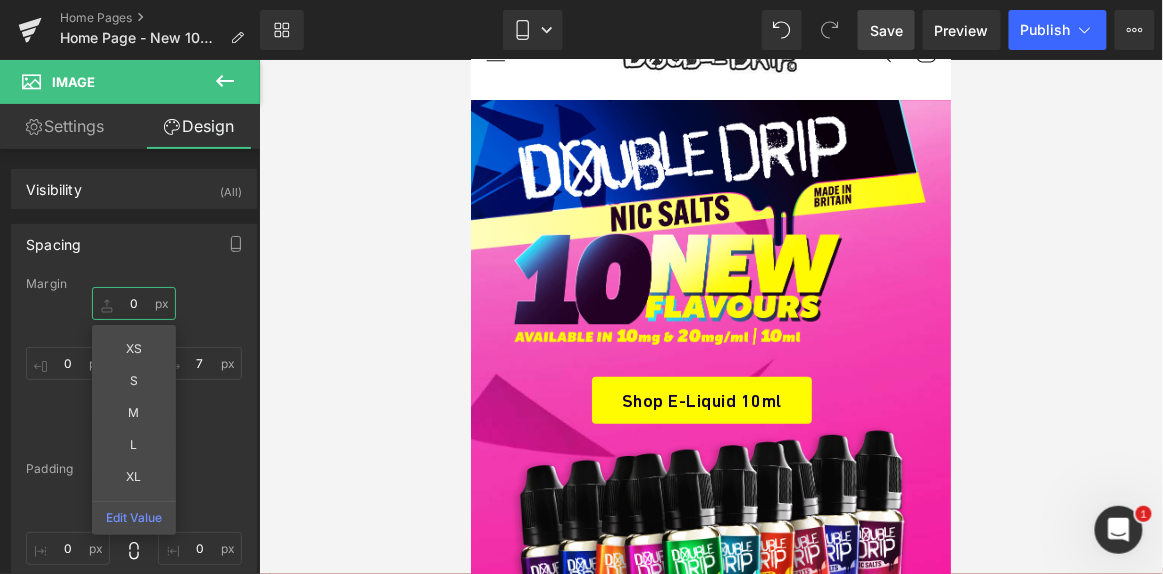 type on "0" 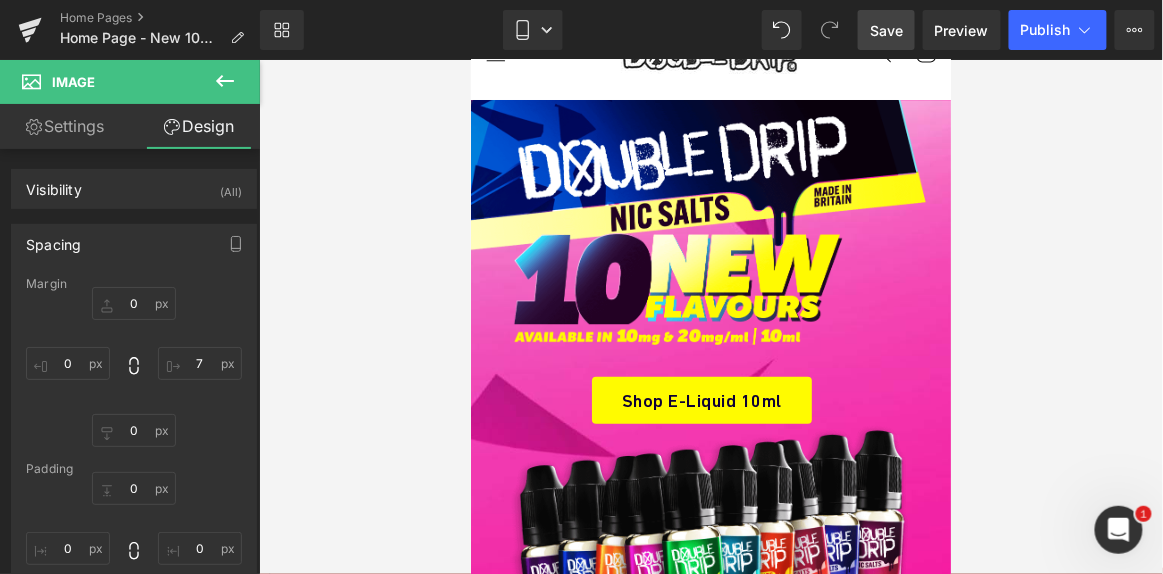 click on "Save" at bounding box center (886, 30) 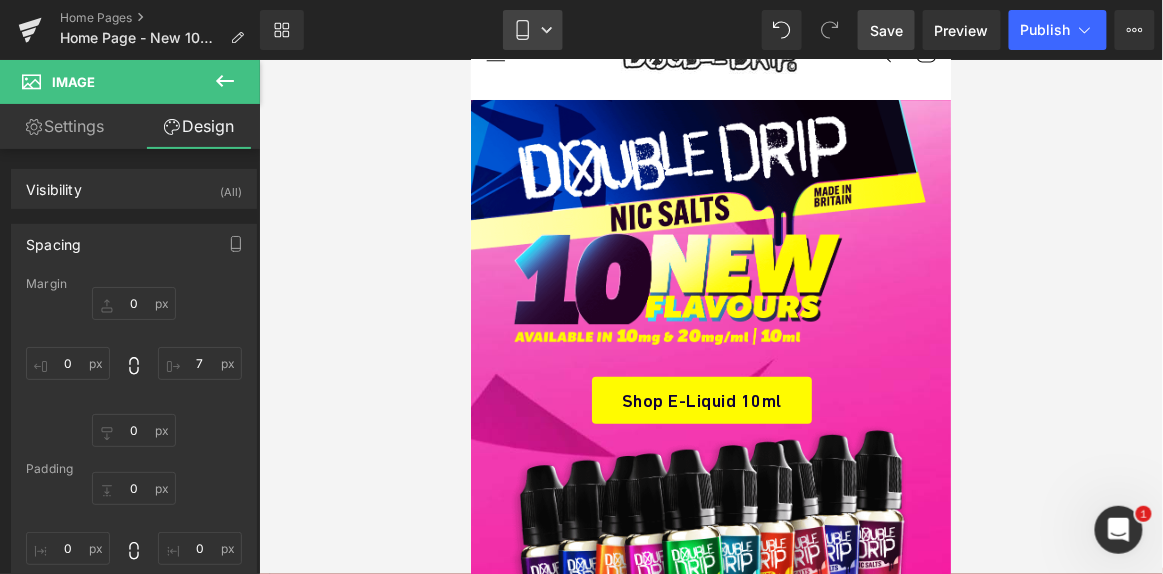 click 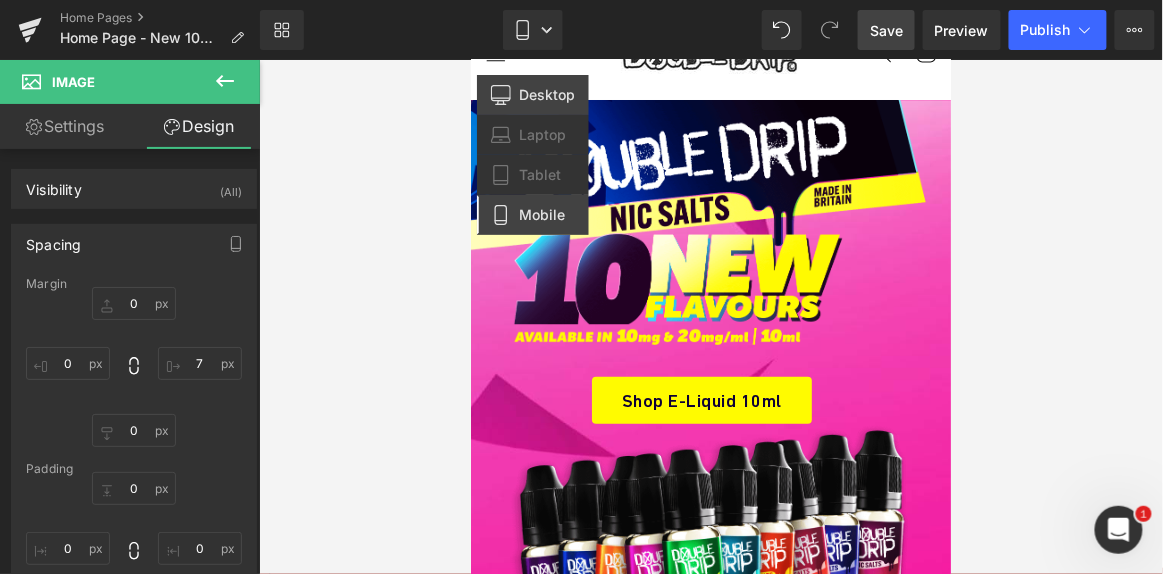 click on "Desktop" at bounding box center [547, 95] 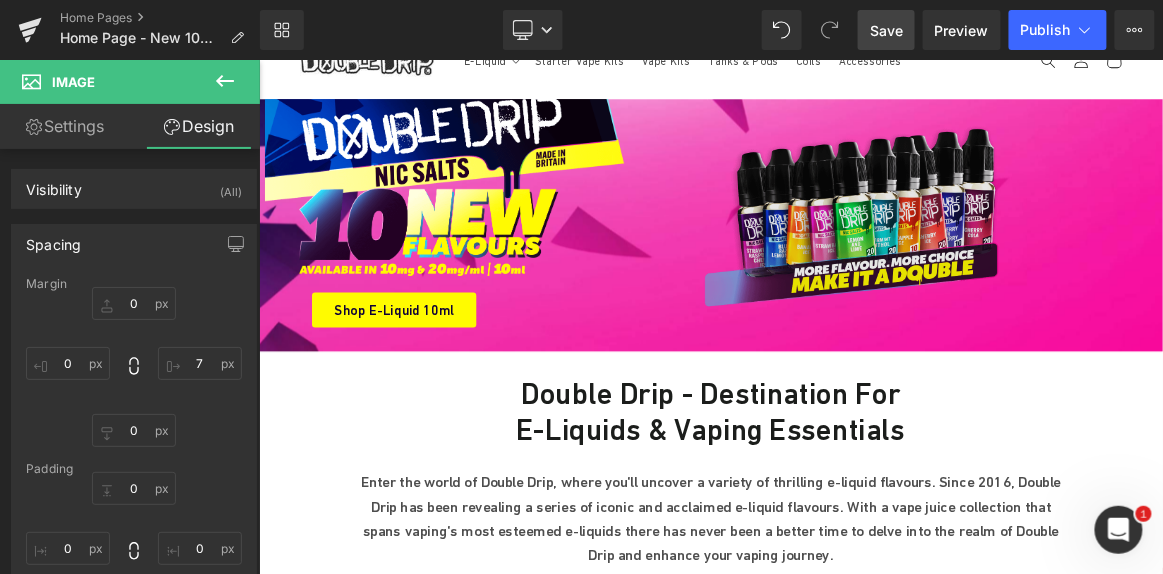 scroll, scrollTop: 81, scrollLeft: 0, axis: vertical 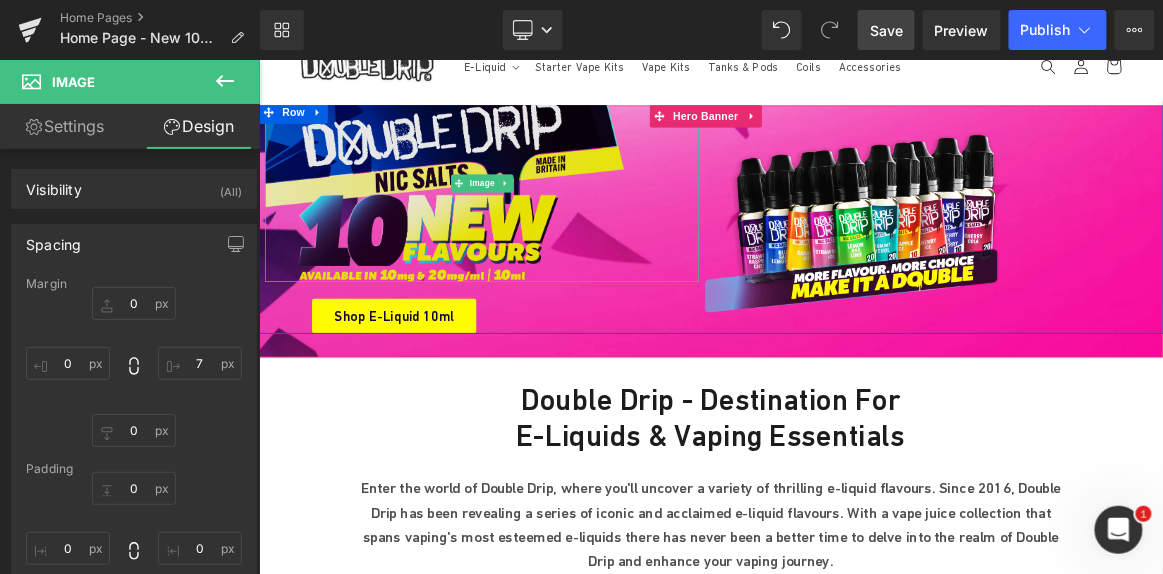click at bounding box center (556, 225) 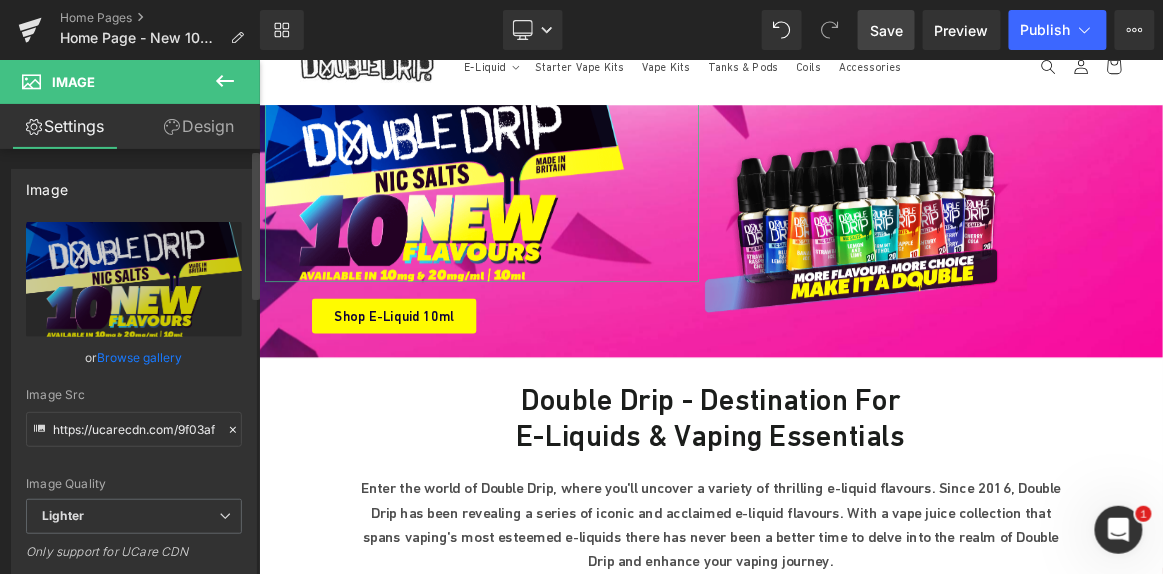 click on "Browse gallery" at bounding box center [140, 357] 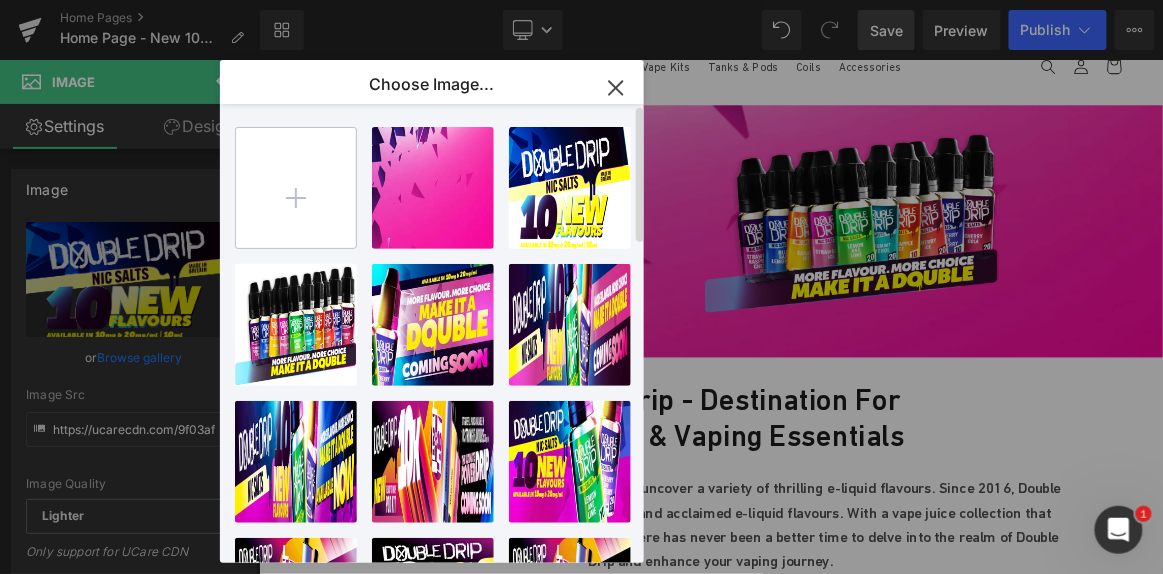 click at bounding box center (296, 188) 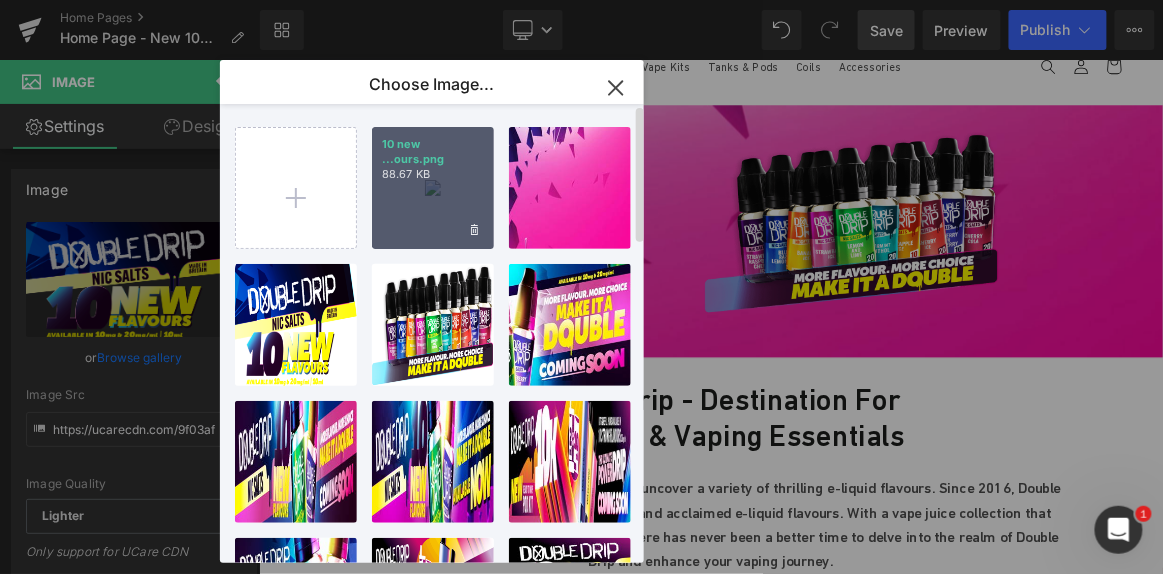click on "10 new ...ours.png 88.67 KB" at bounding box center [433, 188] 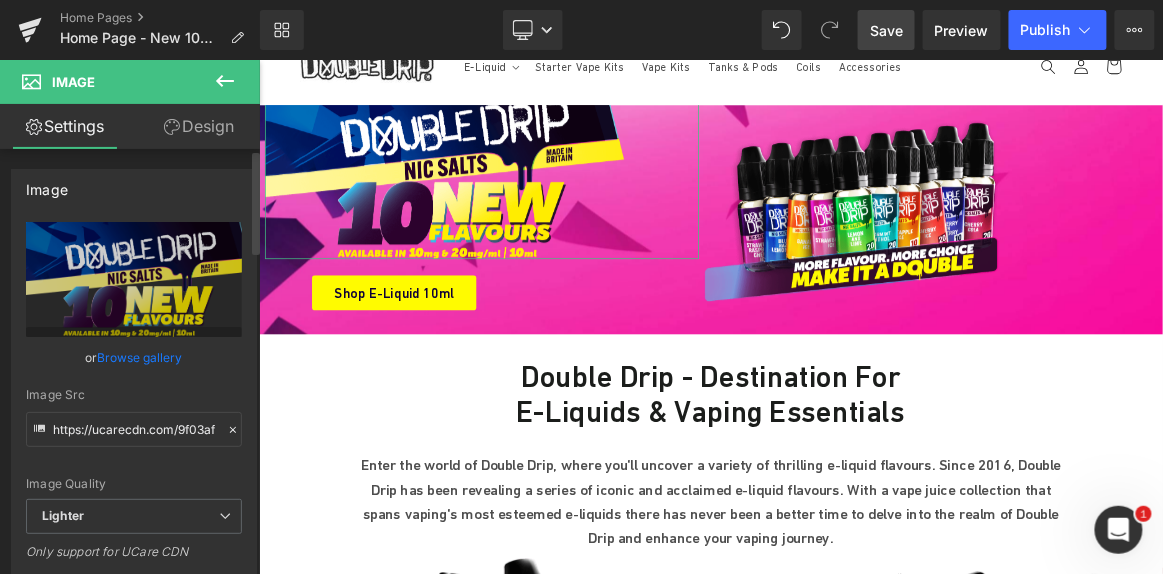 click on "Browse gallery" at bounding box center [140, 357] 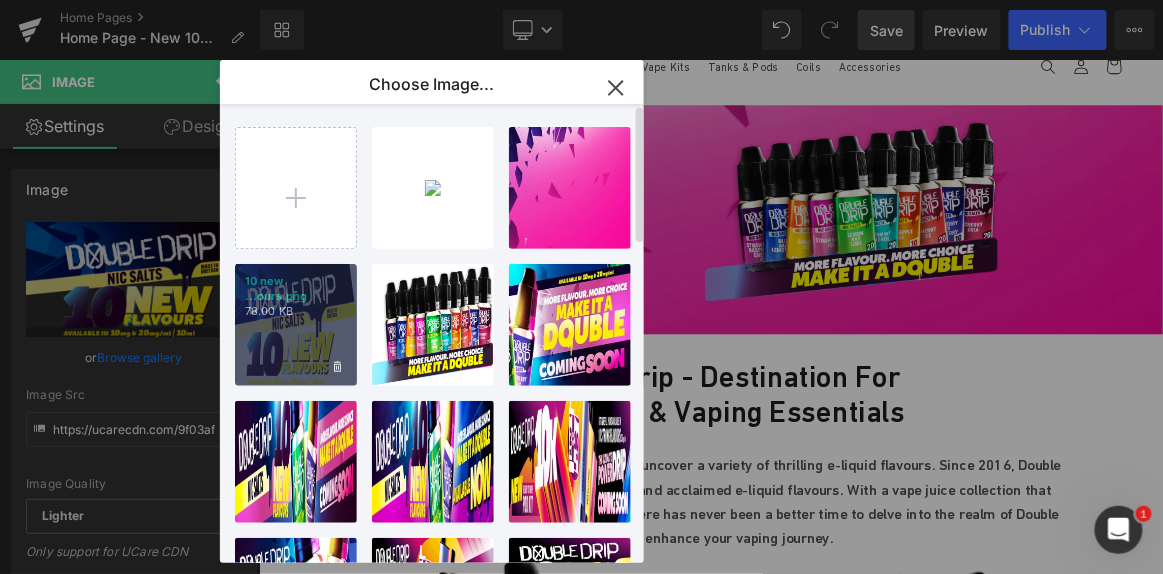 click on "10 new ...ours.png 78.00 KB" at bounding box center [296, 325] 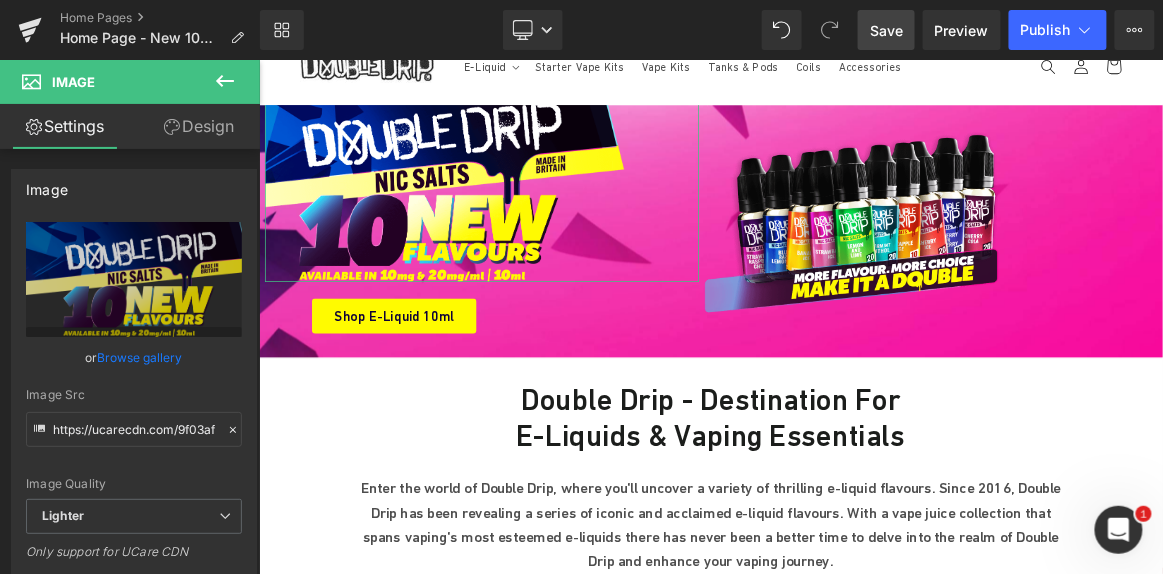drag, startPoint x: 163, startPoint y: 356, endPoint x: 176, endPoint y: 349, distance: 14.764823 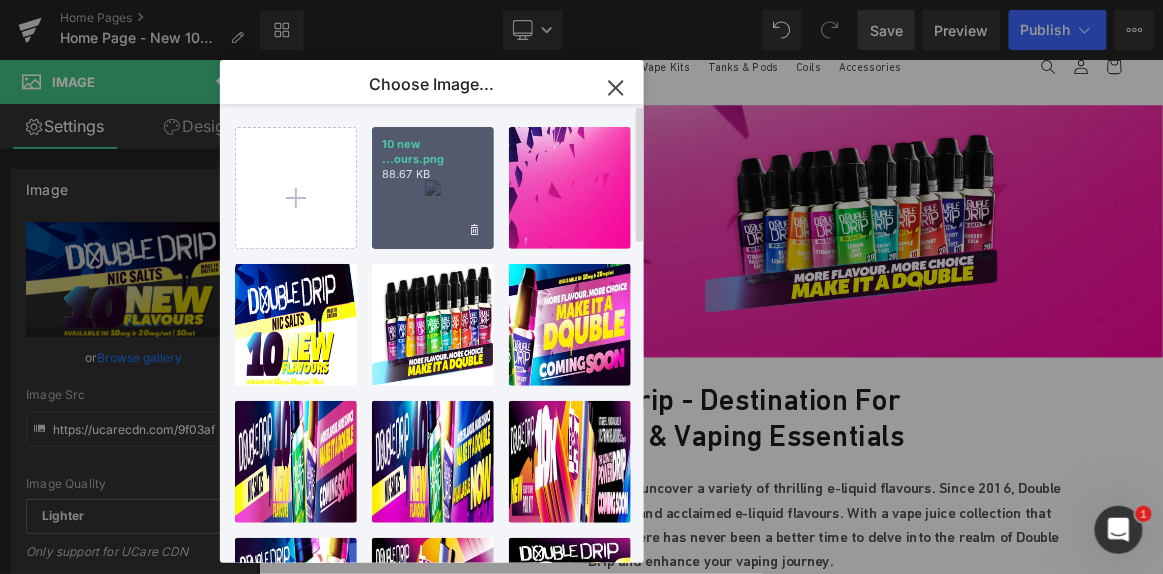 click on "10 new ...ours.png 88.67 KB" at bounding box center [433, 188] 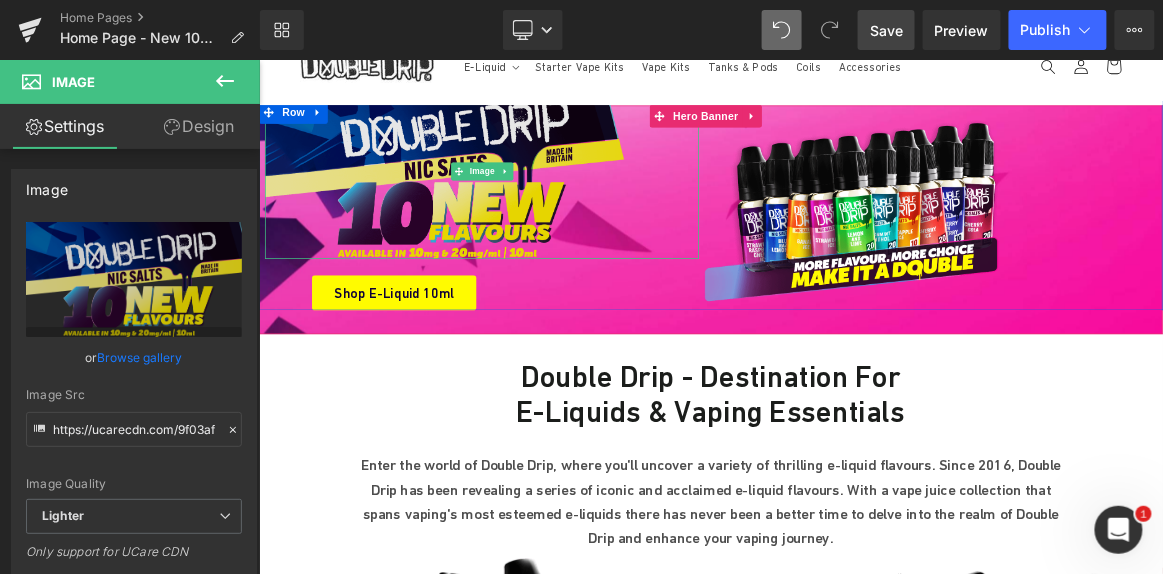click at bounding box center (556, 210) 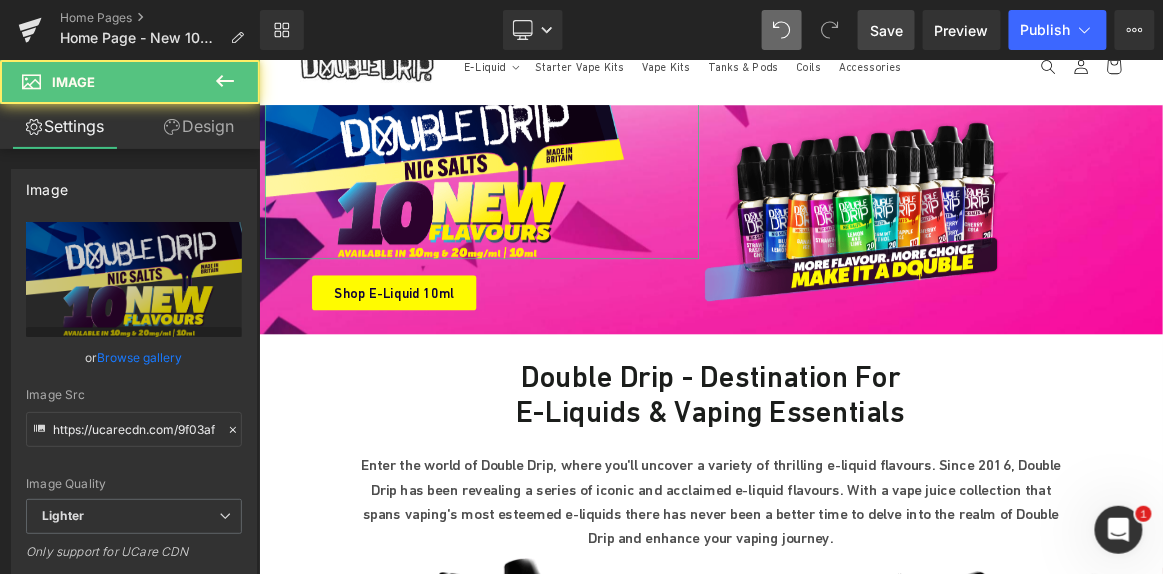 click on "Design" at bounding box center (199, 126) 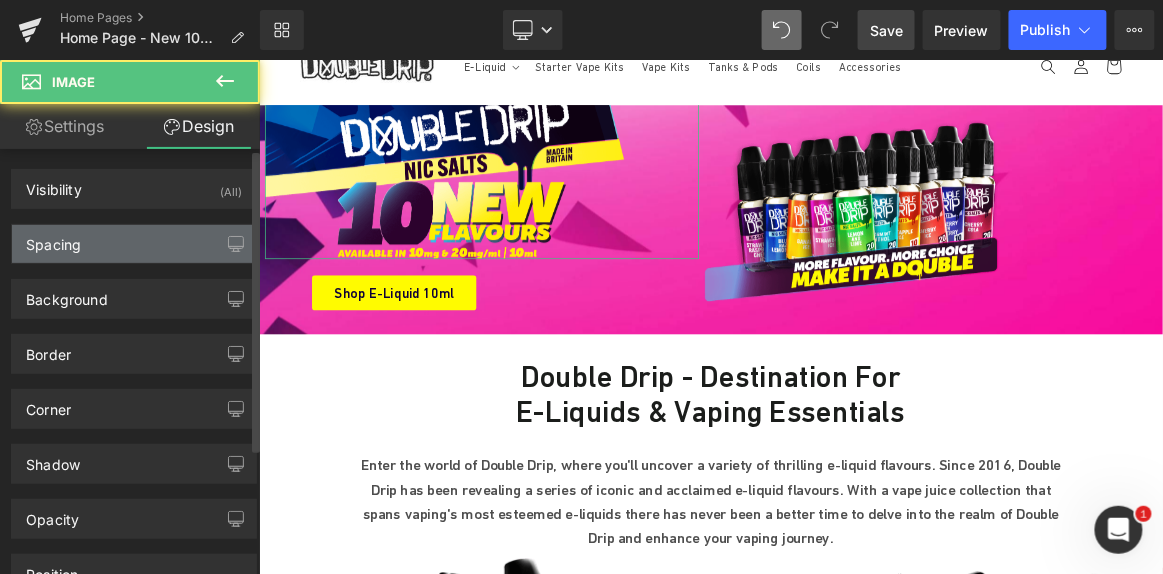 click on "Spacing" at bounding box center (134, 244) 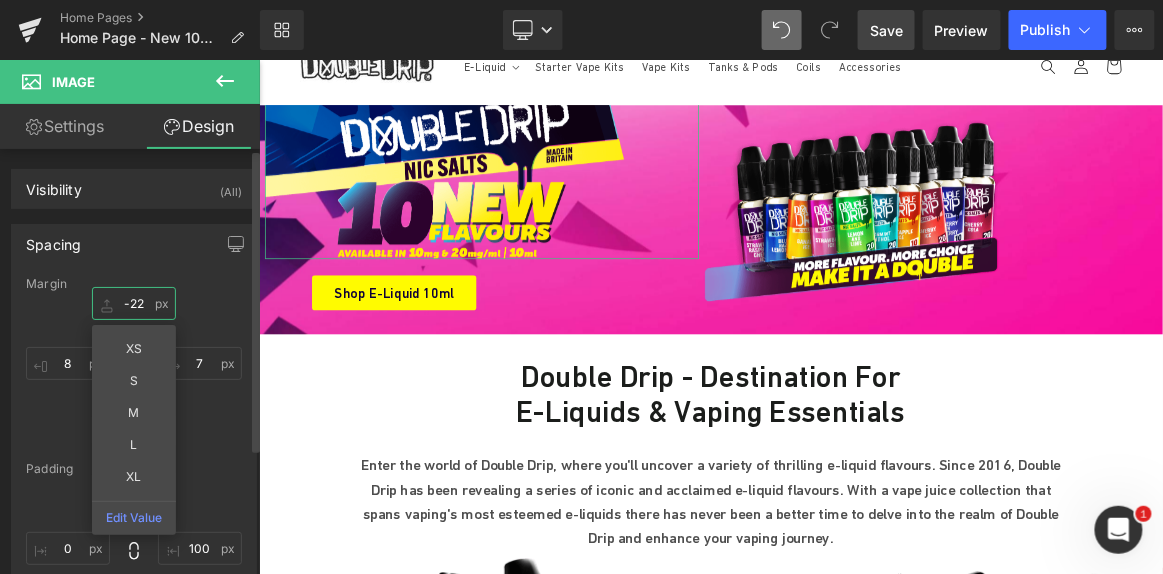 click at bounding box center [134, 303] 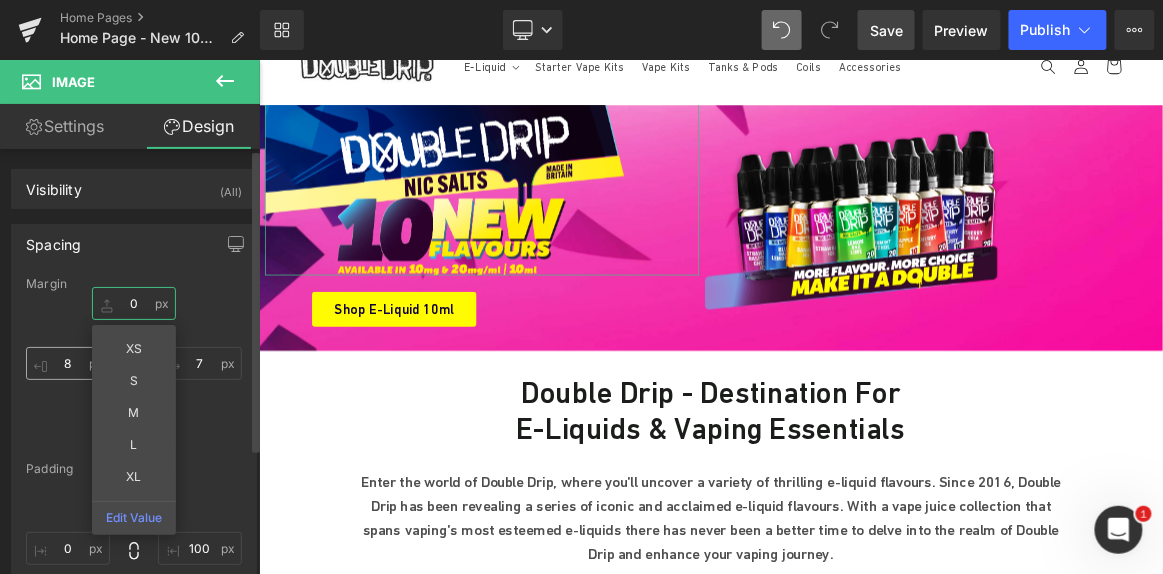 type on "0" 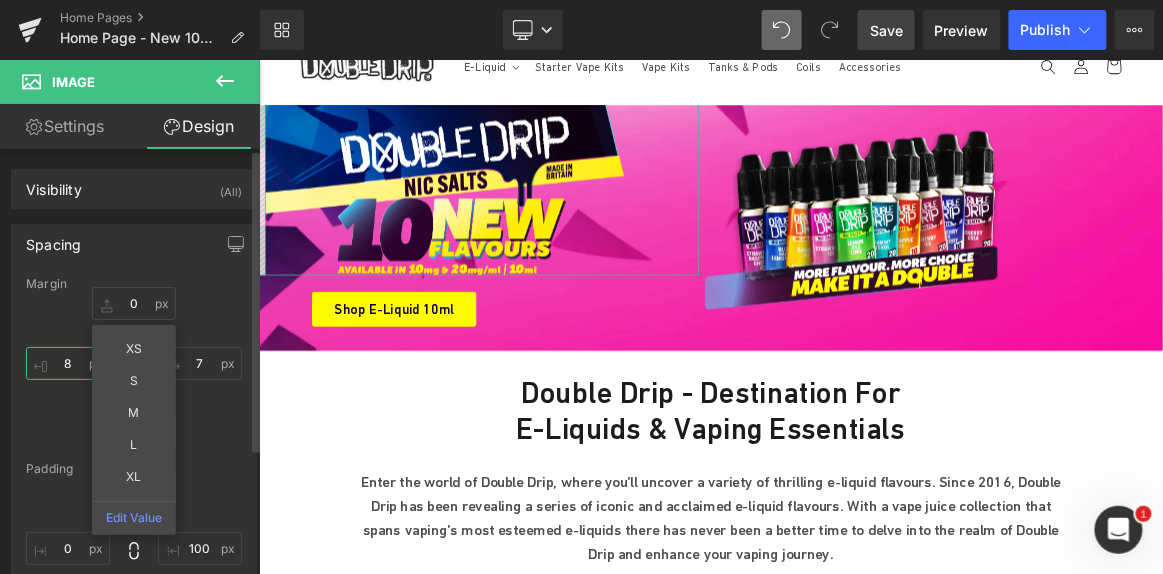 click at bounding box center (68, 363) 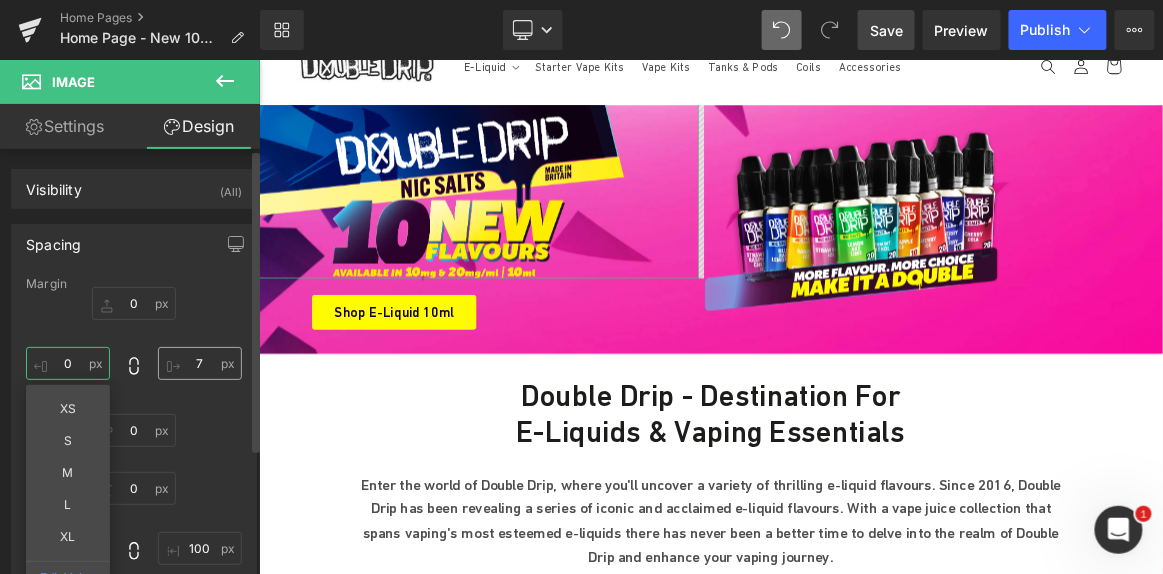 type on "0" 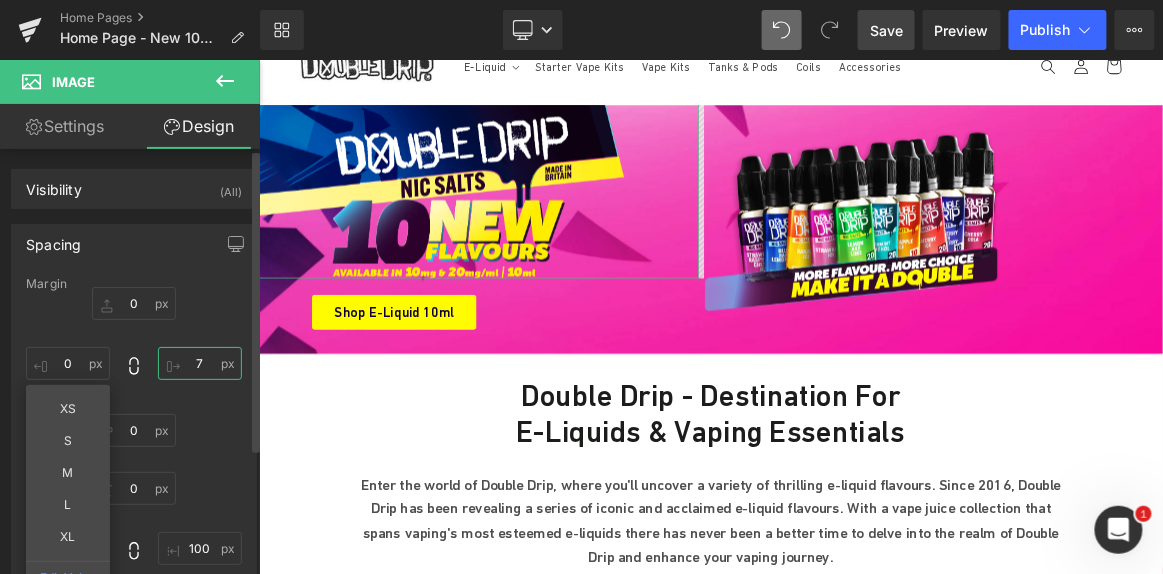 click at bounding box center [200, 363] 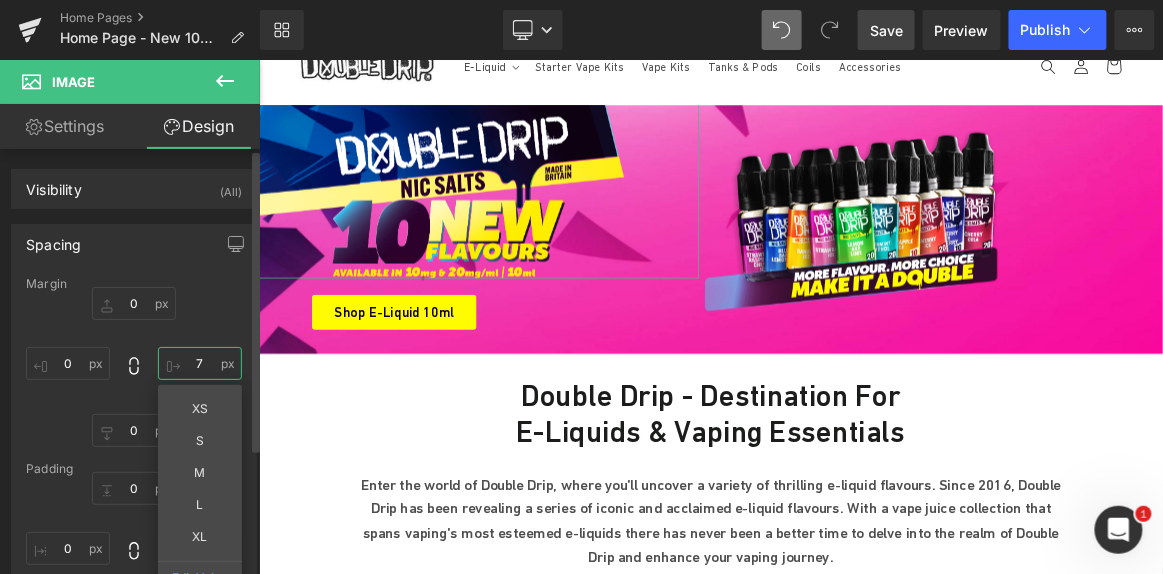 type on "7" 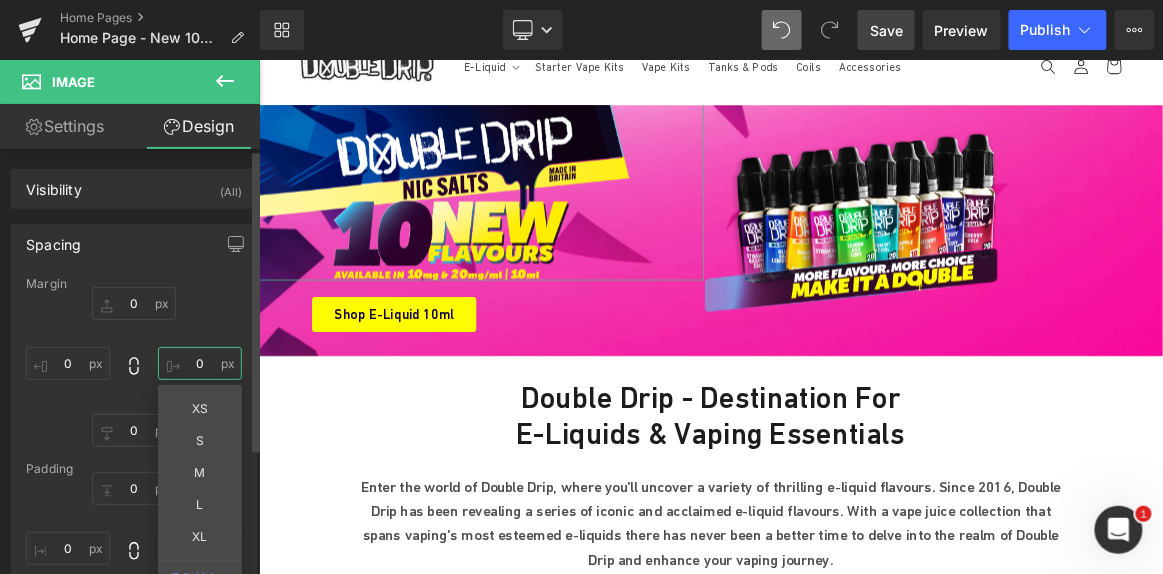 type on "0" 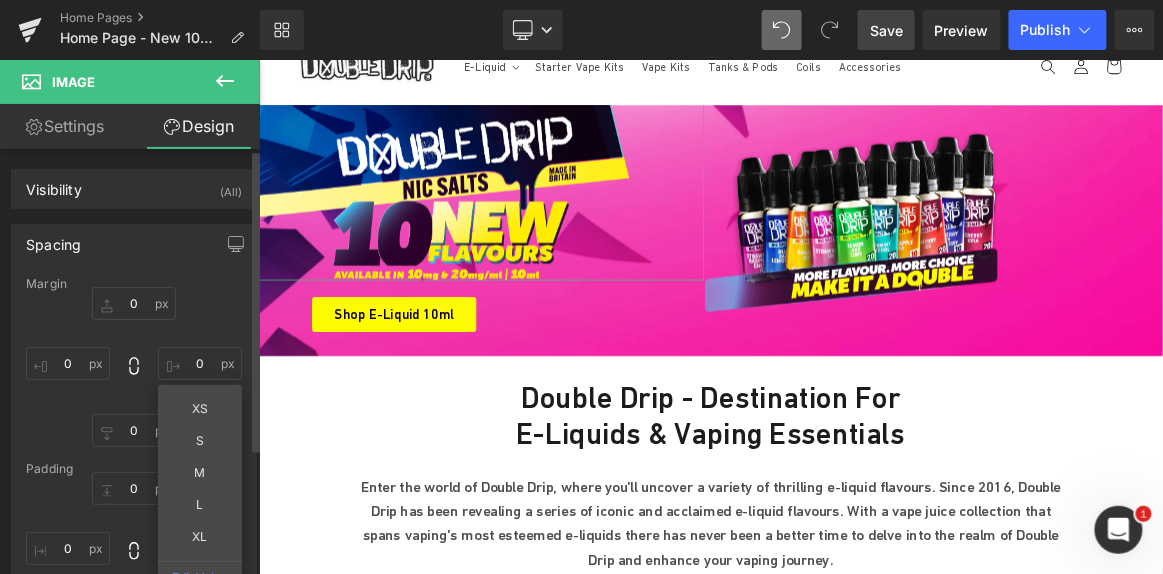 click on "0
0 XS S M L XL Edit Value
0" at bounding box center [134, 367] 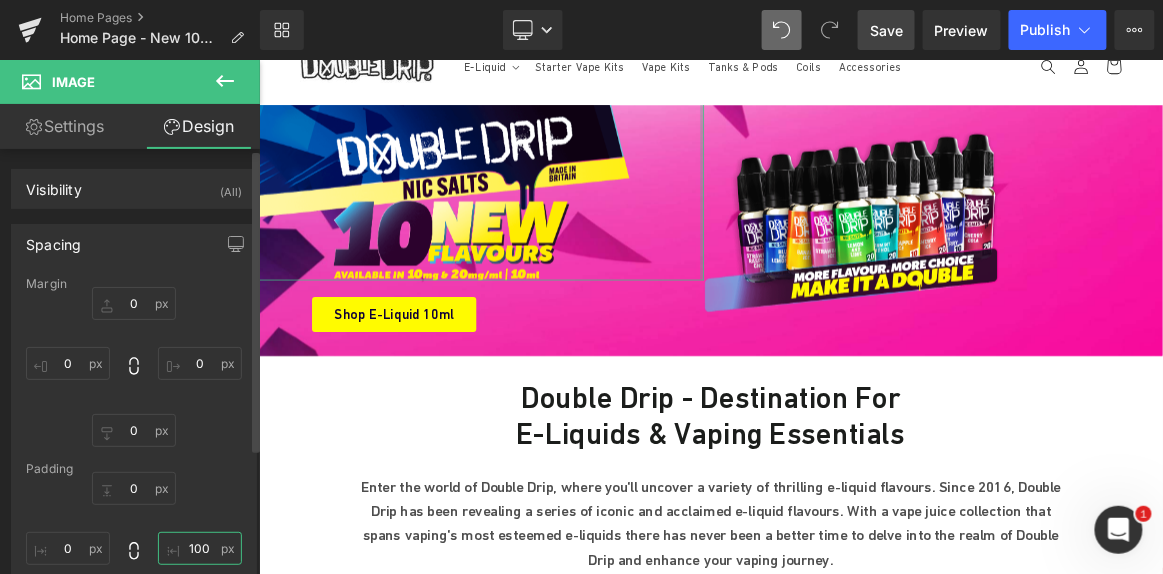 click at bounding box center [200, 548] 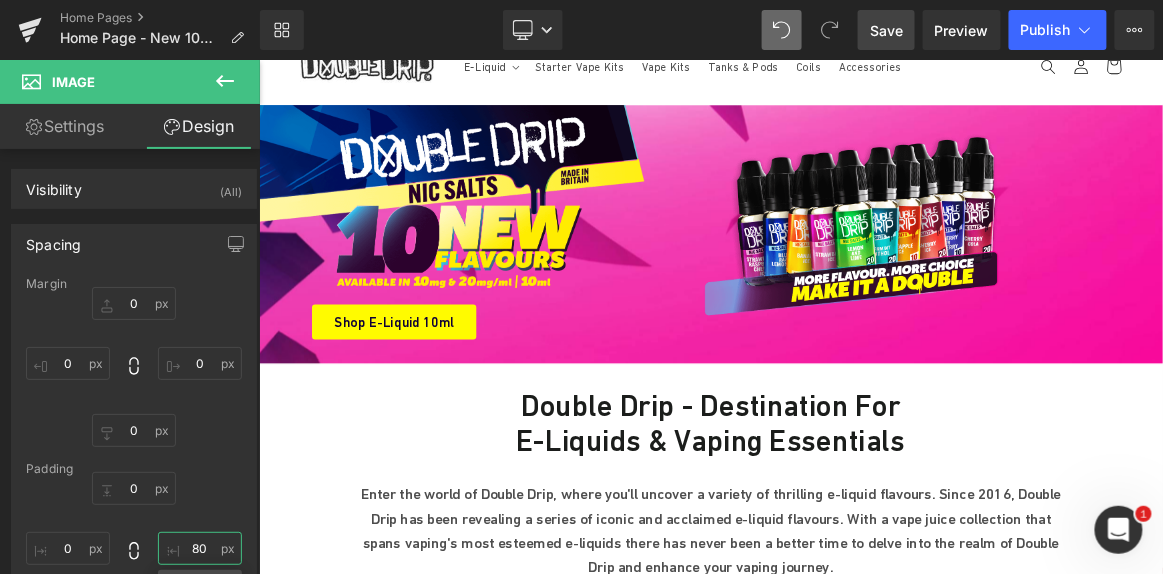 type on "80" 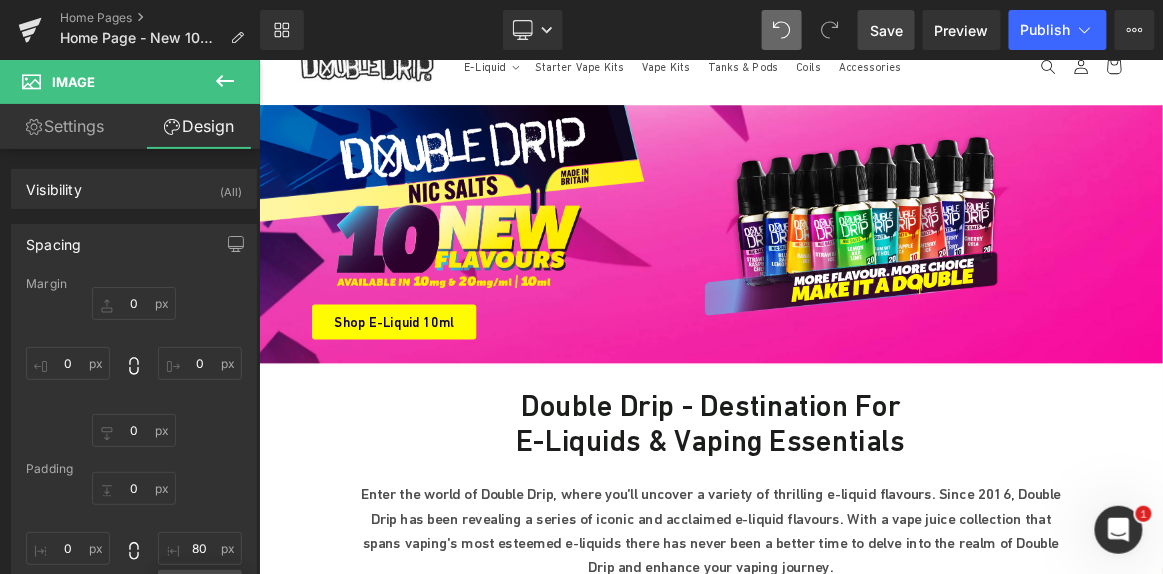 click on "Save" at bounding box center (886, 30) 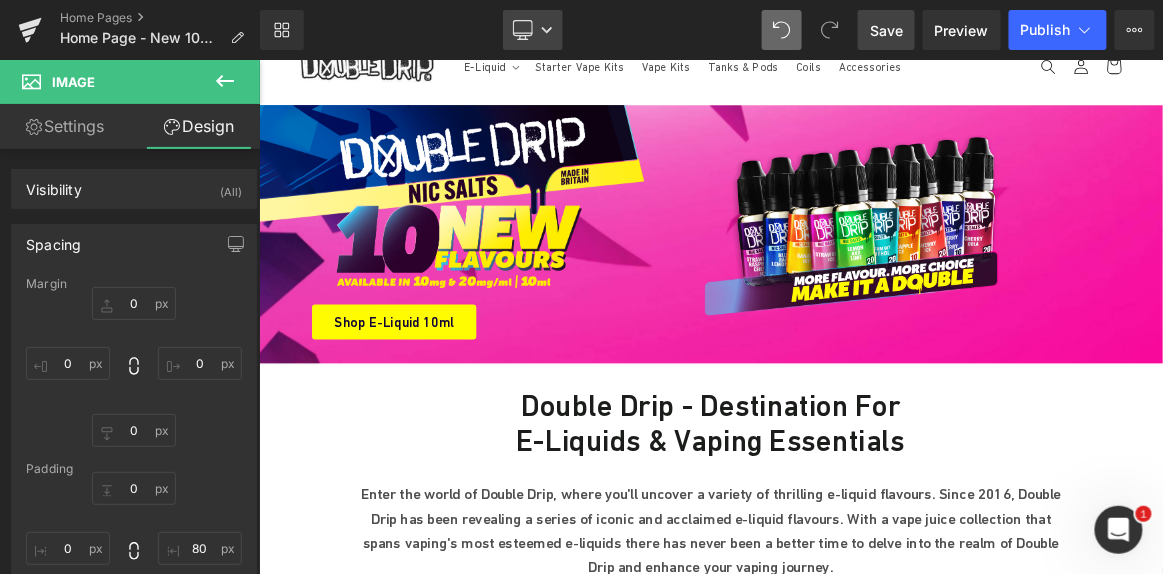 click on "Desktop" at bounding box center (533, 30) 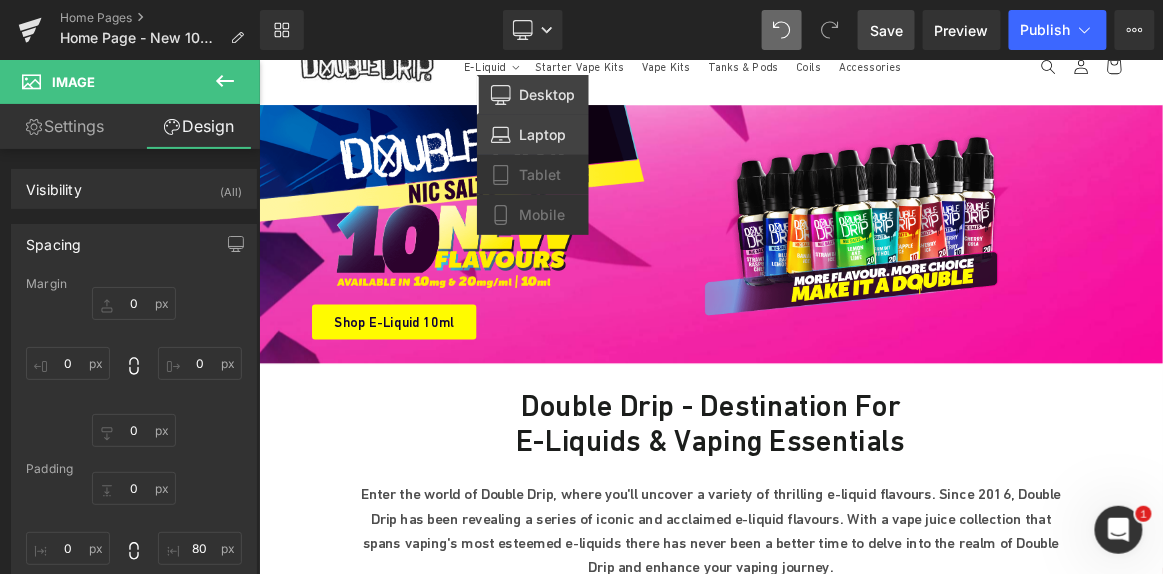 drag, startPoint x: 546, startPoint y: 131, endPoint x: 351, endPoint y: 76, distance: 202.608 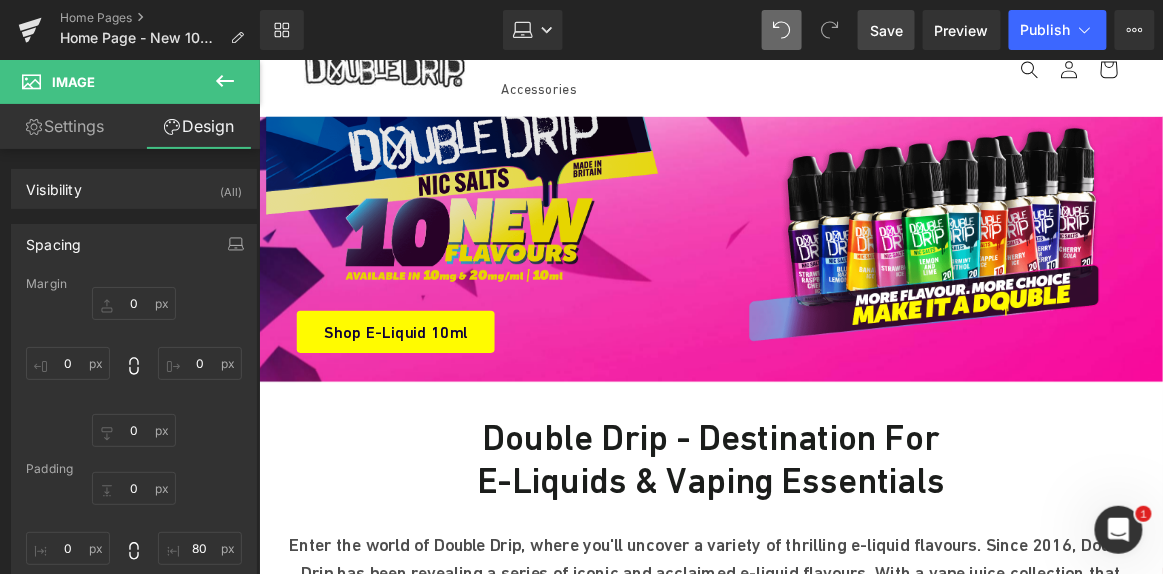 scroll, scrollTop: 61, scrollLeft: 0, axis: vertical 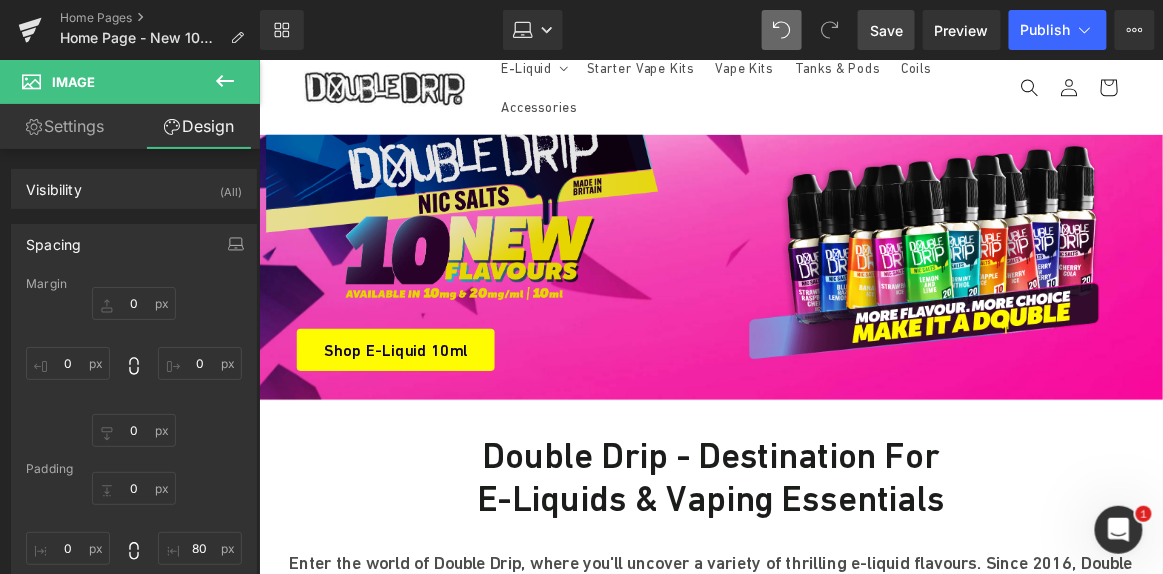 click at bounding box center [509, 221] 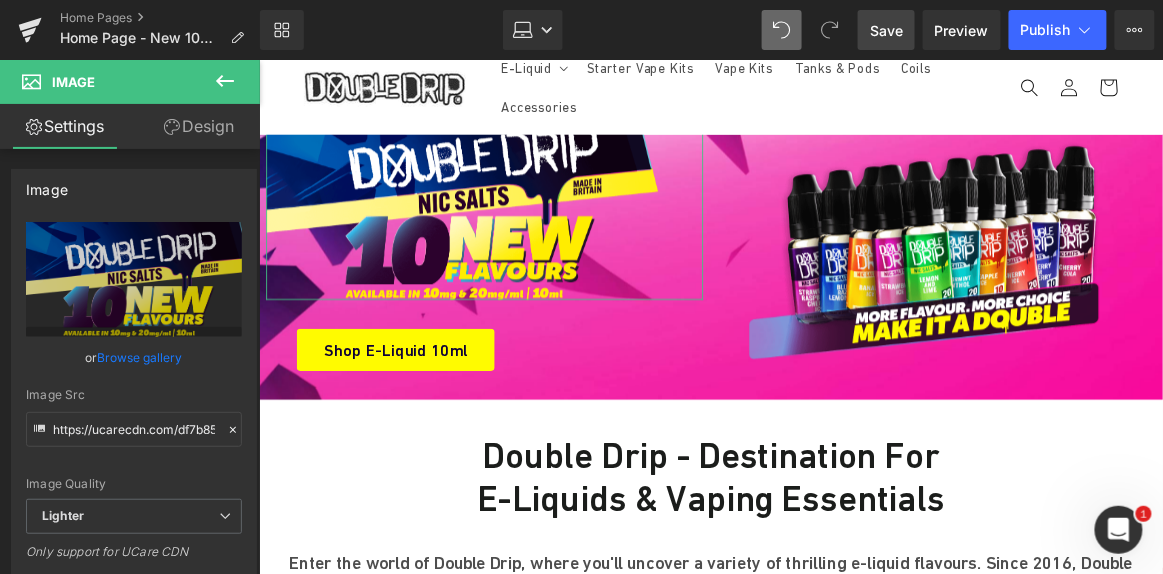 click on "Design" at bounding box center (199, 126) 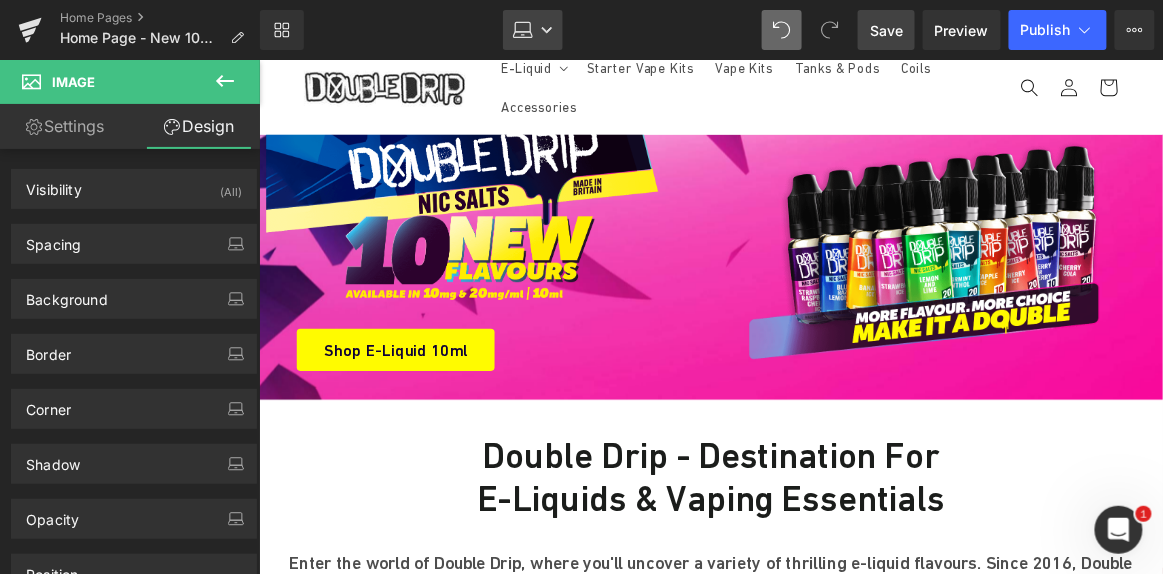 click on "Laptop" at bounding box center [533, 30] 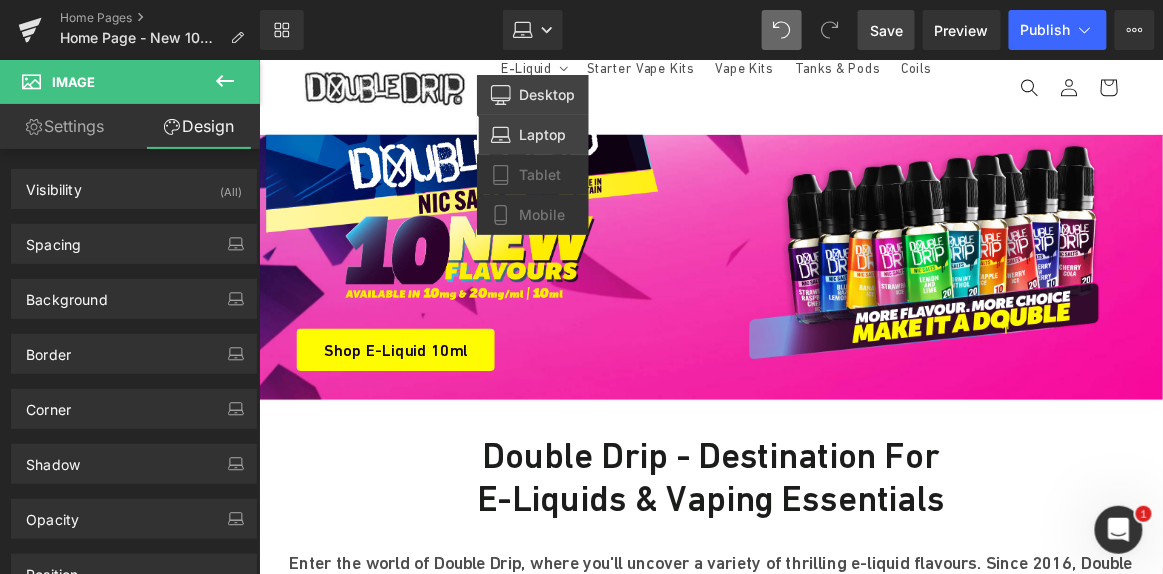 click on "Desktop" at bounding box center (547, 95) 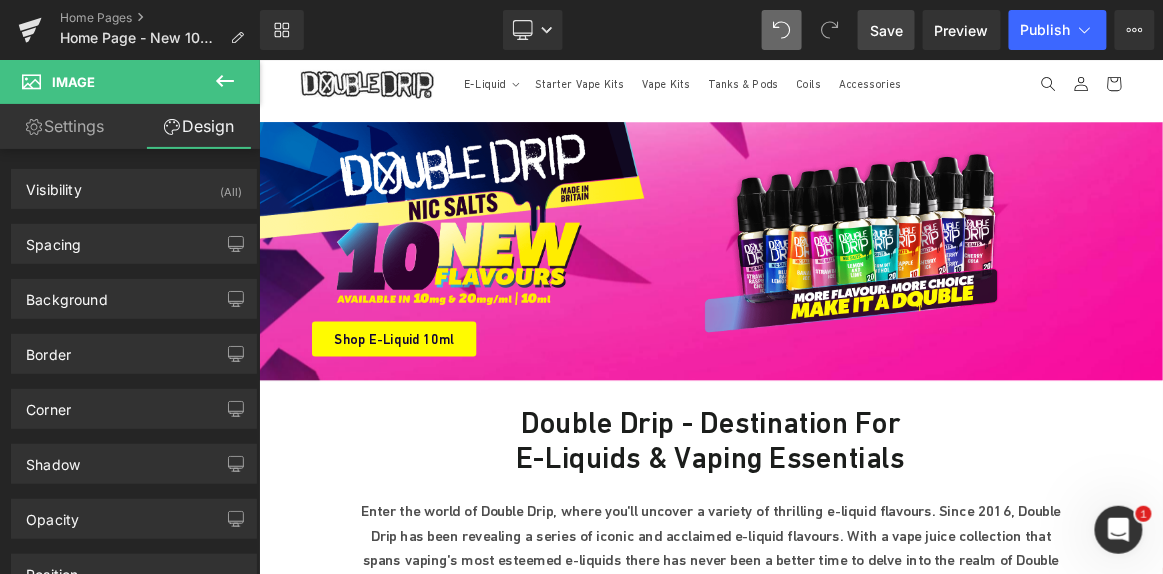 scroll, scrollTop: 81, scrollLeft: 0, axis: vertical 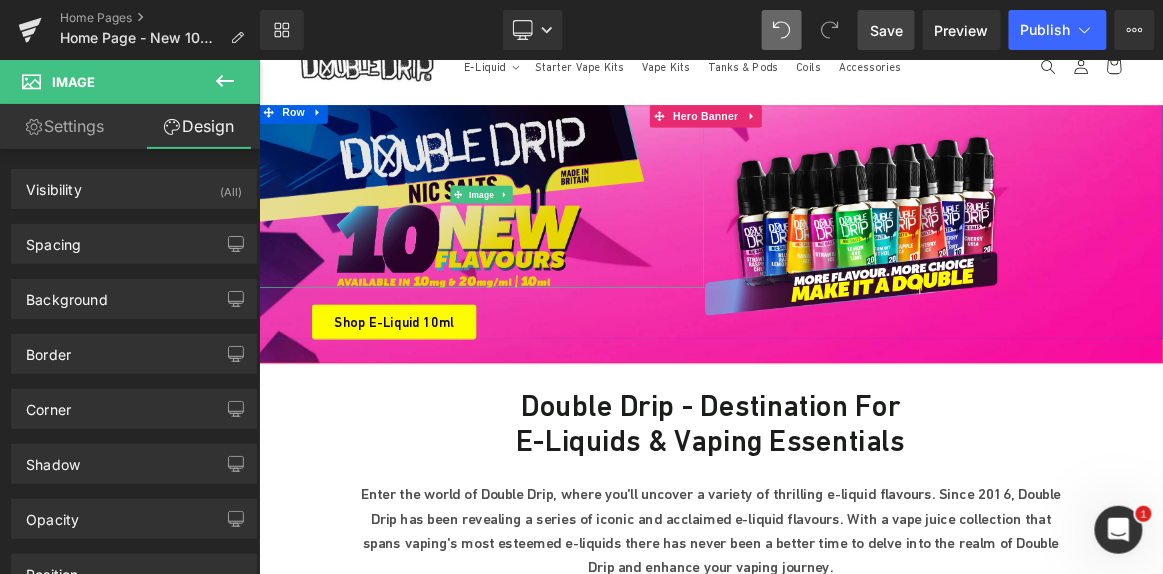 click at bounding box center [556, 240] 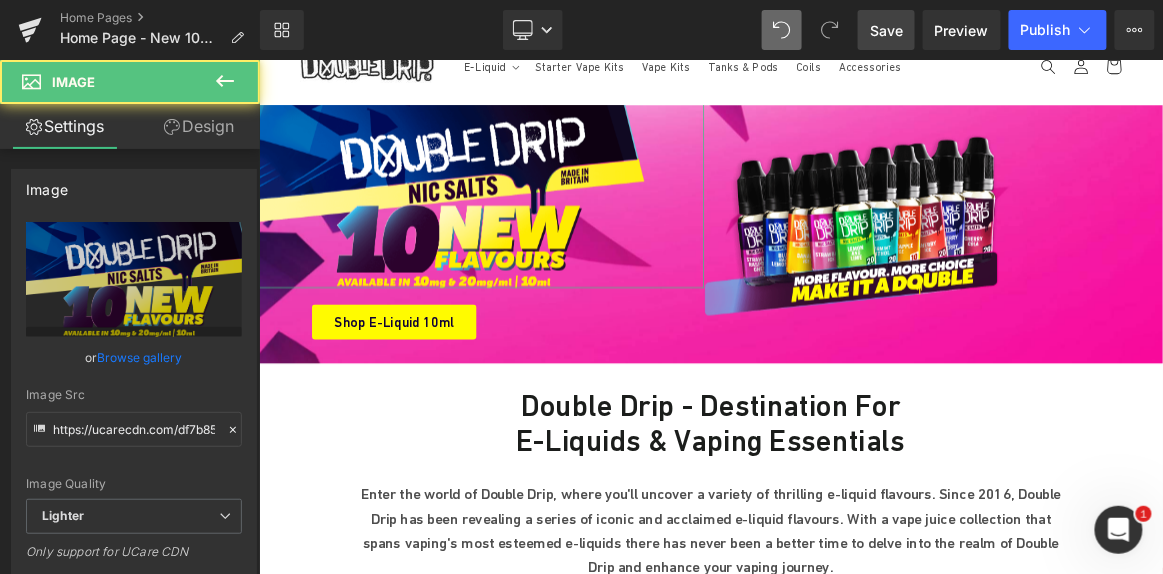 click on "Design" at bounding box center (199, 126) 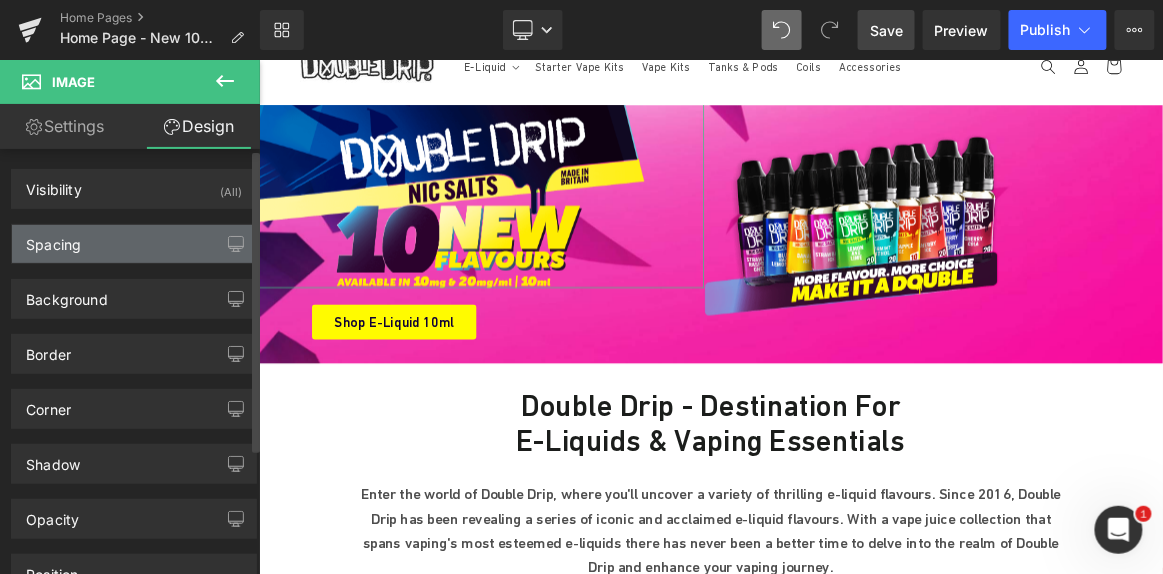 click on "Spacing" at bounding box center [134, 244] 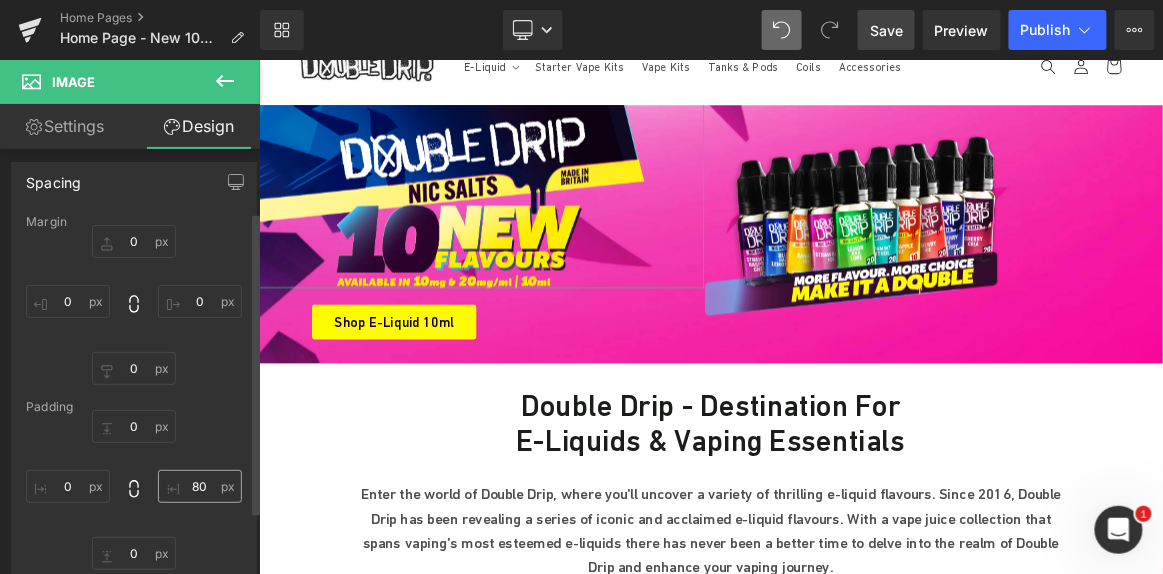 scroll, scrollTop: 90, scrollLeft: 0, axis: vertical 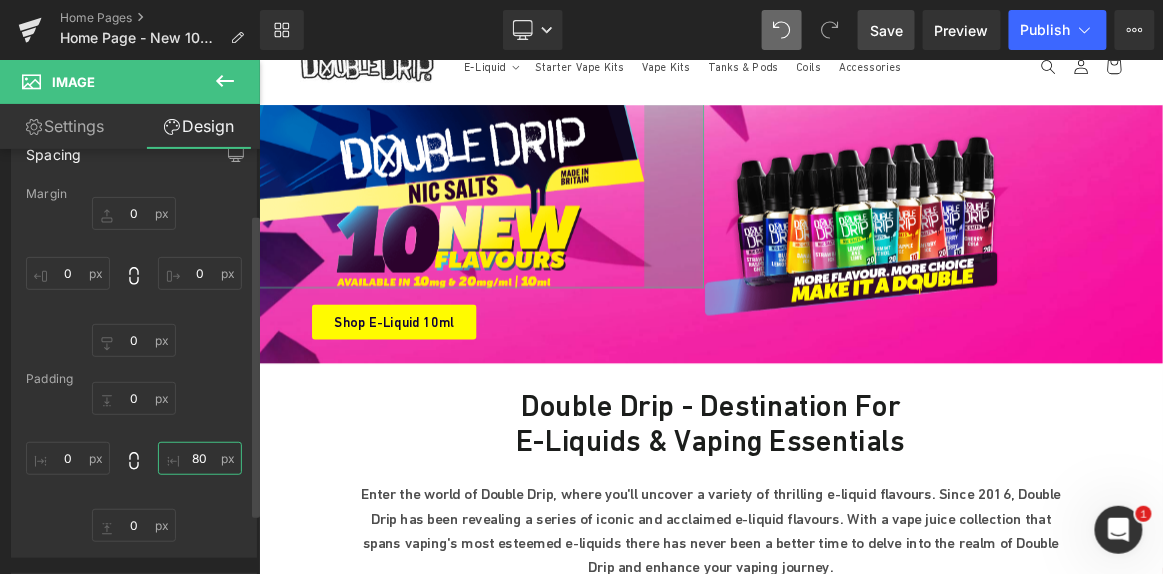 click on "80" at bounding box center [200, 458] 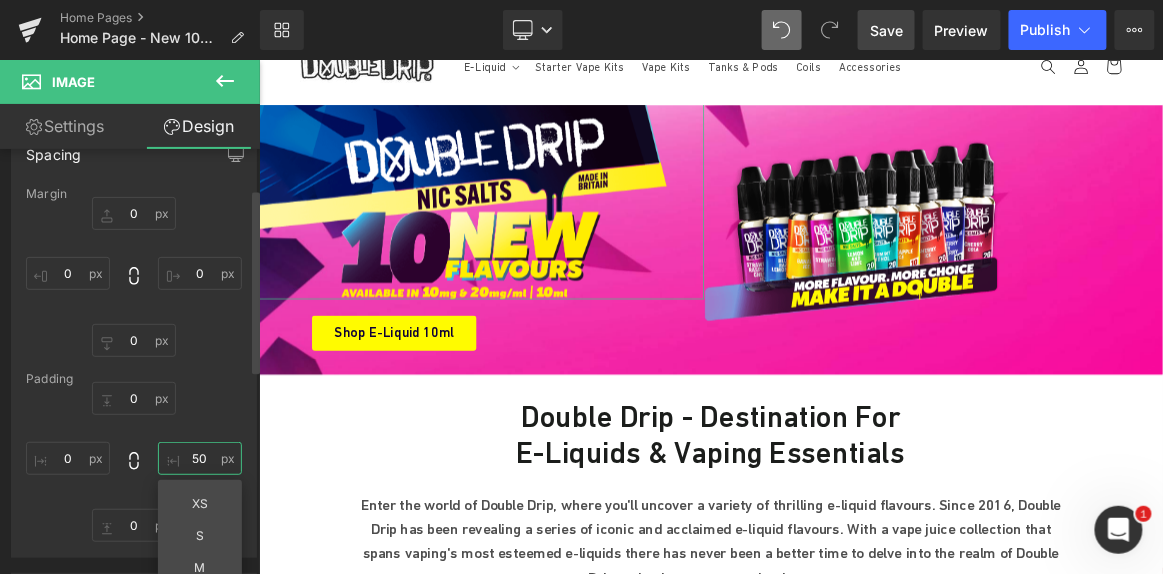 type on "5" 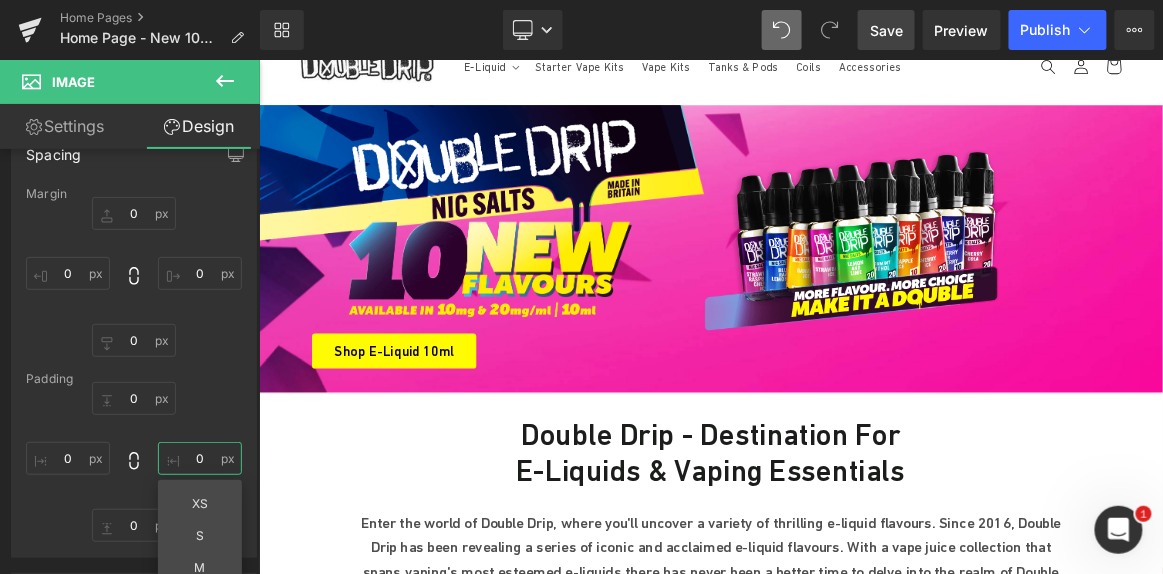 type 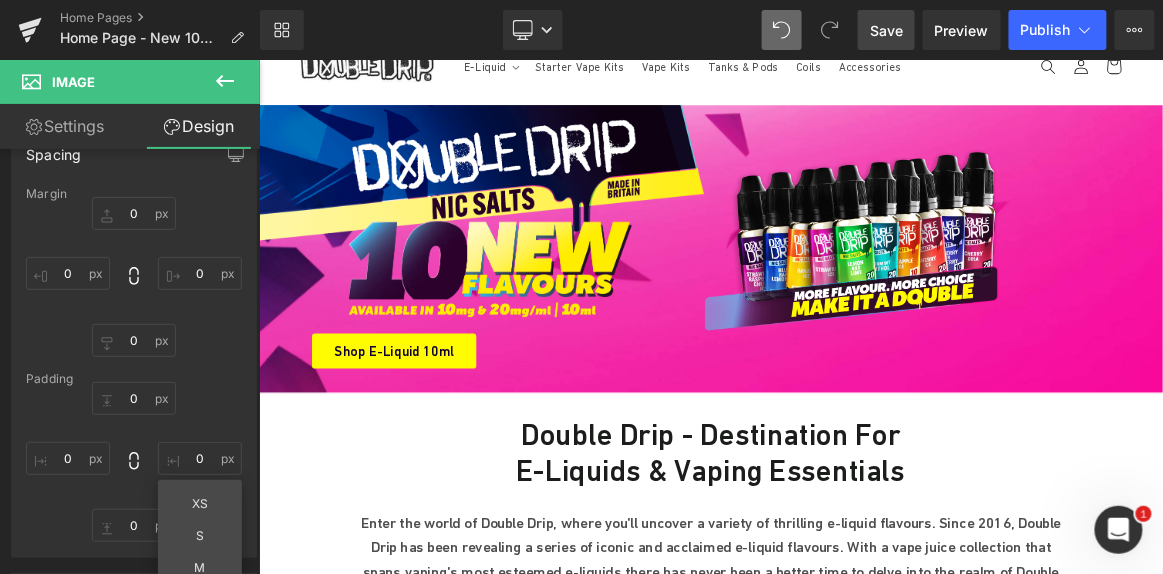 click on "Save" at bounding box center (886, 30) 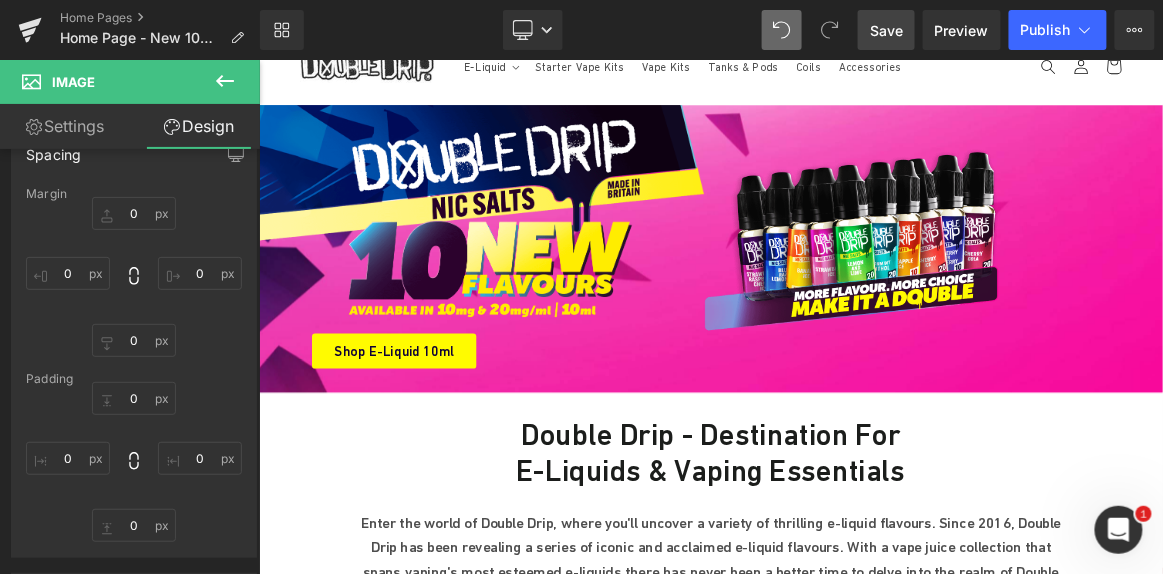 click 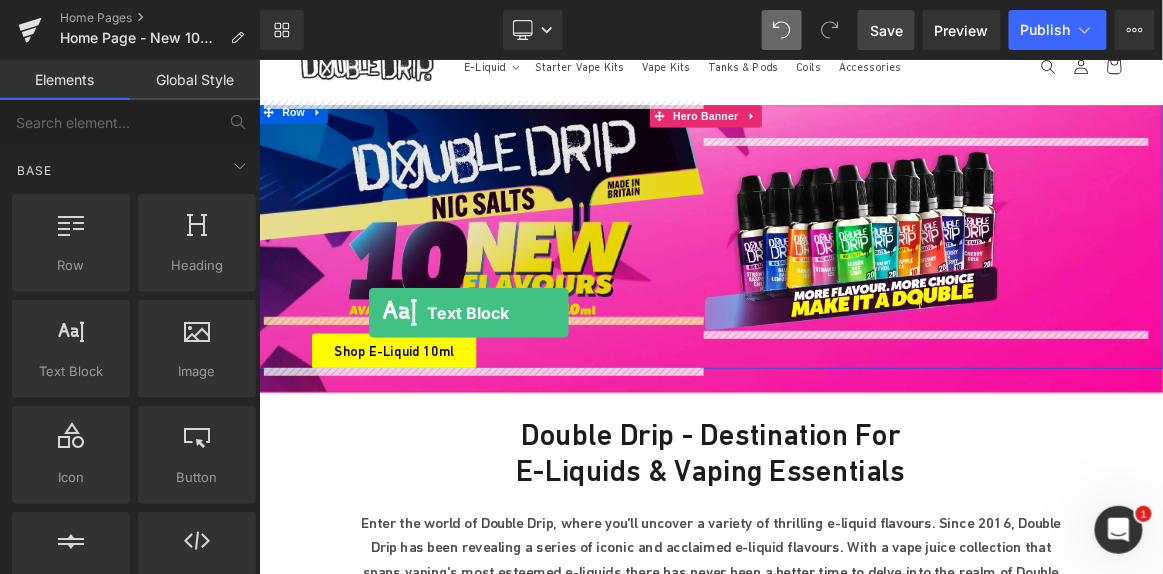 drag, startPoint x: 301, startPoint y: 459, endPoint x: 404, endPoint y: 398, distance: 119.70798 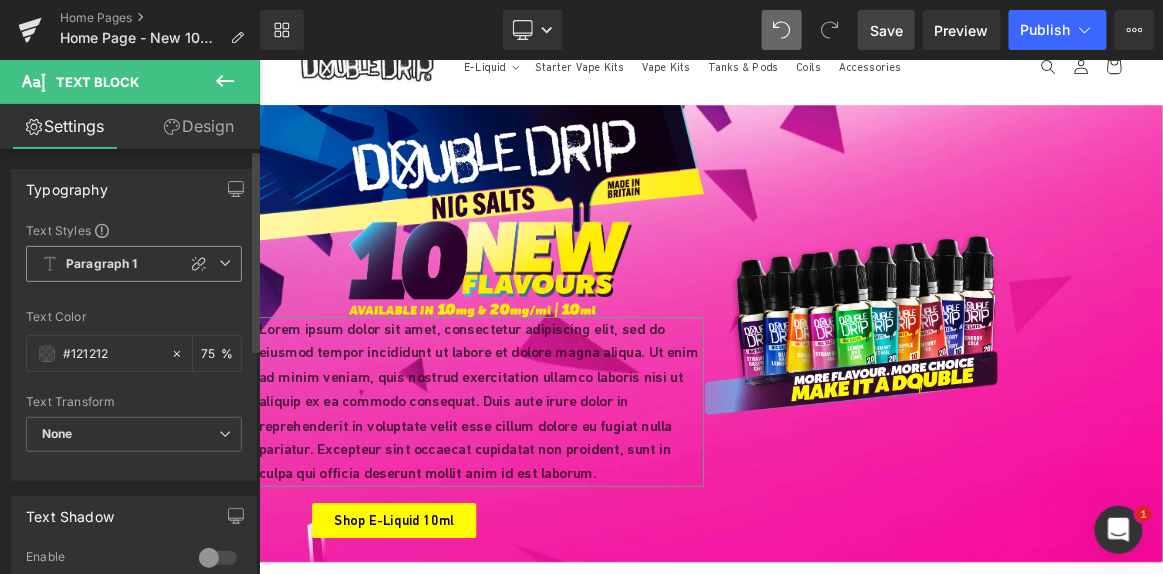 click on "Paragraph 1" at bounding box center [134, 264] 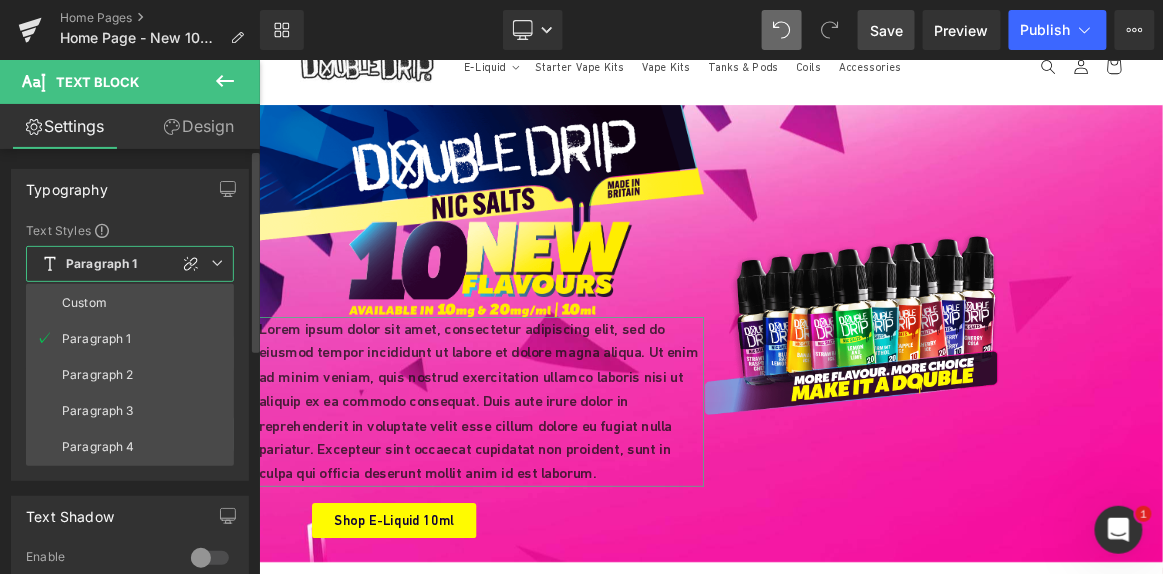 click on "Paragraph 1" at bounding box center (130, 264) 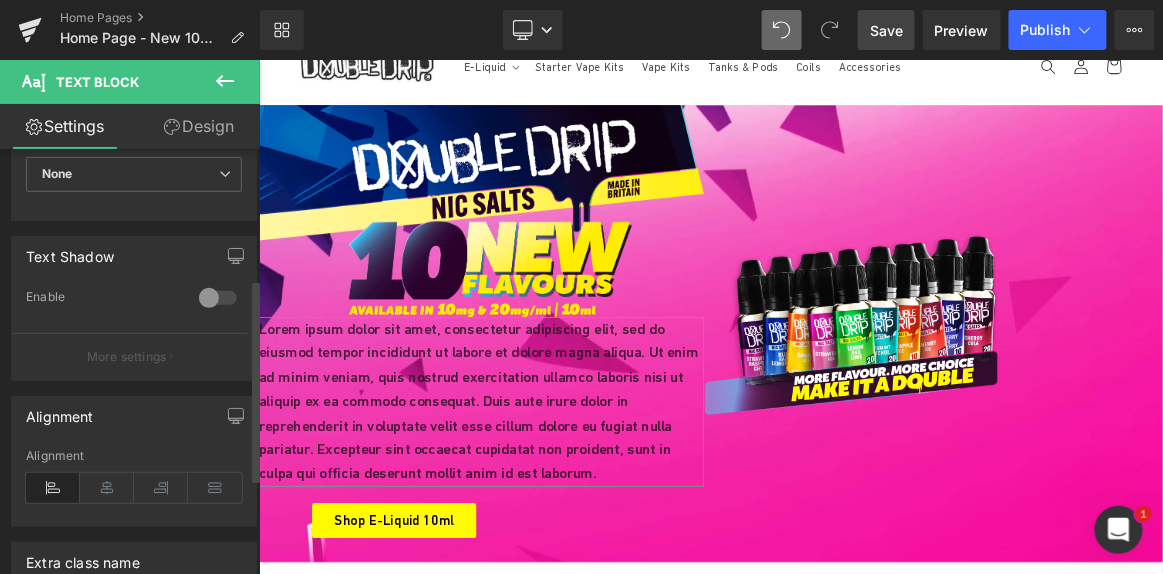 scroll, scrollTop: 272, scrollLeft: 0, axis: vertical 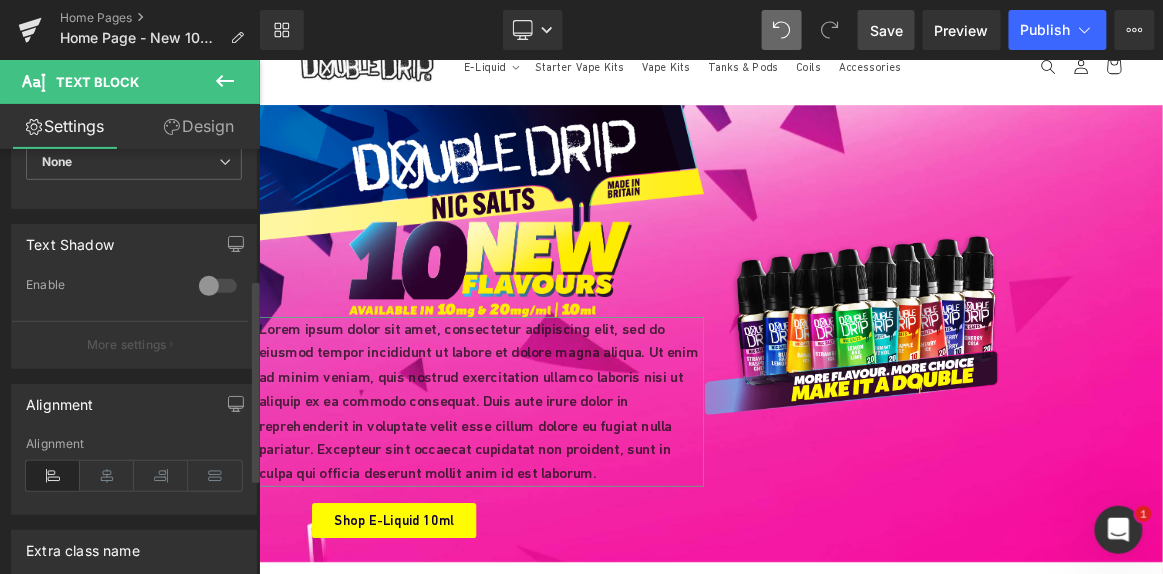 click at bounding box center [218, 286] 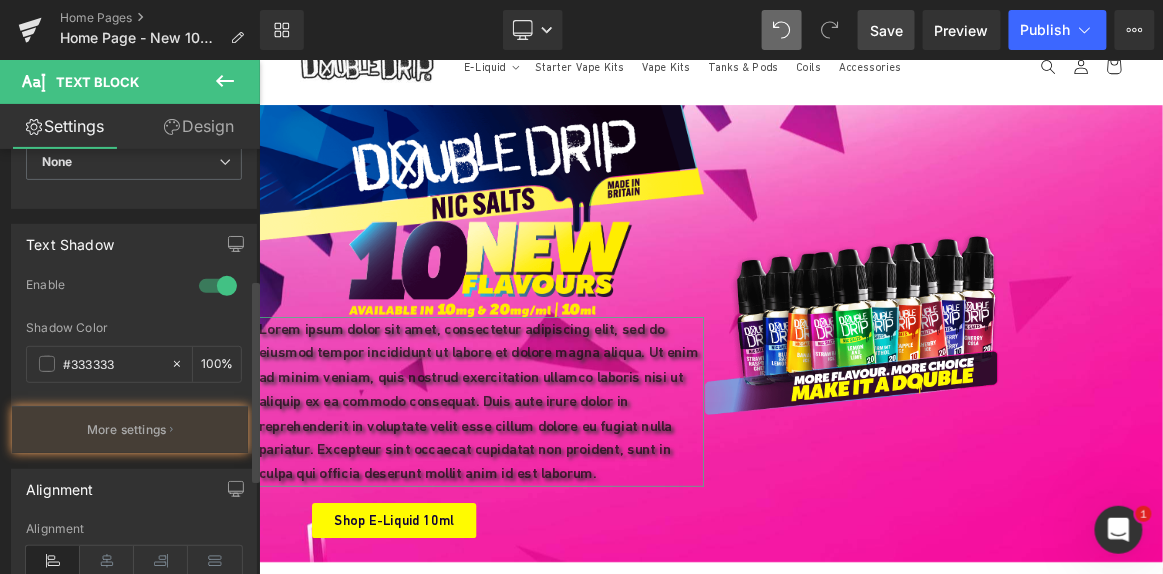 click at bounding box center (218, 286) 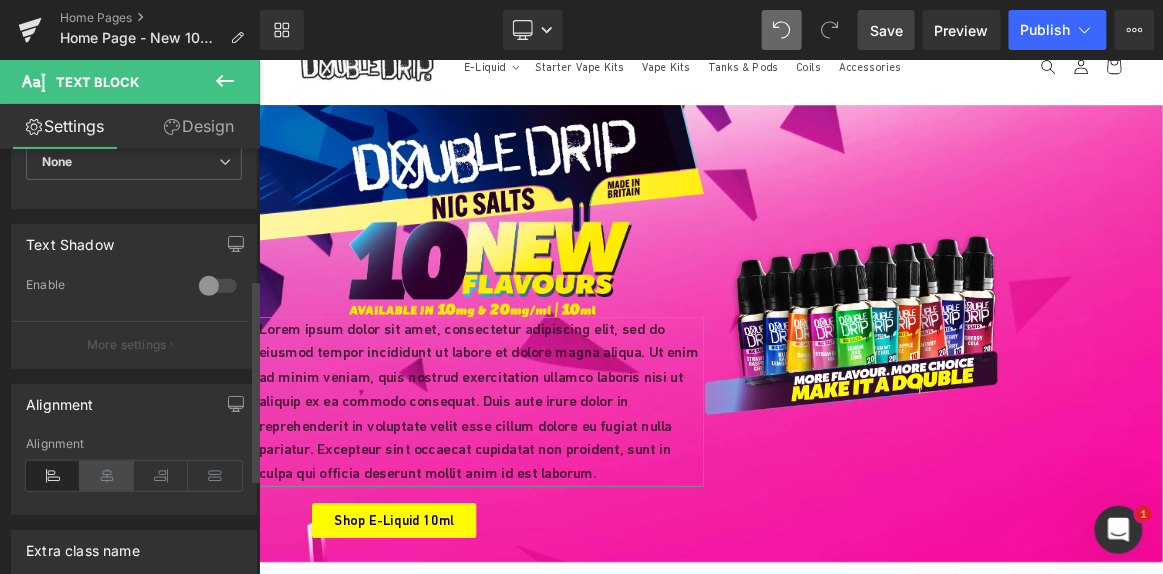 click at bounding box center [107, 476] 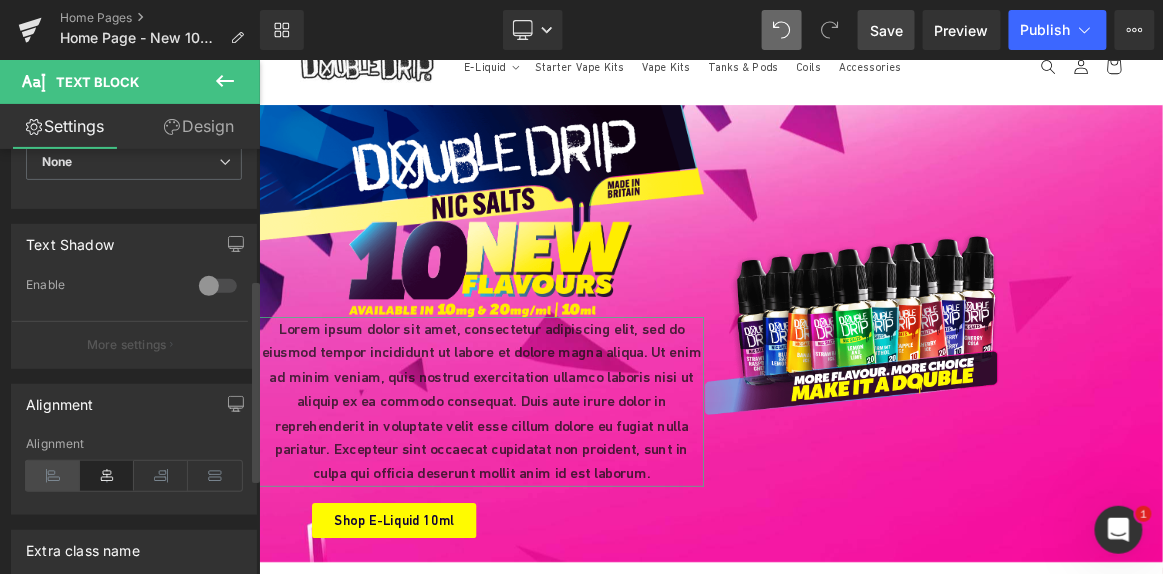 click at bounding box center (53, 476) 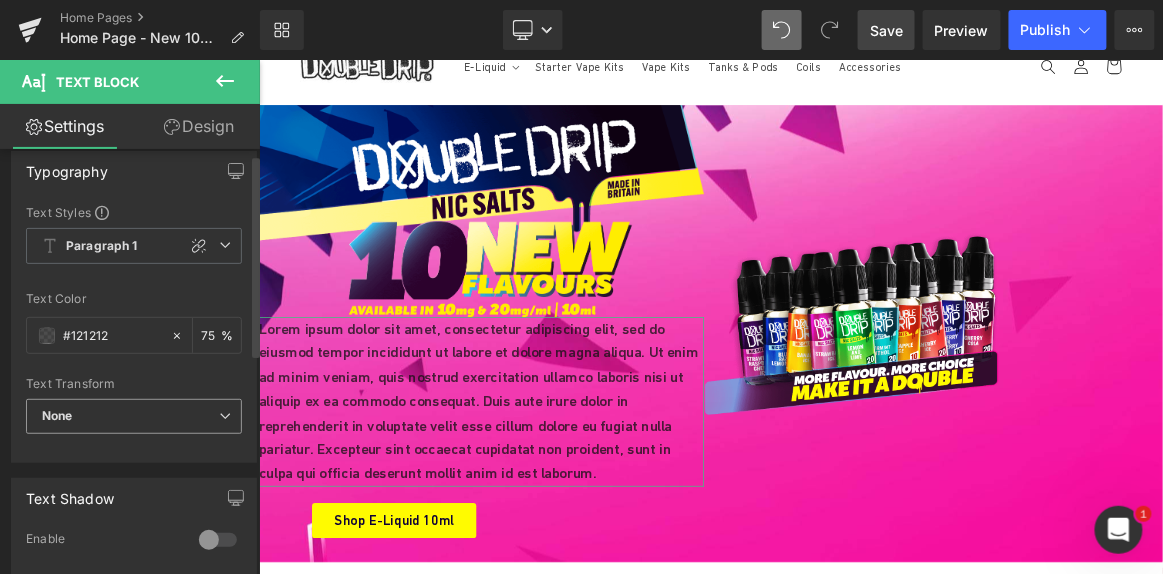 scroll, scrollTop: 0, scrollLeft: 0, axis: both 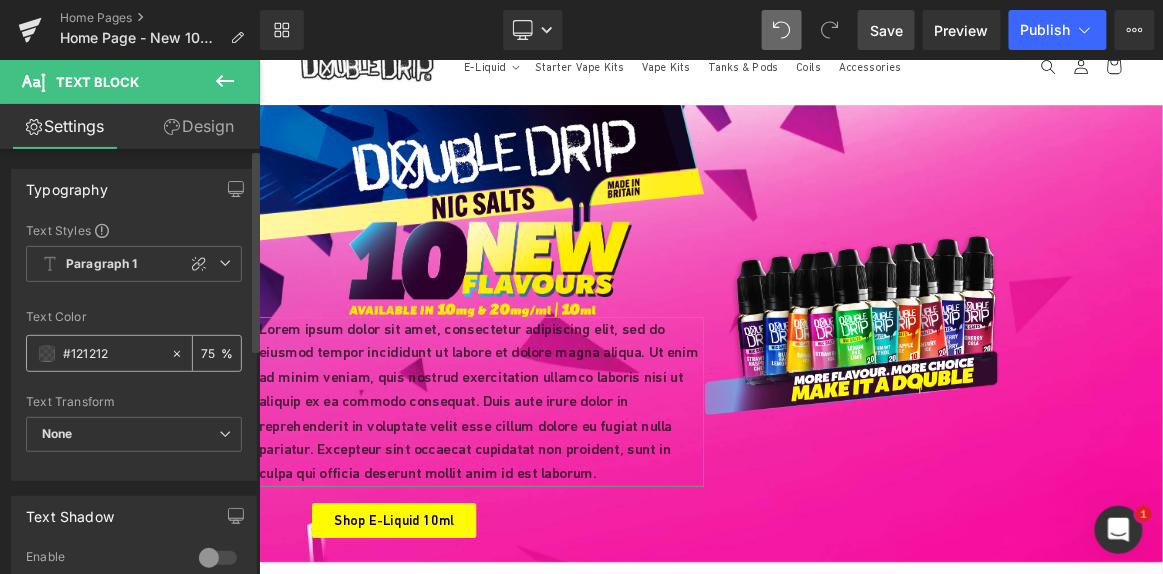 click at bounding box center (47, 354) 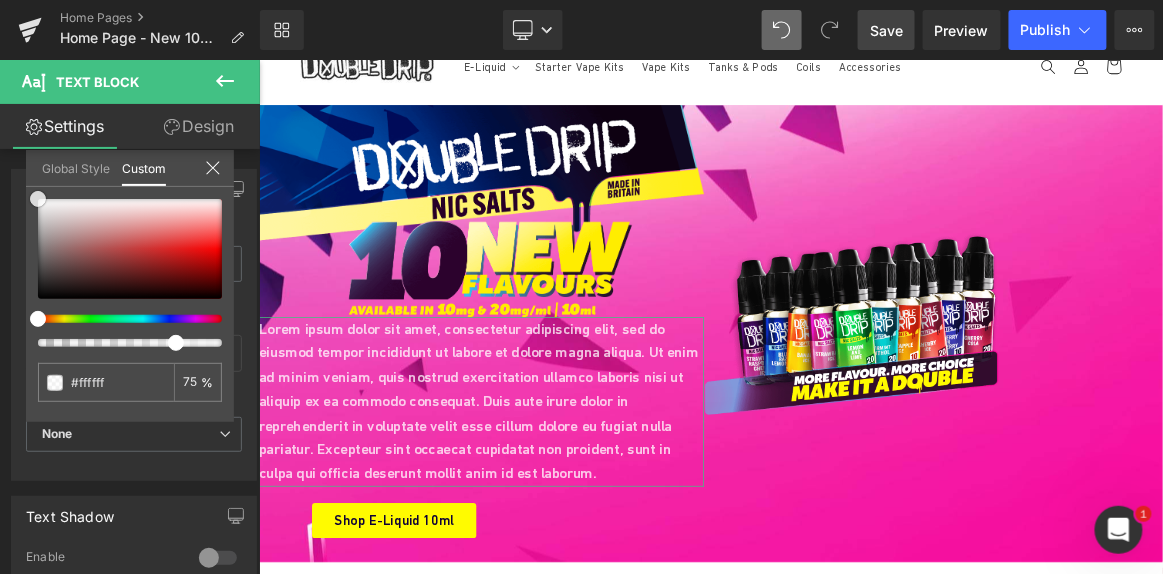drag, startPoint x: 149, startPoint y: 255, endPoint x: 0, endPoint y: 148, distance: 183.43936 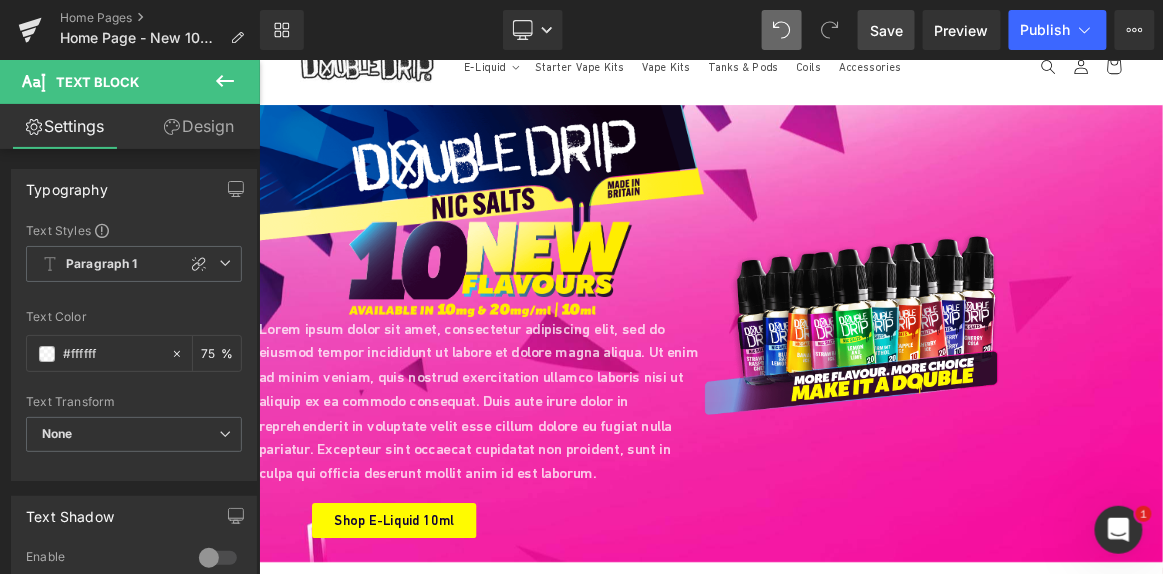 click on "Skip to content
FREE UK Delivery With Orders Over £18
E-Liquid
E-Liquid" at bounding box center (863, 3865) 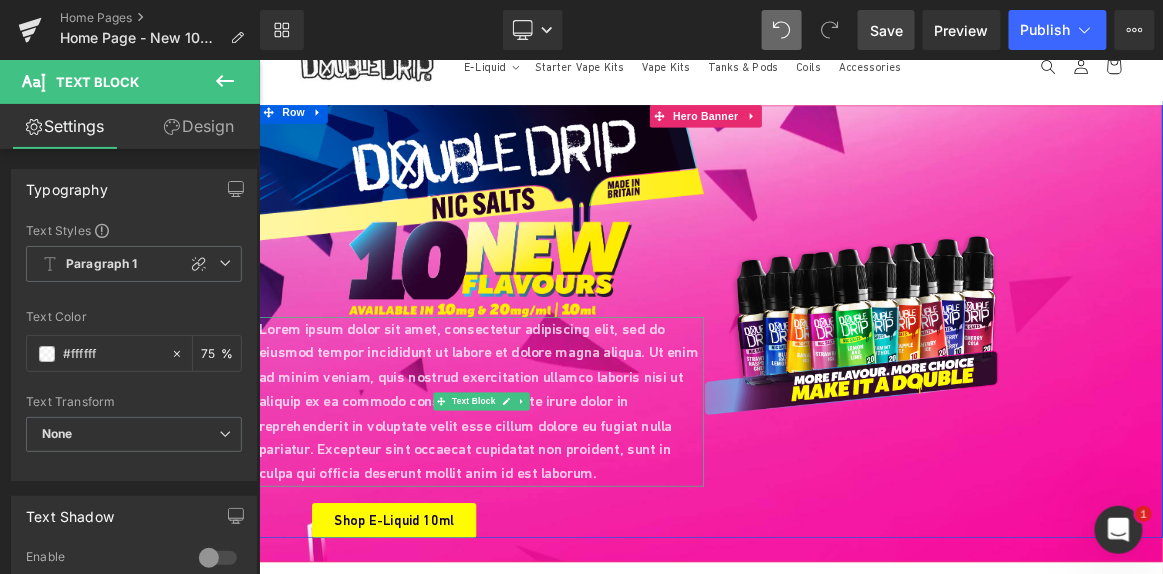 click on "Lorem ipsum dolor sit amet, consectetur adipiscing elit, sed do eiusmod tempor incididunt ut labore et dolore magna aliqua. Ut enim ad minim veniam, quis nostrud exercitation ullamco laboris nisi ut aliquip ex ea commodo consequat. Duis aute irure dolor in reprehenderit in voluptate velit esse cillum dolore eu fugiat nulla pariatur. Excepteur sint occaecat cupidatat non proident, sunt in culpa qui officia deserunt mollit anim id est laborum." at bounding box center (556, 517) 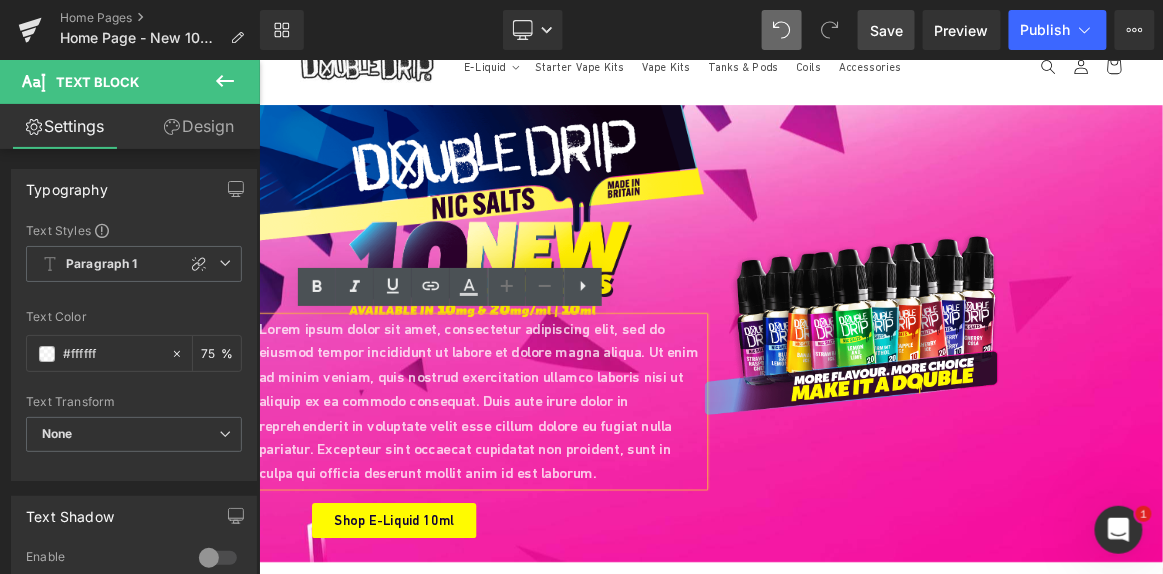 click on "Lorem ipsum dolor sit amet, consectetur adipiscing elit, sed do eiusmod tempor incididunt ut labore et dolore magna aliqua. Ut enim ad minim veniam, quis nostrud exercitation ullamco laboris nisi ut aliquip ex ea commodo consequat. Duis aute irure dolor in reprehenderit in voluptate velit esse cillum dolore eu fugiat nulla pariatur. Excepteur sint occaecat cupidatat non proident, sunt in culpa qui officia deserunt mollit anim id est laborum." at bounding box center (556, 517) 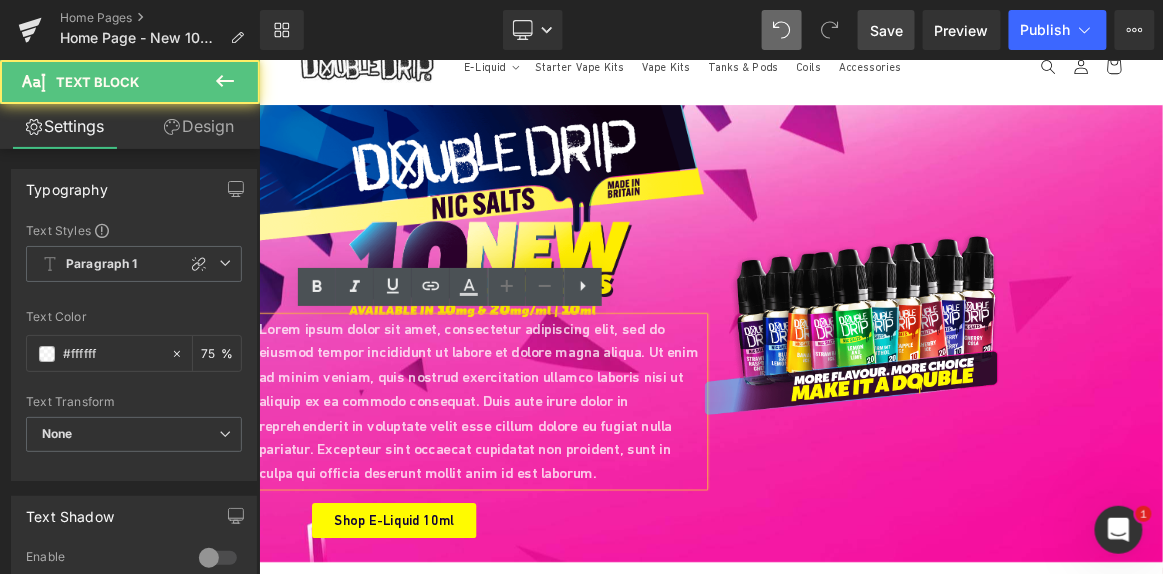 click on "Lorem ipsum dolor sit amet, consectetur adipiscing elit, sed do eiusmod tempor incididunt ut labore et dolore magna aliqua. Ut enim ad minim veniam, quis nostrud exercitation ullamco laboris nisi ut aliquip ex ea commodo consequat. Duis aute irure dolor in reprehenderit in voluptate velit esse cillum dolore eu fugiat nulla pariatur. Excepteur sint occaecat cupidatat non proident, sunt in culpa qui officia deserunt mollit anim id est laborum." at bounding box center (556, 517) 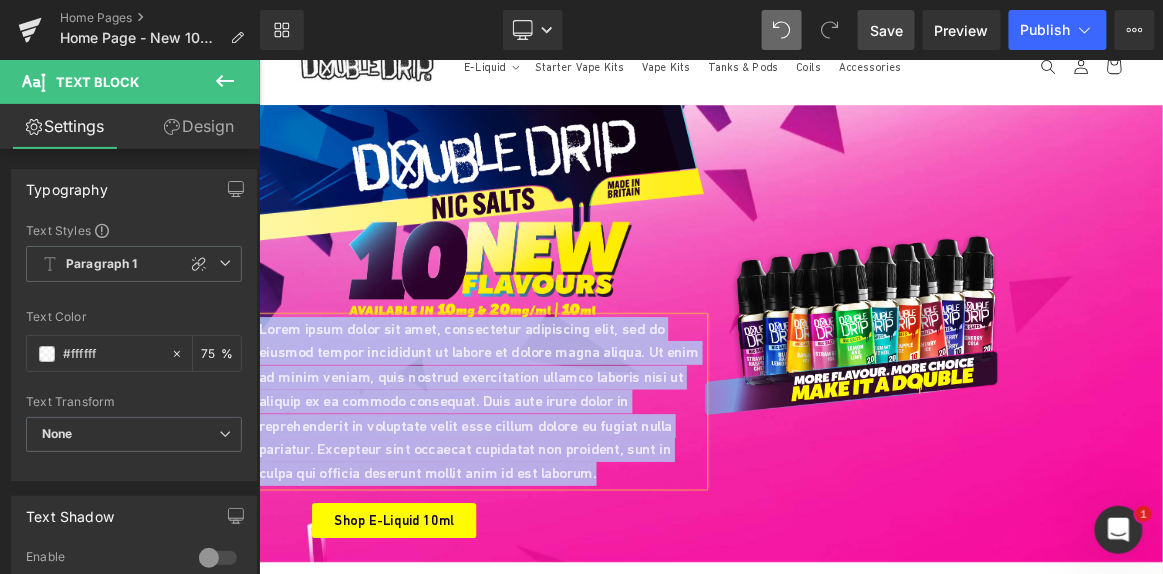 type 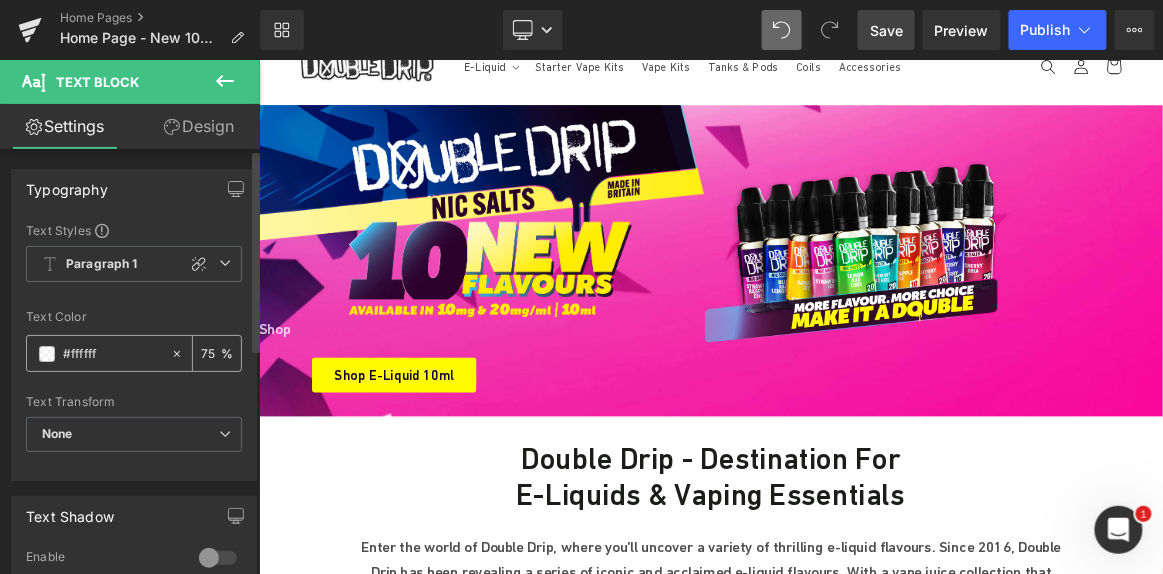 click on "75" at bounding box center (211, 353) 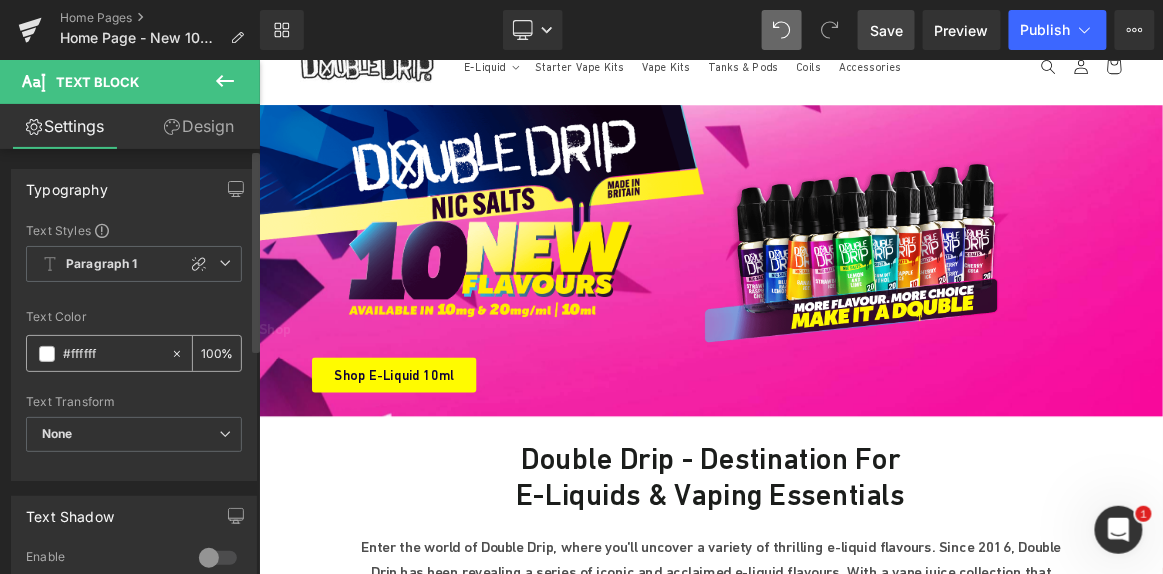 scroll, scrollTop: 0, scrollLeft: 0, axis: both 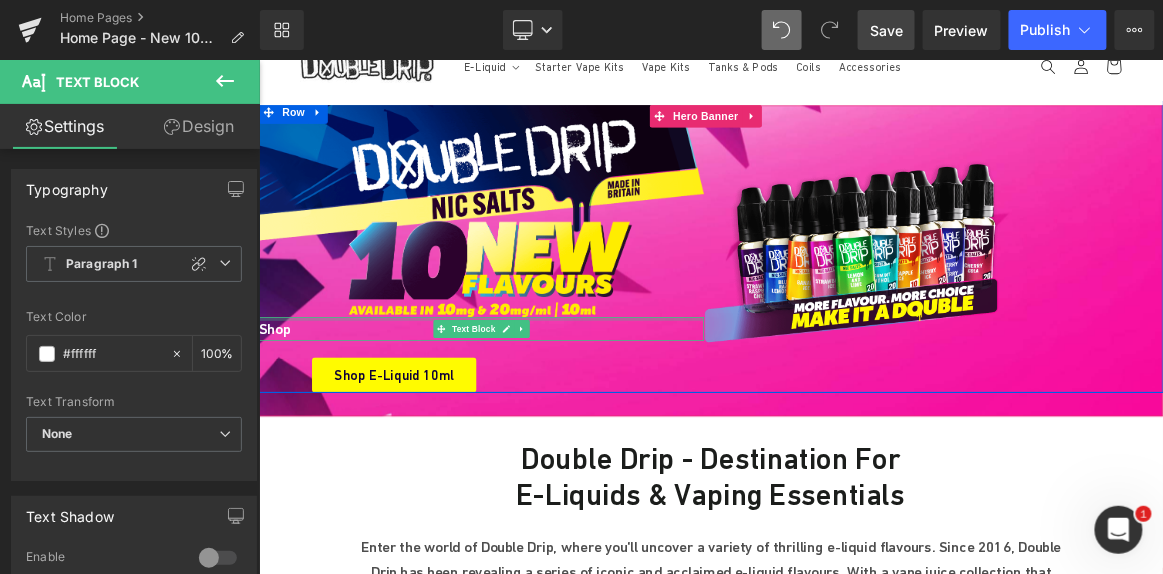 type on "100" 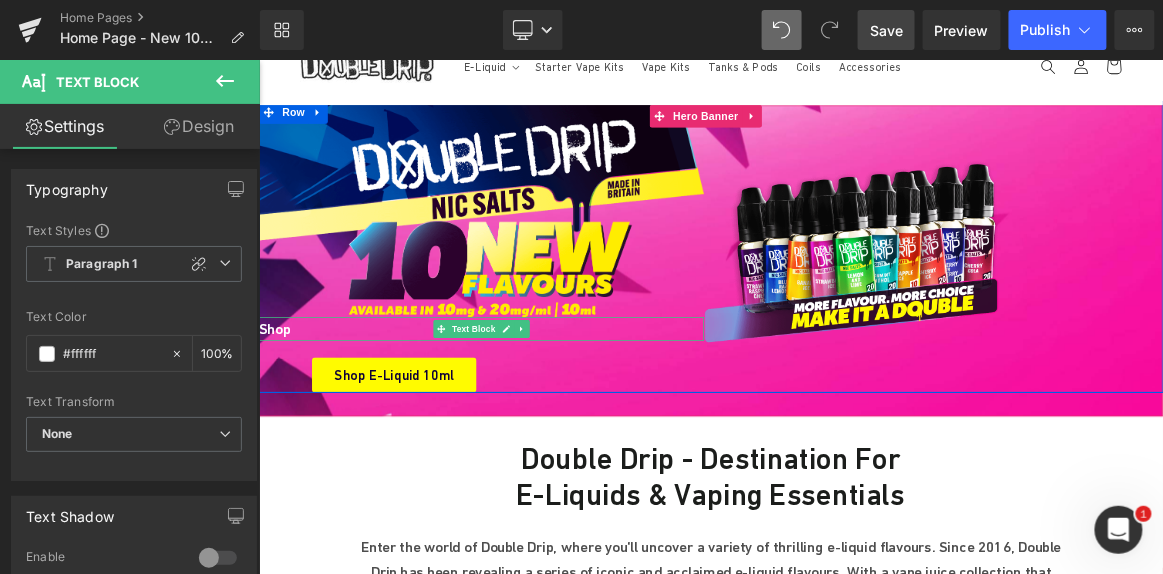 scroll, scrollTop: 0, scrollLeft: 0, axis: both 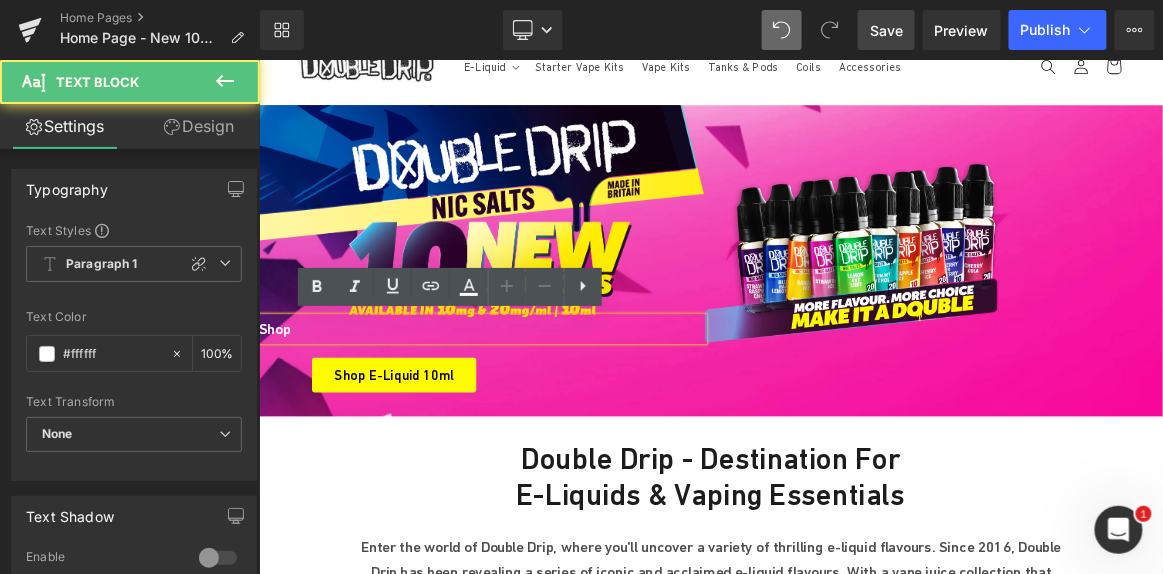 click on "Shop" at bounding box center [556, 420] 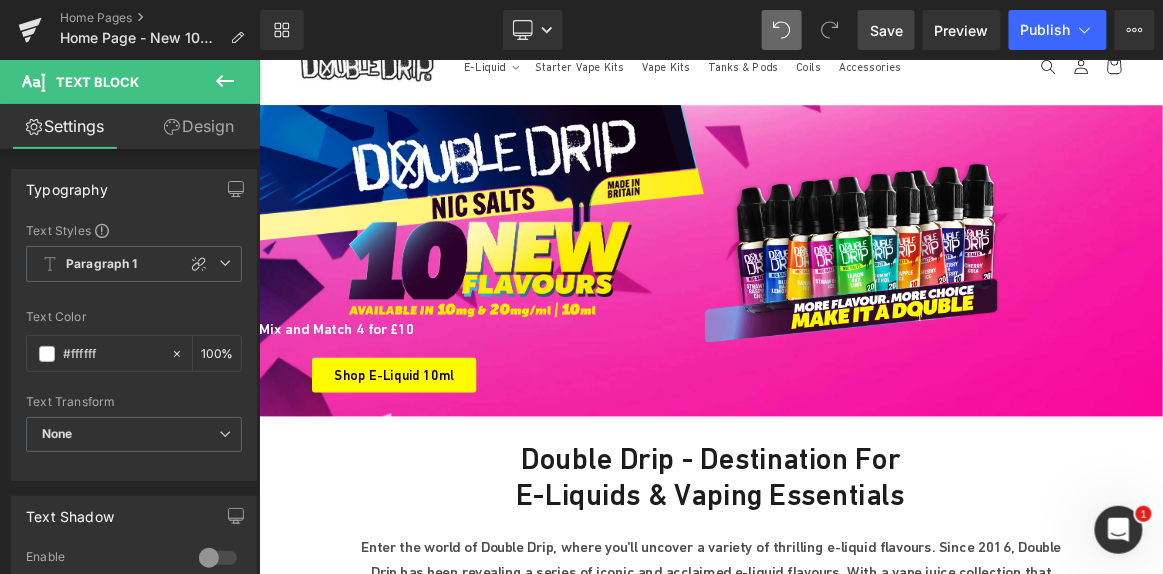 click on "Design" at bounding box center (199, 126) 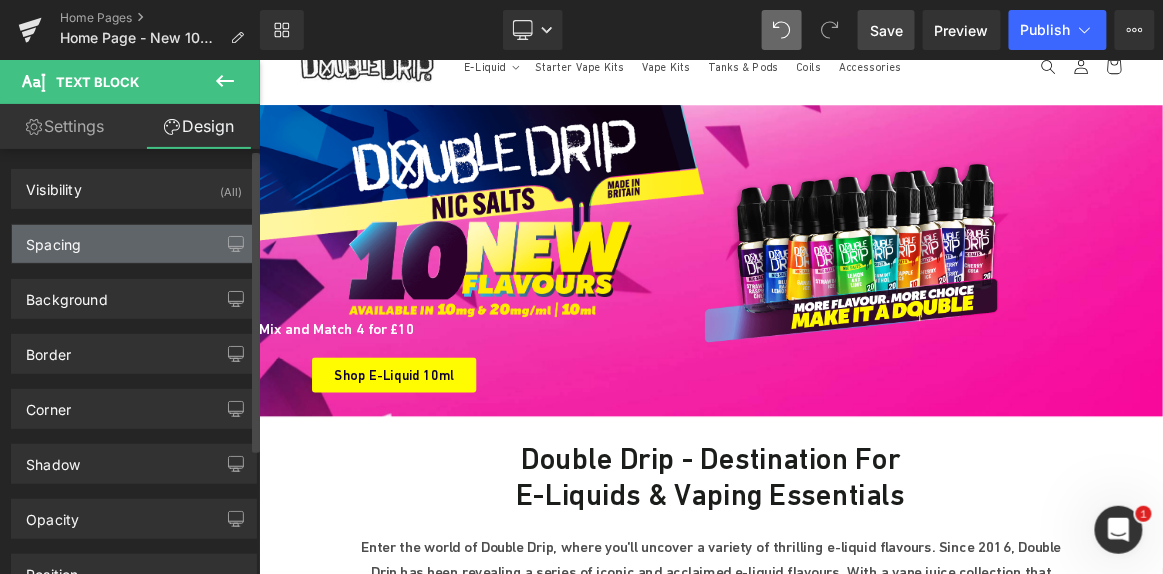 click on "Spacing" at bounding box center (134, 244) 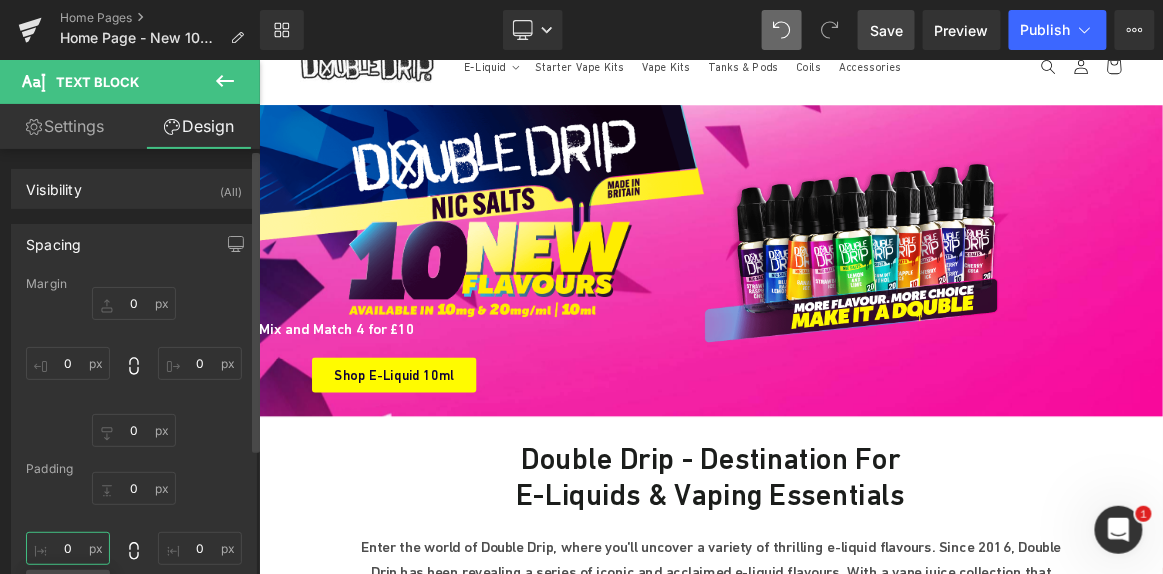 click at bounding box center (68, 548) 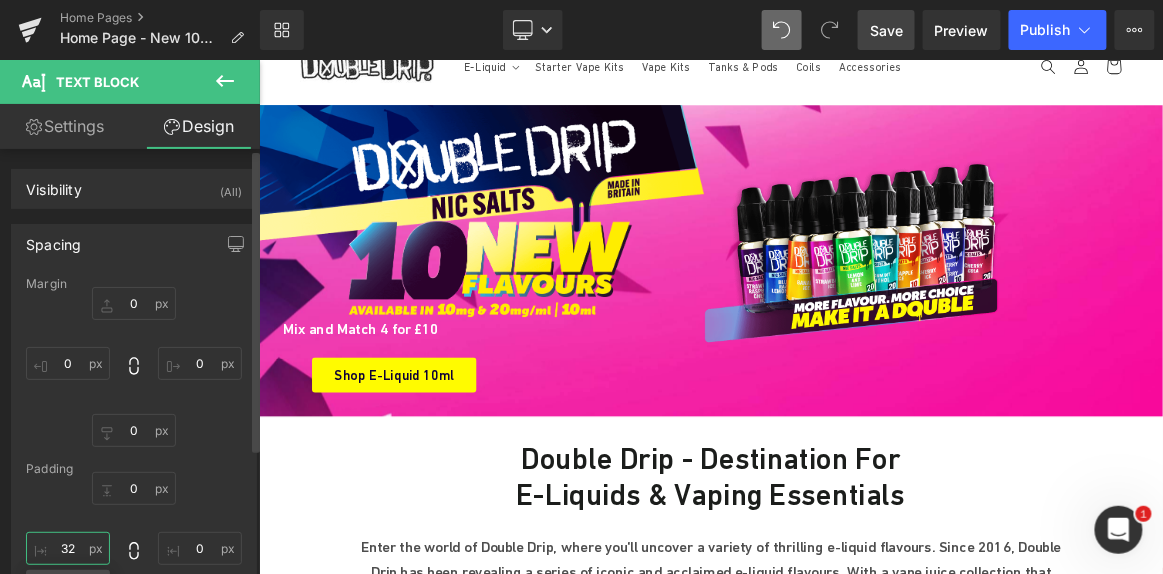 type on "3" 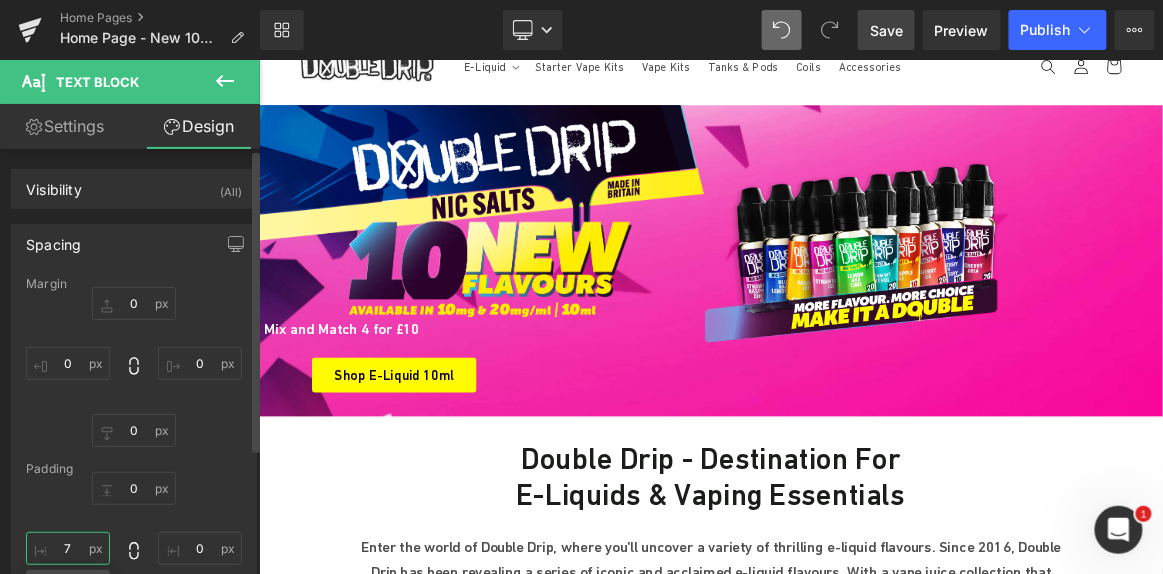 type on "72" 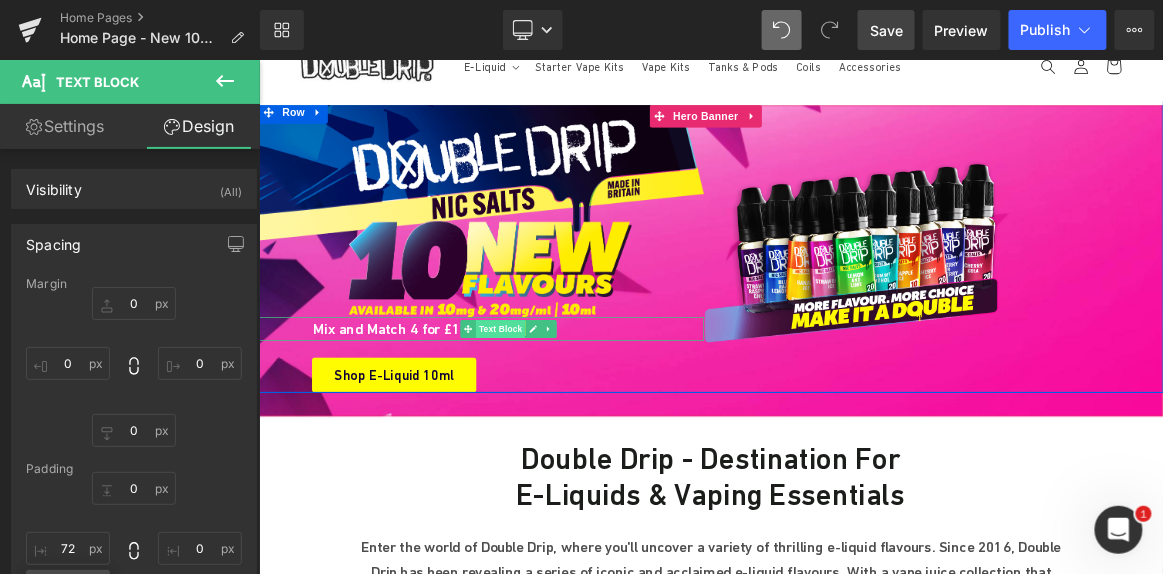 click on "Text Block" at bounding box center [582, 420] 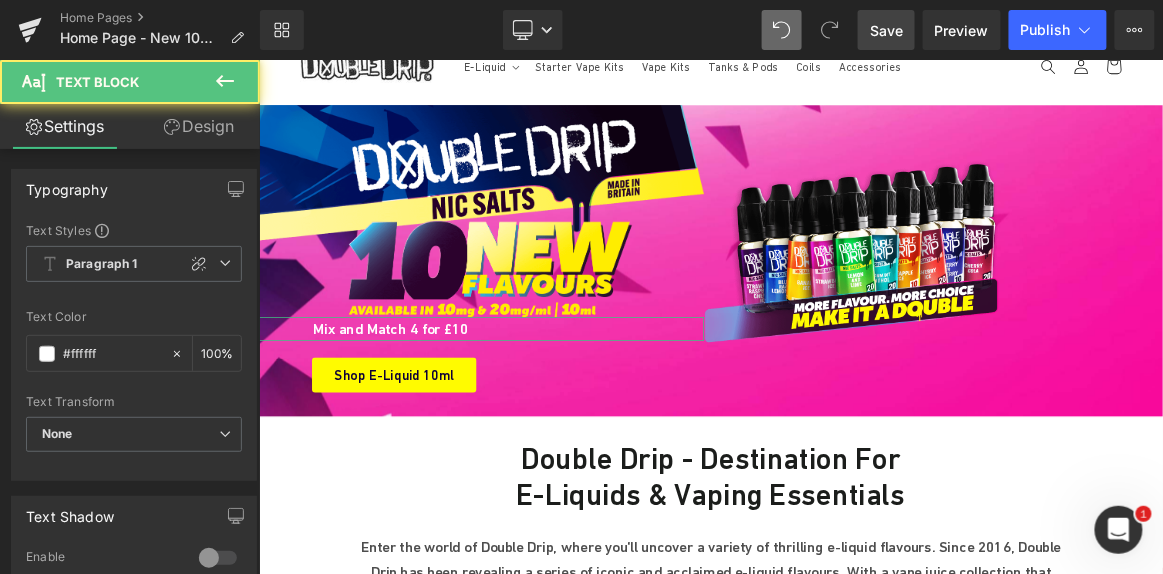 click on "Design" at bounding box center [199, 126] 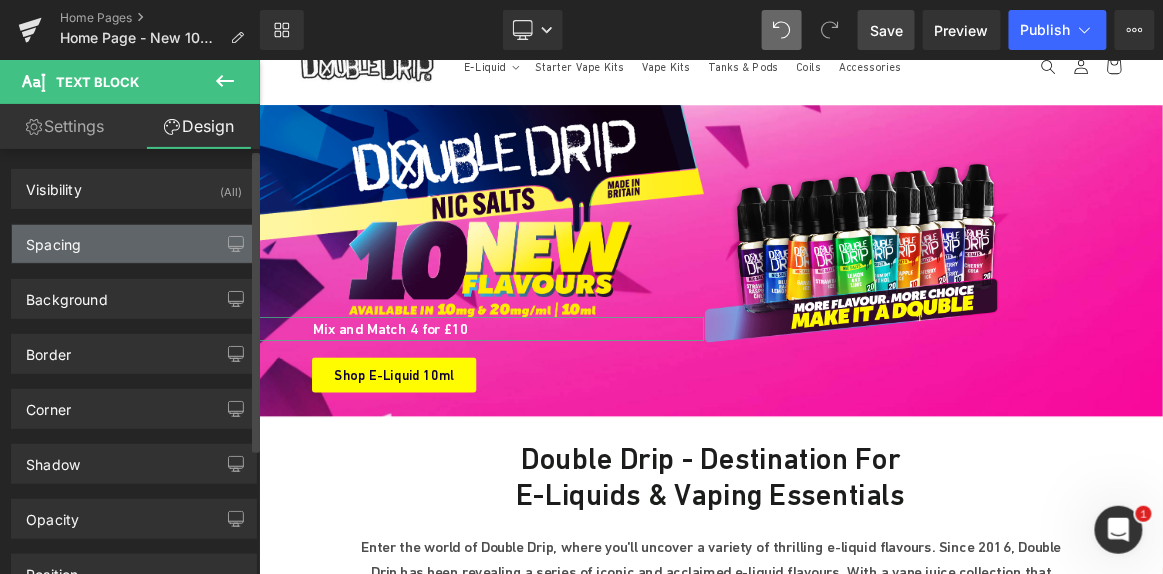 click on "Spacing" at bounding box center (134, 244) 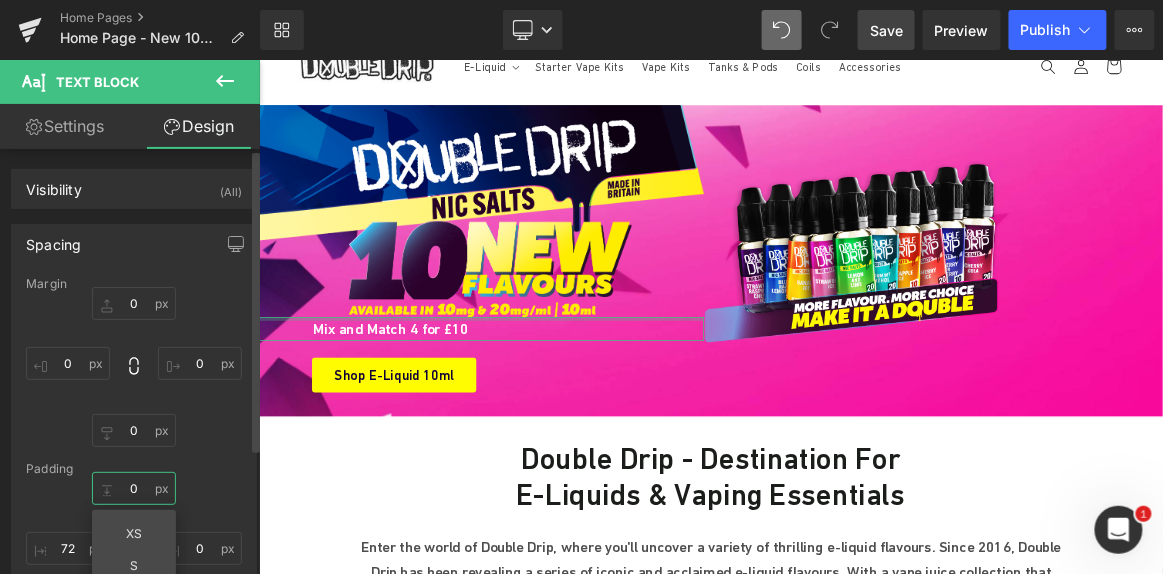 click at bounding box center (134, 488) 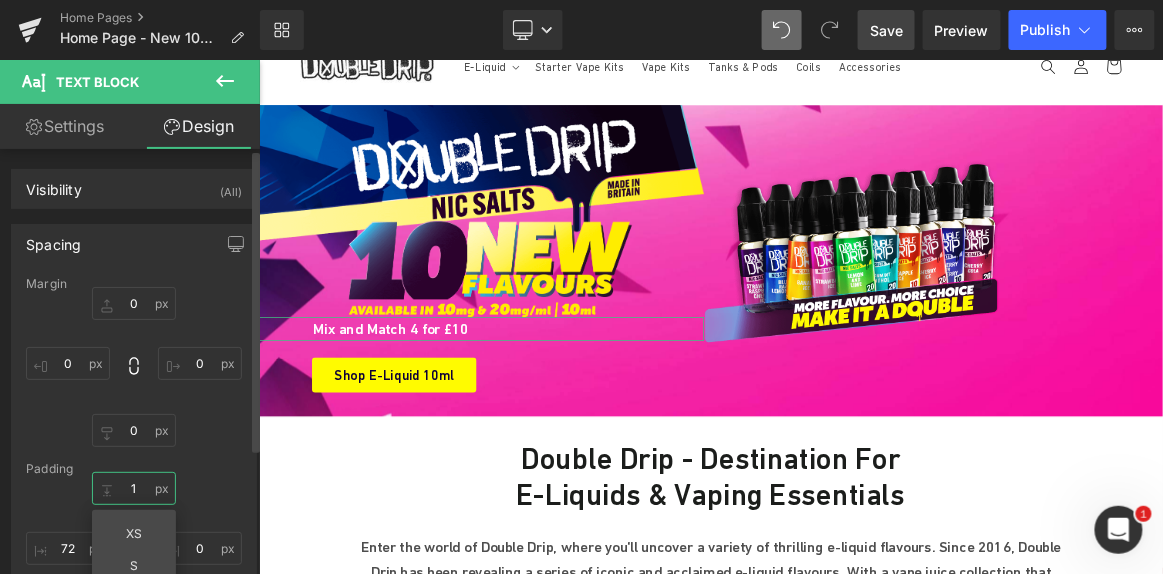 type on "12" 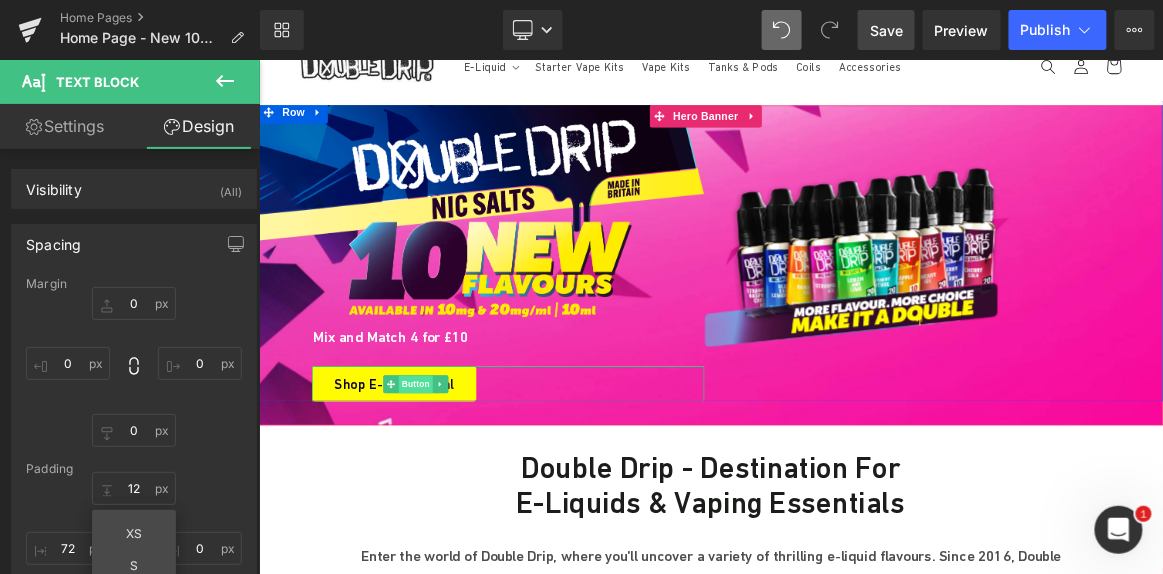 click on "Button" at bounding box center (468, 494) 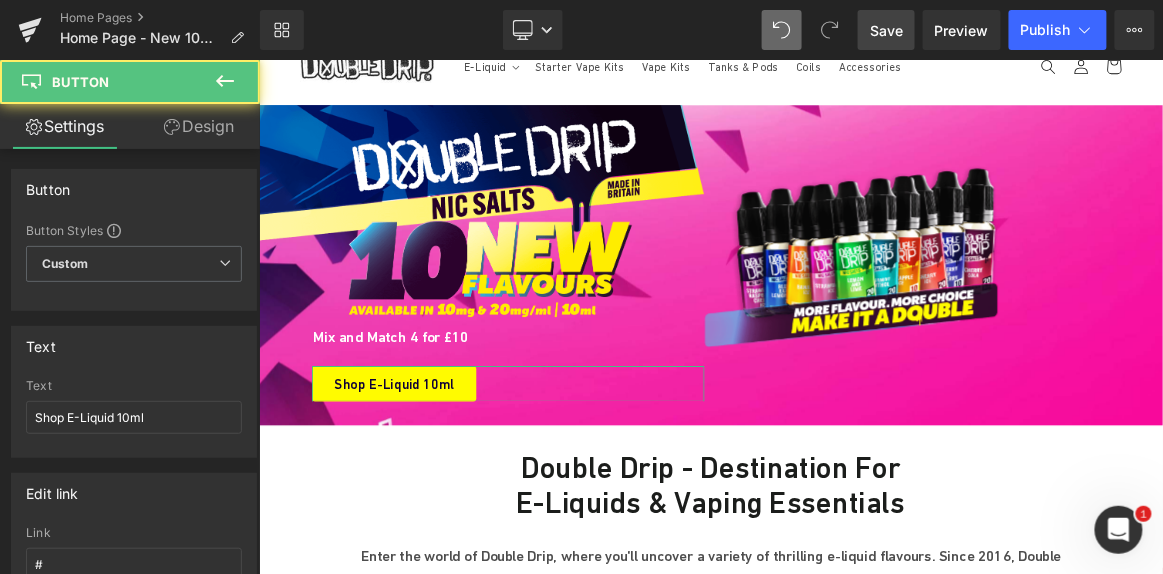 click on "Design" at bounding box center [199, 126] 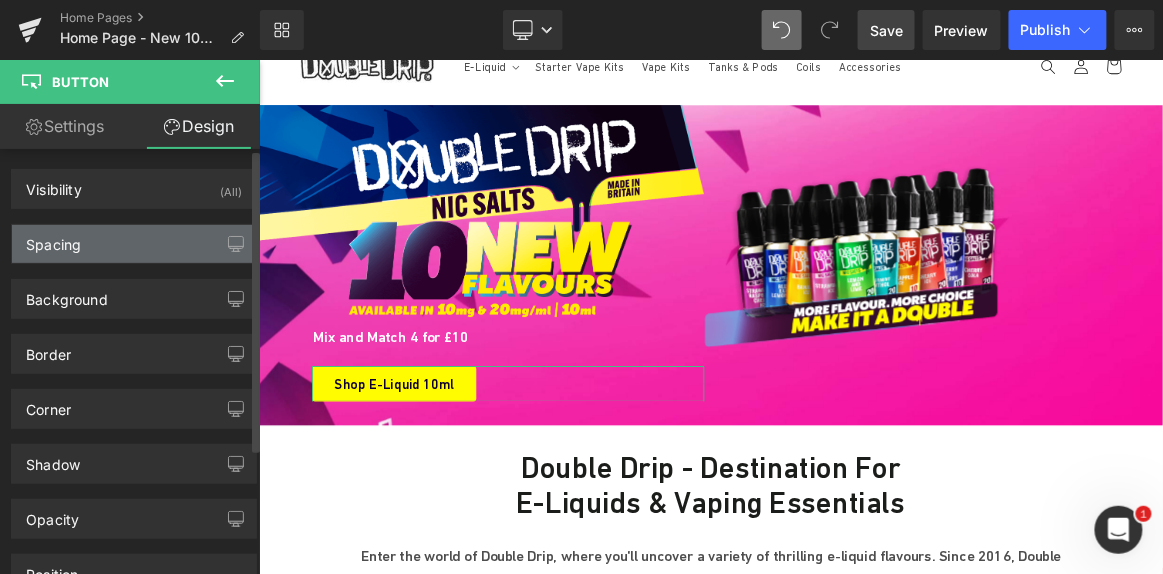 click on "Spacing" at bounding box center (134, 244) 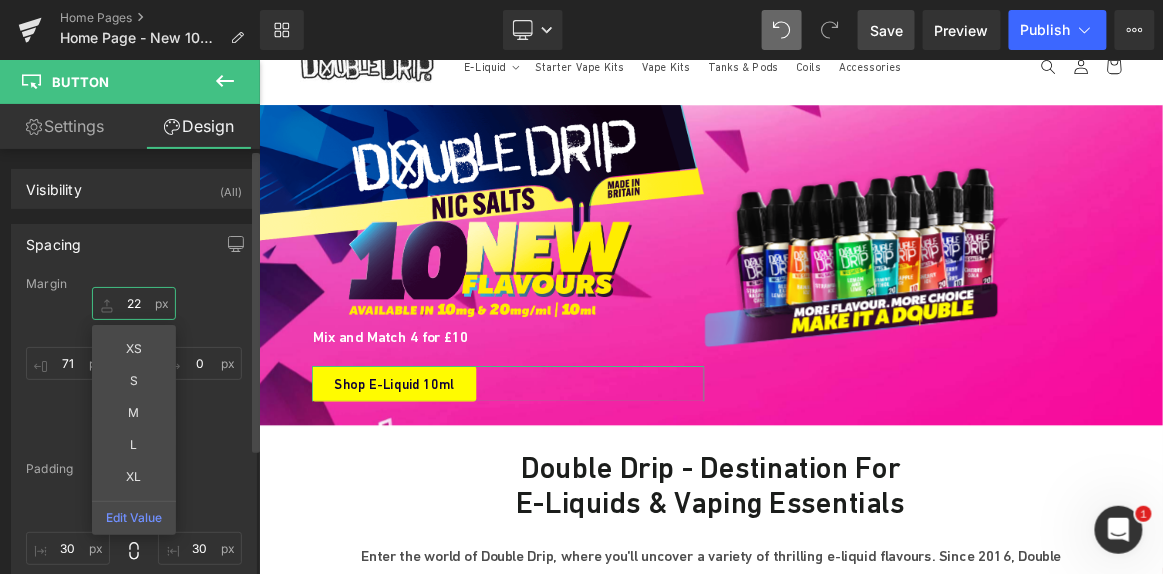 click on "22" at bounding box center (134, 303) 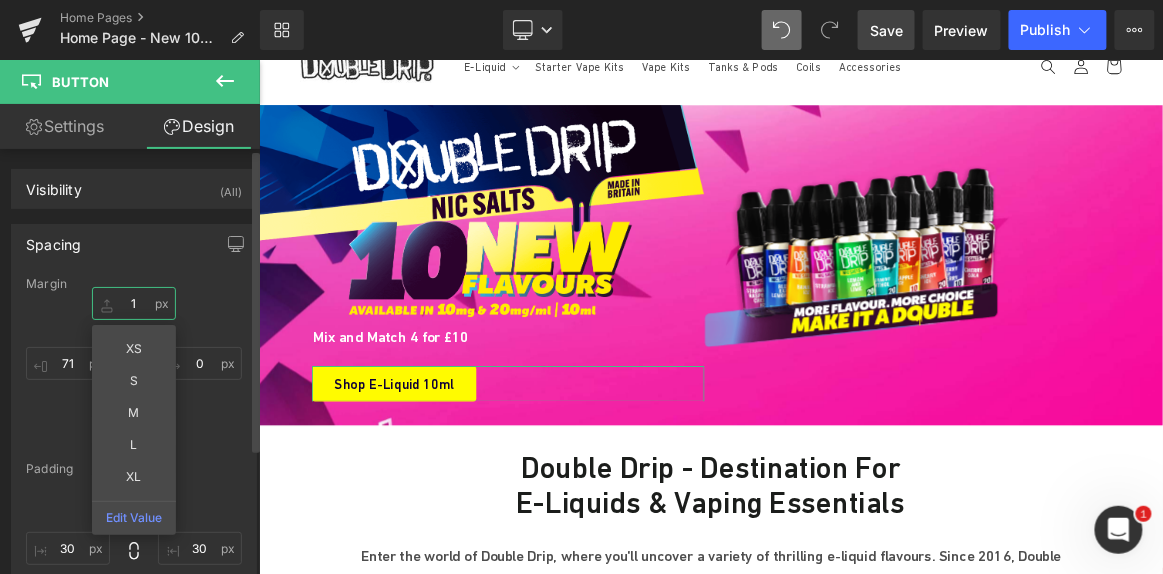 type on "12" 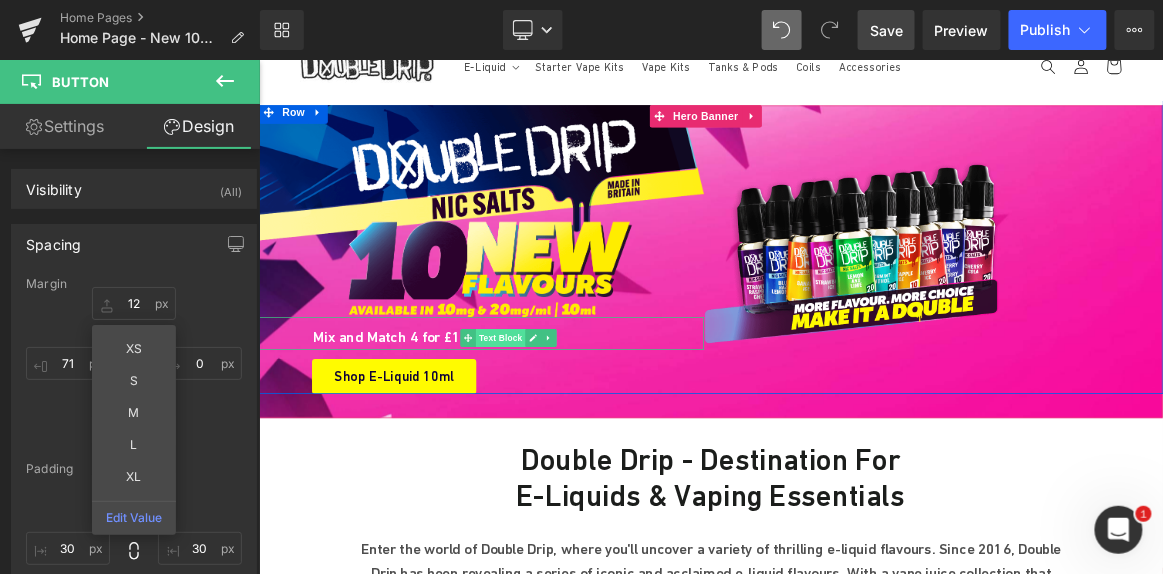 click on "Text Block" at bounding box center [582, 432] 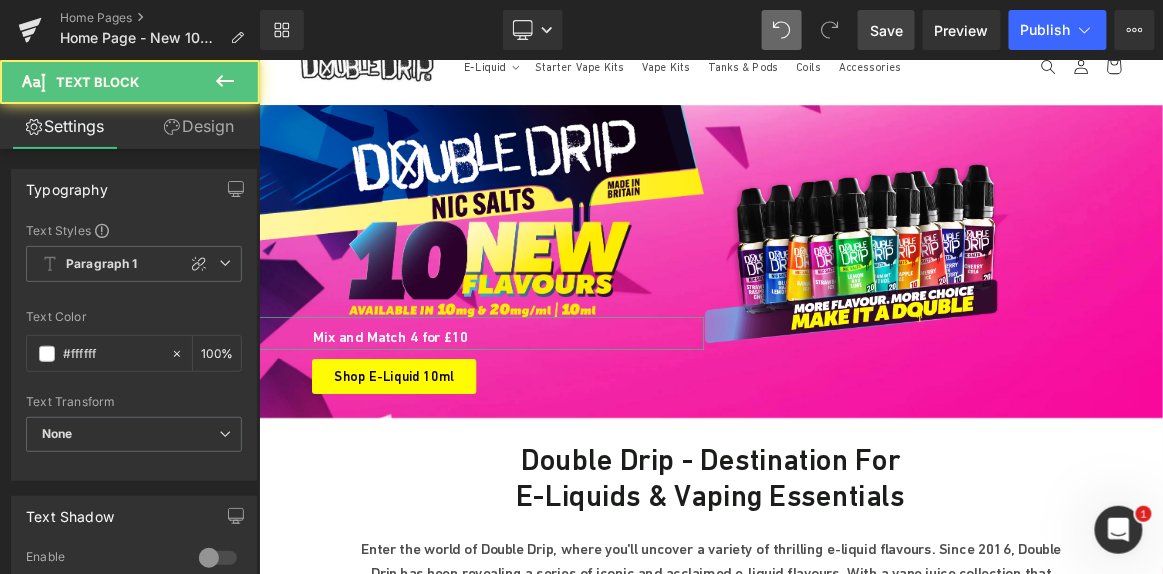 click on "Design" at bounding box center [199, 126] 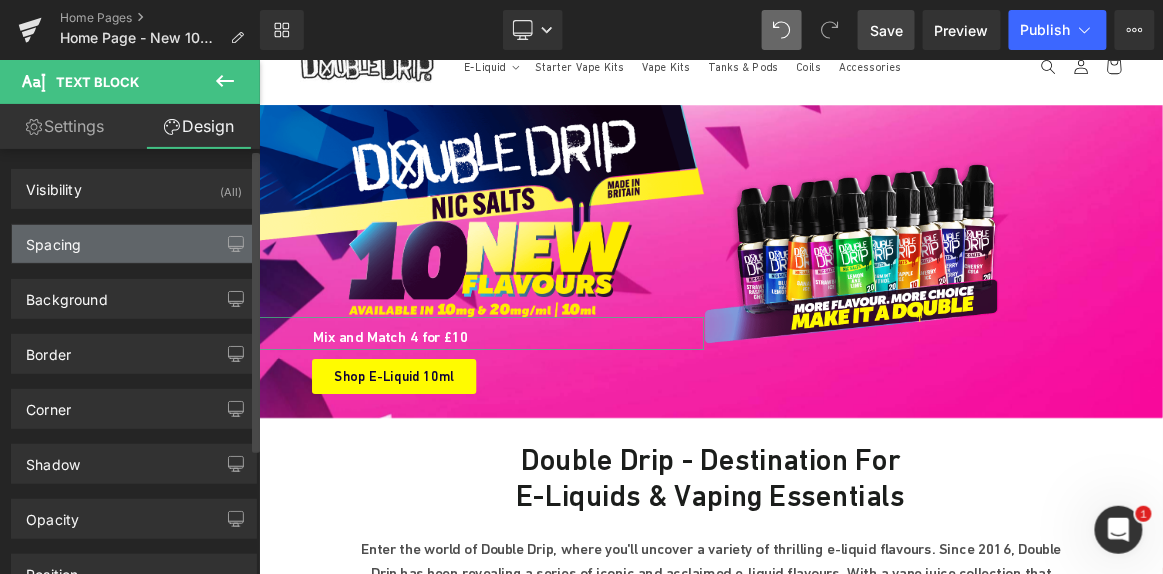 click on "Spacing" at bounding box center (134, 244) 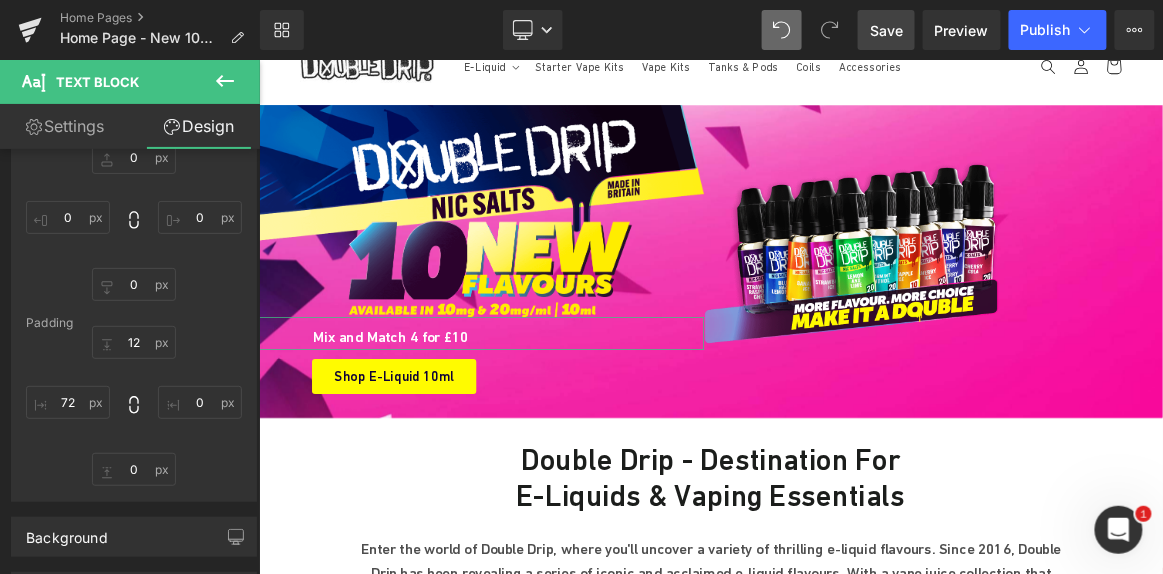 scroll, scrollTop: 90, scrollLeft: 0, axis: vertical 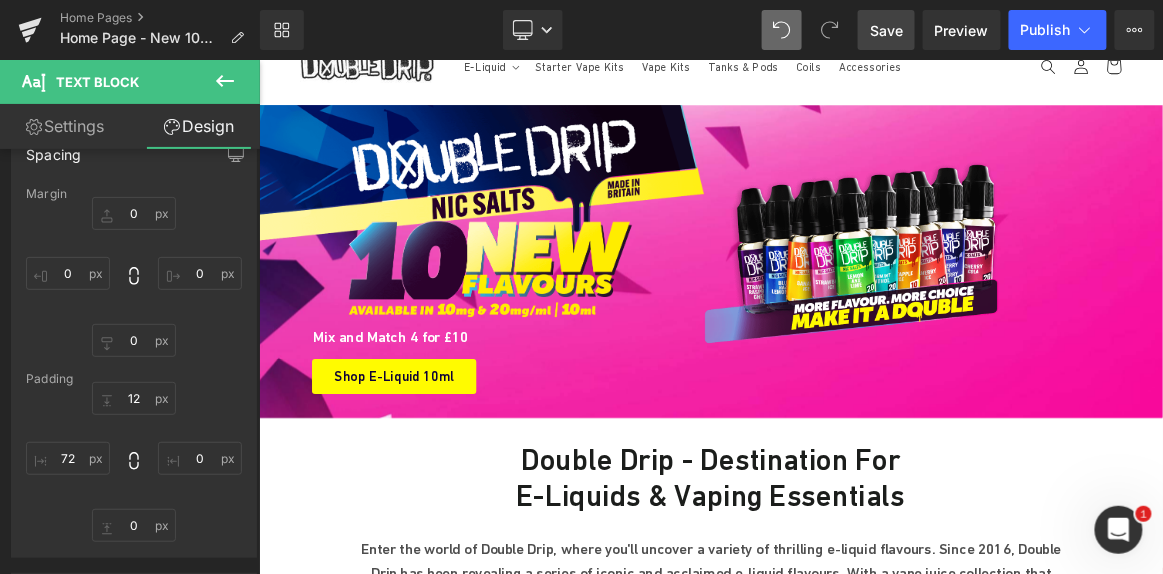 click on "Save" at bounding box center [886, 30] 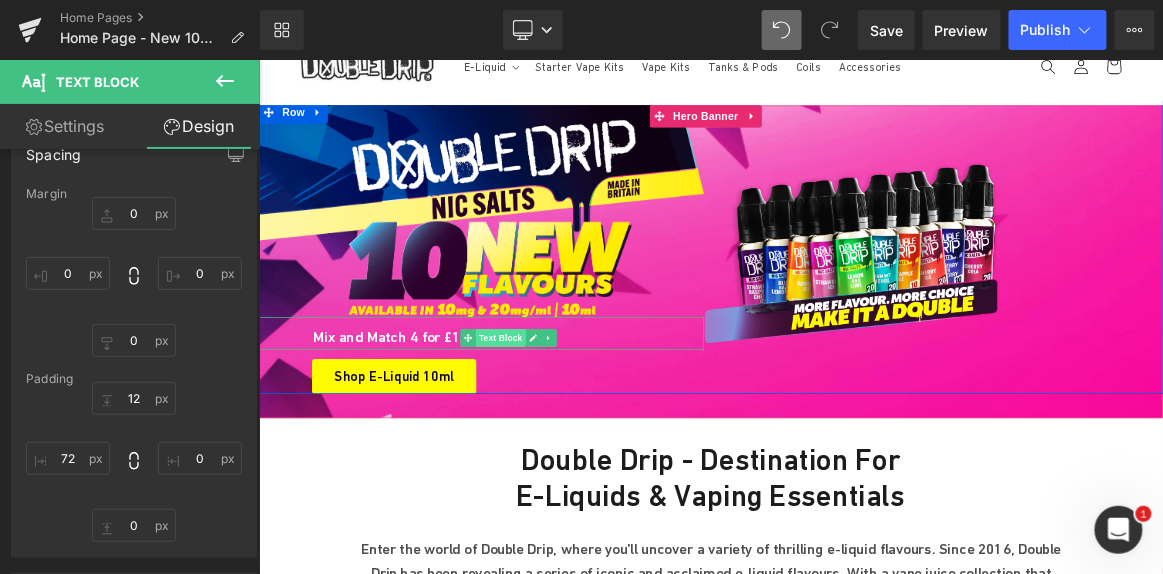 click on "Text Block" at bounding box center (582, 432) 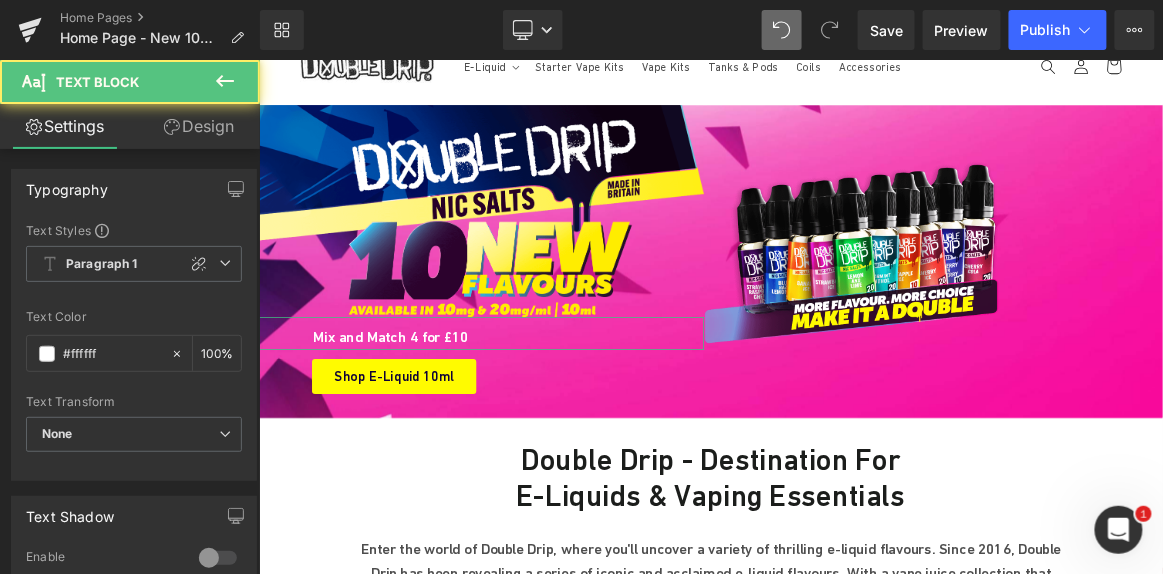 click on "Design" at bounding box center (199, 126) 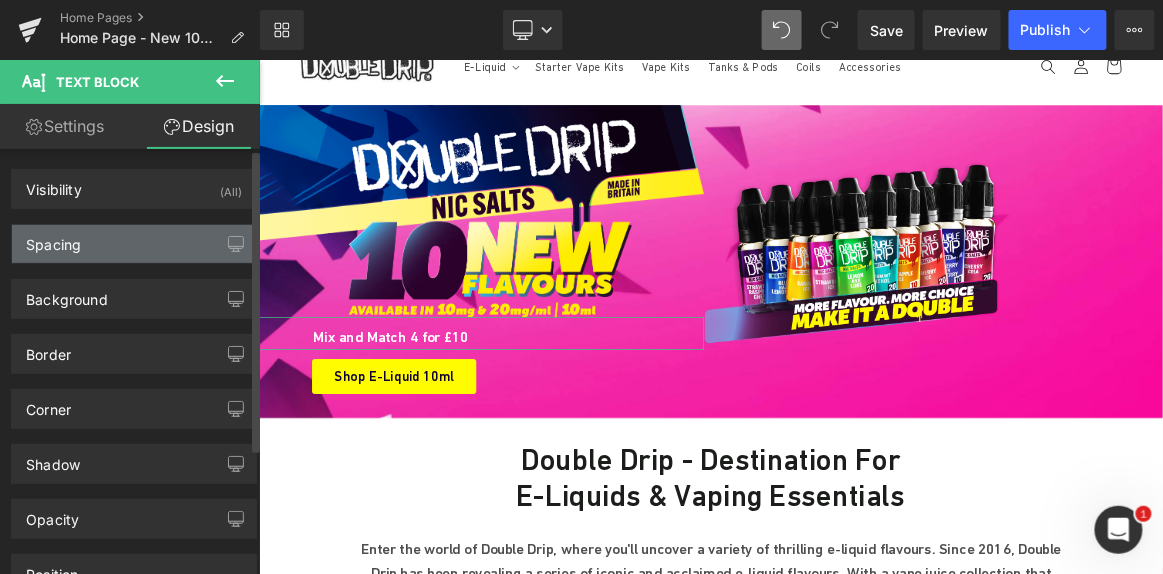 click on "Spacing" at bounding box center (134, 244) 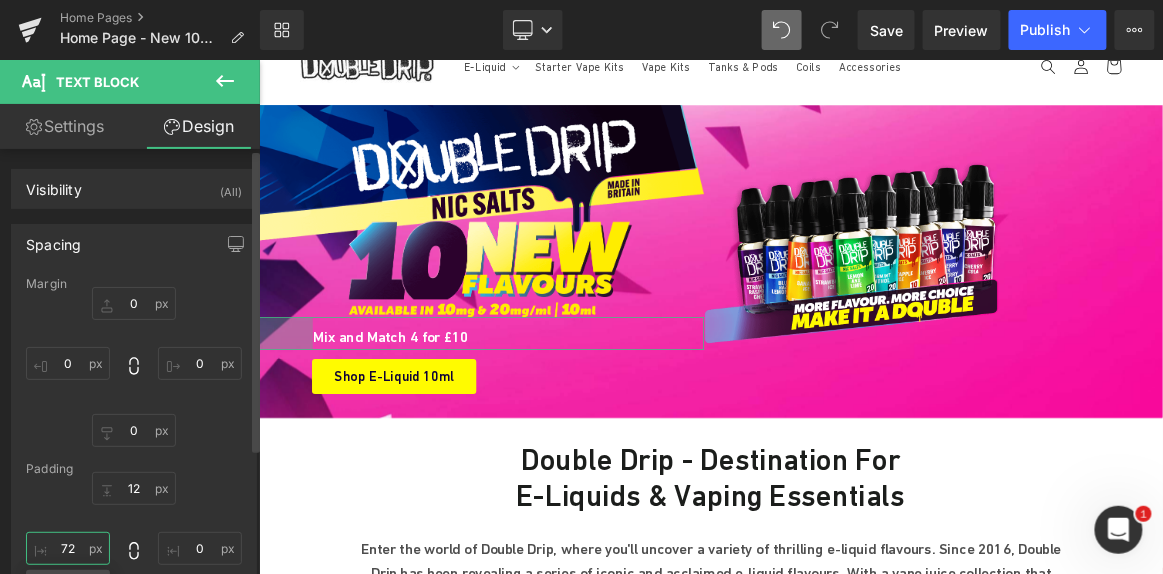 click on "72" at bounding box center [68, 548] 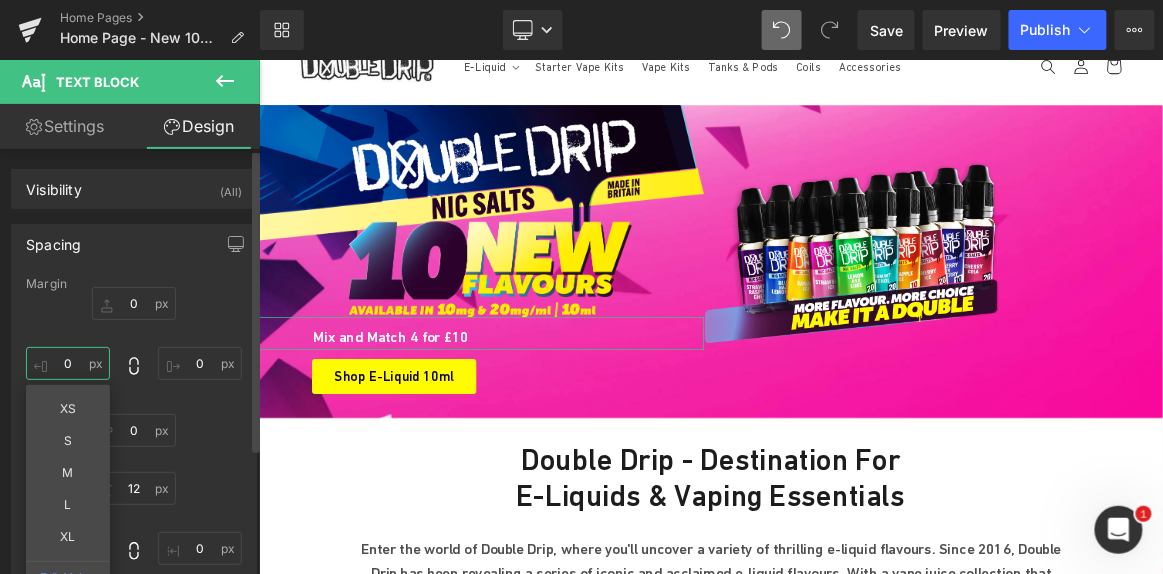 click on "0" at bounding box center [68, 363] 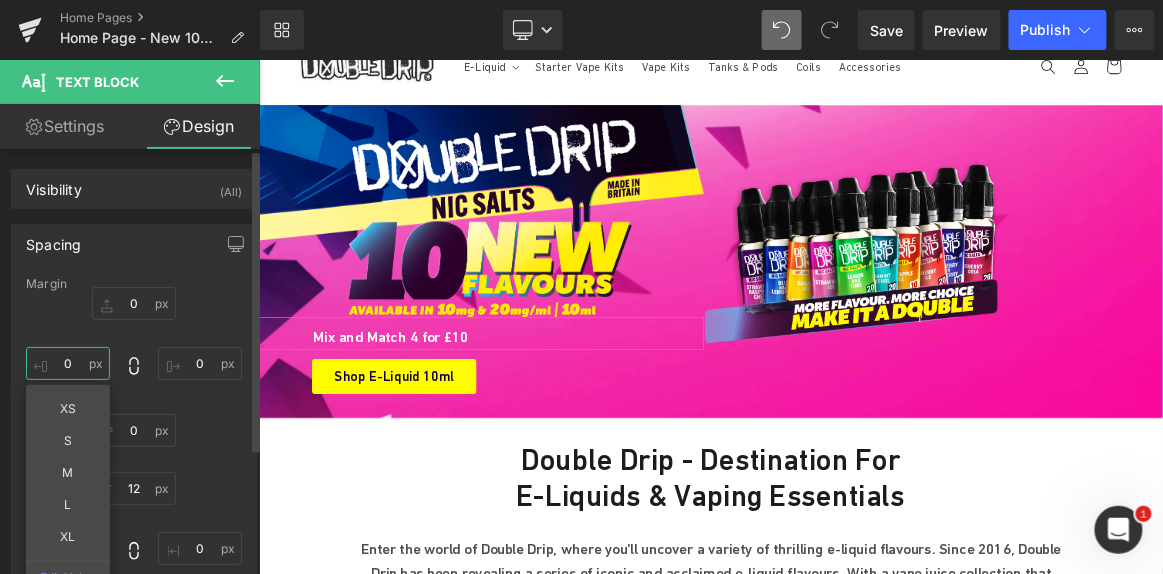 paste on "72" 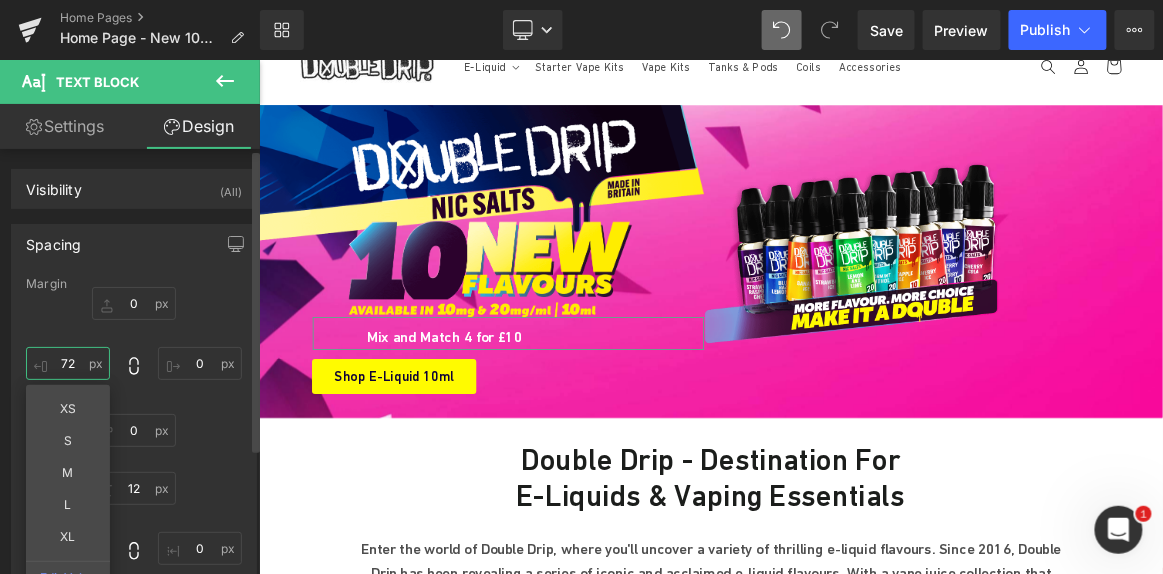 type on "72" 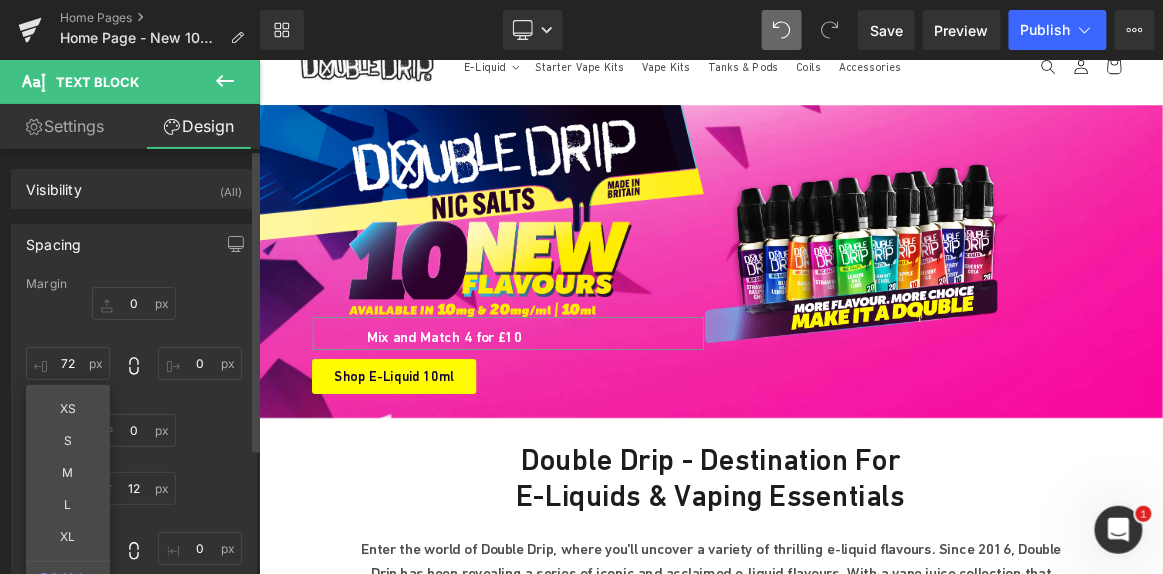 click on "0
0
0
72 XS S M L XL Edit Value" at bounding box center [134, 367] 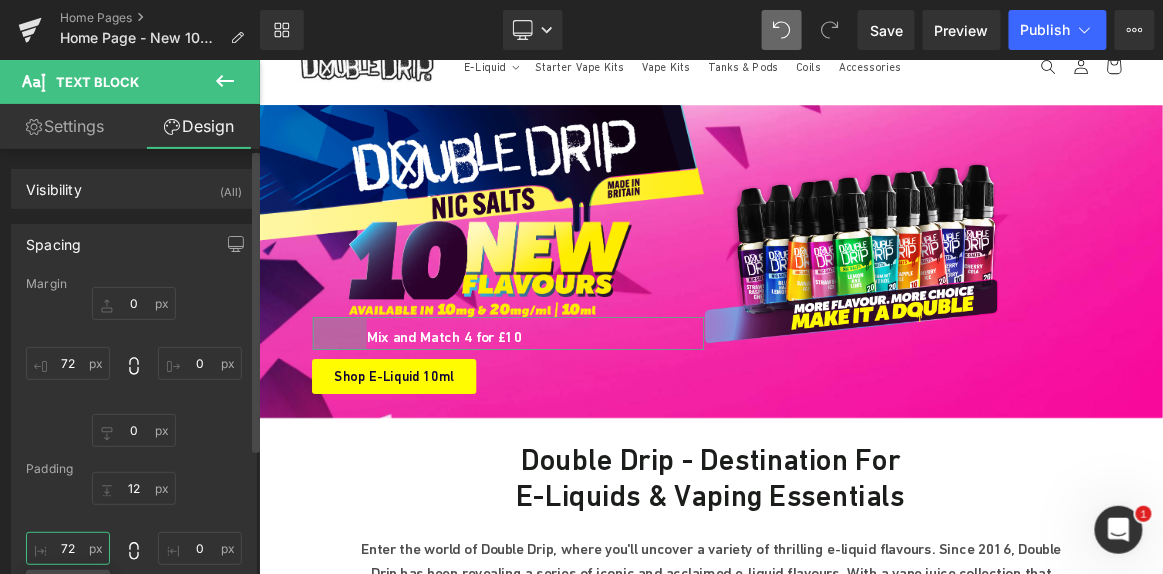 click on "72" at bounding box center (68, 548) 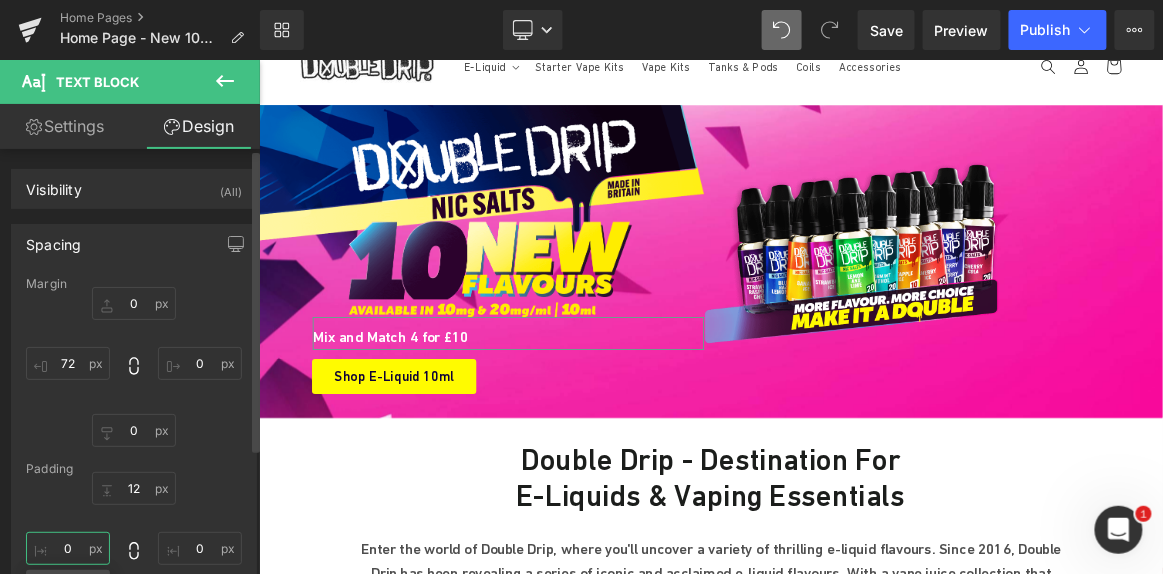 type on "0" 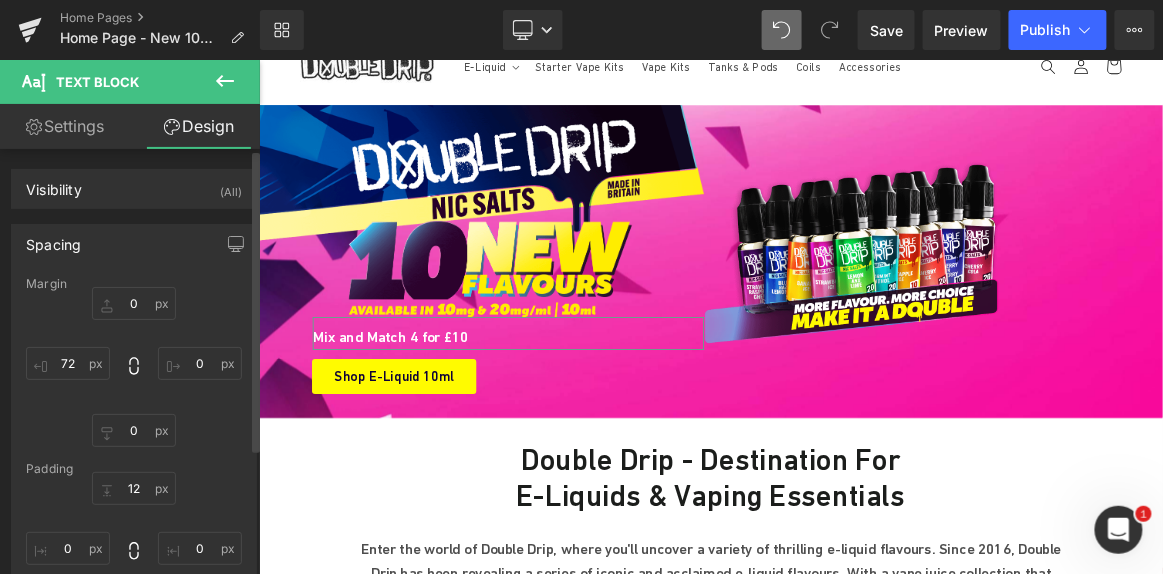 click on "0
0
0
72" at bounding box center [134, 367] 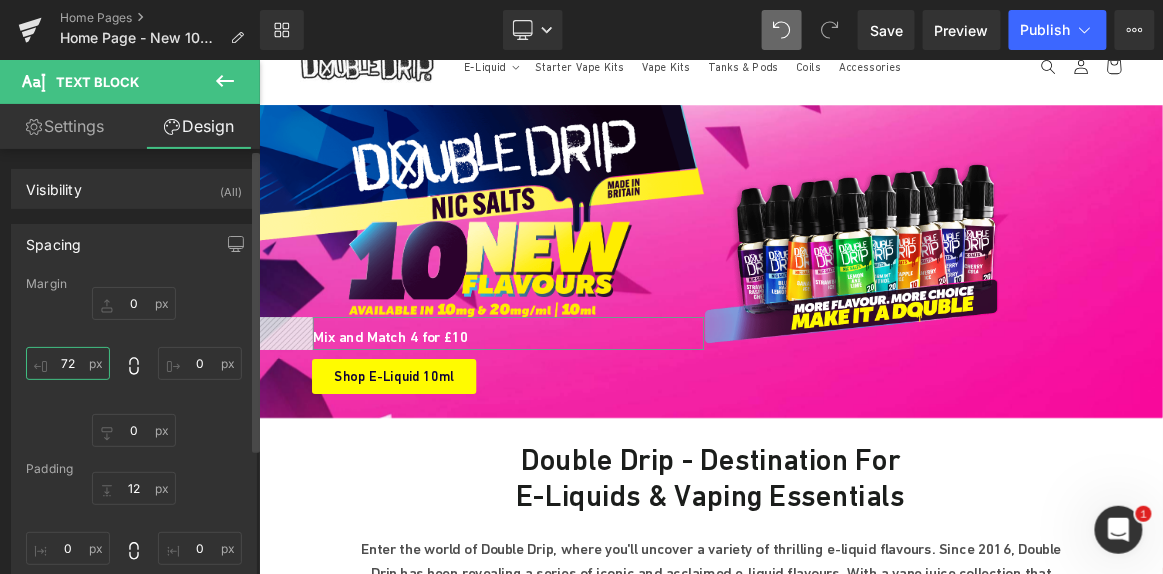 click on "72" at bounding box center (68, 363) 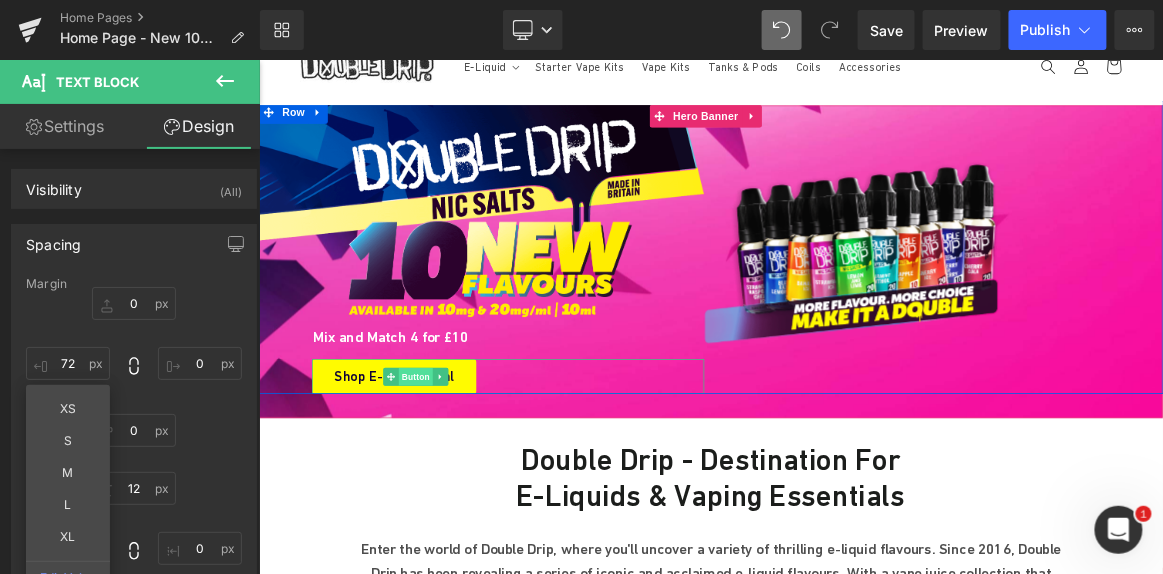 click on "Button" at bounding box center [468, 484] 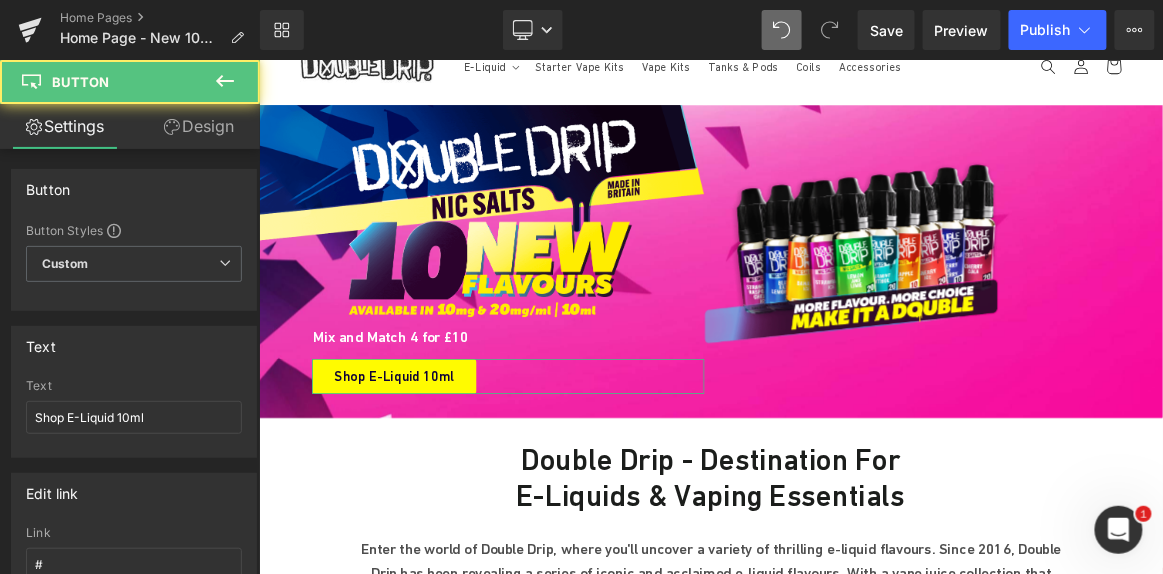 click on "Design" at bounding box center [199, 126] 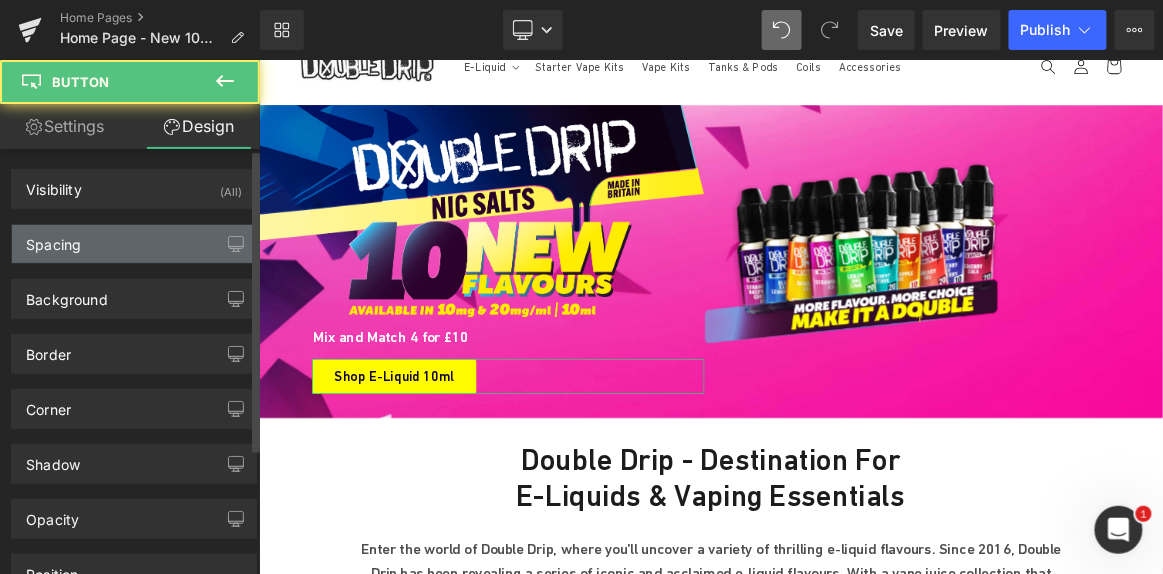 click on "Spacing" at bounding box center (134, 244) 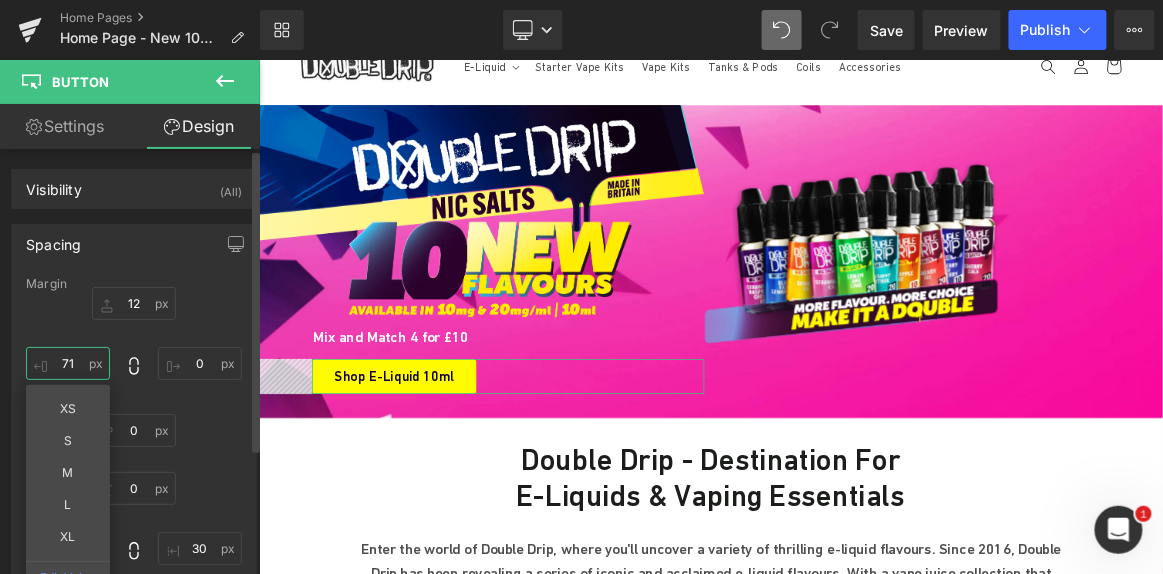 click at bounding box center (68, 363) 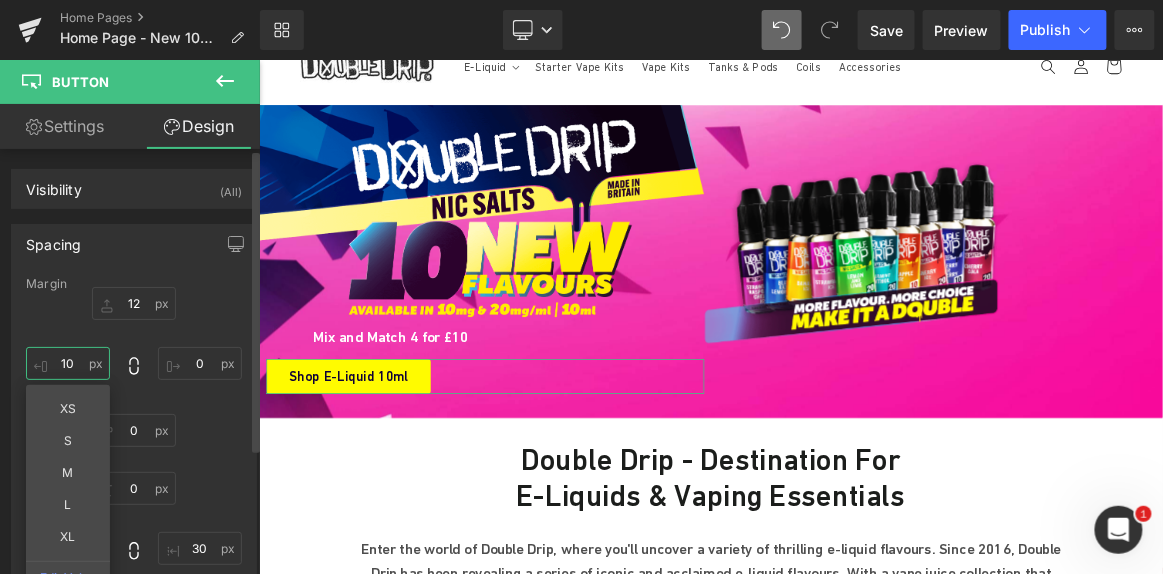 type on "100" 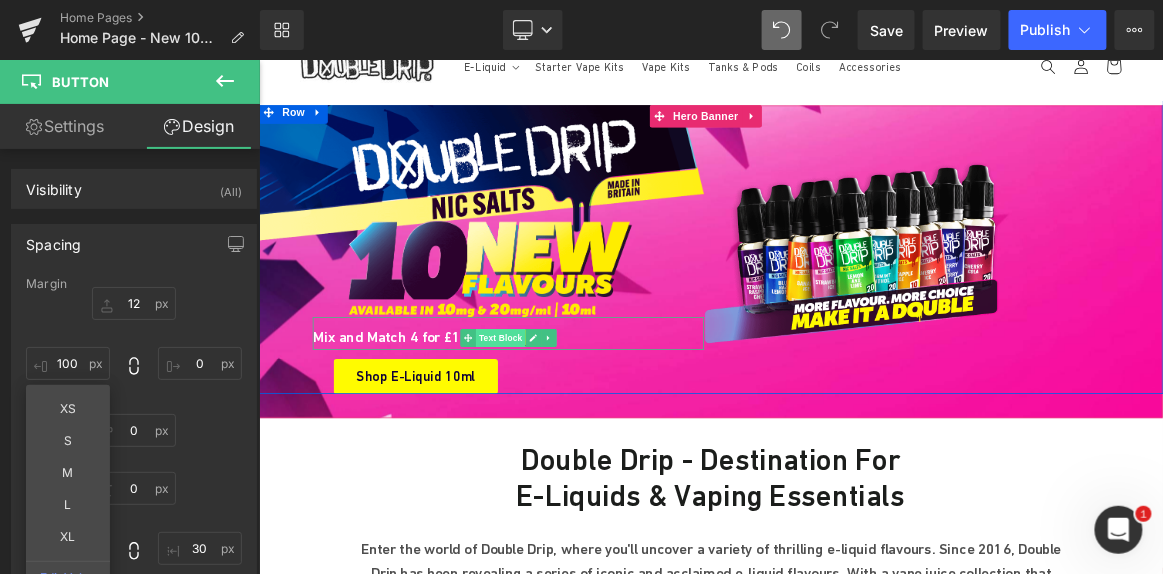 click on "Text Block" at bounding box center [582, 432] 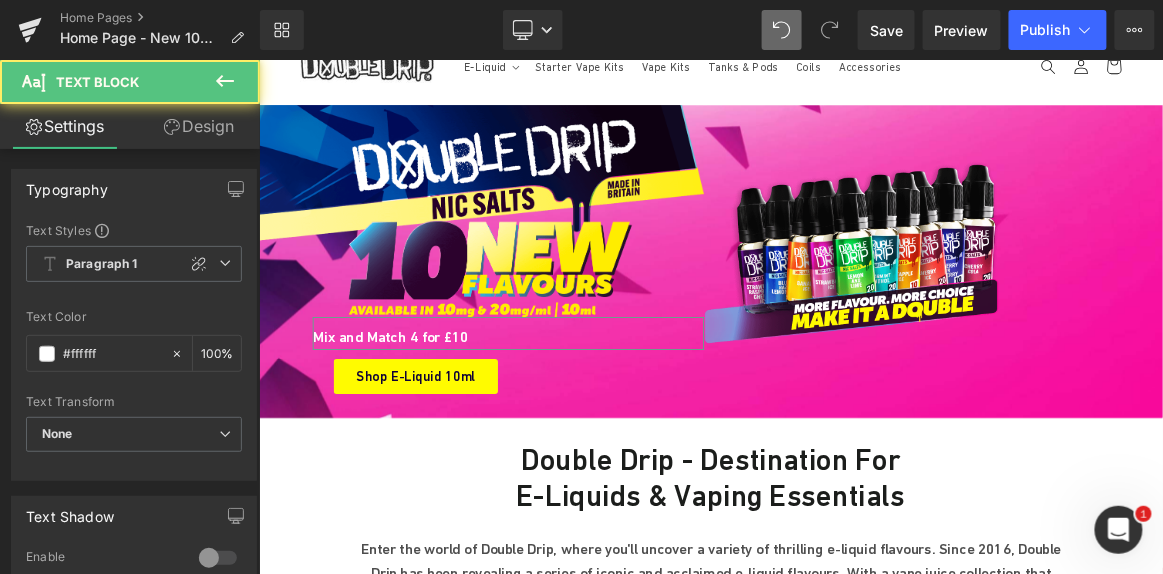 click on "Design" at bounding box center (199, 126) 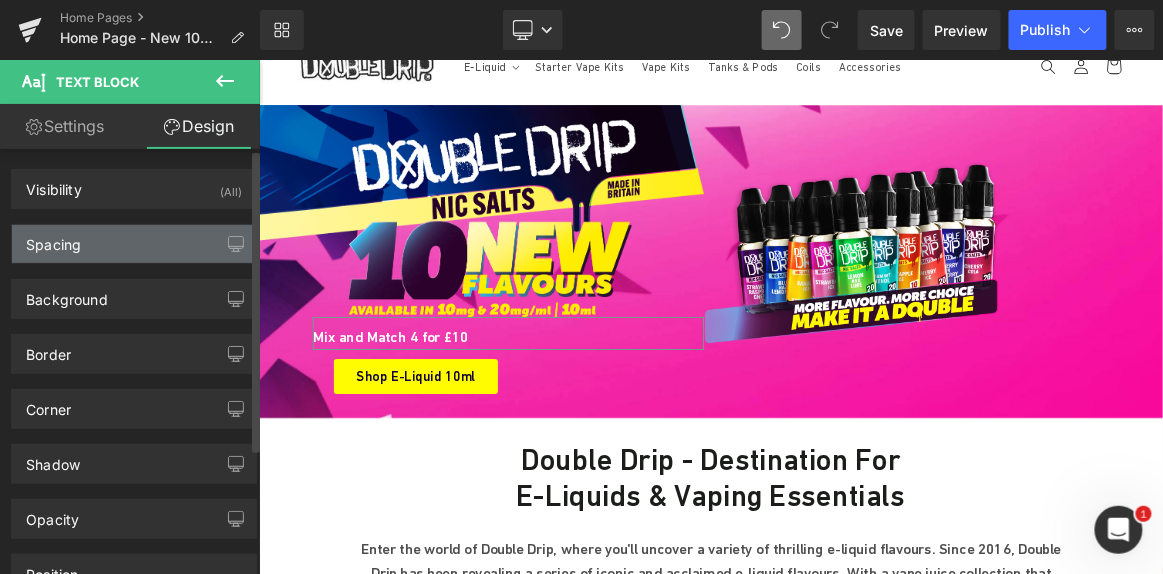 click on "Spacing" at bounding box center [134, 244] 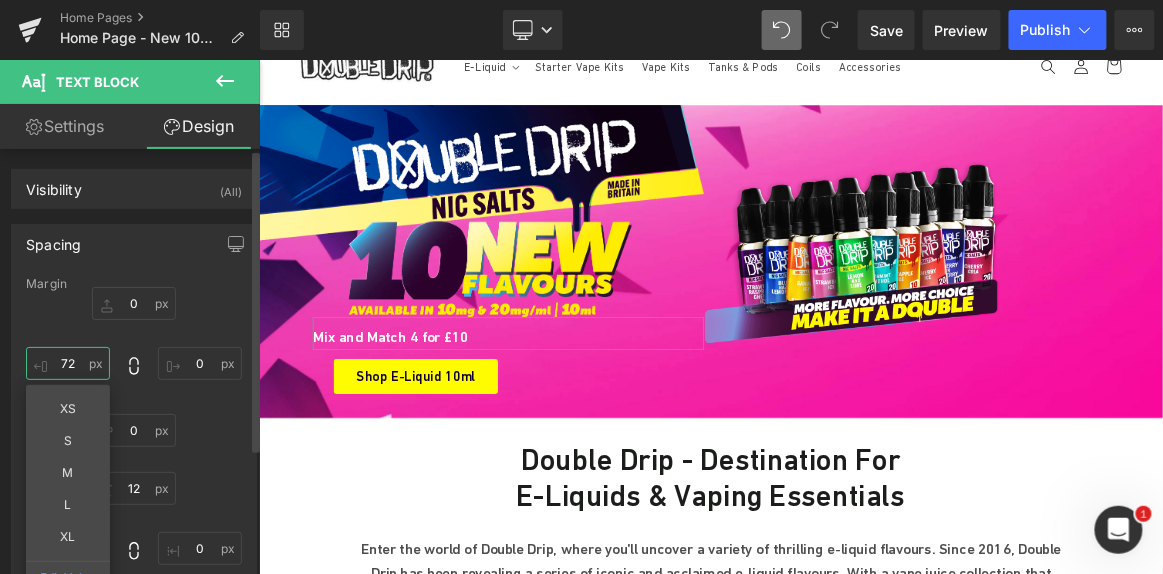 click on "72" at bounding box center (68, 363) 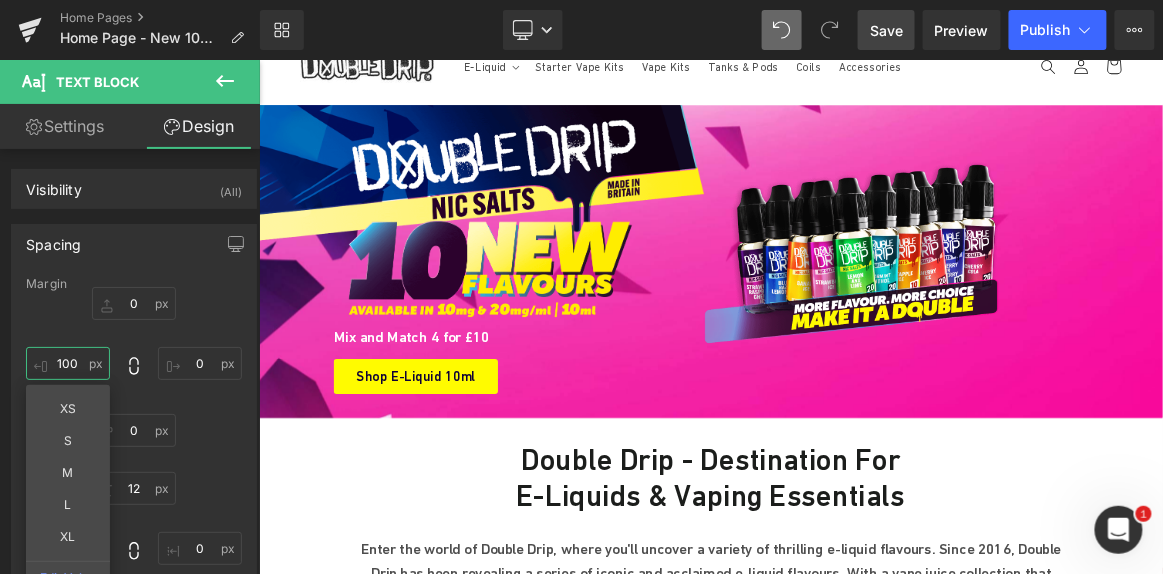 type on "100" 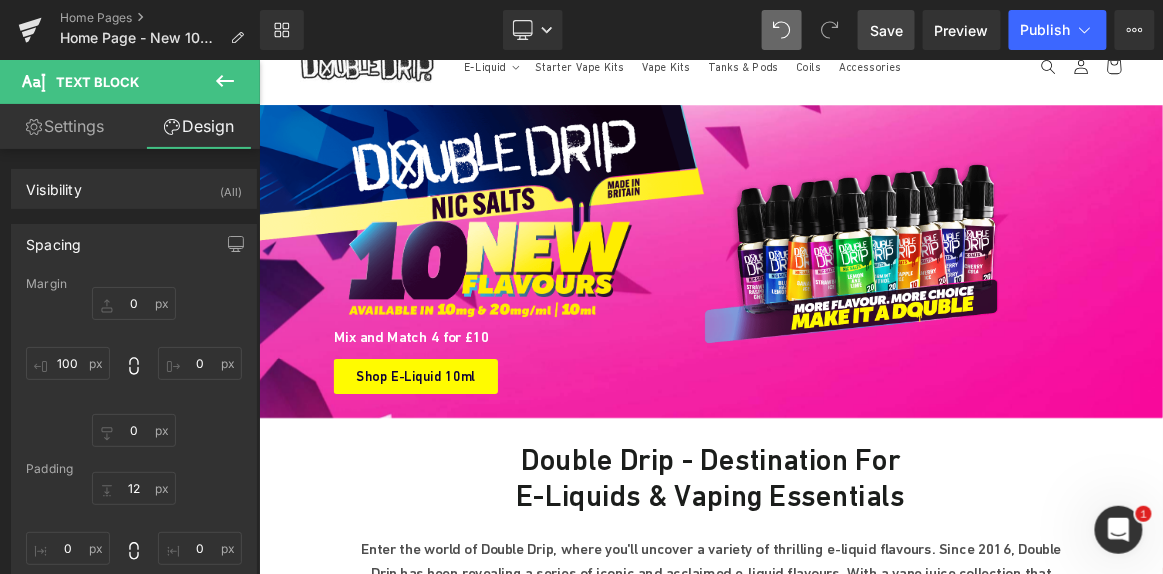 click on "Save" at bounding box center [886, 30] 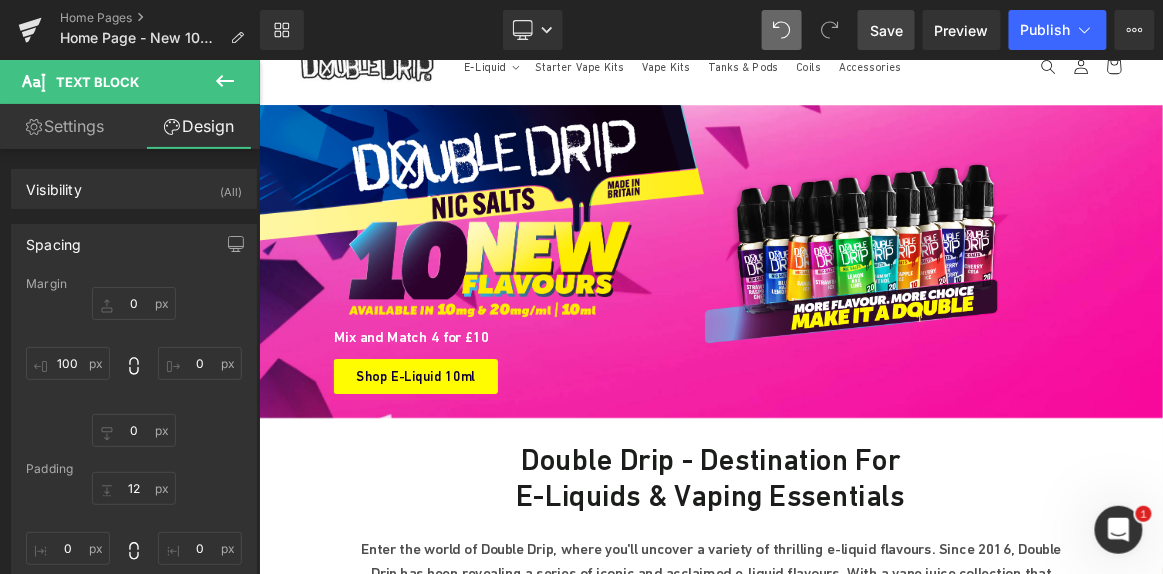 click on "Save" at bounding box center (886, 30) 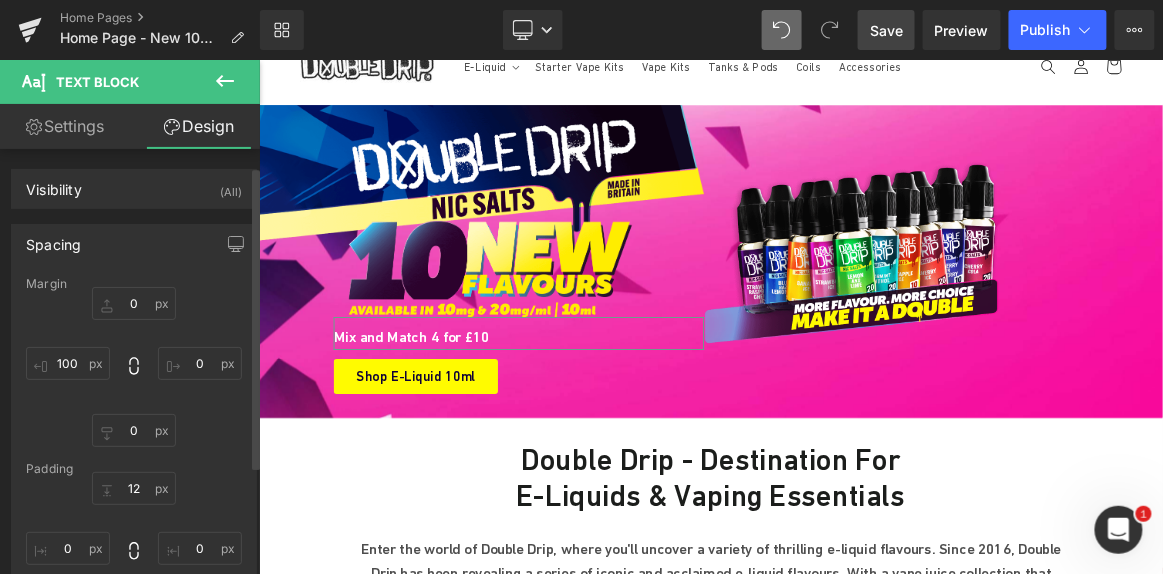 scroll, scrollTop: 90, scrollLeft: 0, axis: vertical 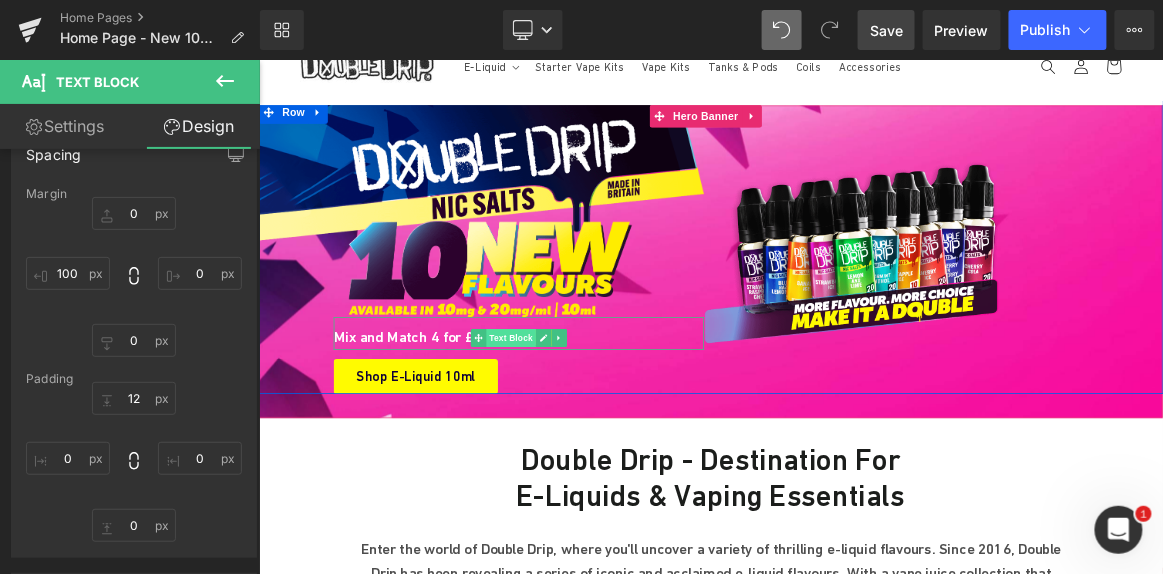 click on "Text Block" at bounding box center [596, 432] 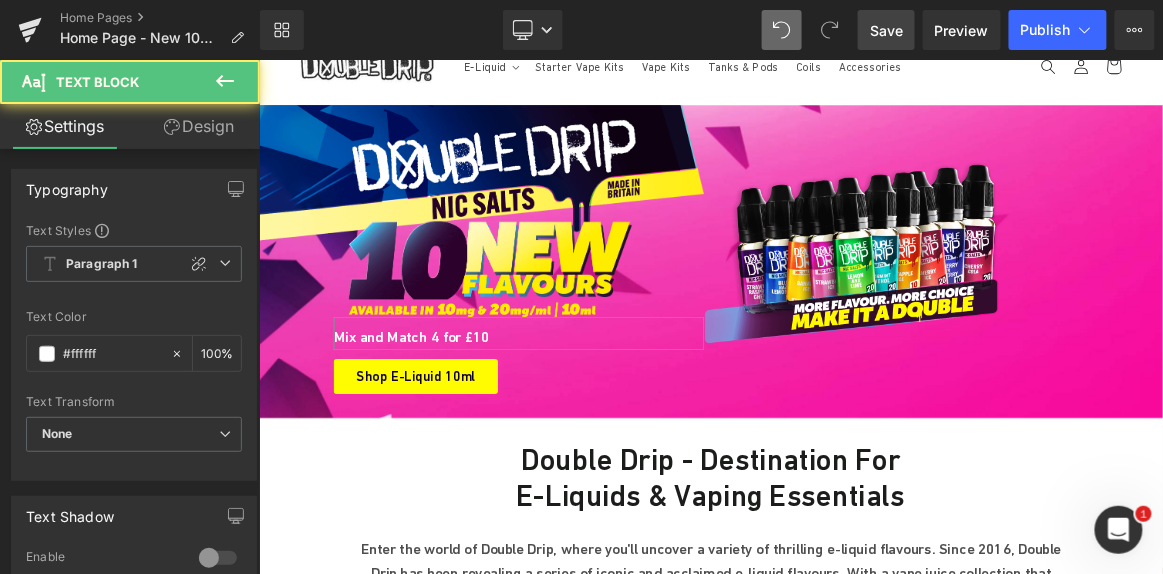 click on "Design" at bounding box center (199, 126) 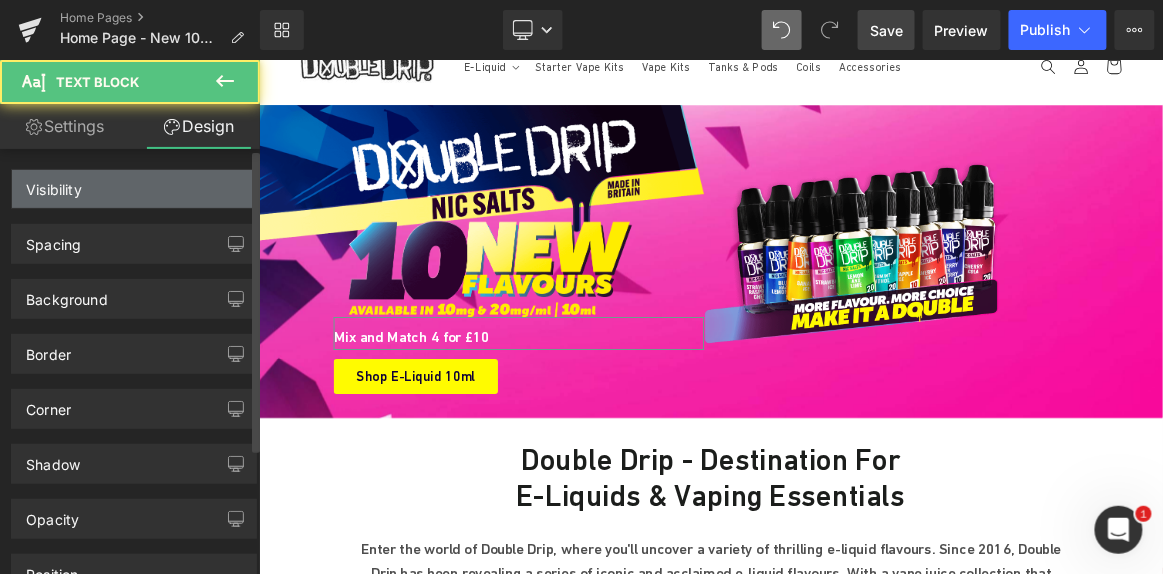 click on "Visibility" at bounding box center (134, 189) 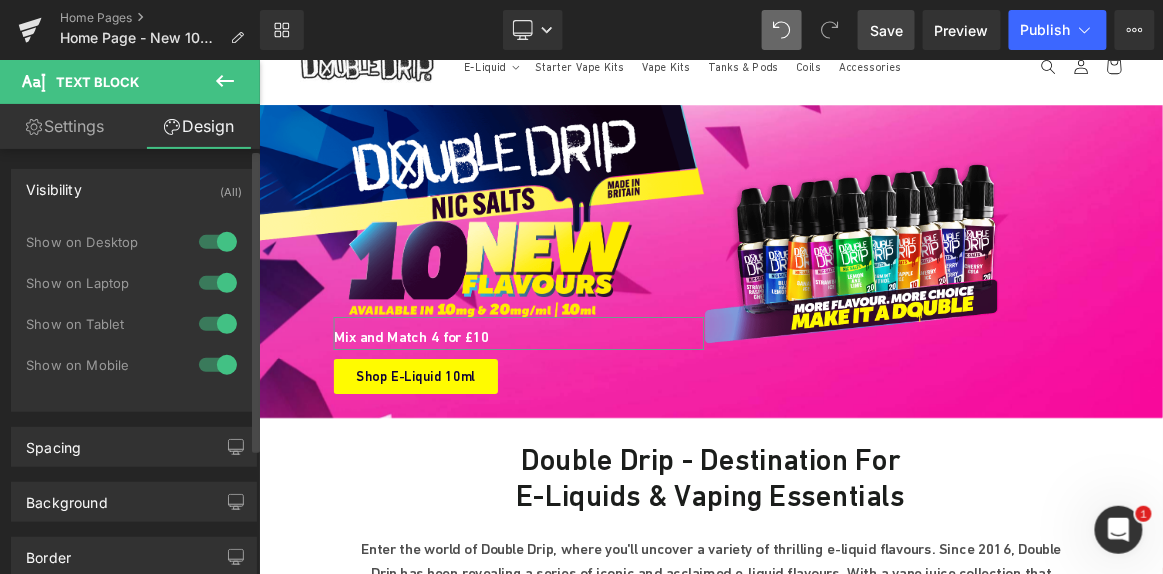 click on "Visibility
(All)" at bounding box center (134, 189) 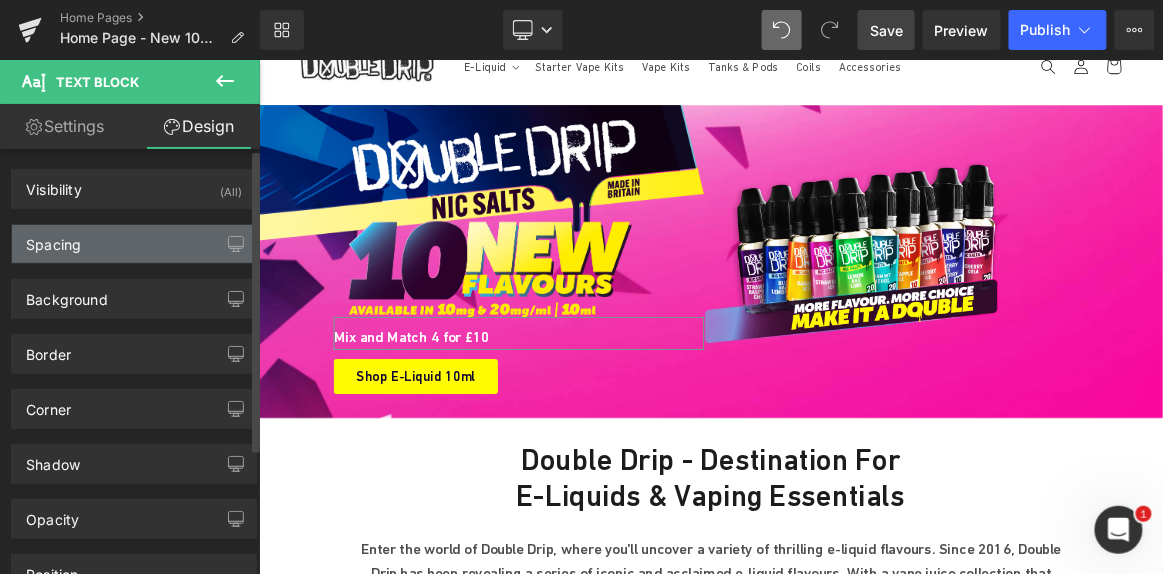 click on "Spacing" at bounding box center (134, 244) 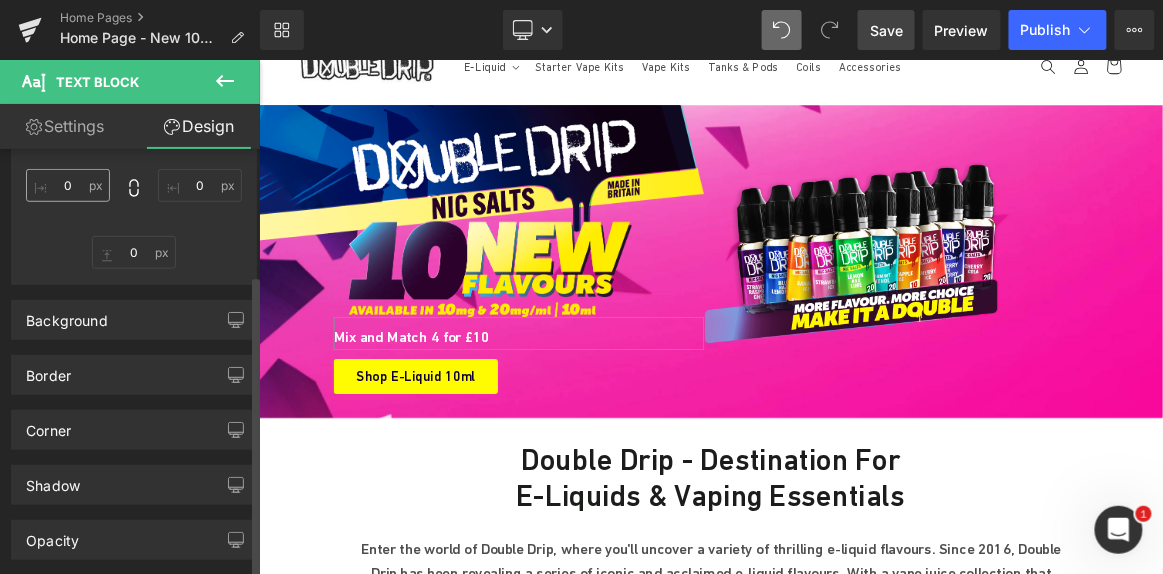 scroll, scrollTop: 181, scrollLeft: 0, axis: vertical 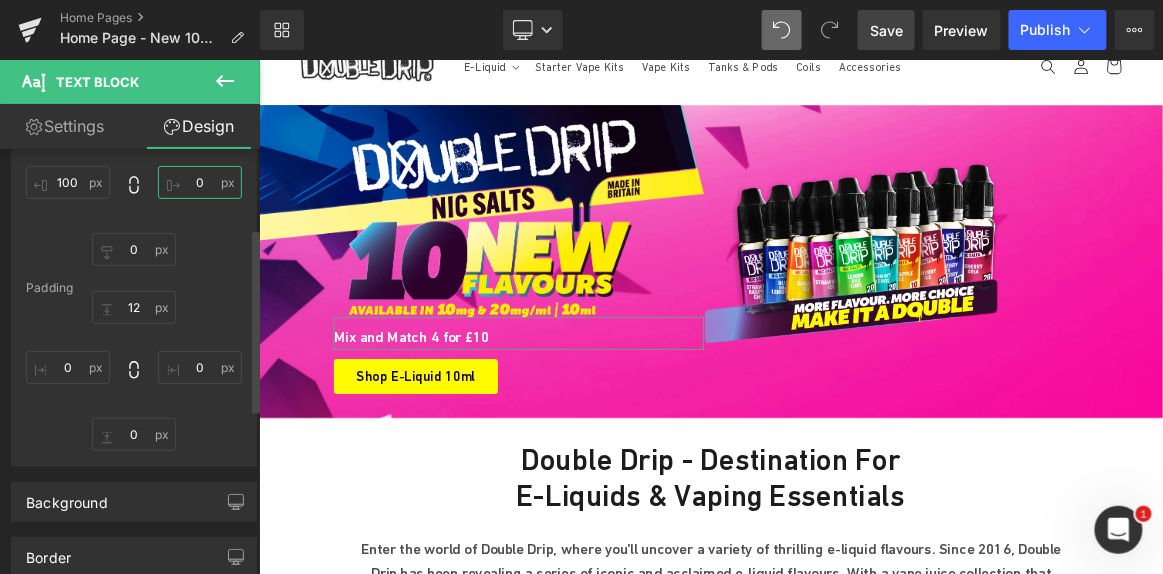 click on "0" at bounding box center [200, 182] 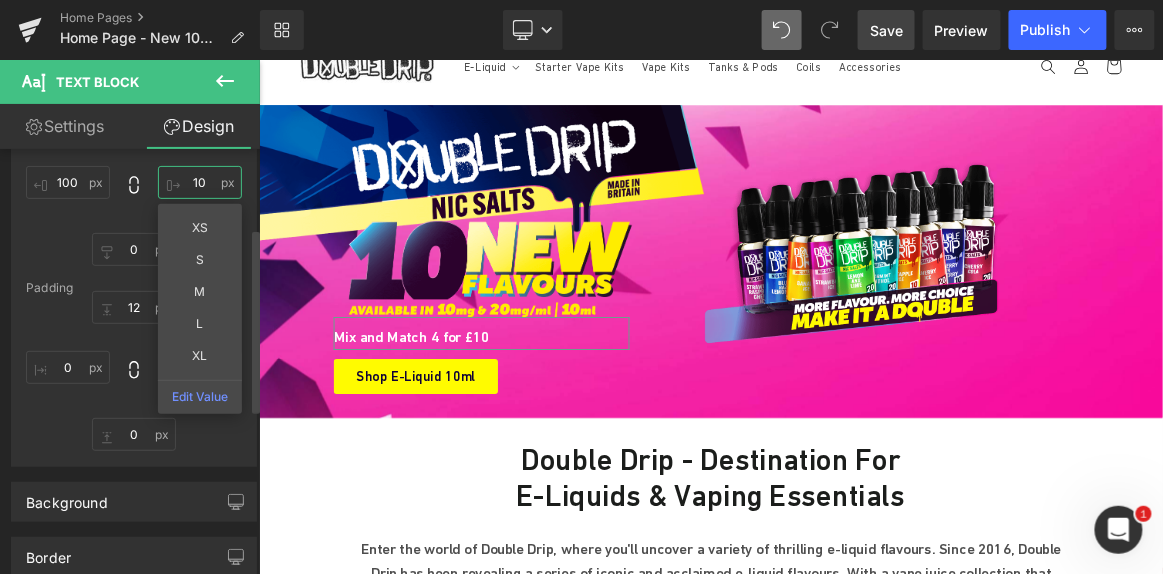 type on "1" 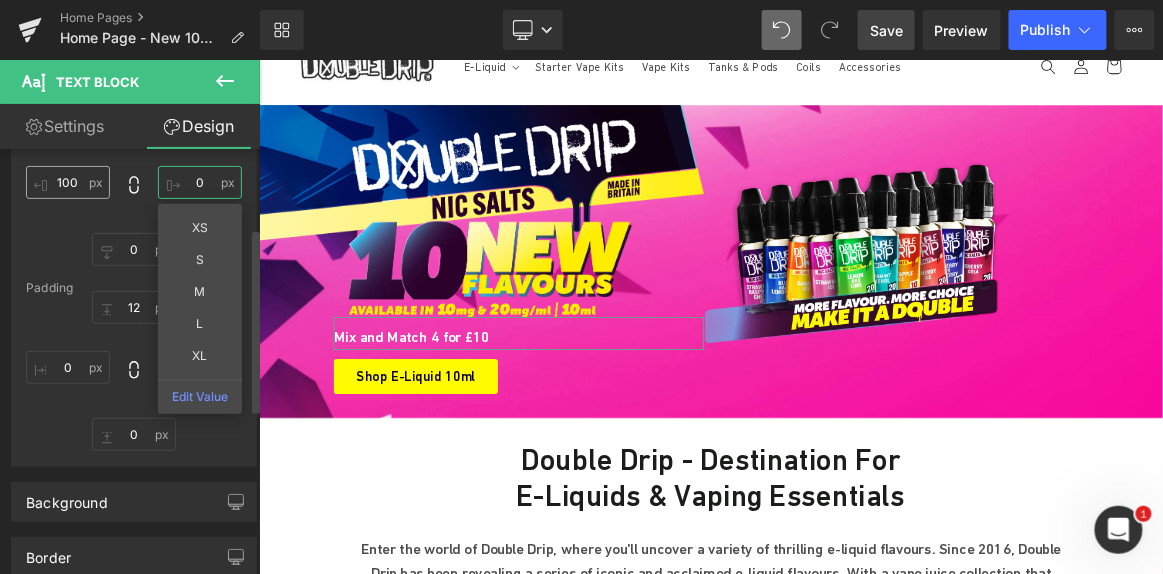 type 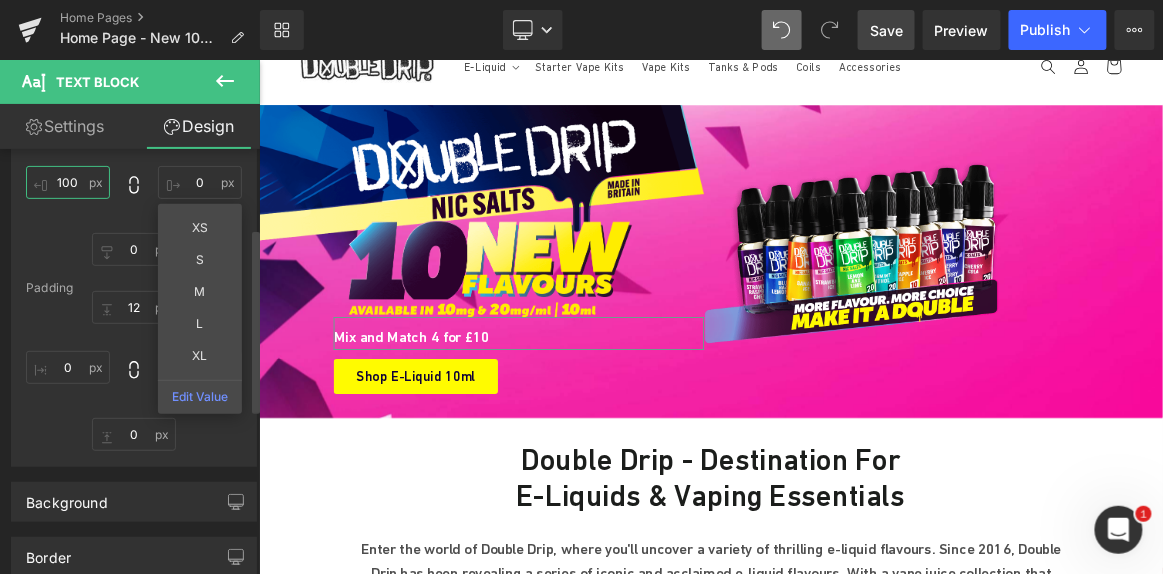 click on "100" at bounding box center [68, 182] 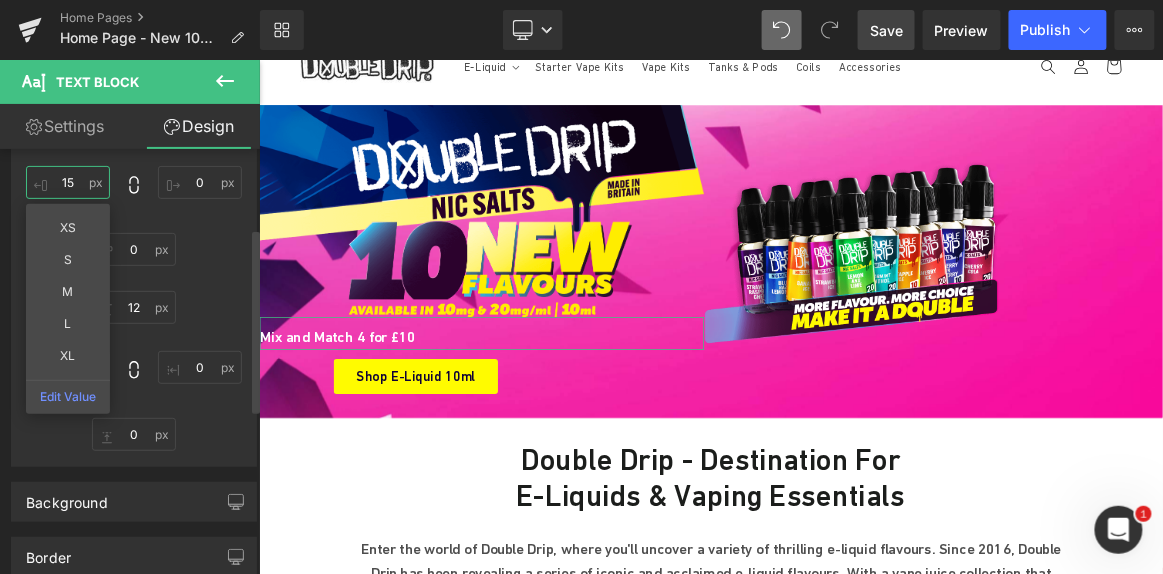 type on "150" 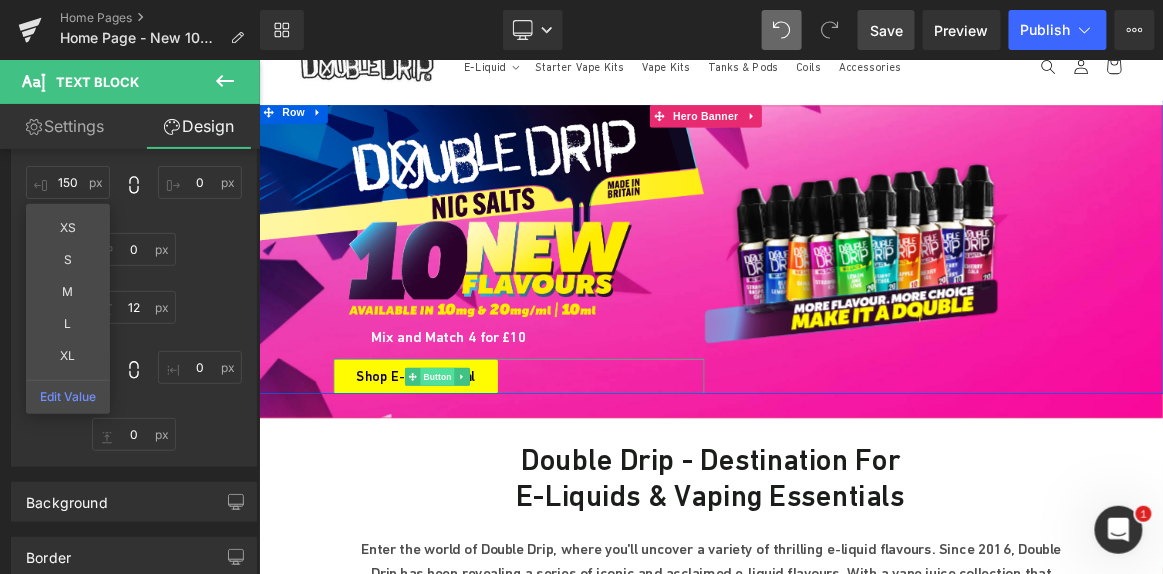 click on "Button" at bounding box center (497, 484) 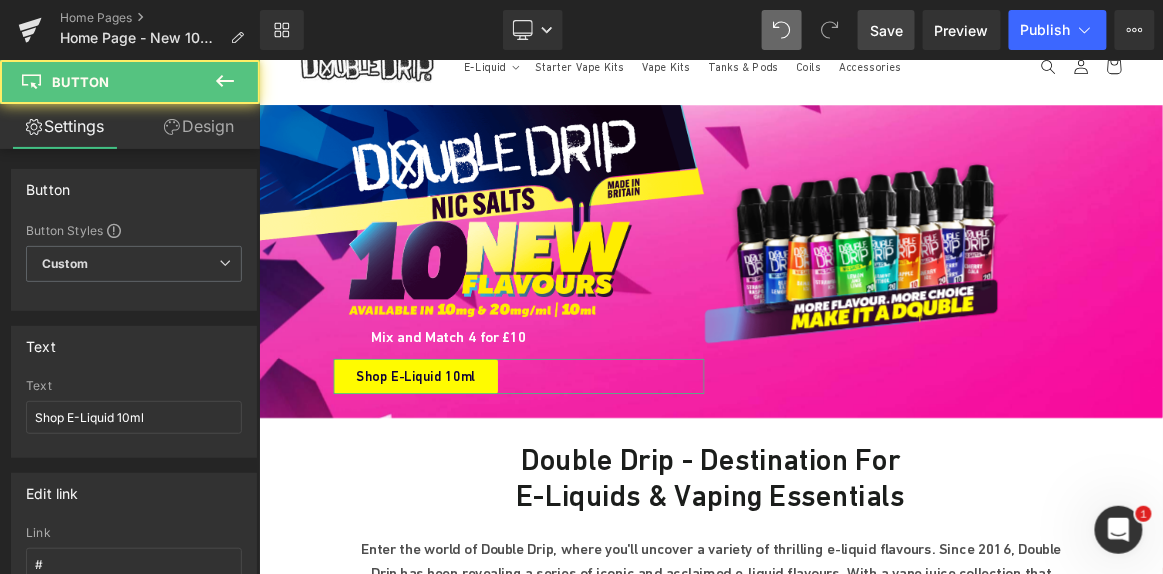 click on "Design" at bounding box center [199, 126] 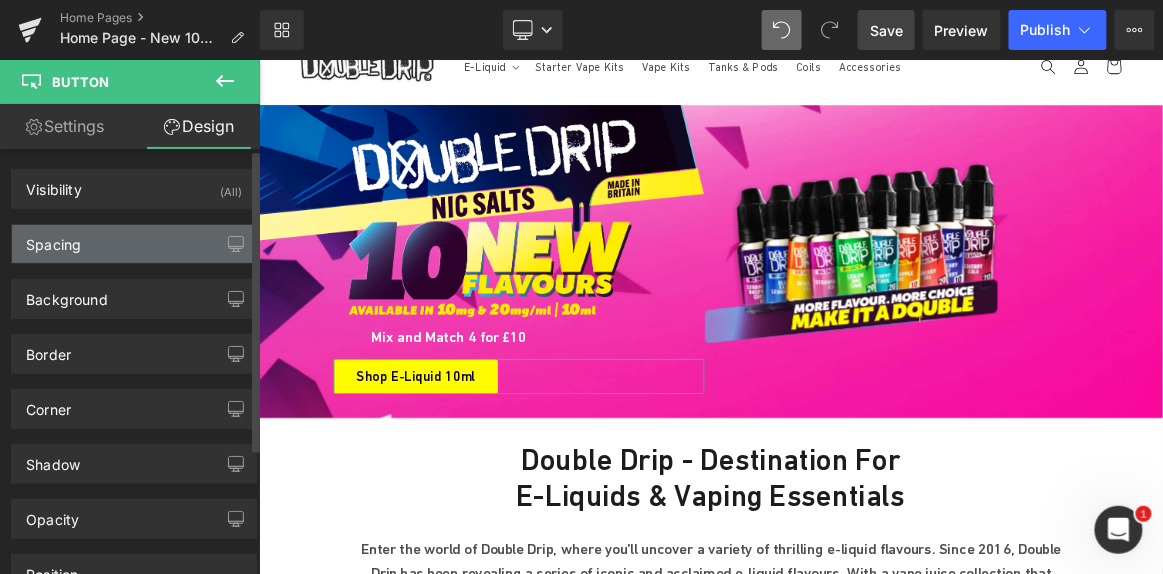 click on "Spacing" at bounding box center [134, 244] 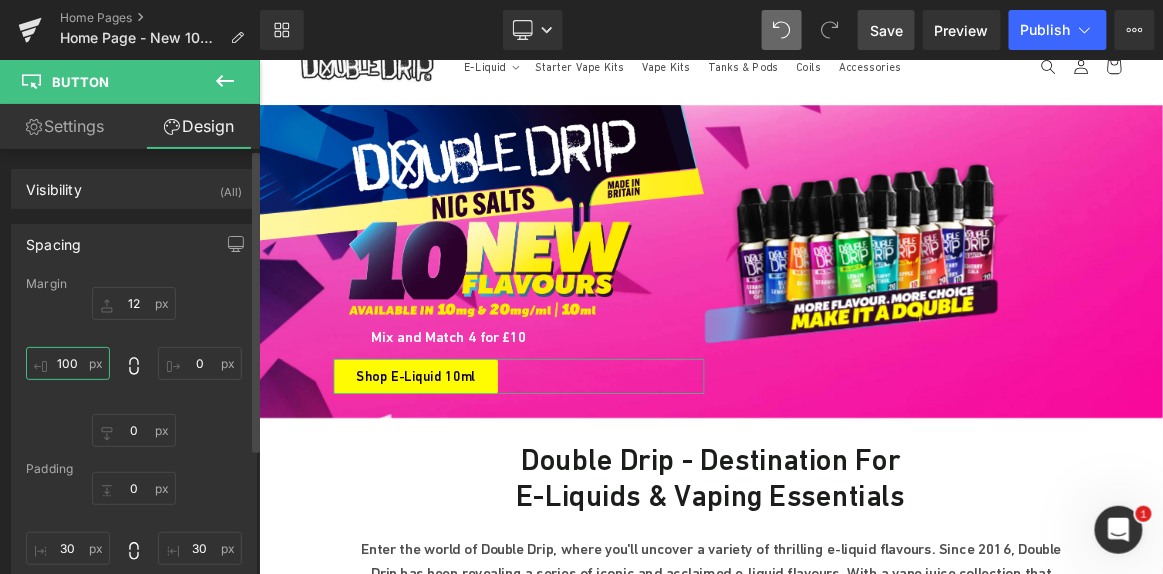 click on "100" at bounding box center [68, 363] 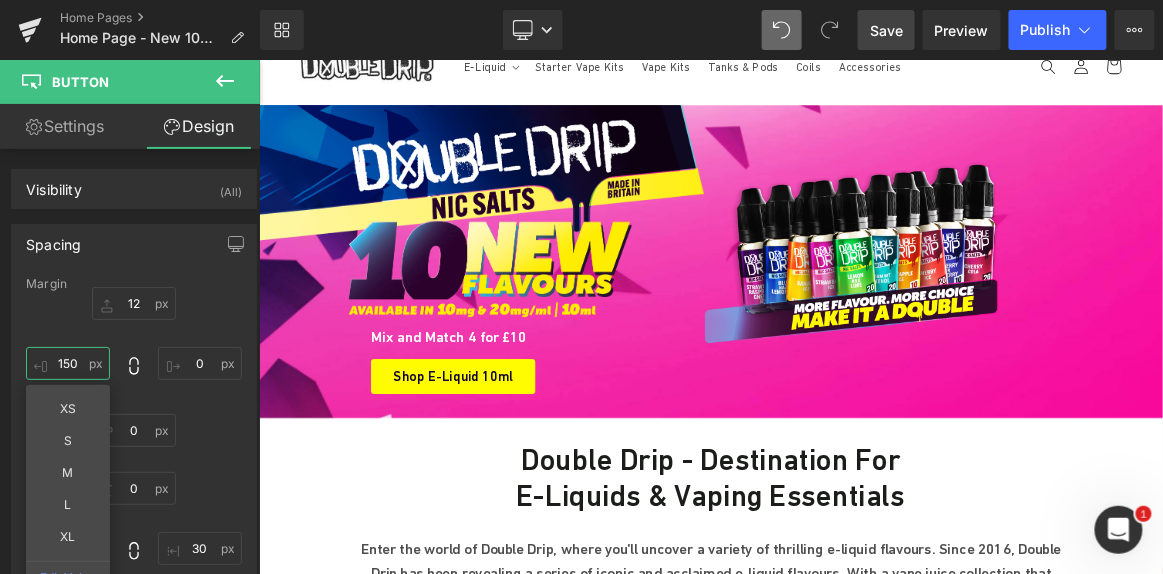 type on "150" 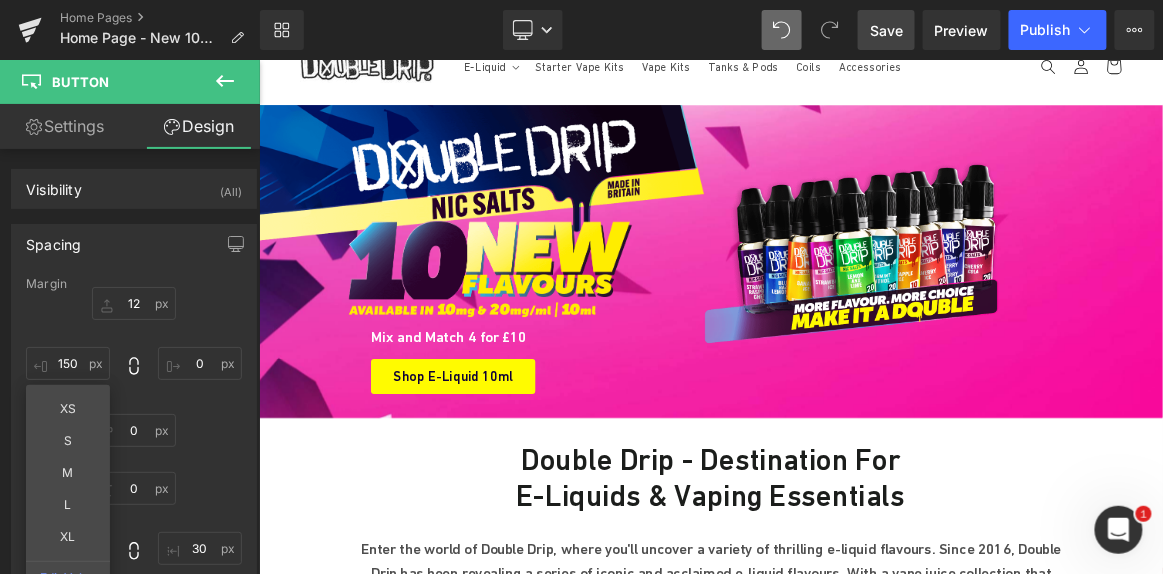 click on "Save" at bounding box center (886, 30) 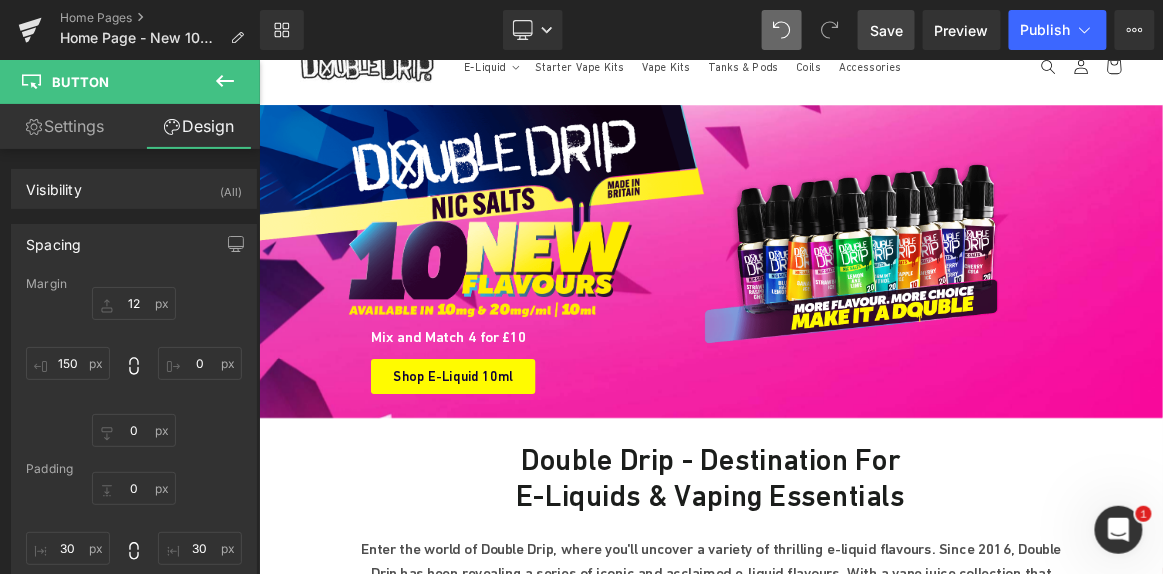 click on "Save" at bounding box center [886, 30] 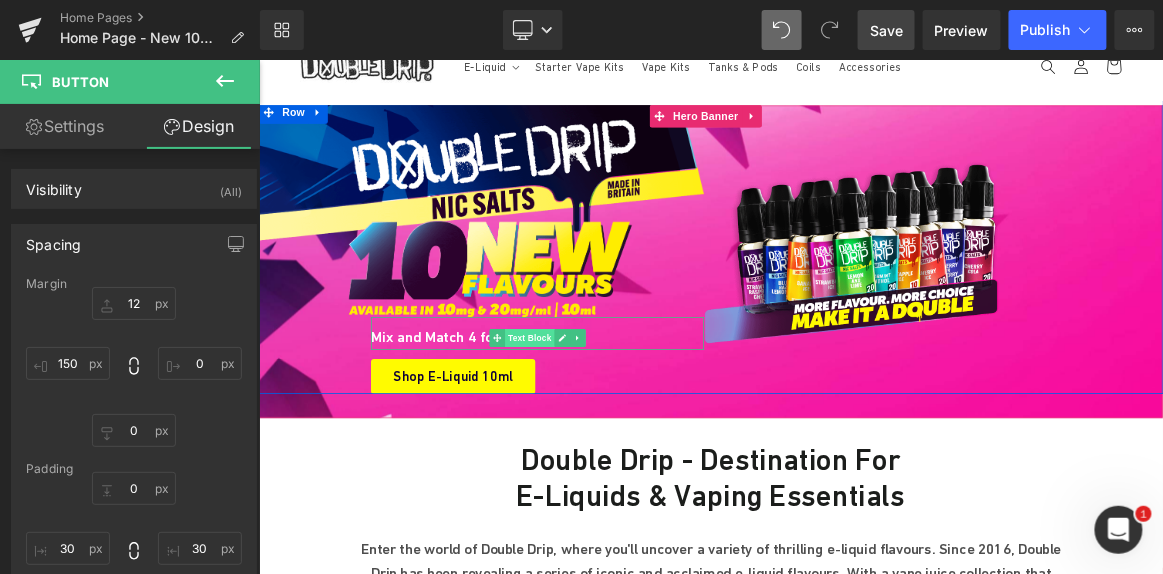 click on "Text Block" at bounding box center (621, 432) 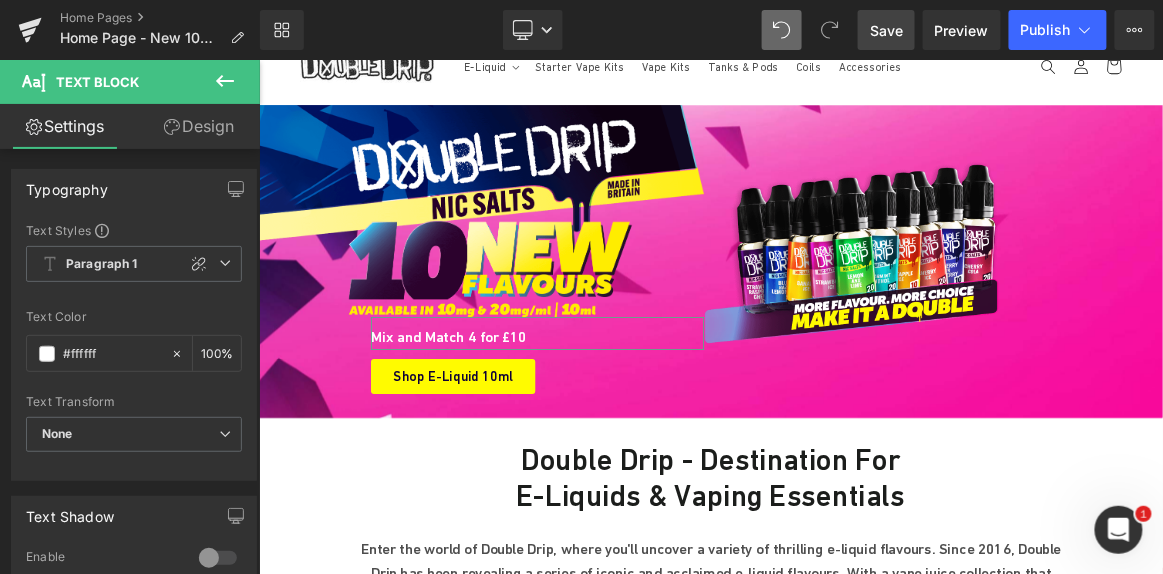 click on "Design" at bounding box center (199, 126) 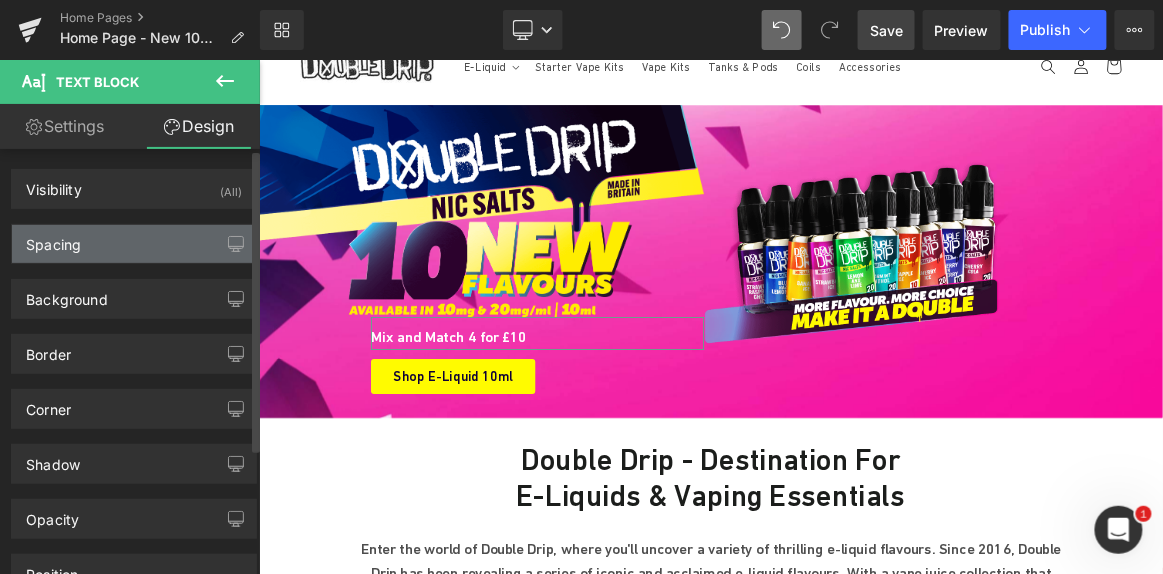 click on "Spacing" at bounding box center (134, 244) 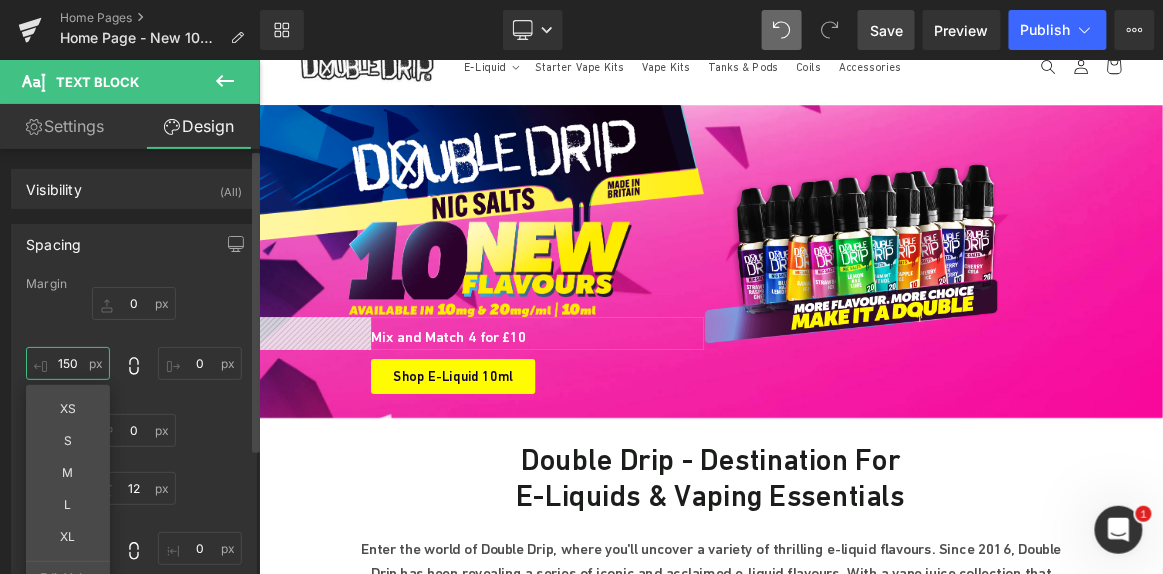 click on "150" at bounding box center (68, 363) 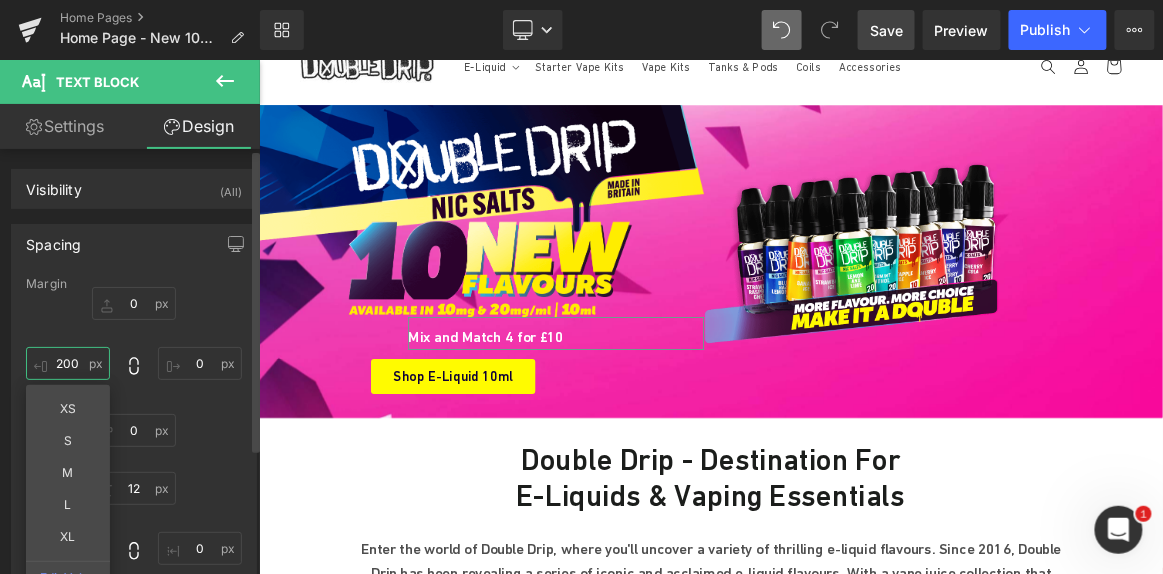 type on "200" 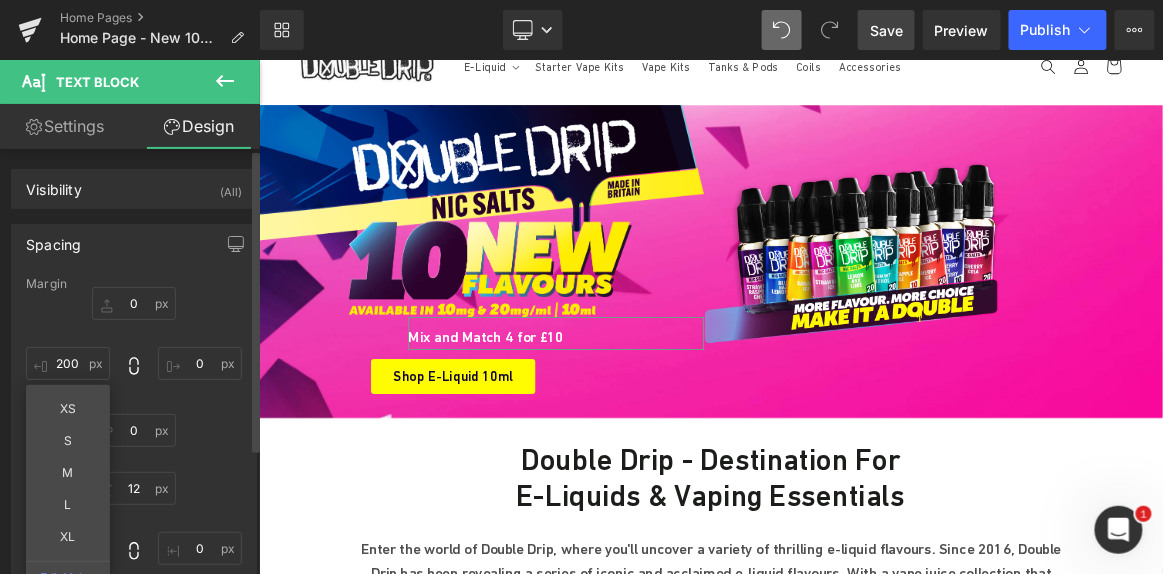 click on "0
0
0
200 XS S M L XL Edit Value" at bounding box center (134, 367) 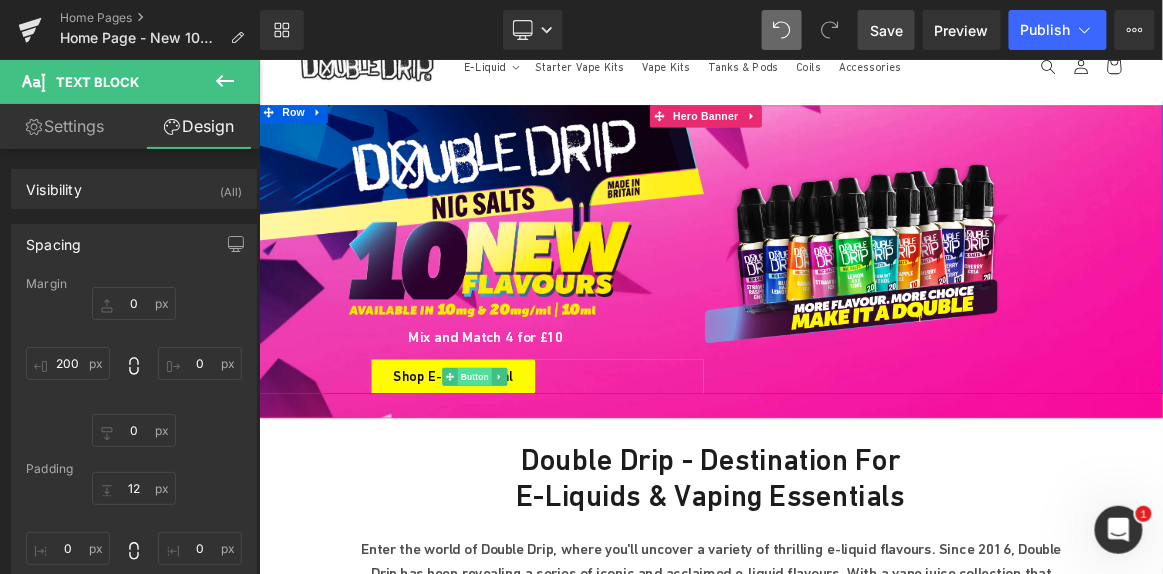 click on "Button" at bounding box center [547, 484] 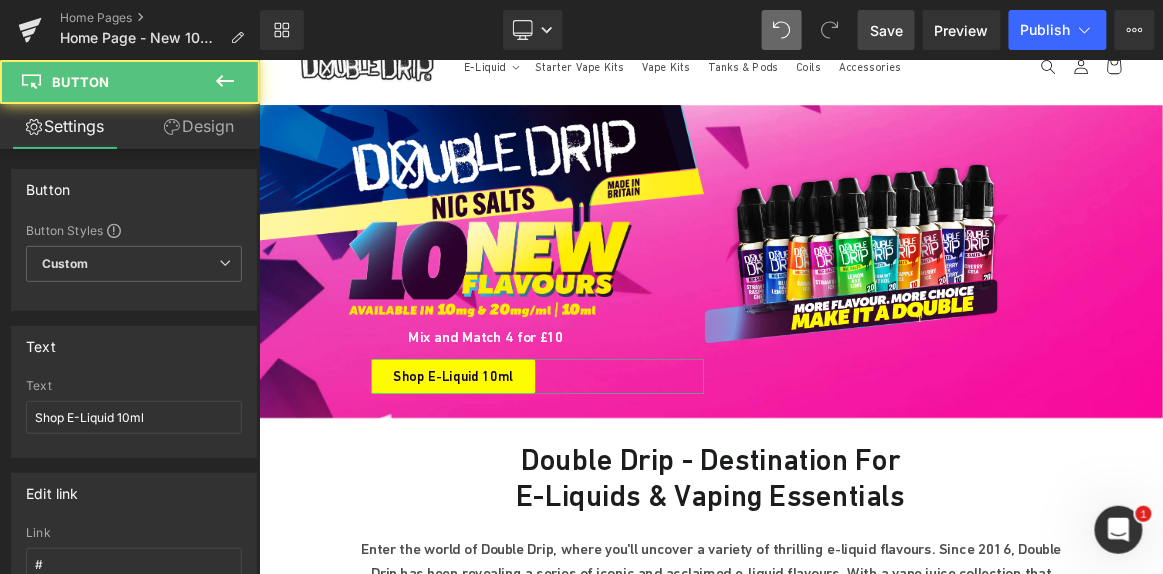 click on "Design" at bounding box center [199, 126] 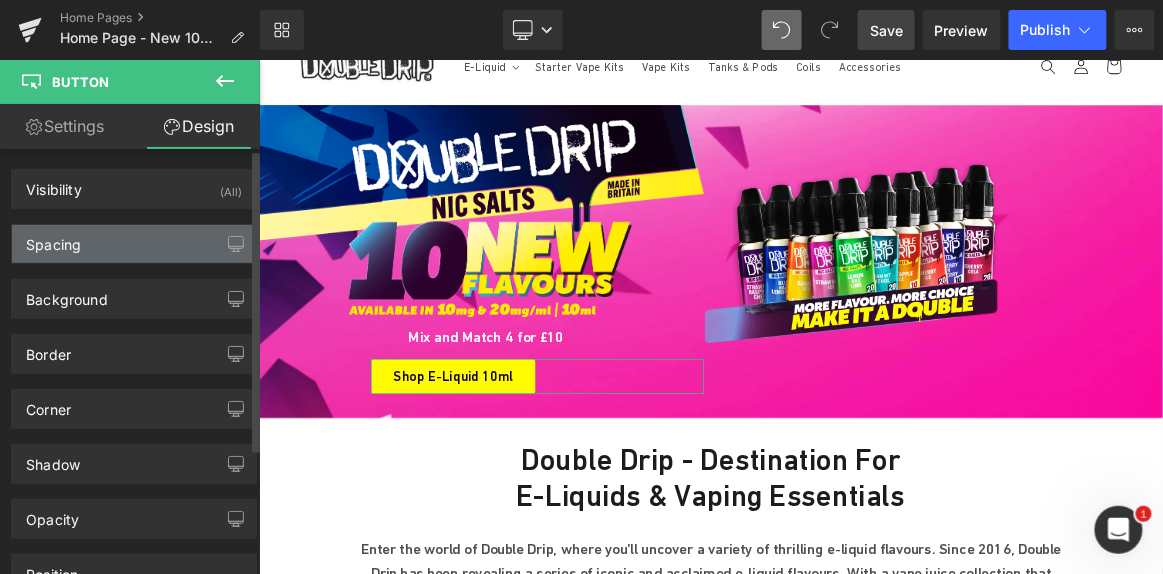 click on "Spacing" at bounding box center (134, 244) 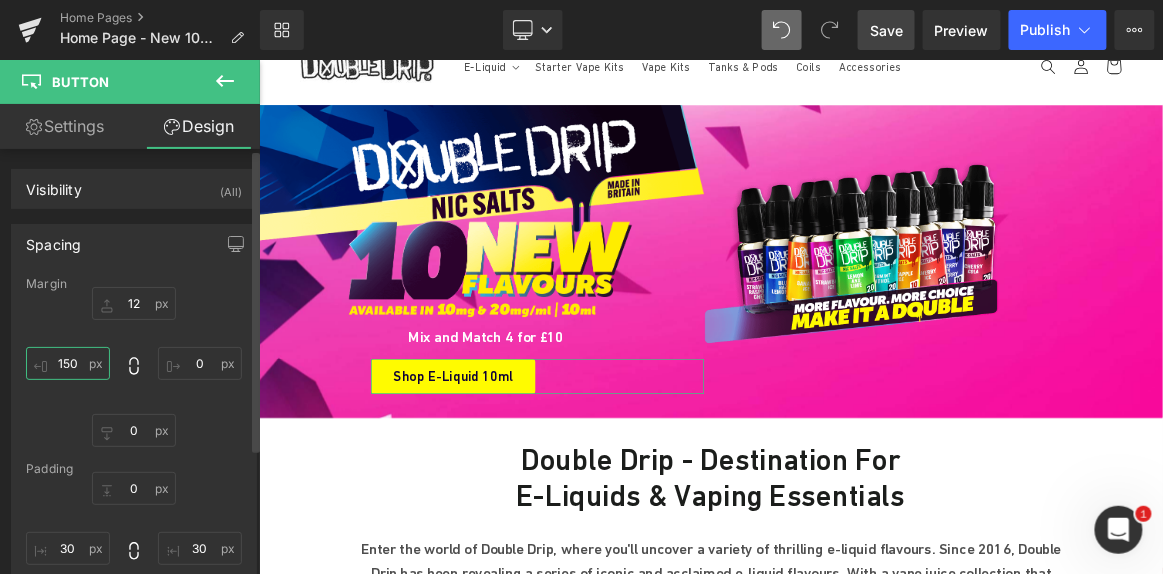 click at bounding box center [68, 363] 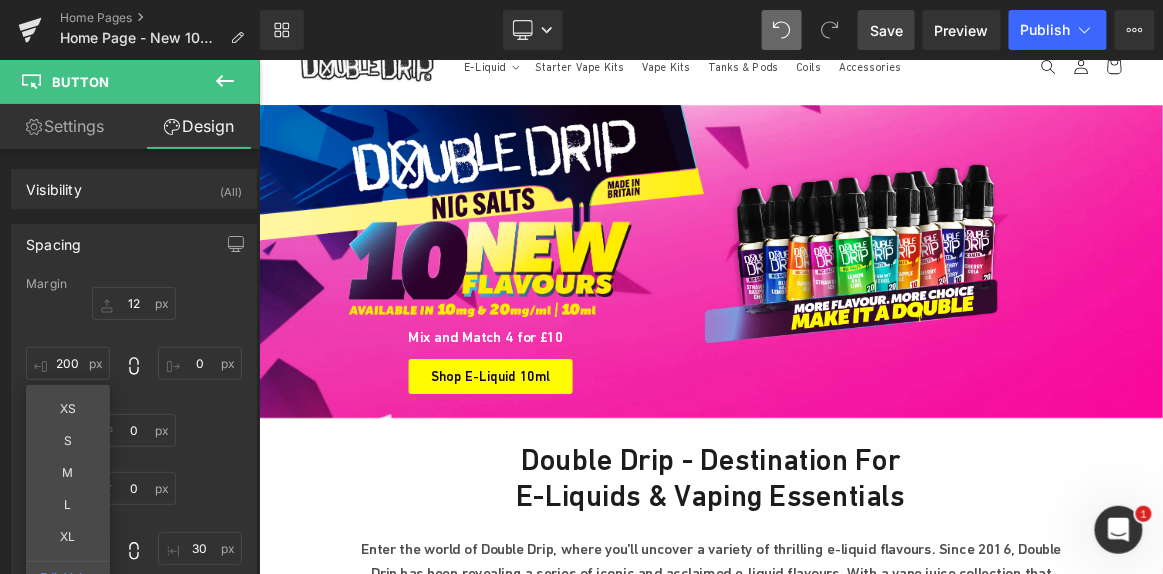 click on "Save" at bounding box center [886, 30] 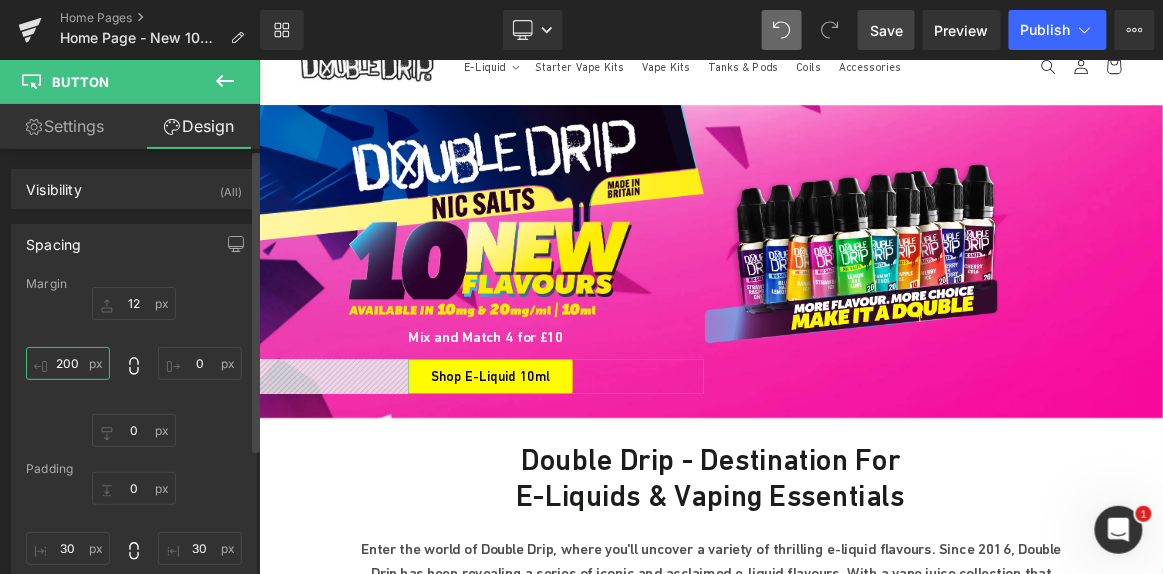 click on "200" at bounding box center [68, 363] 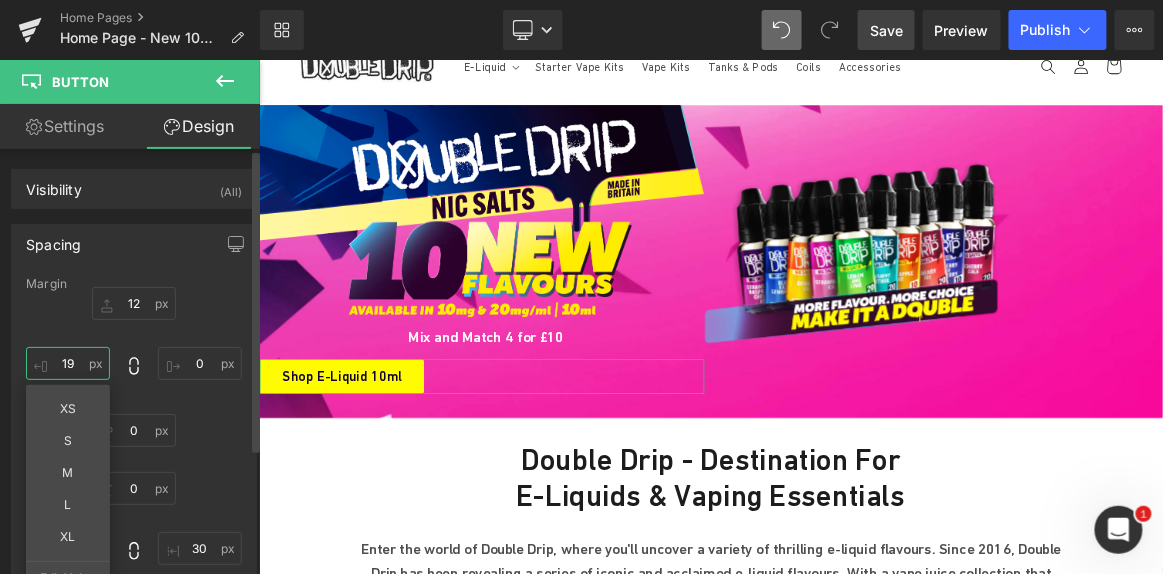 type on "190" 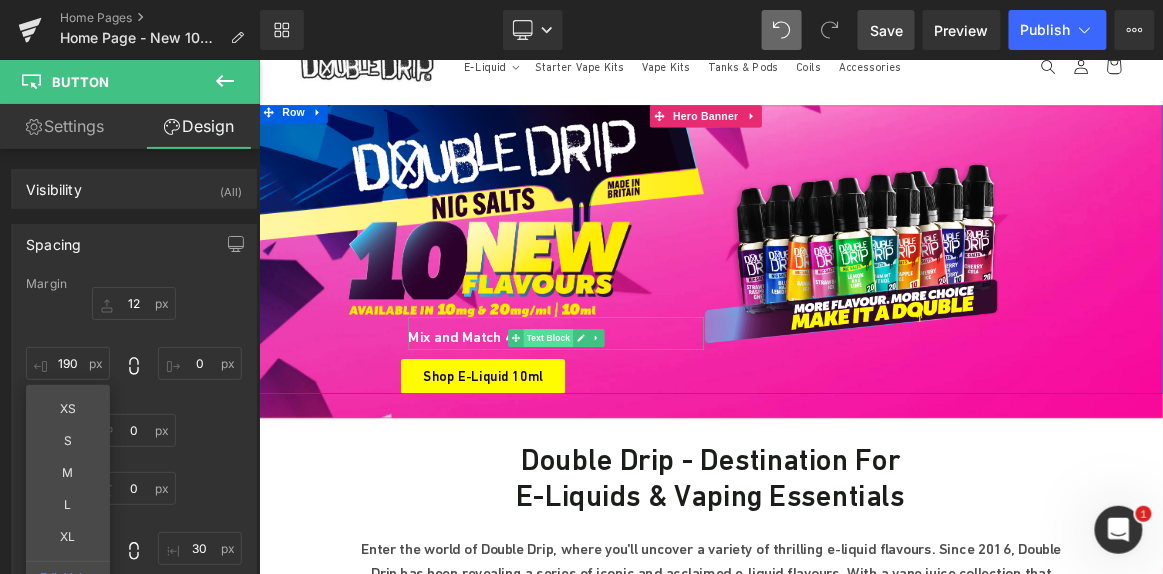 click on "Text Block" at bounding box center (646, 432) 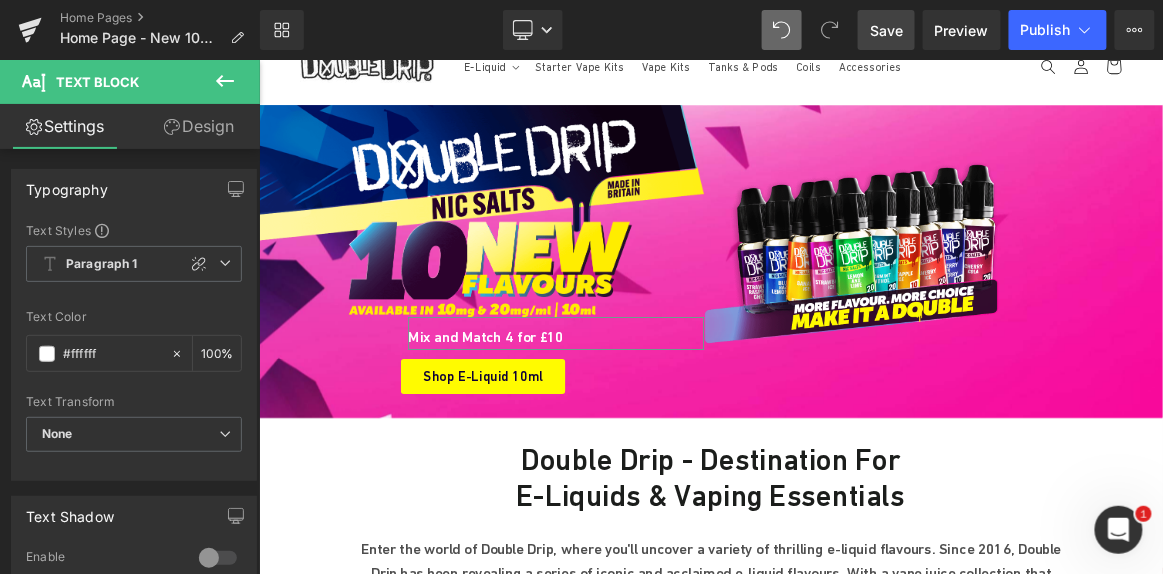 drag, startPoint x: 213, startPoint y: 122, endPoint x: 95, endPoint y: 265, distance: 185.39957 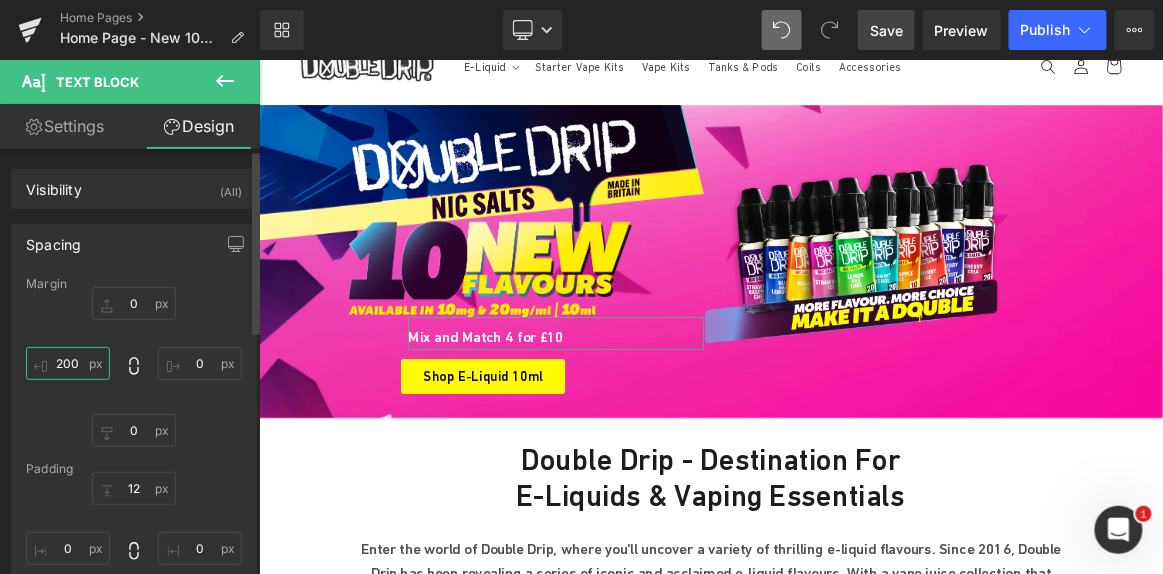 click at bounding box center [68, 363] 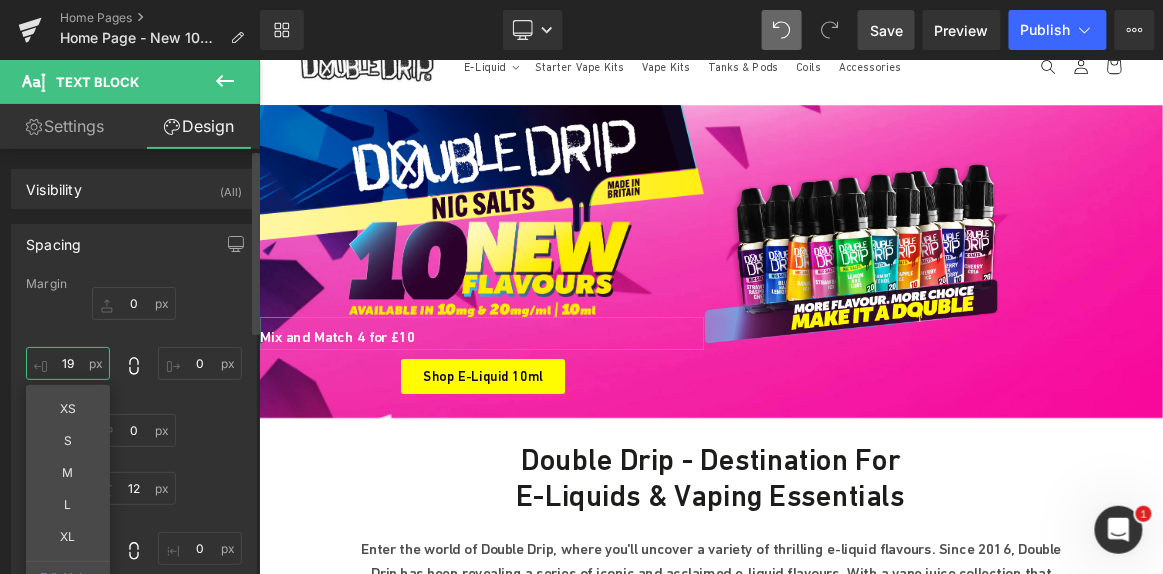 type on "190" 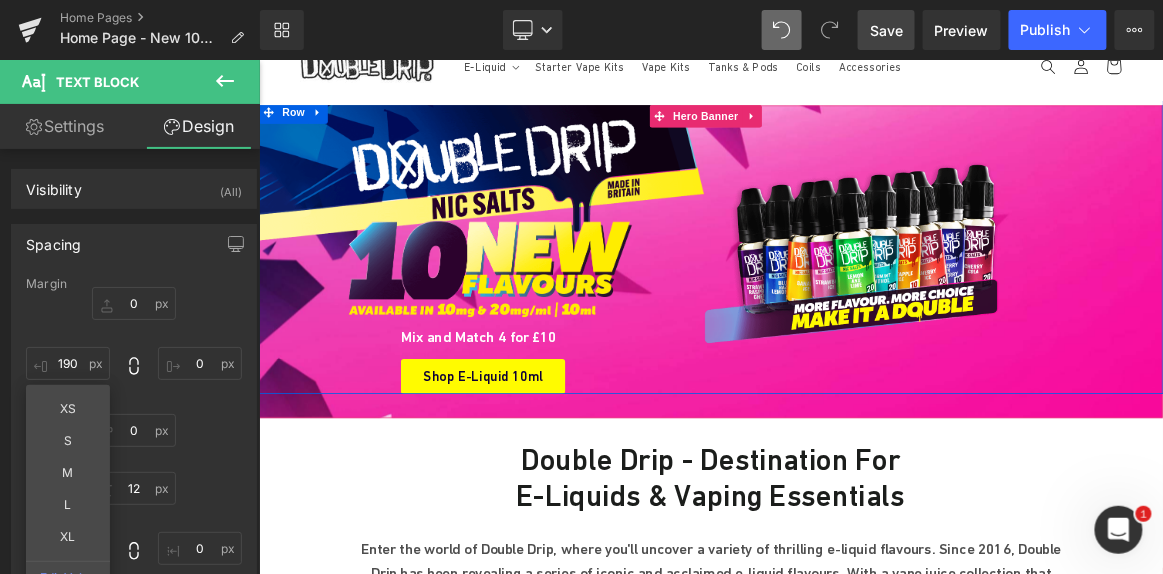 click on "Mix and Match 4 for £10" at bounding box center (651, 432) 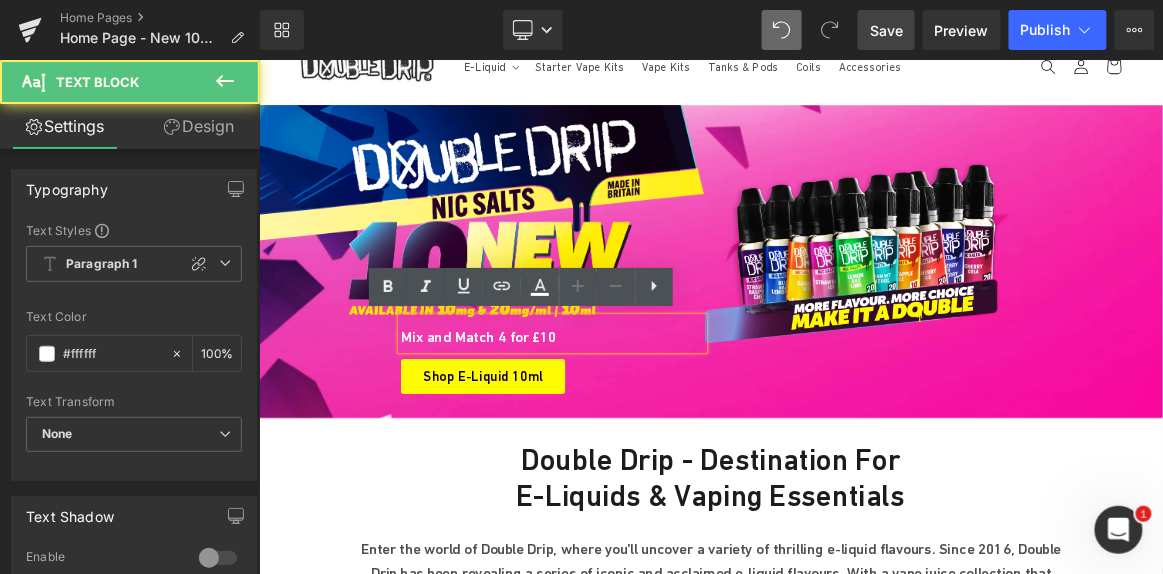 click on "Mix and Match 4 for £10" at bounding box center (651, 432) 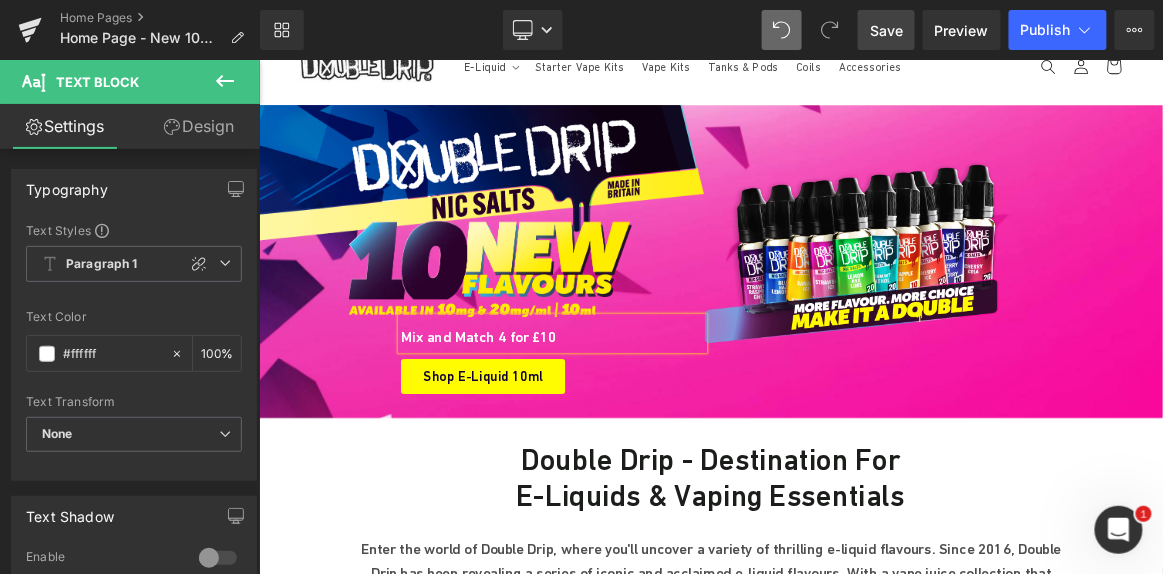 click on "Mix and Match 4 for £10" at bounding box center [651, 432] 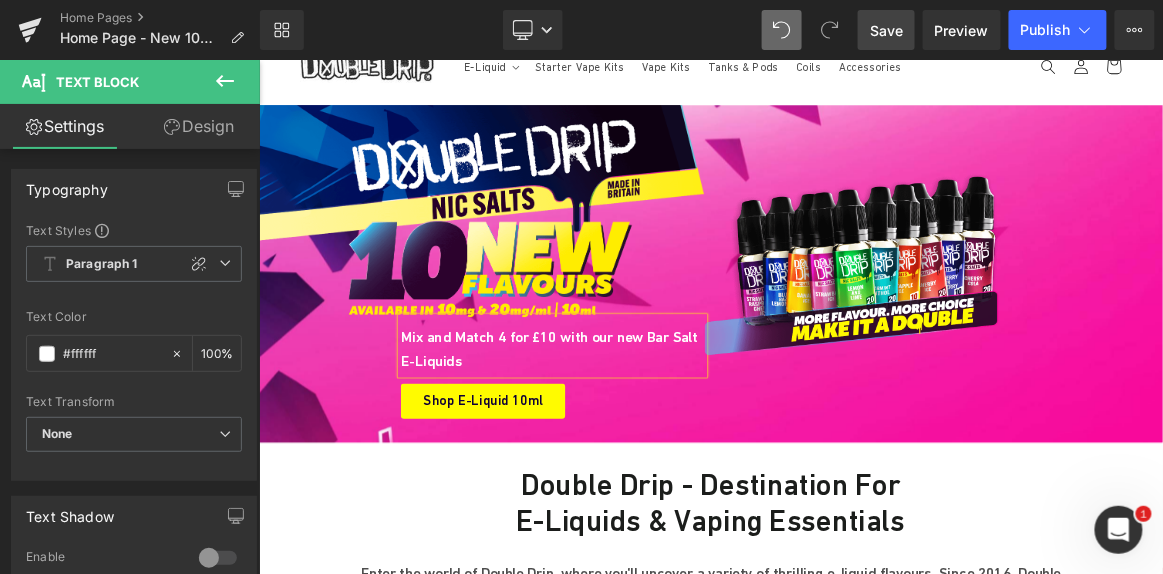 click on "Mix and Match 4 for £10 with our new Bar Salt E-Liquids" at bounding box center [651, 448] 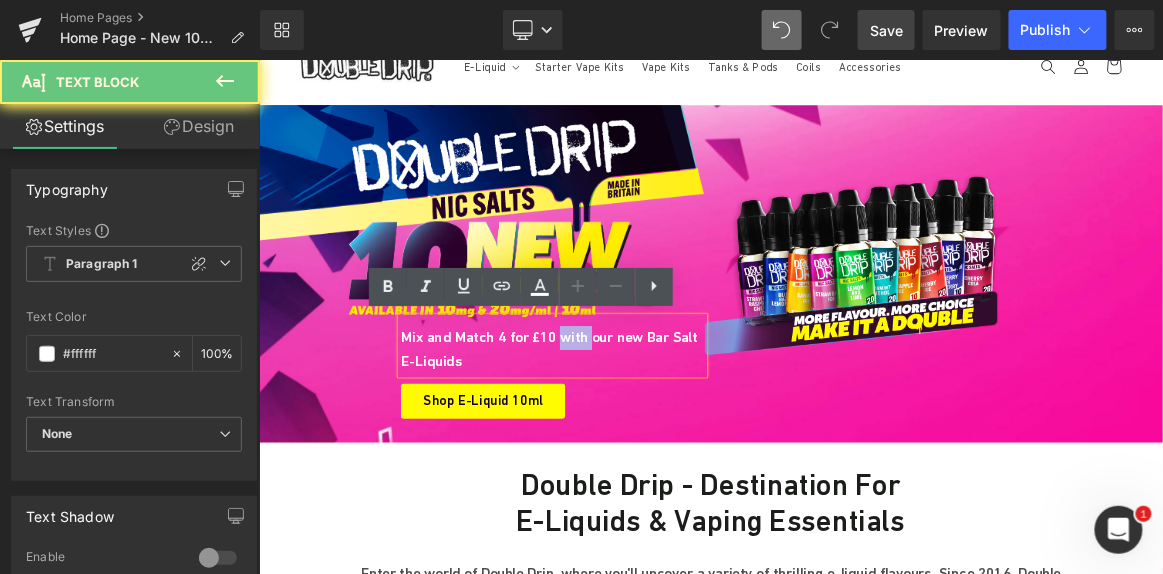 click on "Mix and Match 4 for £10 with our new Bar Salt E-Liquids" at bounding box center [651, 448] 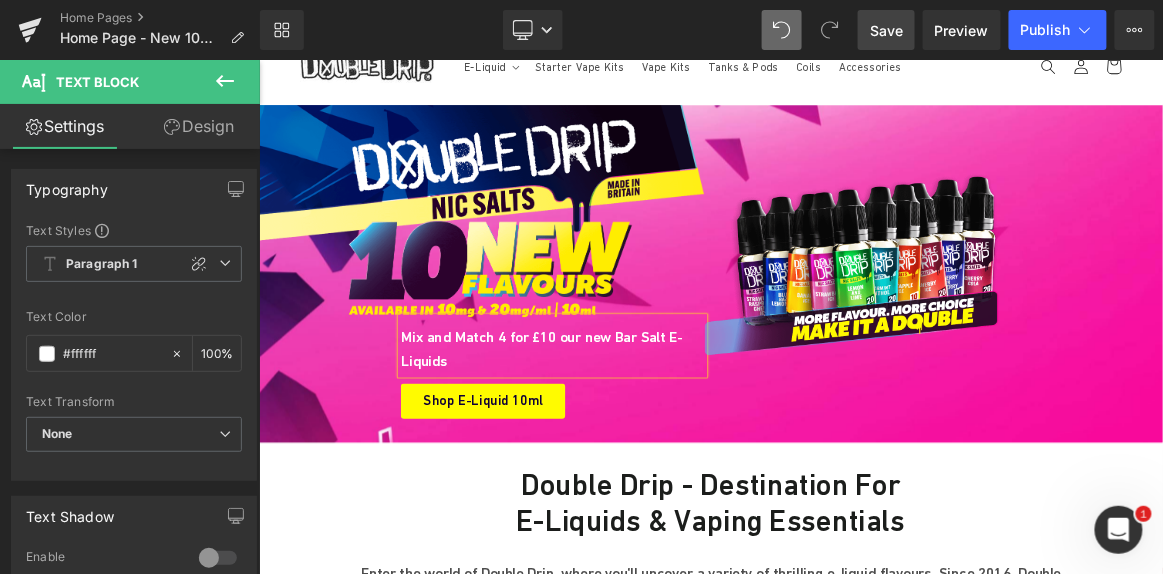 click on "Mix and Match 4 for £10 our new Bar Salt E-Liquids" at bounding box center [651, 448] 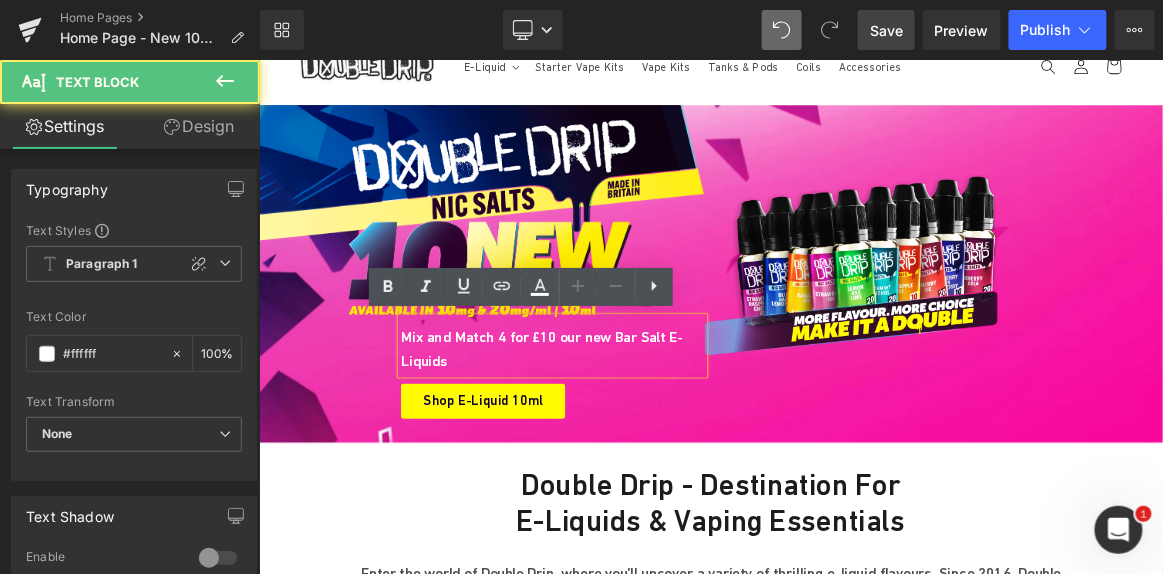 click on "Mix and Match 4 for £10 our new Bar Salt E-Liquids" at bounding box center (651, 448) 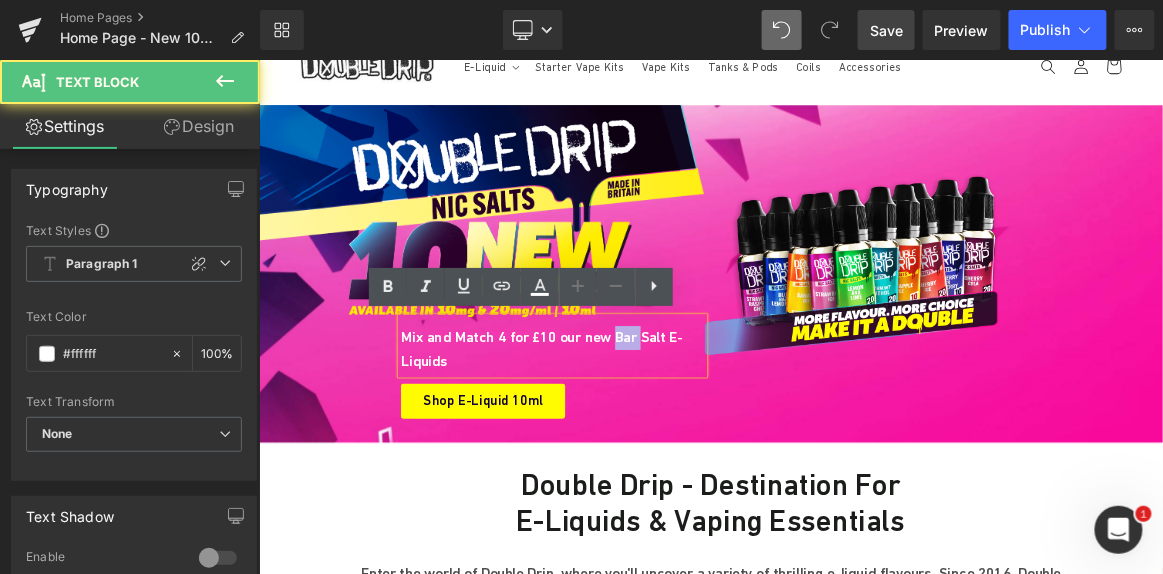 click on "Mix and Match 4 for £10 our new Bar Salt E-Liquids" at bounding box center [651, 448] 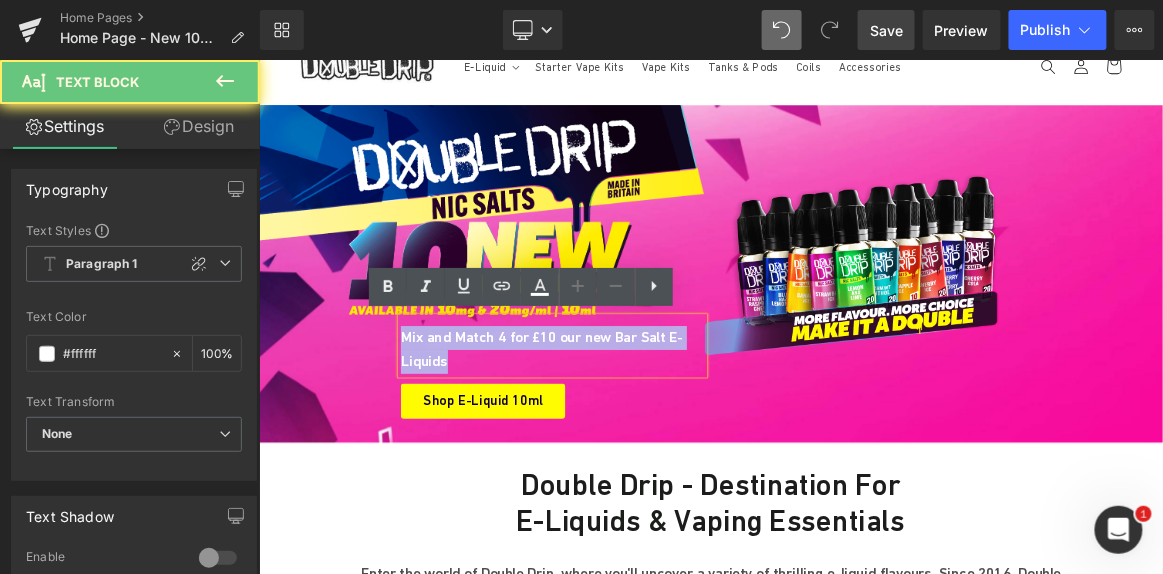 click on "Mix and Match 4 for £10 our new Bar Salt E-Liquids" at bounding box center (651, 448) 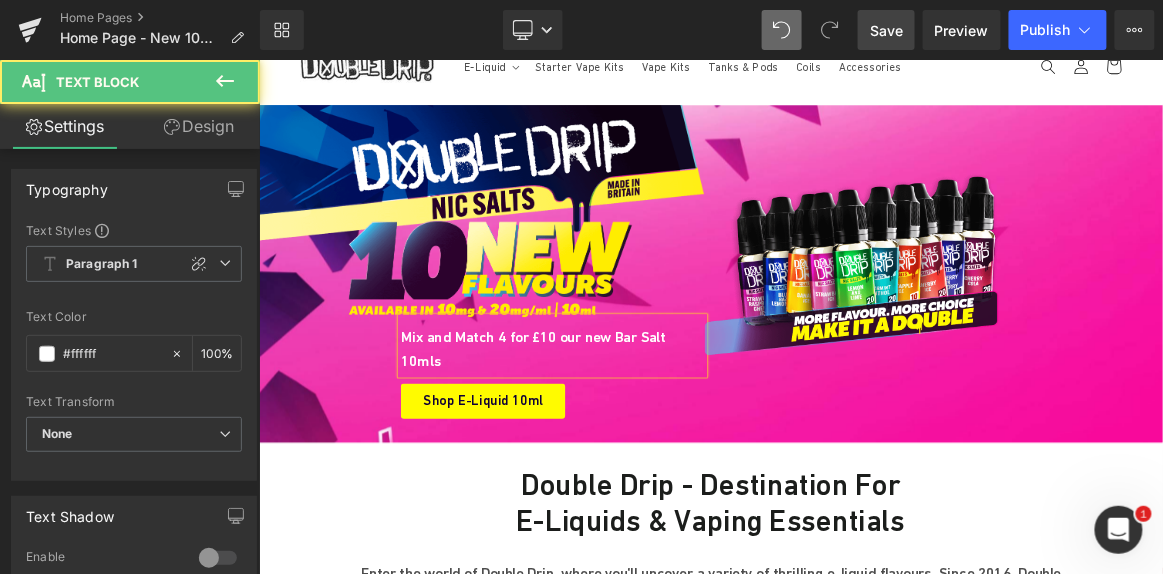 click on "Mix and Match 4 for £10 our new Bar Salt 10mls" at bounding box center [651, 448] 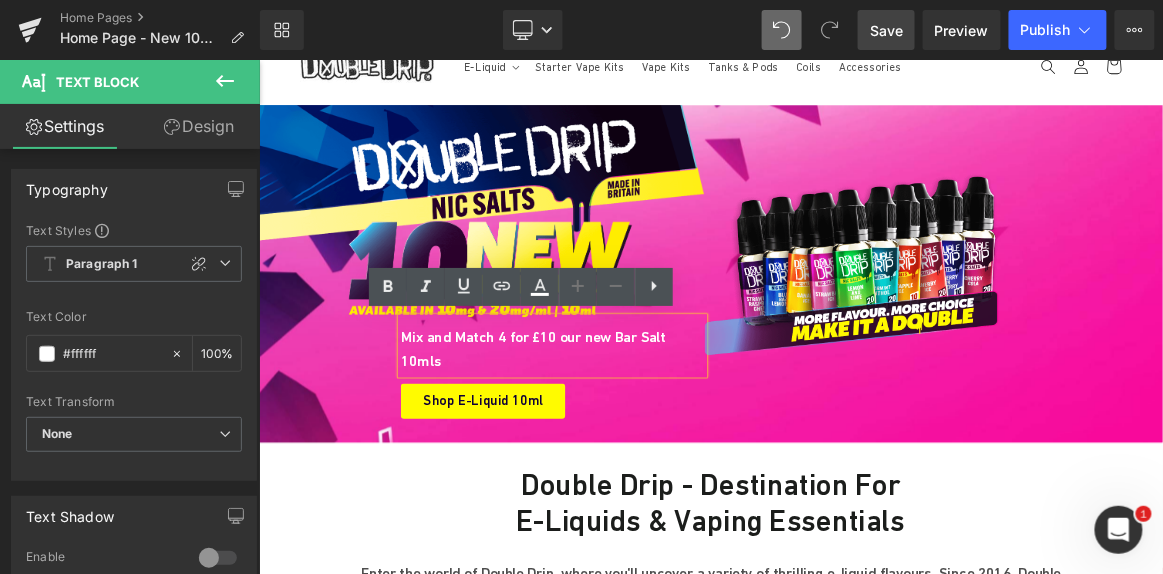 click on "Mix and Match 4 for £10 our new Bar Salt 10mls" at bounding box center (651, 448) 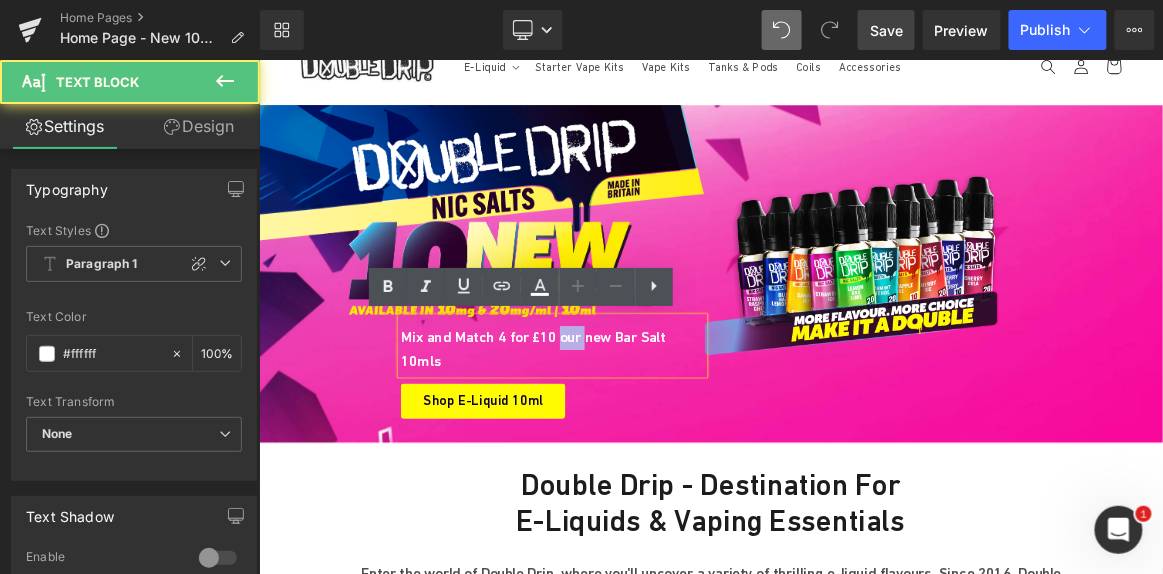 click on "Mix and Match 4 for £10 our new Bar Salt 10mls" at bounding box center [651, 448] 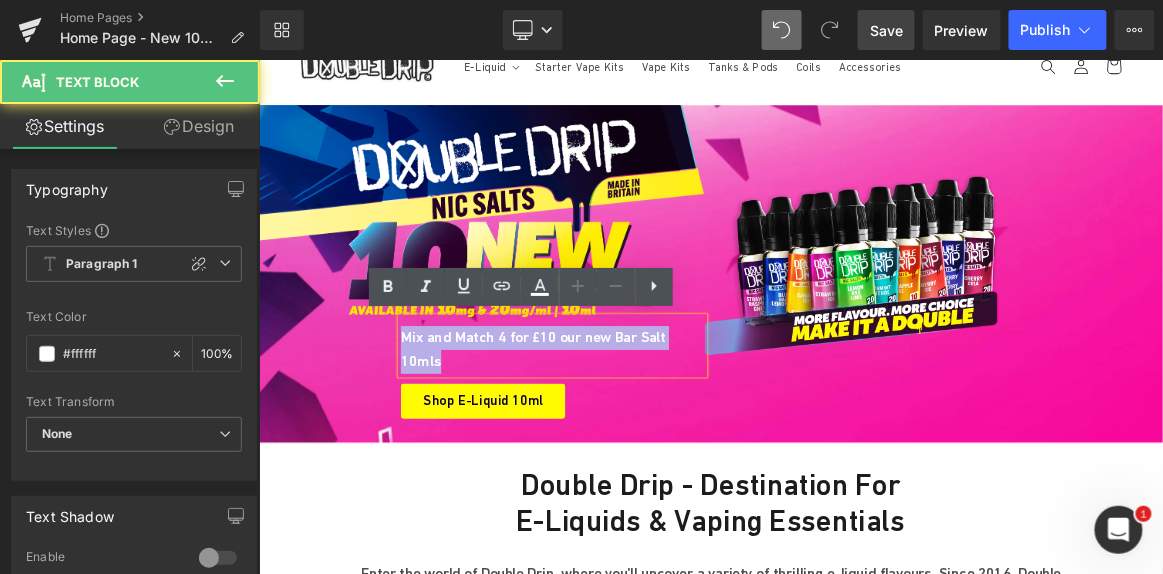click on "Mix and Match 4 for £10 our new Bar Salt 10mls" at bounding box center (651, 448) 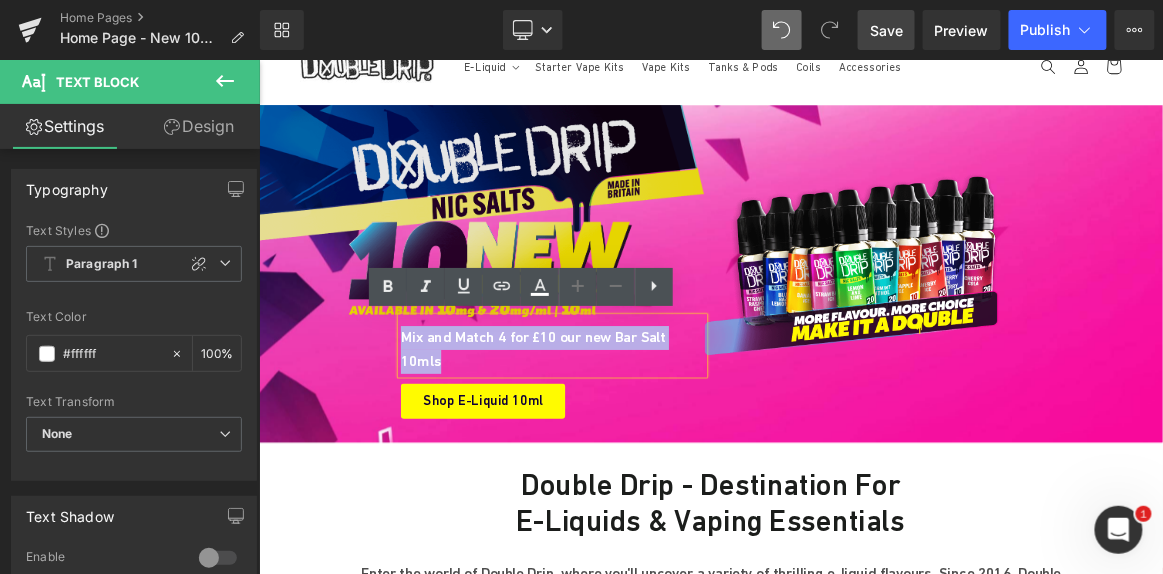 copy on "Mix and Match 4 for £10 our new Bar Salt 10mls" 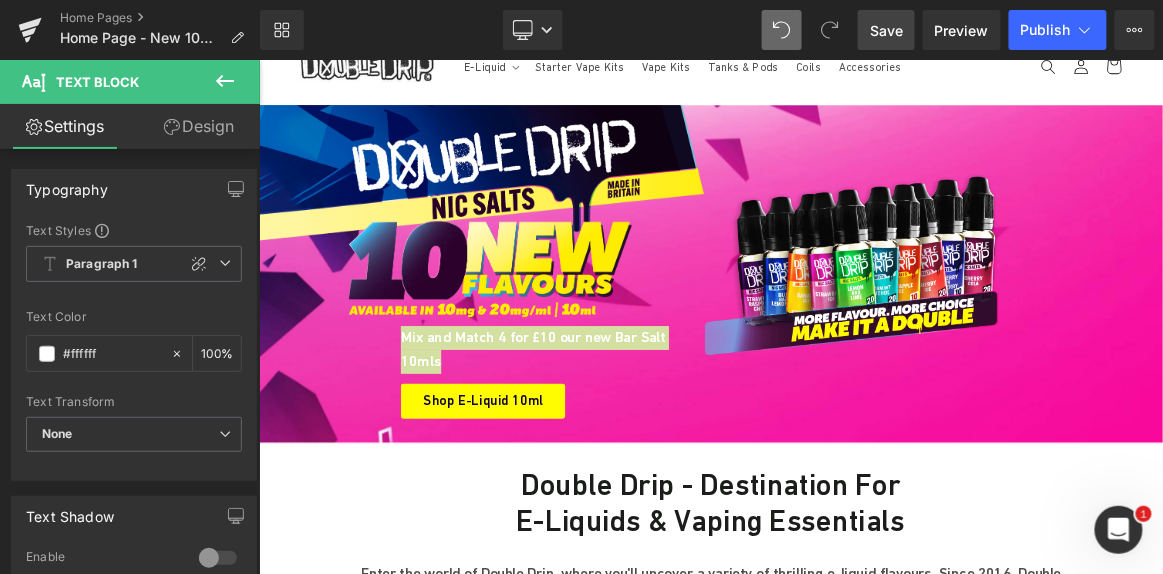 click 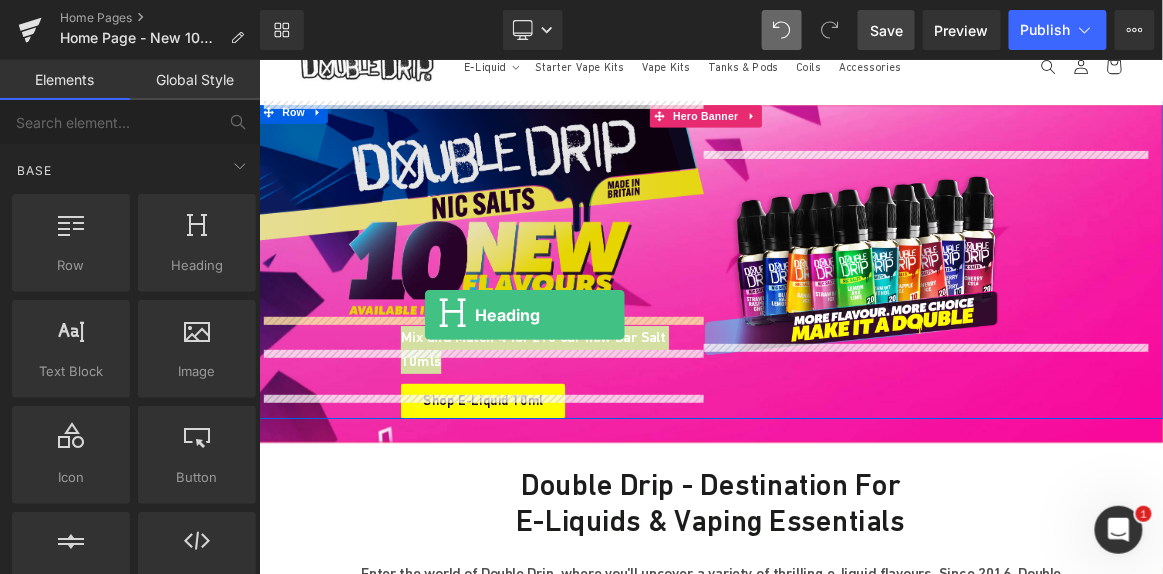 drag, startPoint x: 490, startPoint y: 301, endPoint x: 479, endPoint y: 400, distance: 99.60924 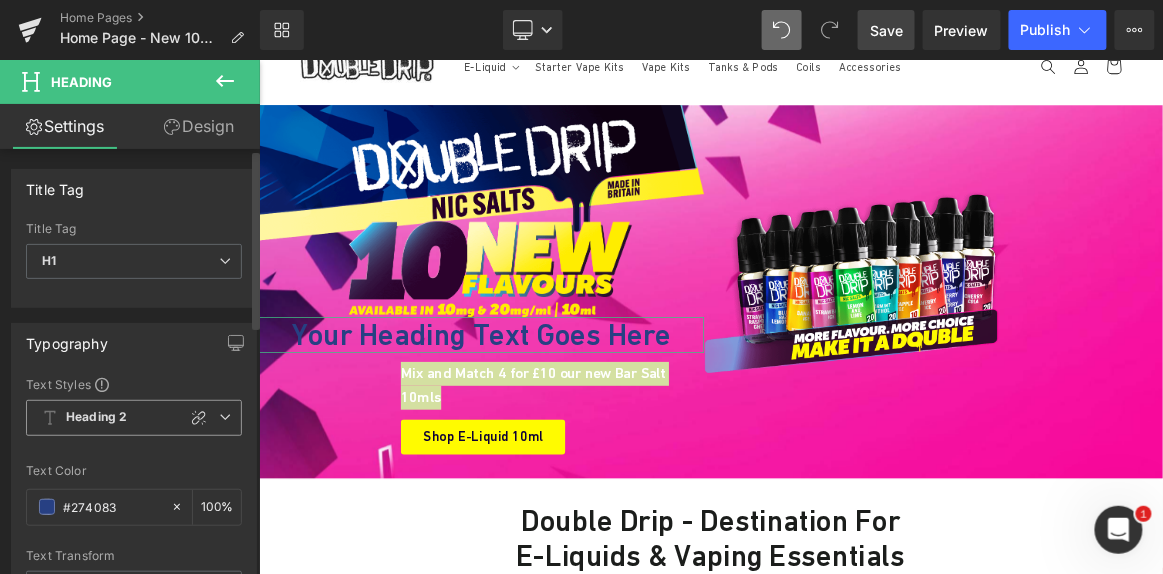 click at bounding box center (225, 417) 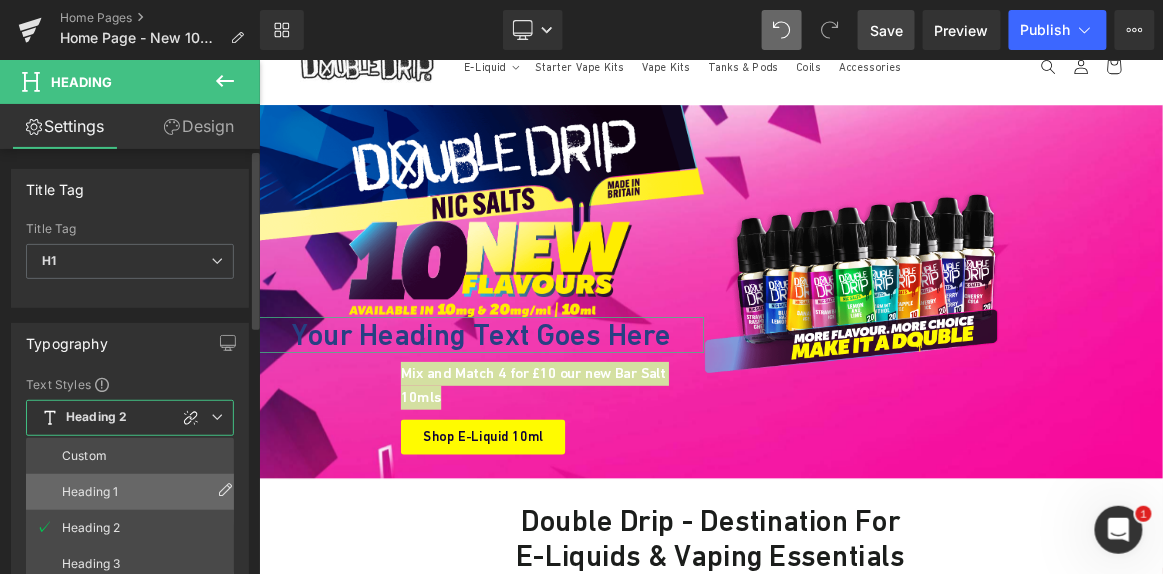 scroll, scrollTop: 87, scrollLeft: 0, axis: vertical 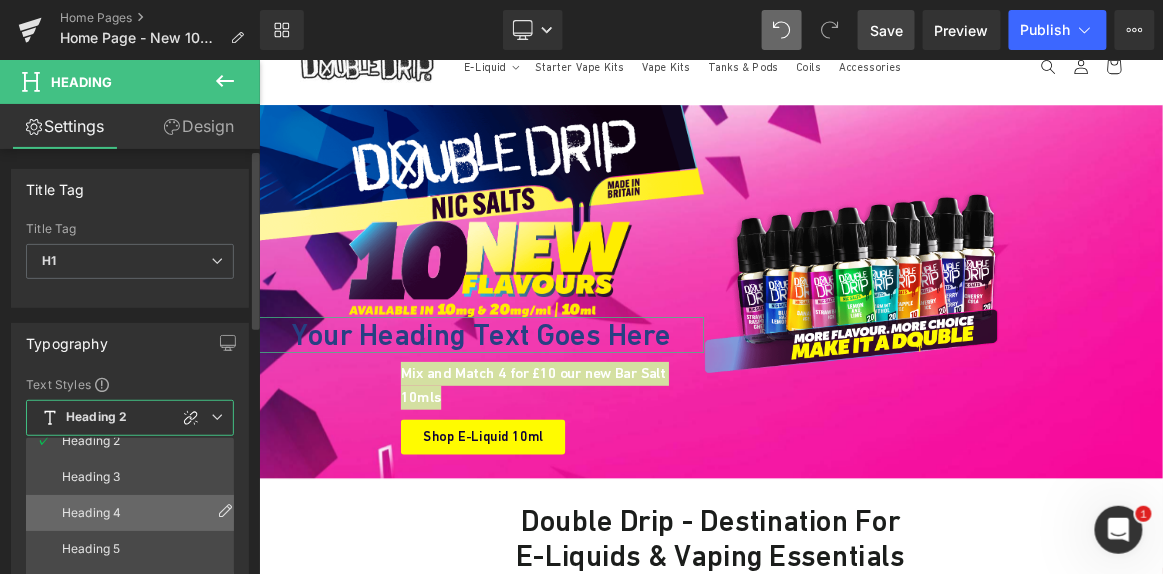 click on "Heading 4" at bounding box center [134, 513] 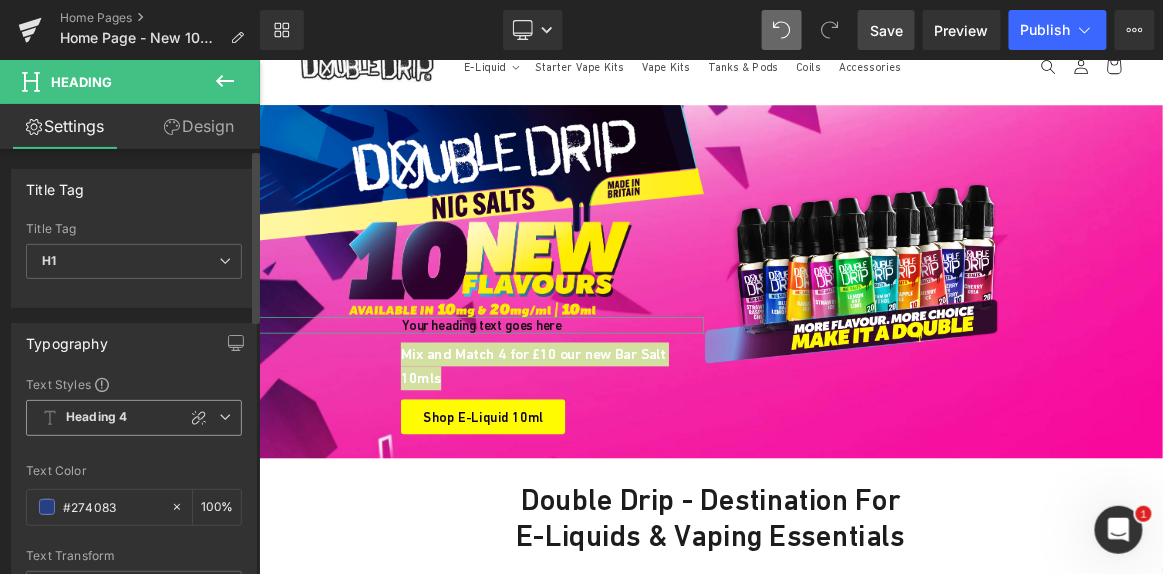 click at bounding box center (225, 417) 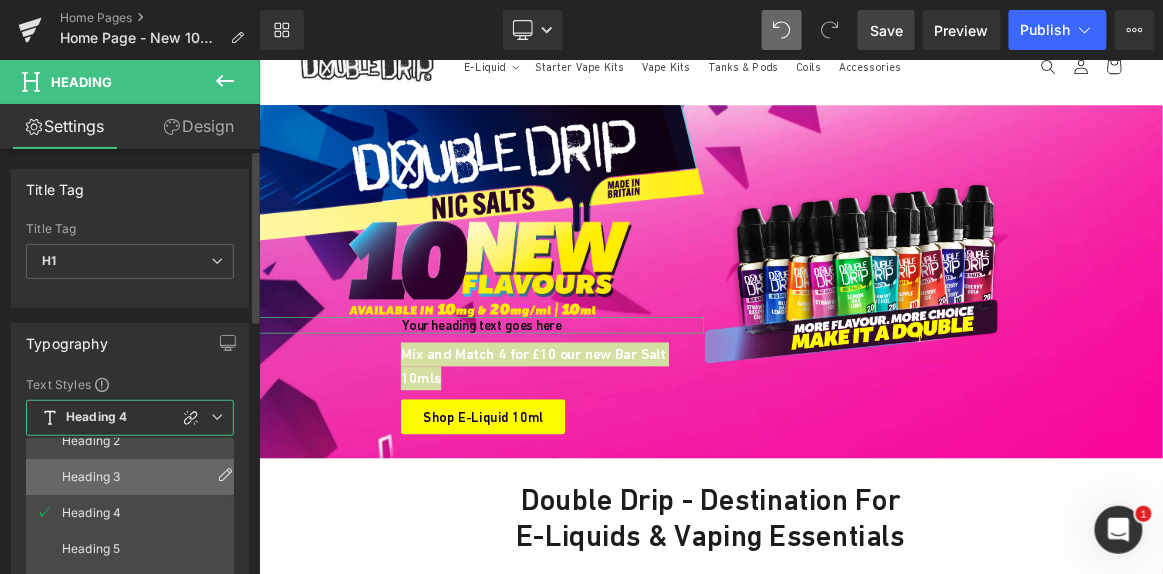 click on "Heading 3" at bounding box center (134, 477) 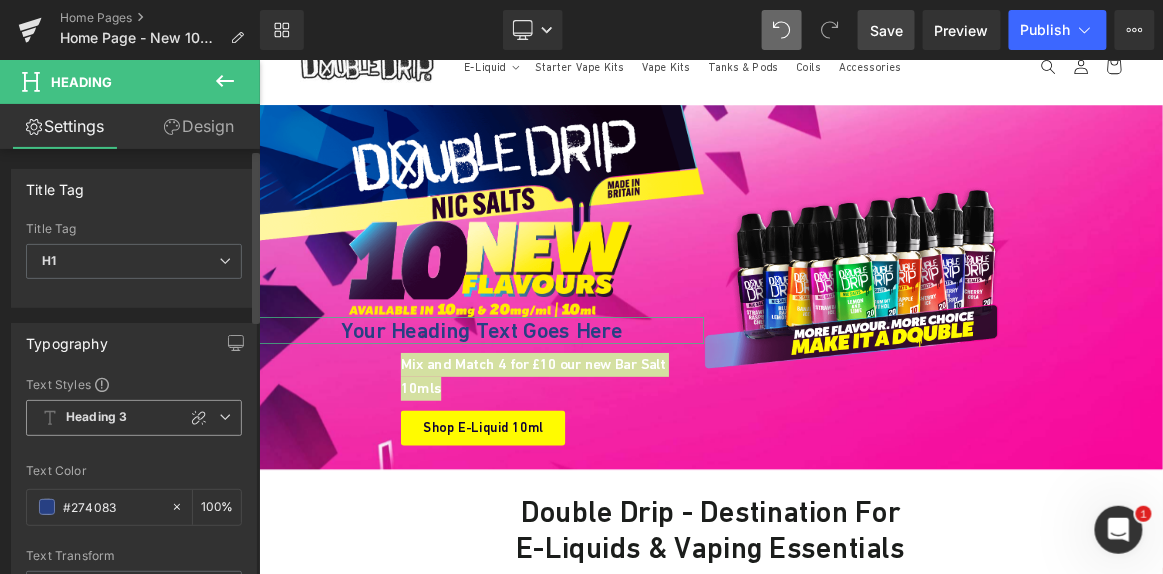 click at bounding box center [225, 417] 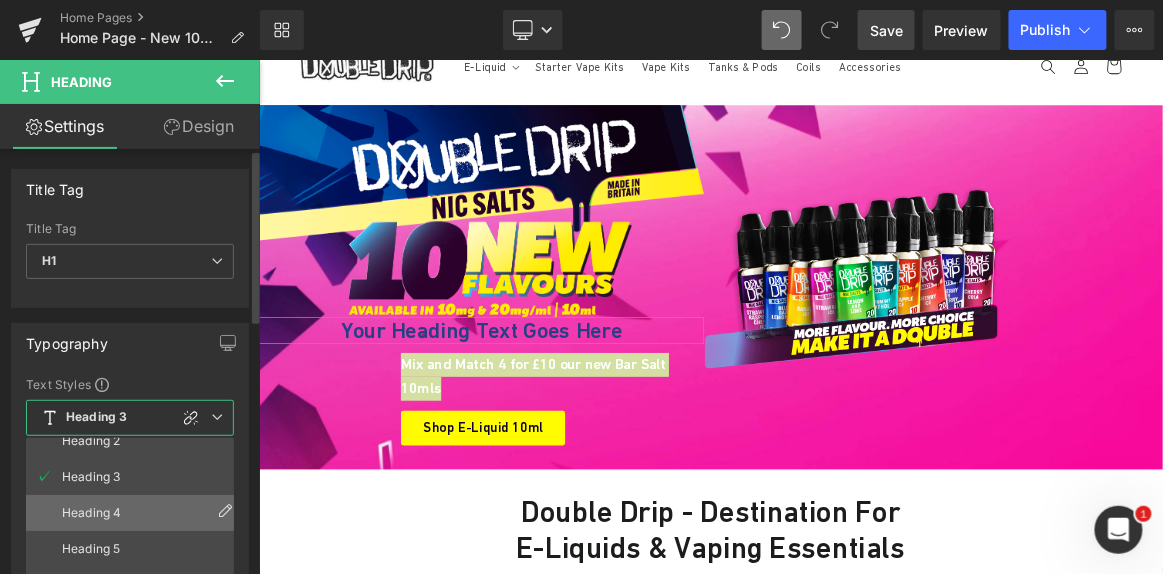 click on "Heading 4" at bounding box center (91, 513) 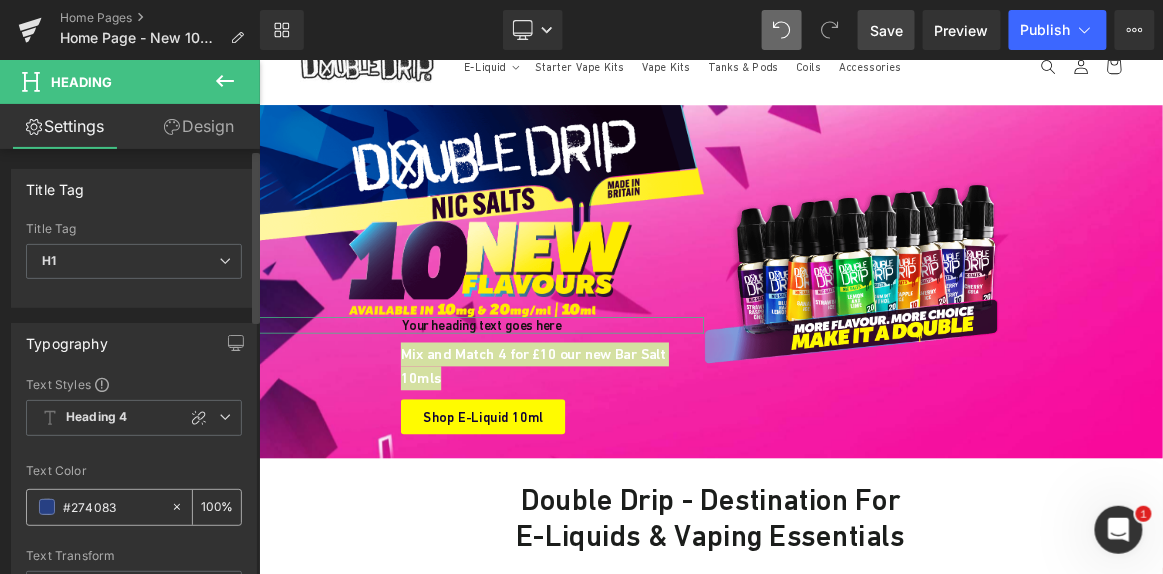 click at bounding box center (47, 507) 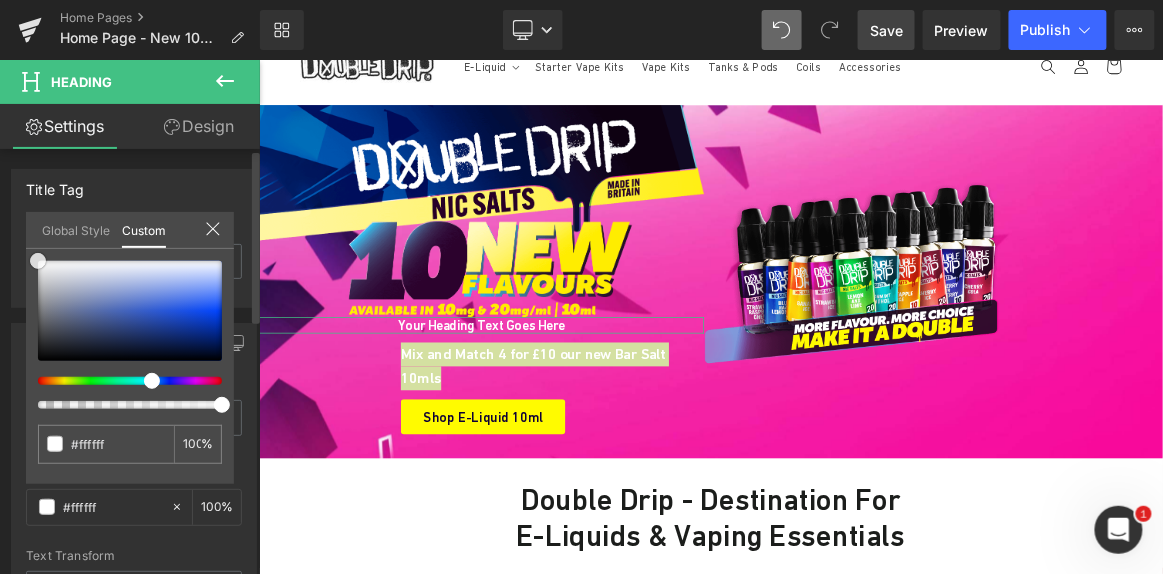 drag, startPoint x: 112, startPoint y: 294, endPoint x: 0, endPoint y: 174, distance: 164.14627 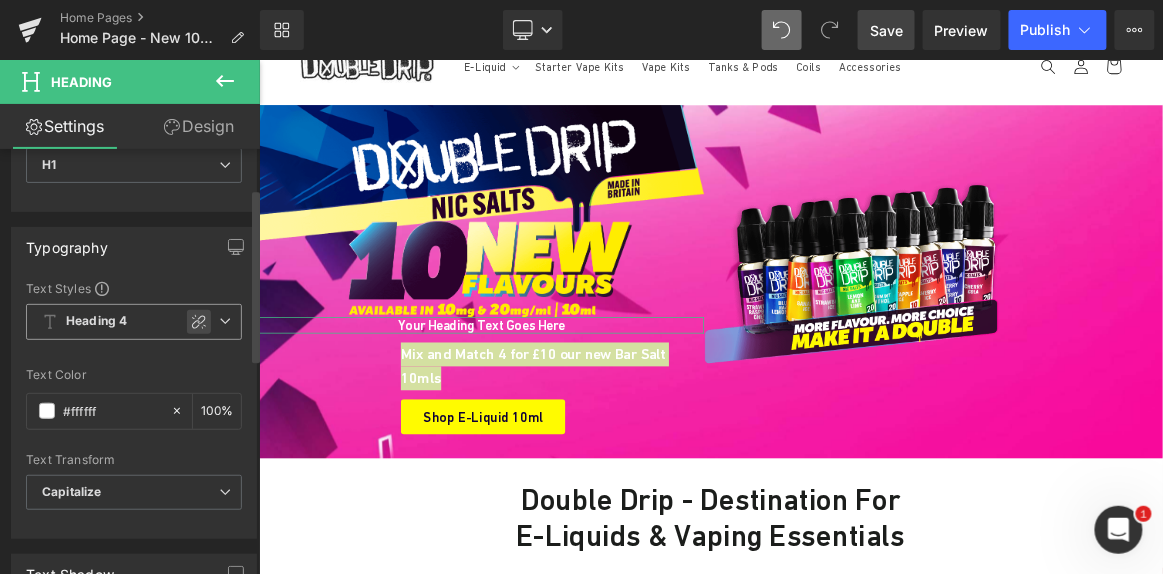 scroll, scrollTop: 181, scrollLeft: 0, axis: vertical 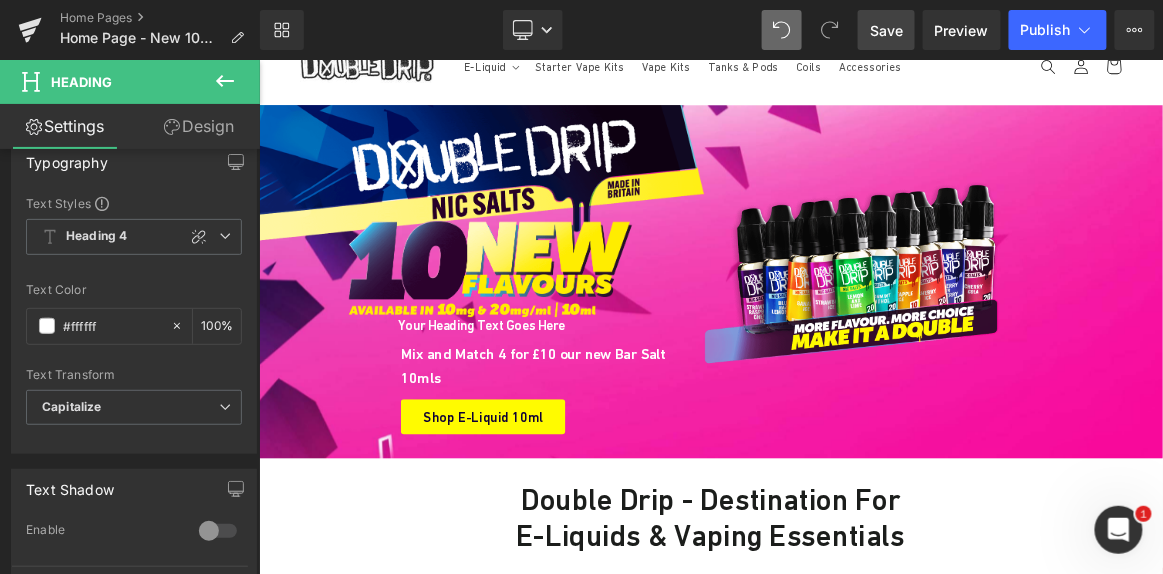 click on "Skip to content
FREE UK Delivery With Orders Over £18
E-Liquid
E-Liquid" at bounding box center (863, 3796) 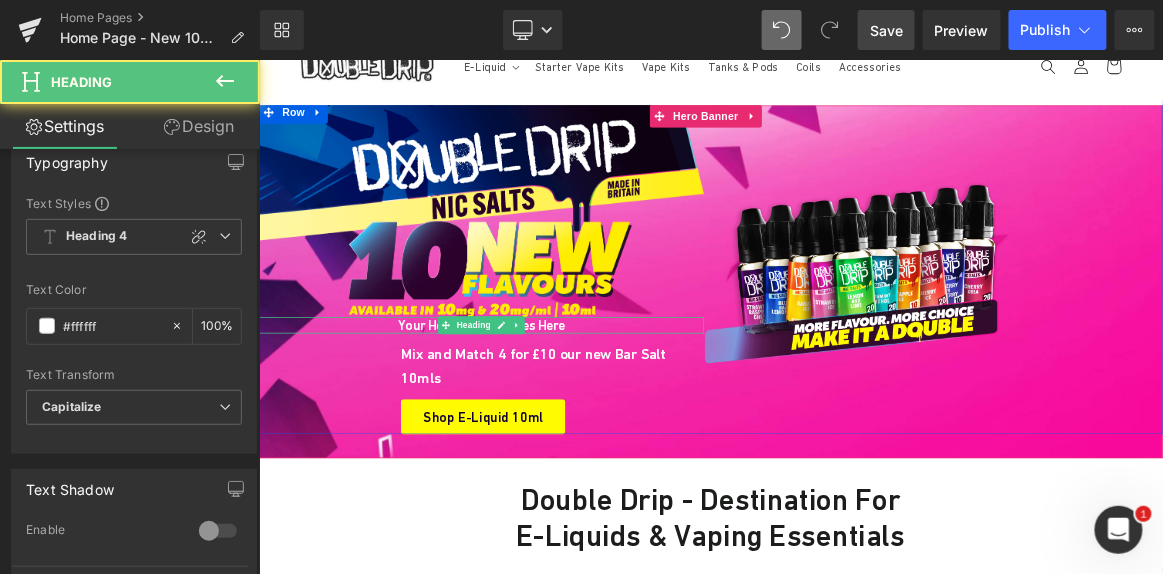 click on "Your heading text goes here" at bounding box center (556, 415) 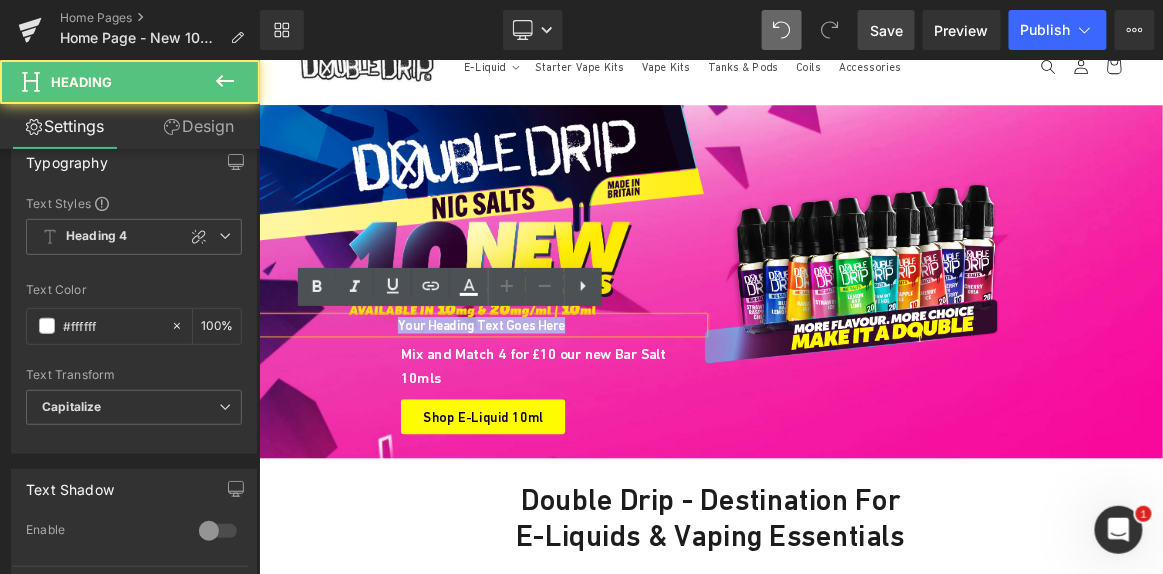 paste 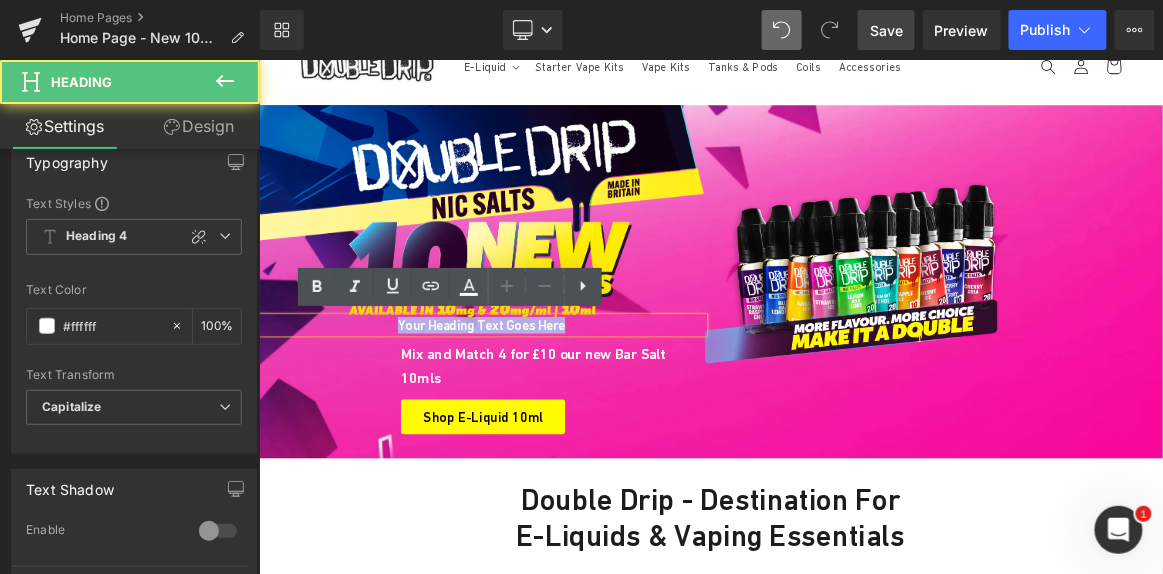 type 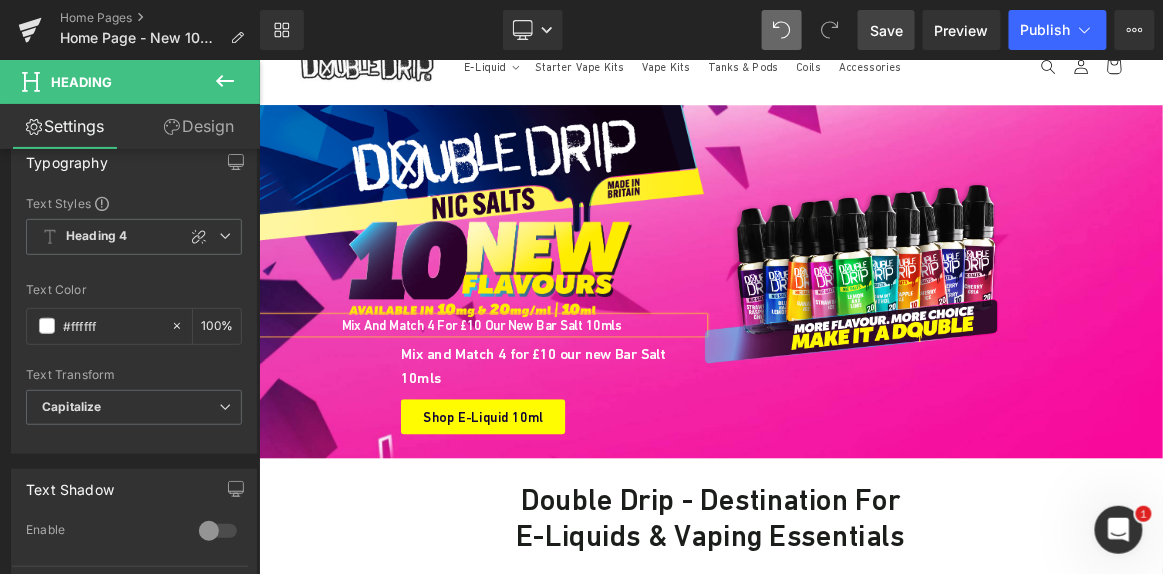 click on "Mix and Match 4 for £10 our new Bar Salt 10mls" at bounding box center [556, 415] 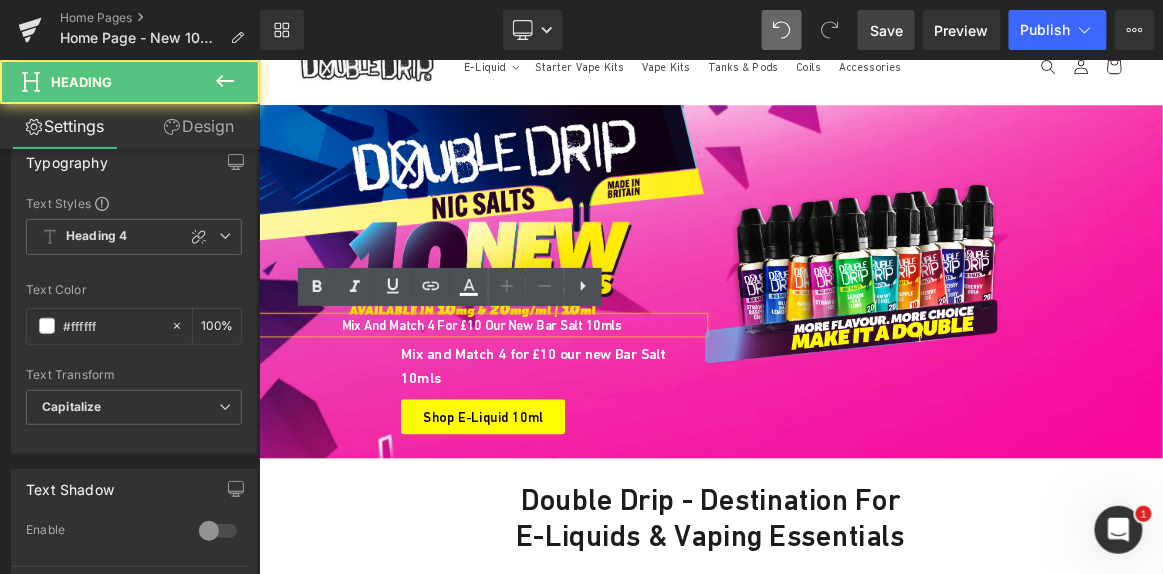 click on "Mix and Match 4 for £10 our new Bar Salt 10mls" at bounding box center (556, 415) 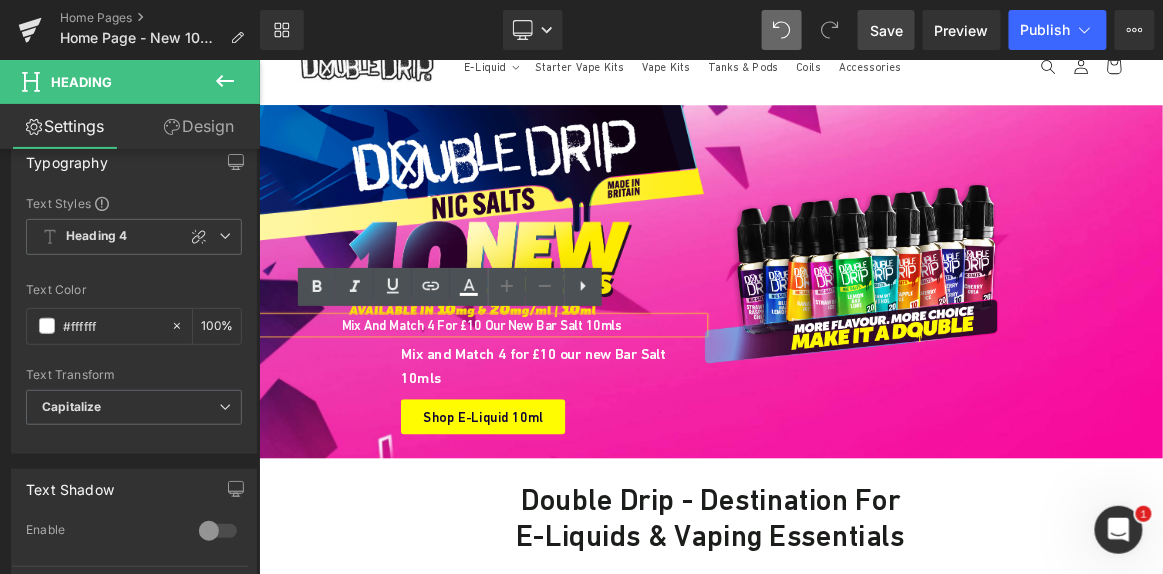 click on "Mix and Match 4 for £10 our new Bar Salt 10mls" at bounding box center [556, 415] 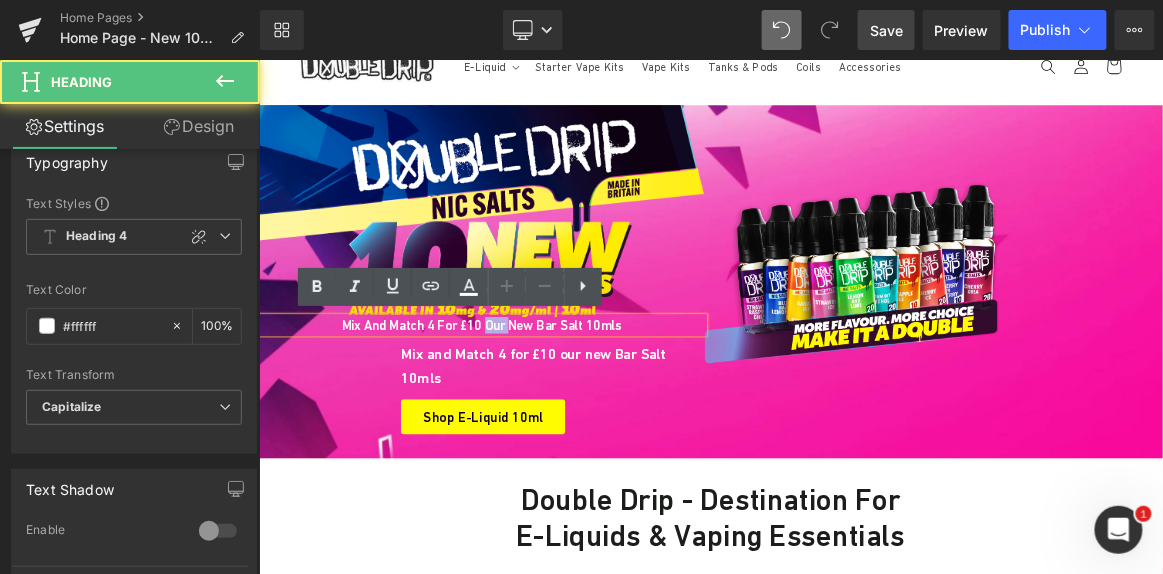 click on "Mix and Match 4 for £10 our new Bar Salt 10mls" at bounding box center [556, 415] 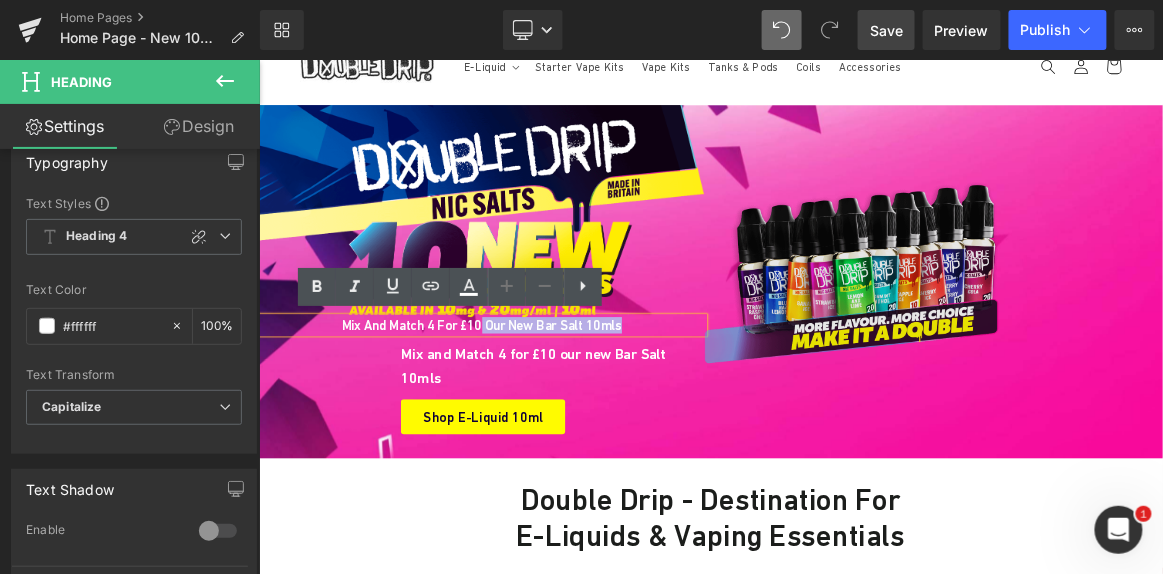 drag, startPoint x: 553, startPoint y: 414, endPoint x: 795, endPoint y: 413, distance: 242.00206 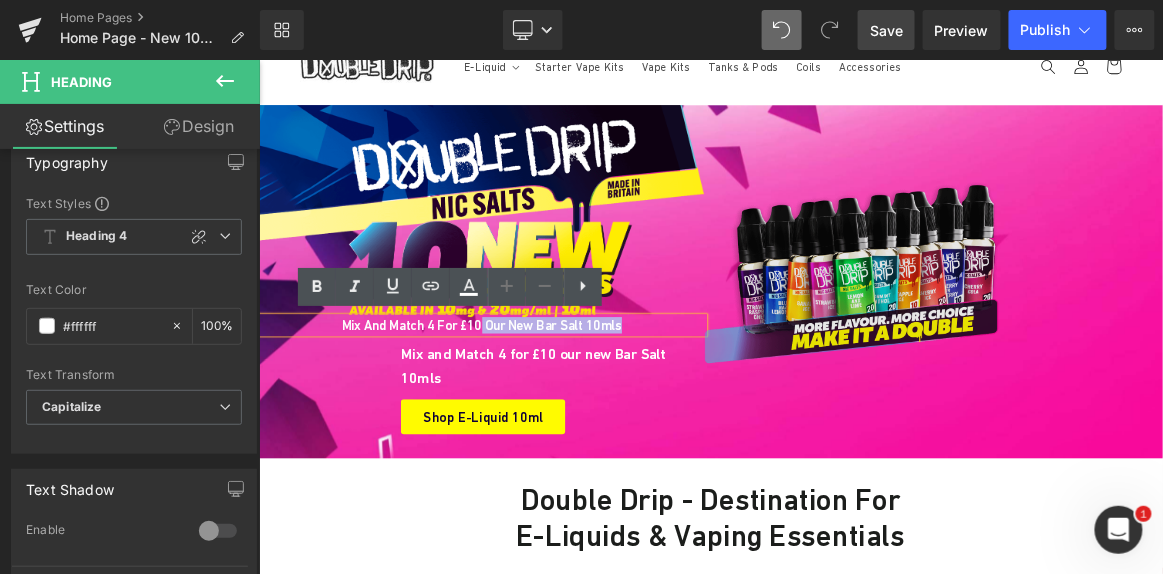click on "Image         NaNpx
Mix and Match 4 for £10 our new Bar Salt 10mls
Heading
Mix and Match 4 for £10 our new Bar Salt 10mls
Text Block
Shop E-Liquid 10ml
Button         Image
Row" at bounding box center [863, 338] 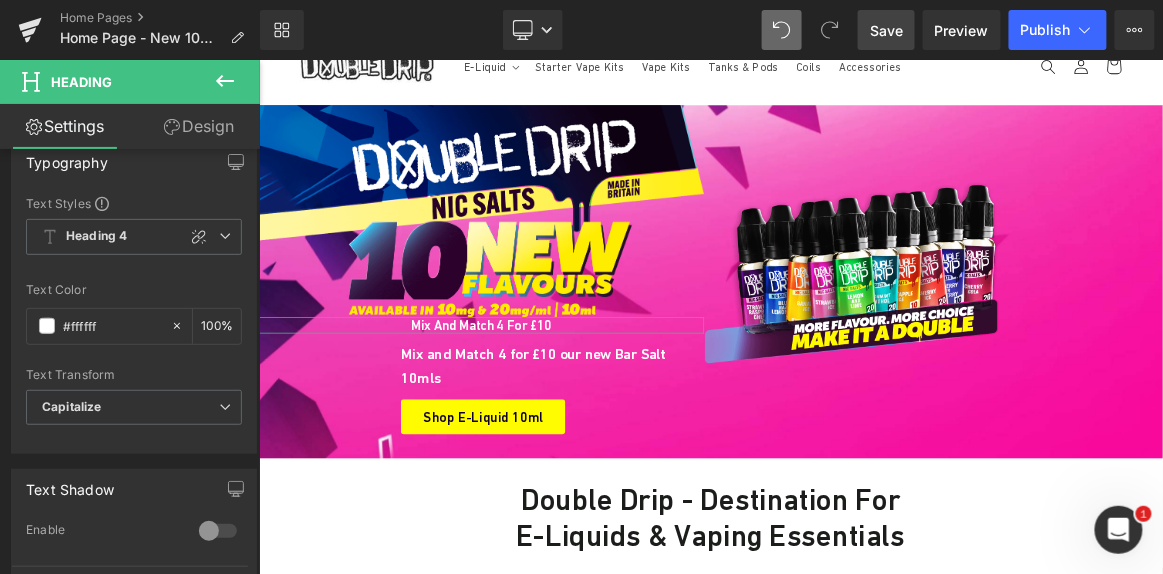 click on "Design" at bounding box center (199, 126) 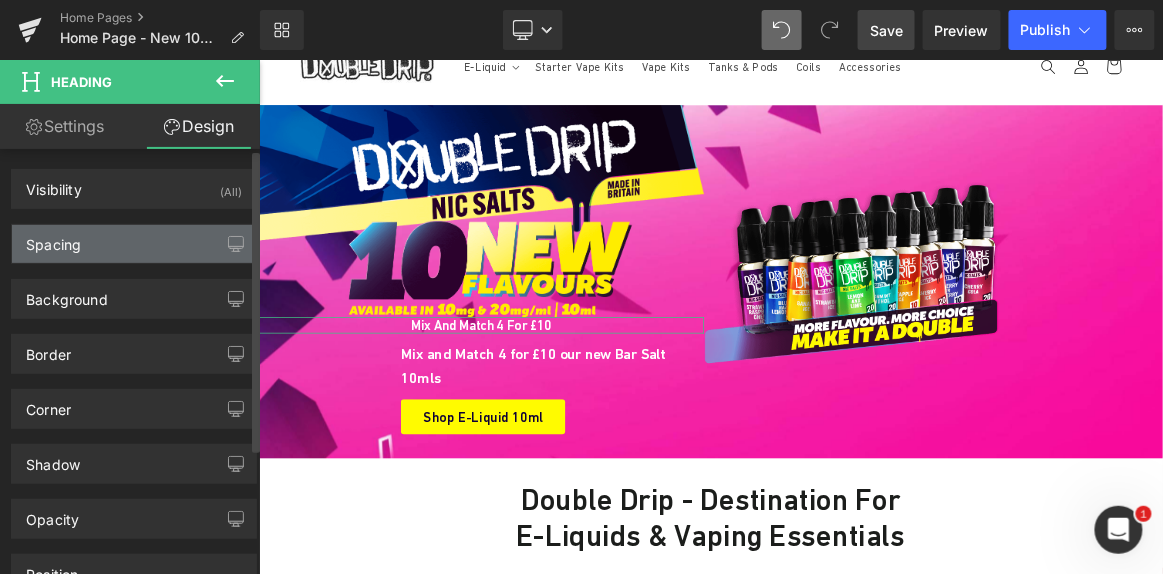 click on "Spacing" at bounding box center [134, 244] 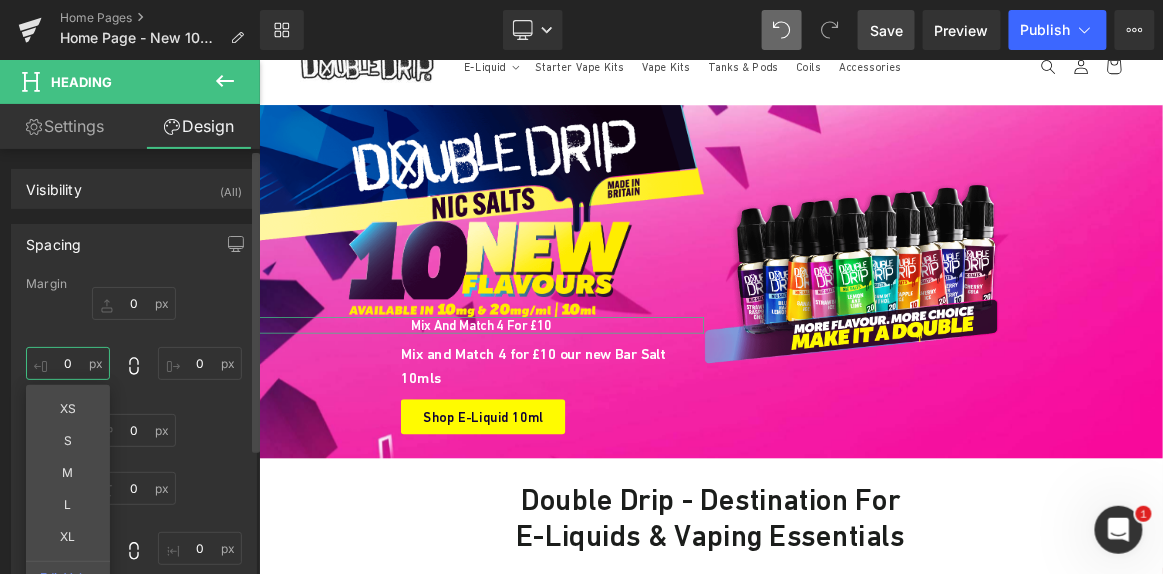 click on "0" at bounding box center (68, 363) 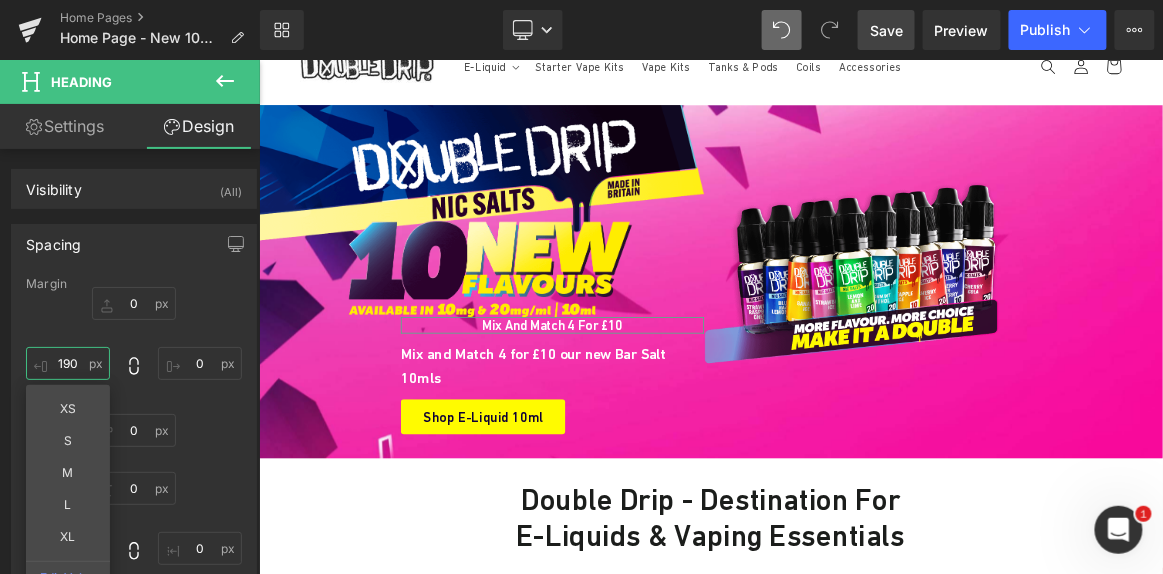 type on "190" 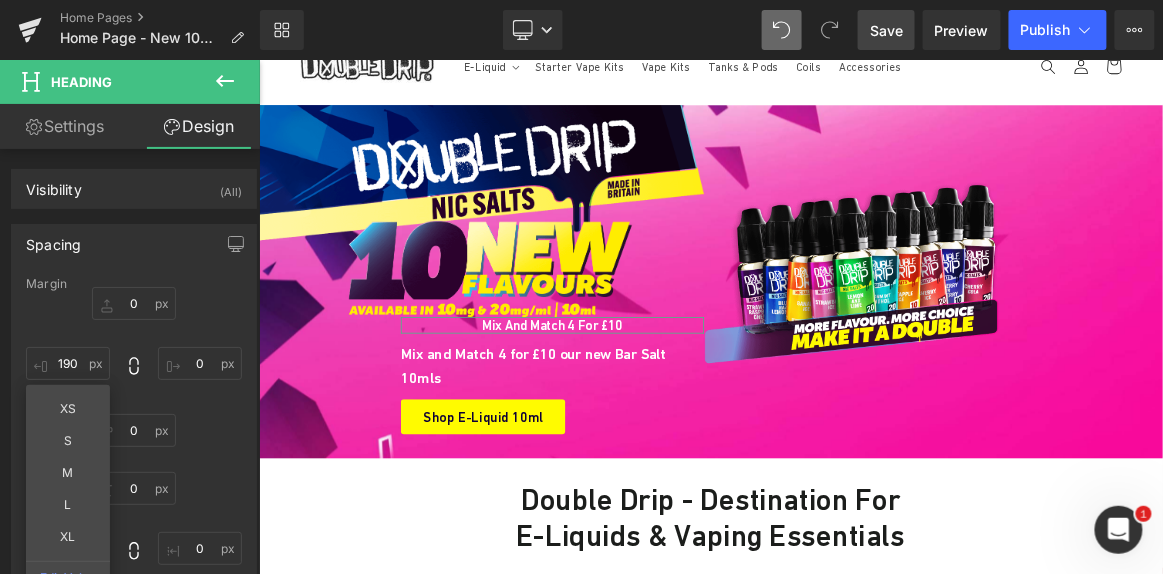 drag, startPoint x: 76, startPoint y: 131, endPoint x: 93, endPoint y: 193, distance: 64.288414 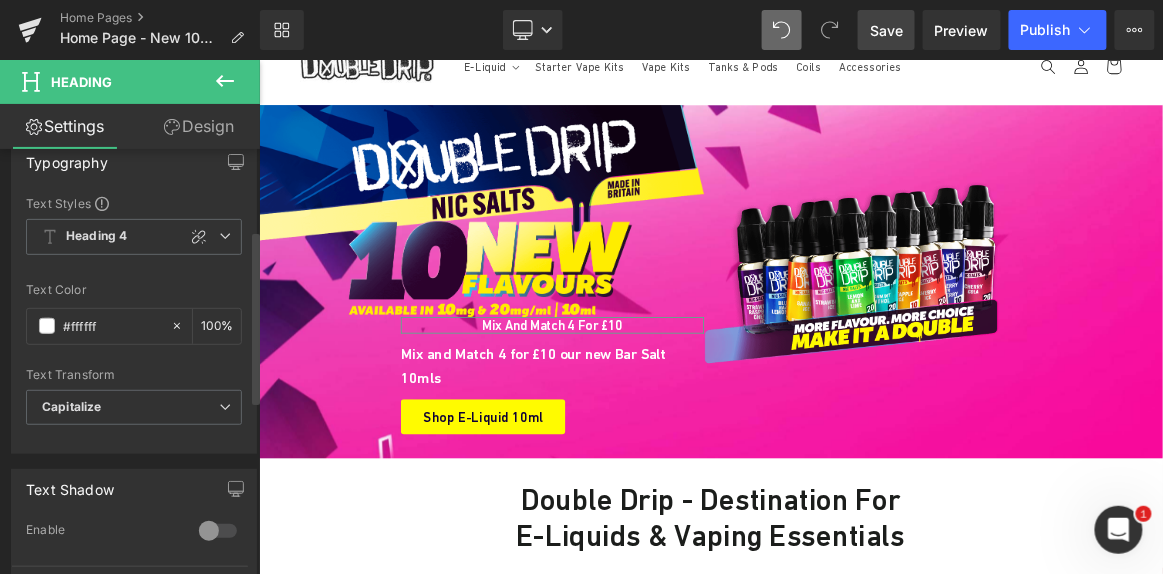 scroll, scrollTop: 624, scrollLeft: 0, axis: vertical 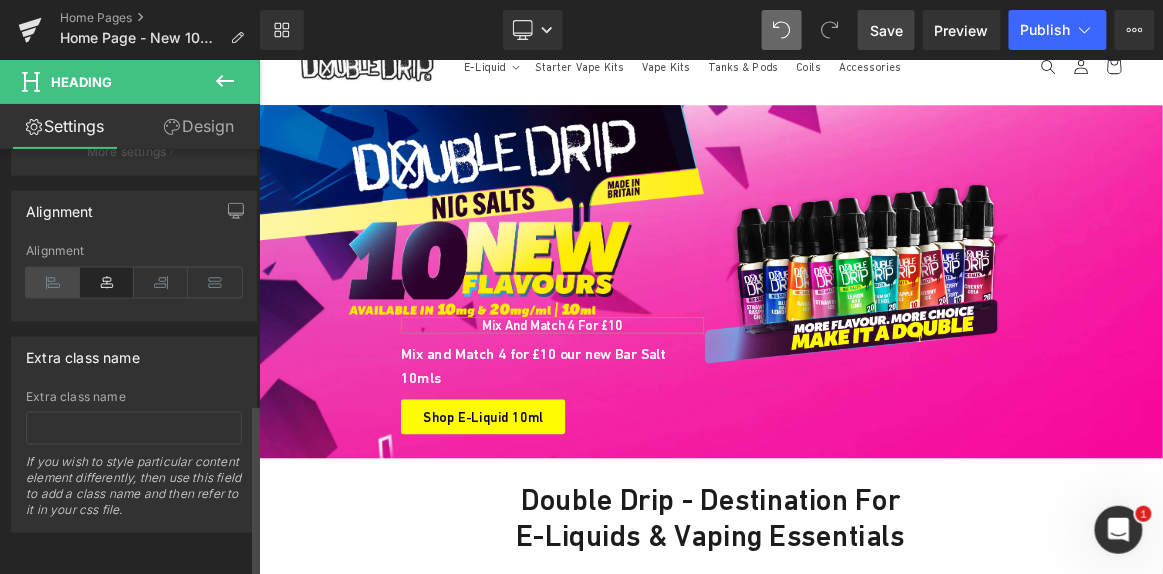 click at bounding box center (53, 283) 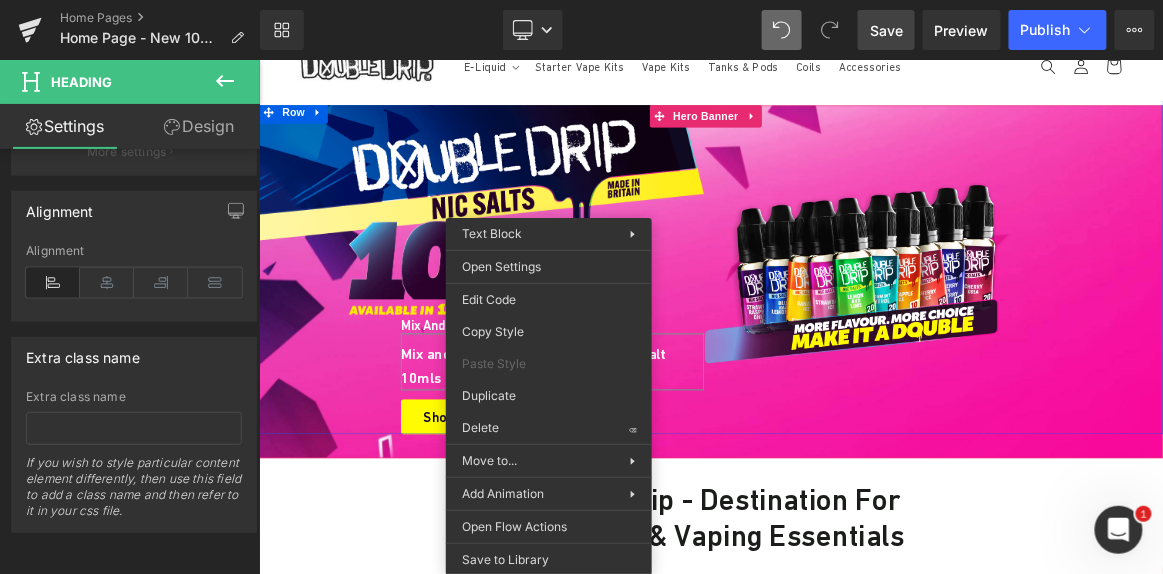 click on "Mix and Match 4 for £10 our new Bar Salt 10mls" at bounding box center (651, 470) 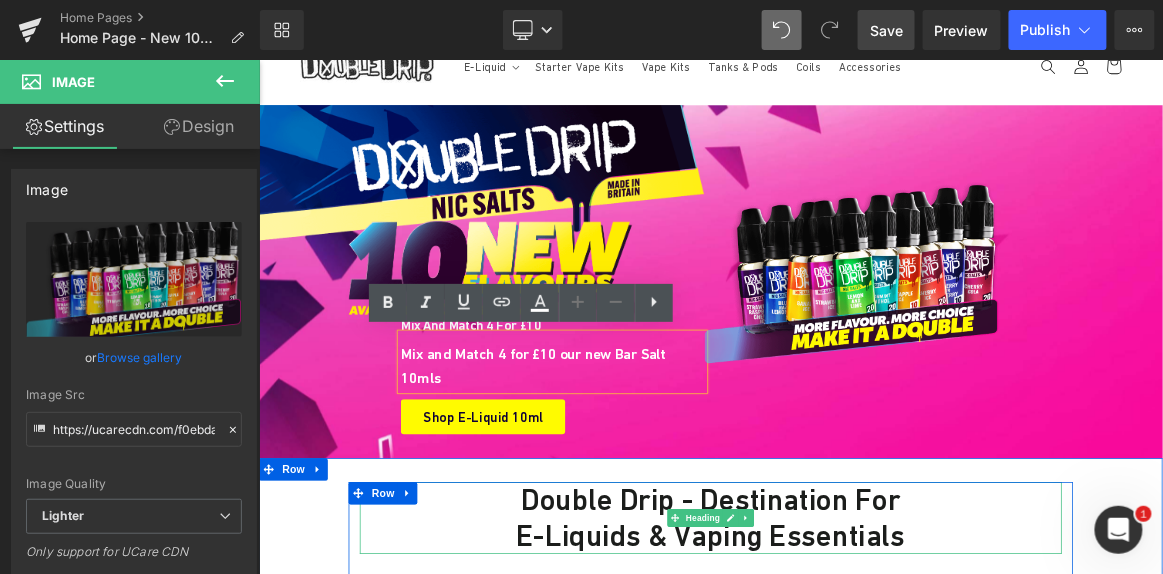 click on "Double Drip - Destination for" at bounding box center [863, 649] 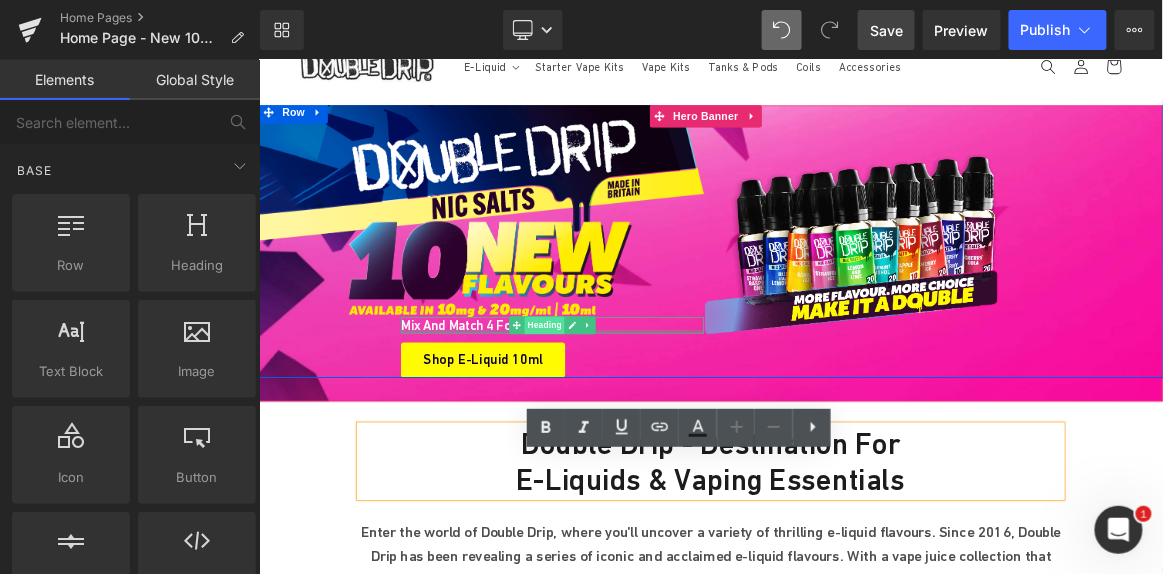 click on "Heading" at bounding box center (641, 415) 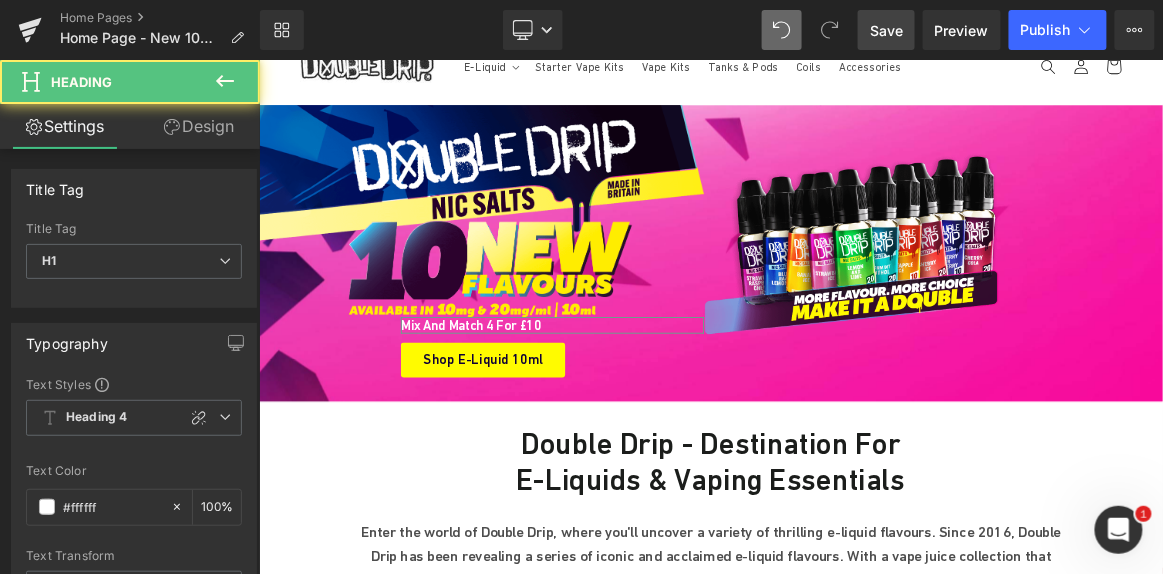 click on "Design" at bounding box center [199, 126] 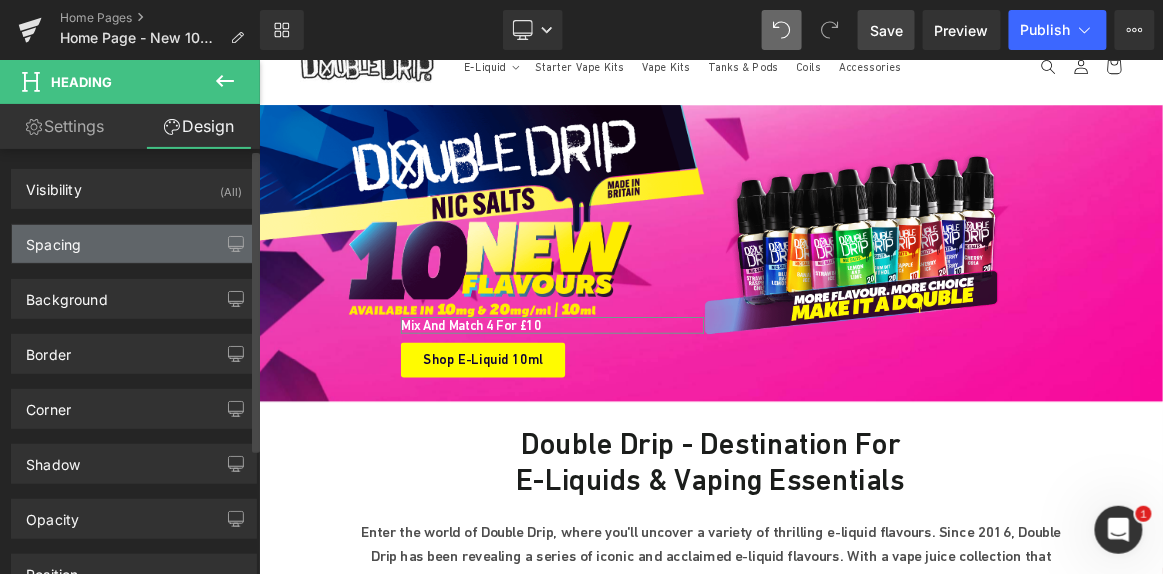 click on "Spacing" at bounding box center (134, 244) 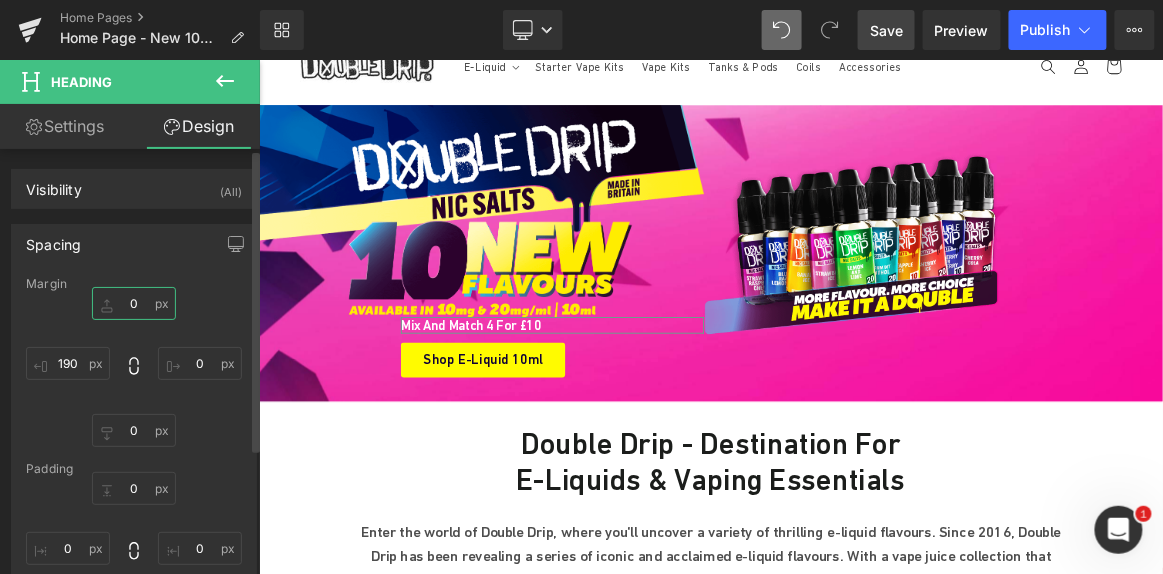 click on "0" at bounding box center [134, 303] 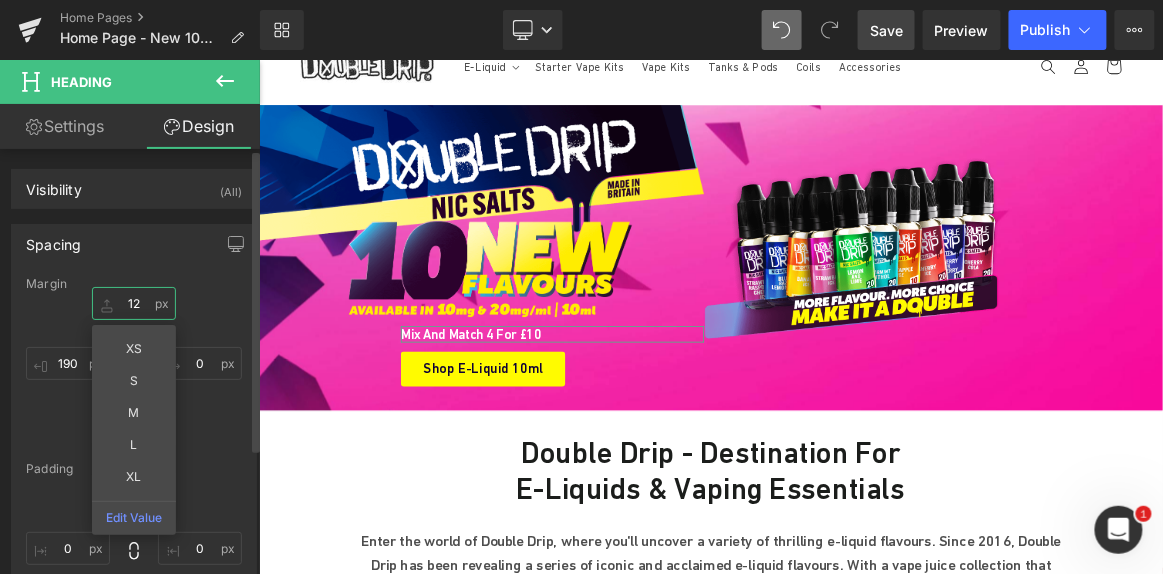 type on "12" 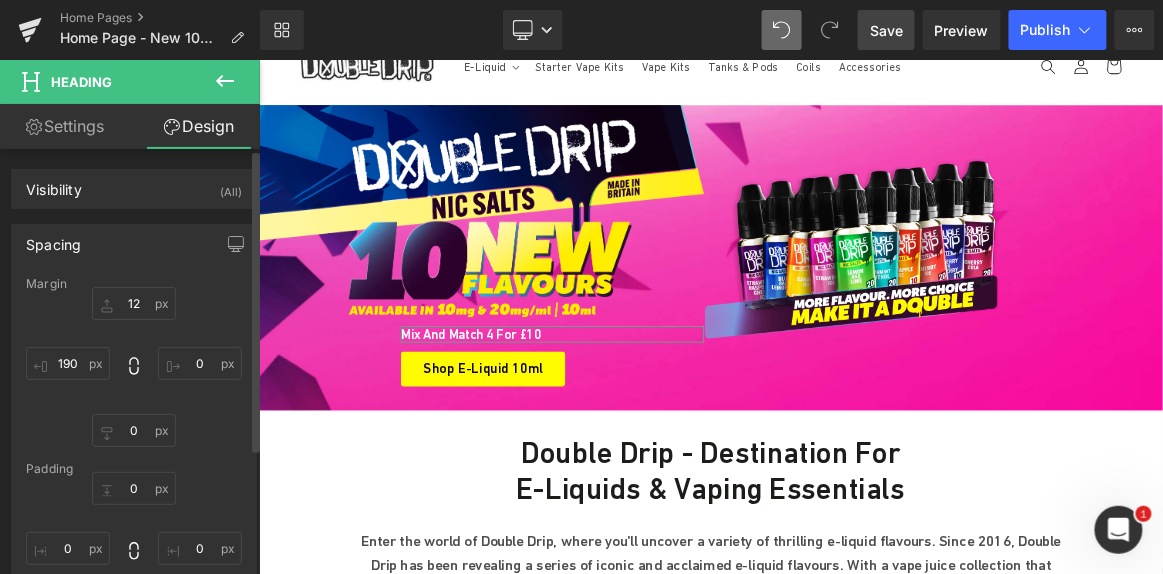 click on "Margin" at bounding box center (134, 284) 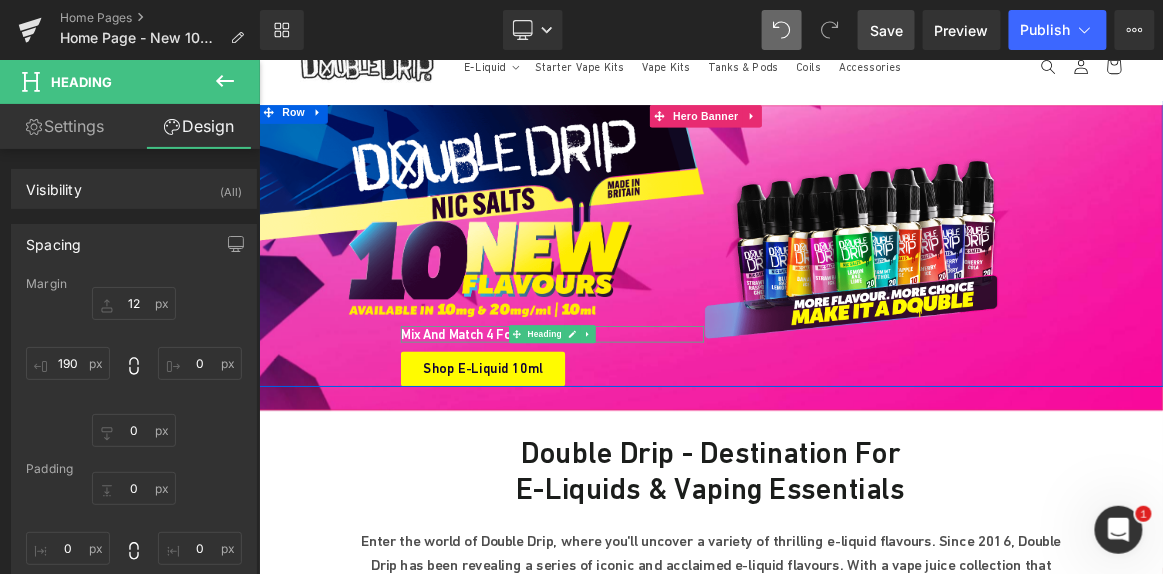 click on "Mix and Match 4 for £10" at bounding box center [651, 427] 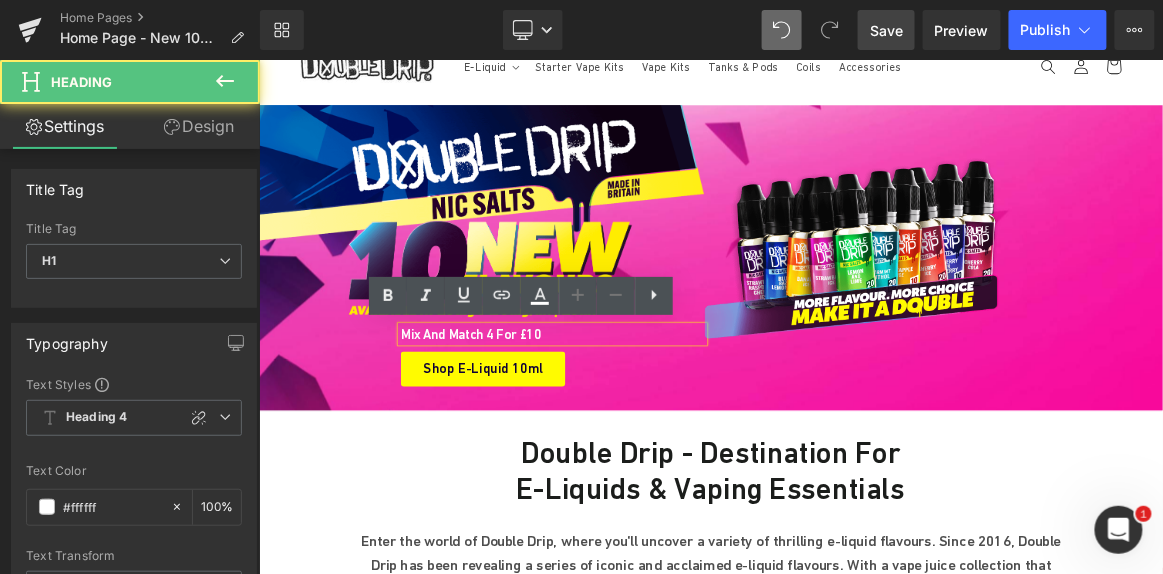 click on "Mix and Match 4 for £10" at bounding box center (651, 427) 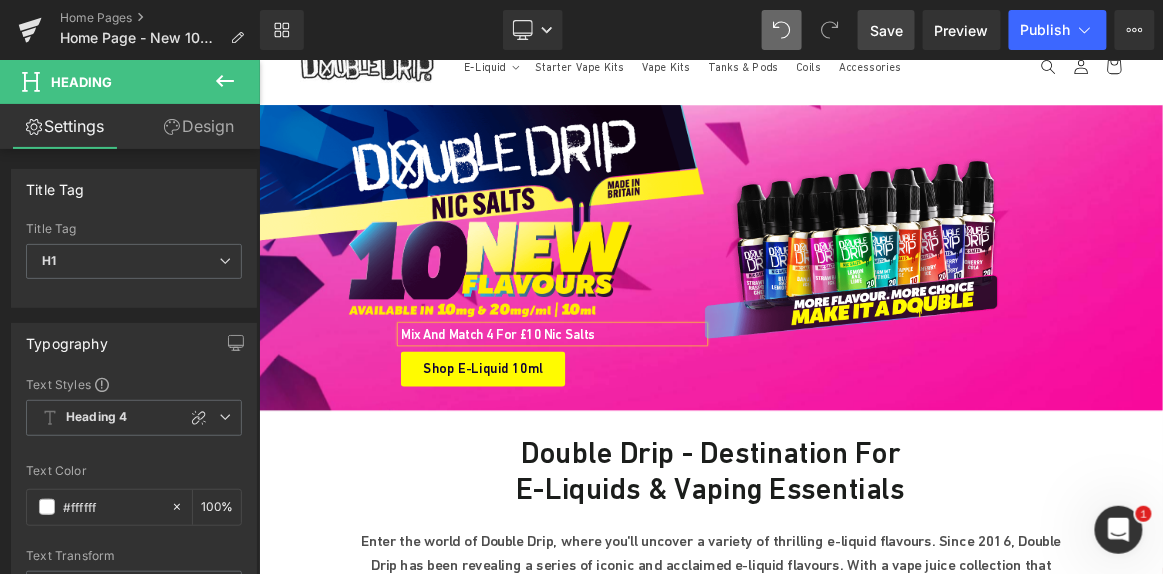 click on "Mix and Match 4 for £10 Nic Salts" at bounding box center [651, 427] 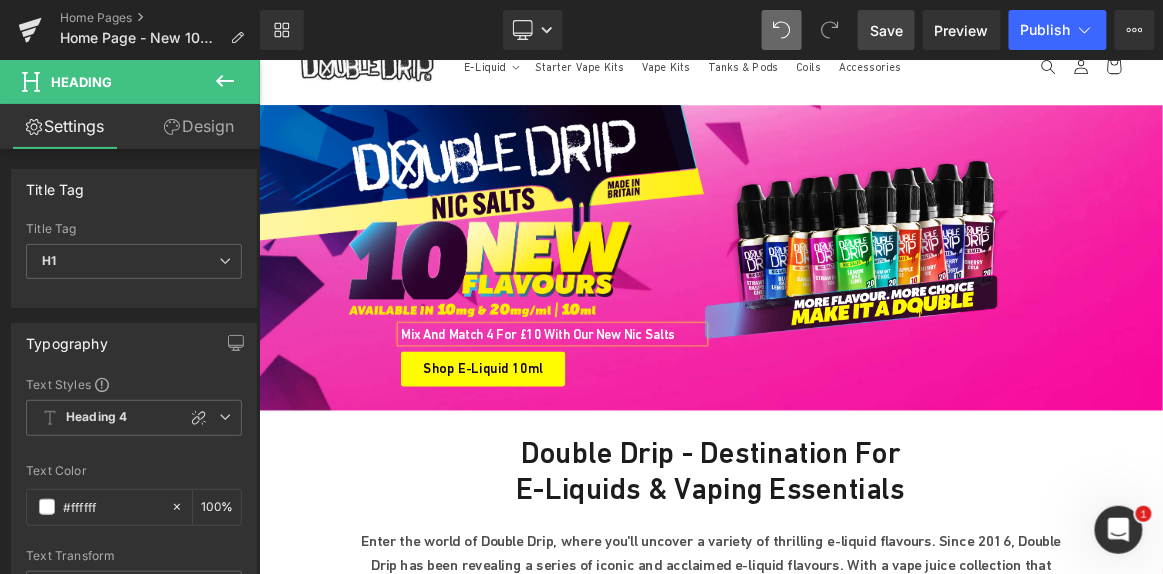 click on "Mix and Match 4 for £10 with our new Nic Salts" at bounding box center [651, 427] 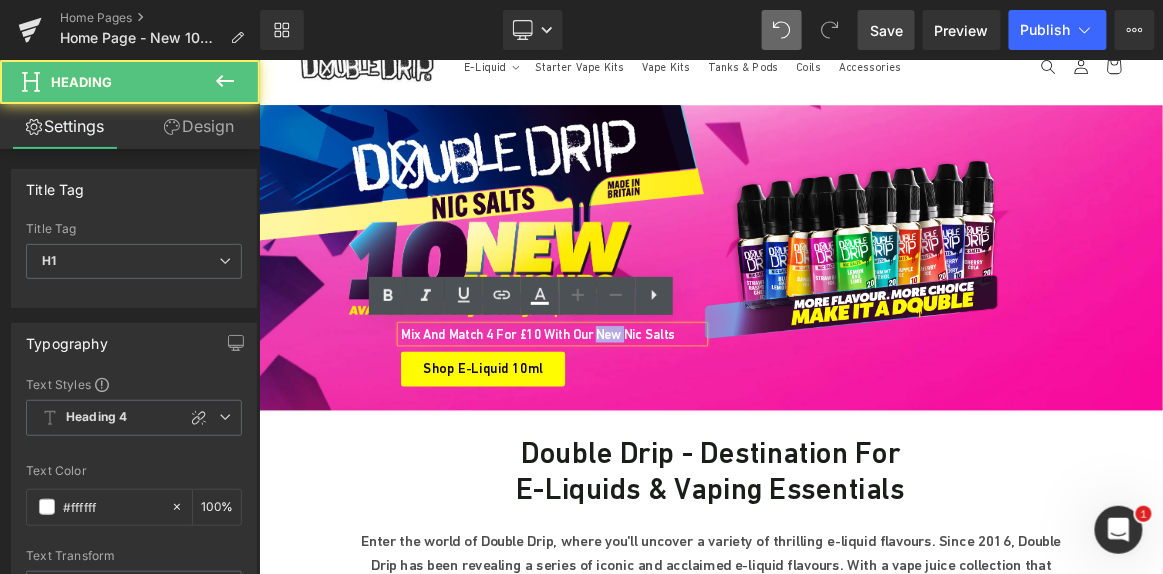 click on "Mix and Match 4 for £10 with our new Nic Salts" at bounding box center [651, 427] 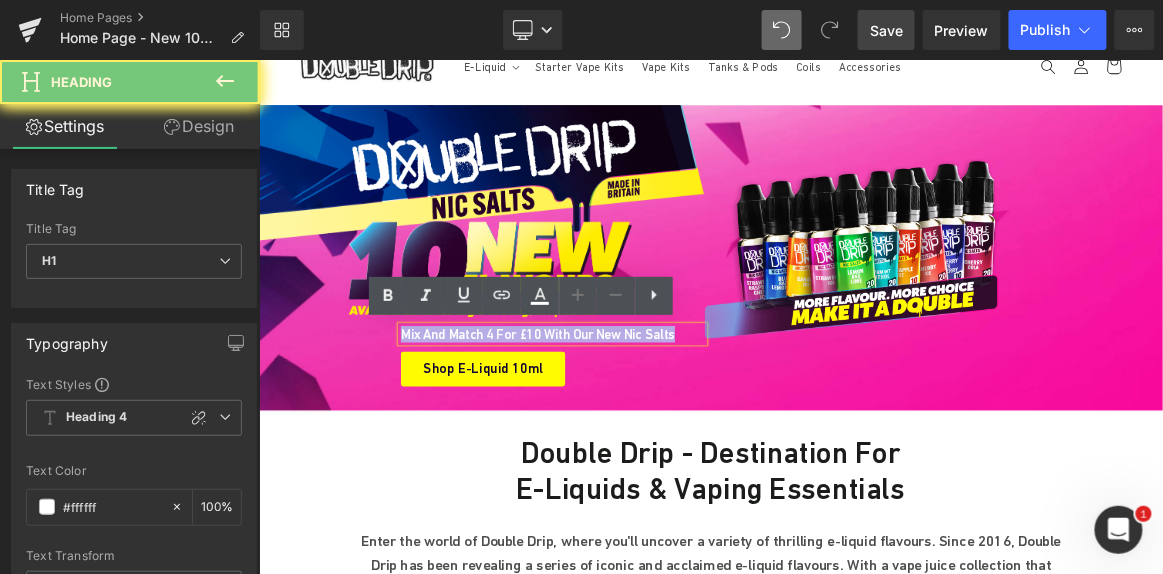 click on "Mix and Match 4 for £10 with our new Nic Salts" at bounding box center [651, 427] 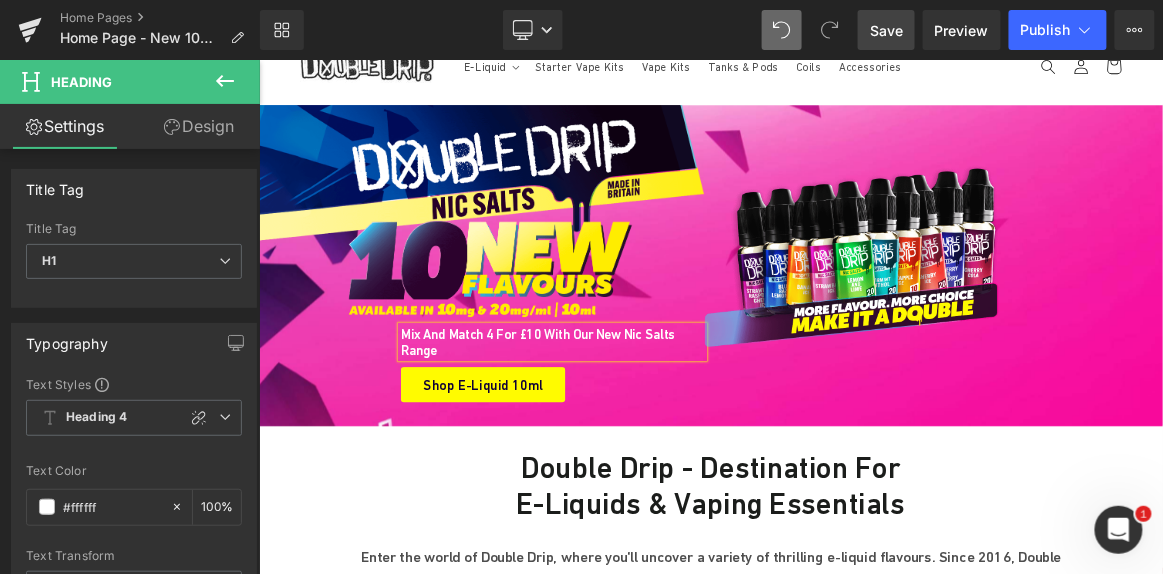click on "Save" at bounding box center (886, 30) 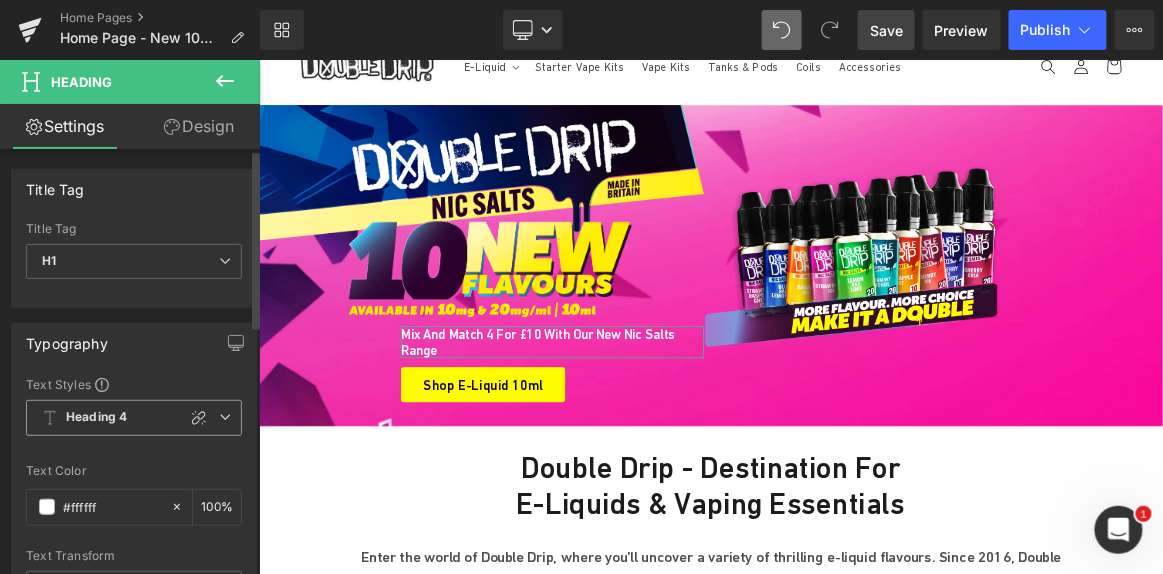 click at bounding box center [225, 417] 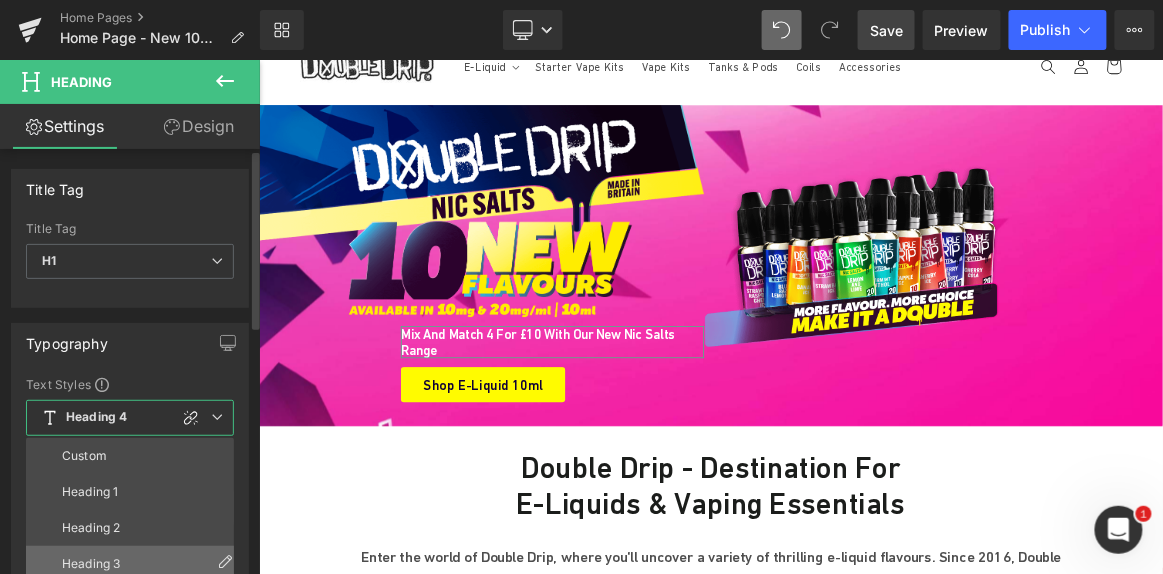 click on "Heading 3" at bounding box center (134, 564) 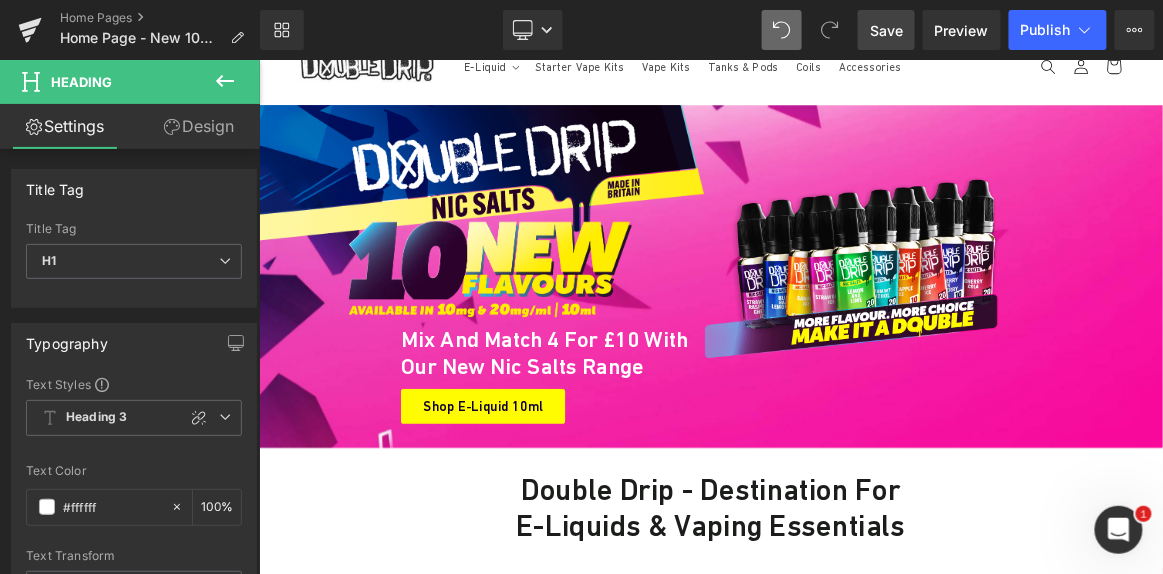 click on "Save" at bounding box center [886, 30] 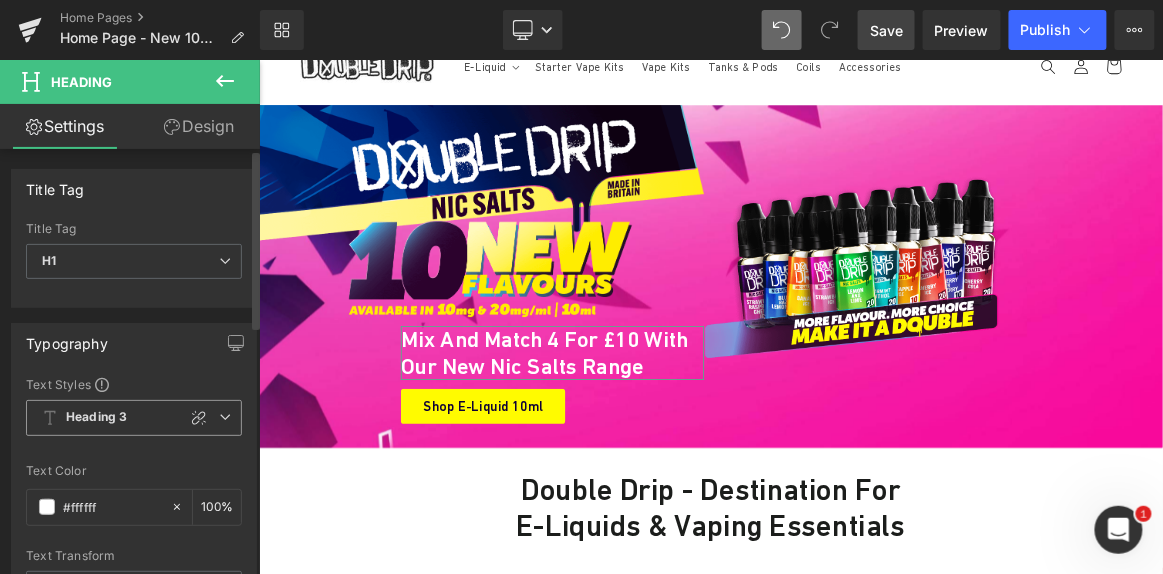 click at bounding box center [225, 417] 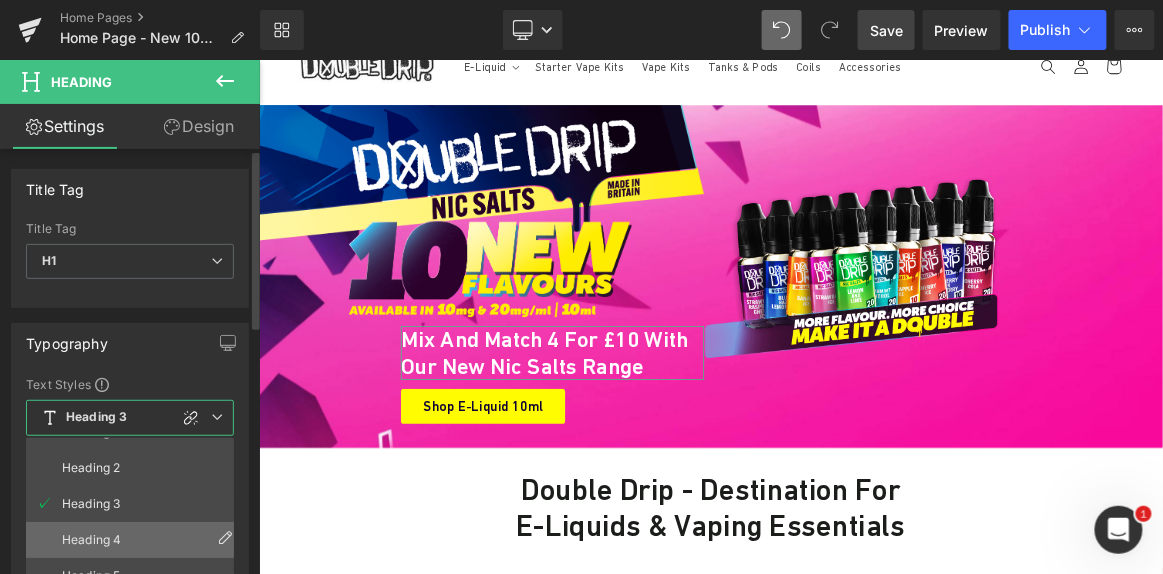 scroll, scrollTop: 87, scrollLeft: 0, axis: vertical 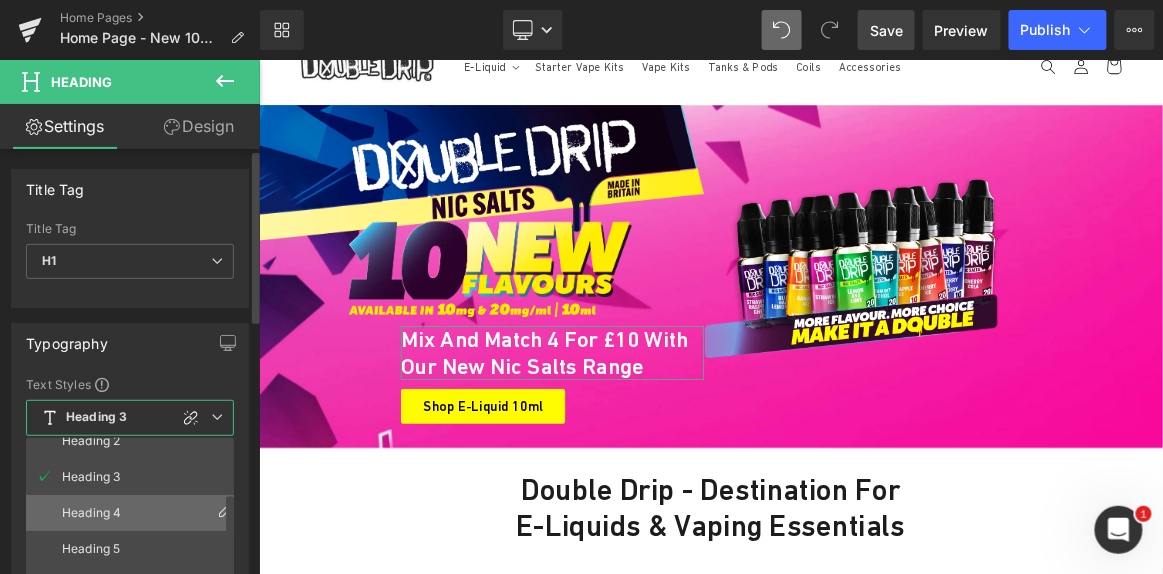 click on "Heading 4" at bounding box center [134, 513] 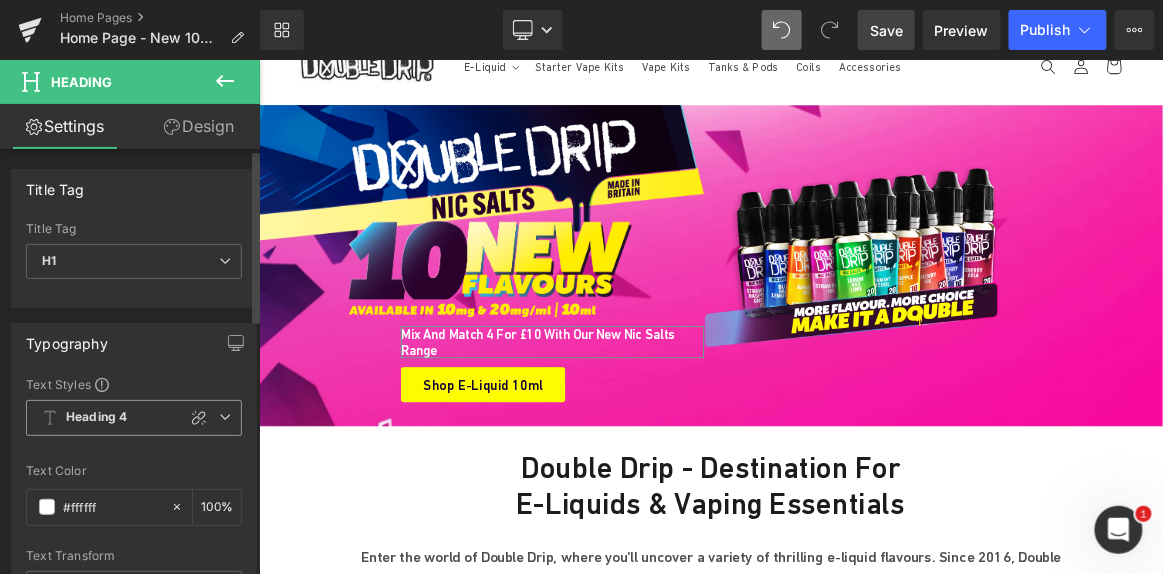 click at bounding box center [225, 417] 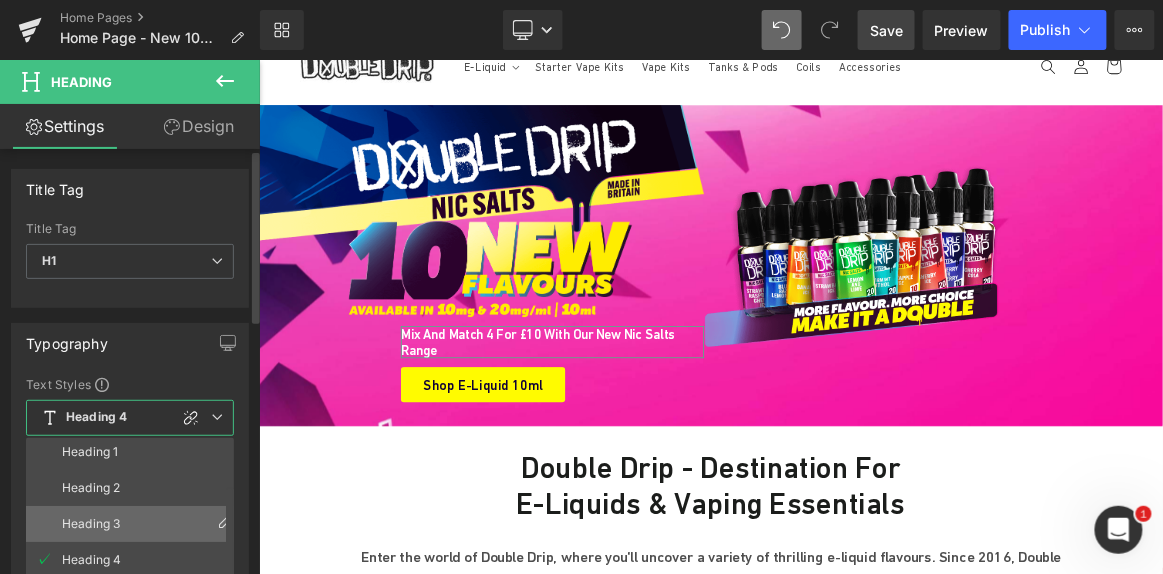 scroll, scrollTop: 0, scrollLeft: 0, axis: both 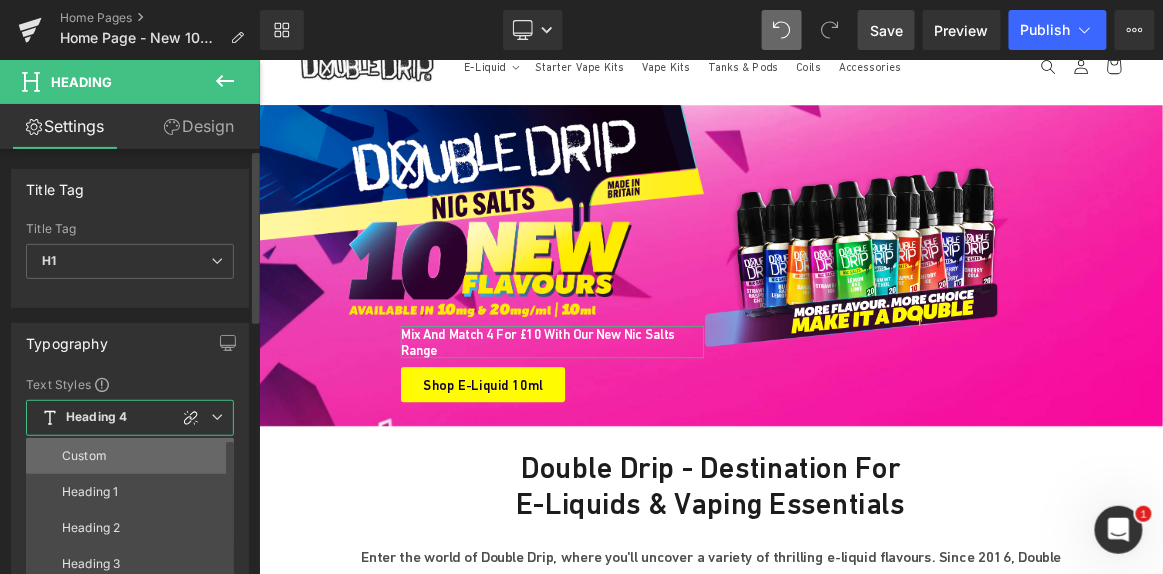 click on "Custom" at bounding box center (134, 456) 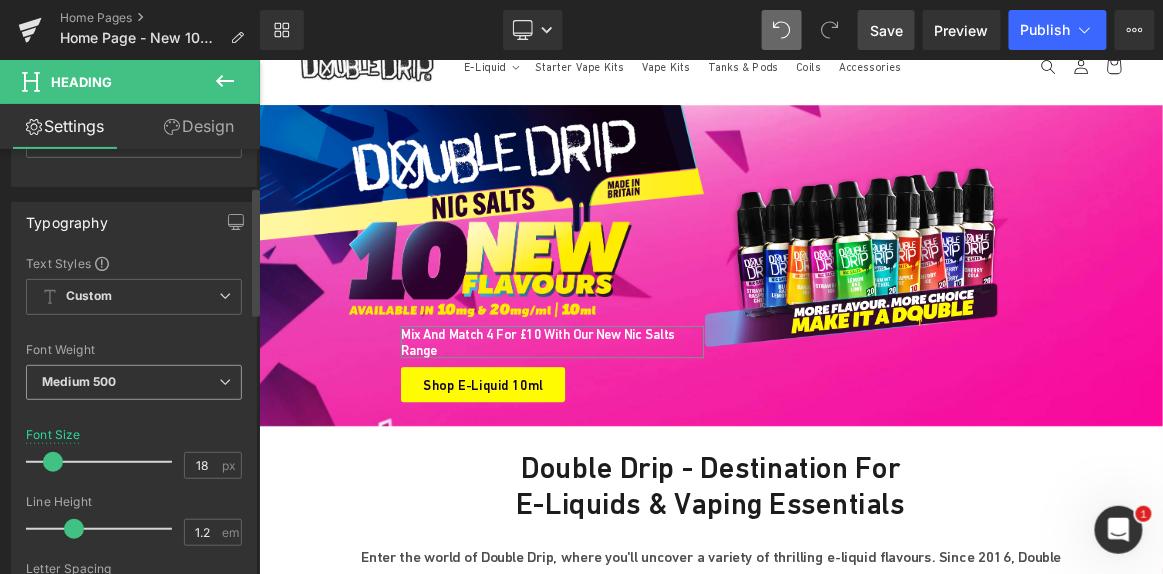 scroll, scrollTop: 181, scrollLeft: 0, axis: vertical 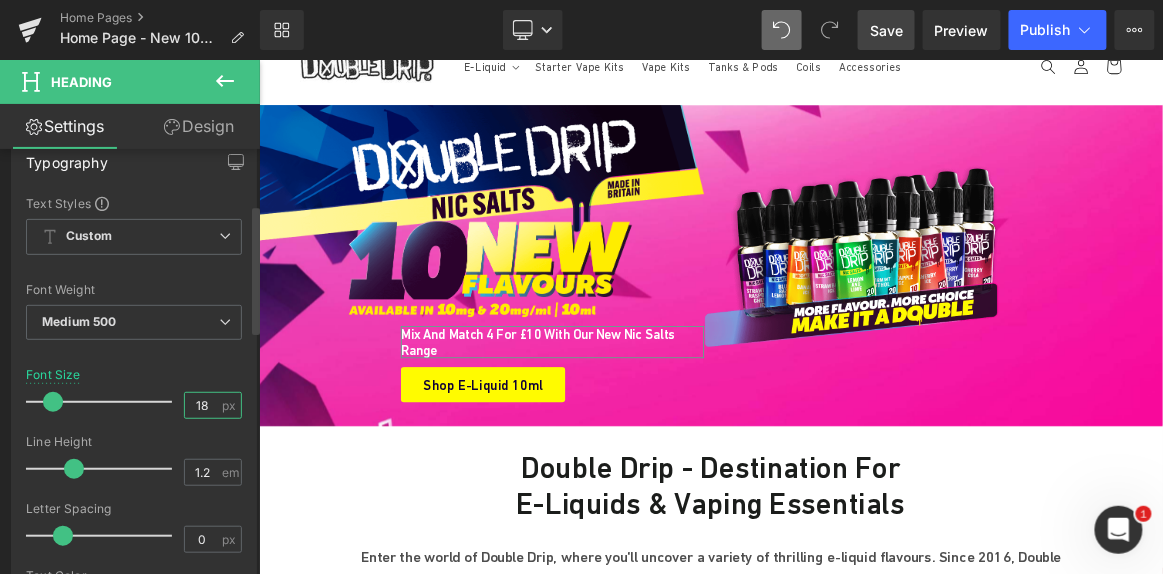 click on "18" at bounding box center (202, 405) 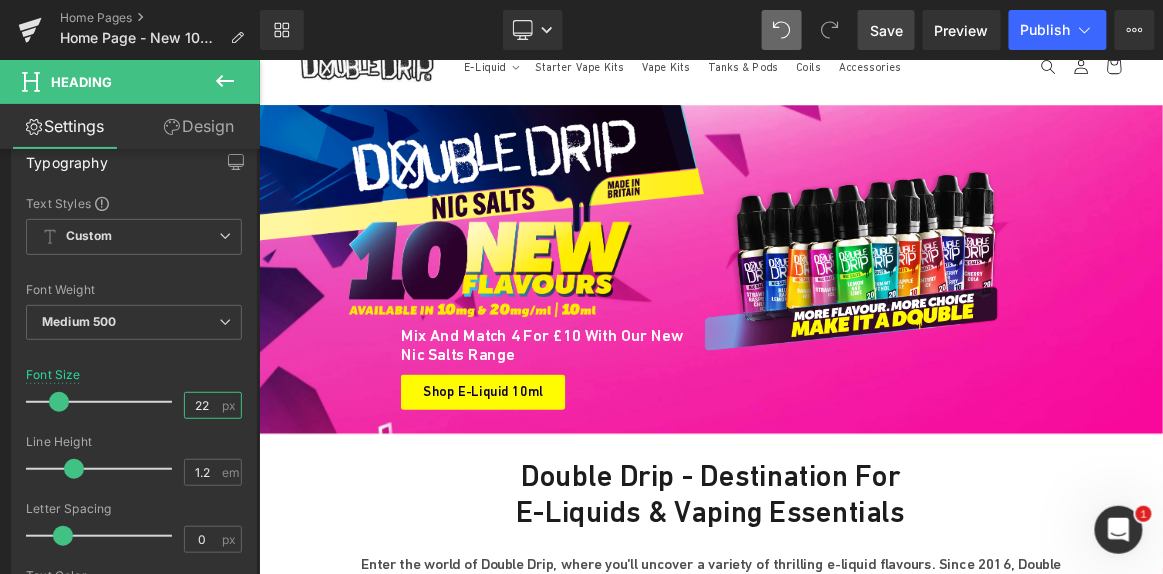 type on "22" 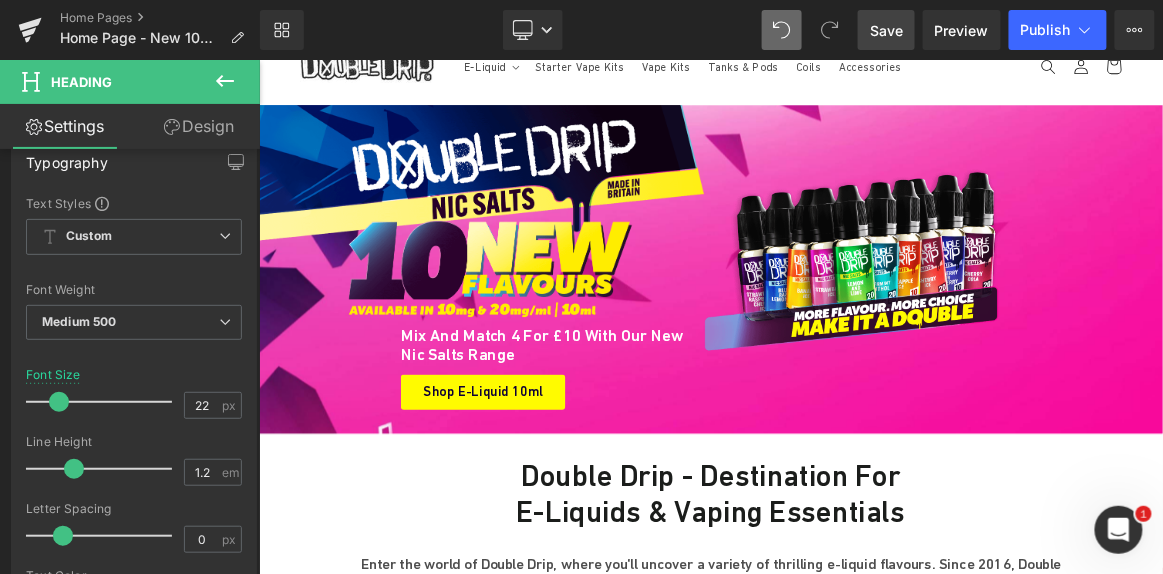 click on "Save" at bounding box center [886, 30] 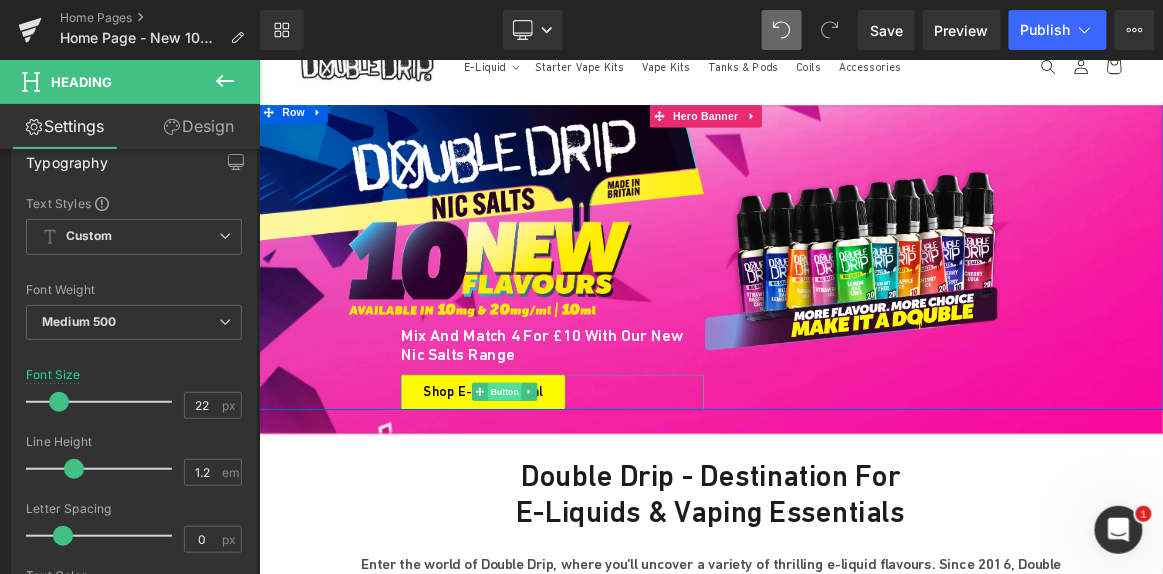 click on "Button" at bounding box center [587, 504] 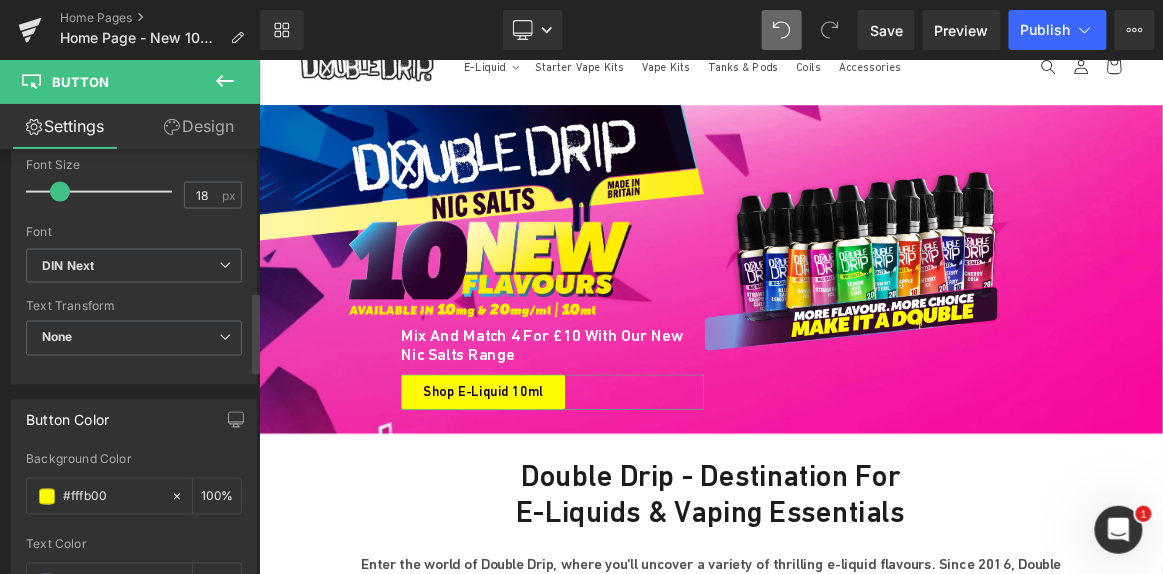 scroll, scrollTop: 999, scrollLeft: 0, axis: vertical 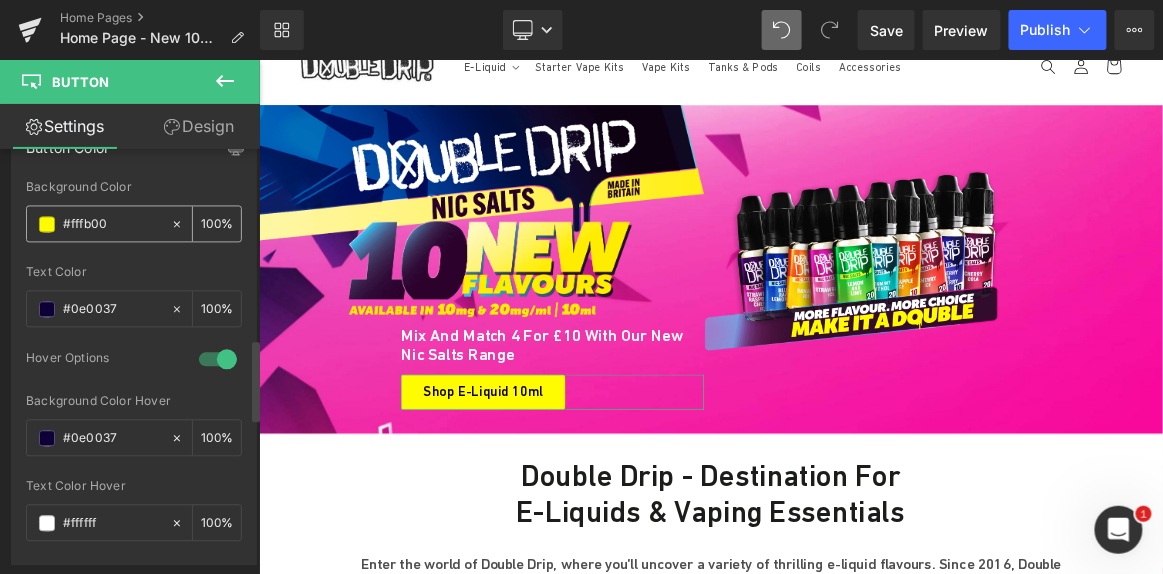 click on "#fffb00" at bounding box center [112, 225] 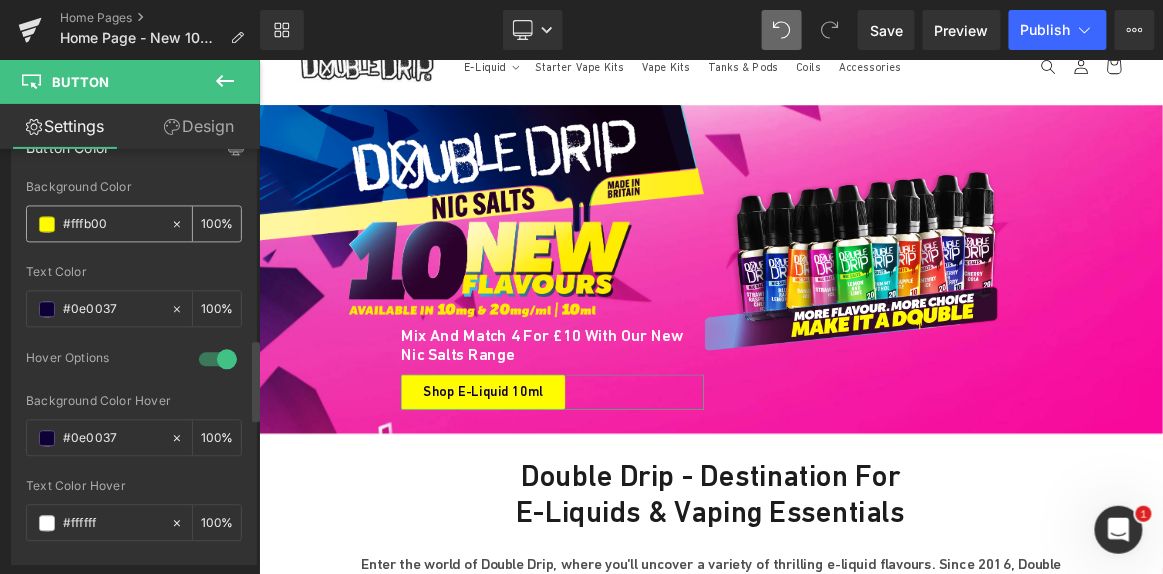 paste on "FEEC0B" 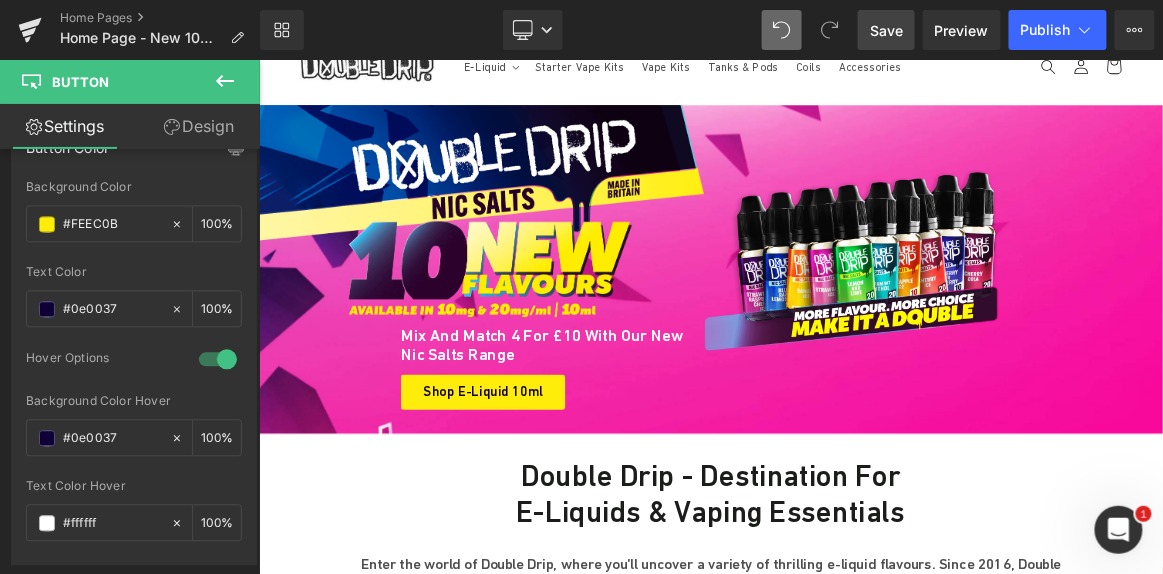 type on "#FEEC0B" 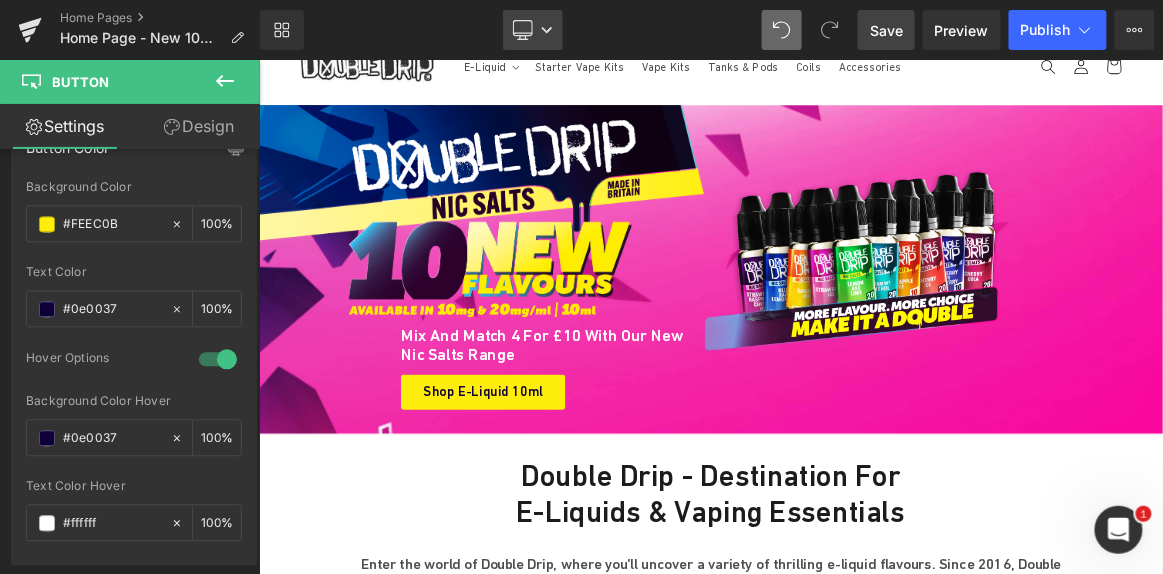 click 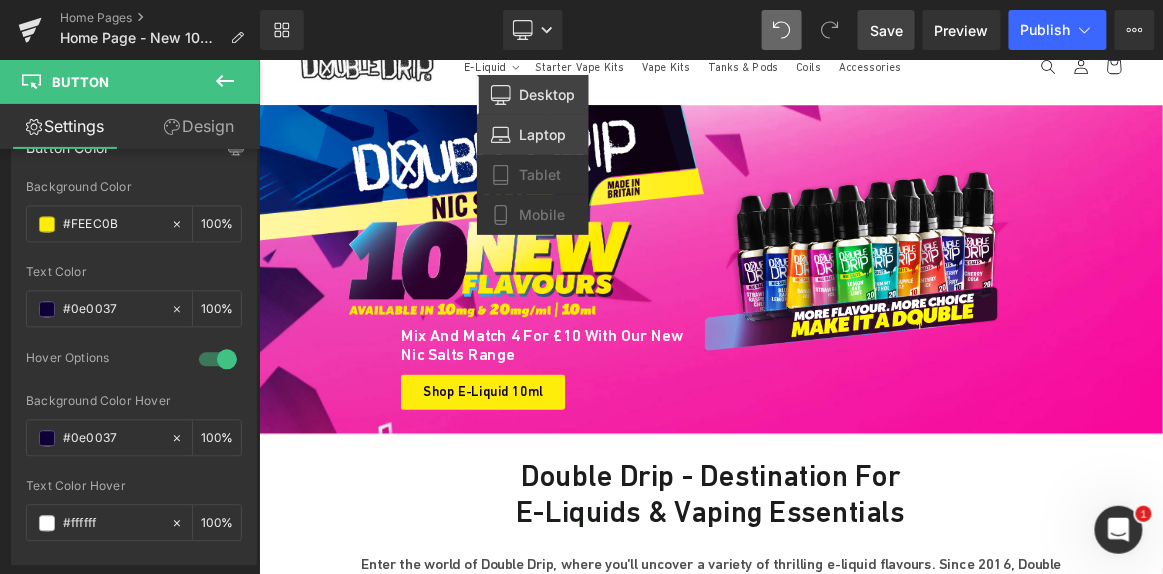 click on "Laptop" at bounding box center (542, 135) 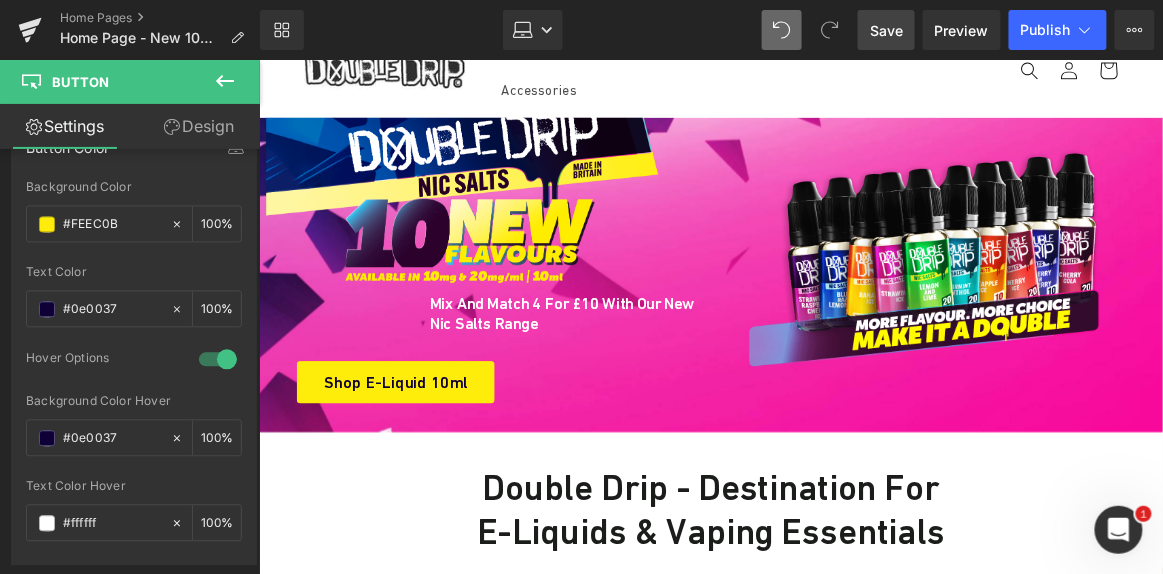 scroll, scrollTop: 17, scrollLeft: 0, axis: vertical 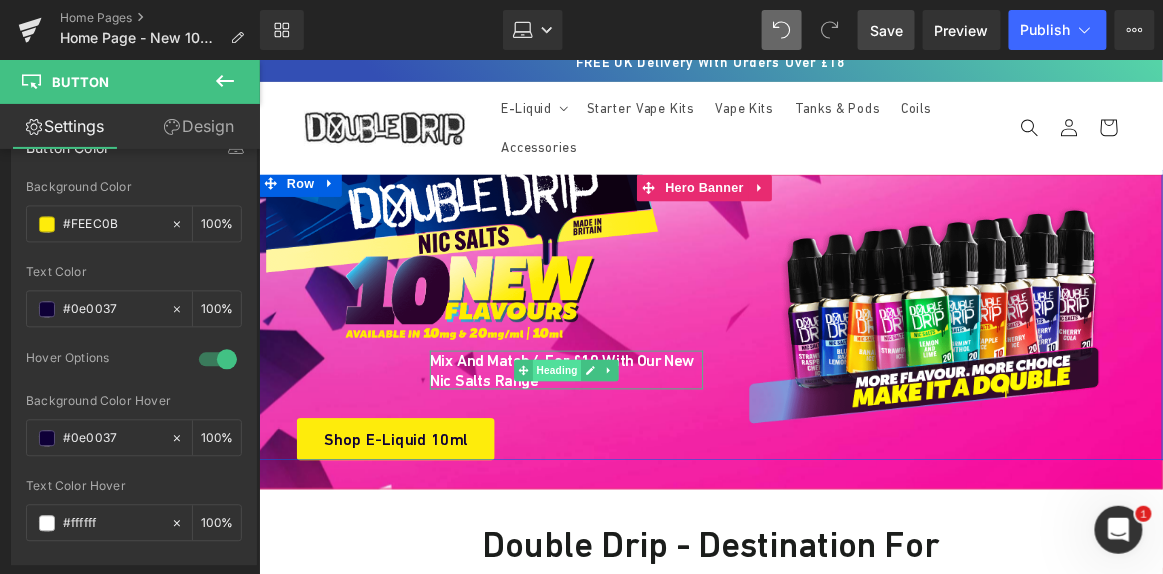 click on "Heading" at bounding box center [589, 404] 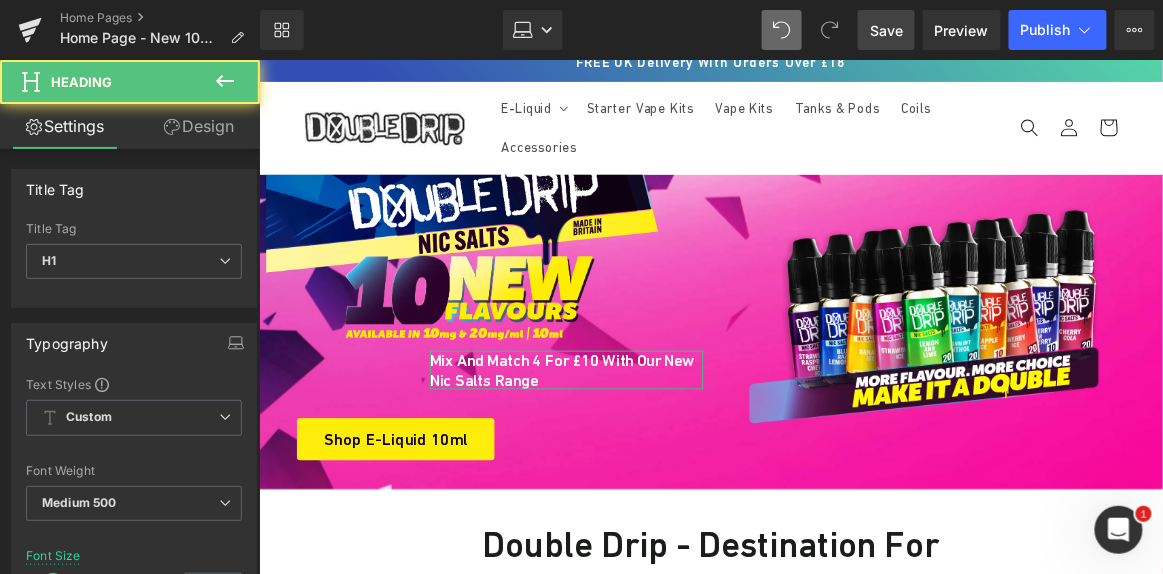click on "Design" at bounding box center (199, 126) 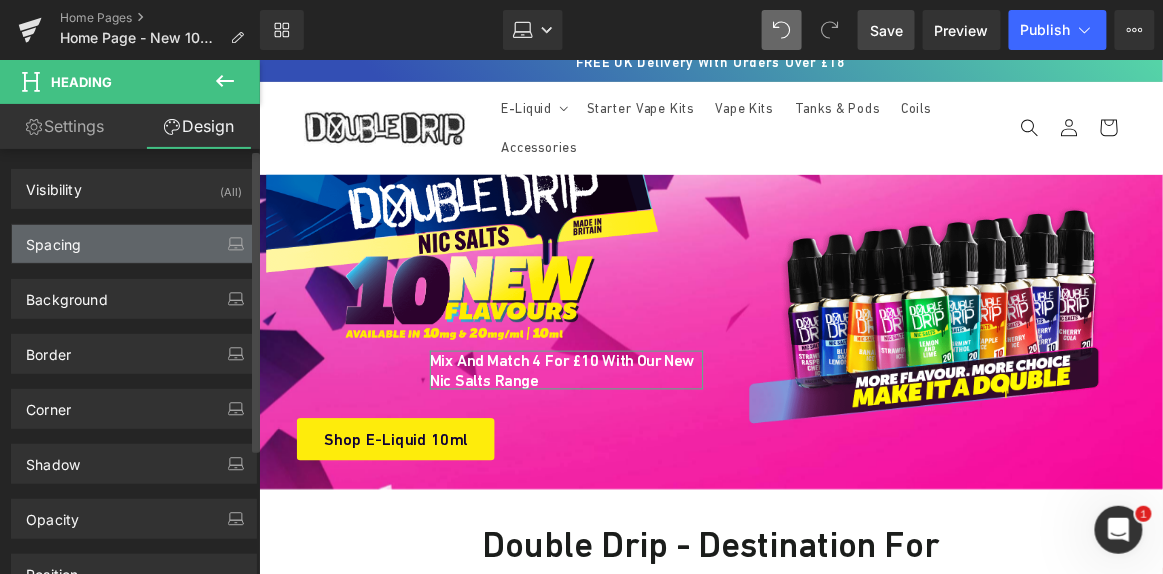 click on "Spacing" at bounding box center [134, 244] 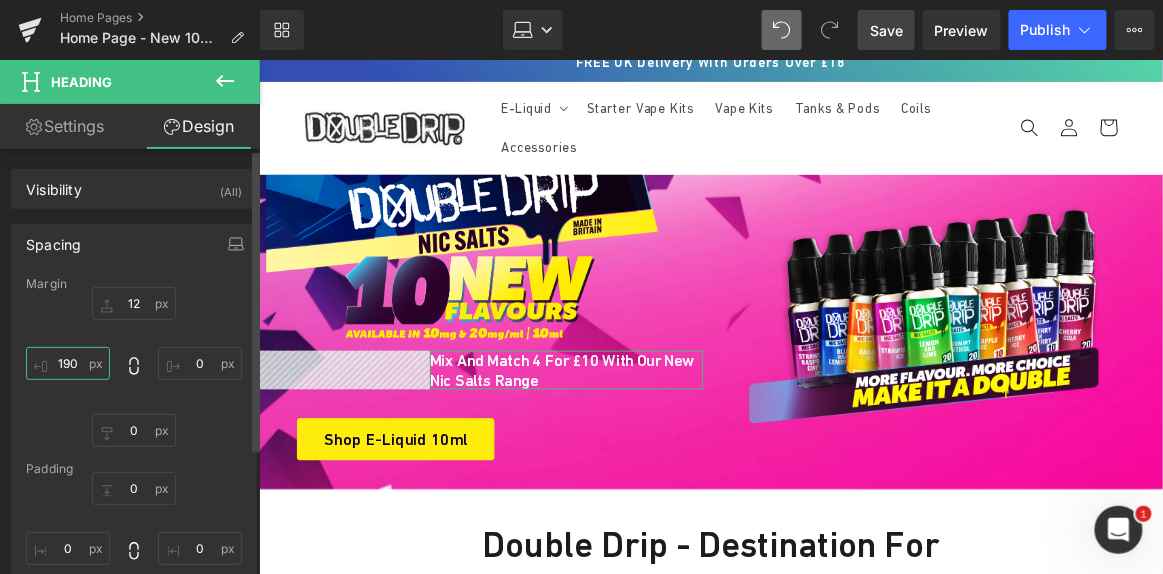 click on "190" at bounding box center (68, 363) 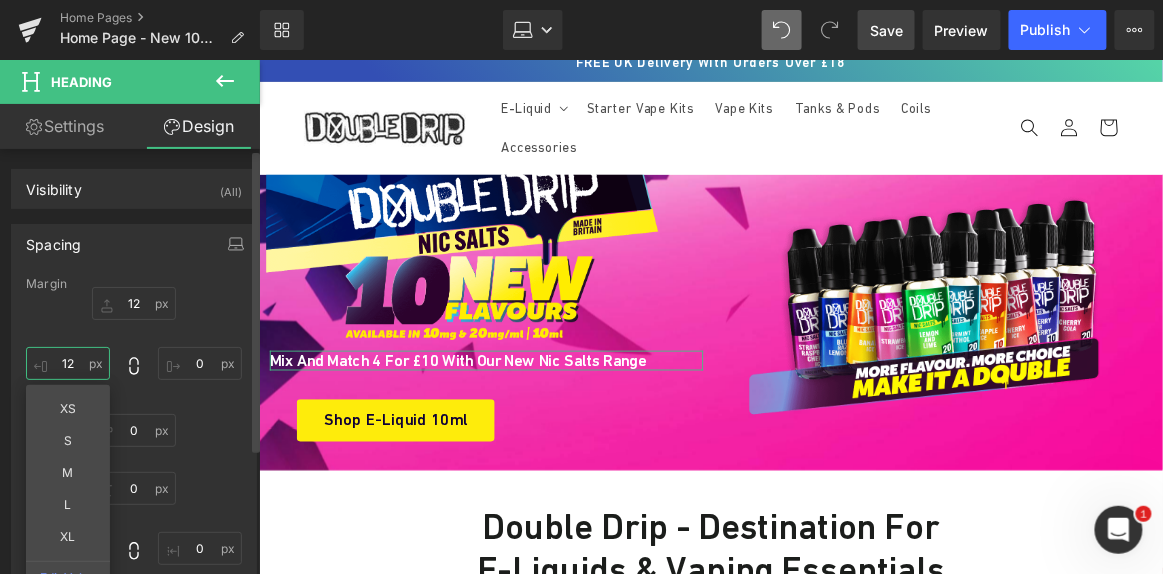 type on "120" 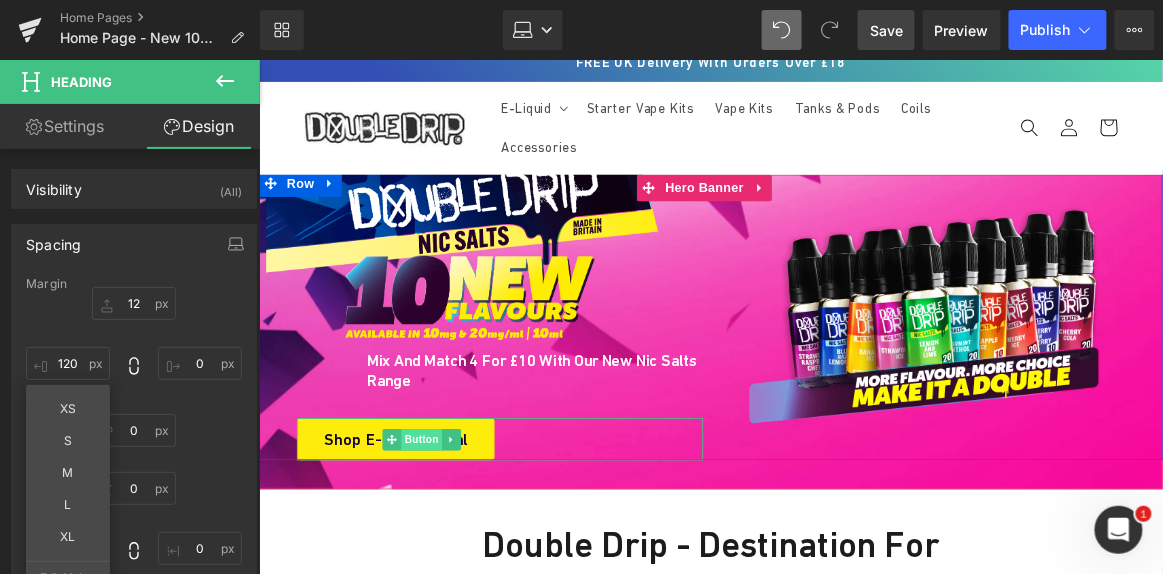 click on "Button" at bounding box center (439, 481) 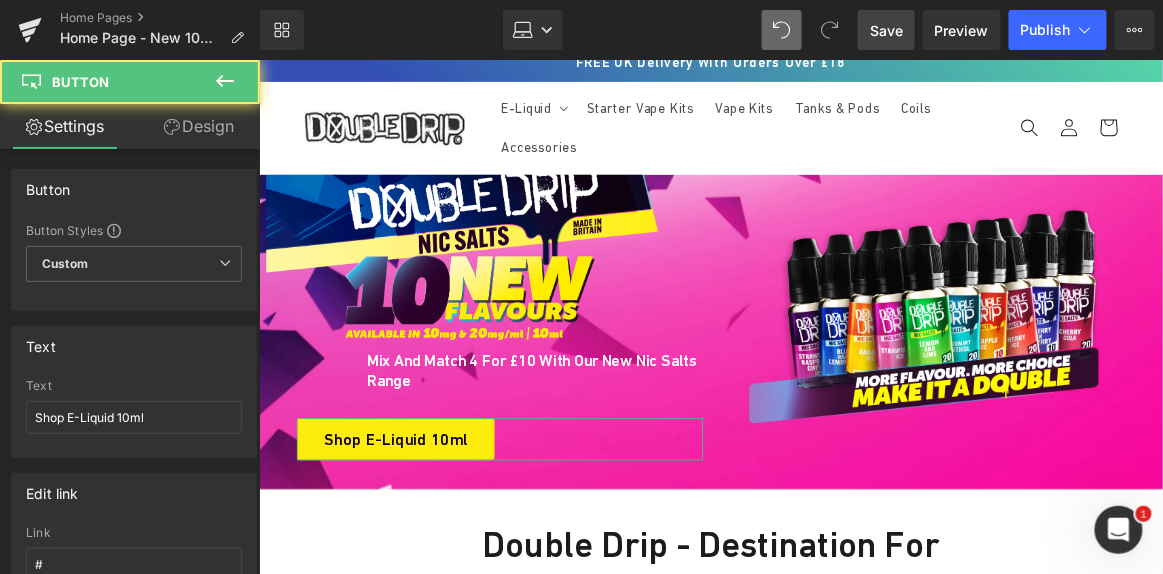 click on "Design" at bounding box center (199, 126) 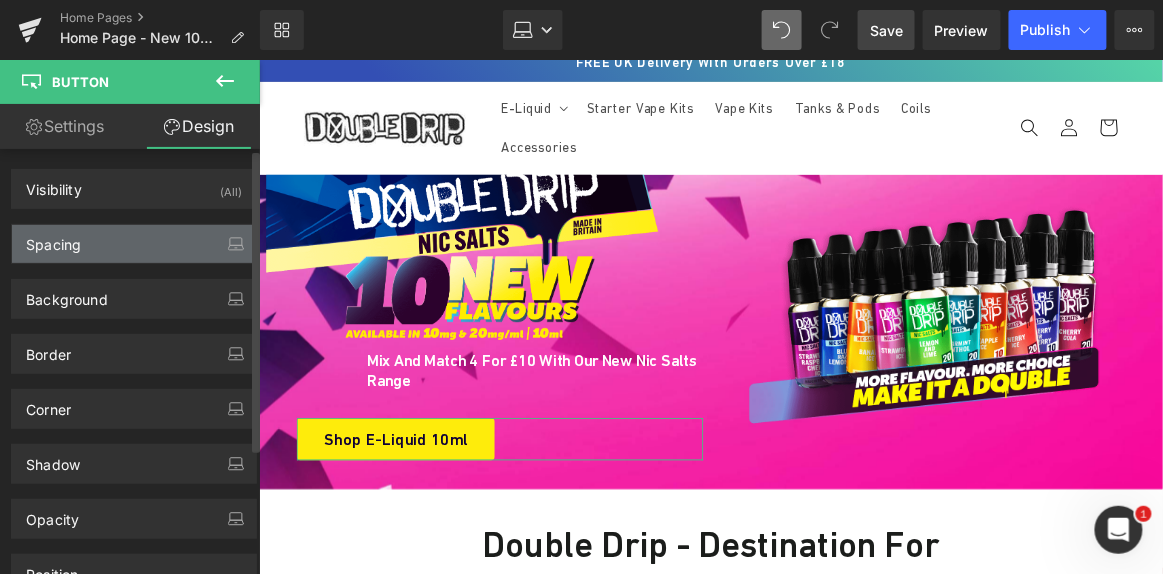 click on "Spacing" at bounding box center [134, 244] 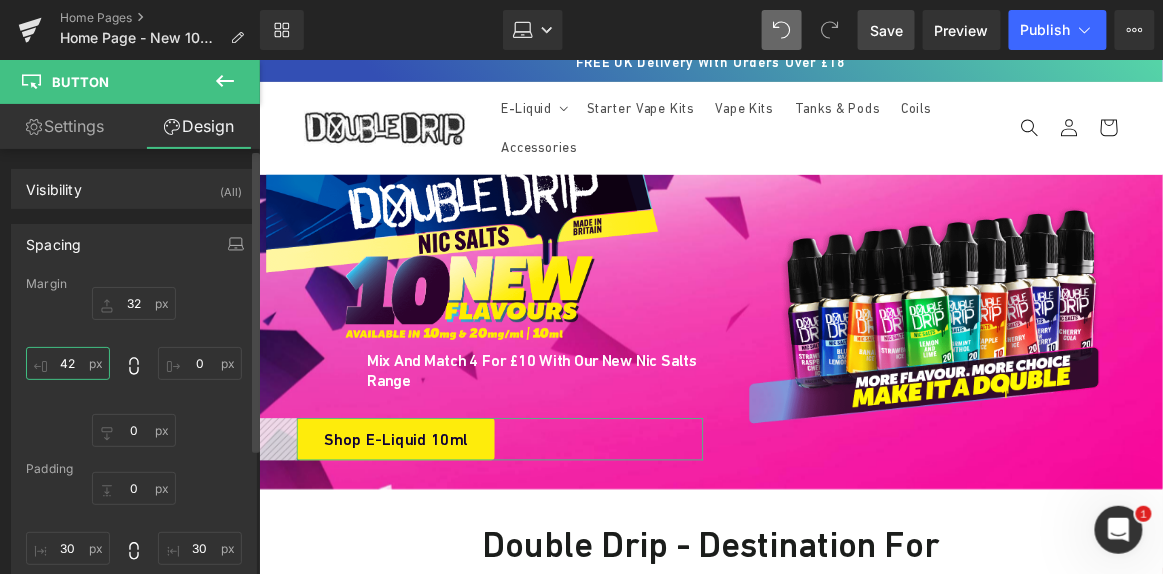 click on "42" at bounding box center [68, 363] 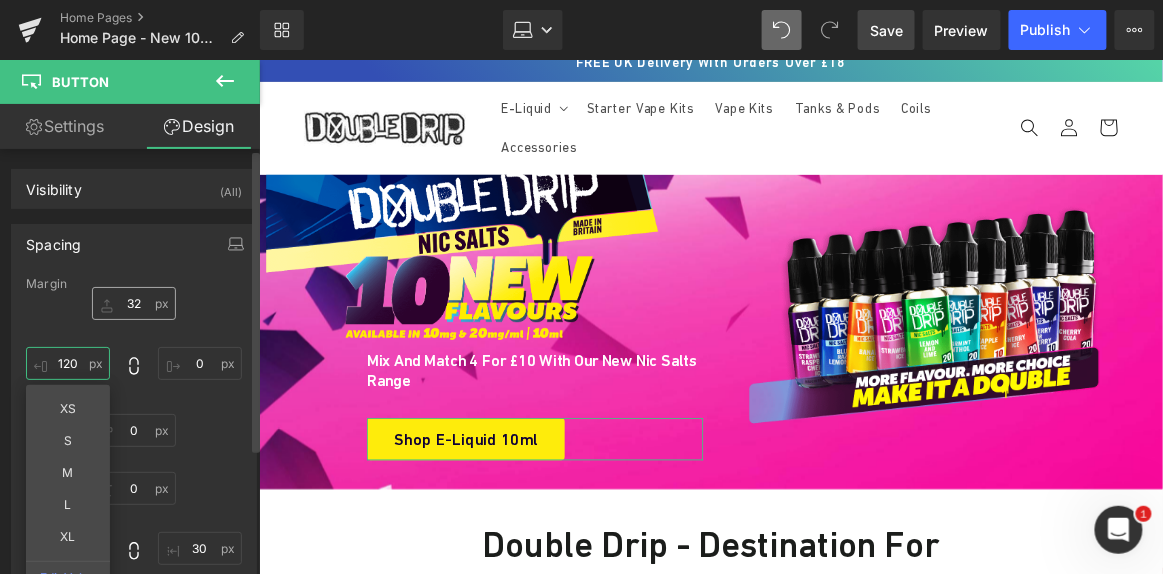 type on "120" 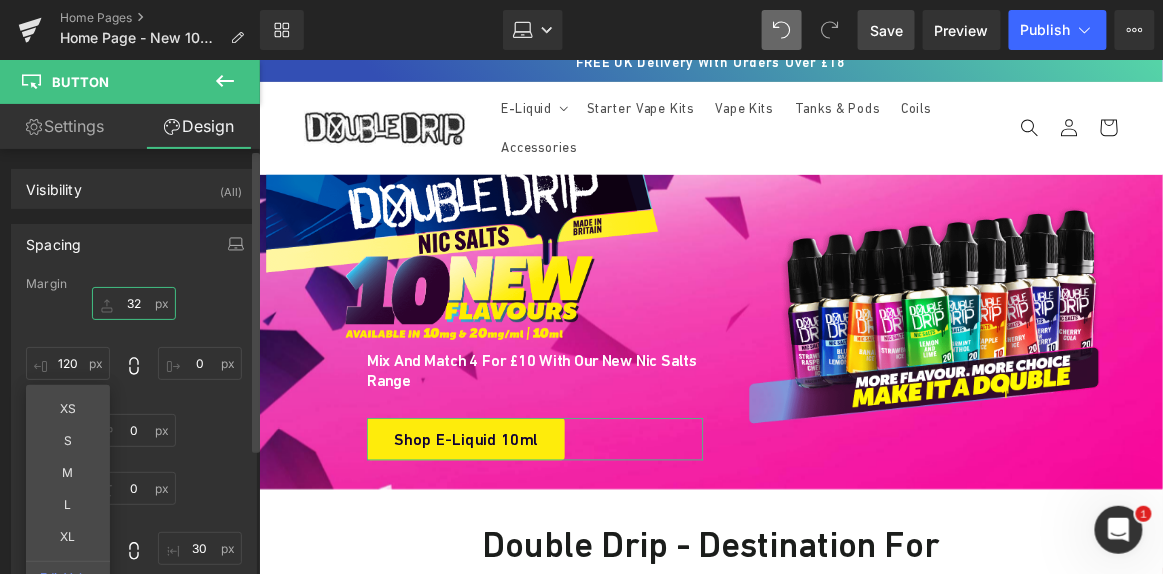 click on "32" at bounding box center [134, 303] 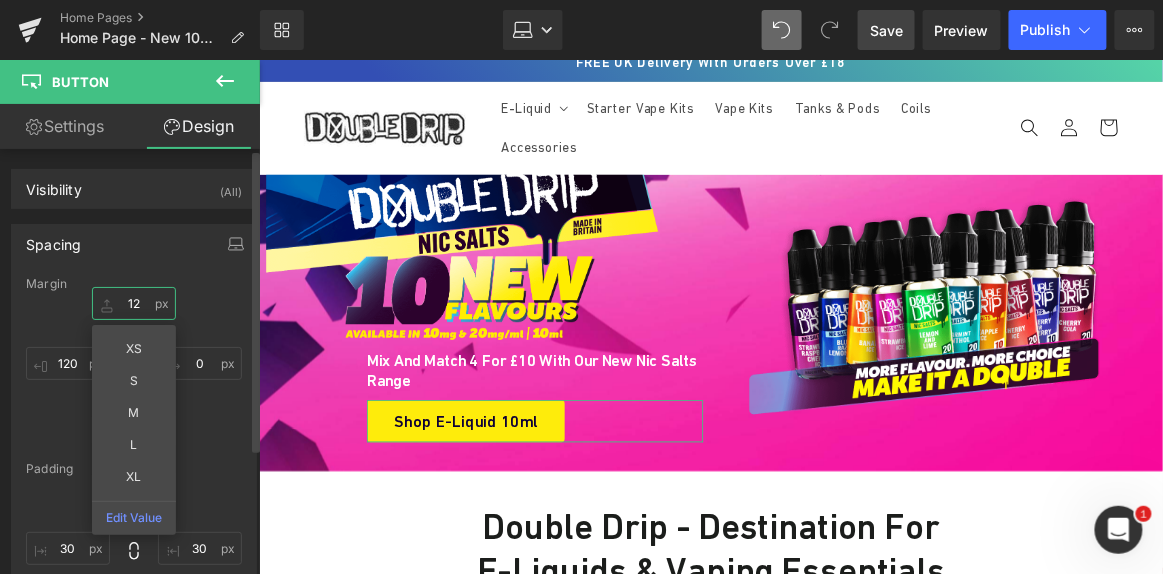 type on "12" 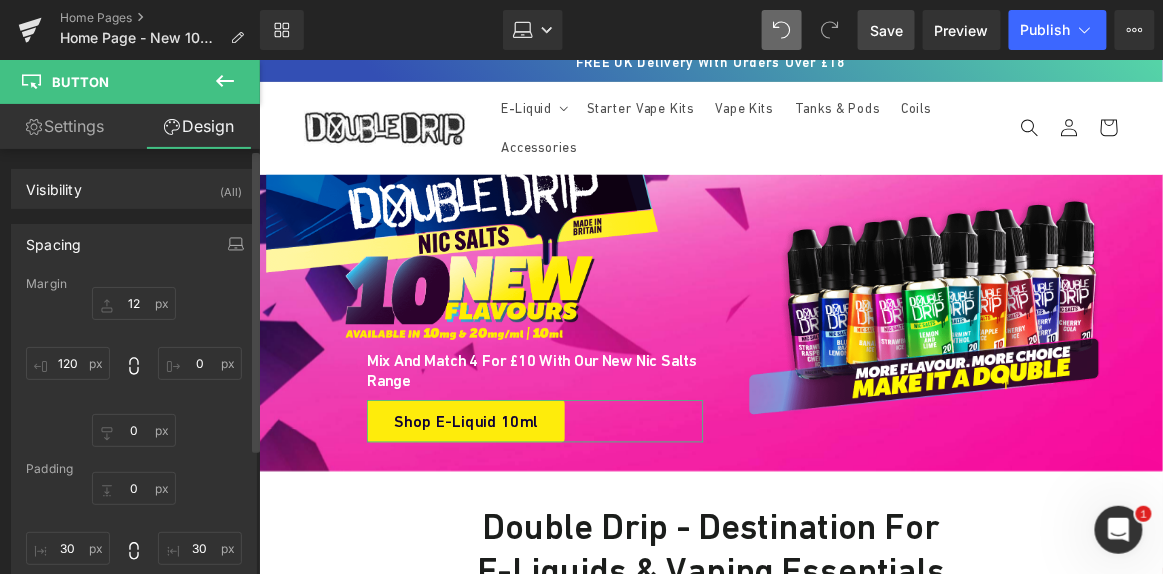 click on "Margin
12
0
0
120
Padding
0
30
0
30" at bounding box center [134, 462] 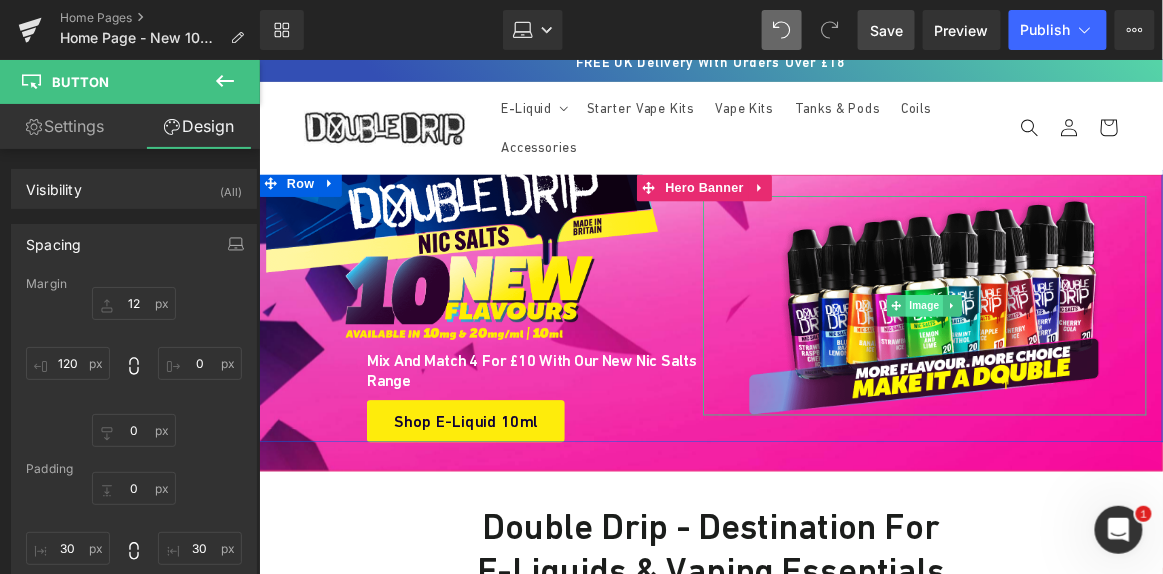 click on "Image" at bounding box center (998, 332) 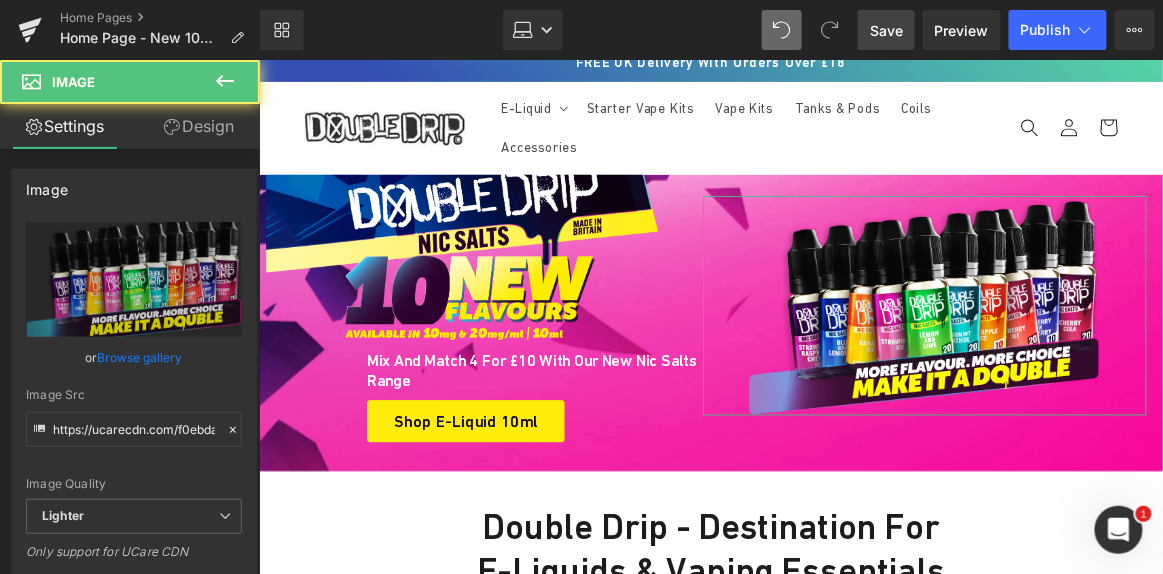 click on "Design" at bounding box center [199, 126] 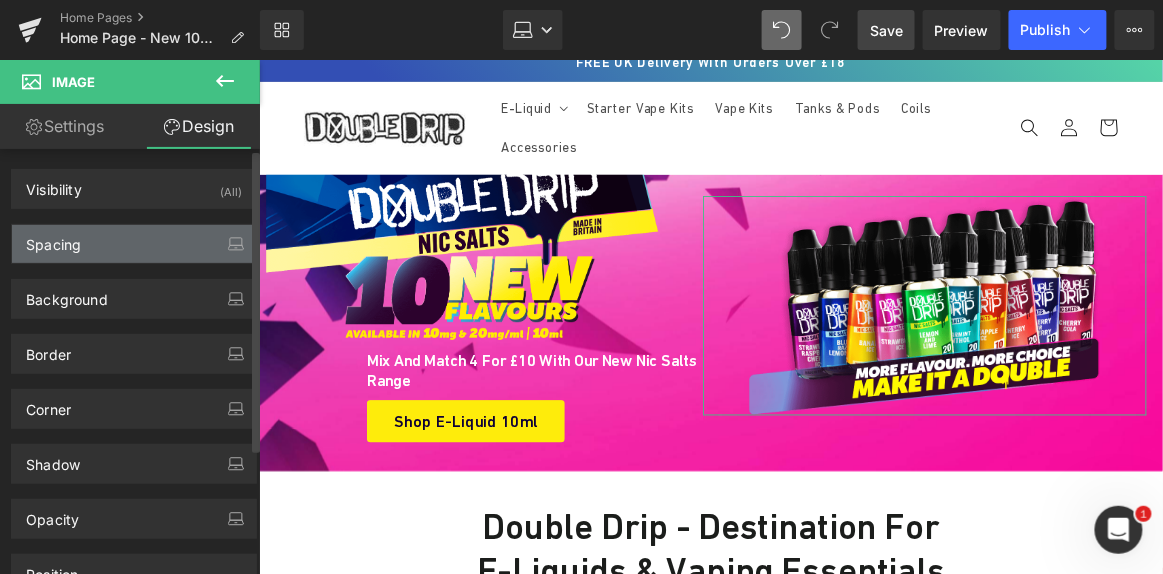 click on "Spacing" at bounding box center (134, 244) 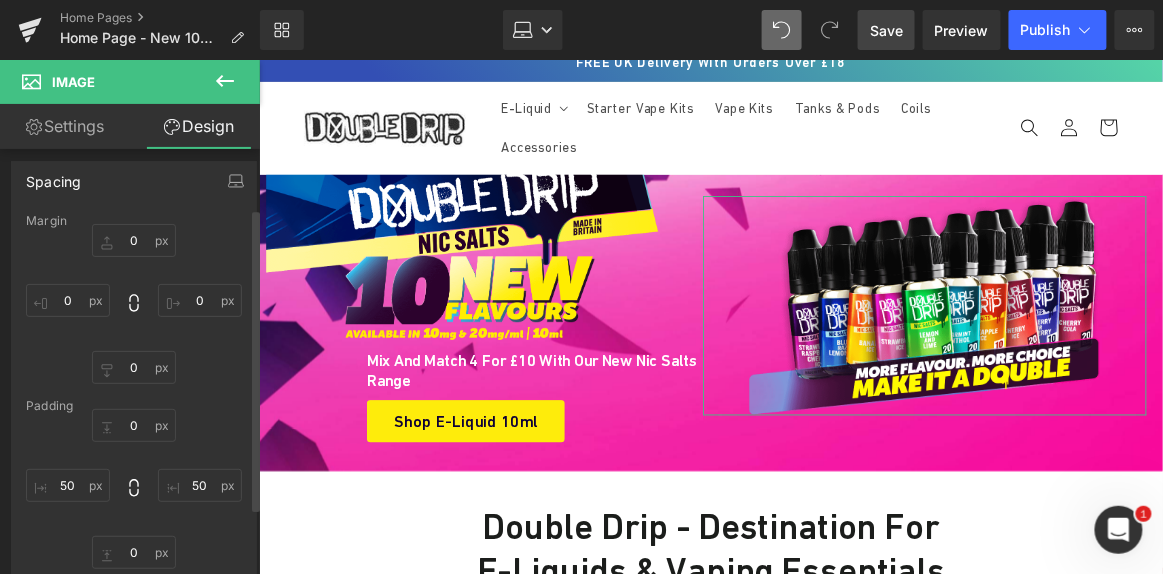 scroll, scrollTop: 90, scrollLeft: 0, axis: vertical 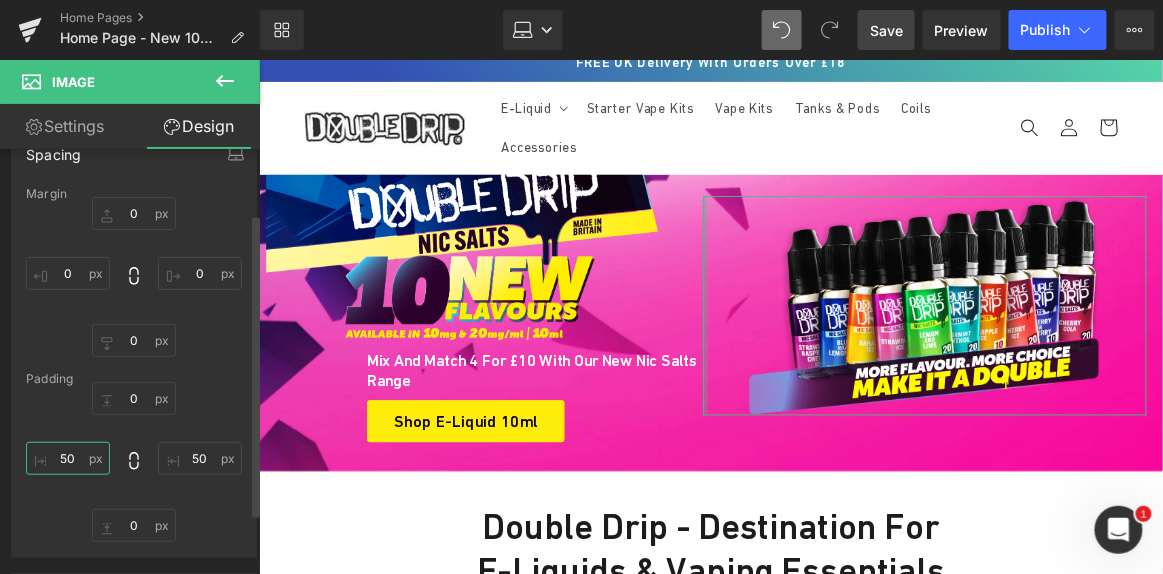 click on "50" at bounding box center (68, 458) 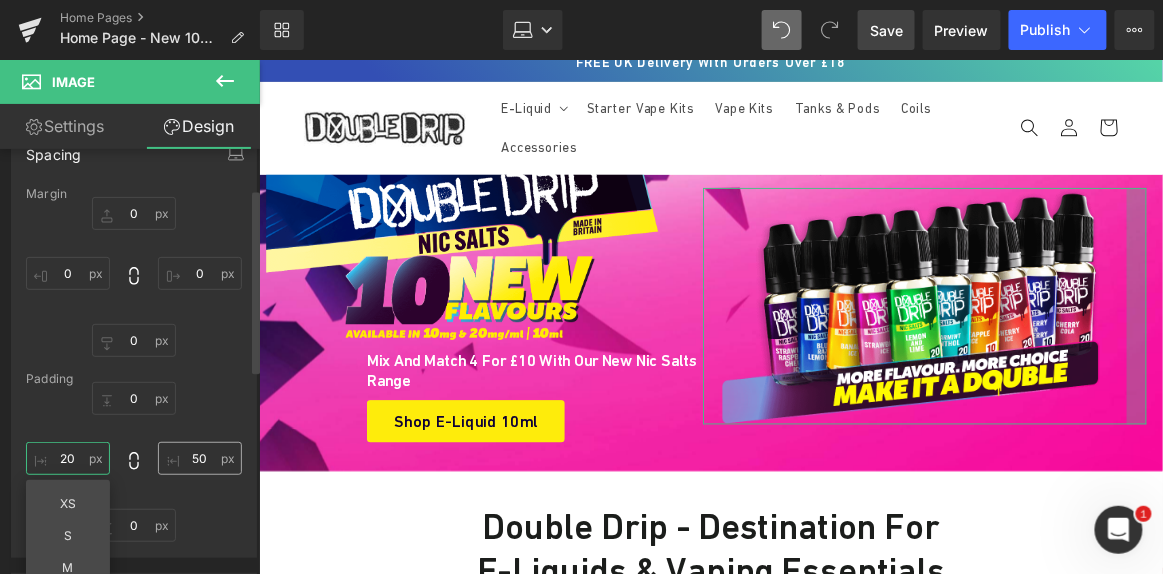 type on "20" 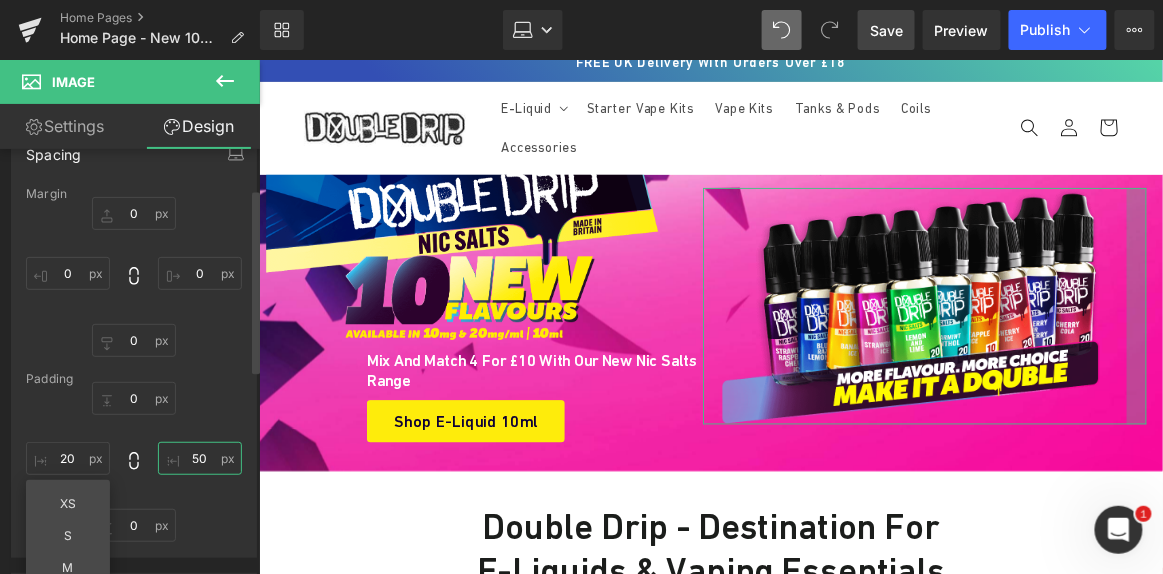 click on "50" at bounding box center [200, 458] 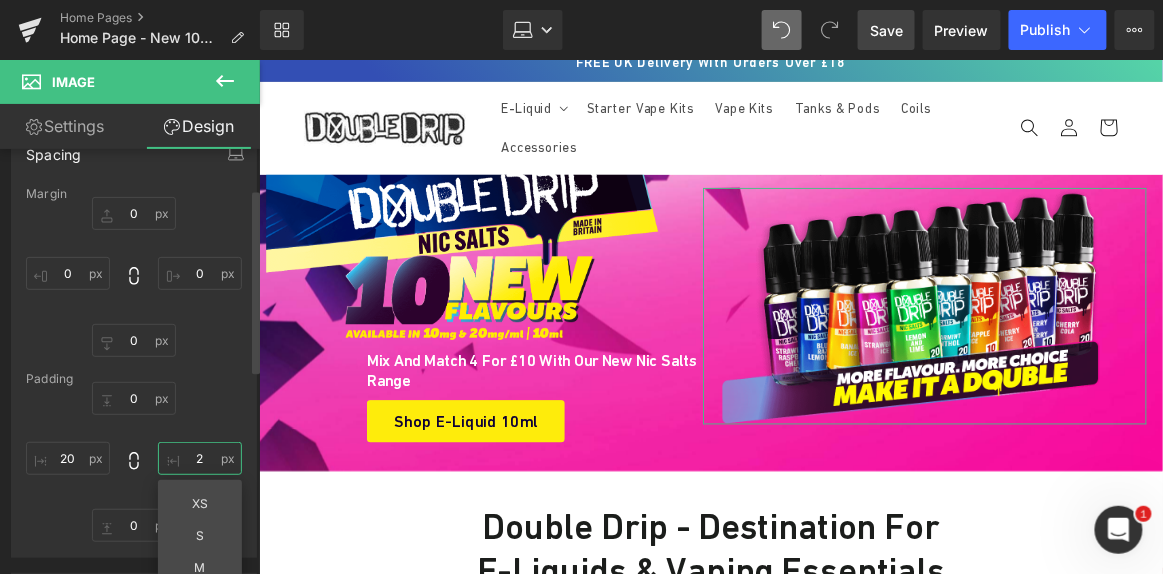 type on "20" 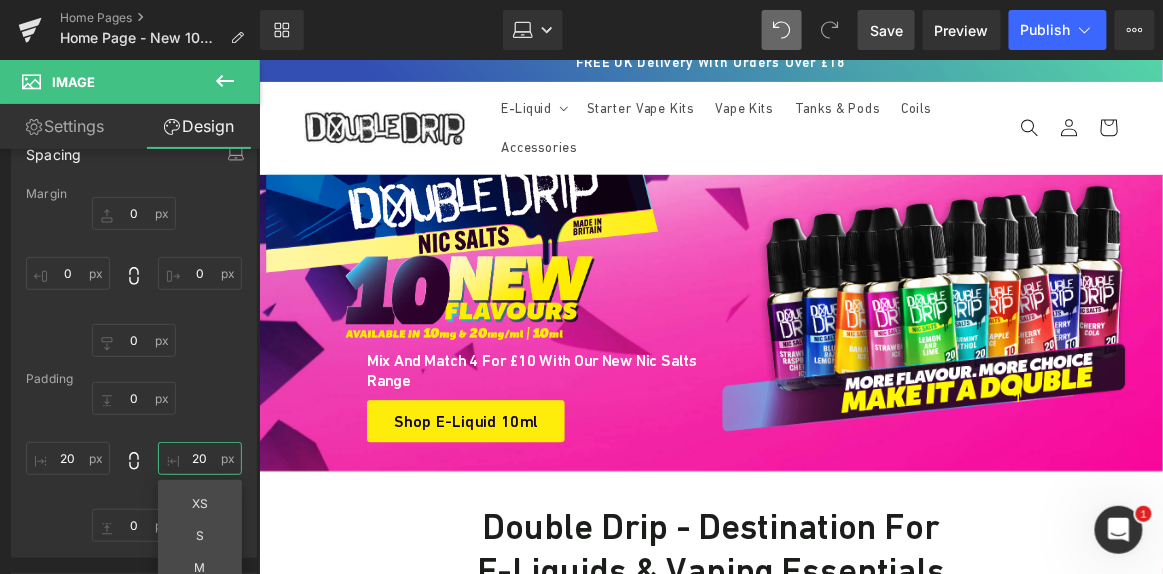 scroll, scrollTop: 0, scrollLeft: 0, axis: both 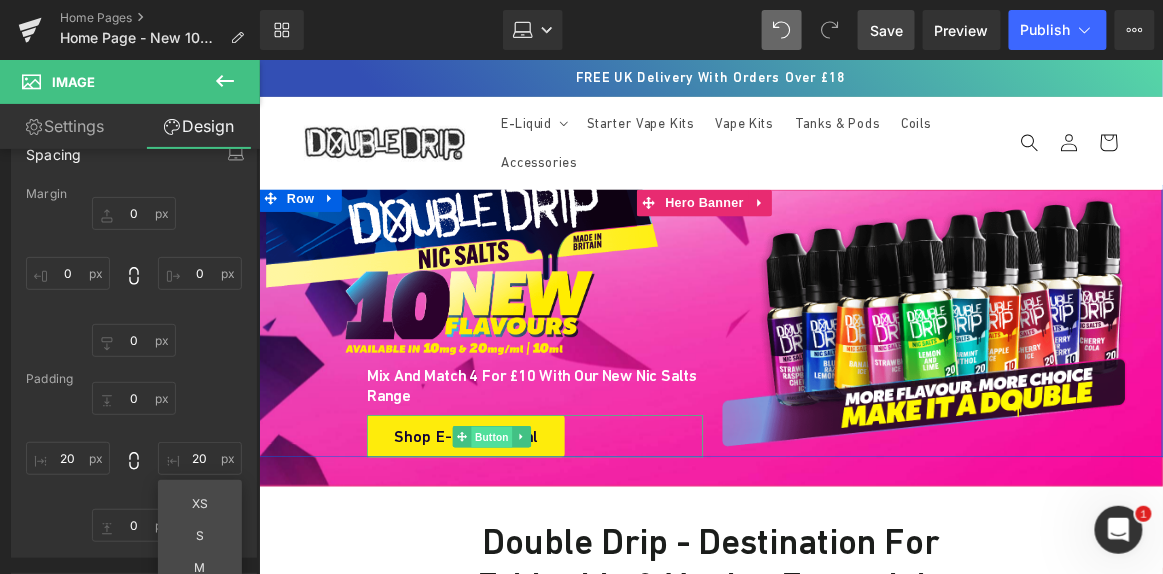 click on "Button" at bounding box center (517, 479) 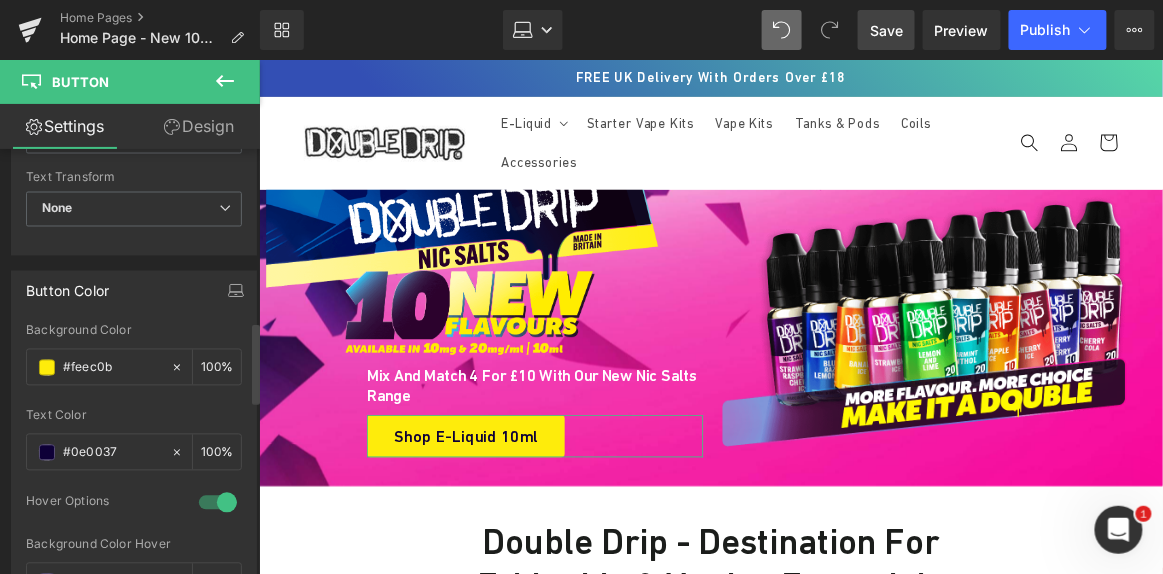 scroll, scrollTop: 909, scrollLeft: 0, axis: vertical 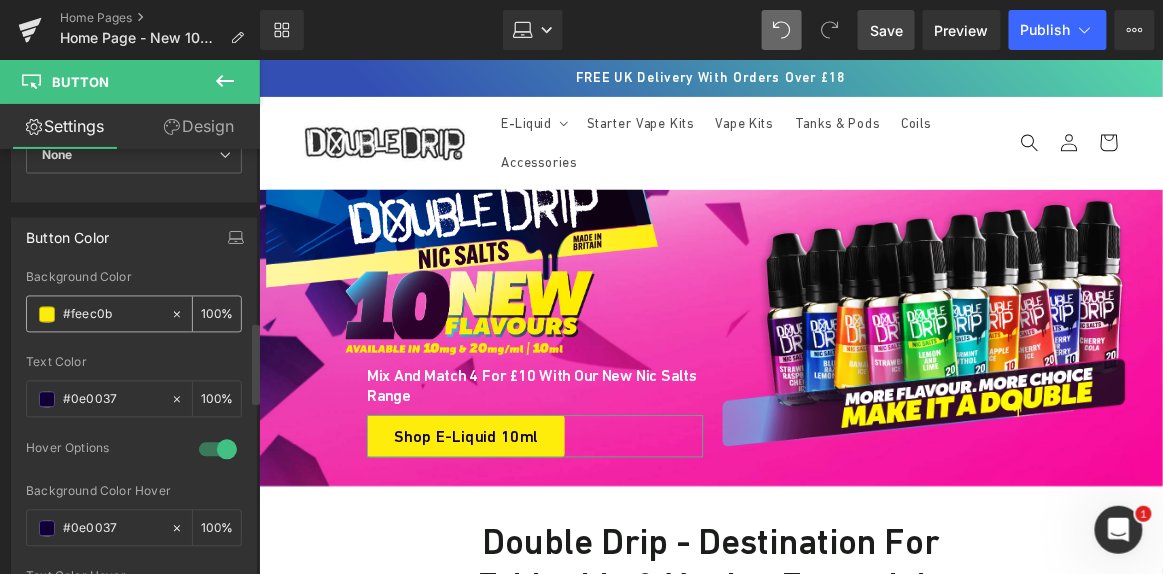 click on "#feec0b" at bounding box center [112, 315] 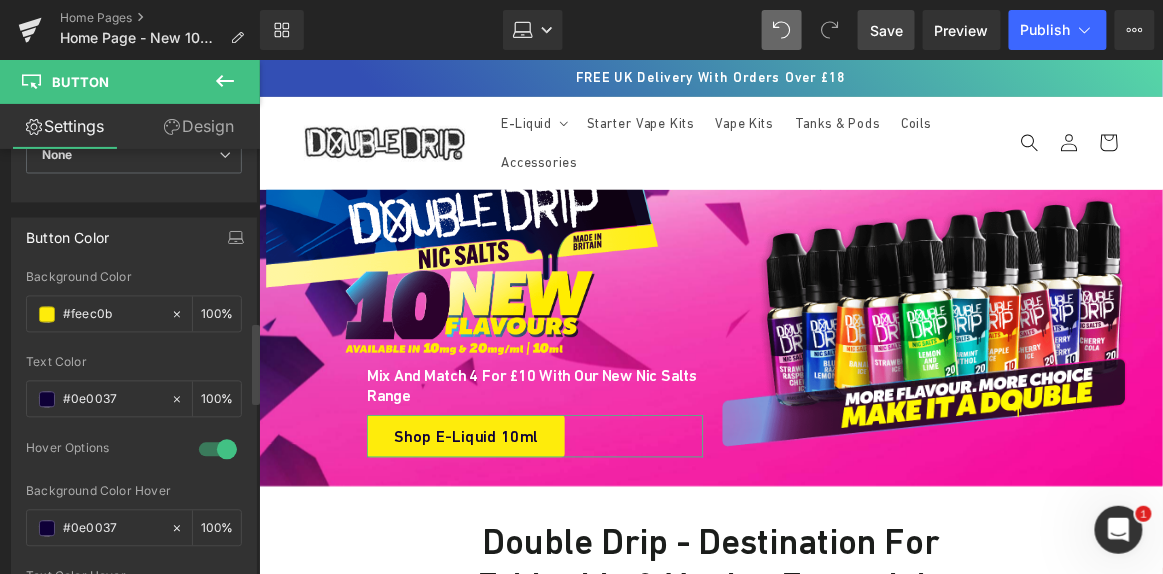 paste on "FEEC0B" 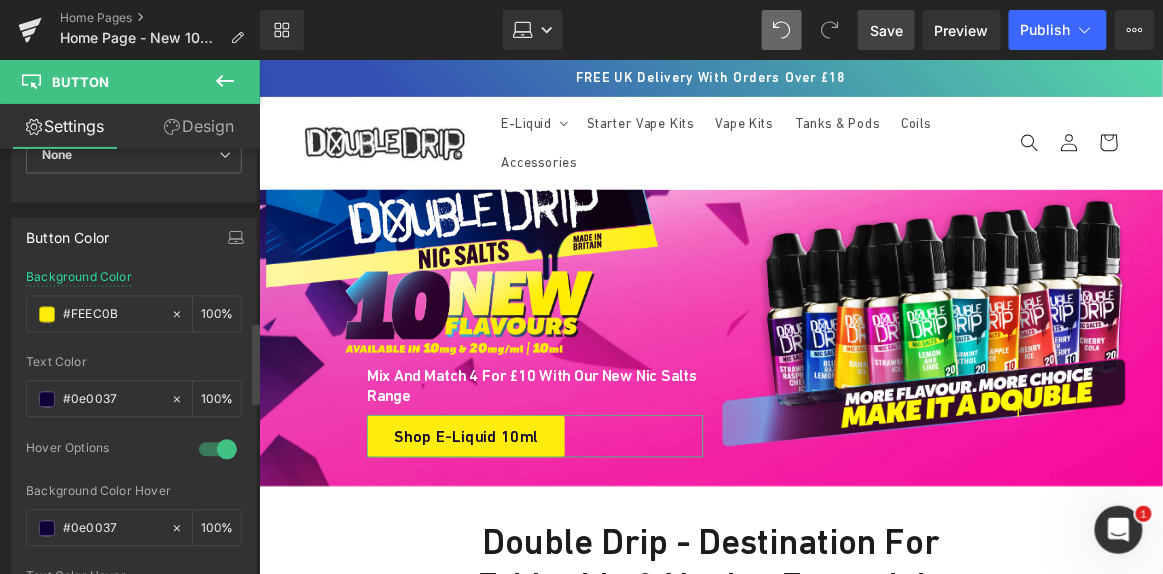 type on "#FEEC0B" 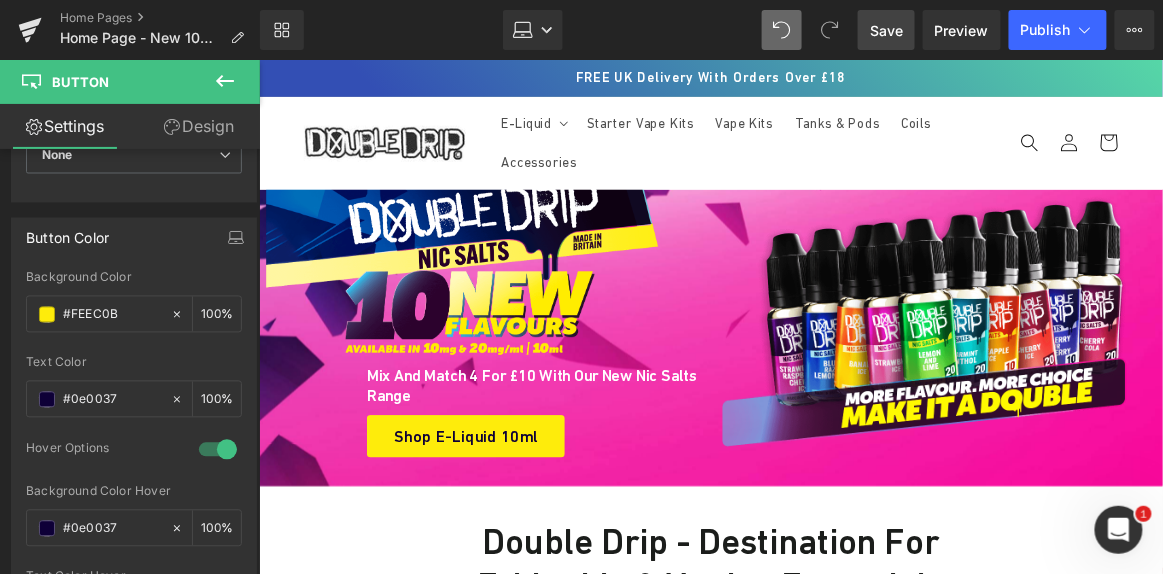 click on "Save" at bounding box center [886, 30] 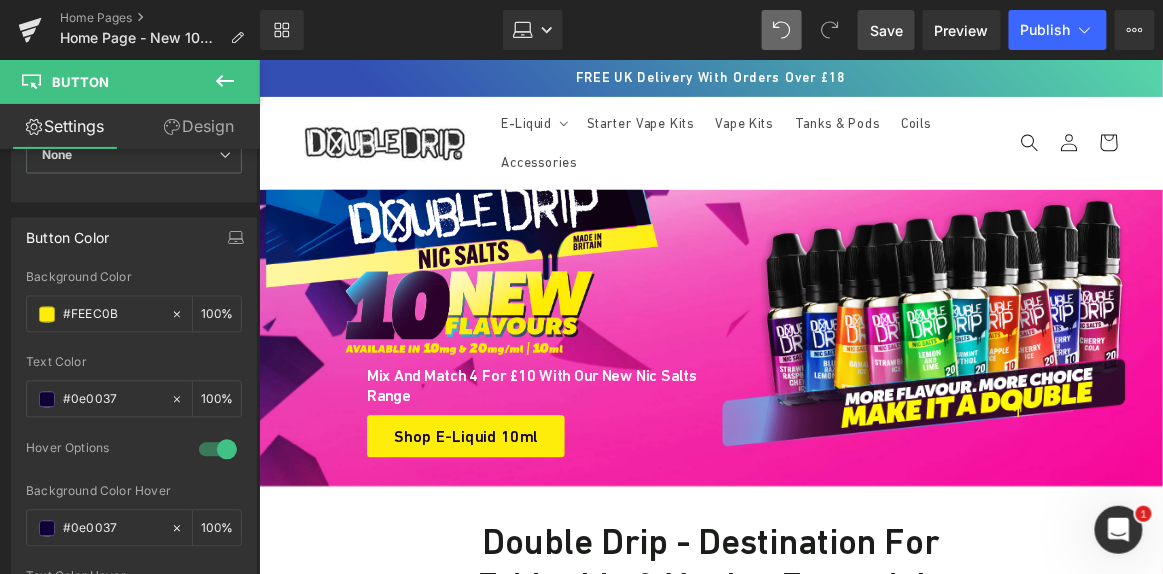 click on "Save" at bounding box center (886, 30) 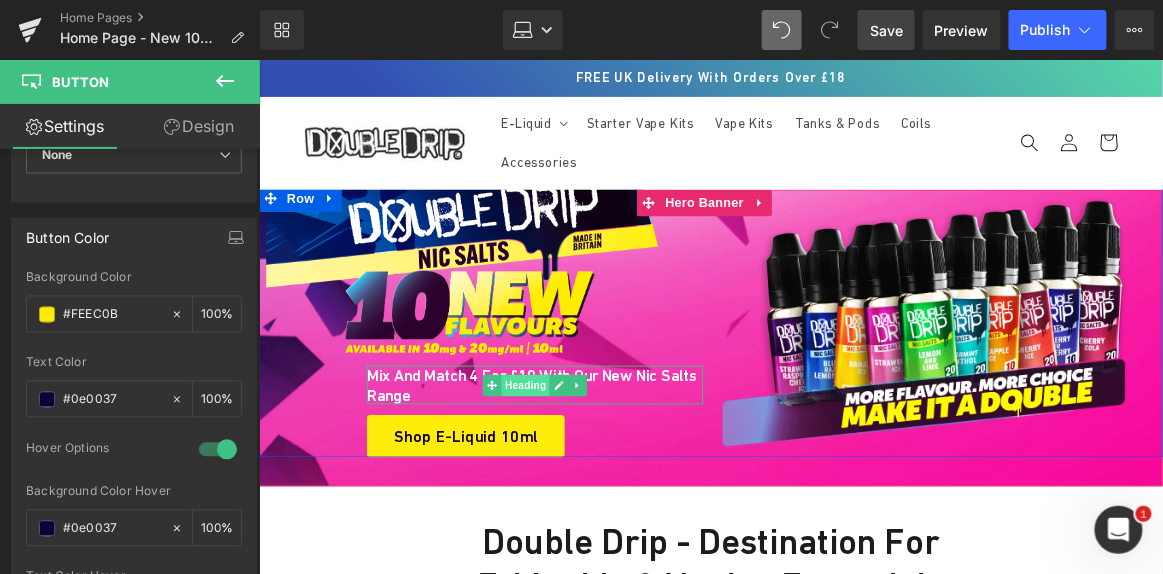 click on "Heading" at bounding box center [554, 421] 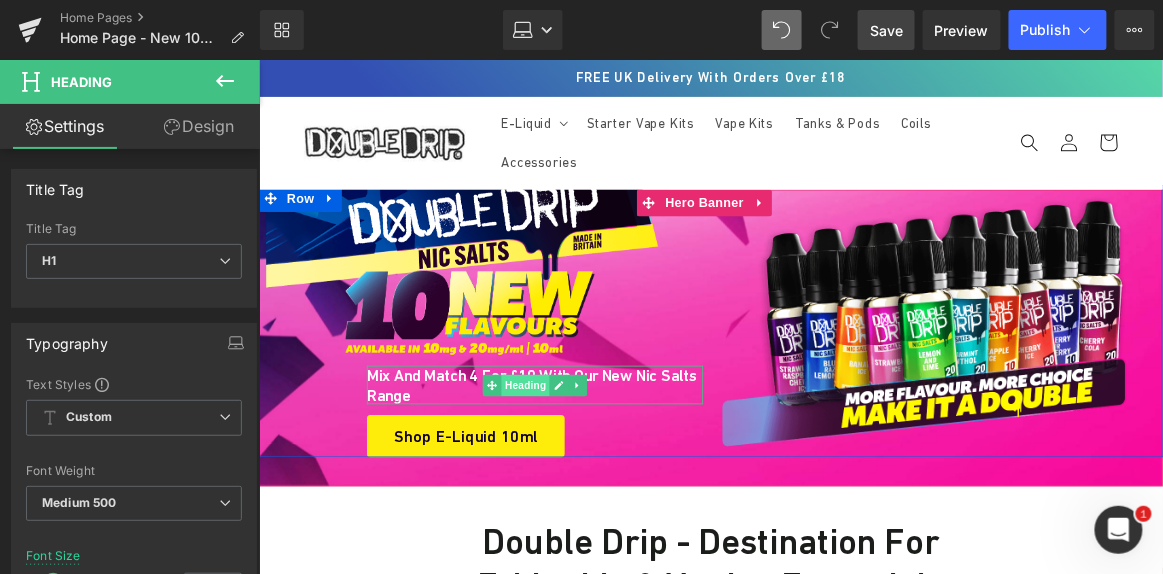 click on "Heading" at bounding box center (554, 421) 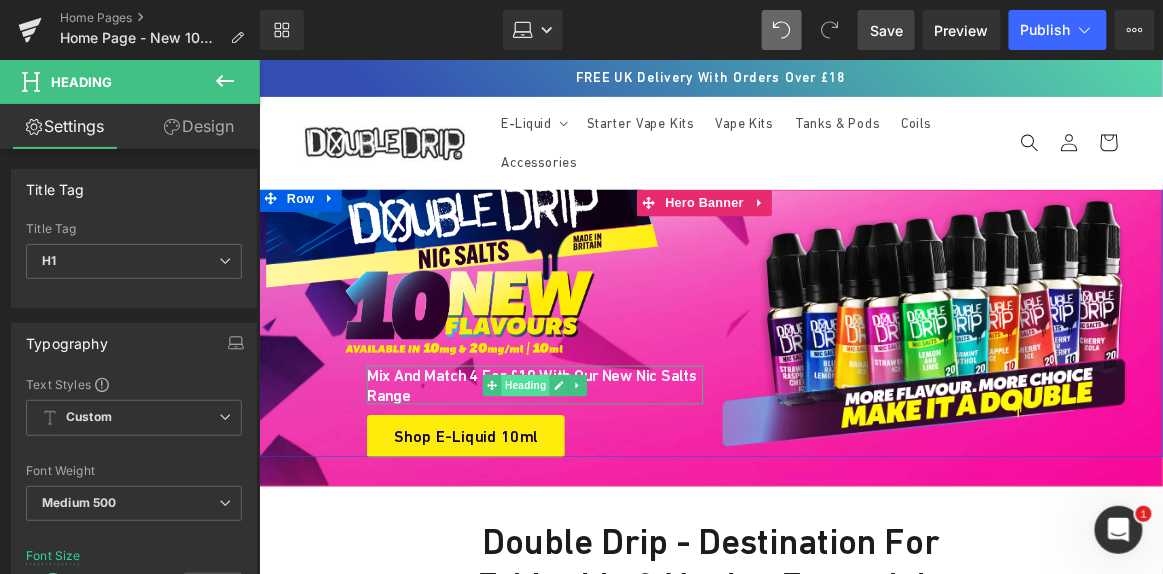 click on "Heading" at bounding box center [554, 421] 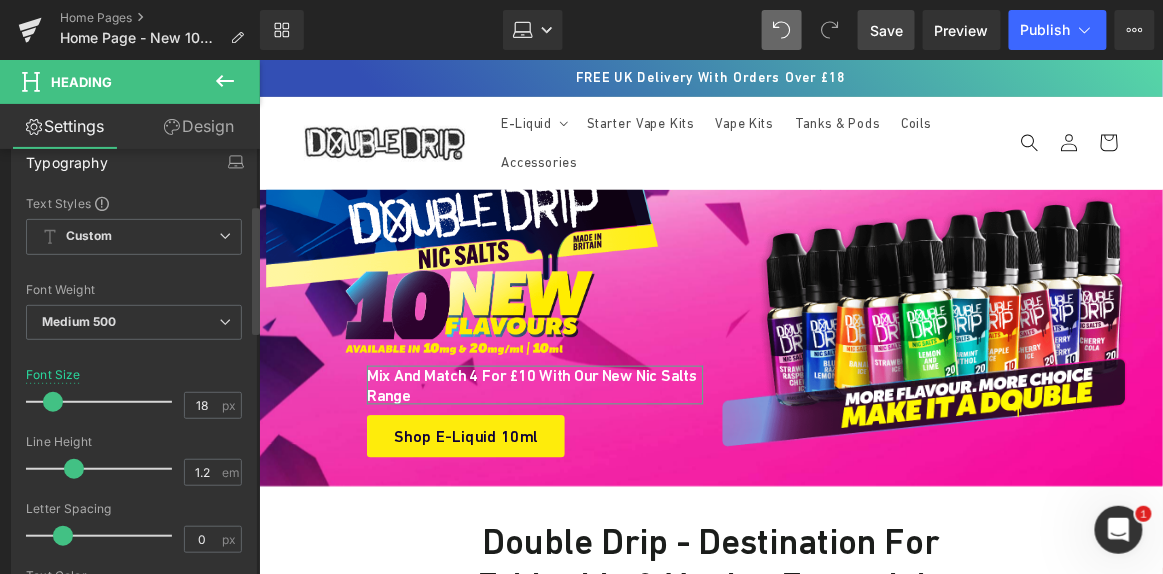 scroll, scrollTop: 272, scrollLeft: 0, axis: vertical 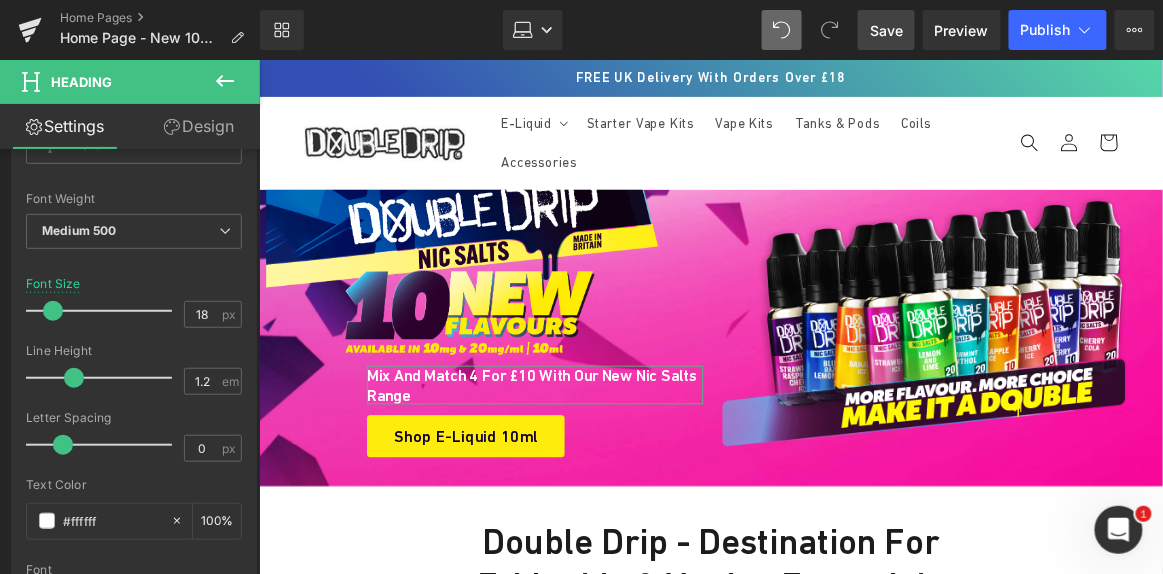 click on "Design" at bounding box center [199, 126] 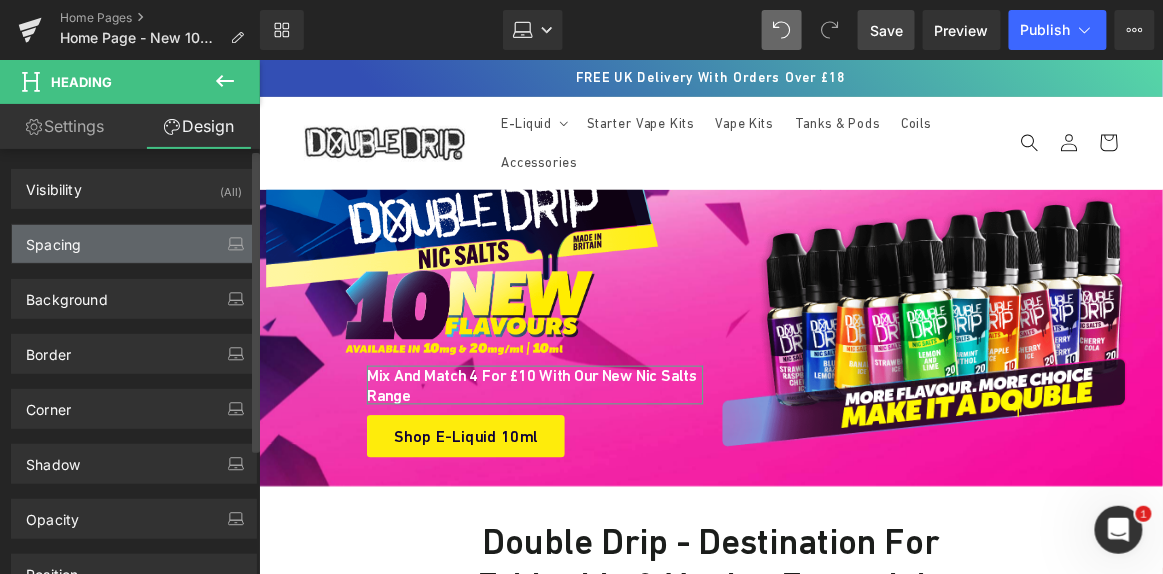 click on "Spacing" at bounding box center (134, 244) 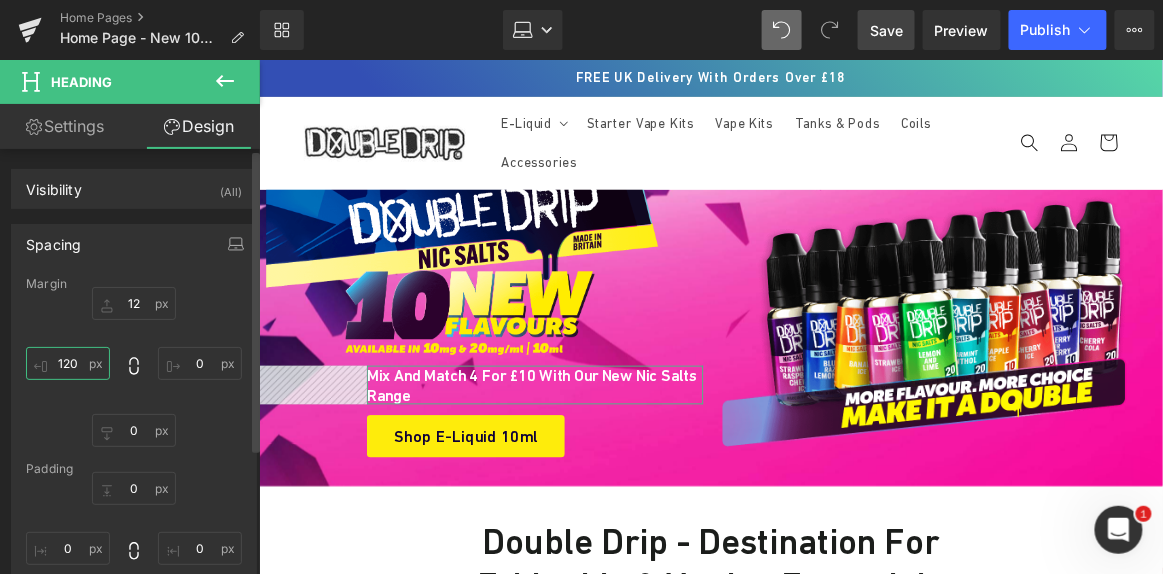 click on "120" at bounding box center (68, 363) 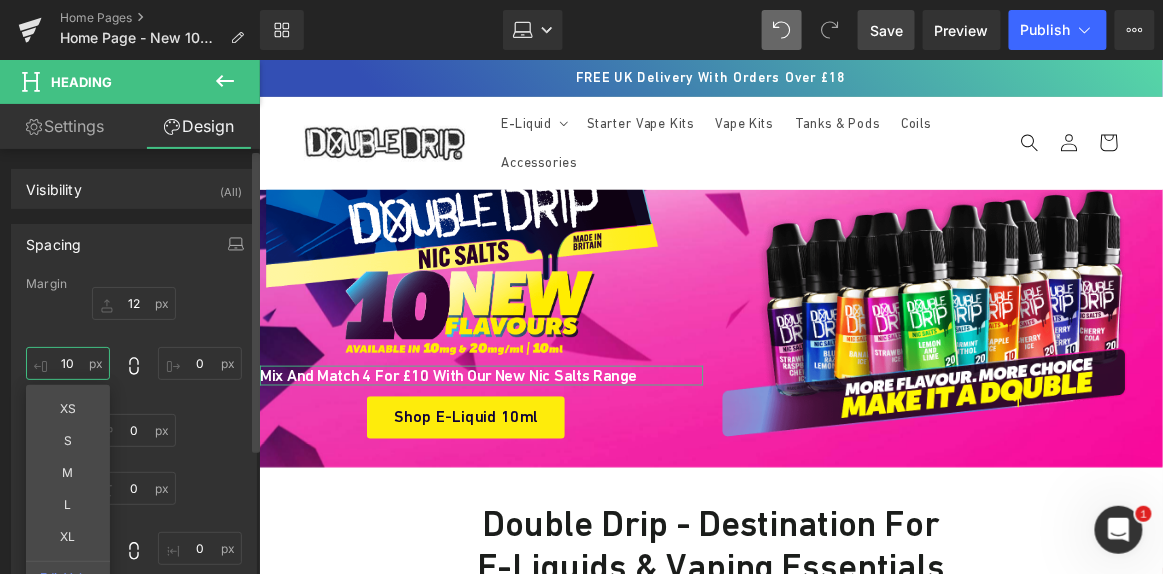 type on "100" 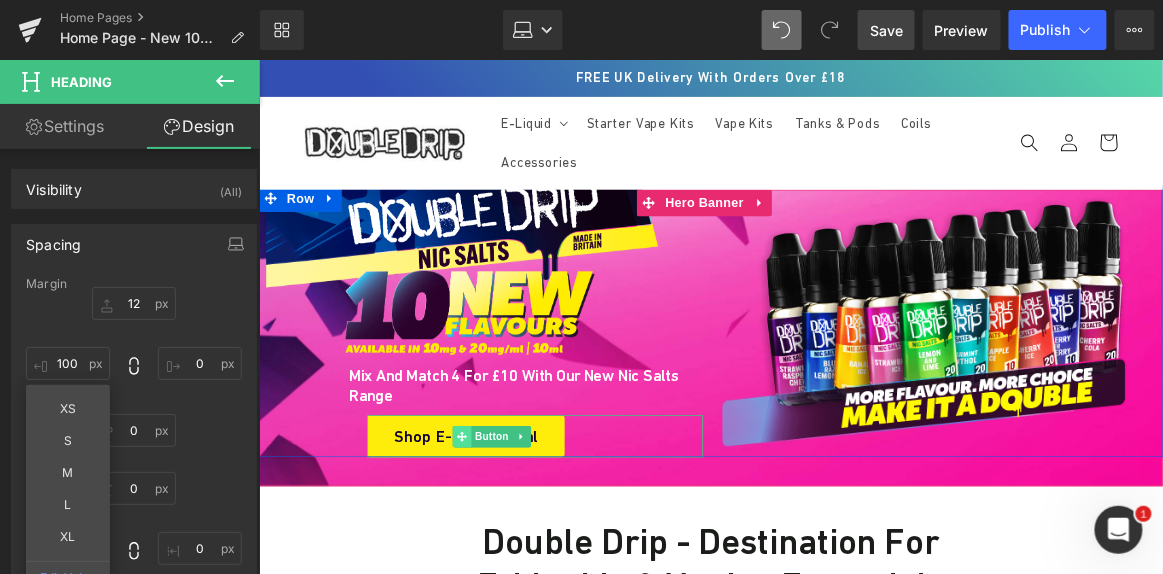 click at bounding box center [483, 478] 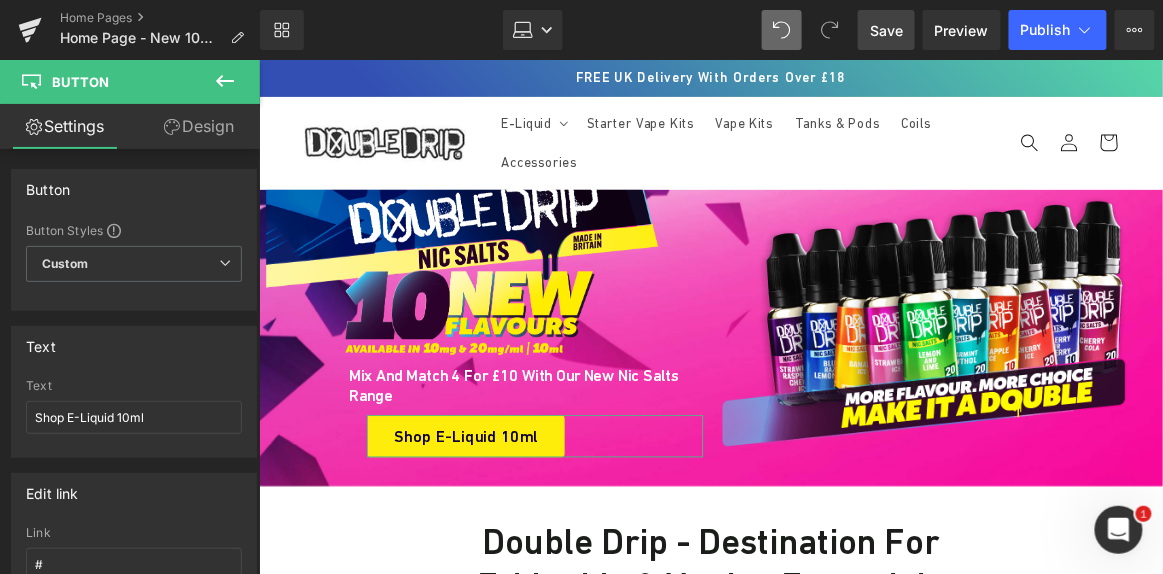 click on "Design" at bounding box center (199, 126) 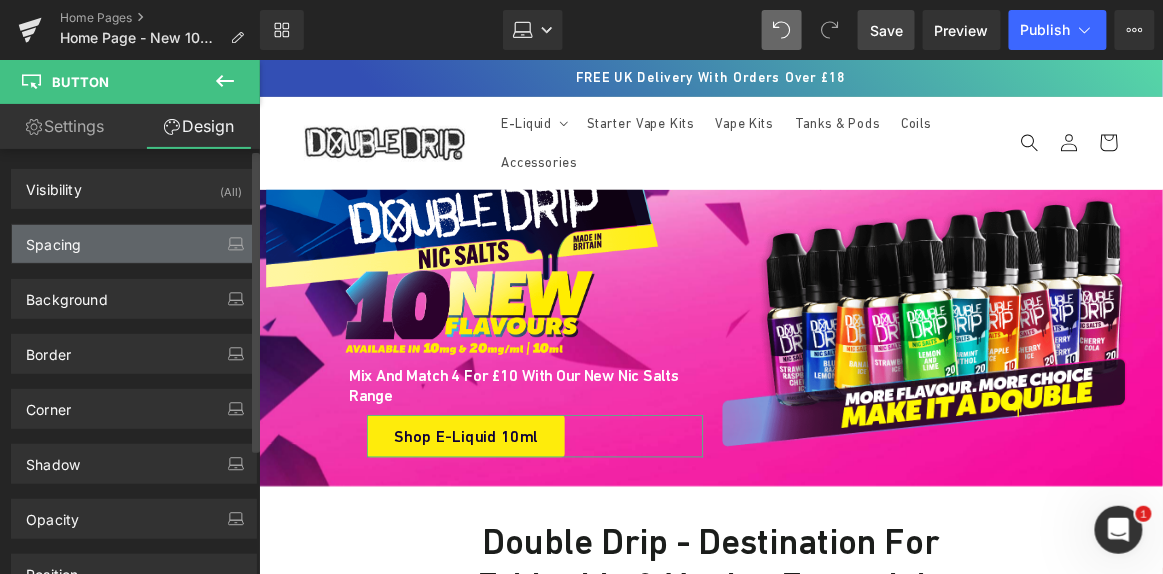 click on "Spacing" at bounding box center [134, 244] 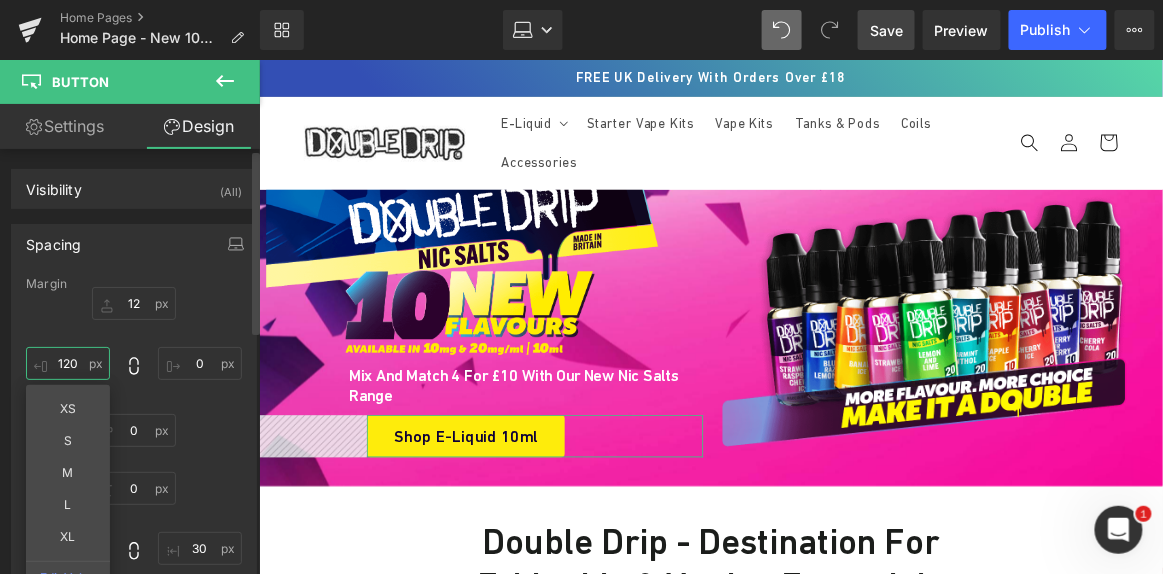 click at bounding box center [68, 363] 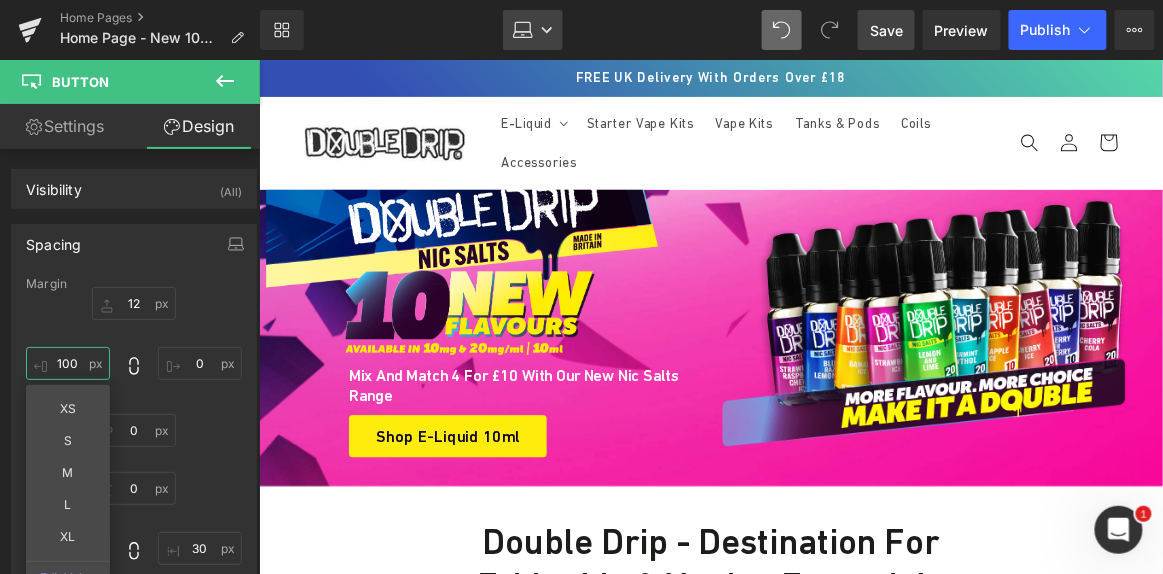 type on "100" 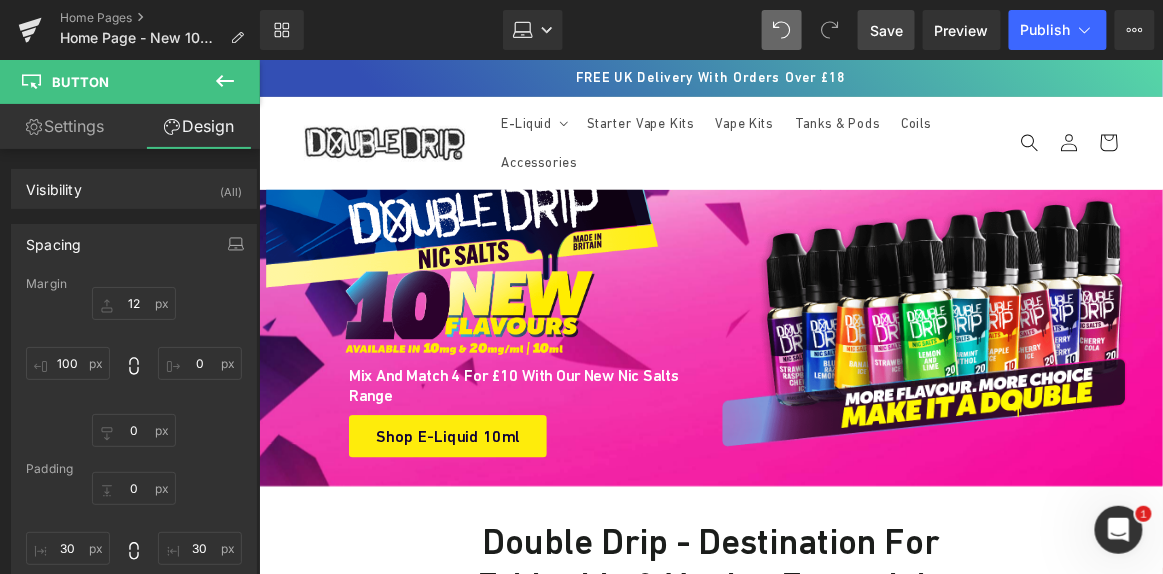 click on "Save" at bounding box center [886, 30] 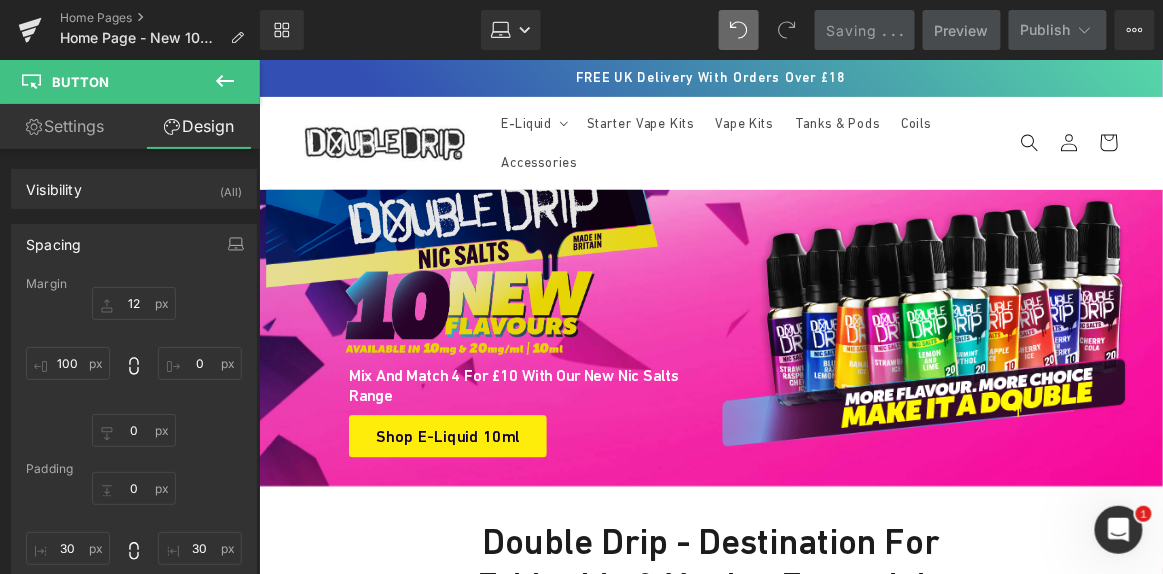 click at bounding box center [509, 282] 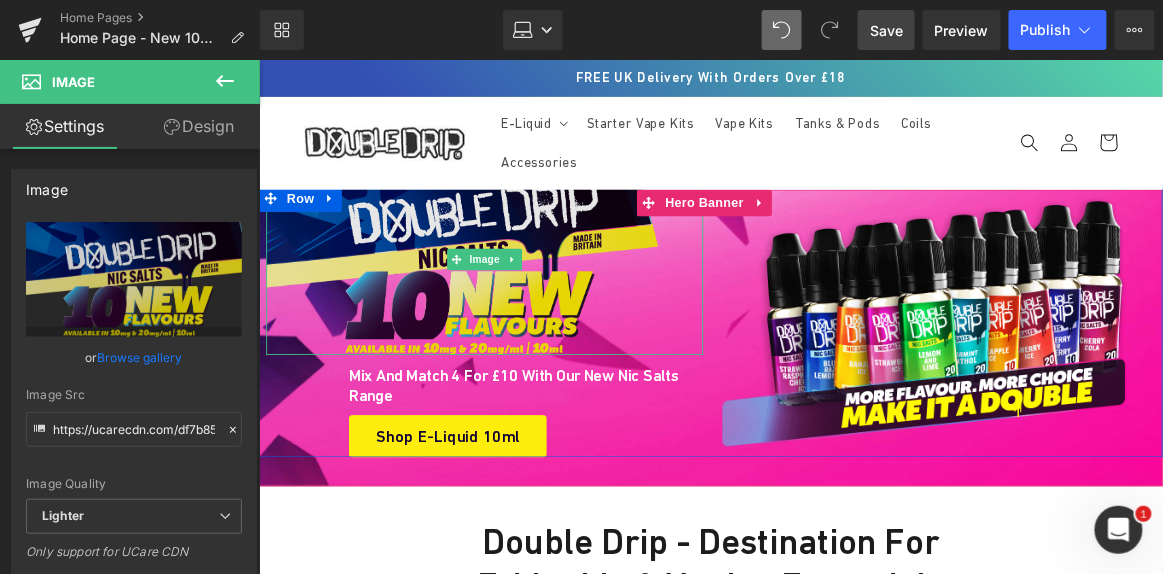 click at bounding box center (509, 282) 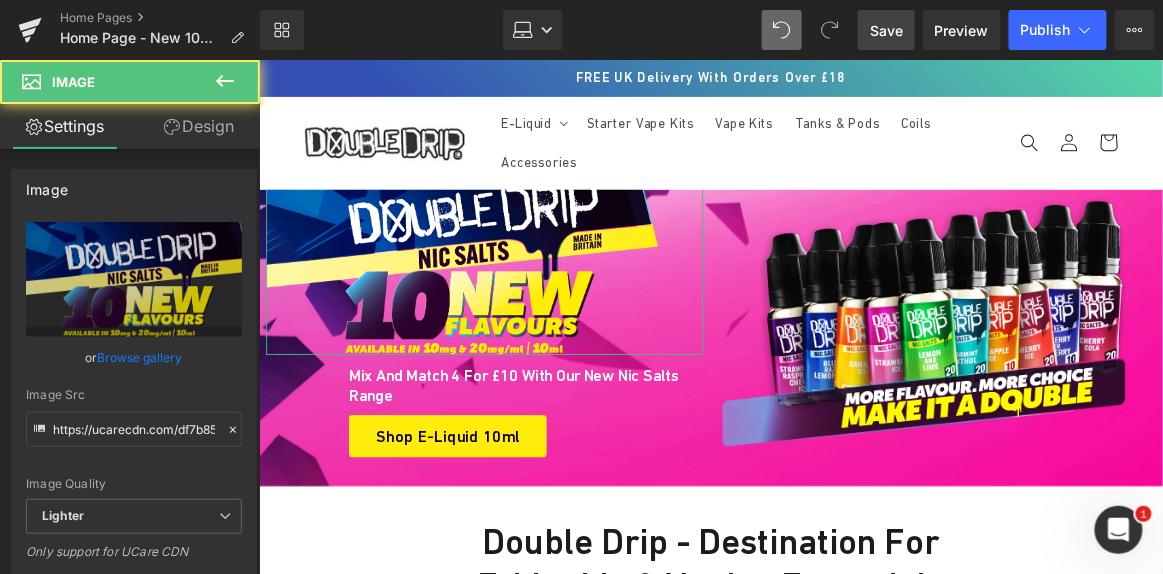 click on "Design" at bounding box center [199, 126] 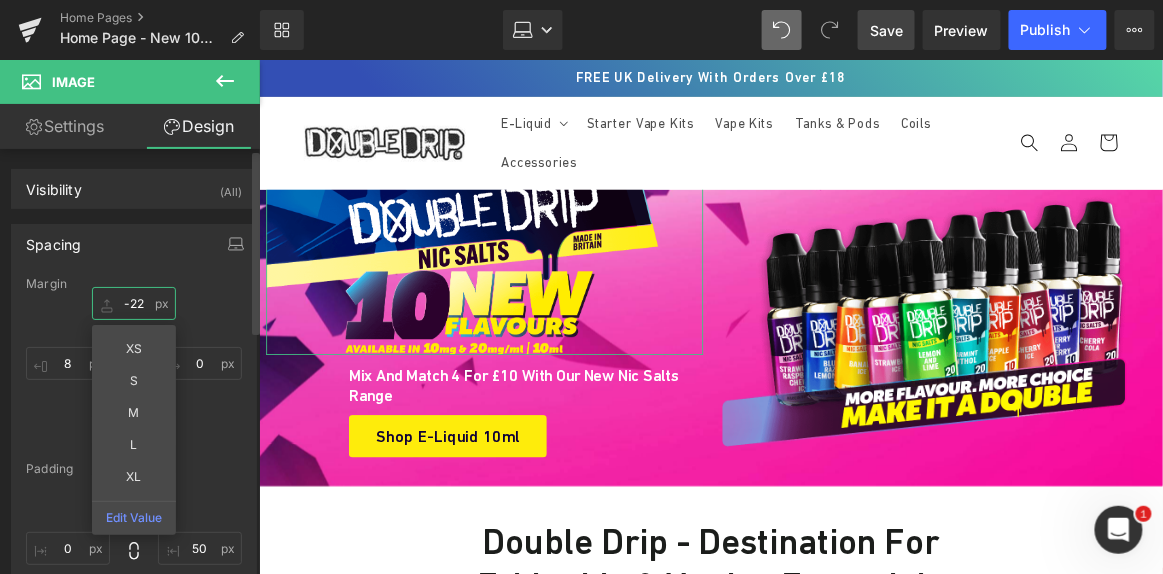click at bounding box center [134, 303] 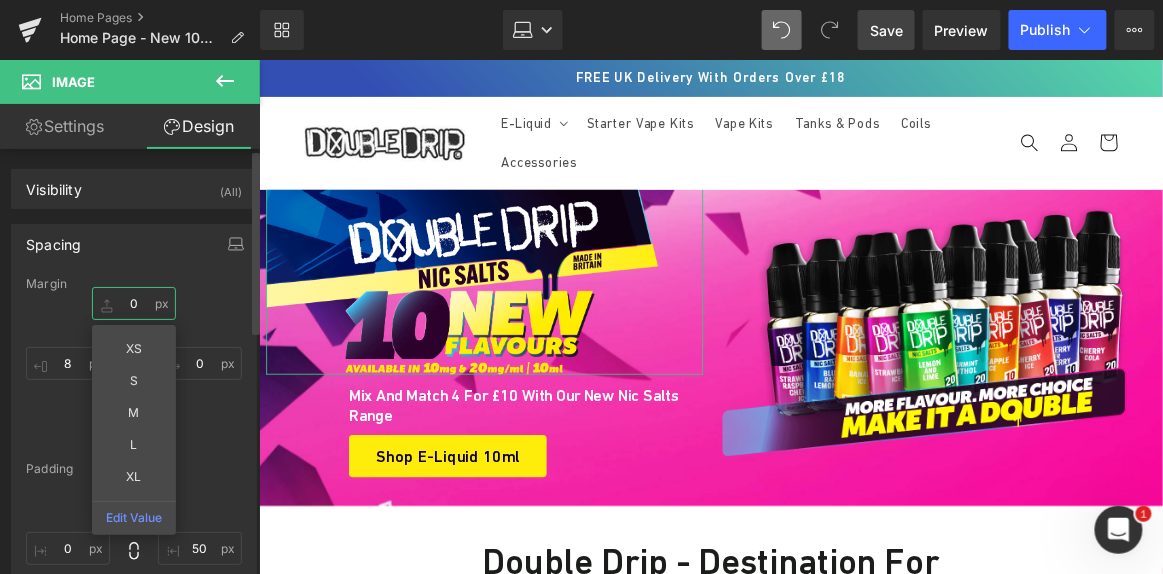 type on "0" 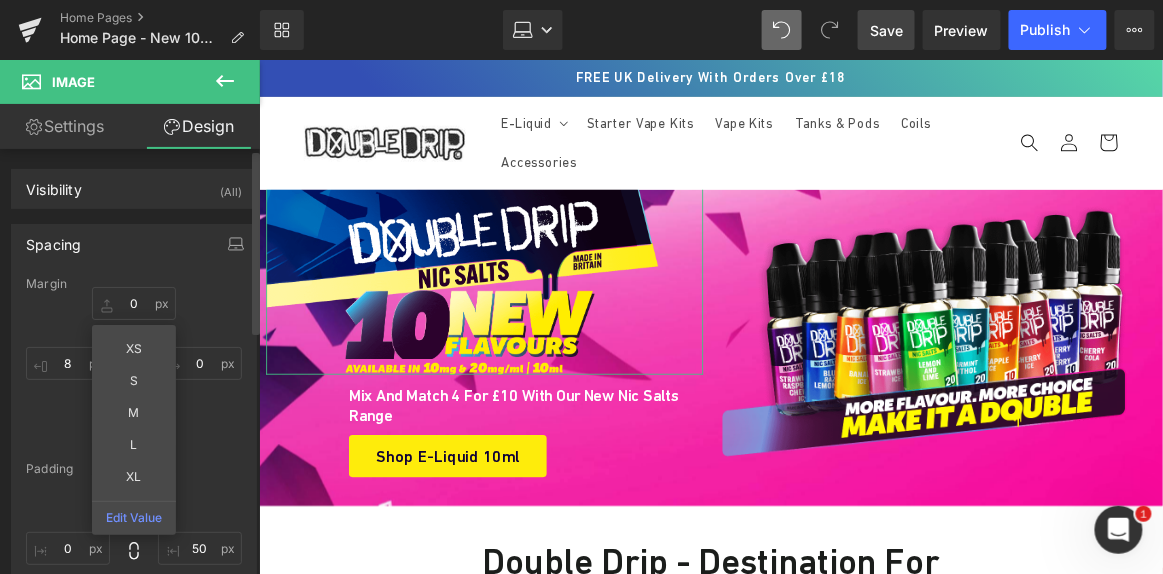 click on "0 XS S M L XL Edit Value" at bounding box center (134, 367) 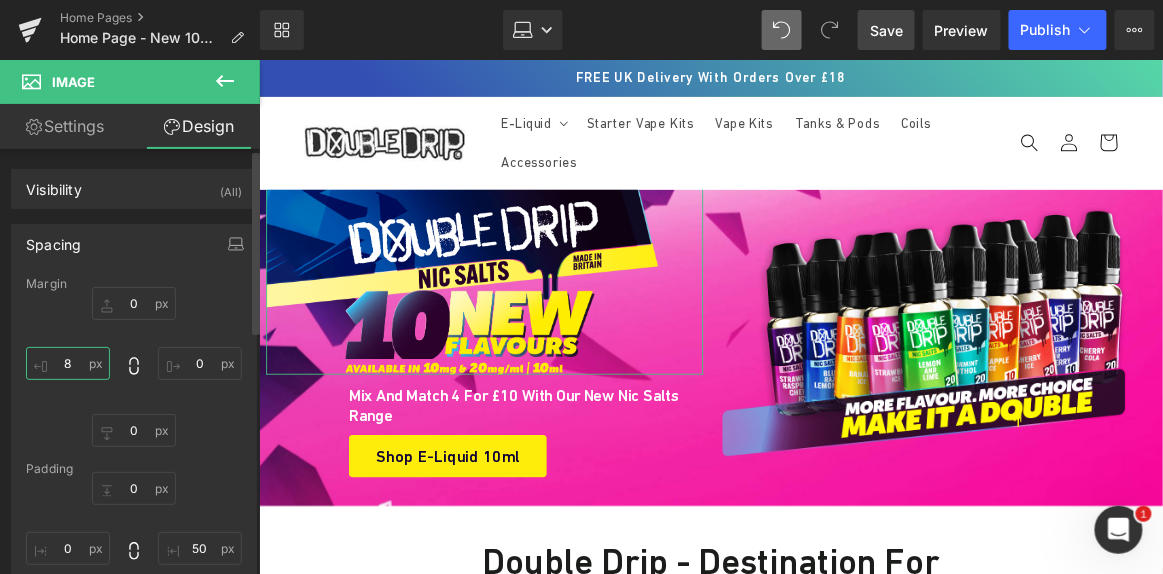 click at bounding box center [68, 363] 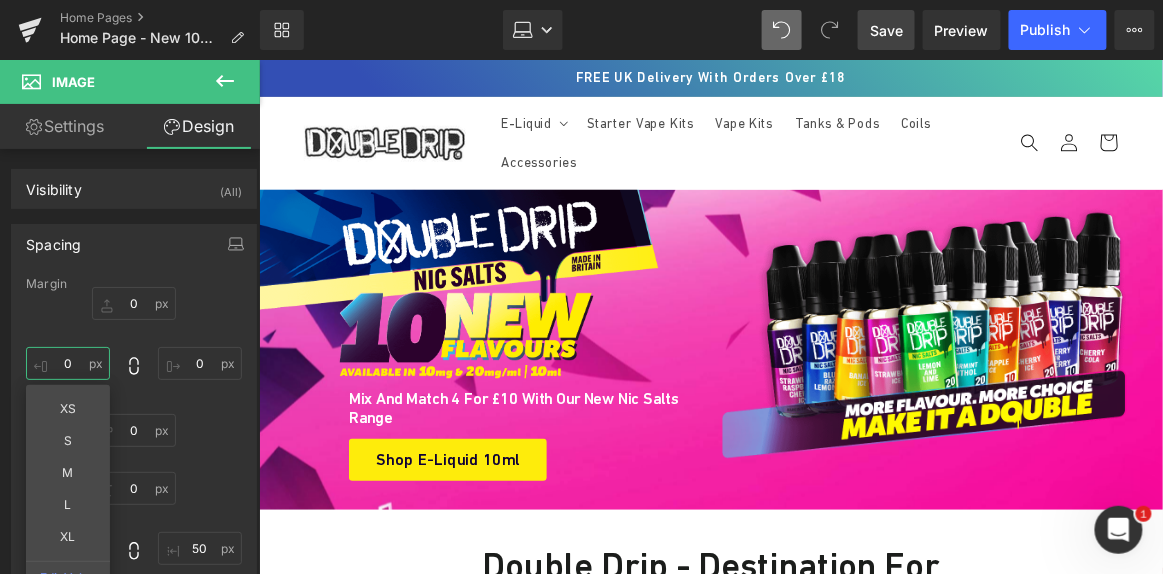 type on "0" 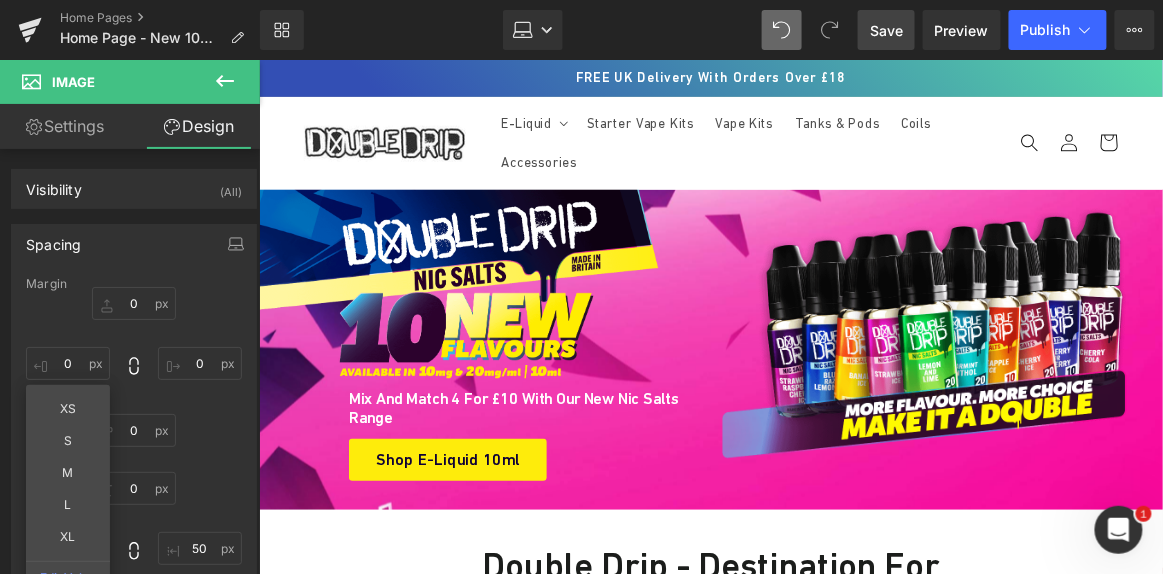 click on "Save" at bounding box center [886, 30] 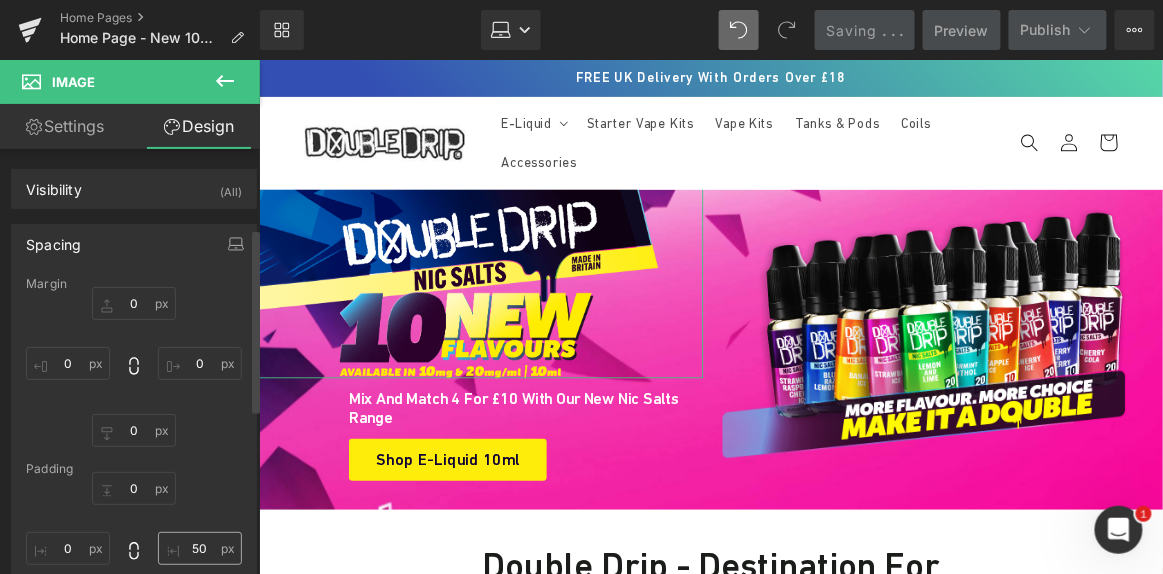 scroll, scrollTop: 181, scrollLeft: 0, axis: vertical 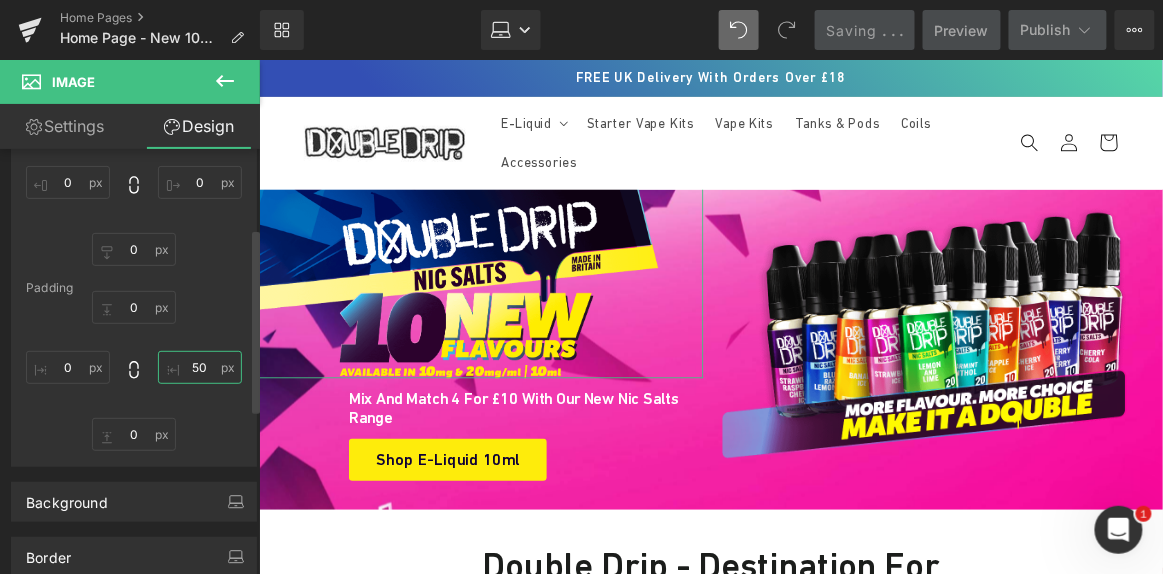 click at bounding box center [200, 367] 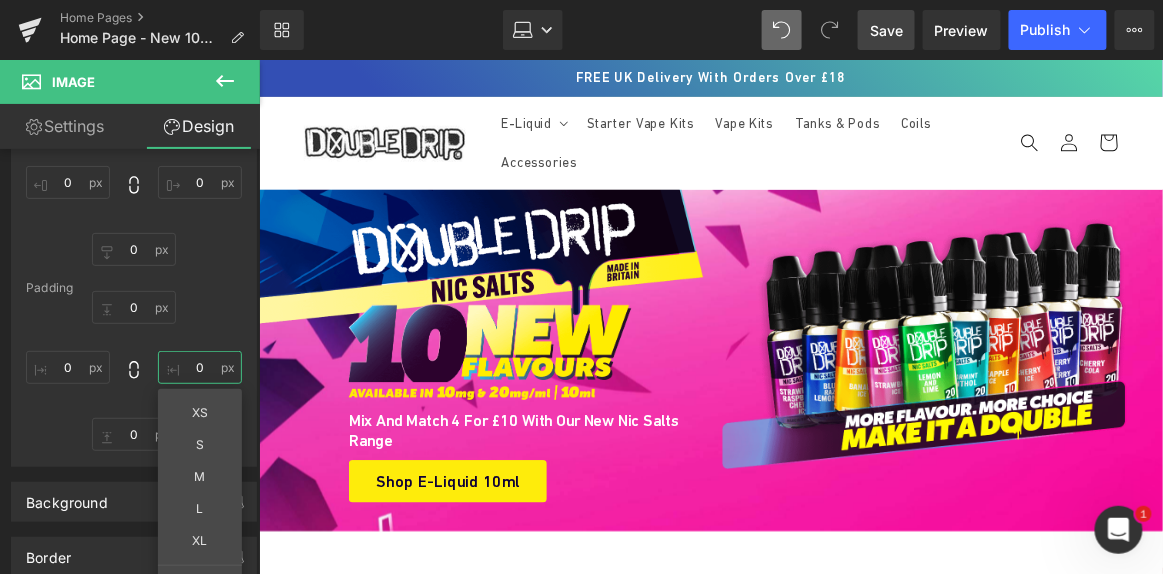 type on "0" 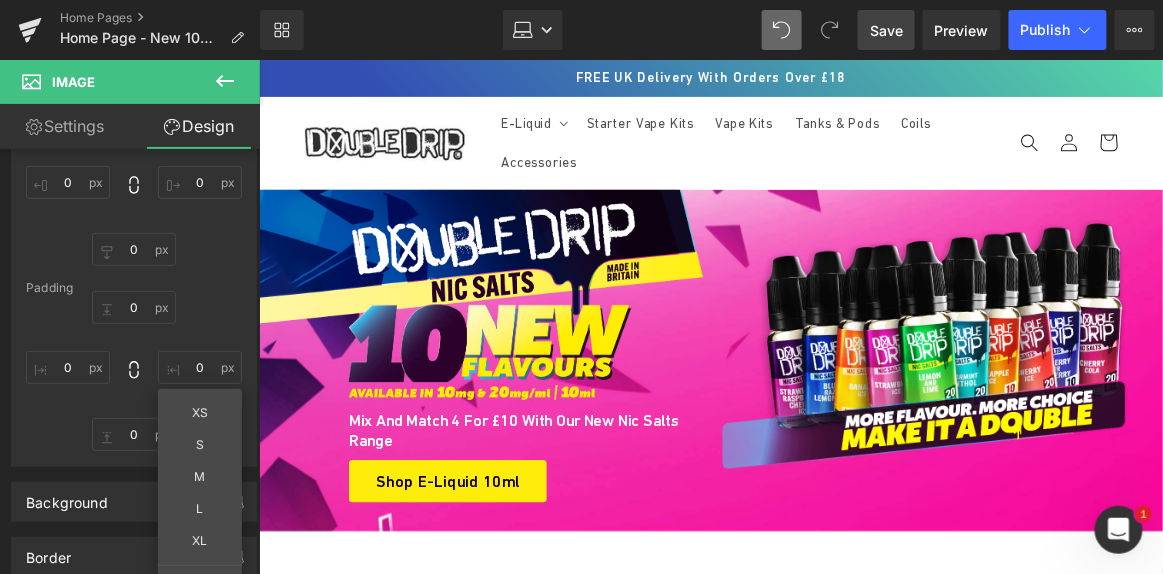 click on "Save" at bounding box center (886, 30) 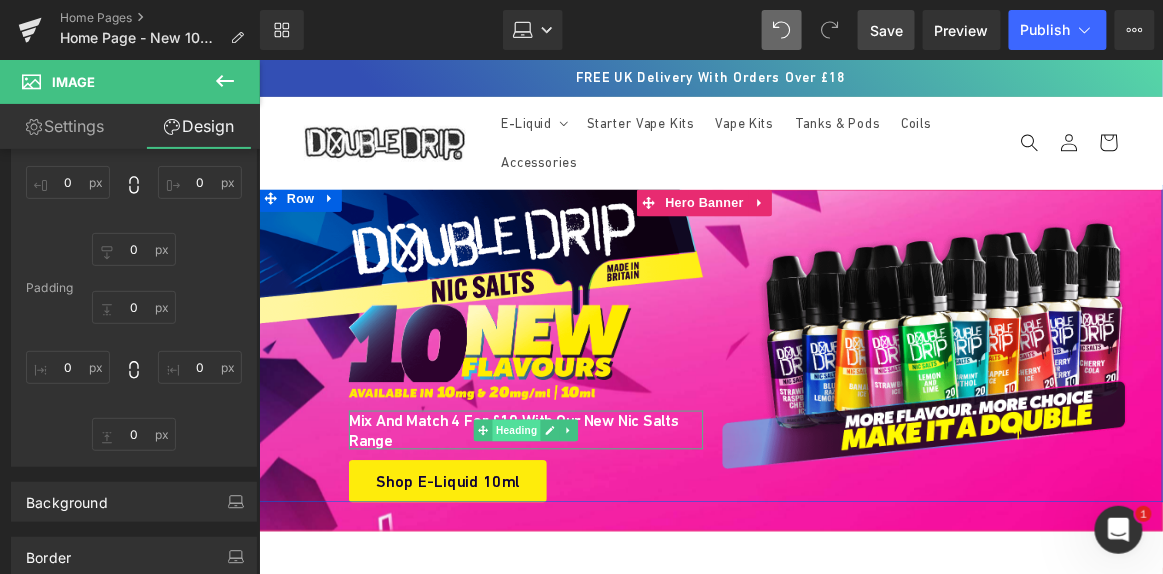 click on "Heading" at bounding box center (544, 471) 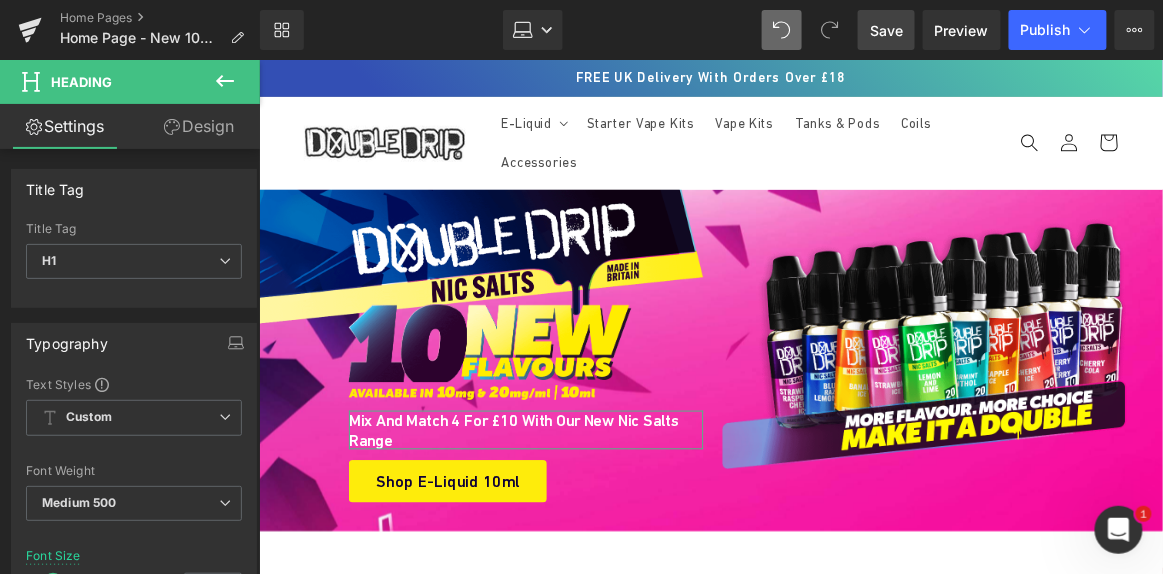 click on "Design" at bounding box center [199, 126] 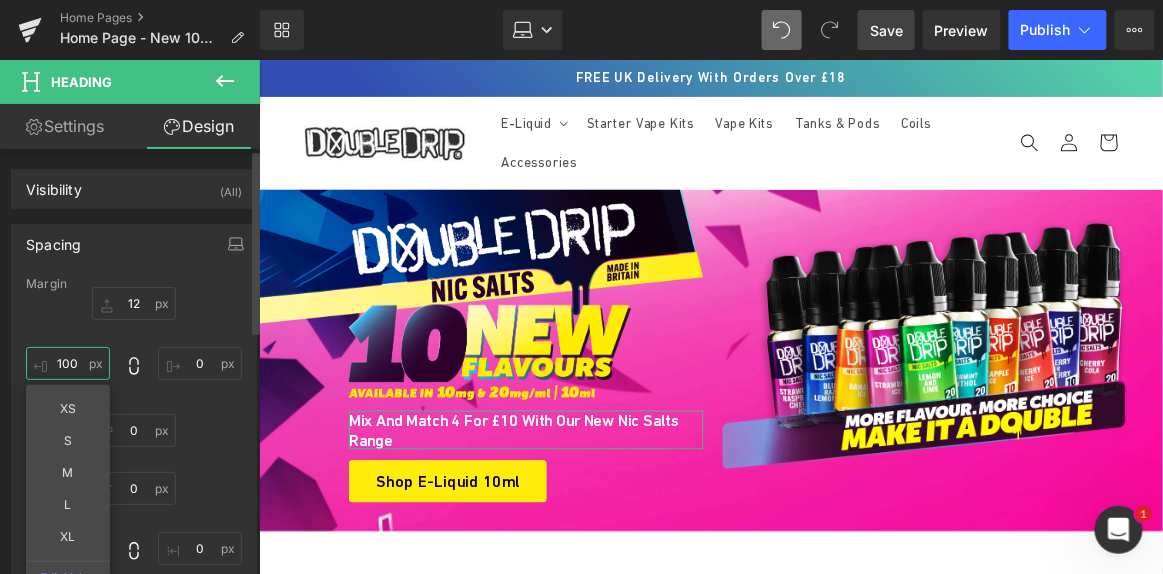 click at bounding box center [68, 363] 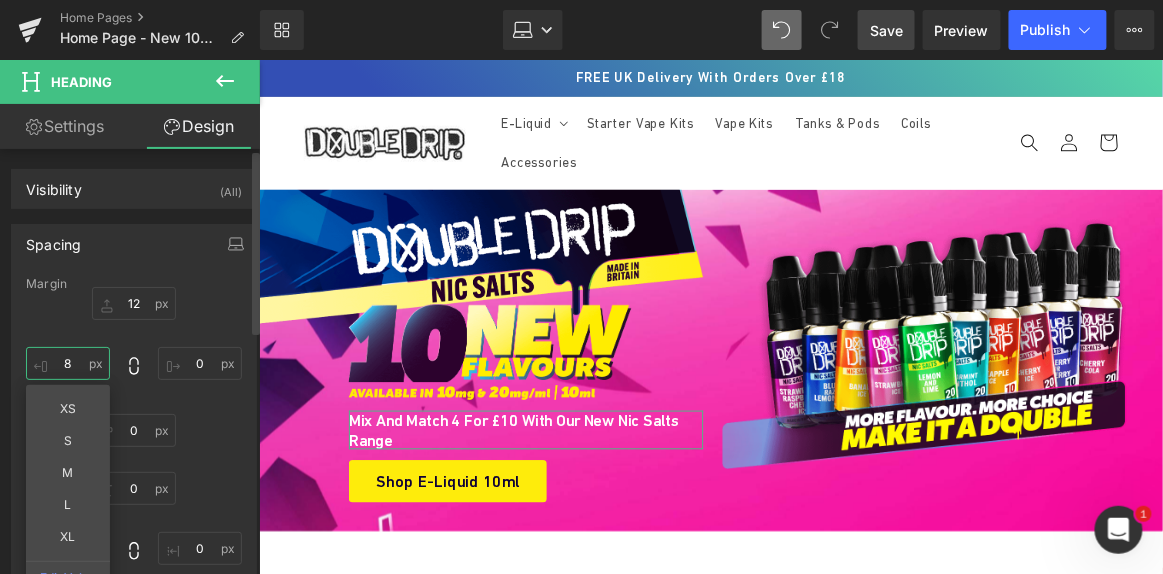 type on "80" 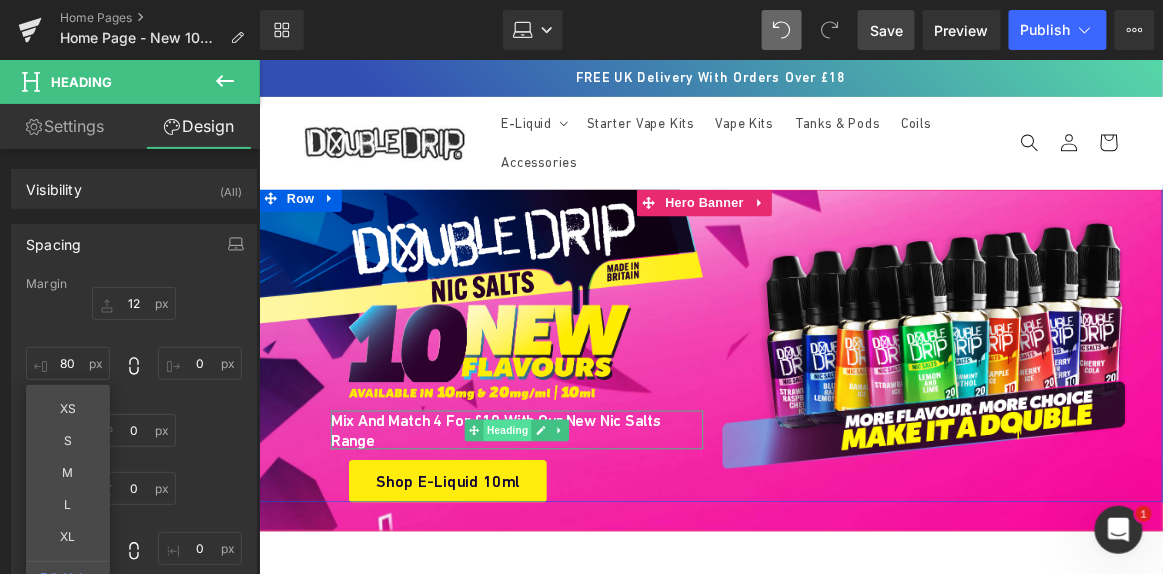 click on "Heading" at bounding box center (534, 471) 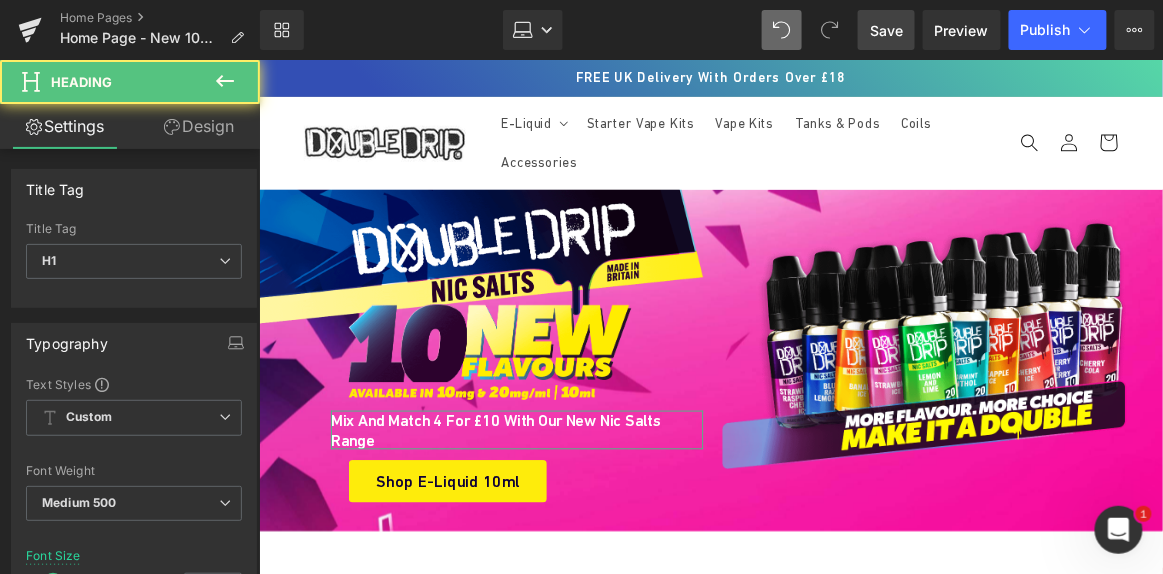 click on "Design" at bounding box center (199, 126) 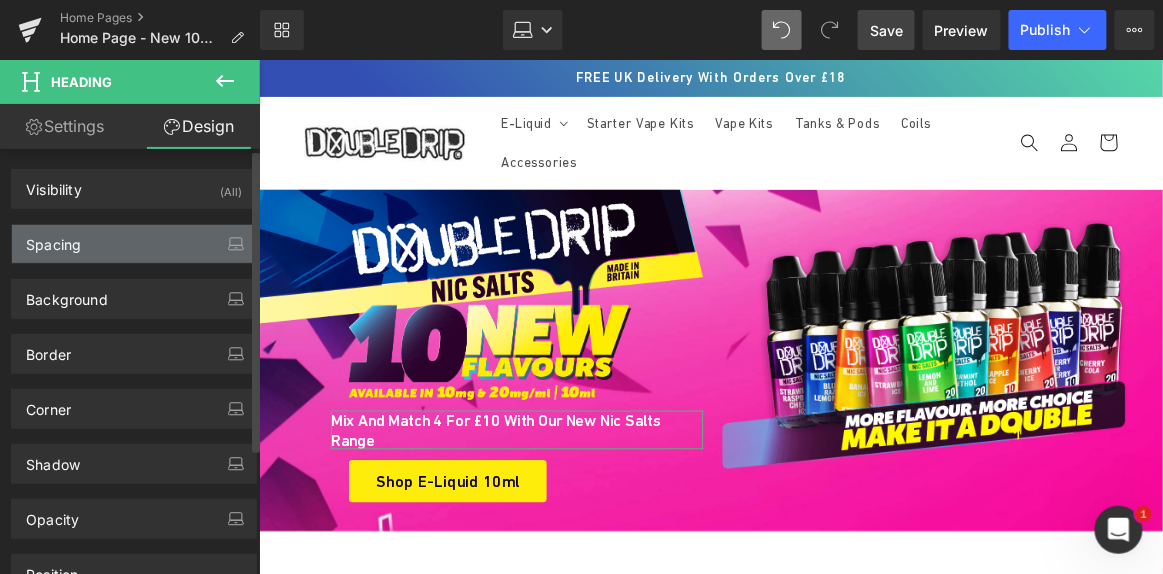click on "Spacing" at bounding box center (134, 244) 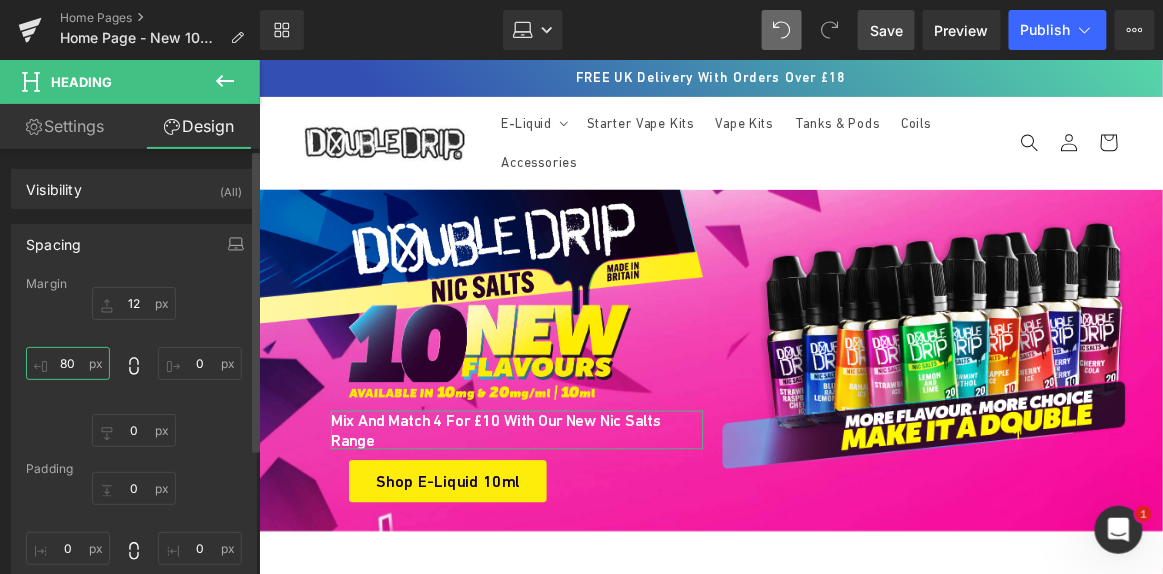 click at bounding box center (68, 363) 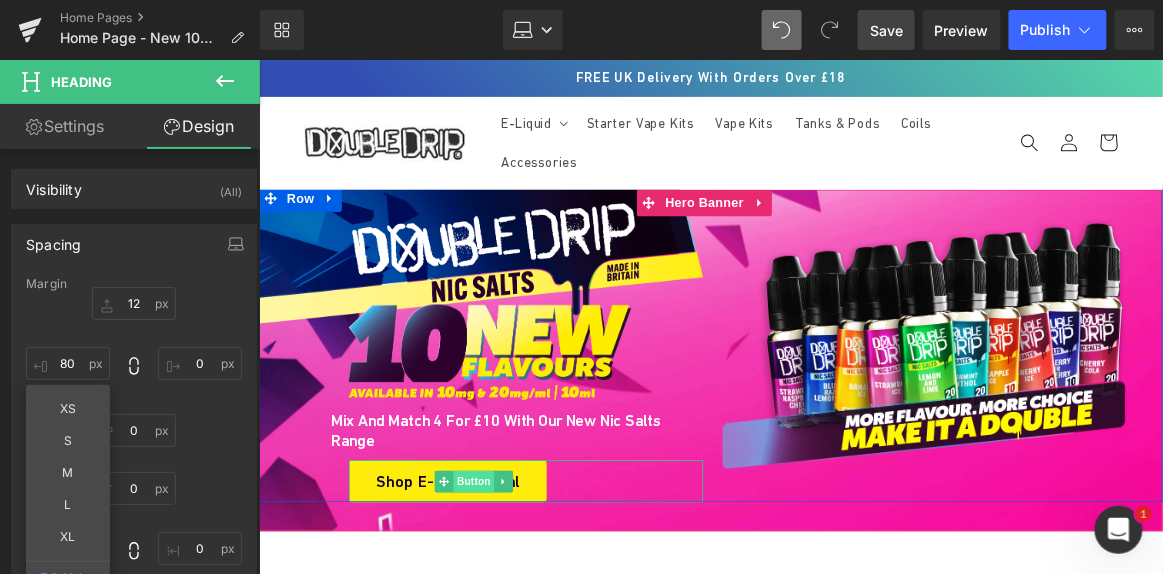 click on "Button" at bounding box center (497, 528) 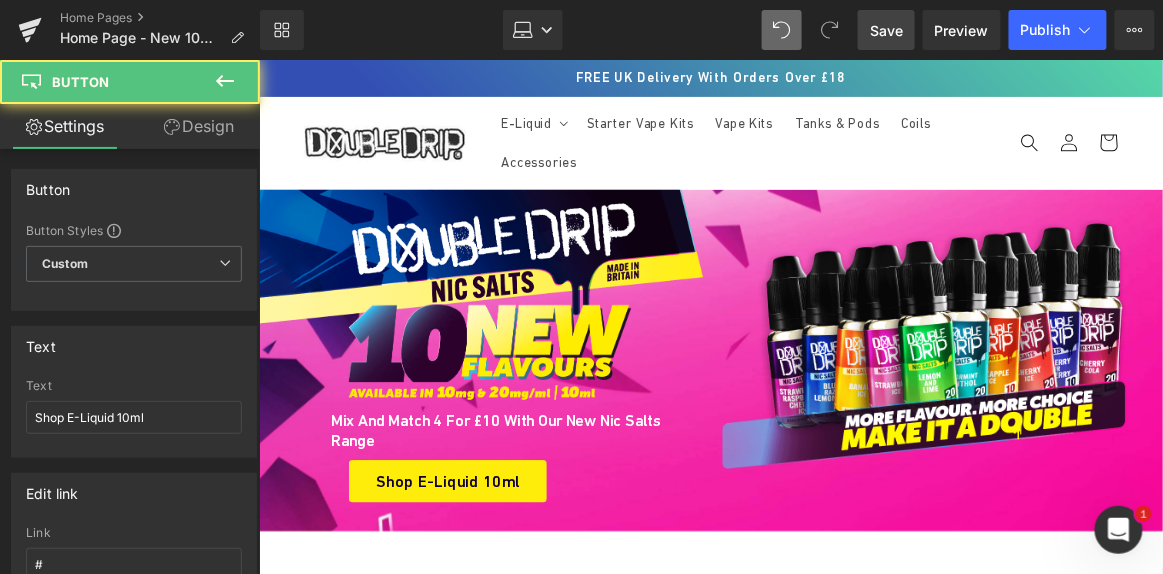 click on "Design" at bounding box center (199, 126) 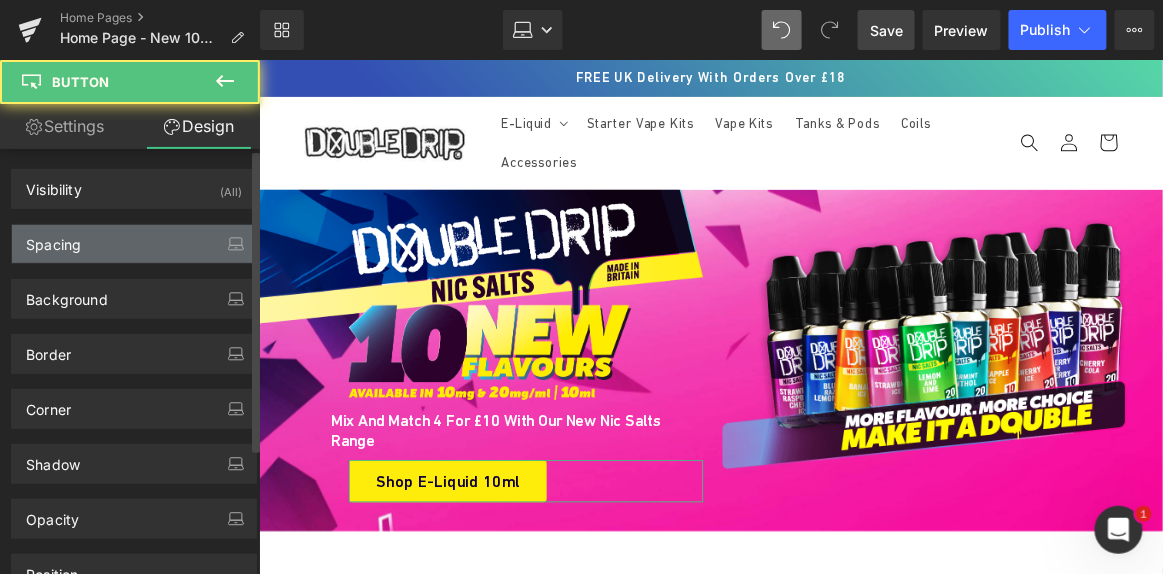 click on "Spacing" at bounding box center (134, 244) 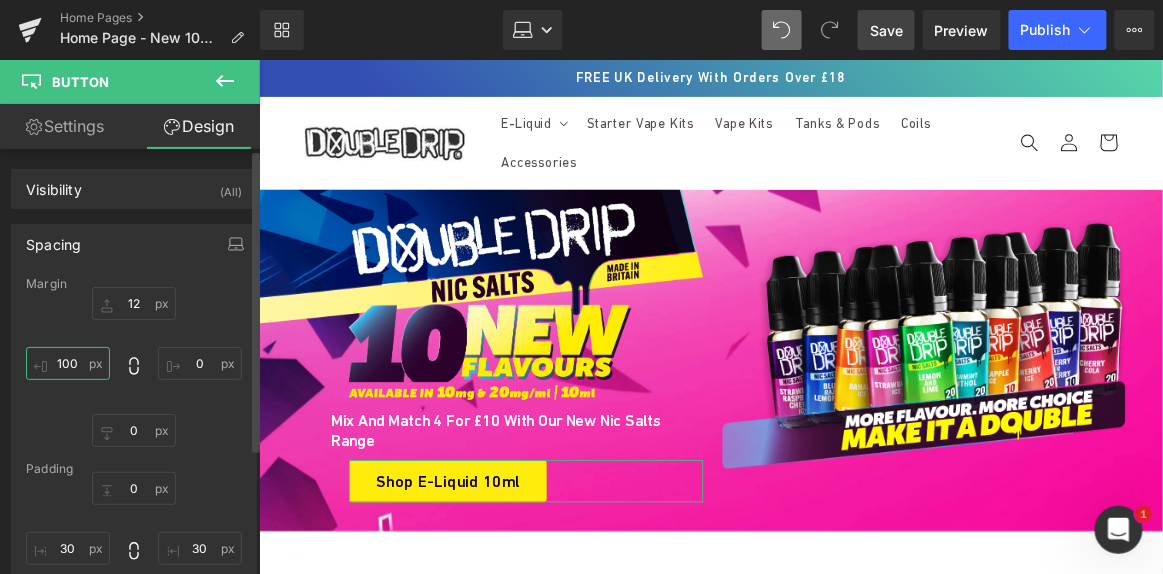 click on "100" at bounding box center (68, 363) 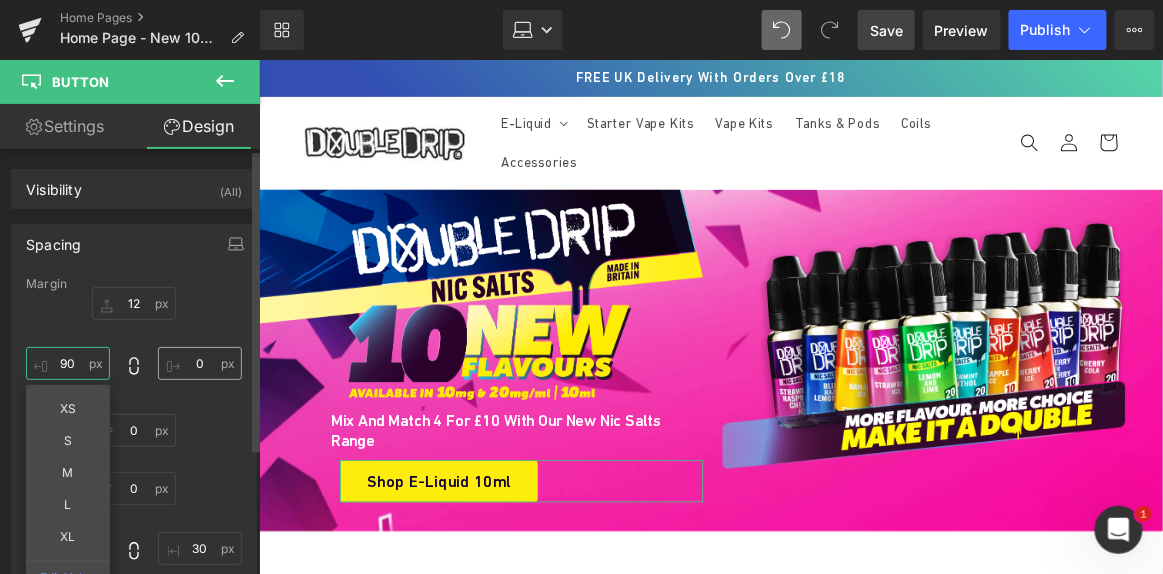type on "9" 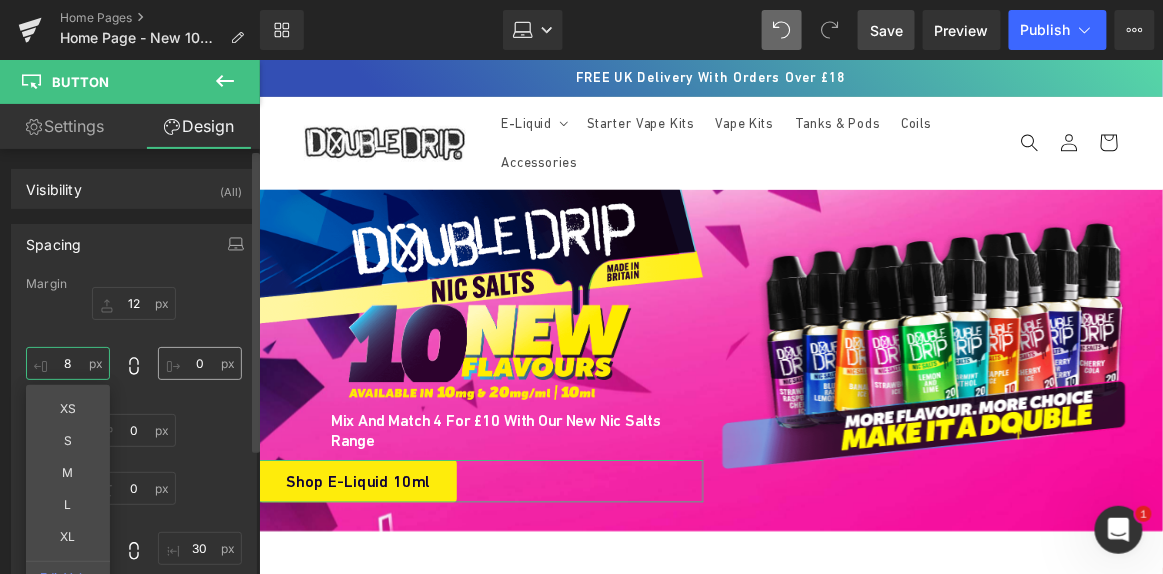 type on "80" 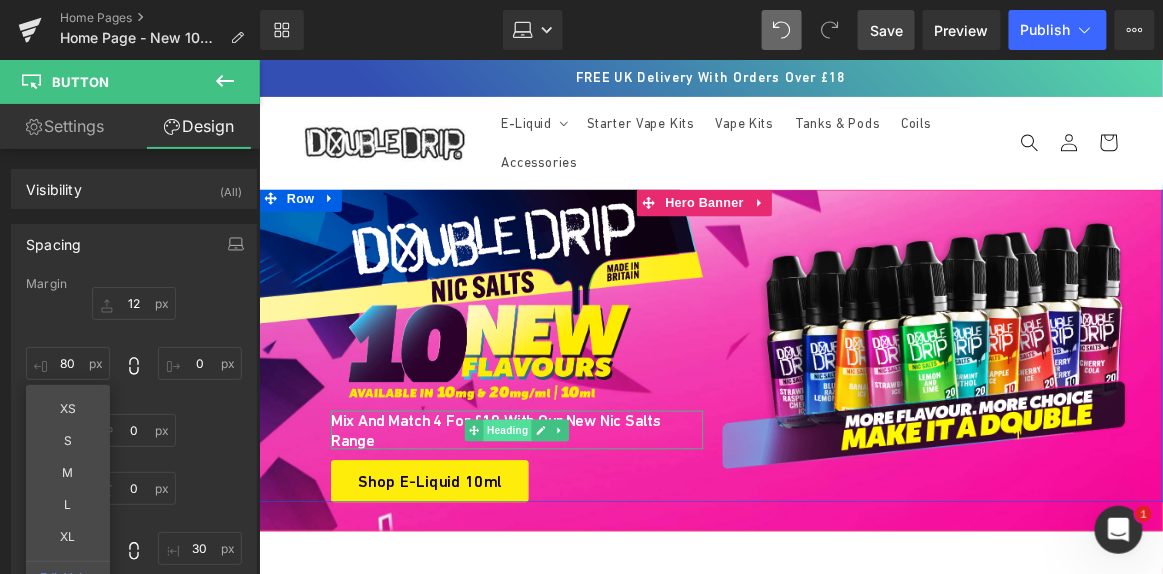 click on "Heading" at bounding box center [534, 471] 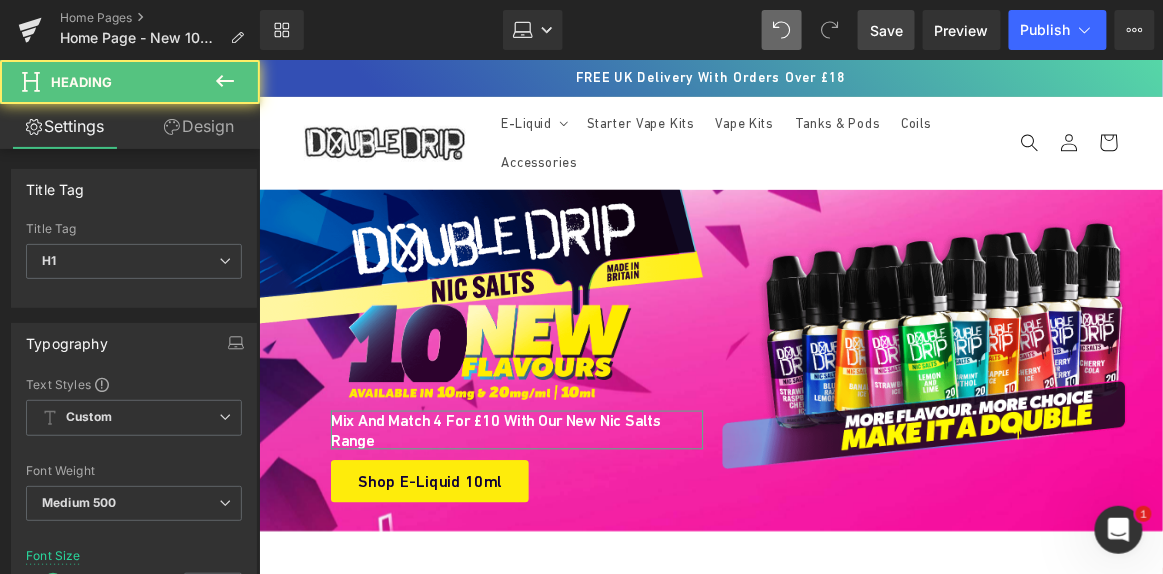 click on "Design" at bounding box center (199, 126) 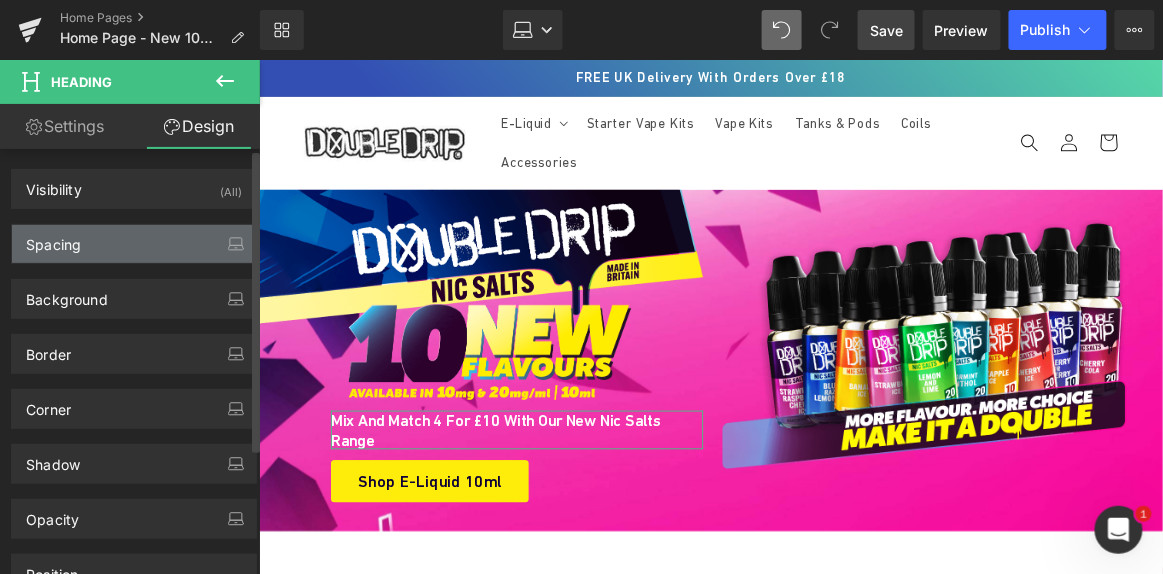 click on "Spacing" at bounding box center (134, 244) 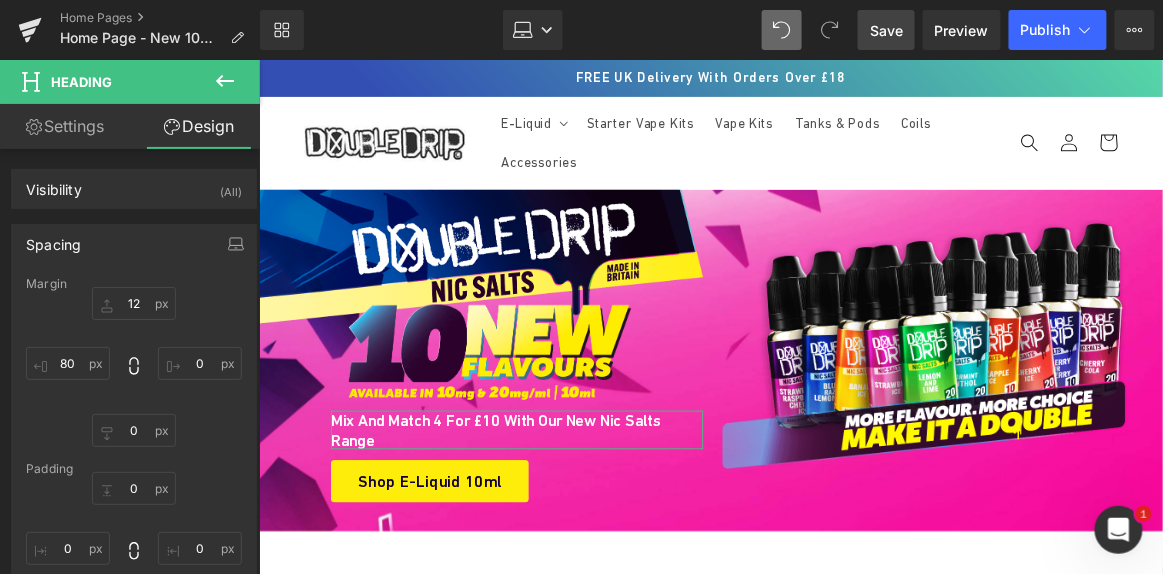 click on "Settings" at bounding box center (65, 126) 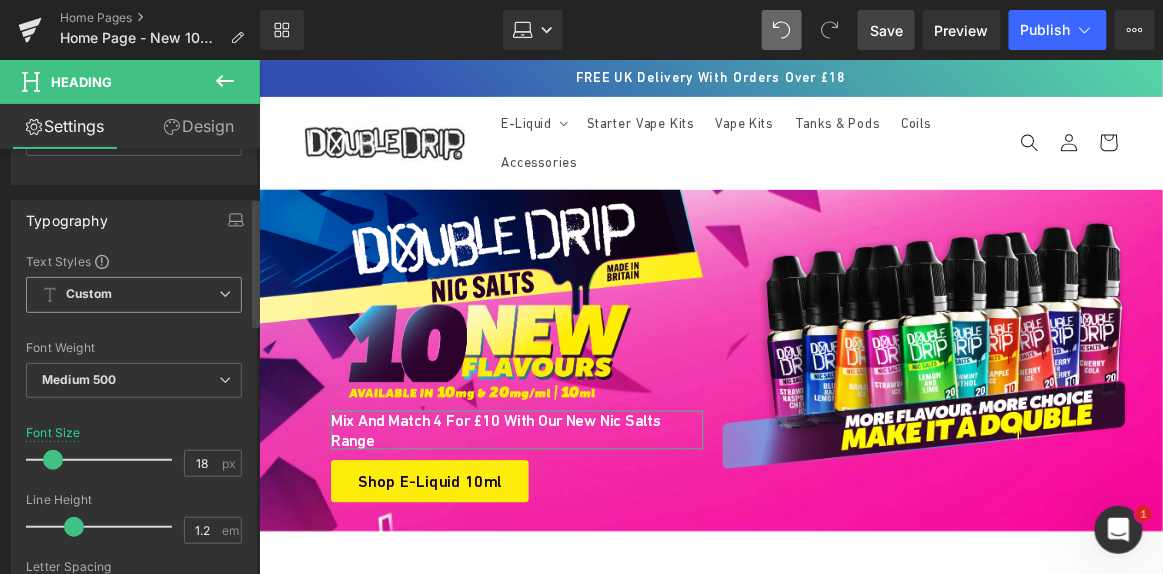scroll, scrollTop: 181, scrollLeft: 0, axis: vertical 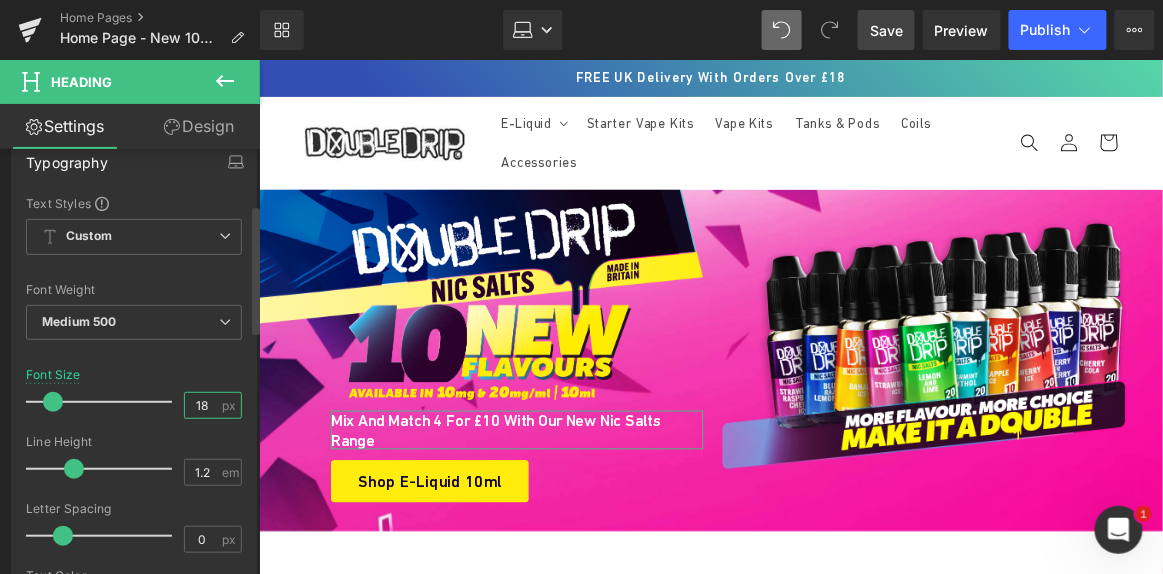 click on "18" at bounding box center [202, 405] 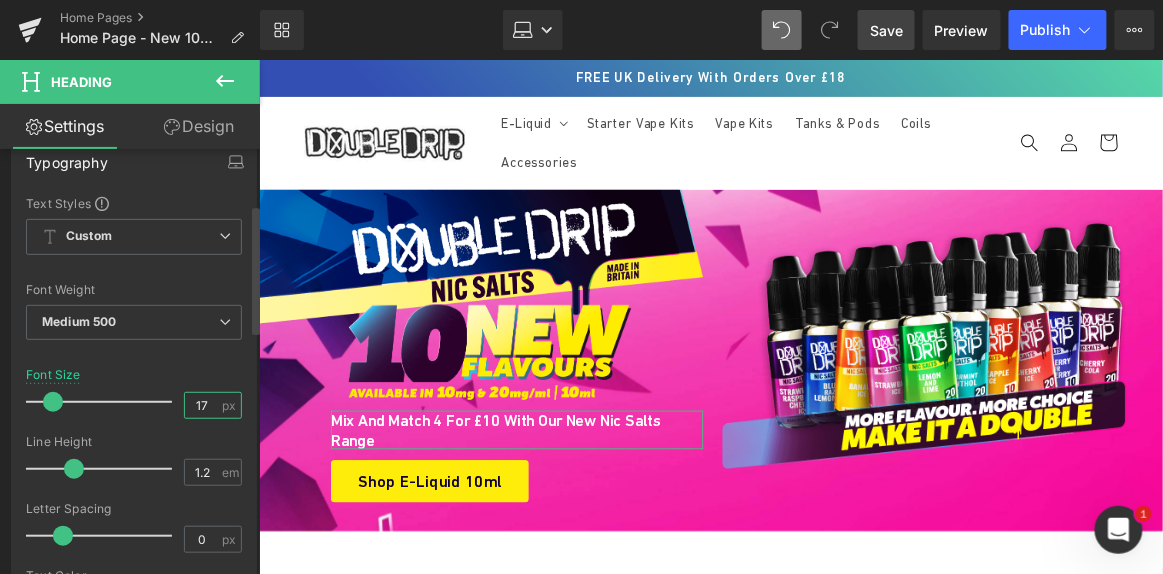 type on "16" 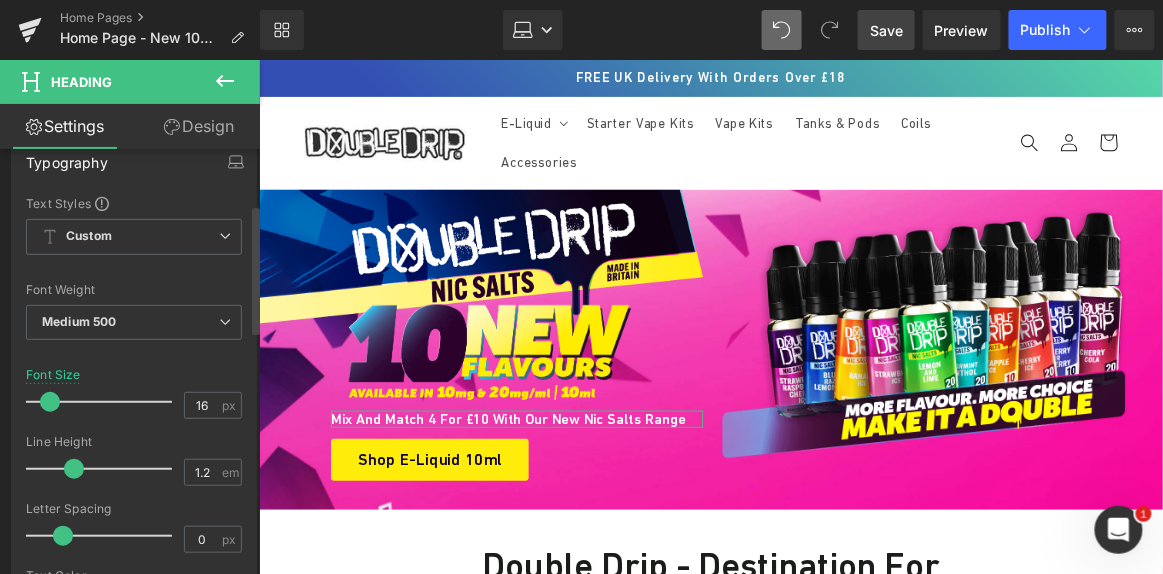 click on "Font Size 16 px" at bounding box center [134, 401] 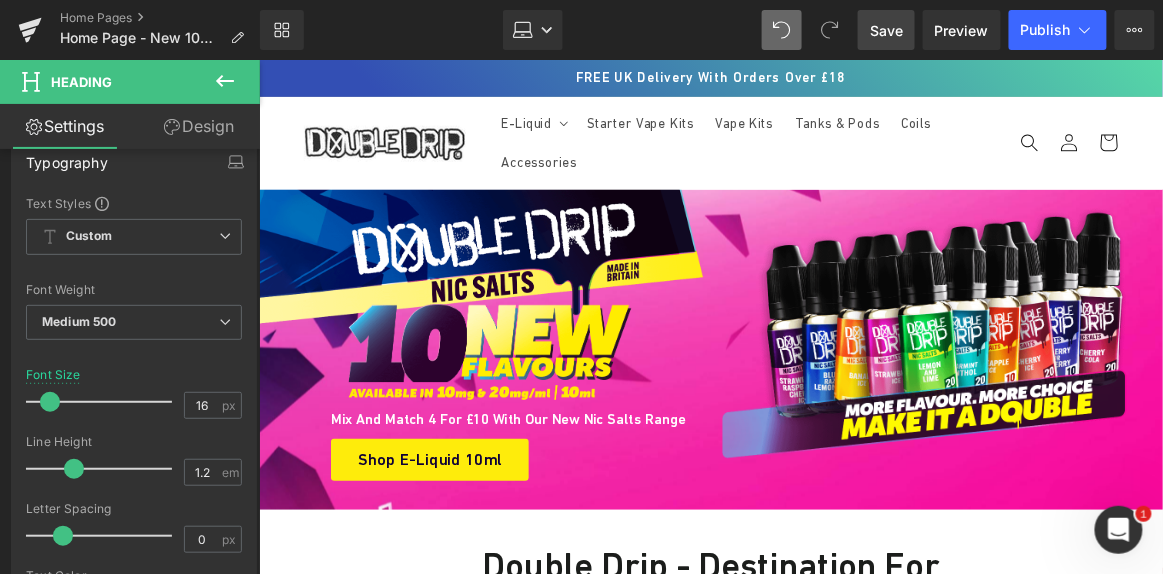 click on "Save" at bounding box center (886, 30) 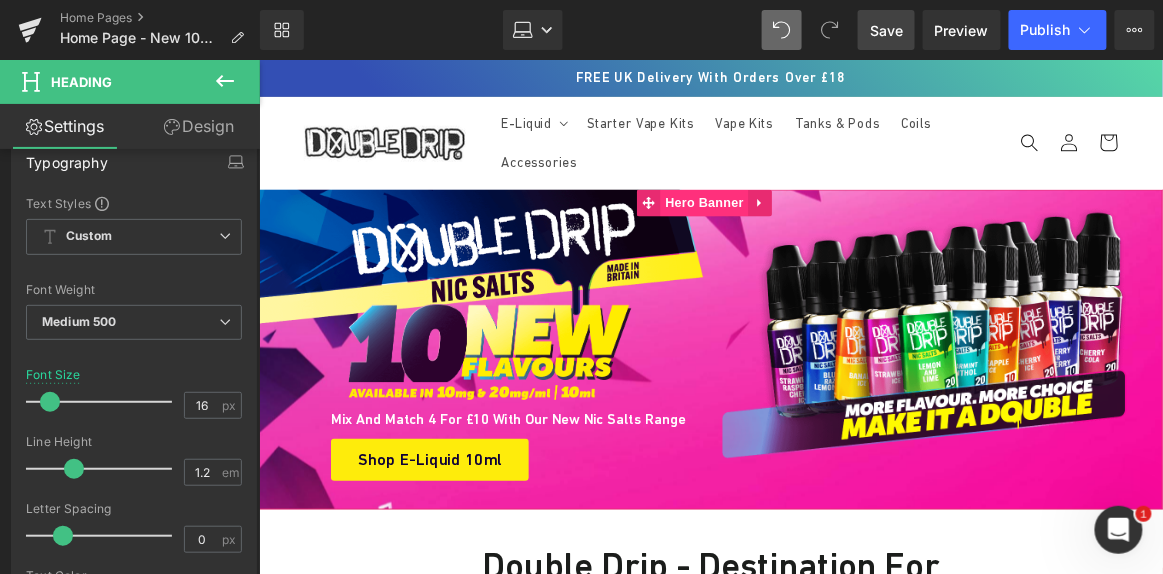 click on "Hero Banner" at bounding box center [753, 218] 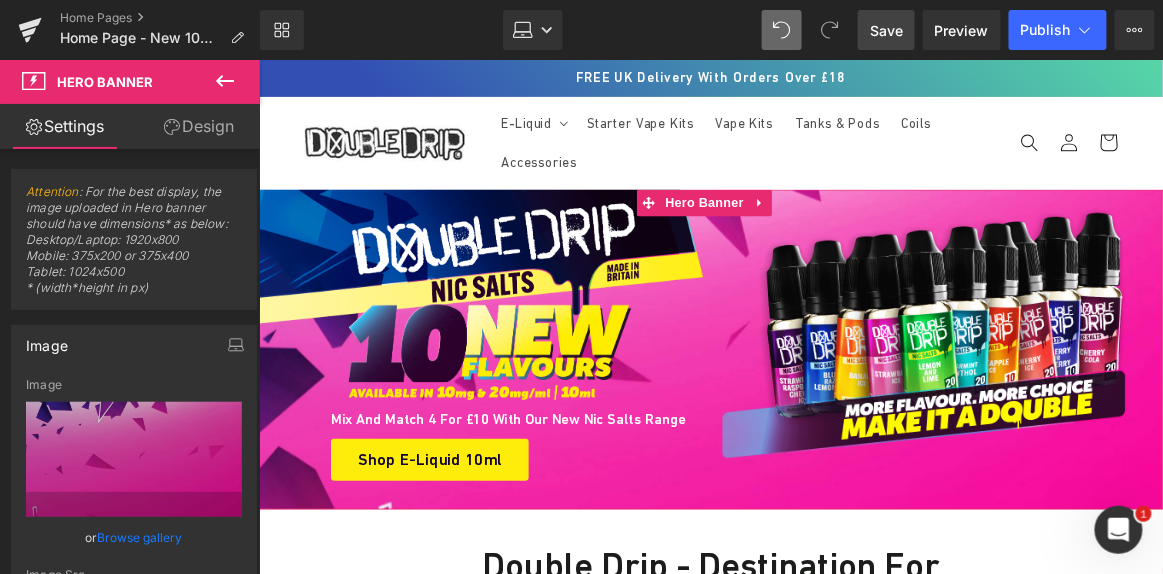 click on "Design" at bounding box center (199, 126) 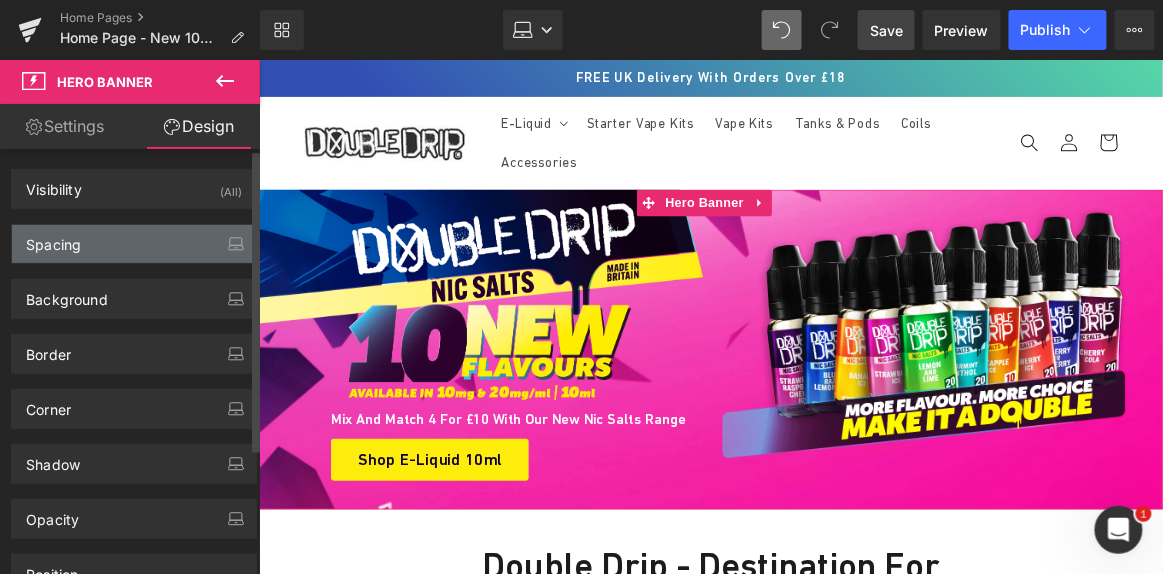 click on "Spacing" at bounding box center (134, 244) 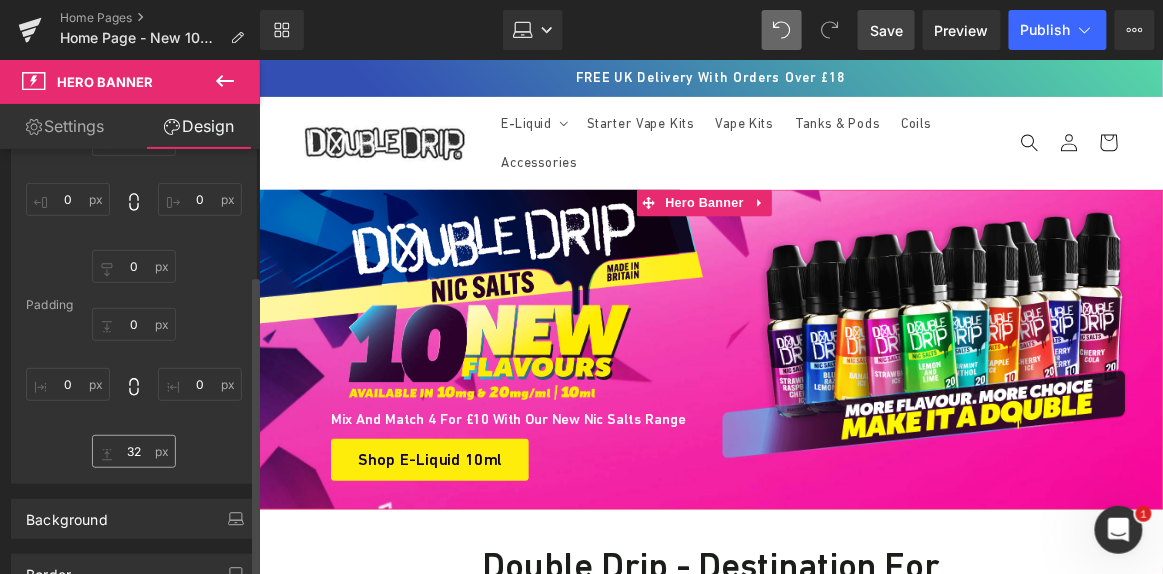scroll, scrollTop: 181, scrollLeft: 0, axis: vertical 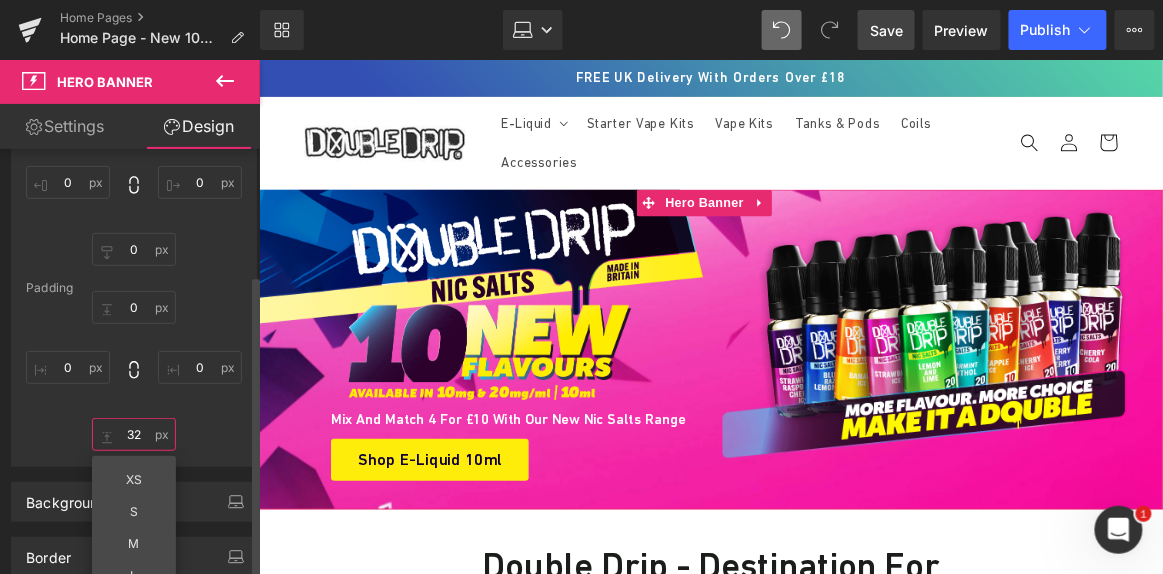 click at bounding box center [134, 434] 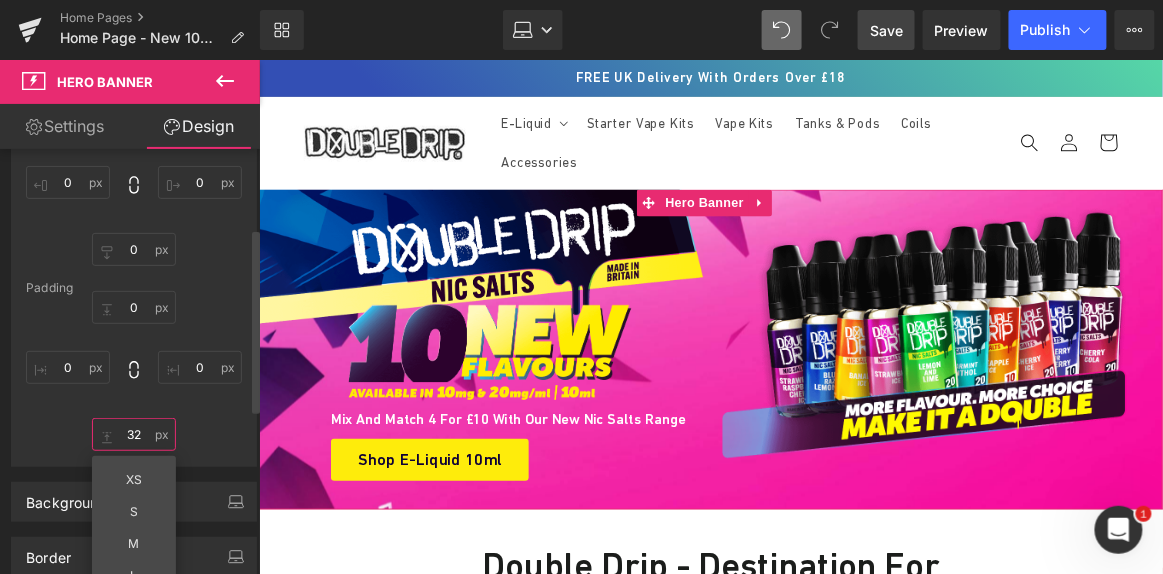 click at bounding box center [134, 434] 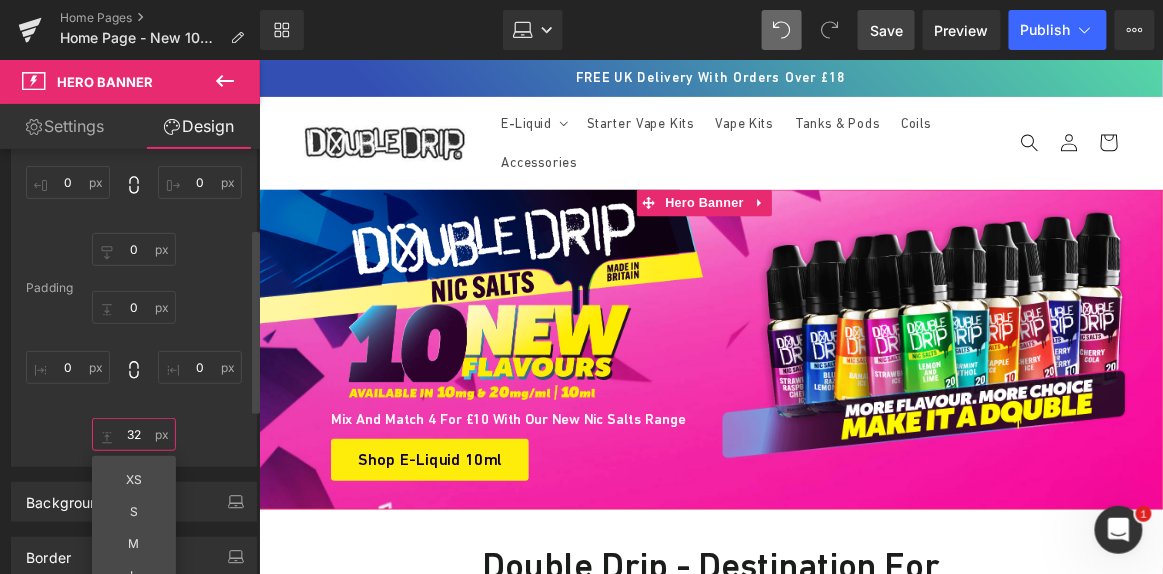 type on "3" 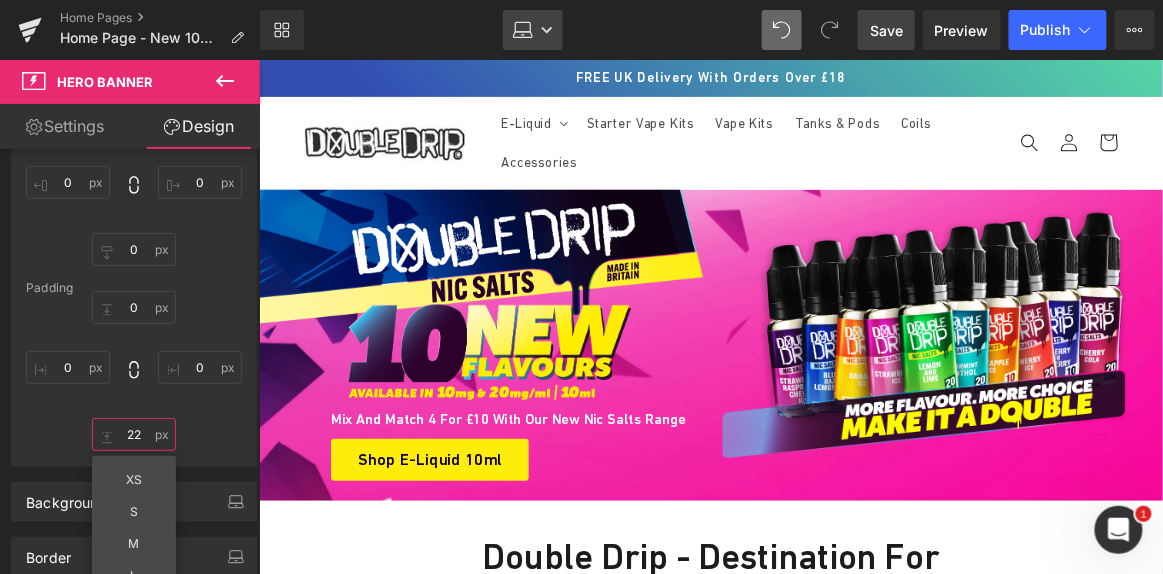 type on "22" 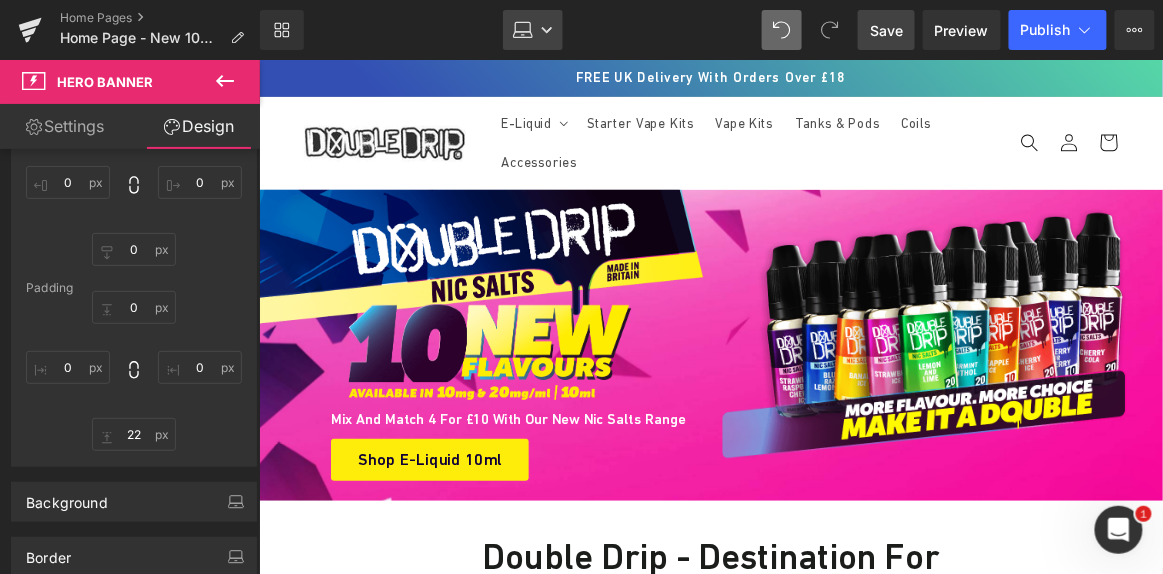 click on "Laptop" at bounding box center [533, 30] 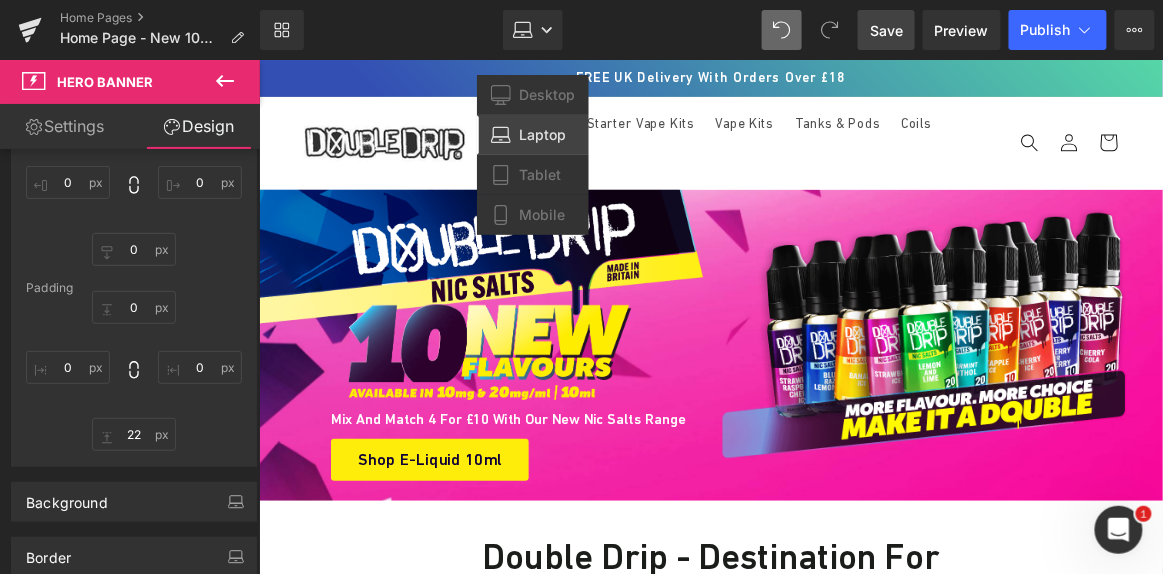 click on "Save" at bounding box center (886, 30) 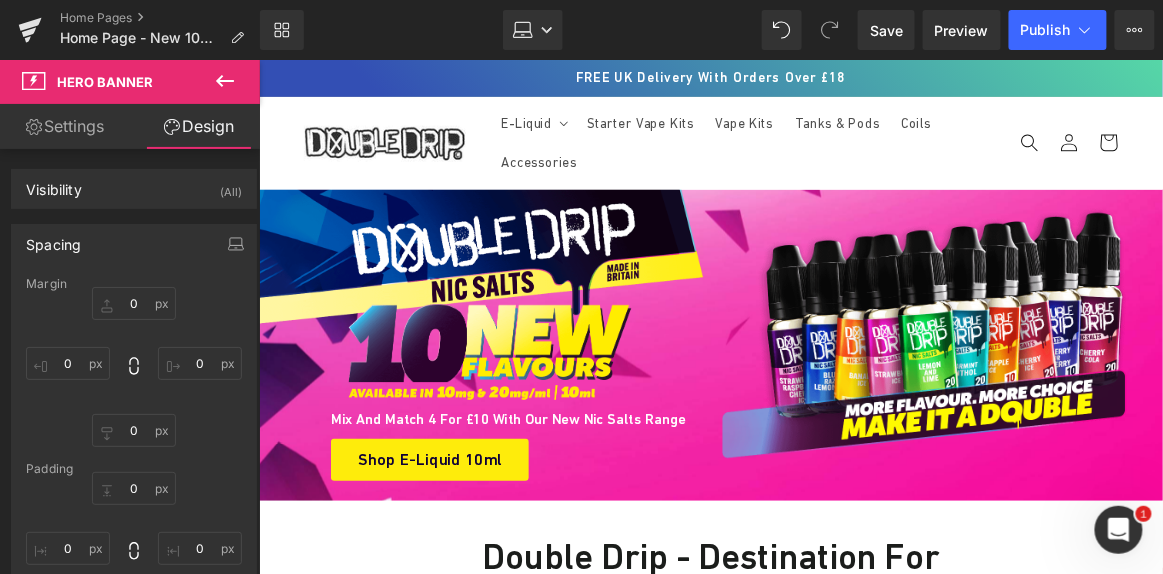scroll, scrollTop: 0, scrollLeft: 0, axis: both 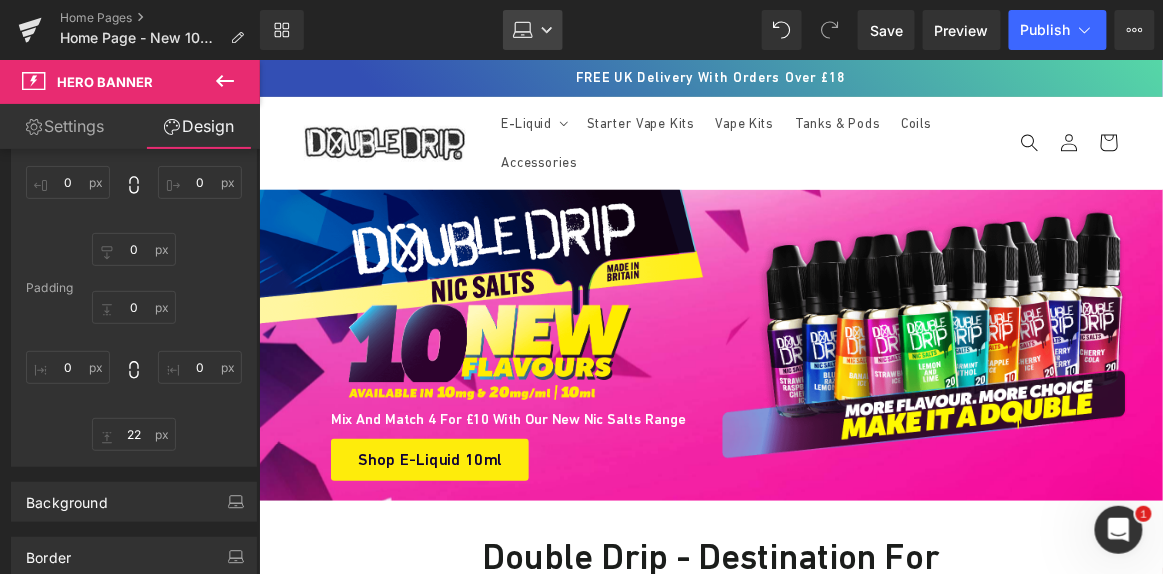 click 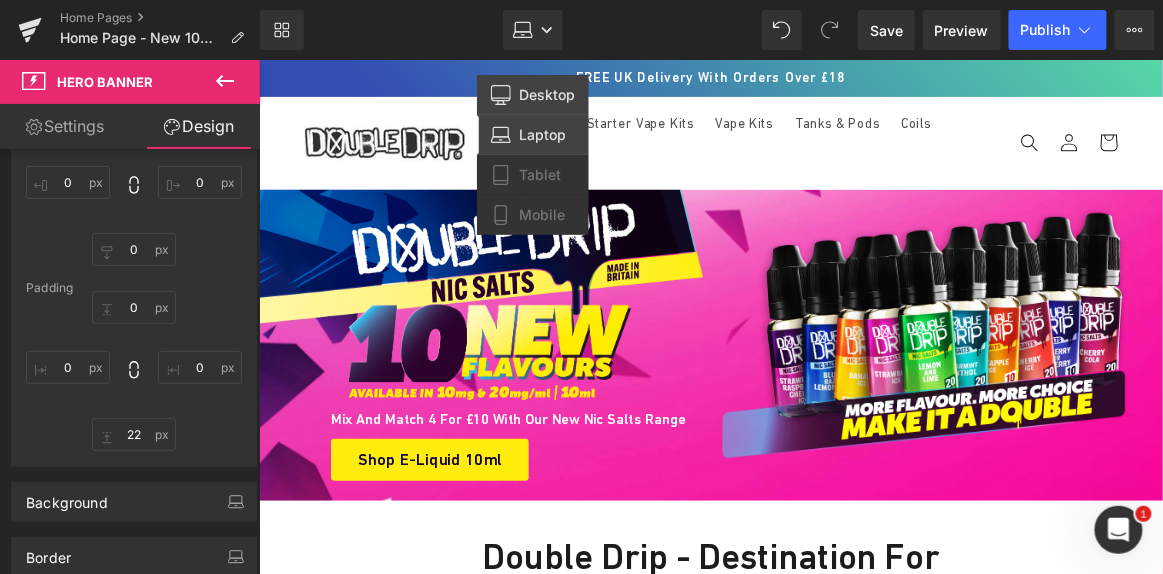 click on "Desktop" at bounding box center [547, 95] 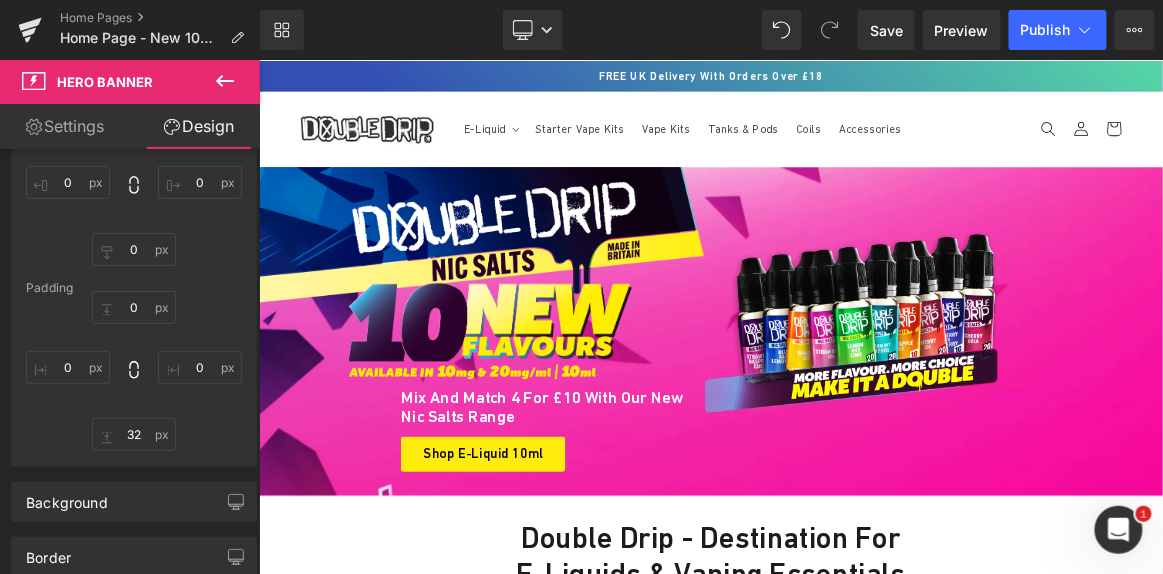 type on "0" 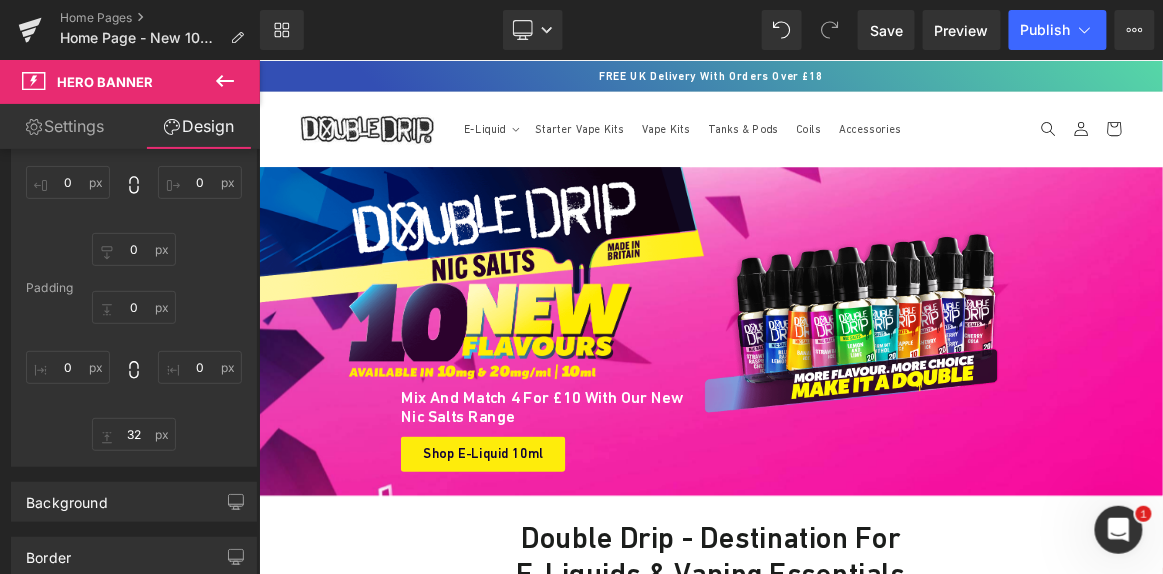 type on "0" 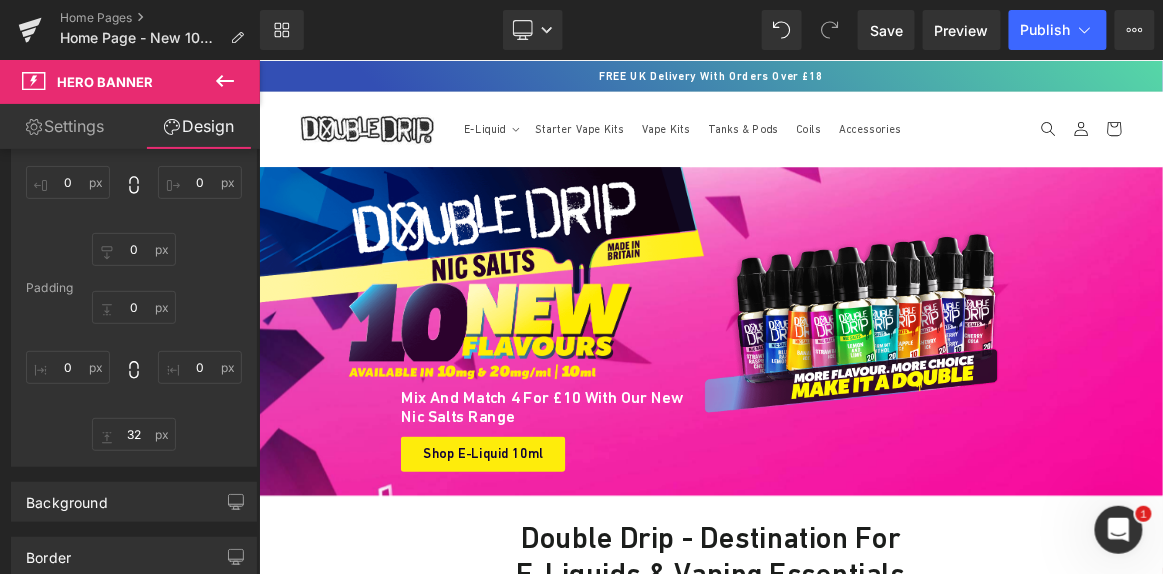 type on "0" 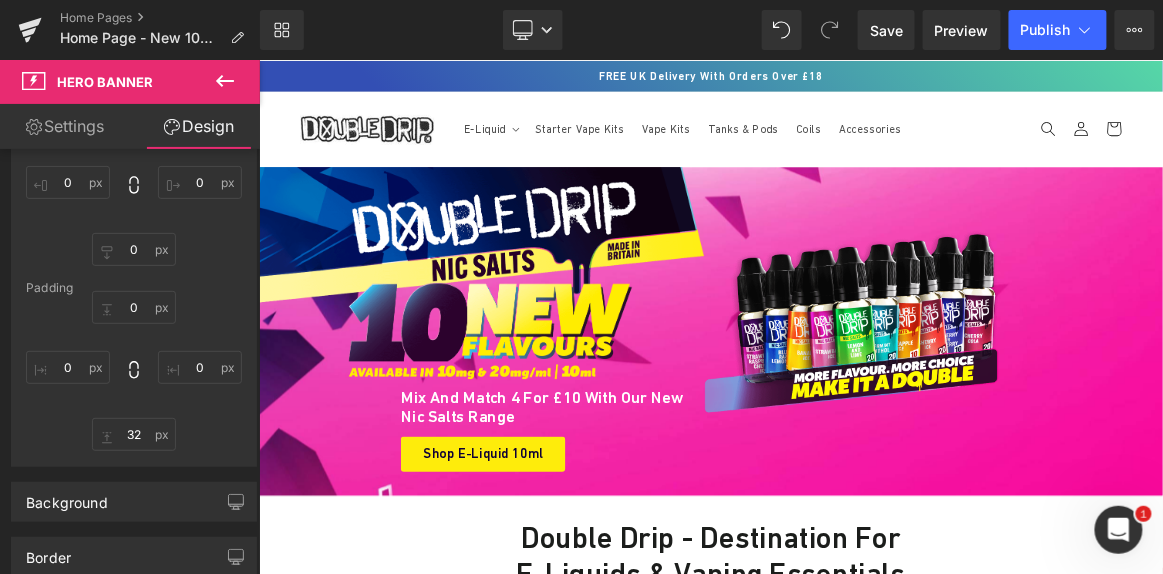 type on "0" 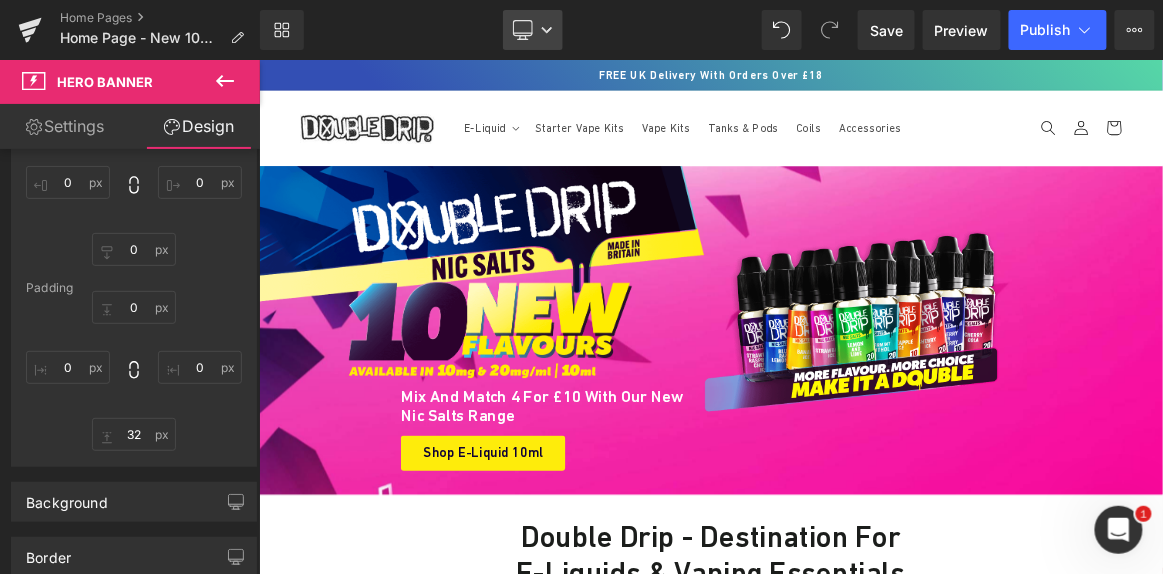 click on "Desktop" at bounding box center [533, 30] 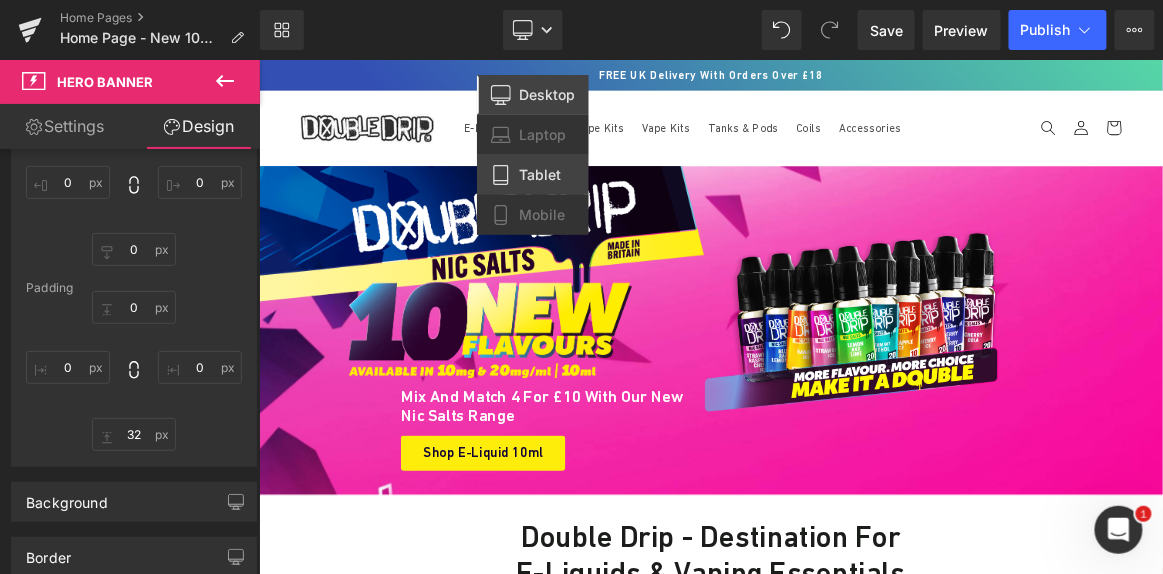 drag, startPoint x: 544, startPoint y: 160, endPoint x: 280, endPoint y: 96, distance: 271.64682 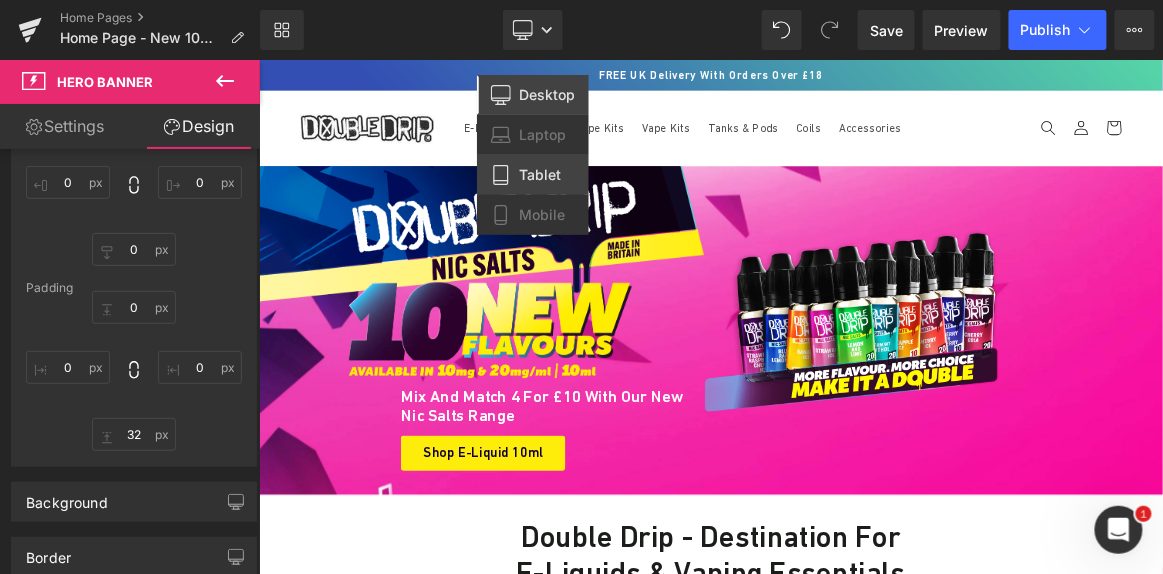 click on "Tablet" at bounding box center [533, 175] 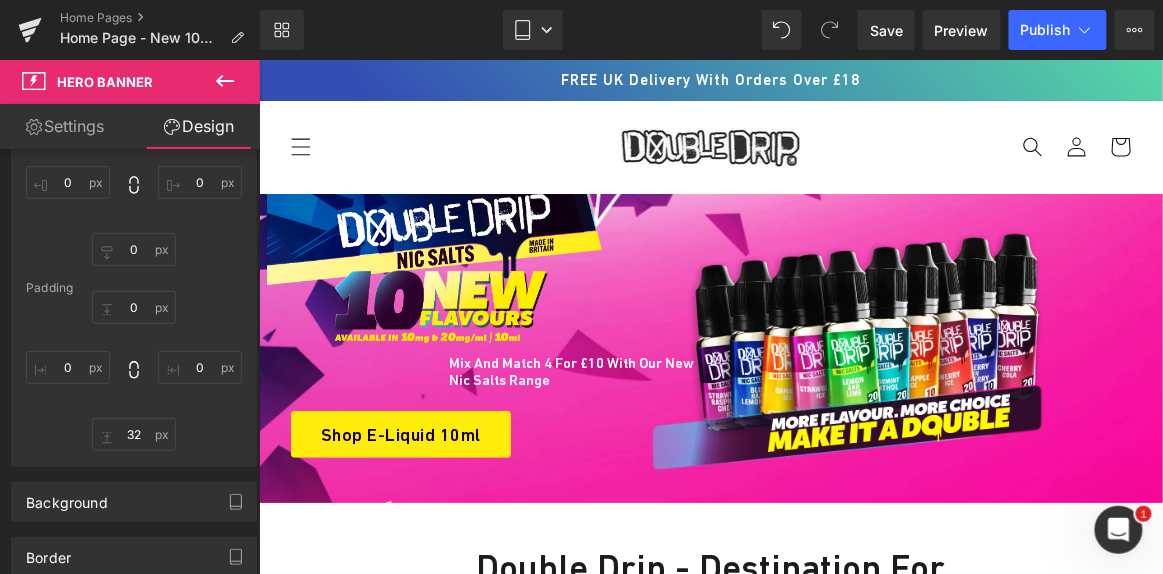 type on "0" 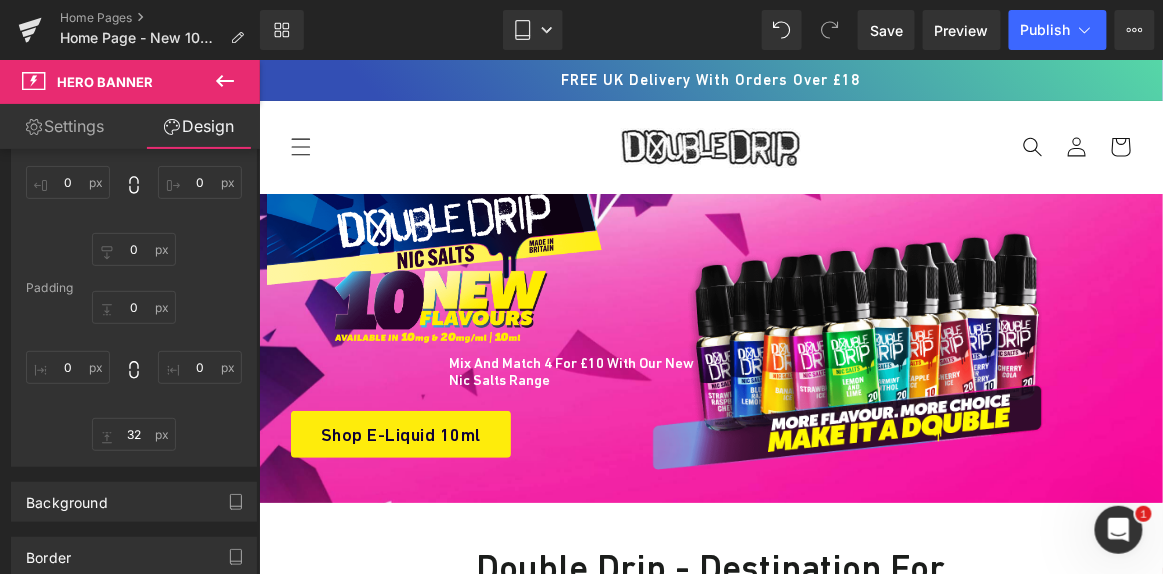 type on "0" 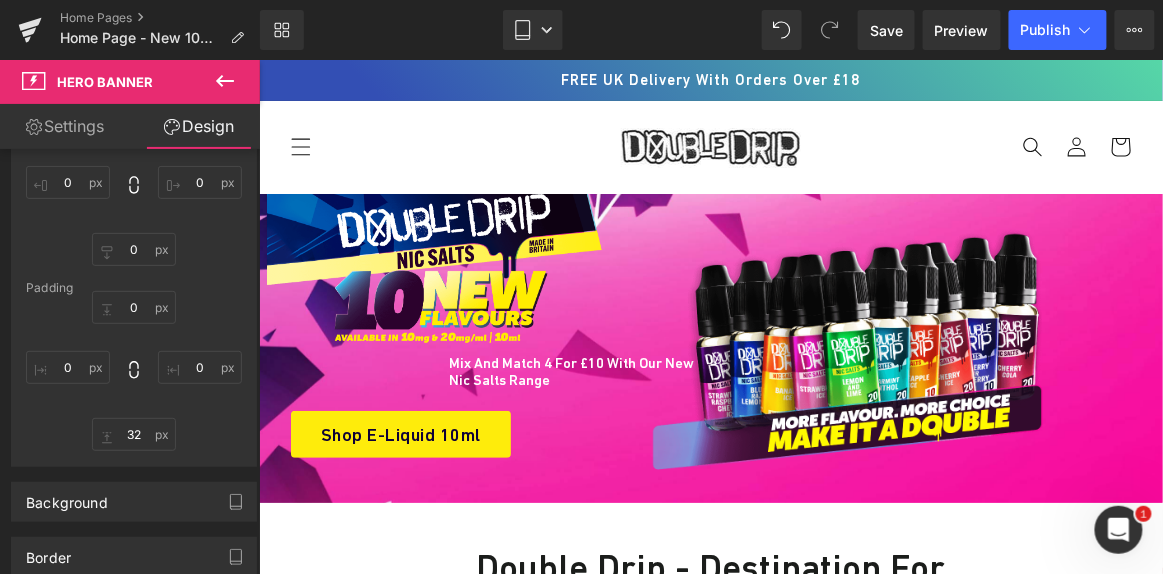 type on "0" 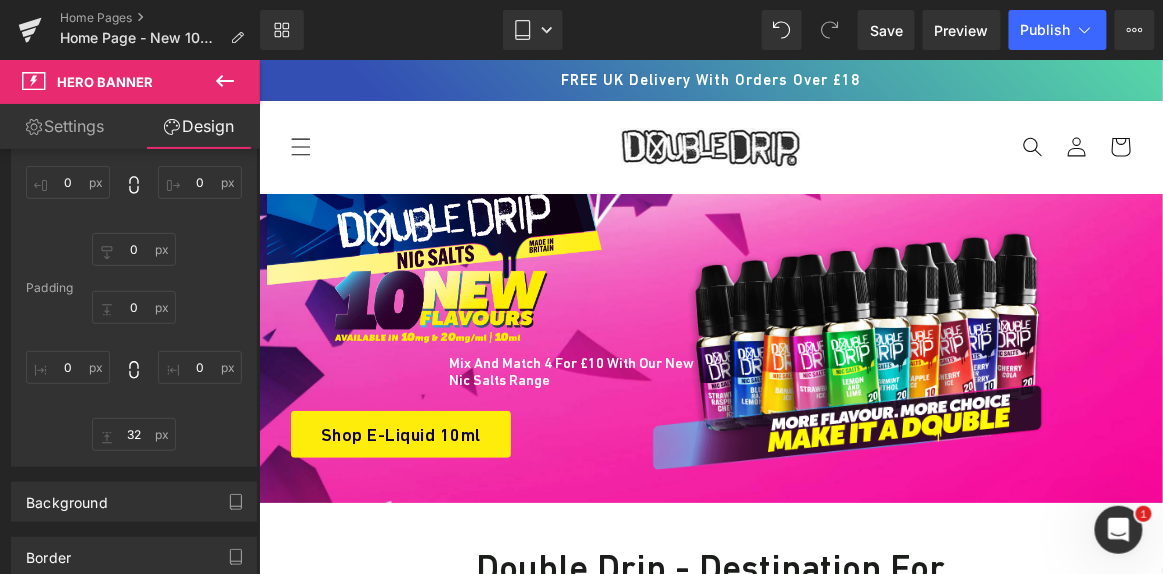 type on "0" 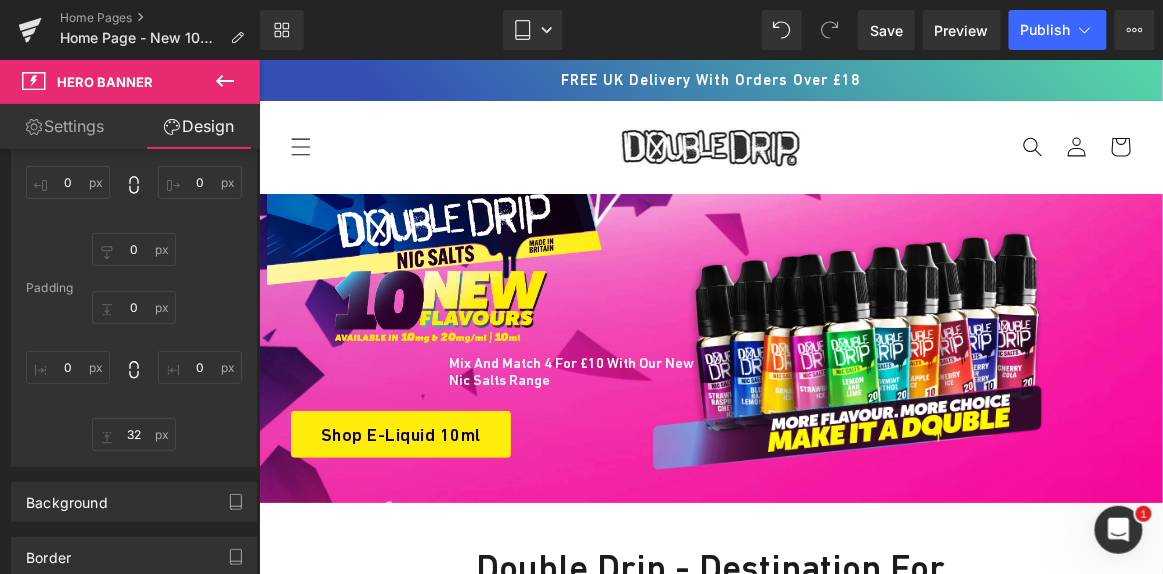 type on "32" 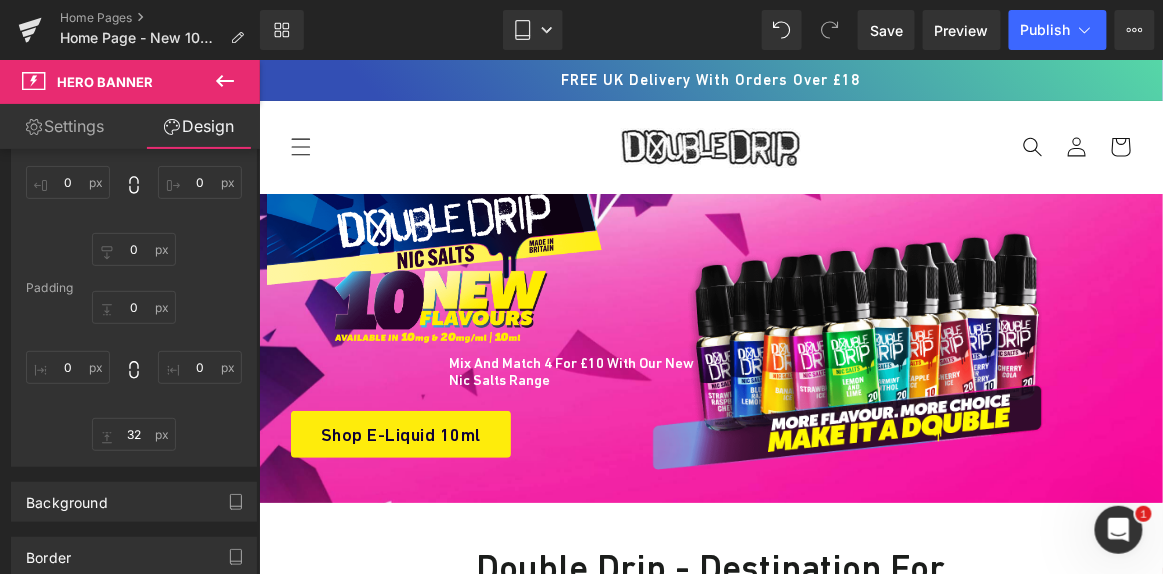 type on "0" 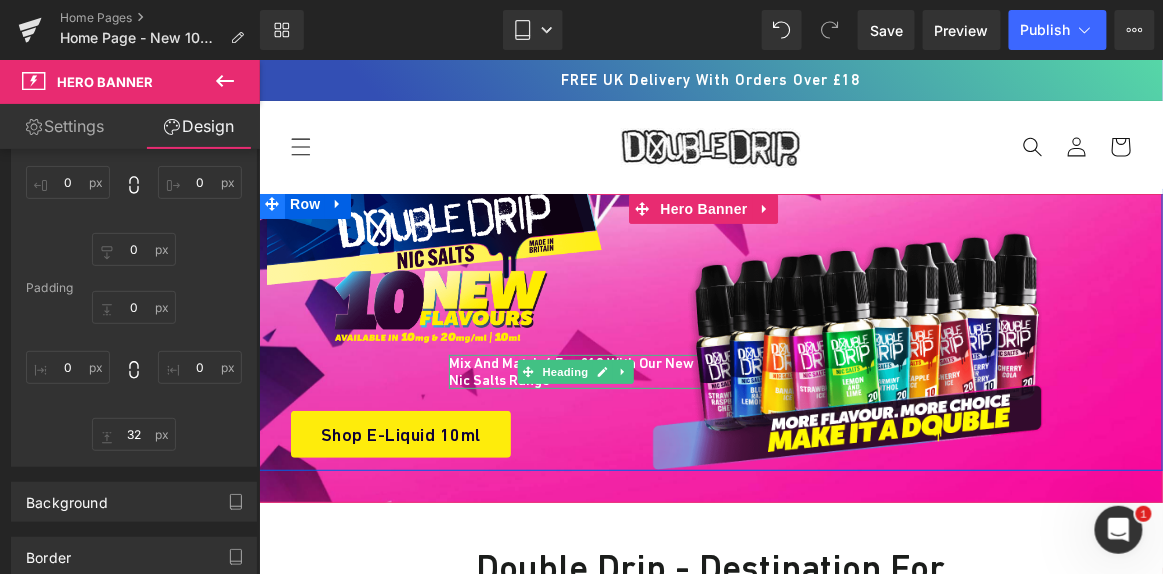 drag, startPoint x: 515, startPoint y: 369, endPoint x: 274, endPoint y: 195, distance: 297.24905 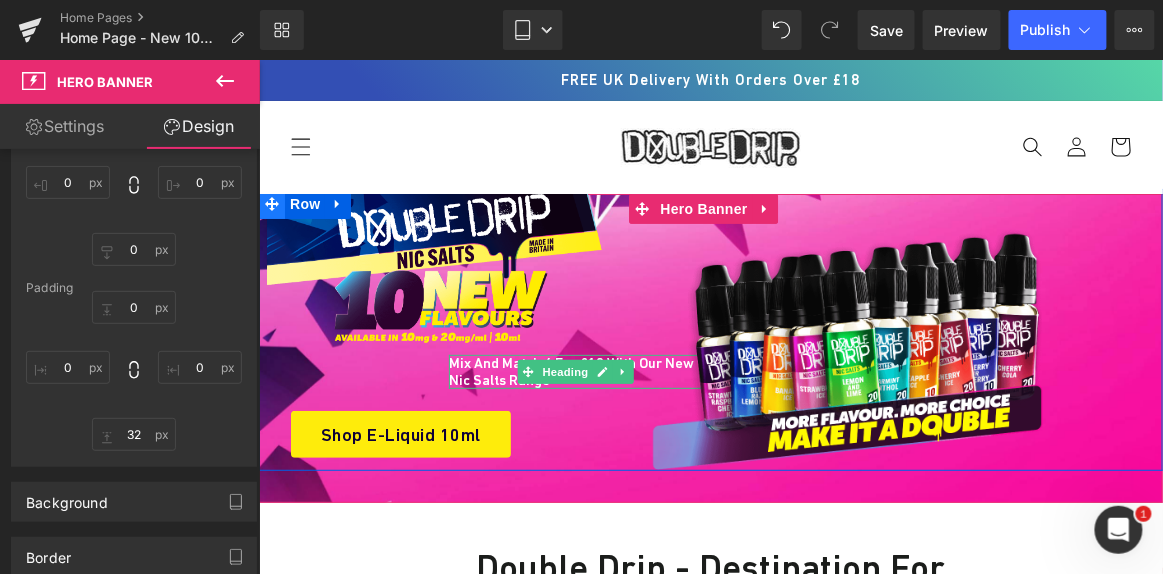 click 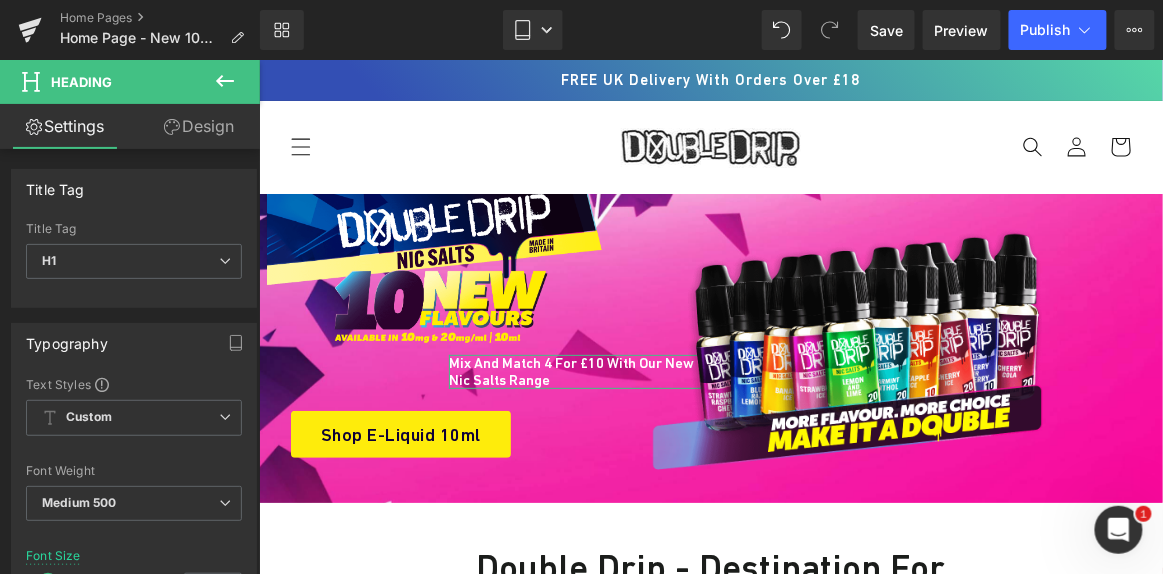click on "Design" at bounding box center [199, 126] 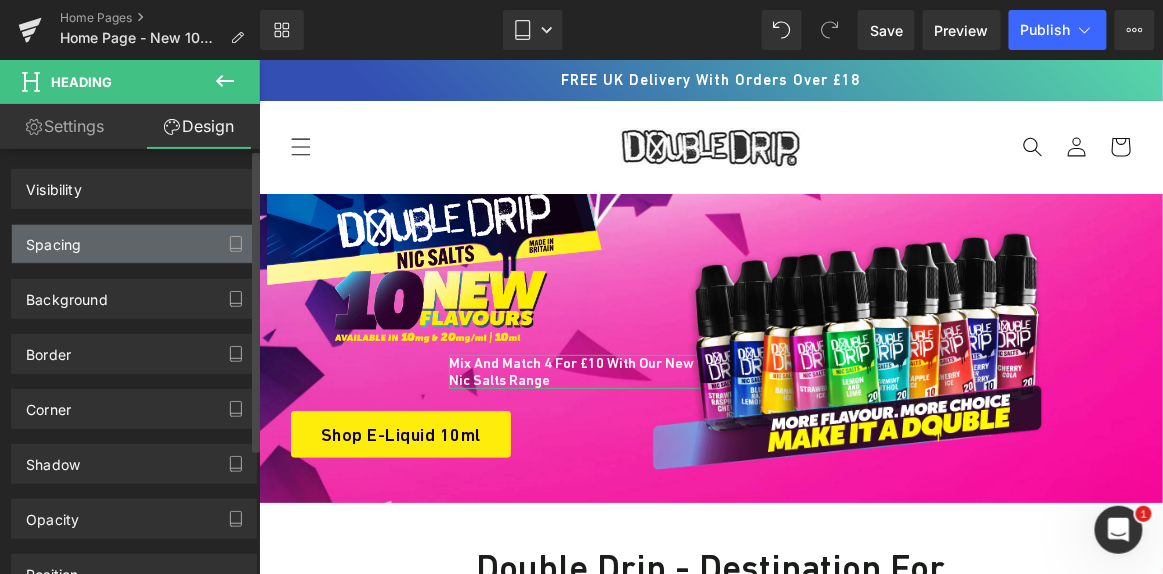 click on "Spacing" at bounding box center [134, 244] 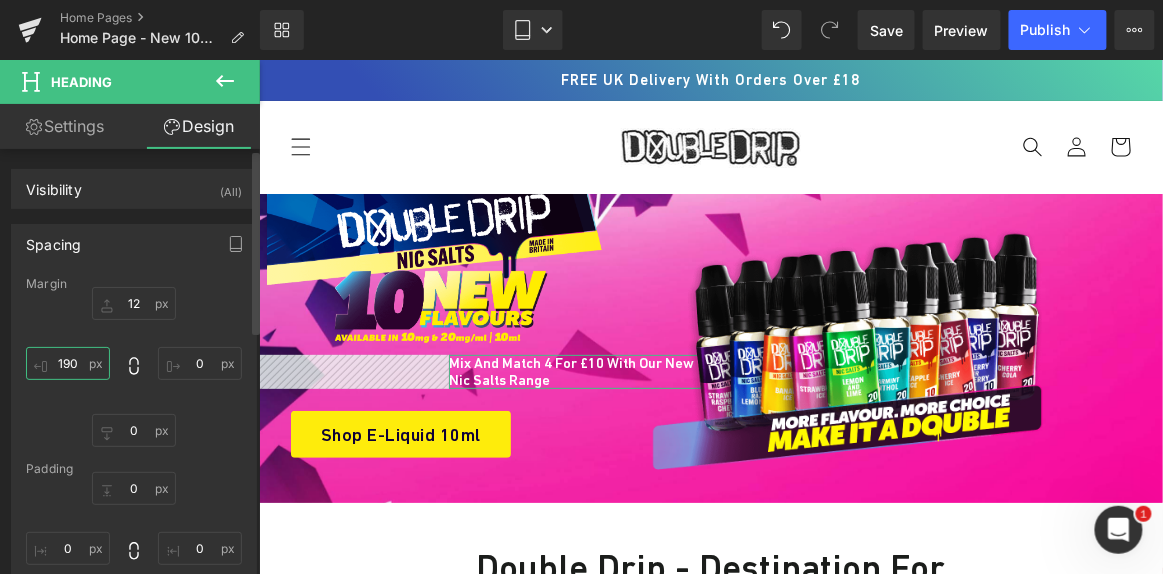 click on "190" at bounding box center [68, 363] 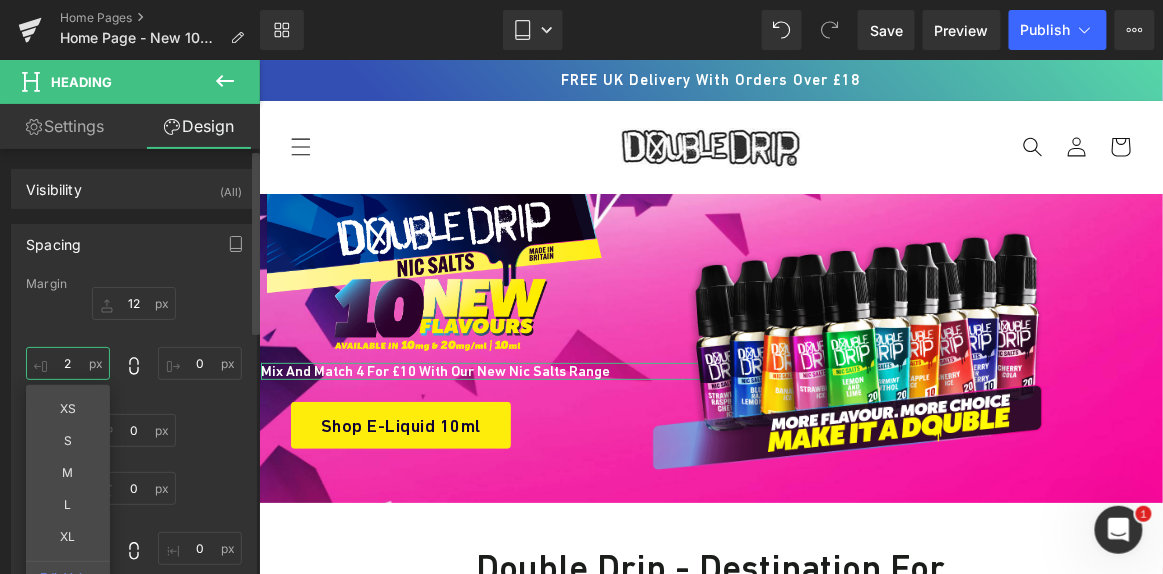 type on "20" 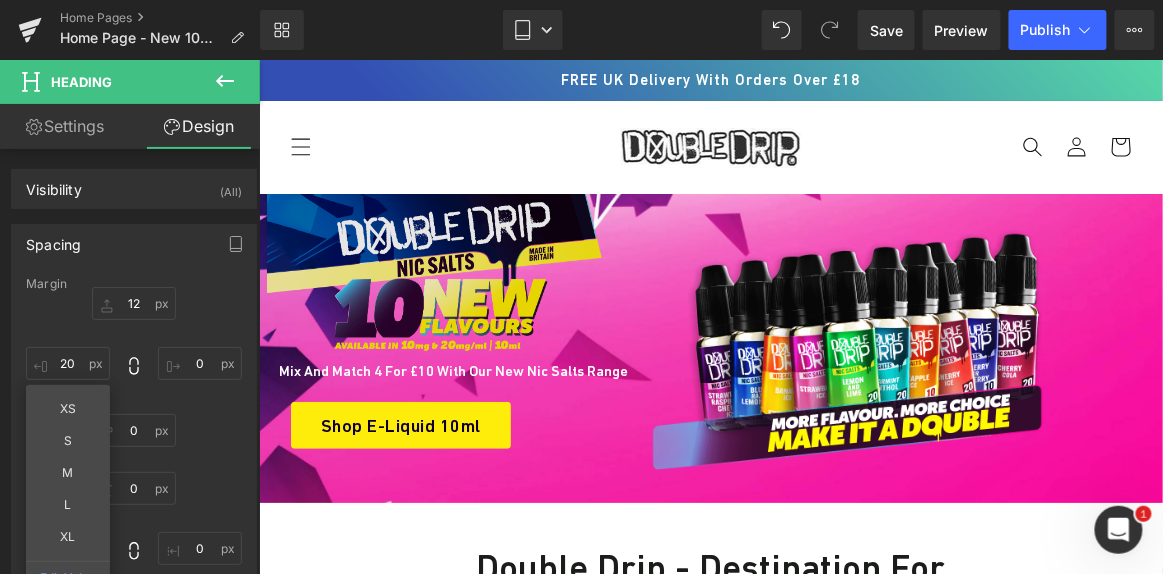 click at bounding box center (483, 268) 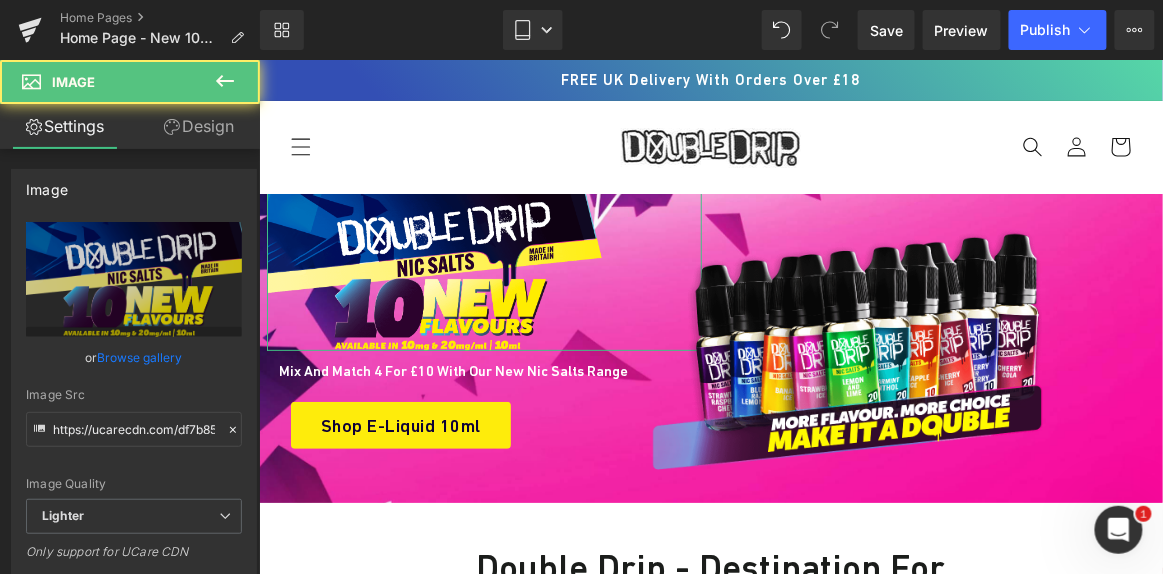 click on "Design" at bounding box center [199, 126] 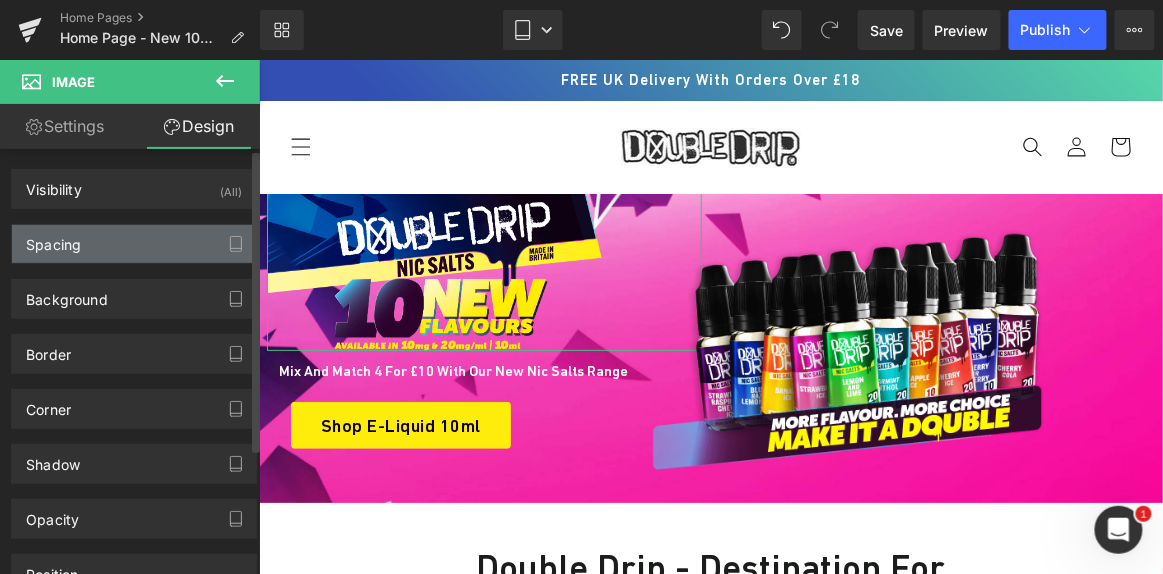 click on "Spacing" at bounding box center [134, 244] 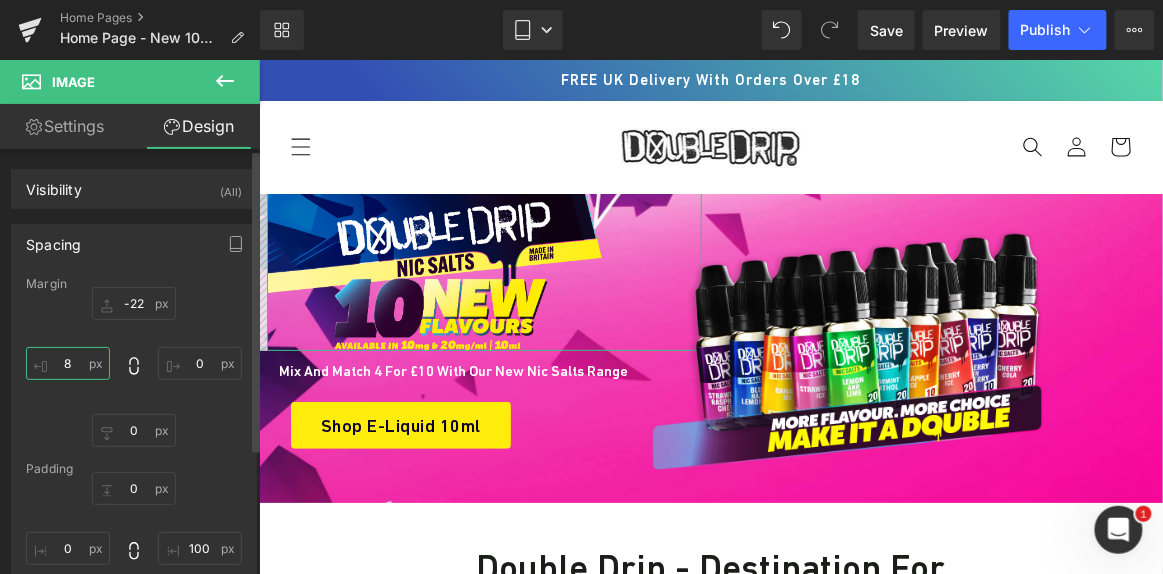 click on "8" at bounding box center [68, 363] 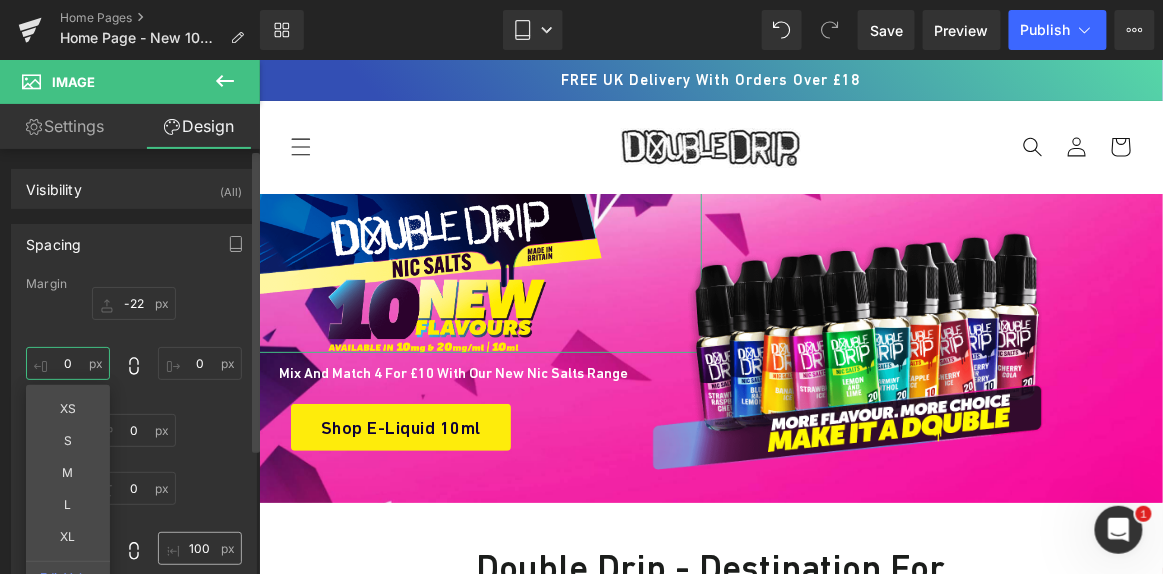 type 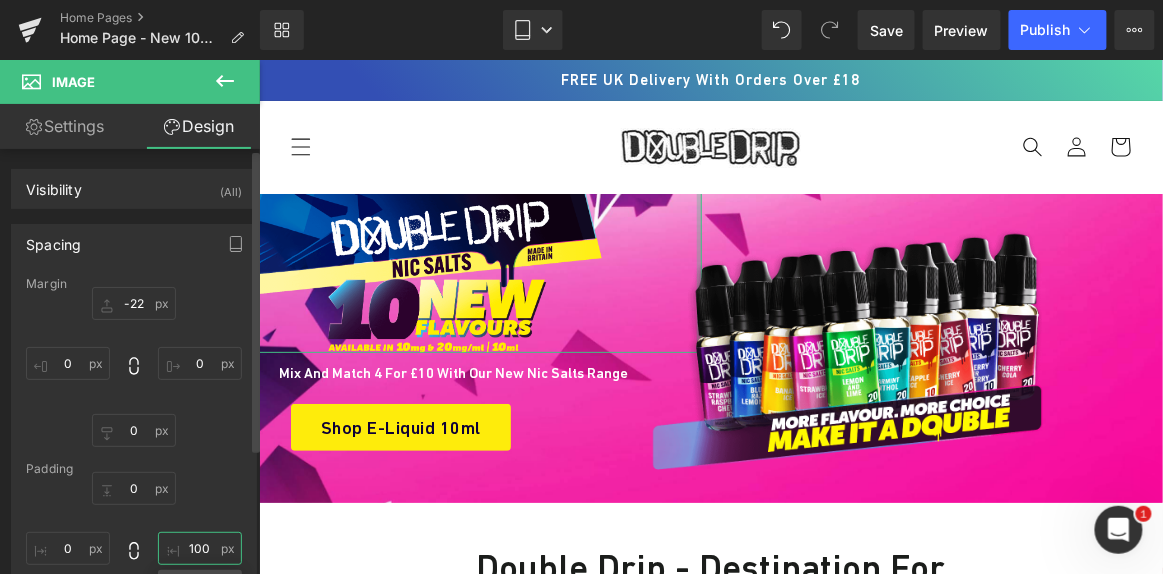 click on "100" at bounding box center (200, 548) 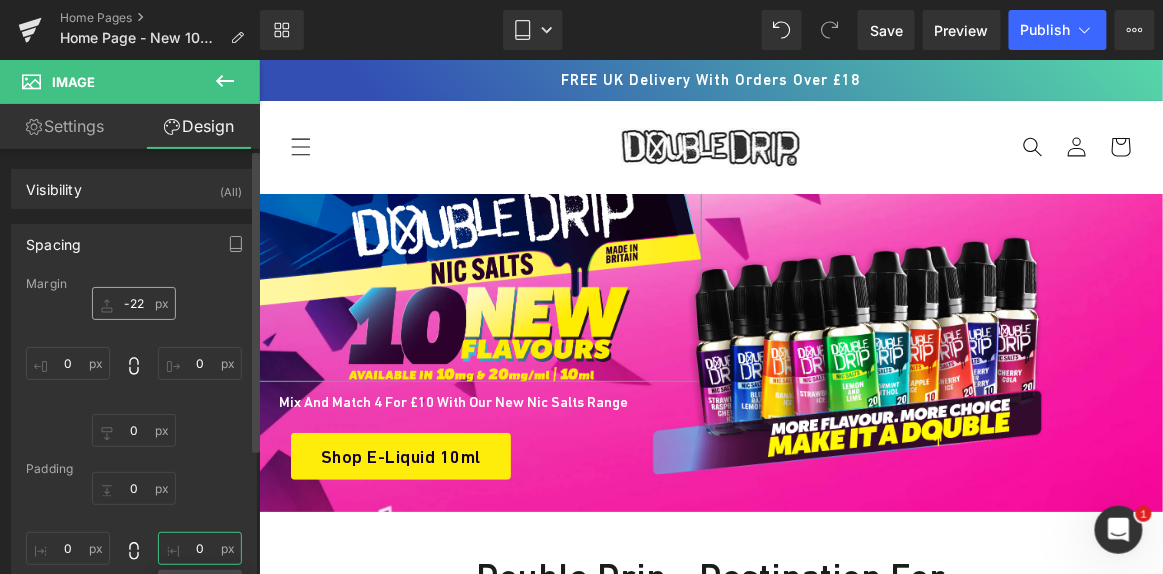 type 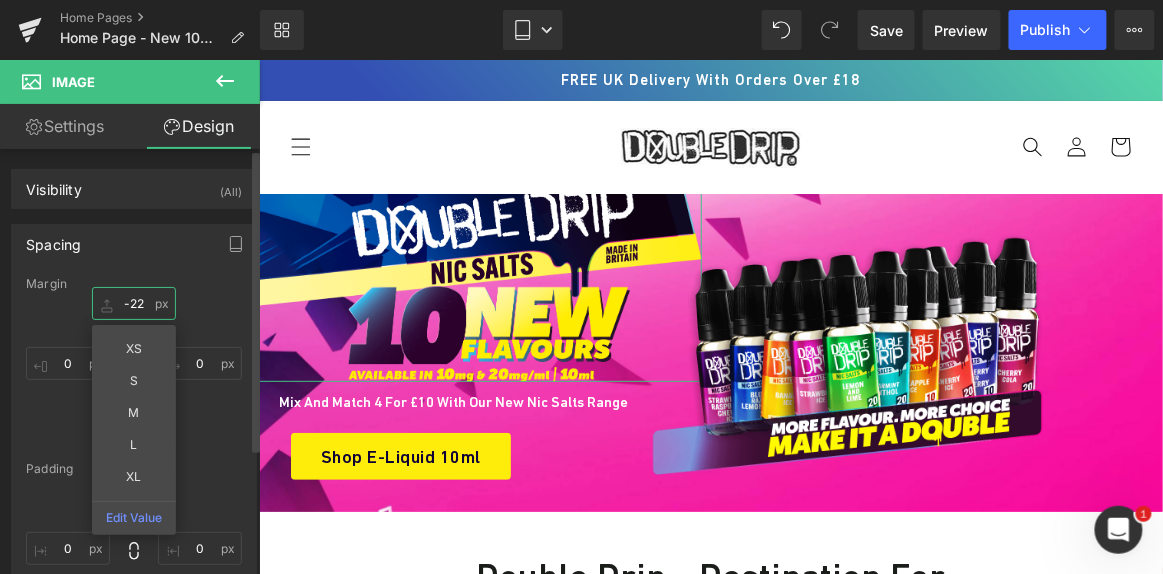 click on "-22" at bounding box center (134, 303) 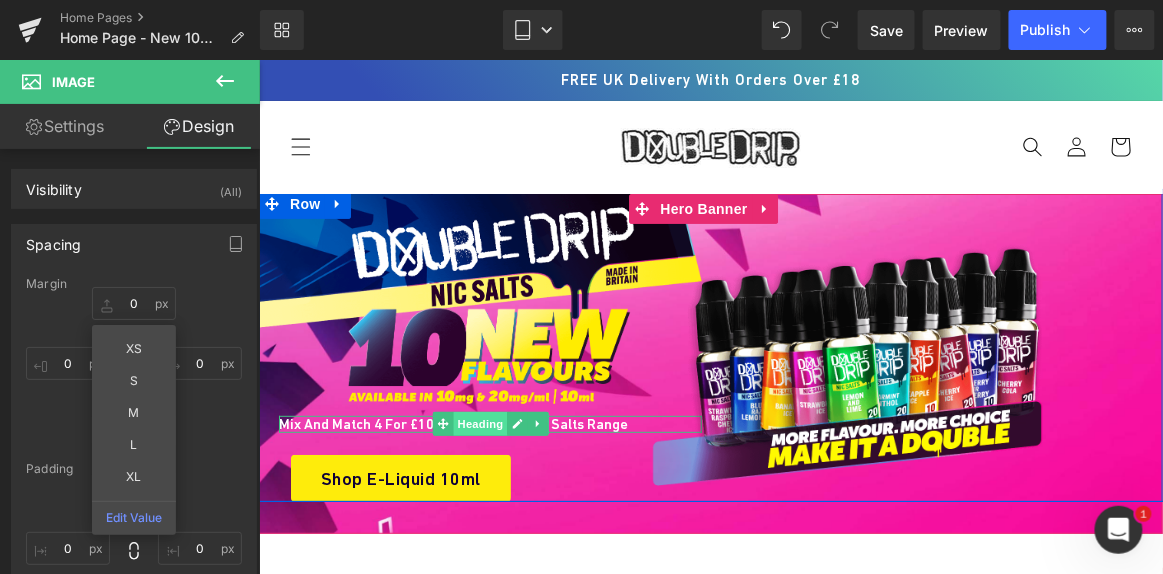 click on "Heading" at bounding box center (479, 423) 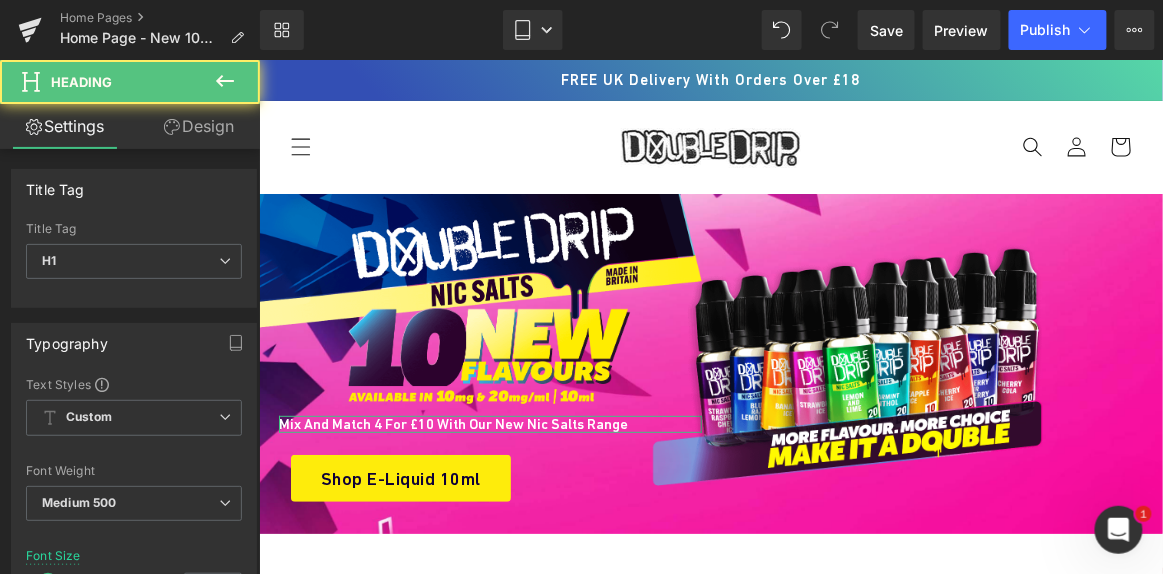 click on "Design" at bounding box center [199, 126] 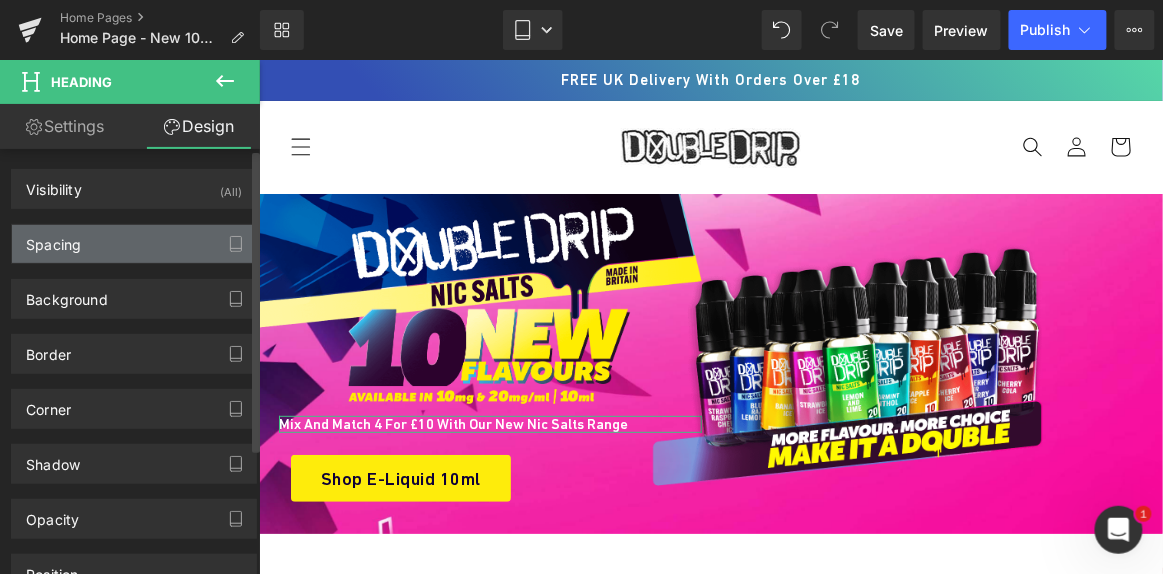 click on "Spacing" at bounding box center [134, 244] 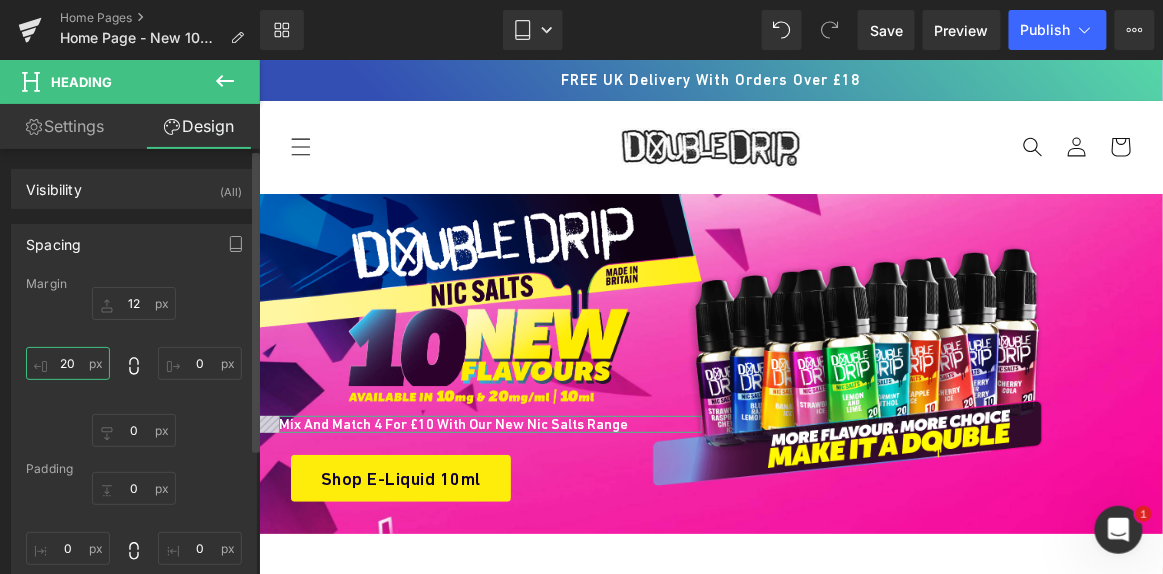 click on "20" at bounding box center (68, 363) 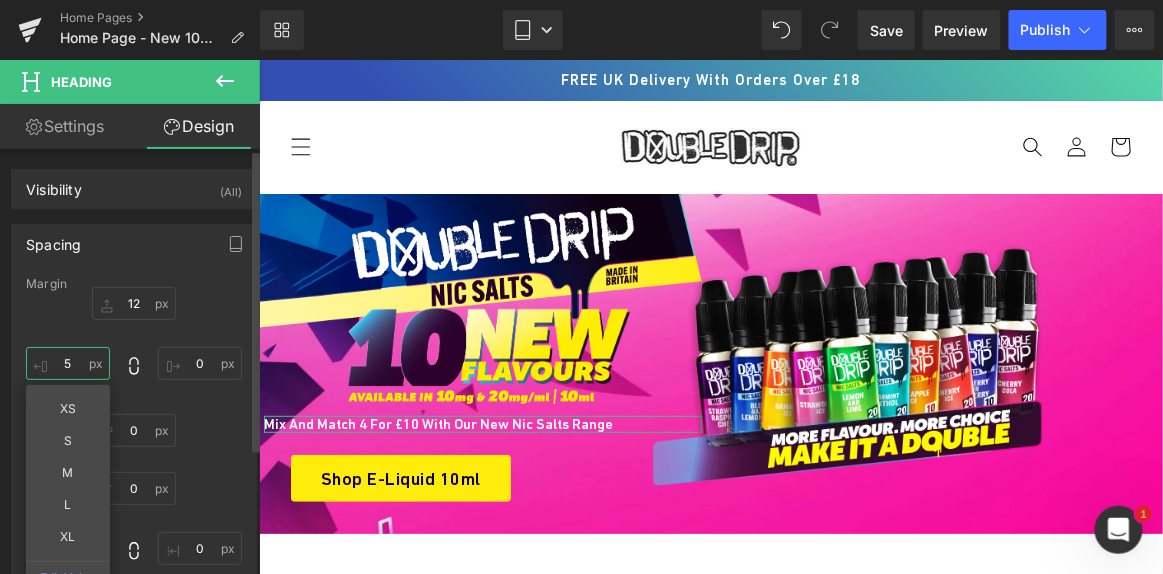 type on "50" 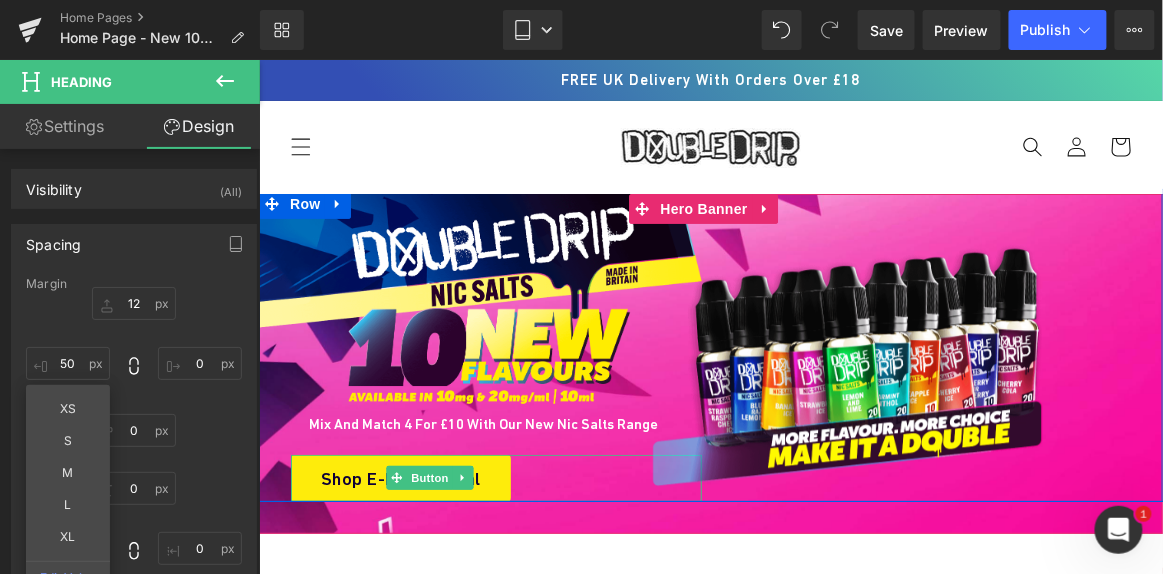 click on "Button" at bounding box center [429, 477] 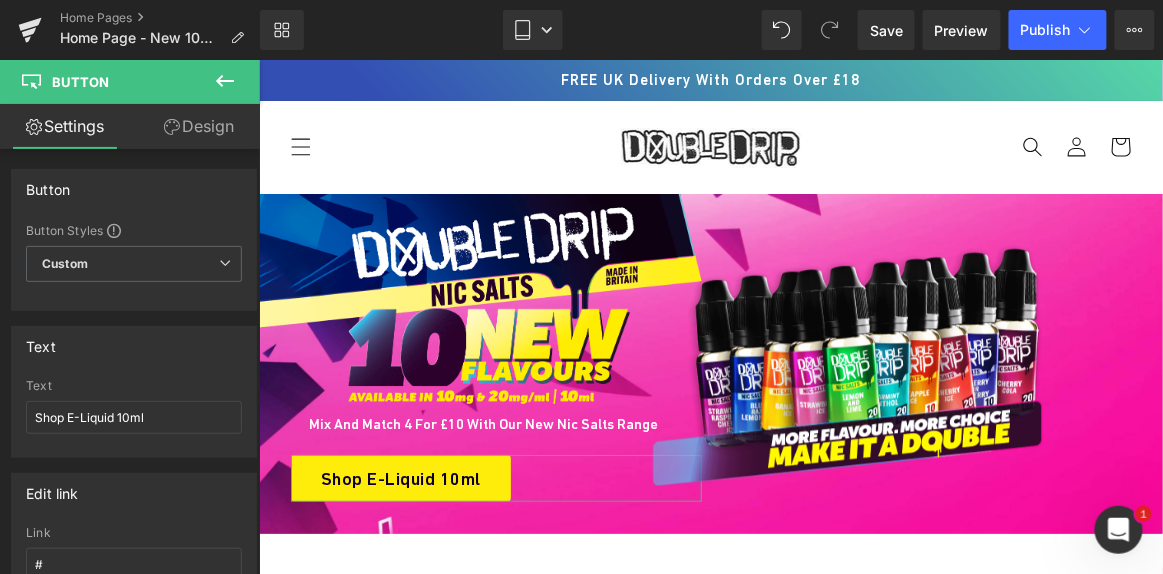 click on "Design" at bounding box center [199, 126] 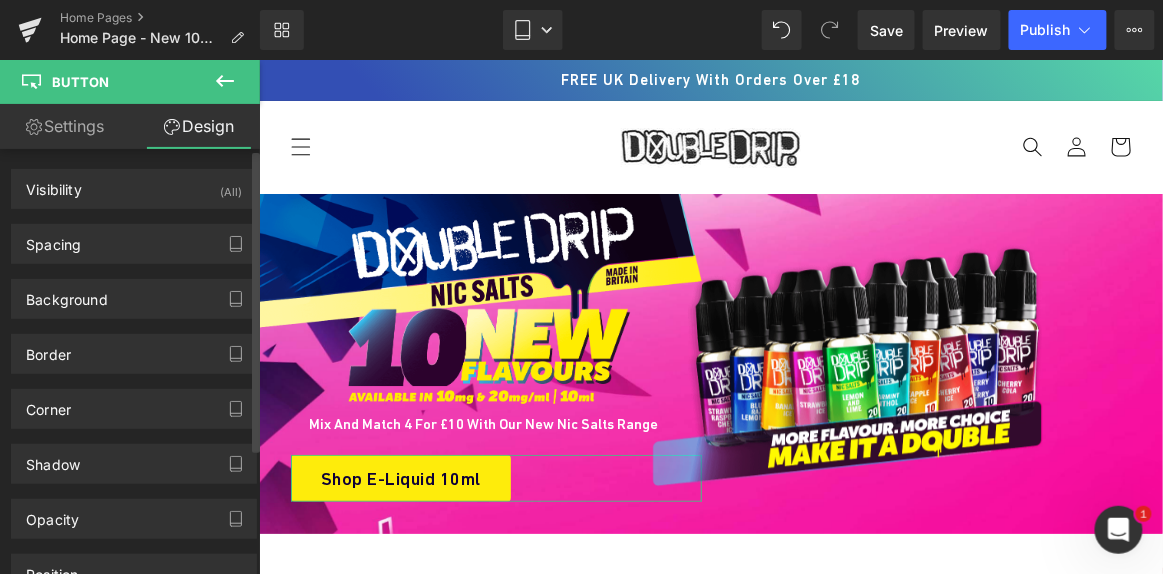 drag, startPoint x: 82, startPoint y: 245, endPoint x: 148, endPoint y: 291, distance: 80.44874 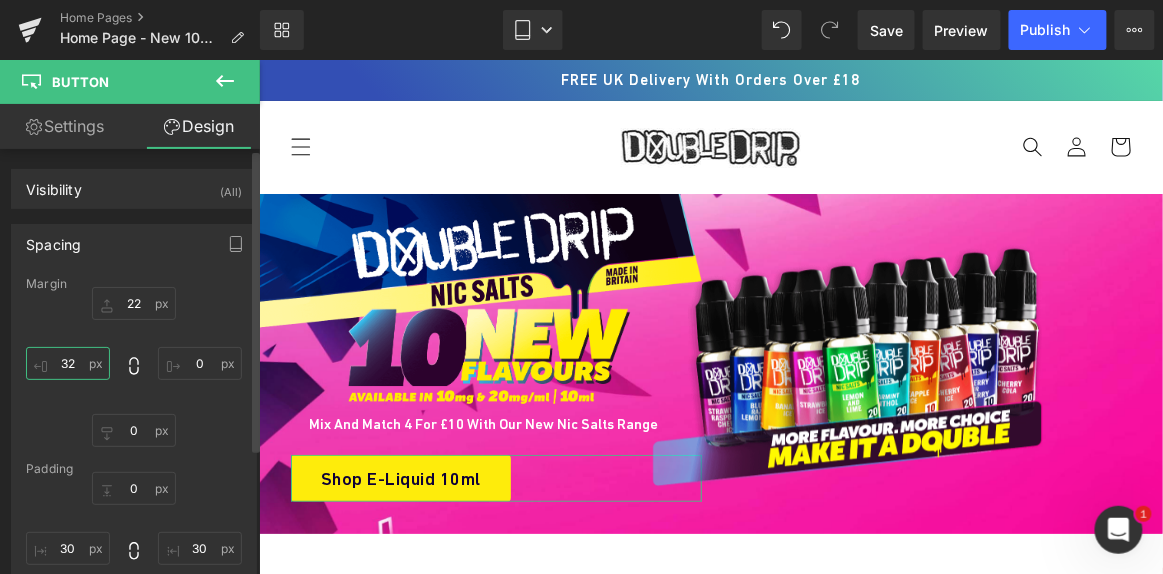 click on "32" at bounding box center [68, 363] 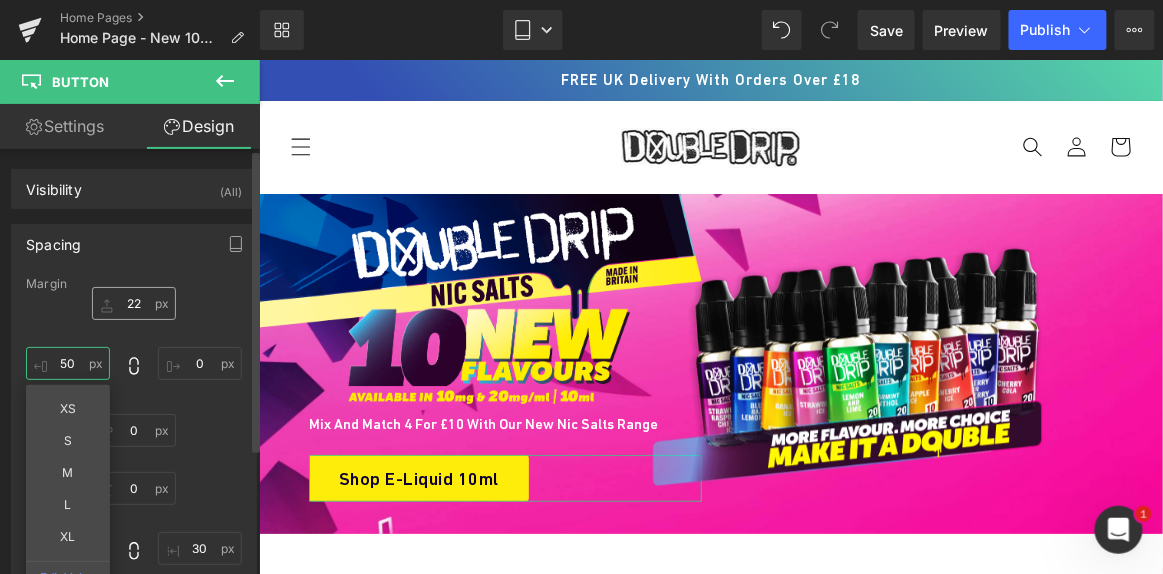 type on "50" 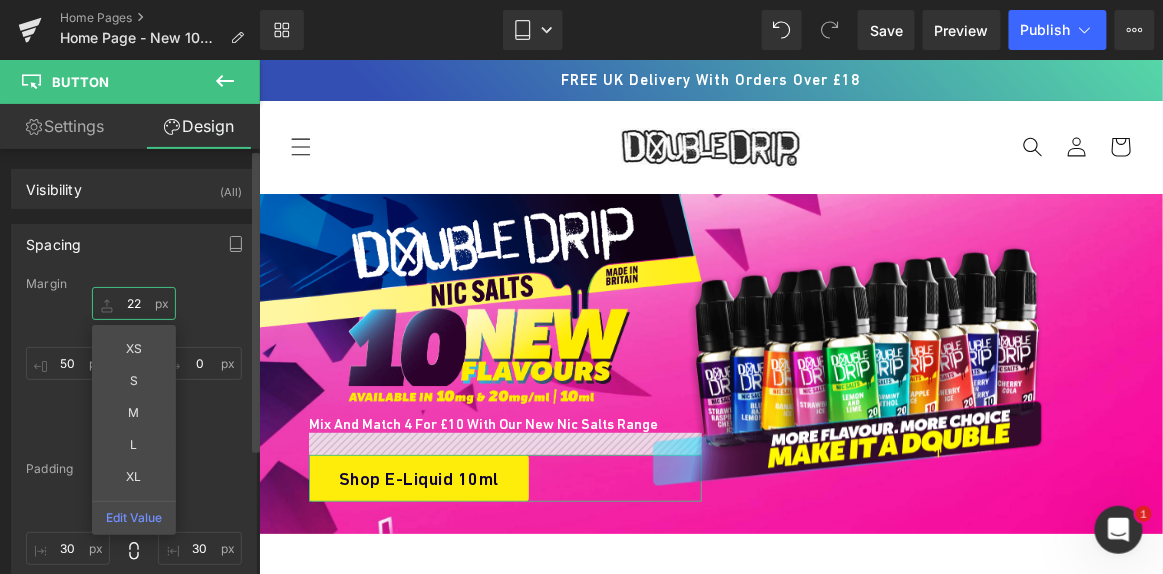 click on "22" at bounding box center [134, 303] 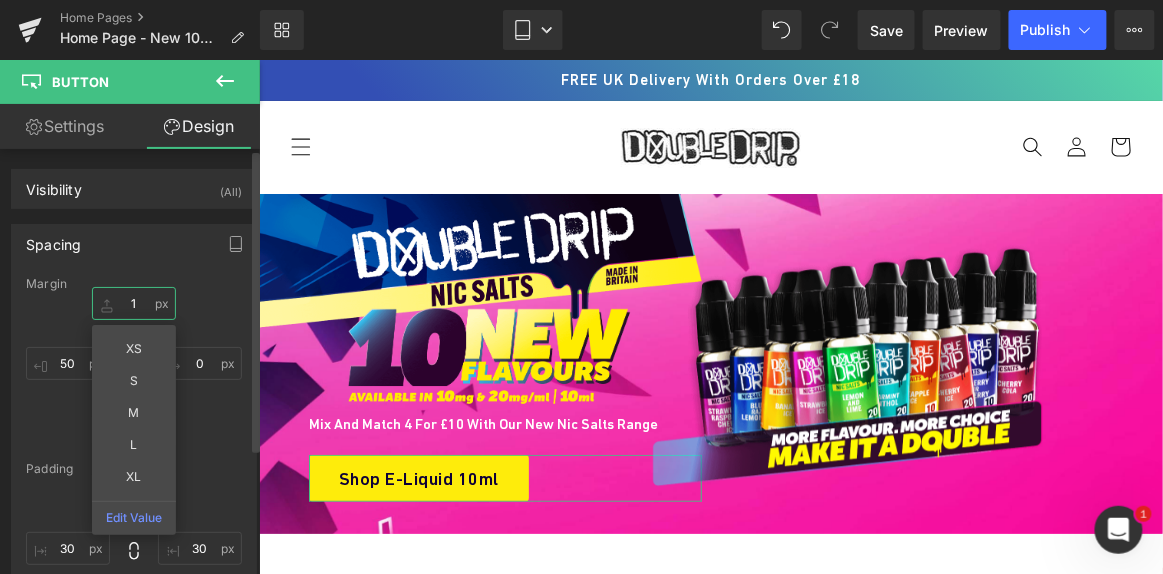 type on "12" 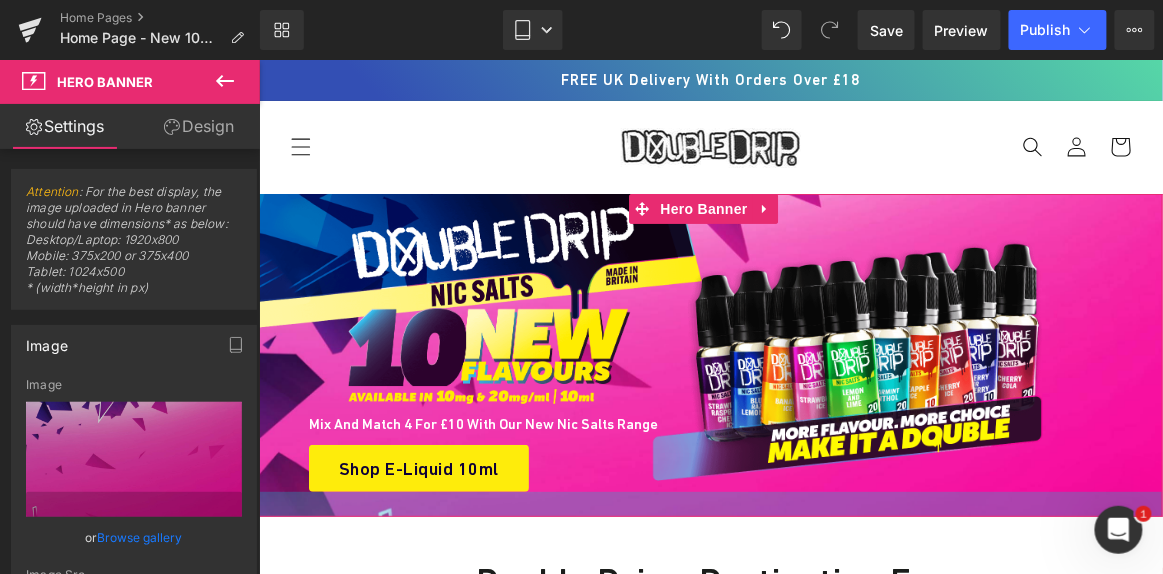 click at bounding box center [710, 503] 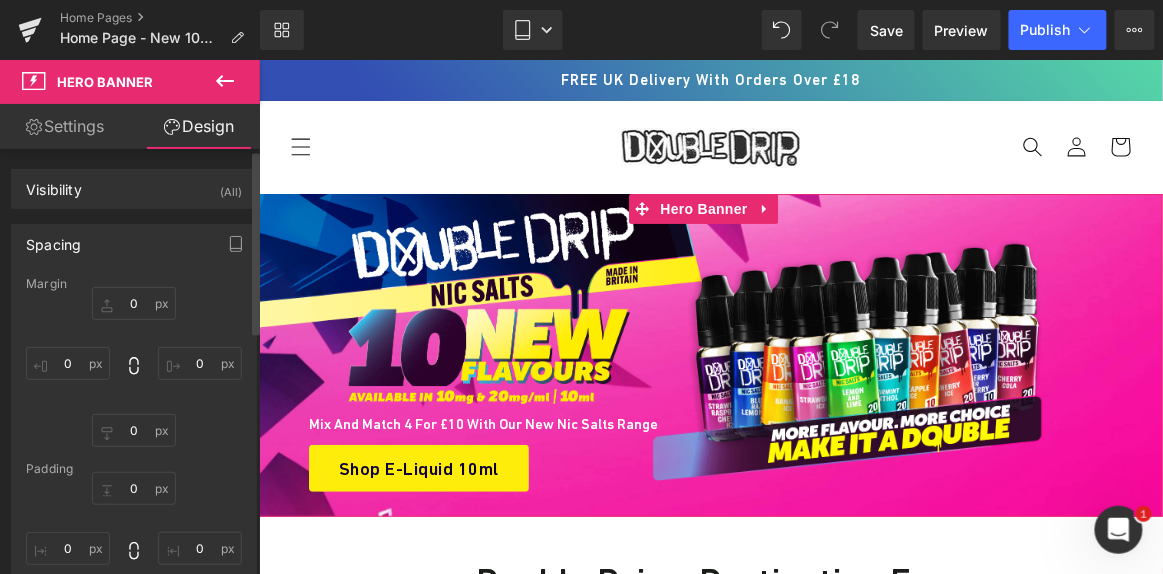 scroll, scrollTop: 181, scrollLeft: 0, axis: vertical 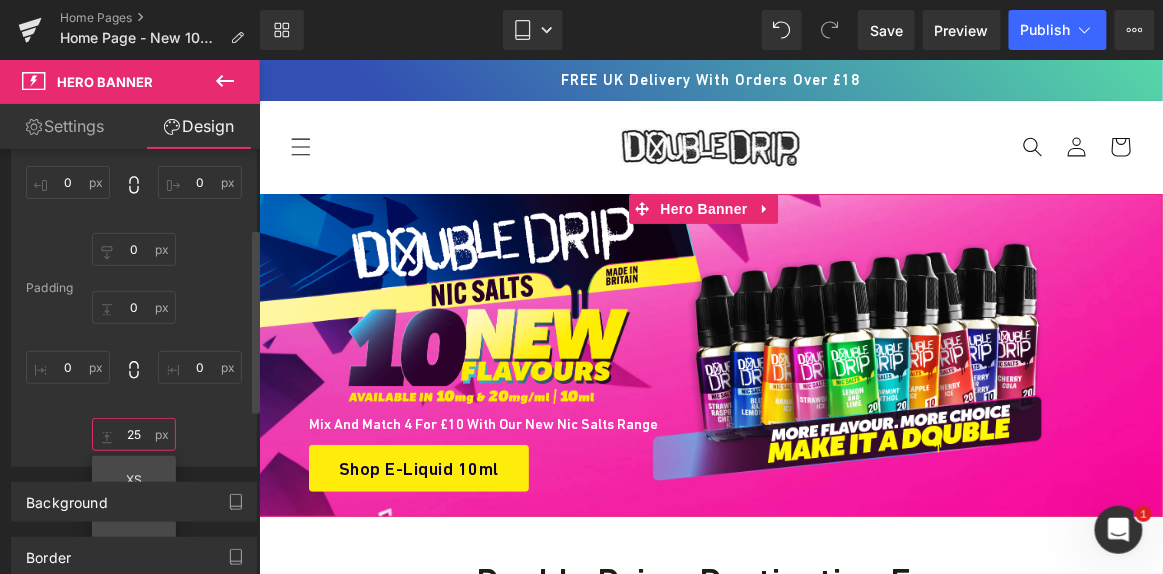 click on "25" at bounding box center (134, 434) 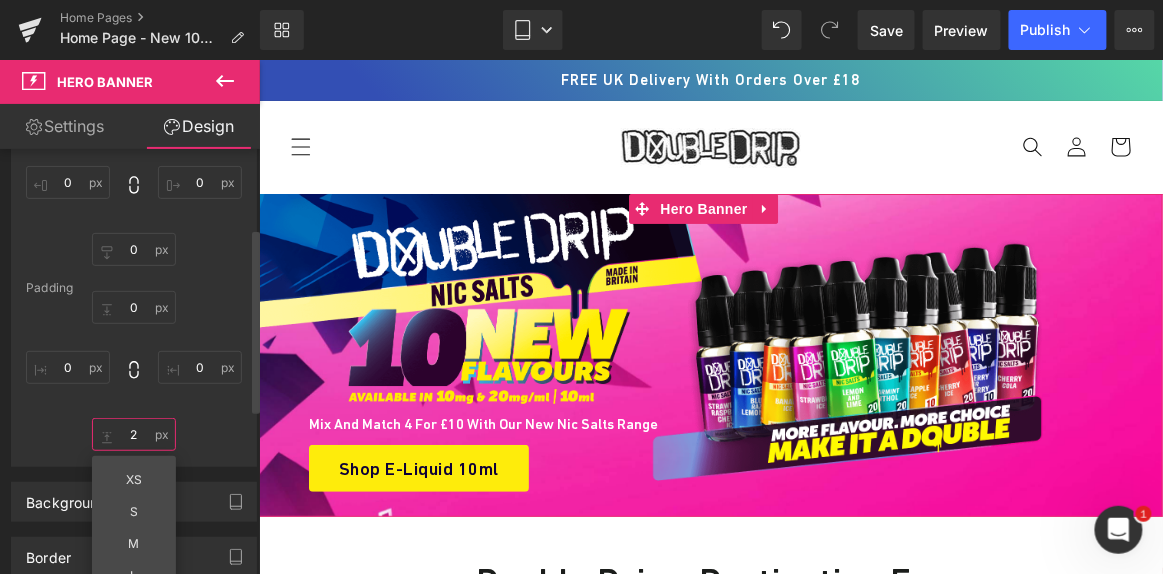 type on "22" 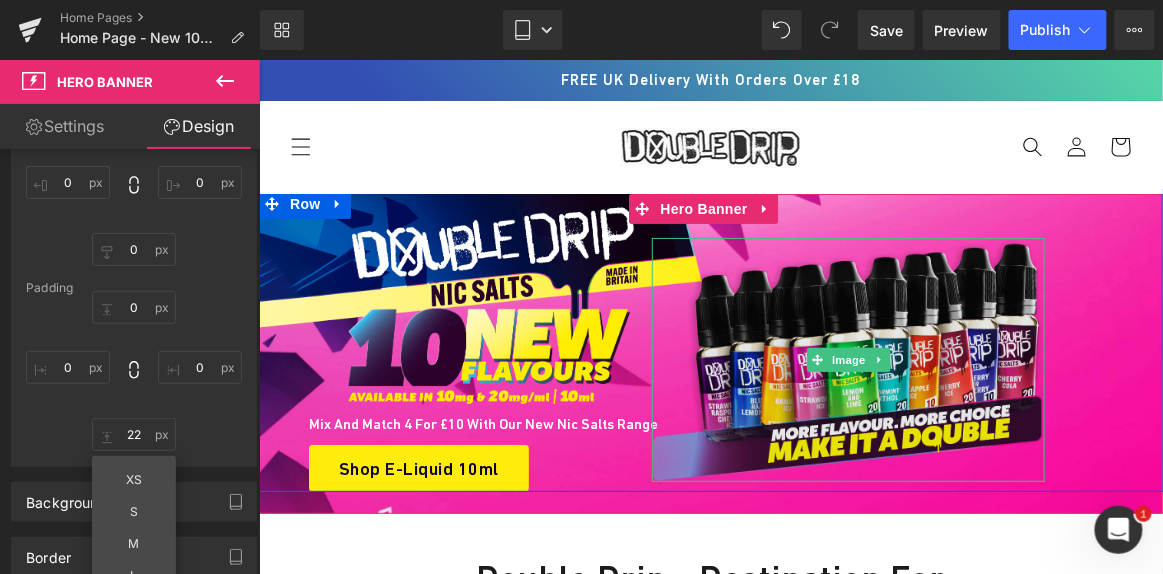 click at bounding box center [847, 359] 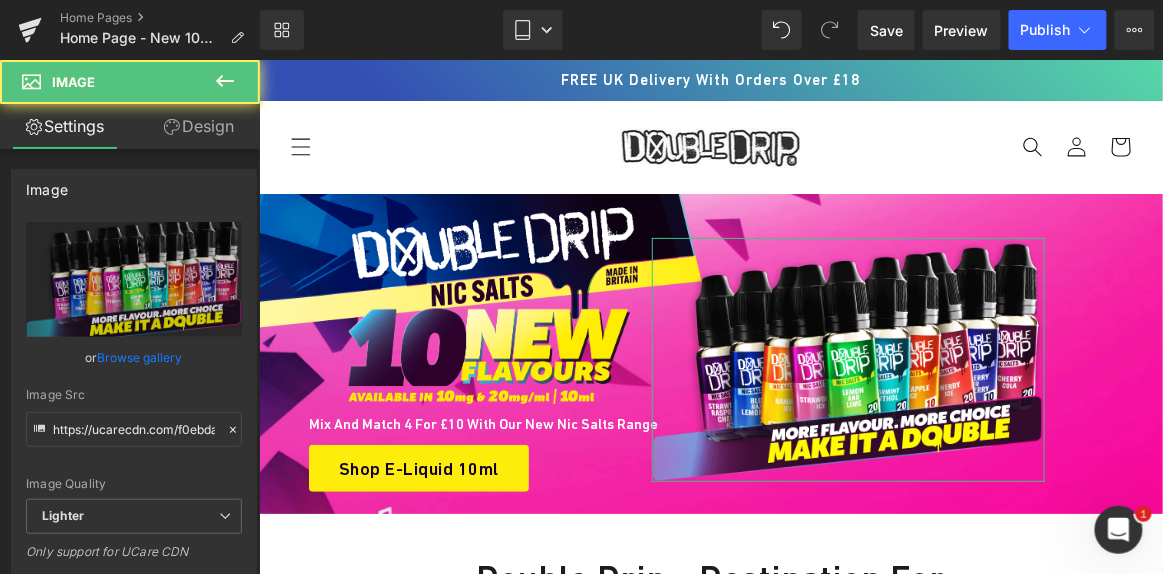 click on "Design" at bounding box center [199, 126] 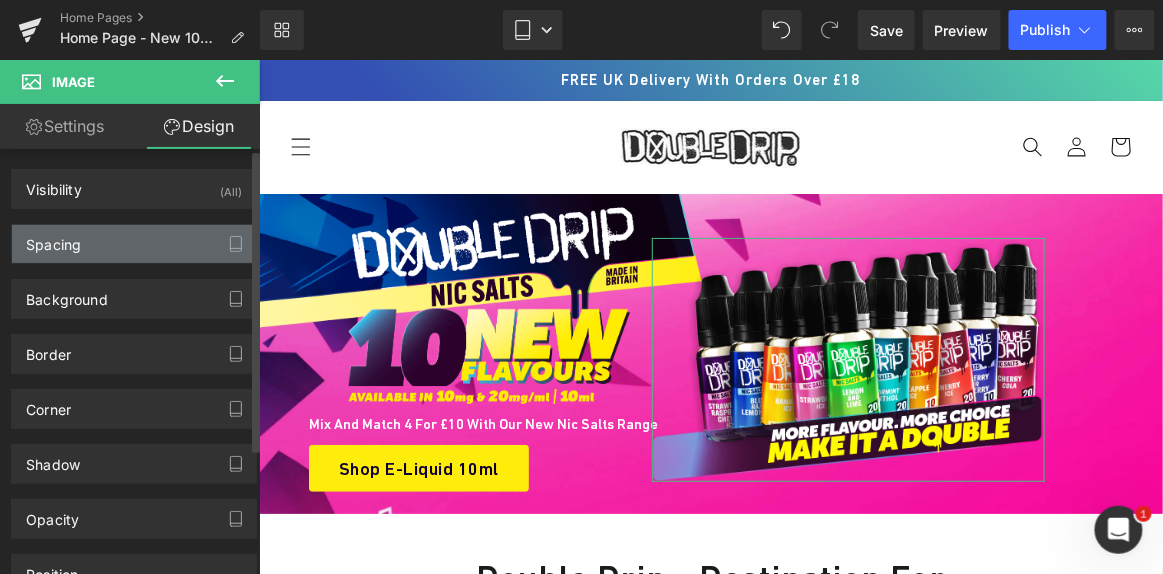 click on "Spacing" at bounding box center [134, 244] 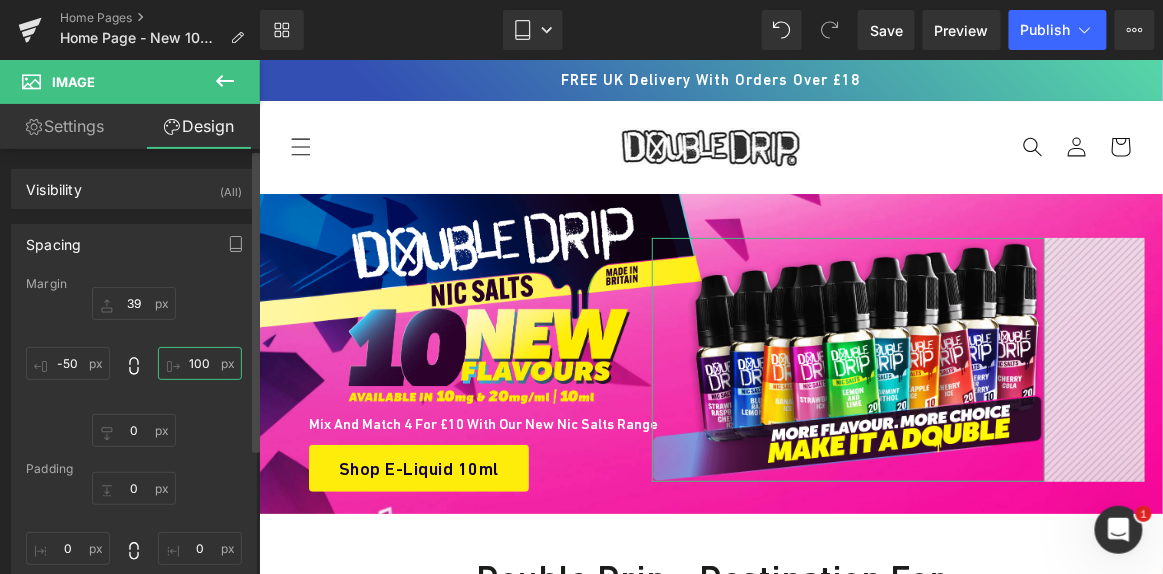 click on "100" at bounding box center (200, 363) 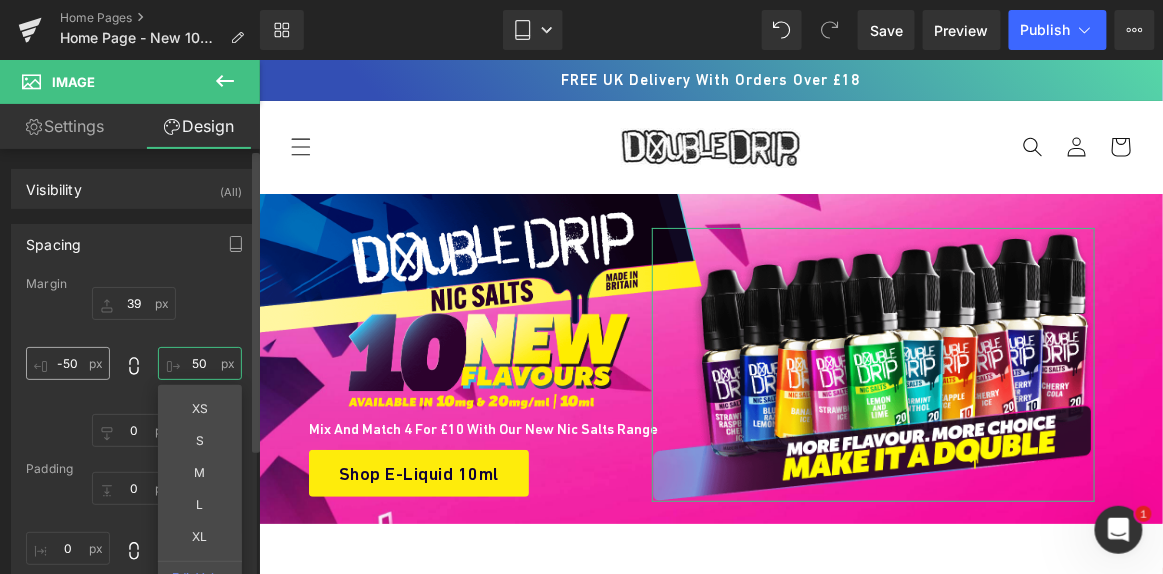 type on "50" 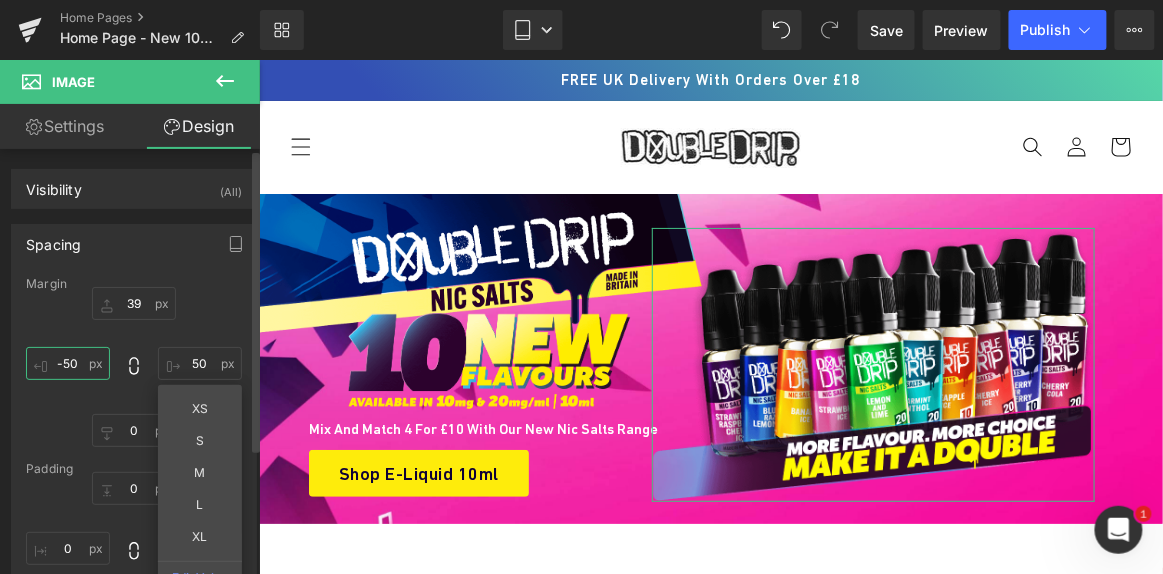 click on "-50" at bounding box center (68, 363) 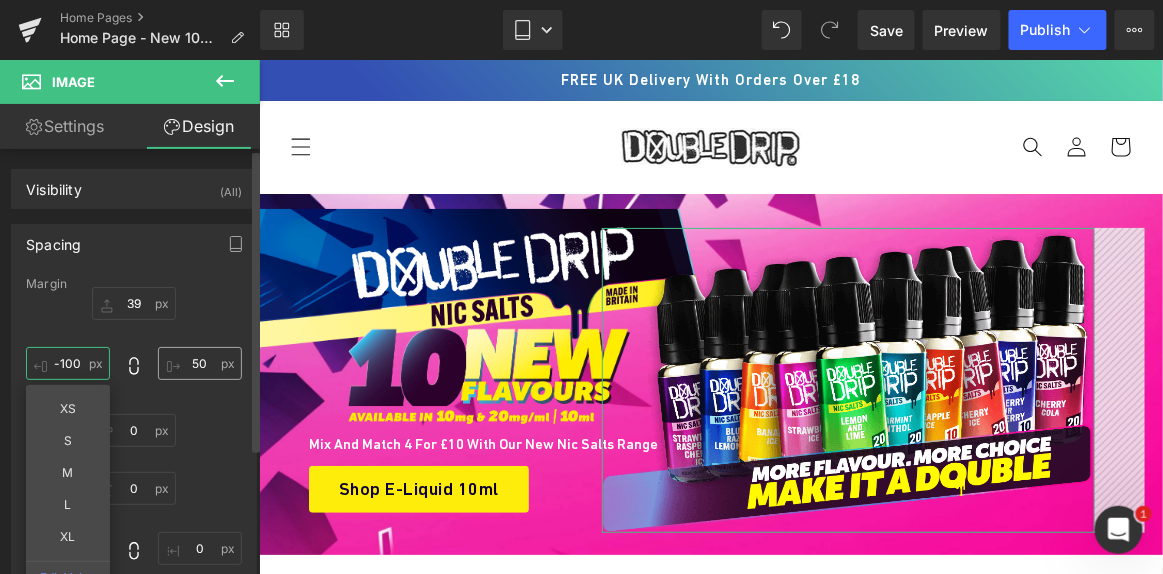 type on "-100" 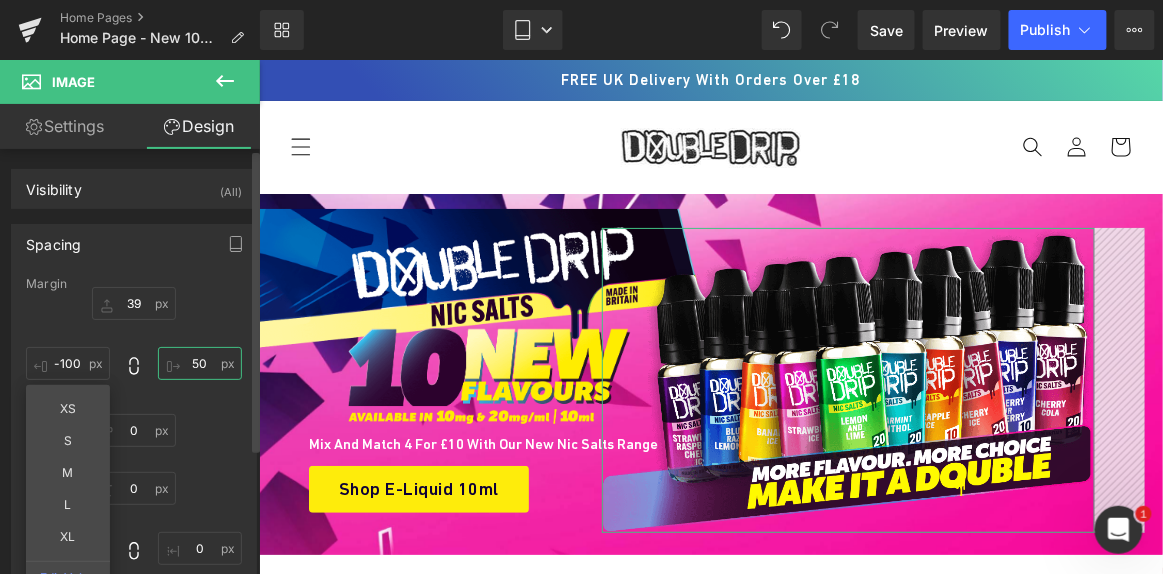 click on "50" at bounding box center (200, 363) 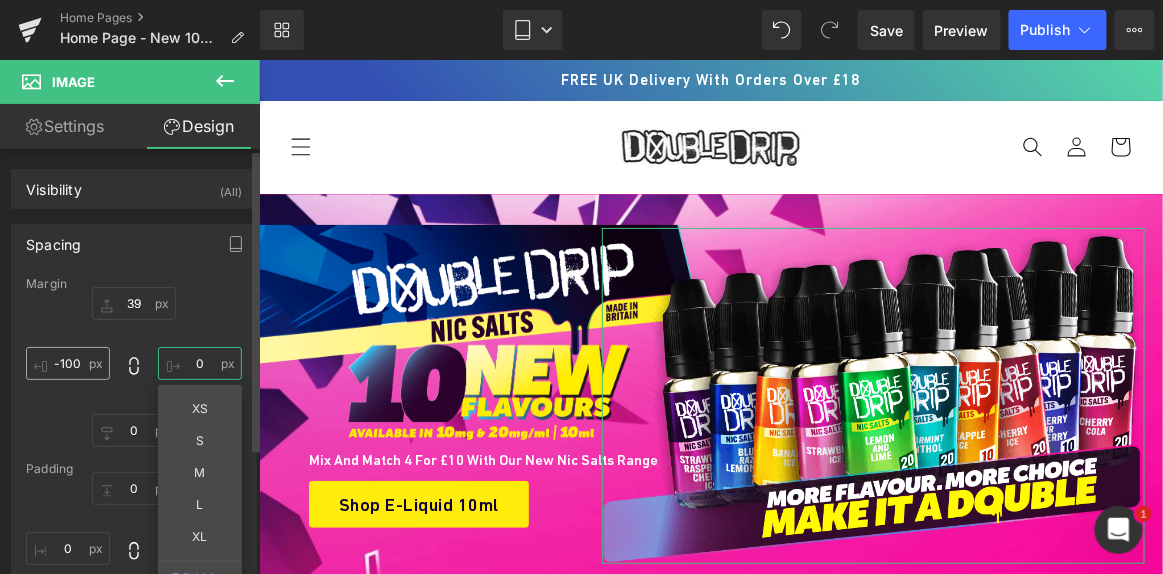 type 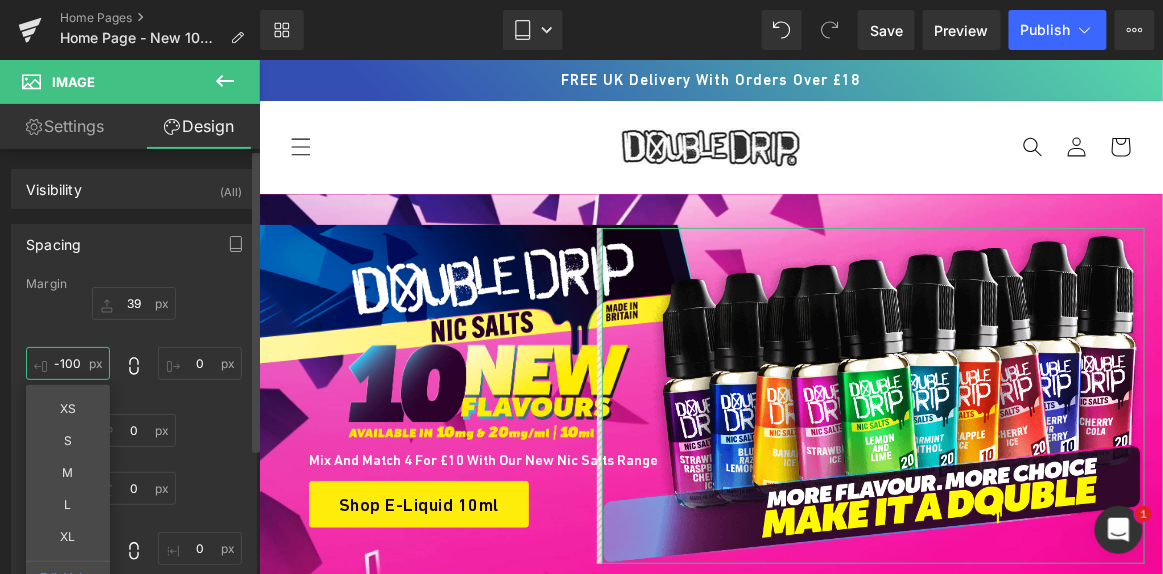 click on "-100" at bounding box center [68, 363] 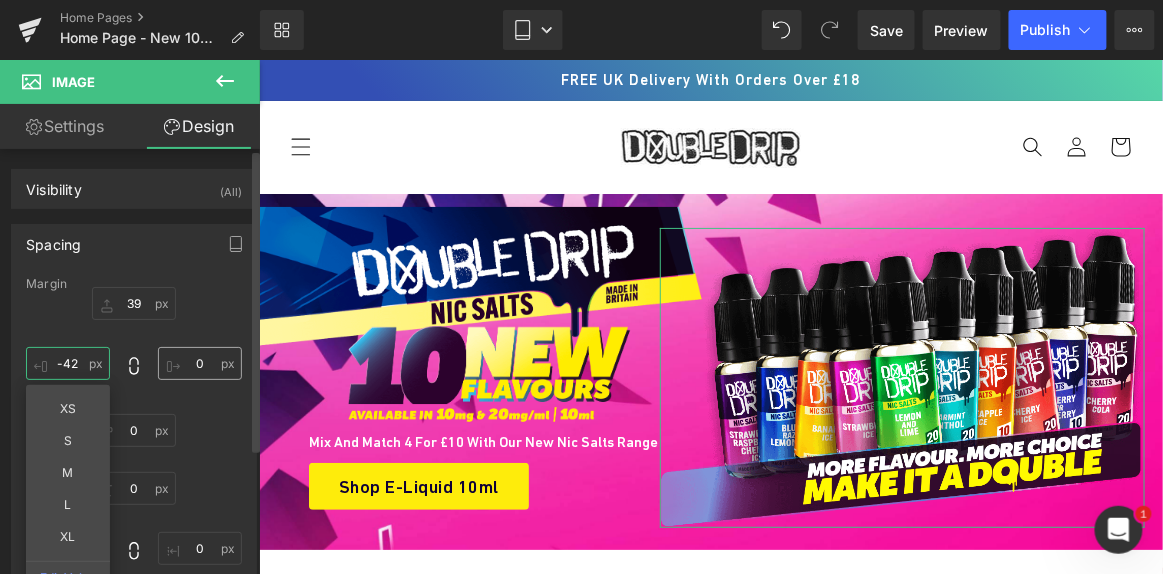 type on "-42" 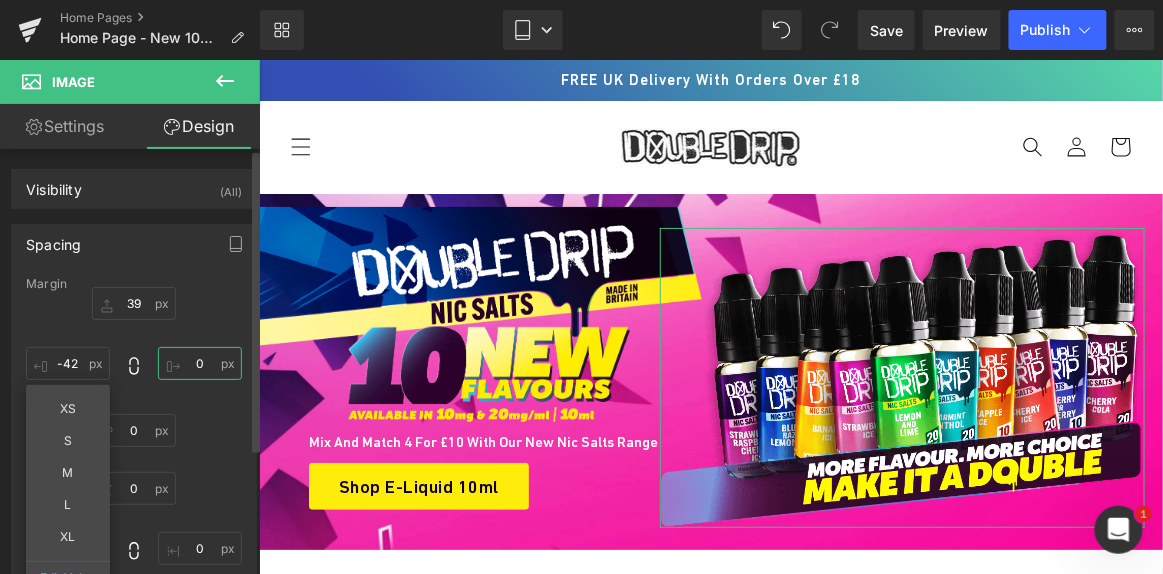 click at bounding box center [200, 363] 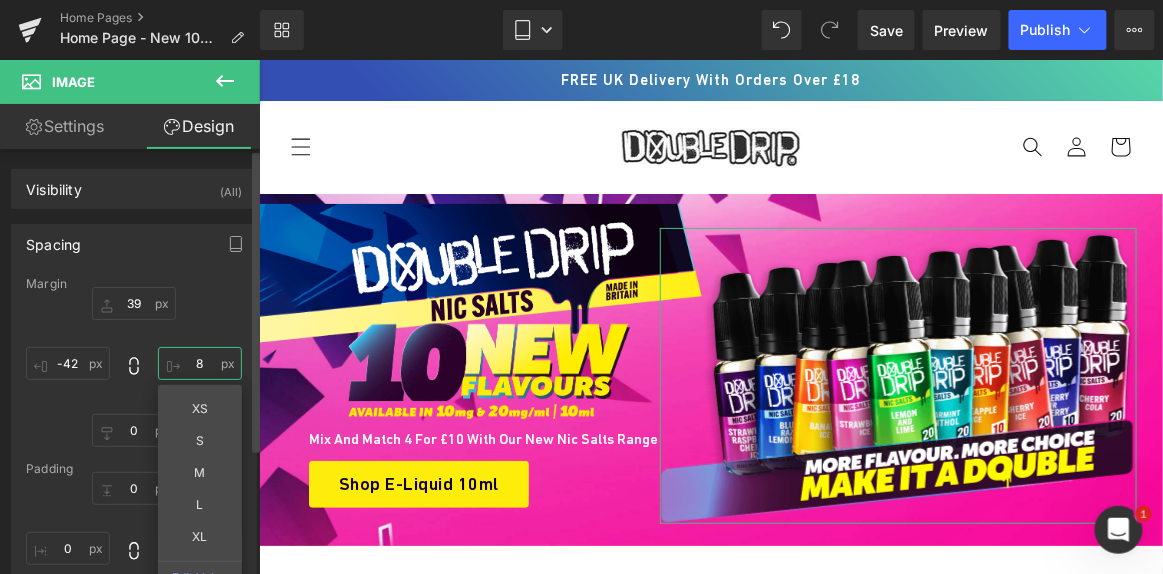 type on "9" 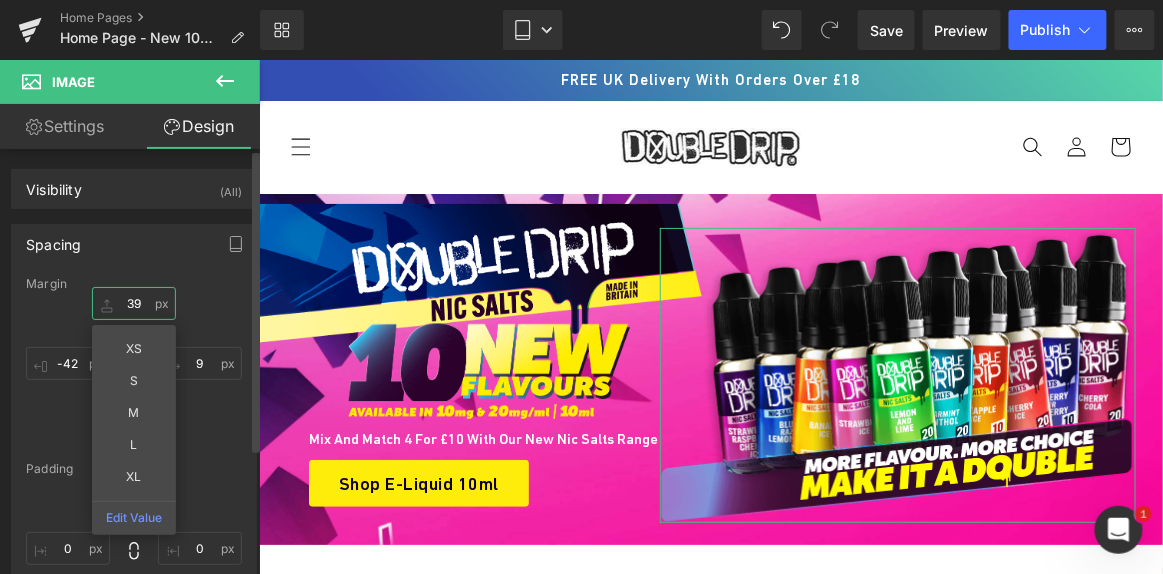 click on "39" at bounding box center (134, 303) 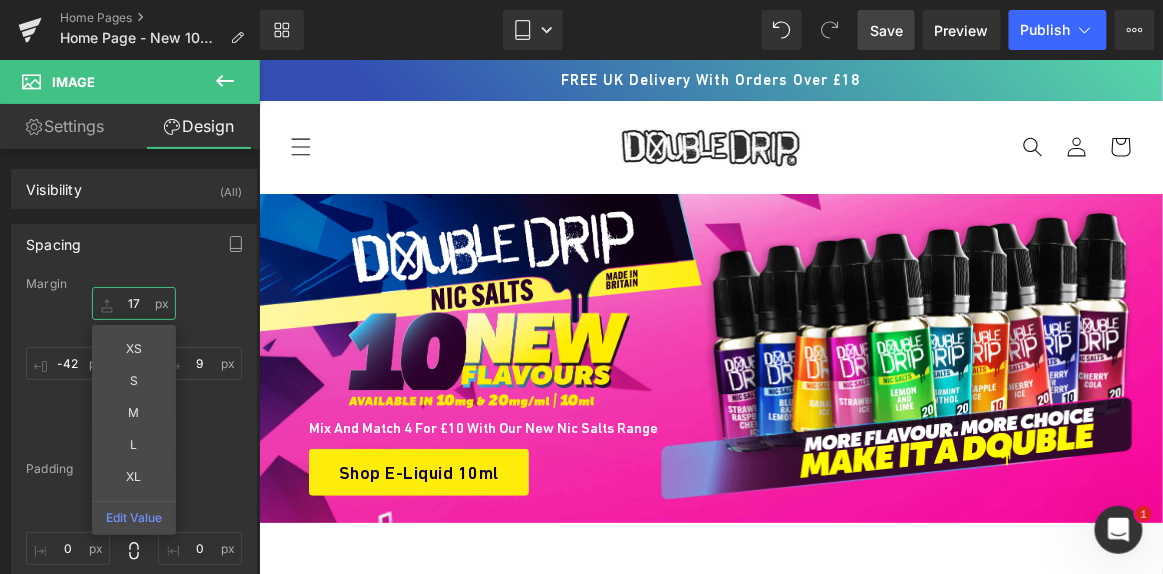 type on "17" 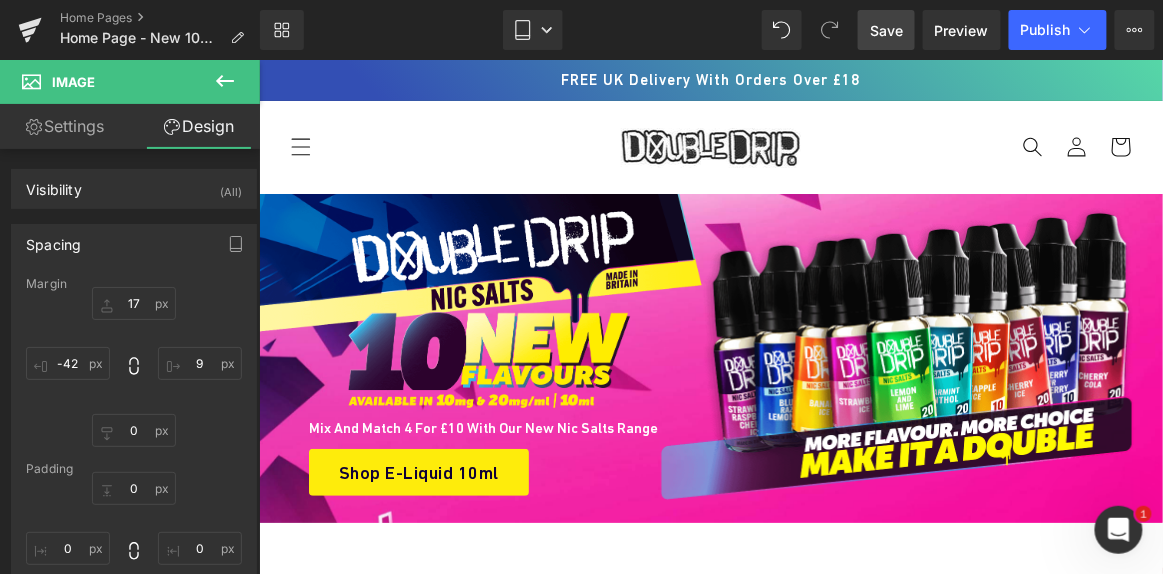 click on "Save" at bounding box center (886, 30) 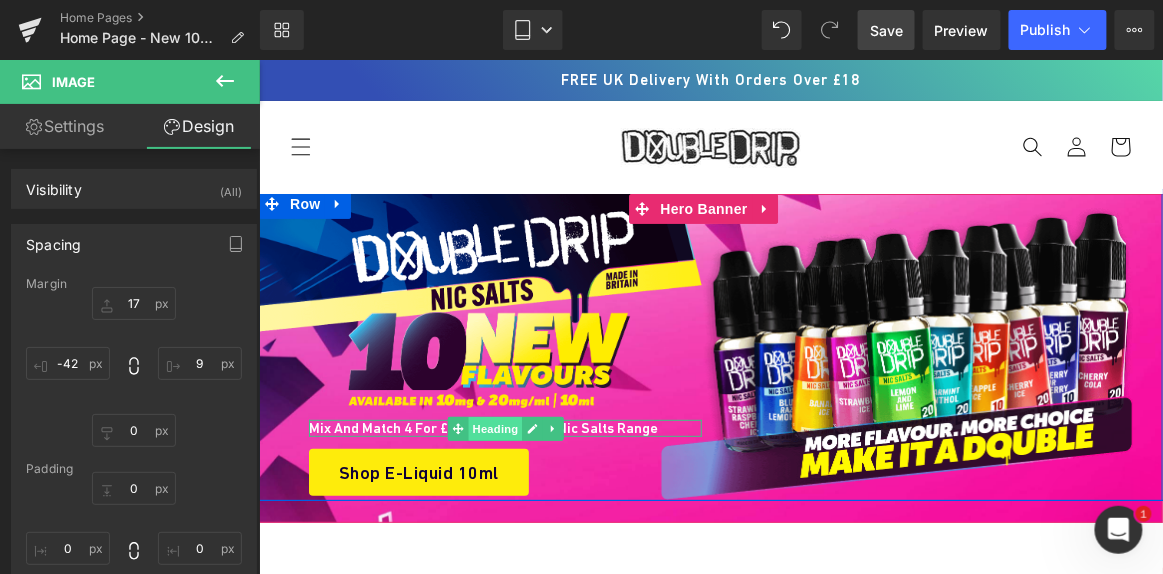 click on "Heading" at bounding box center (494, 428) 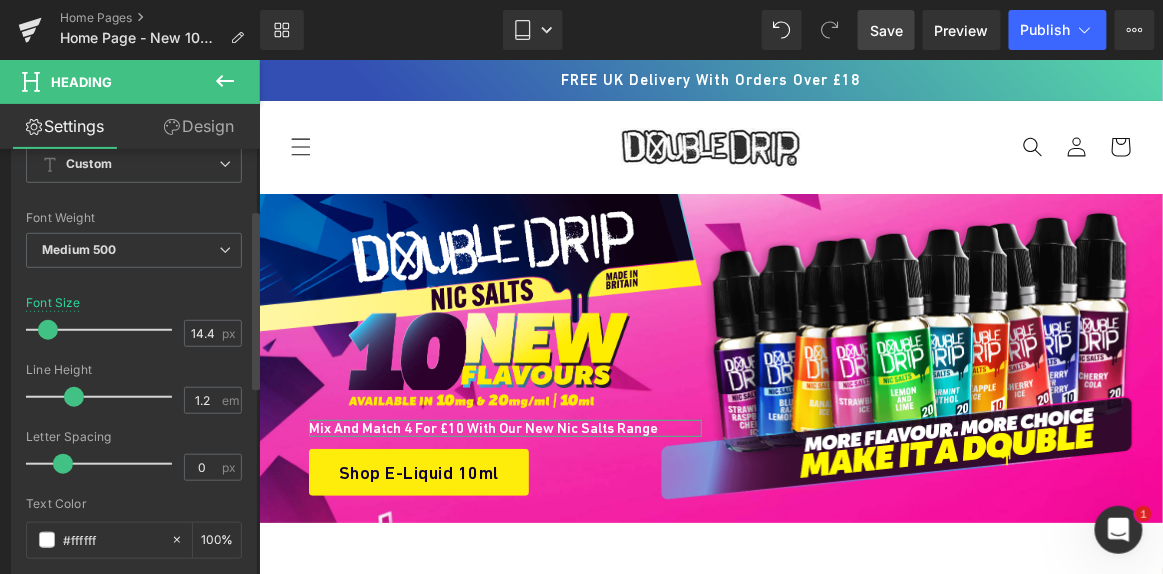 scroll, scrollTop: 272, scrollLeft: 0, axis: vertical 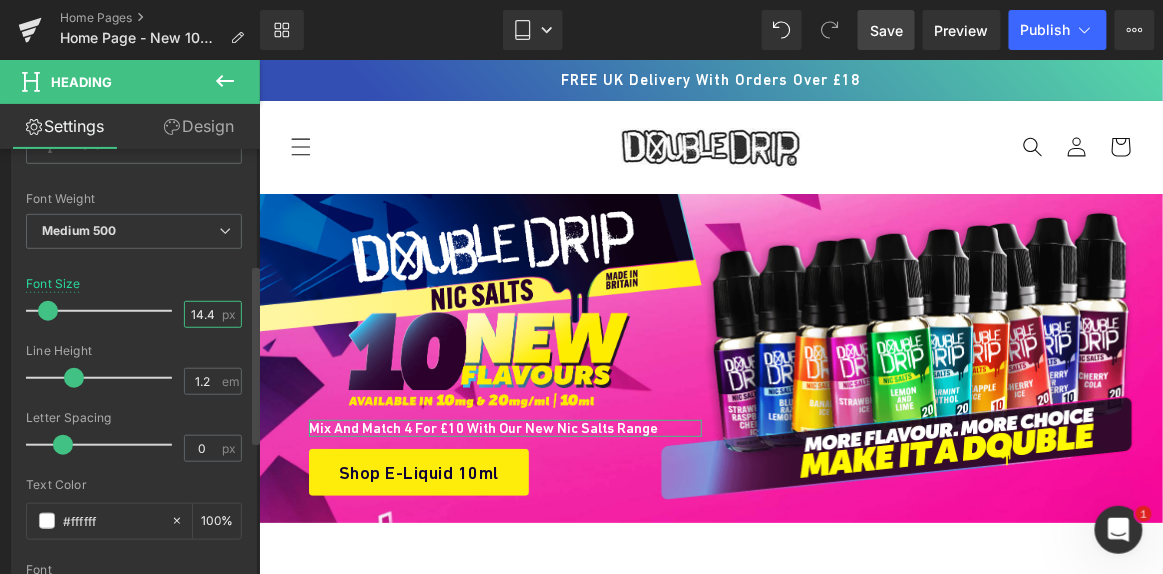 click on "14.4" at bounding box center (202, 314) 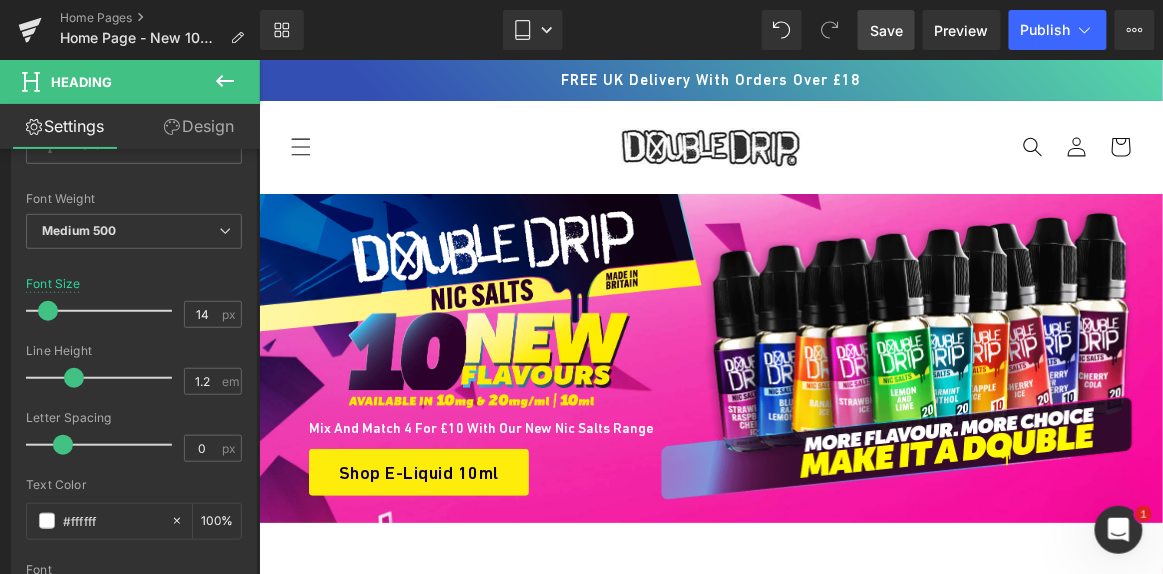 click on "Save" at bounding box center [886, 30] 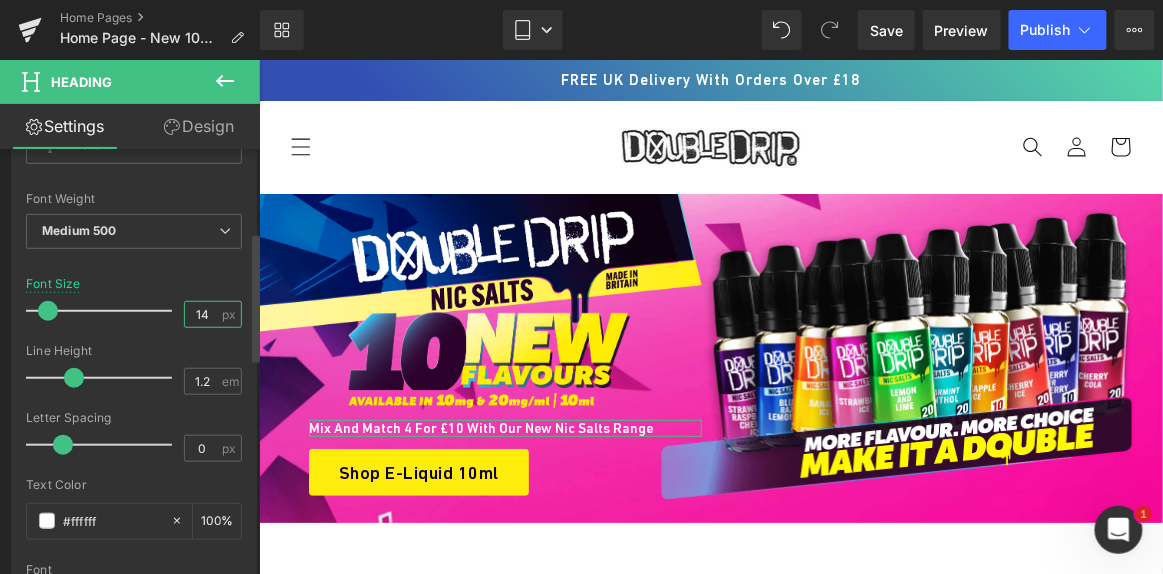 click on "14" at bounding box center (202, 314) 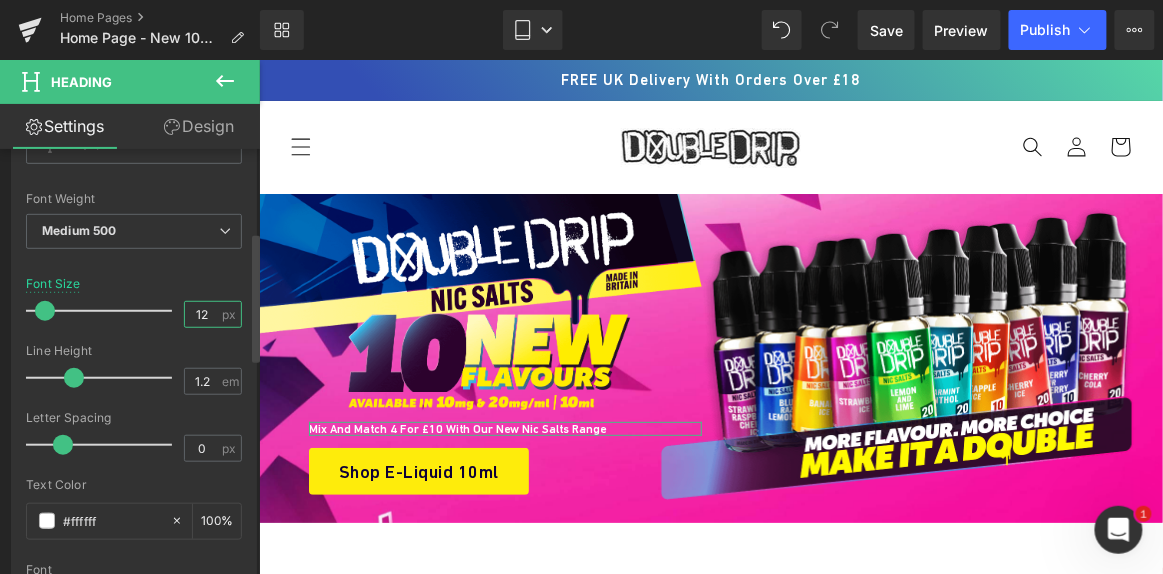 type on "12" 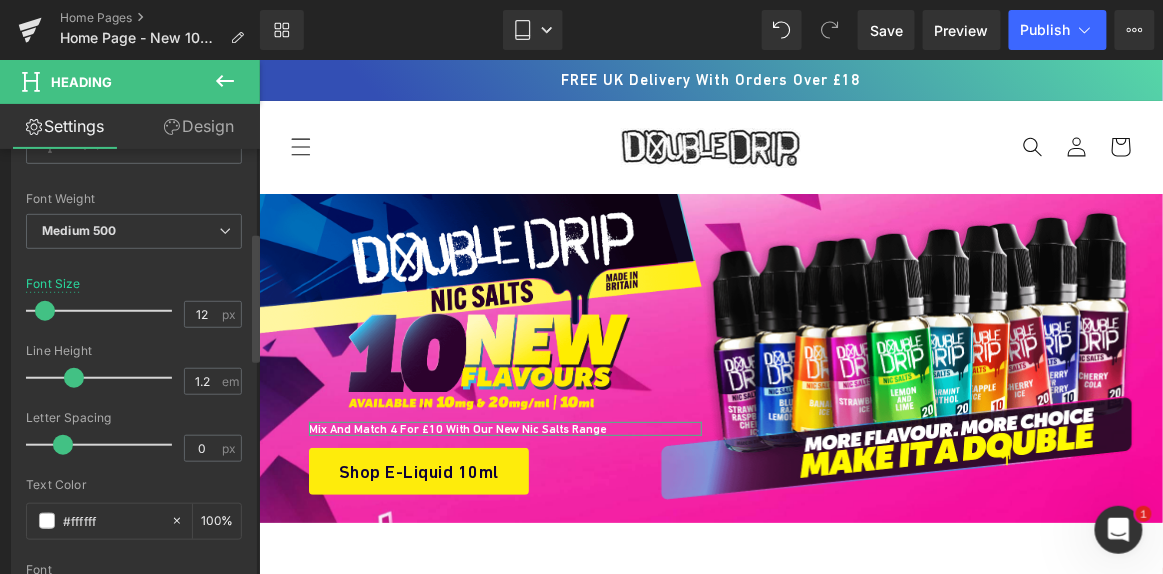 click on "Line Height" at bounding box center [134, 351] 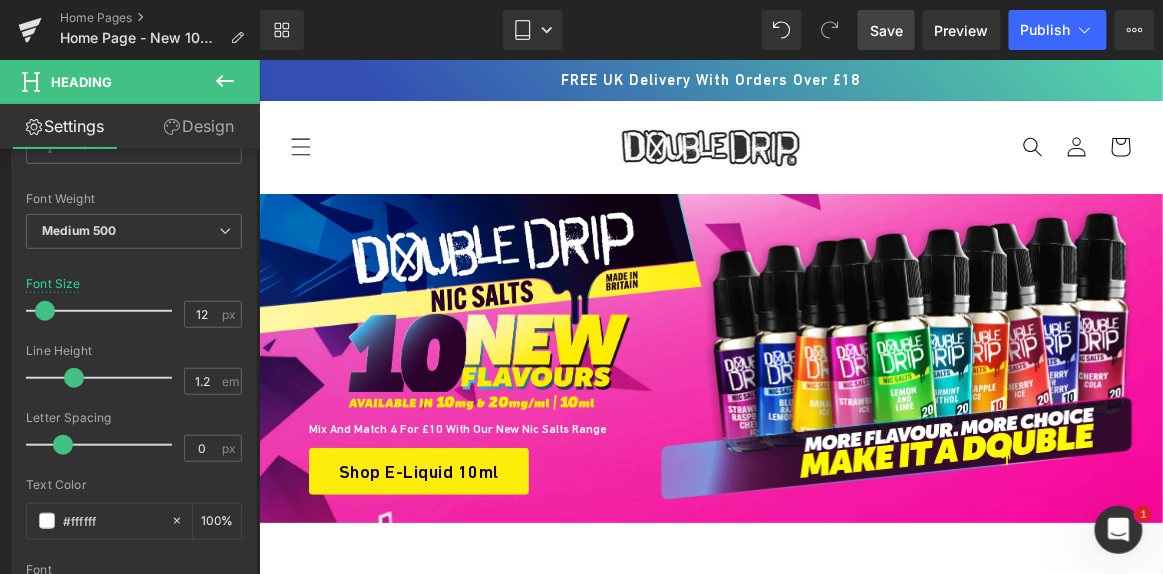 click on "Save" at bounding box center (886, 30) 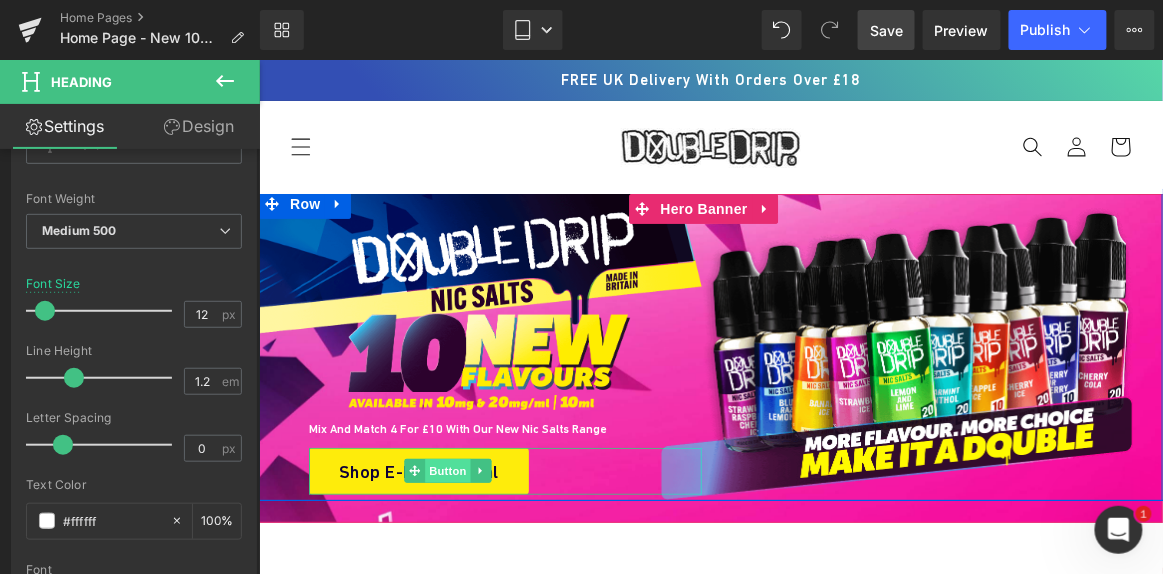 click on "Button" at bounding box center [447, 470] 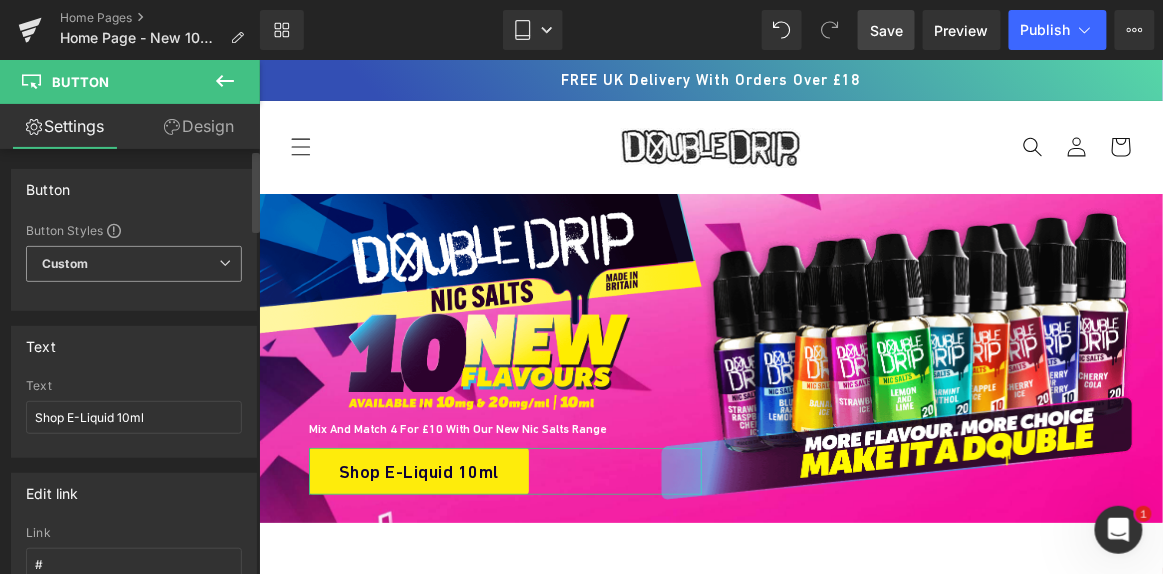 click at bounding box center [225, 263] 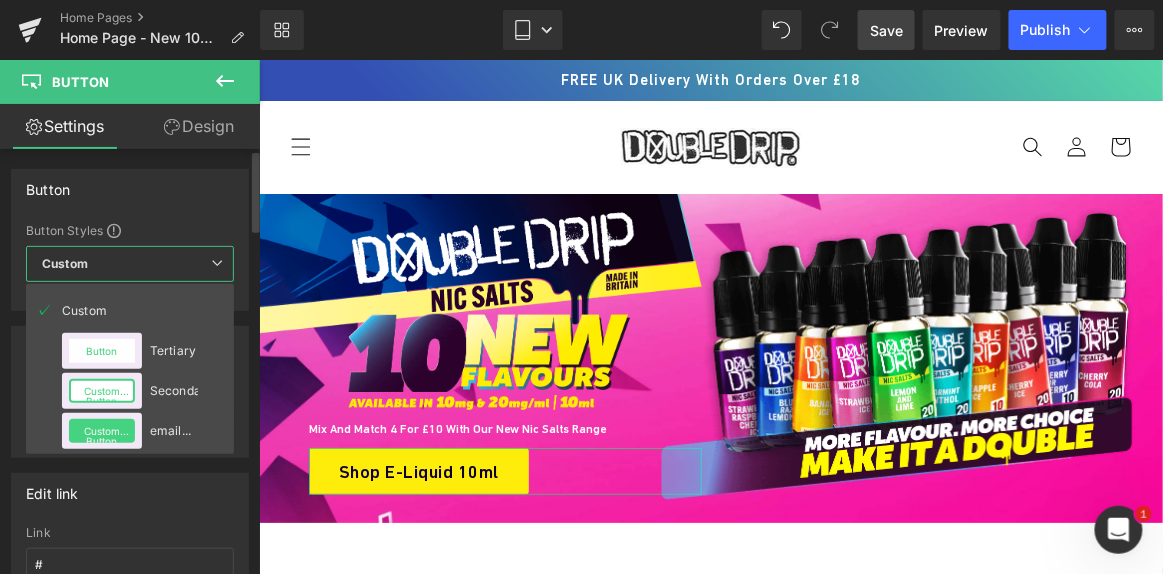 click at bounding box center [217, 263] 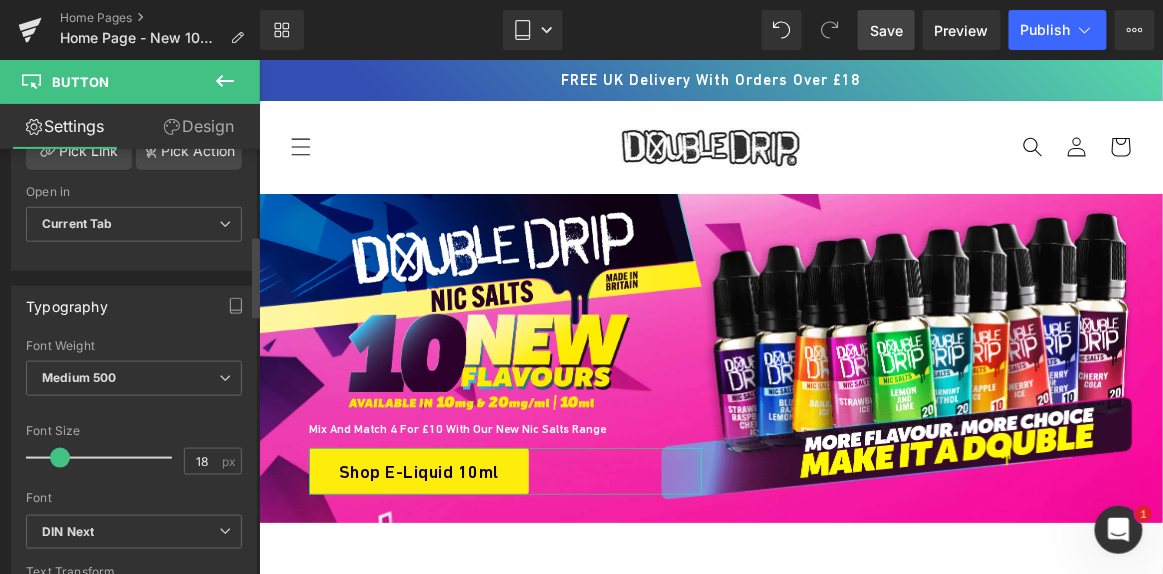 scroll, scrollTop: 545, scrollLeft: 0, axis: vertical 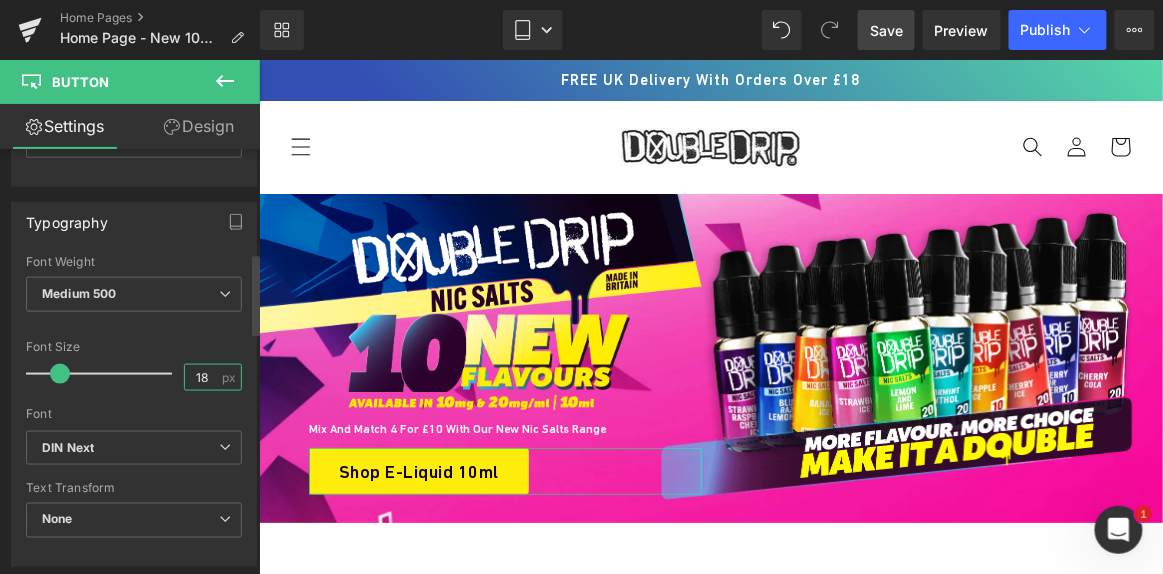 click on "18" at bounding box center [202, 377] 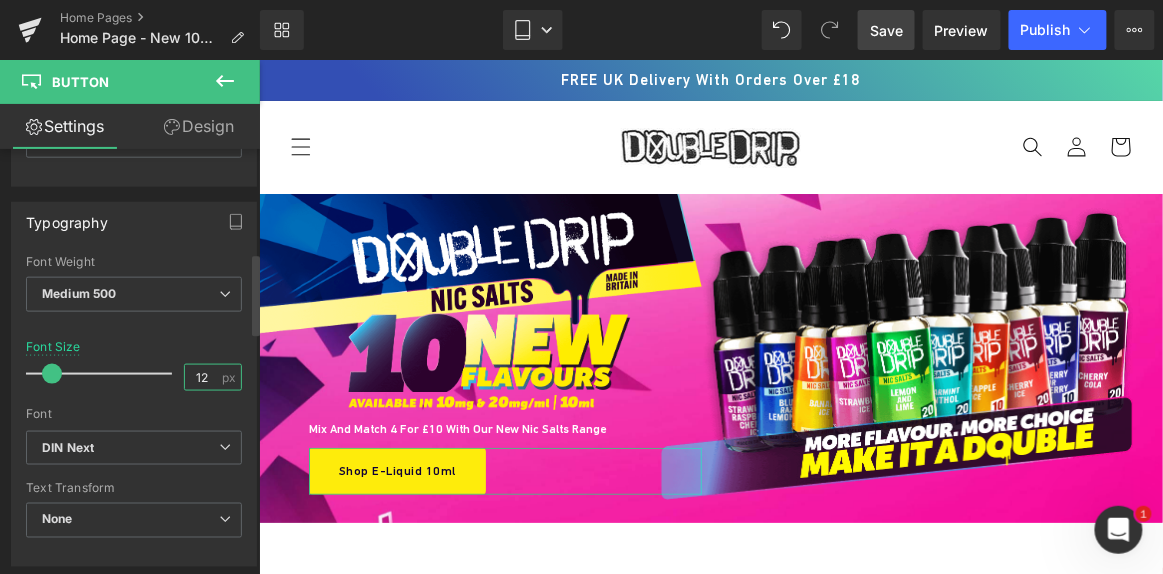 type on "12" 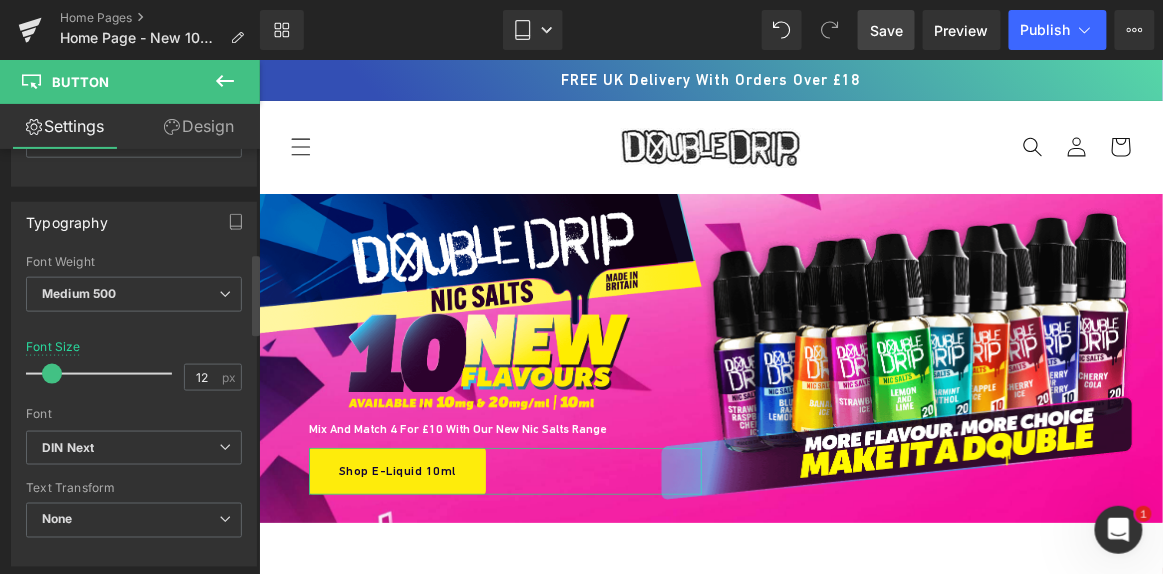 click on "Font" at bounding box center [134, 414] 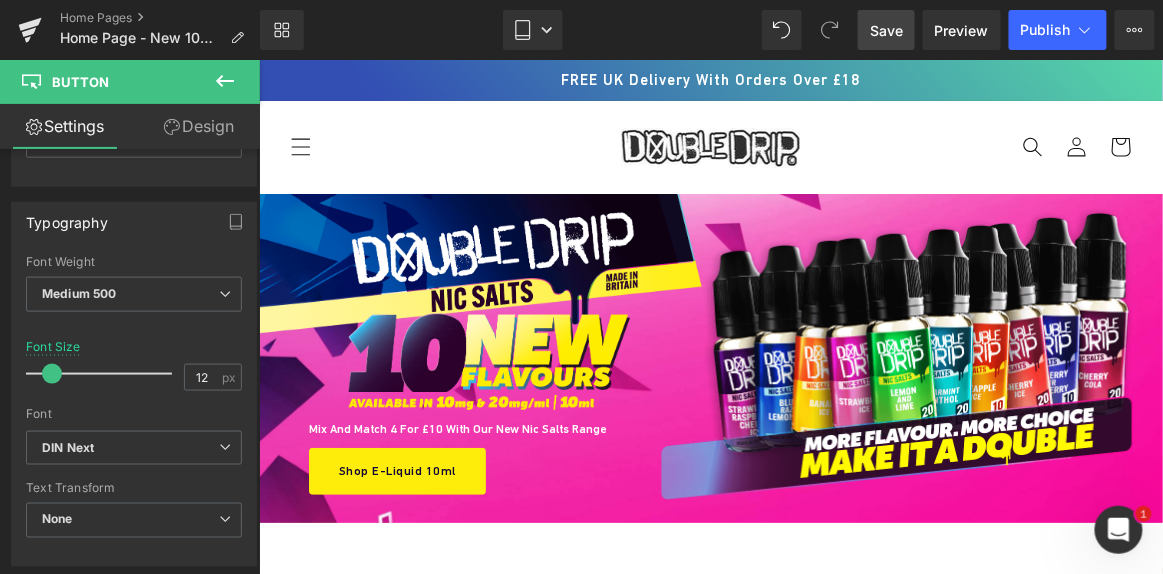 click on "Save" at bounding box center (886, 30) 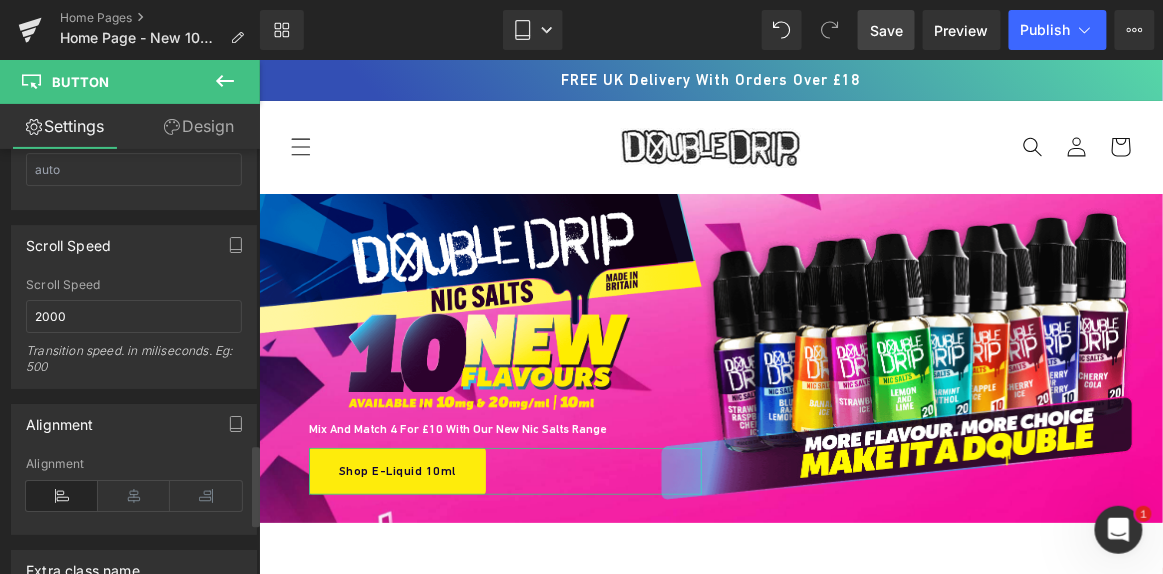 scroll, scrollTop: 1727, scrollLeft: 0, axis: vertical 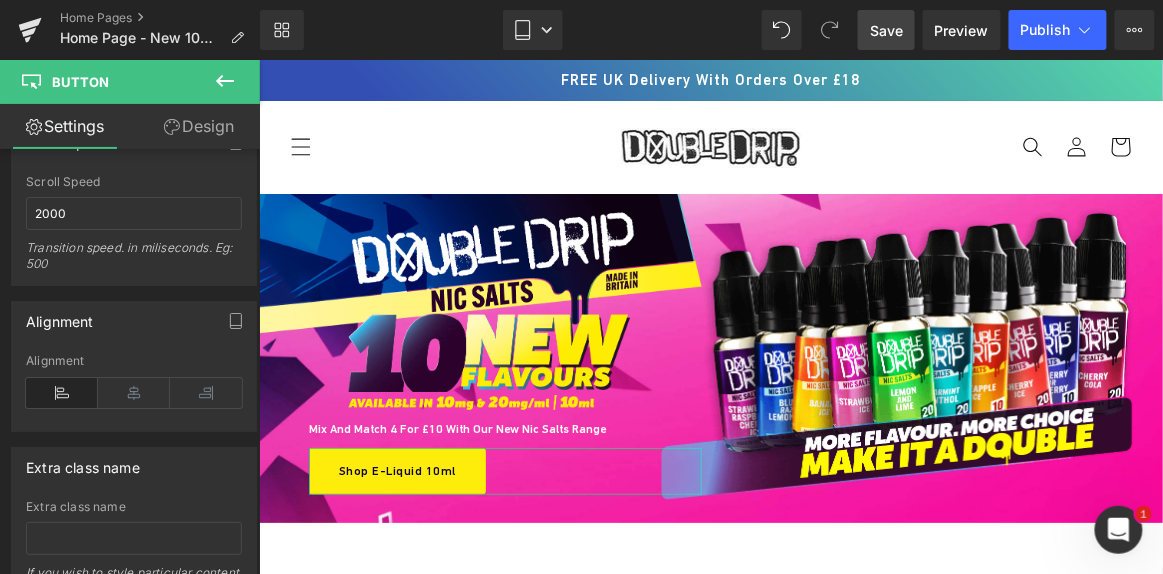 click on "Design" at bounding box center (199, 126) 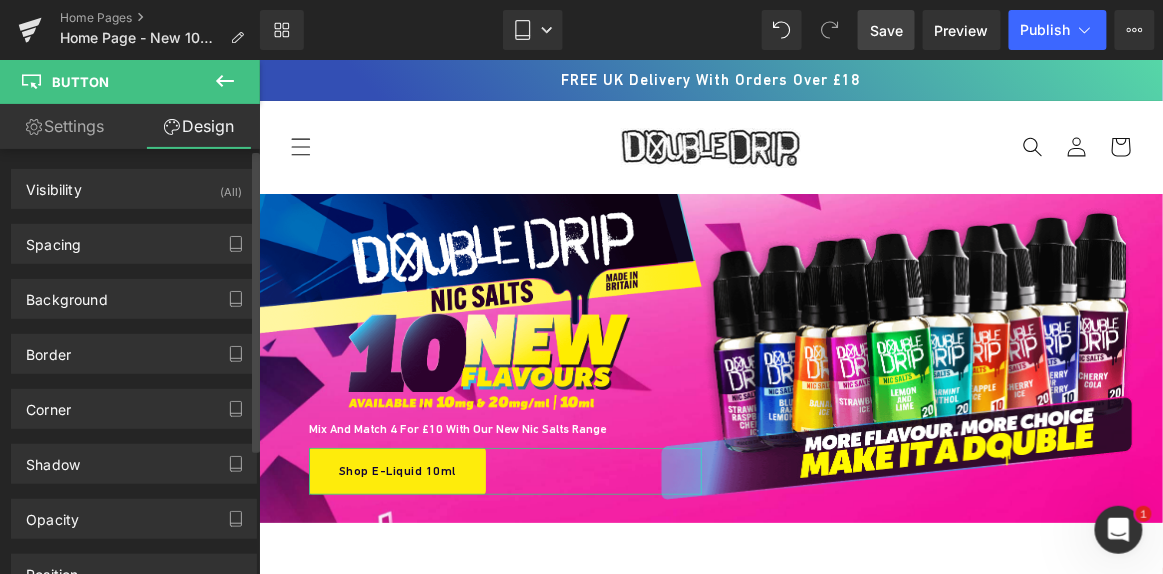 type on "12" 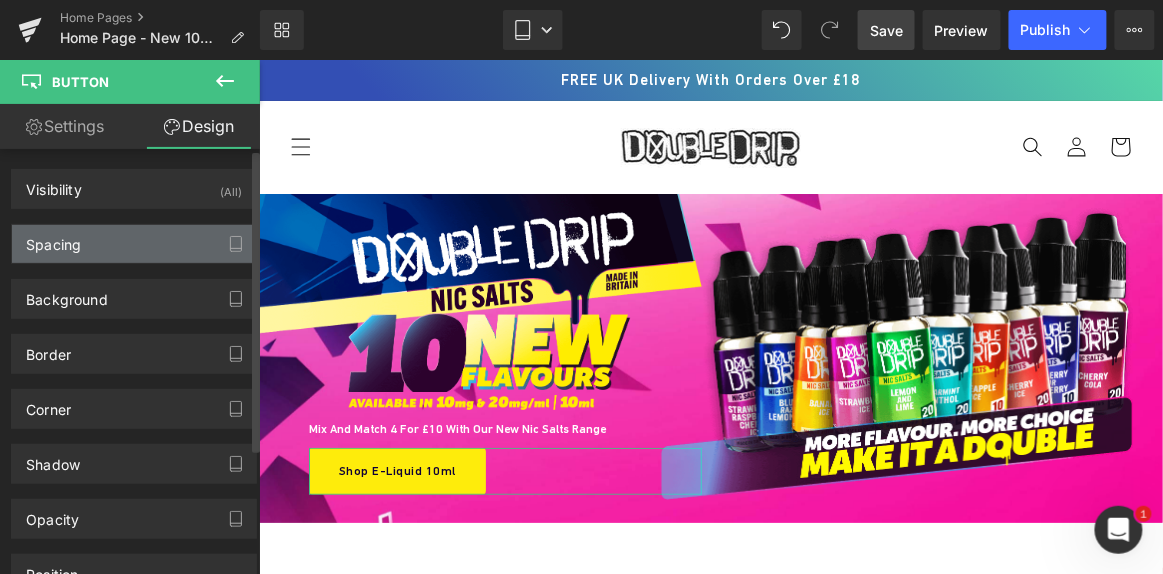 click on "Spacing" at bounding box center (134, 244) 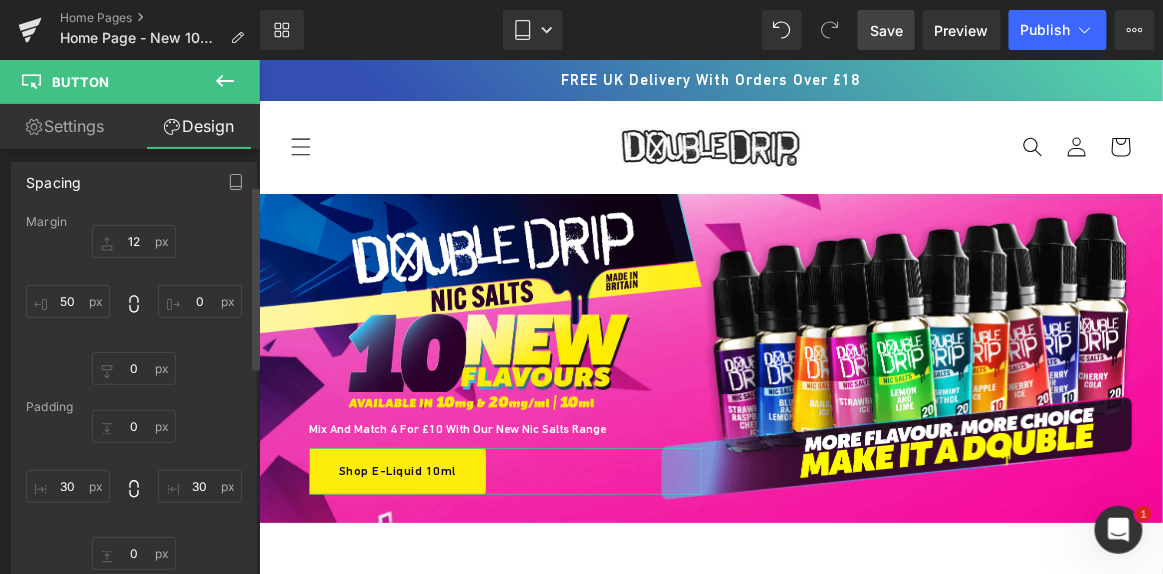 scroll, scrollTop: 90, scrollLeft: 0, axis: vertical 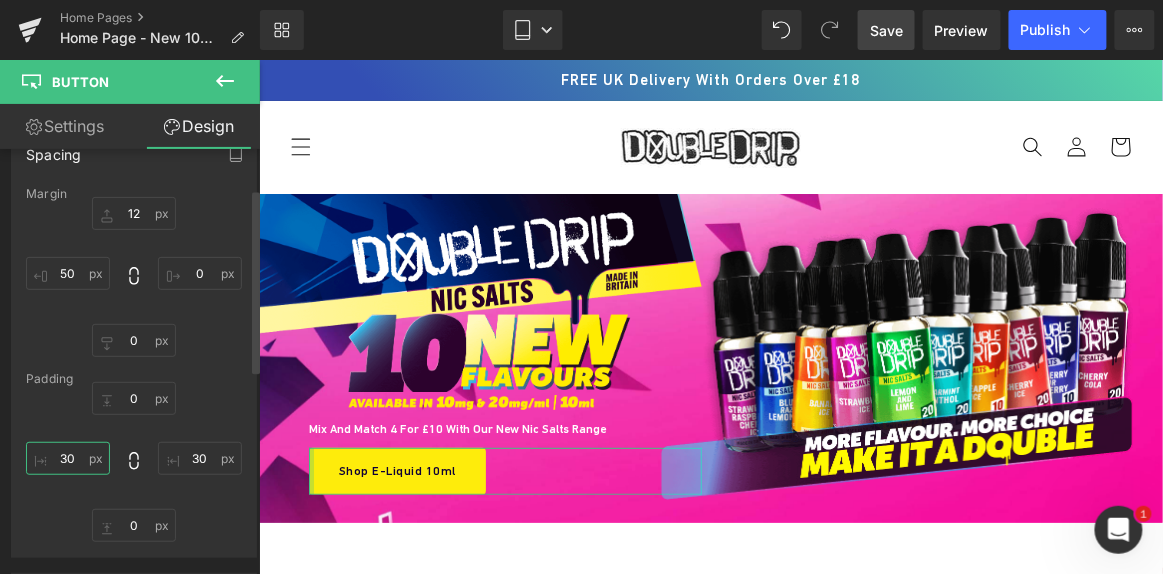 click on "30" at bounding box center [68, 458] 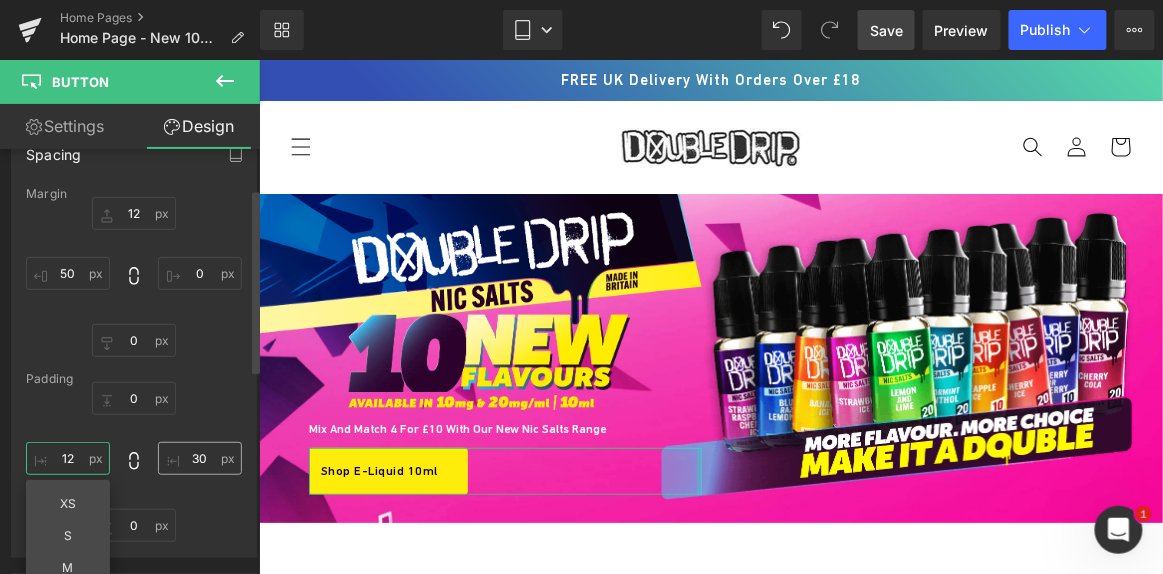 type on "12" 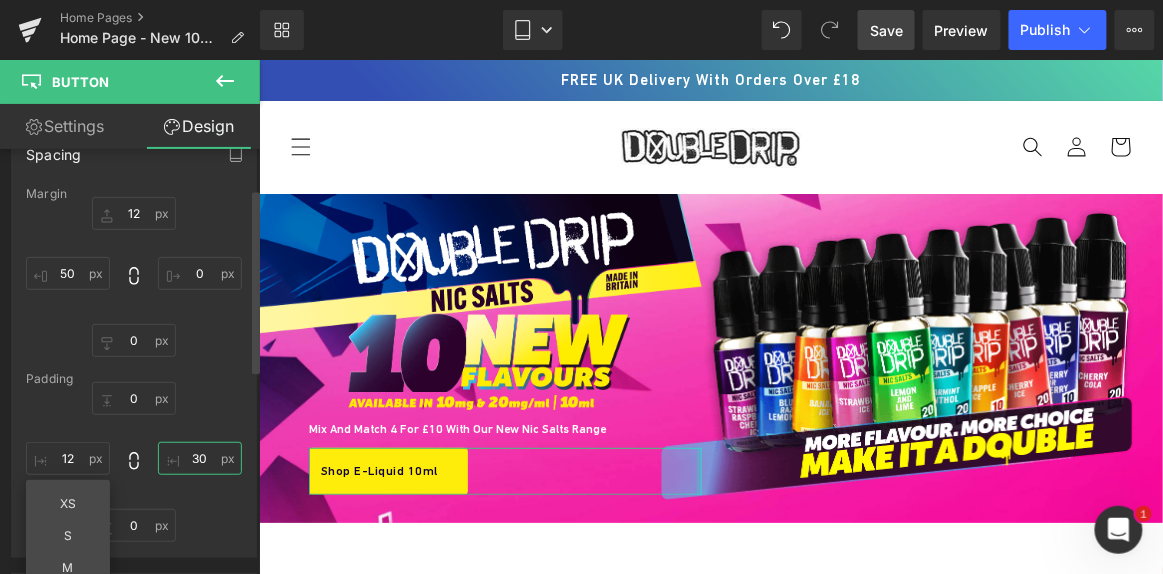click on "30" at bounding box center [200, 458] 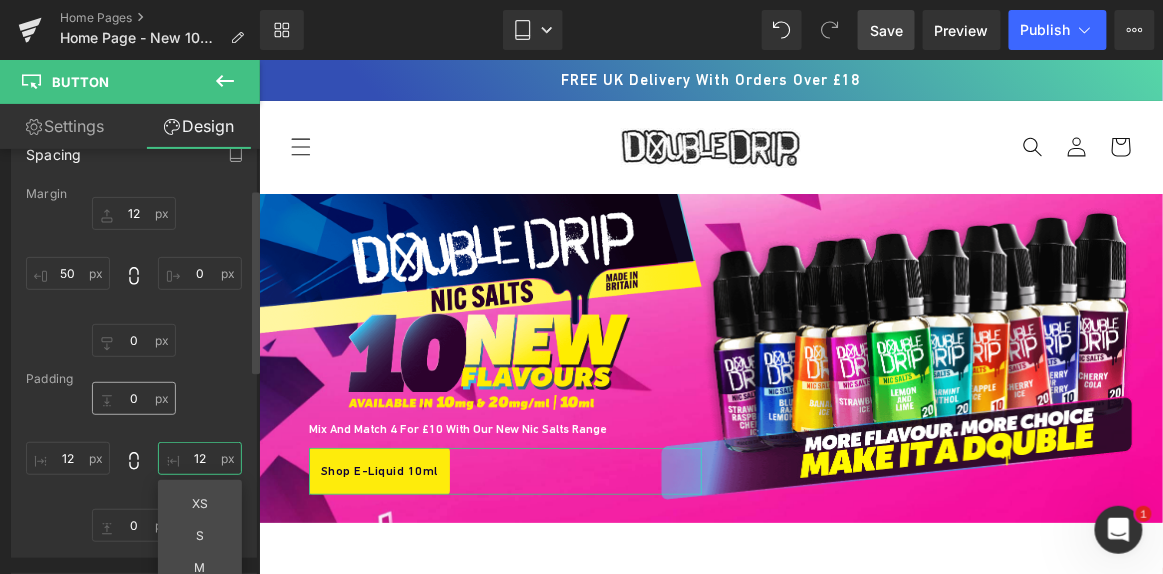 type on "12" 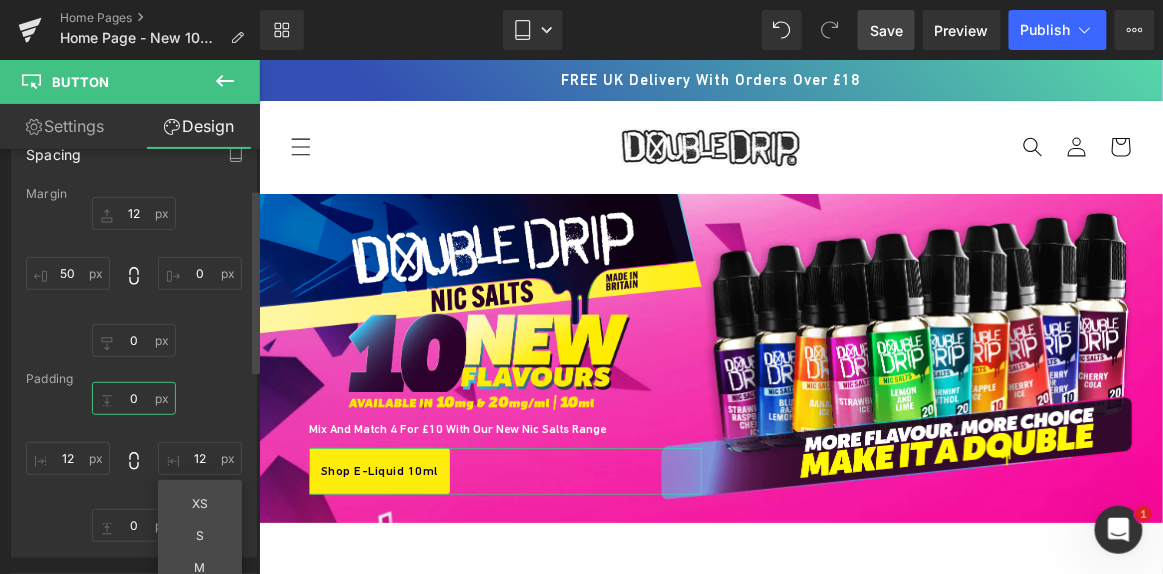 click on "0" at bounding box center (134, 398) 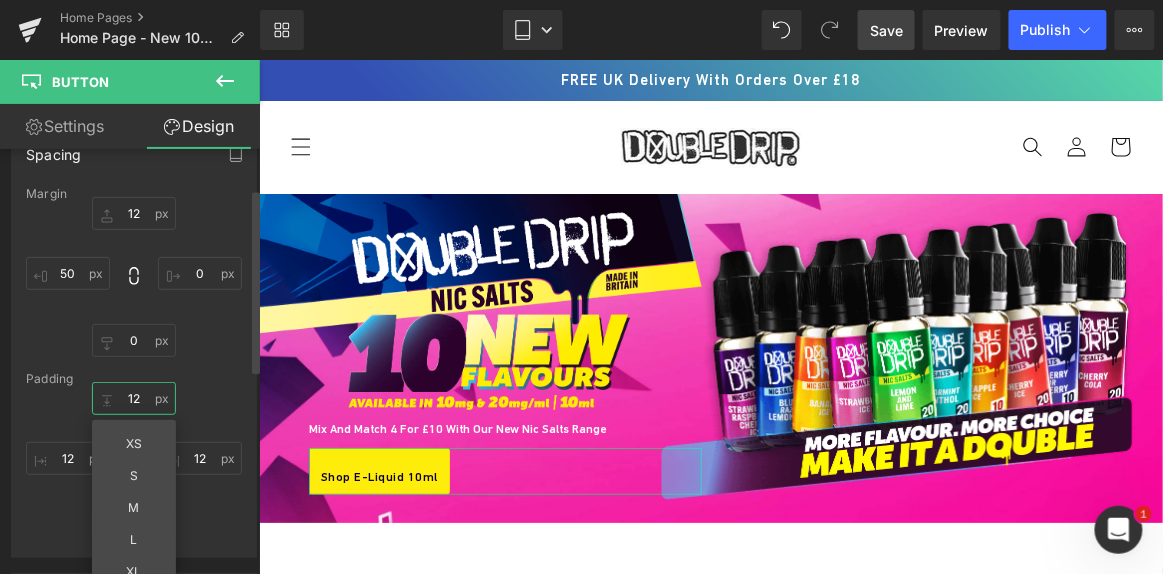 type on "1" 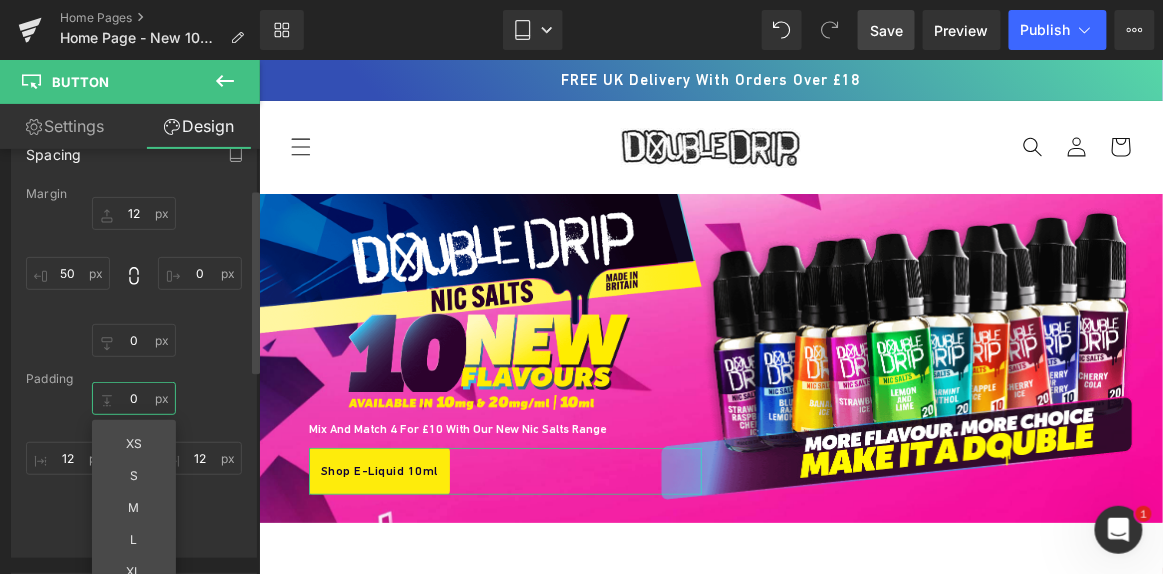 type on "1" 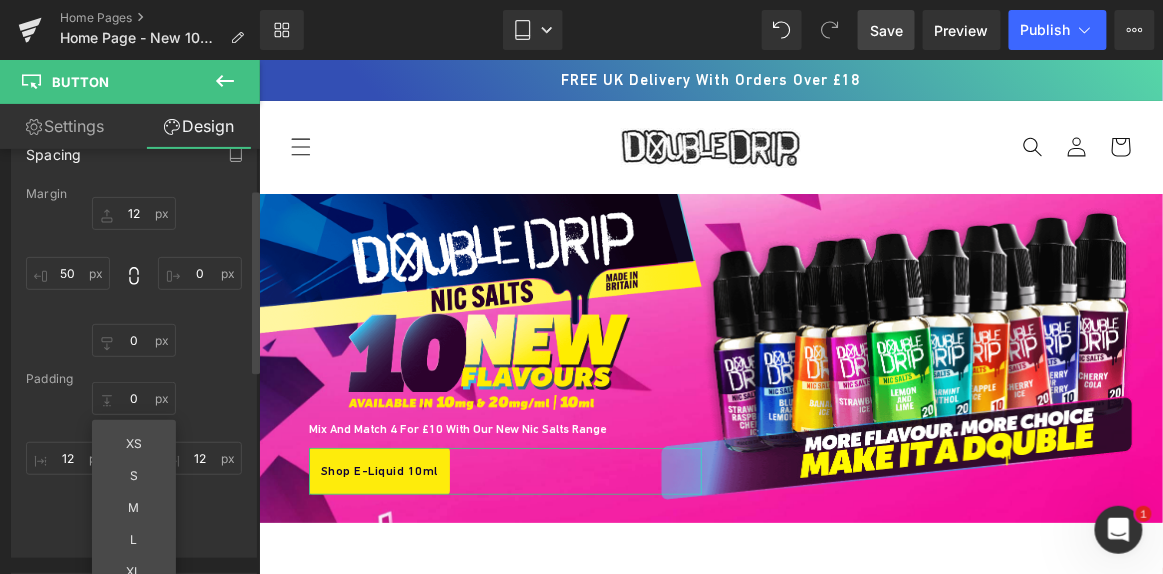 click on "Padding" at bounding box center (134, 379) 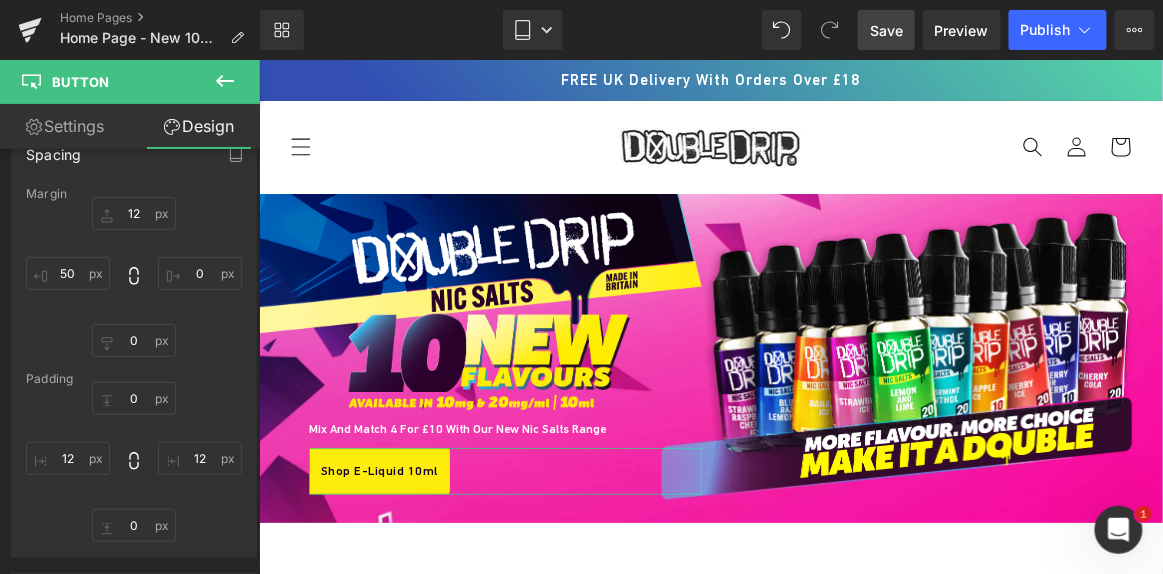 click on "Settings" at bounding box center (65, 126) 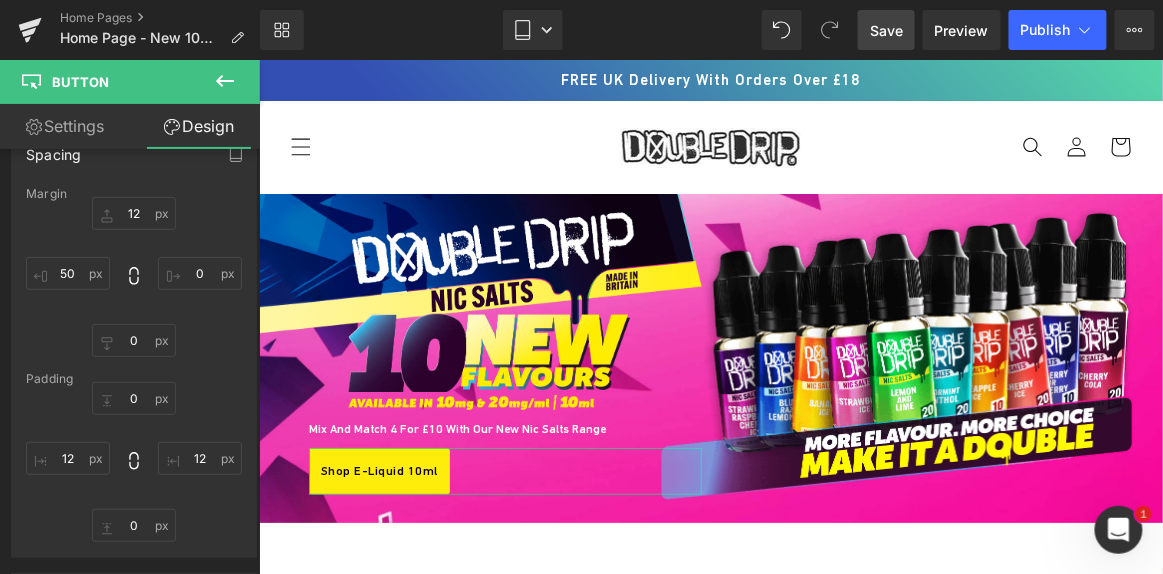 type on "100" 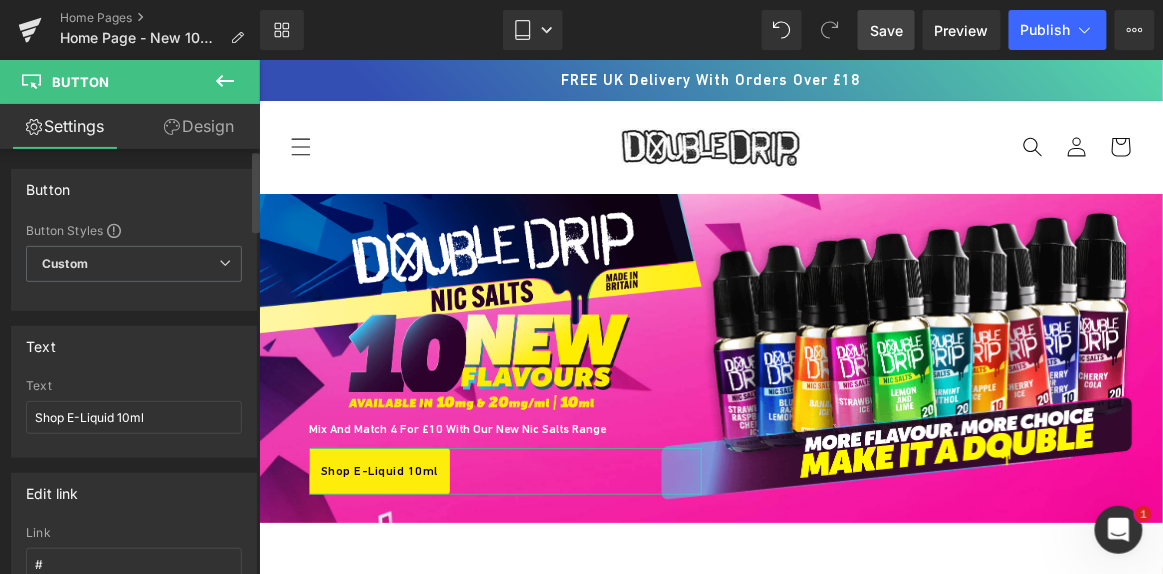 scroll, scrollTop: 90, scrollLeft: 0, axis: vertical 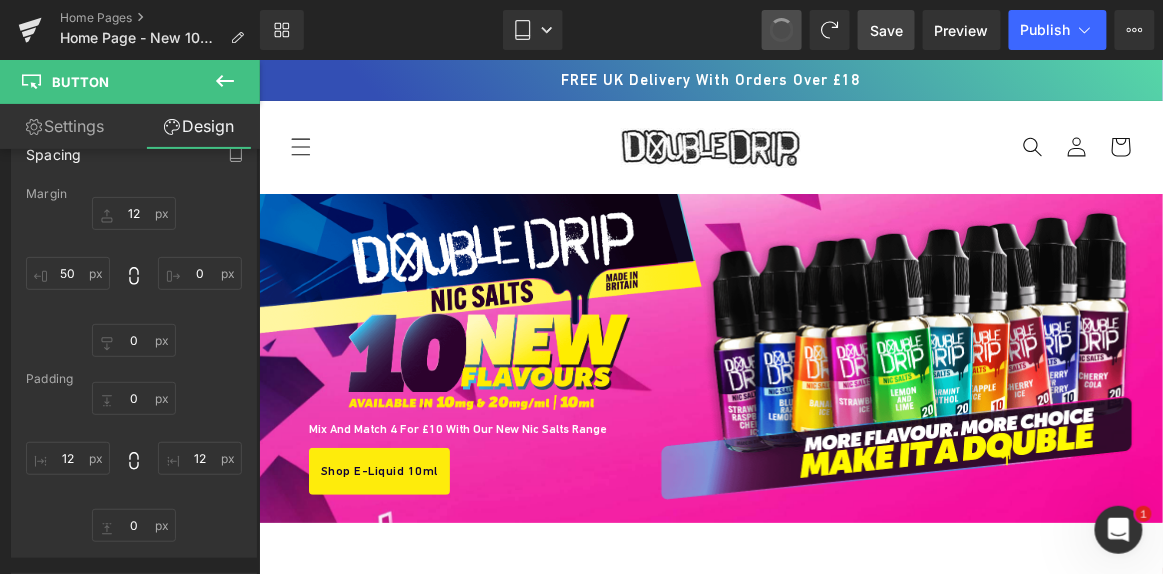 type on "12" 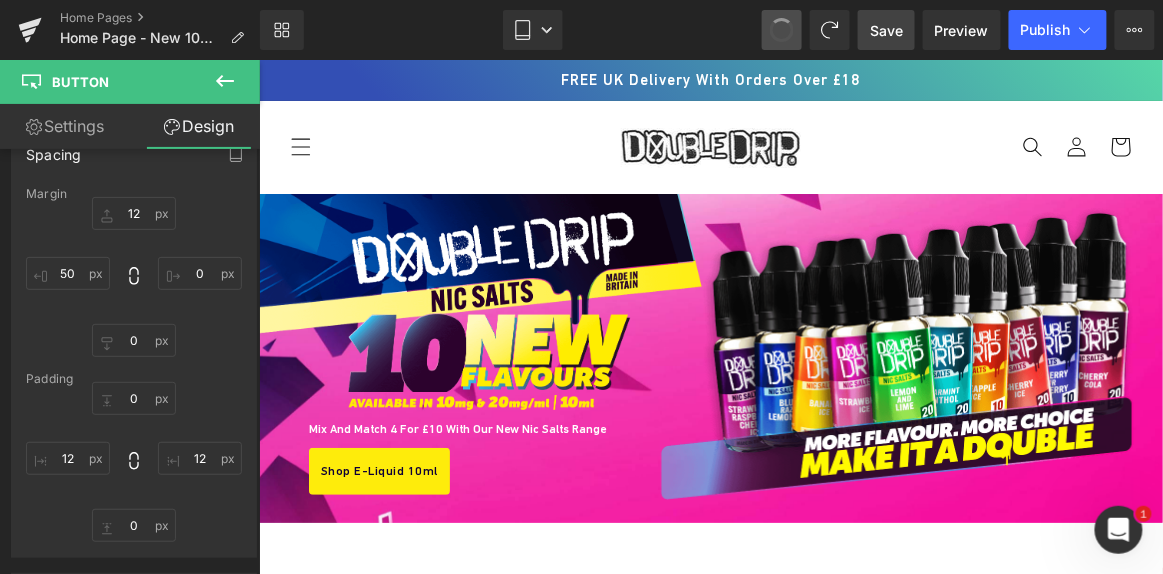 type on "0" 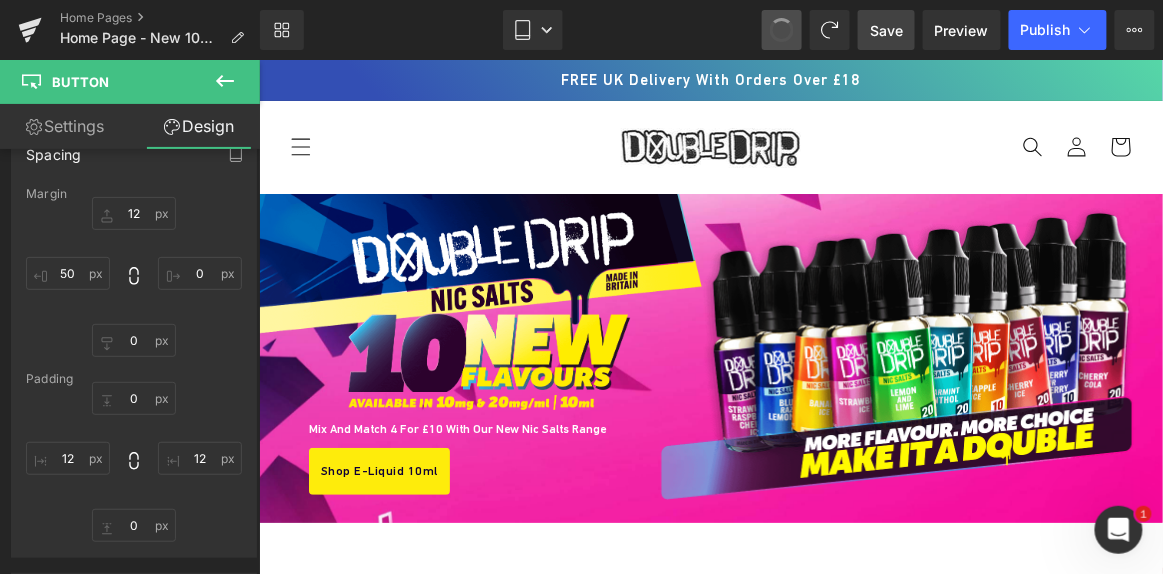 type on "12" 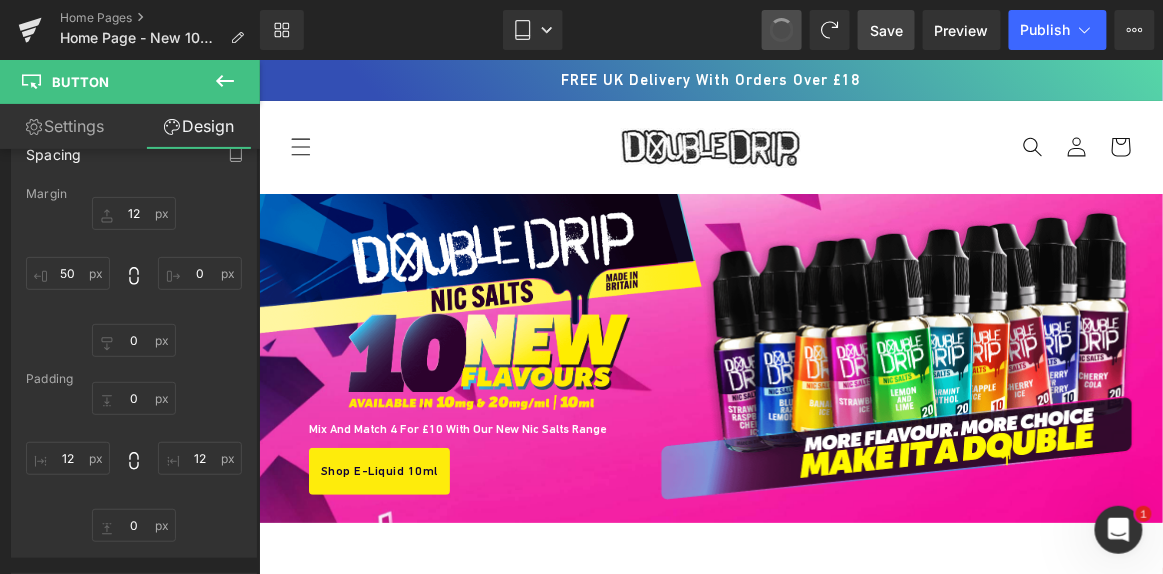 type on "0" 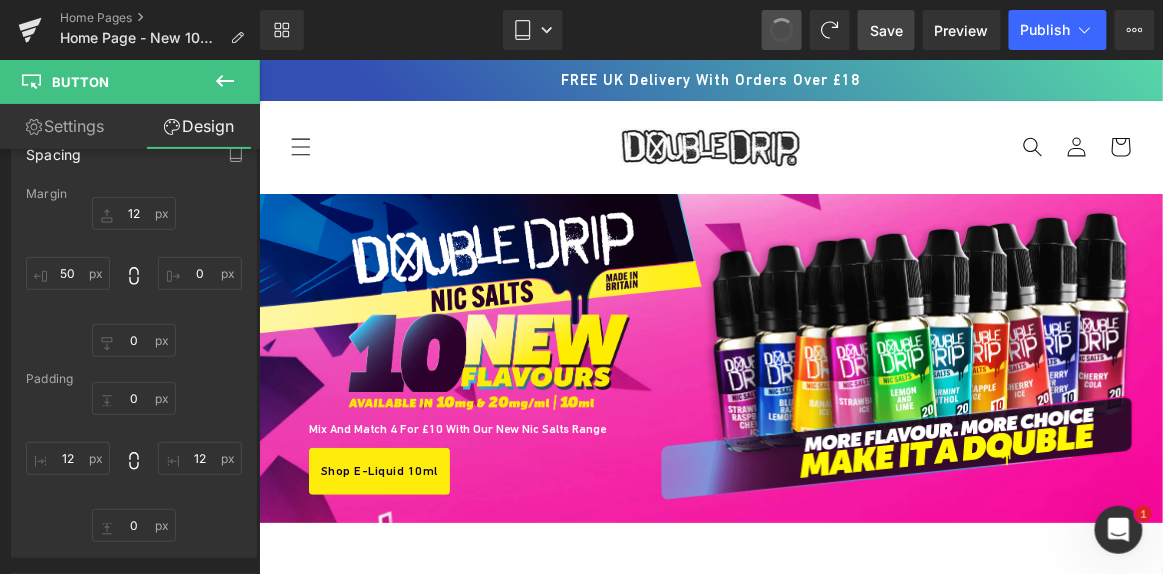 type on "12" 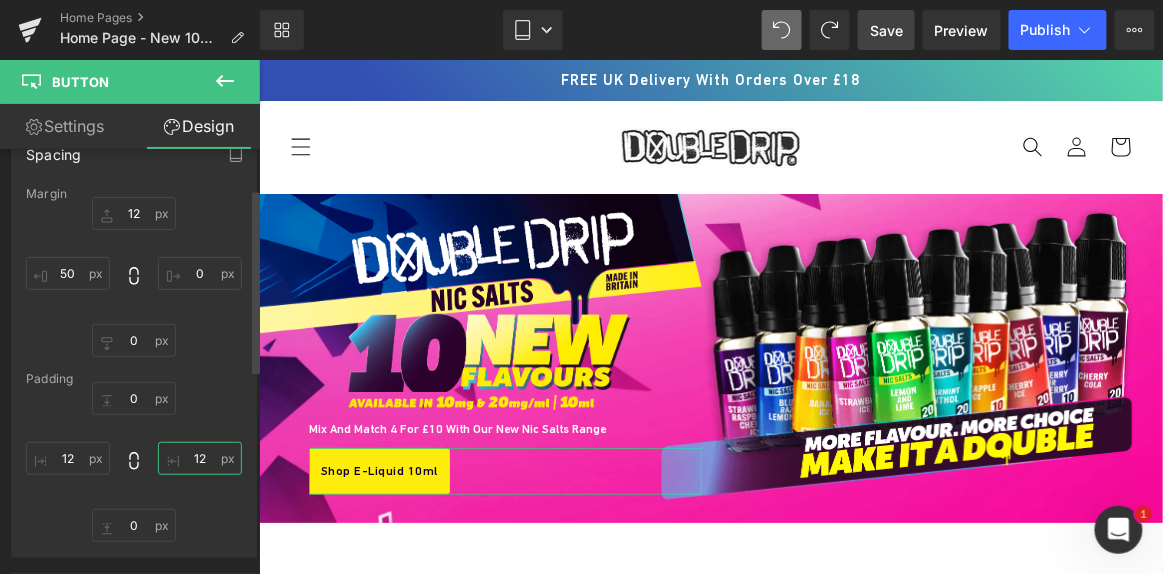 click on "12" at bounding box center [200, 458] 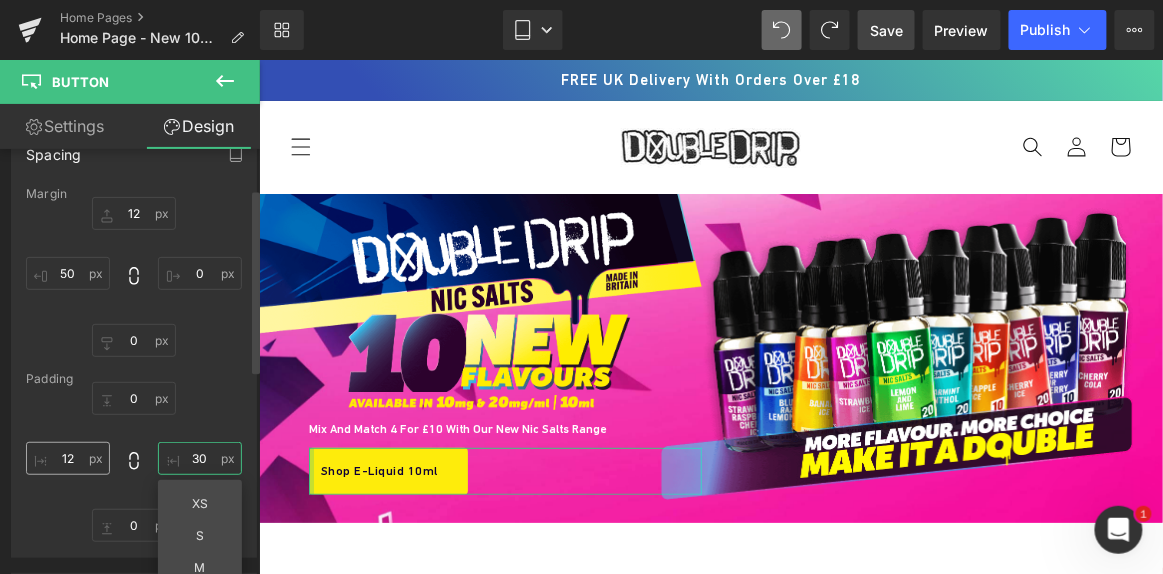 type on "30" 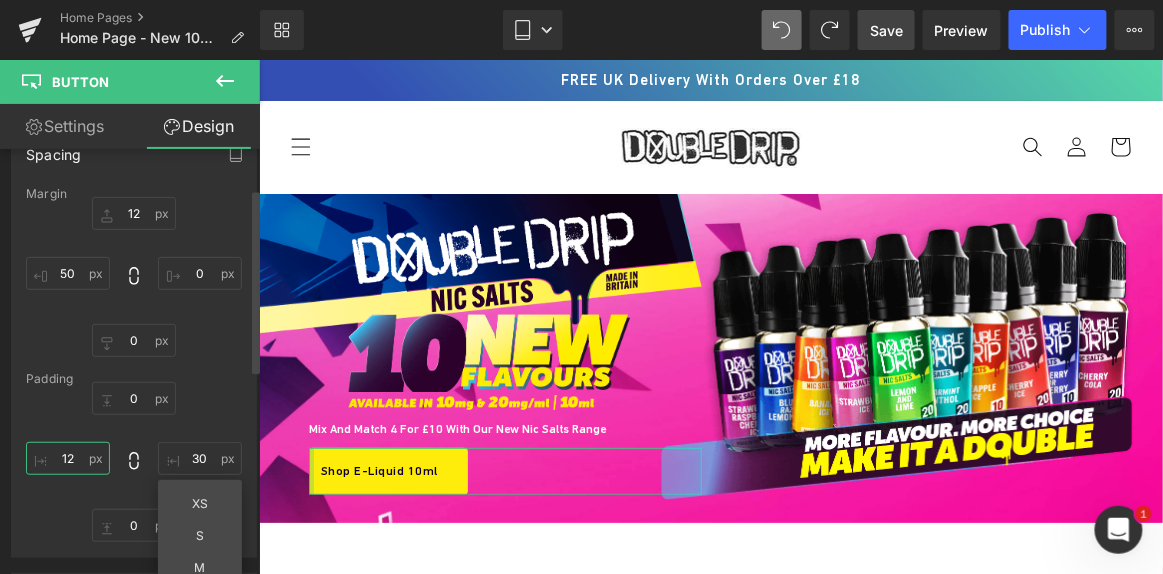 click on "12" at bounding box center (68, 458) 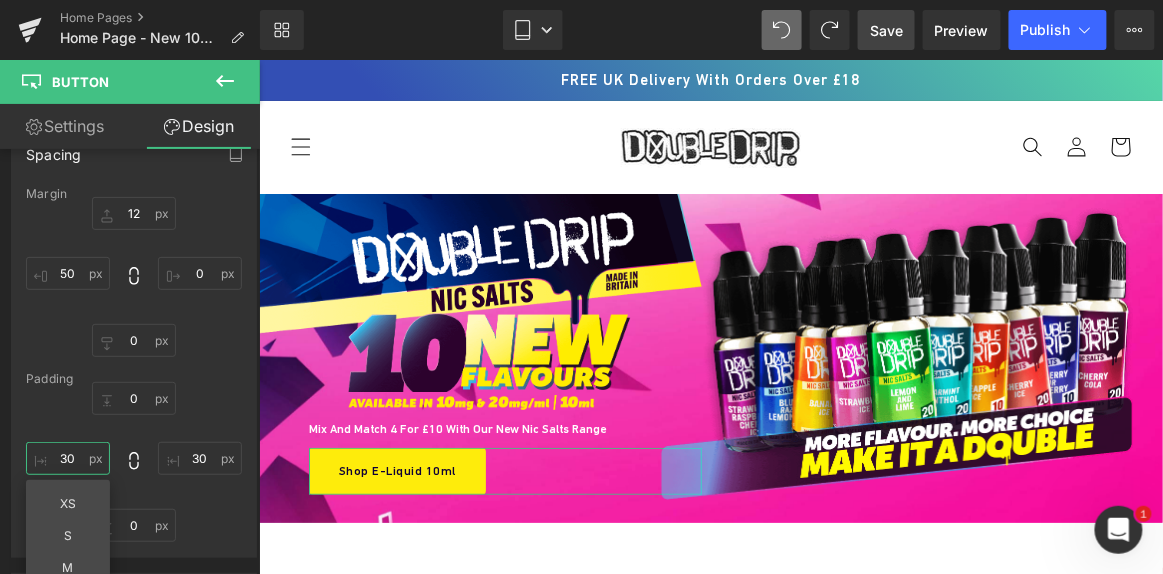 type on "30" 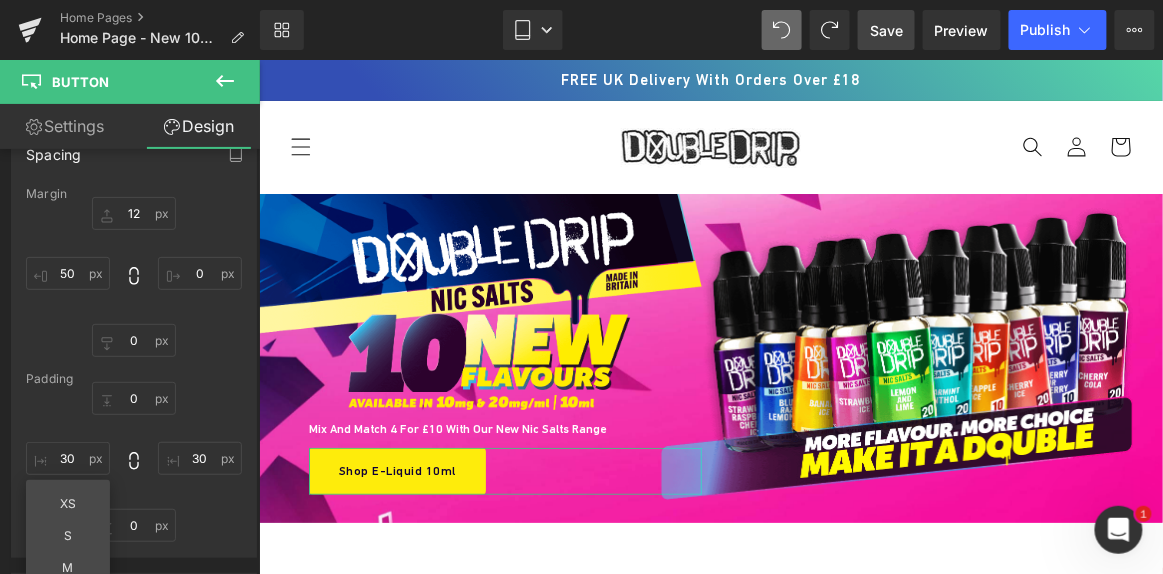 click on "Settings" at bounding box center (65, 126) 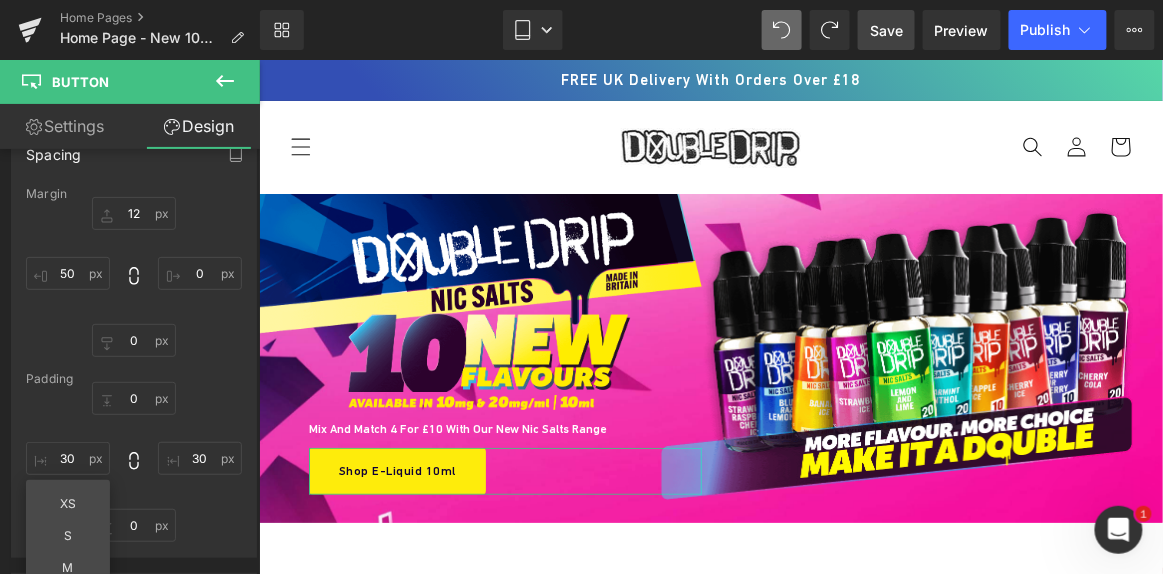 type on "100" 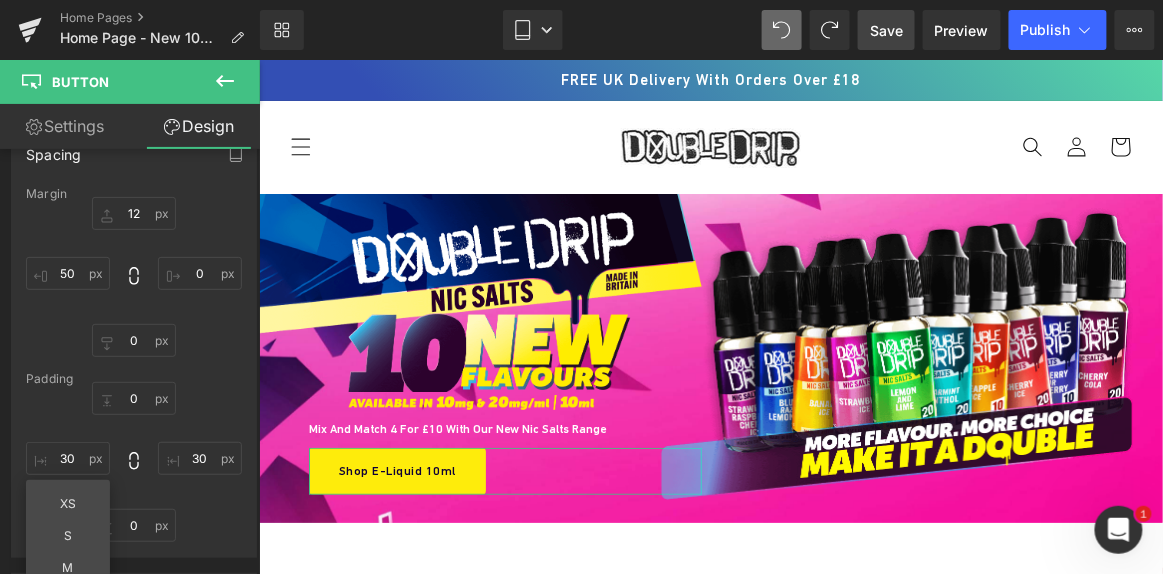 type on "100" 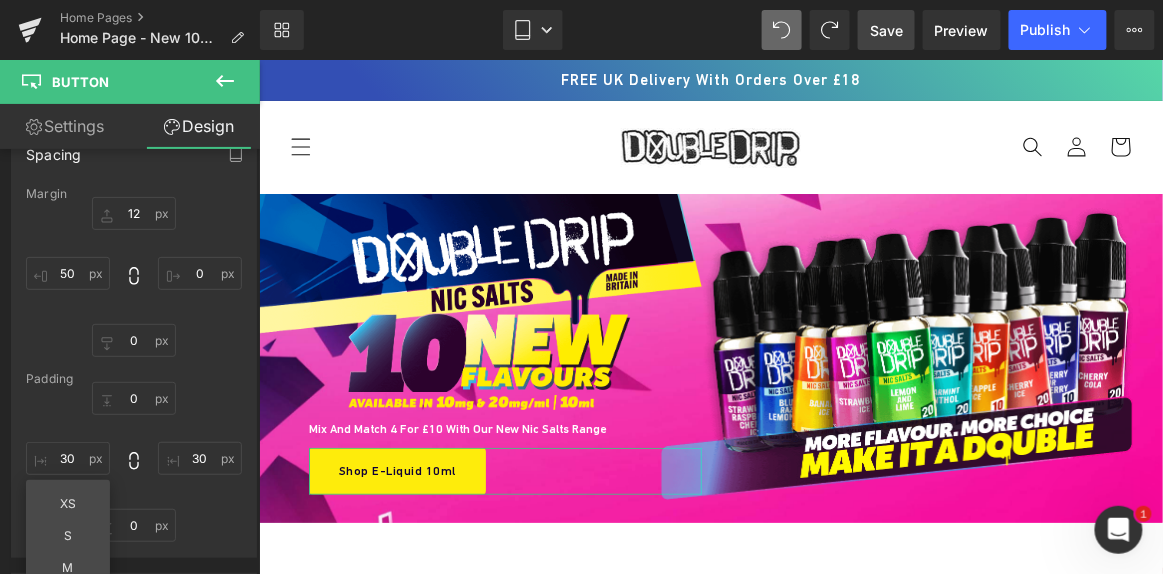 type on "100" 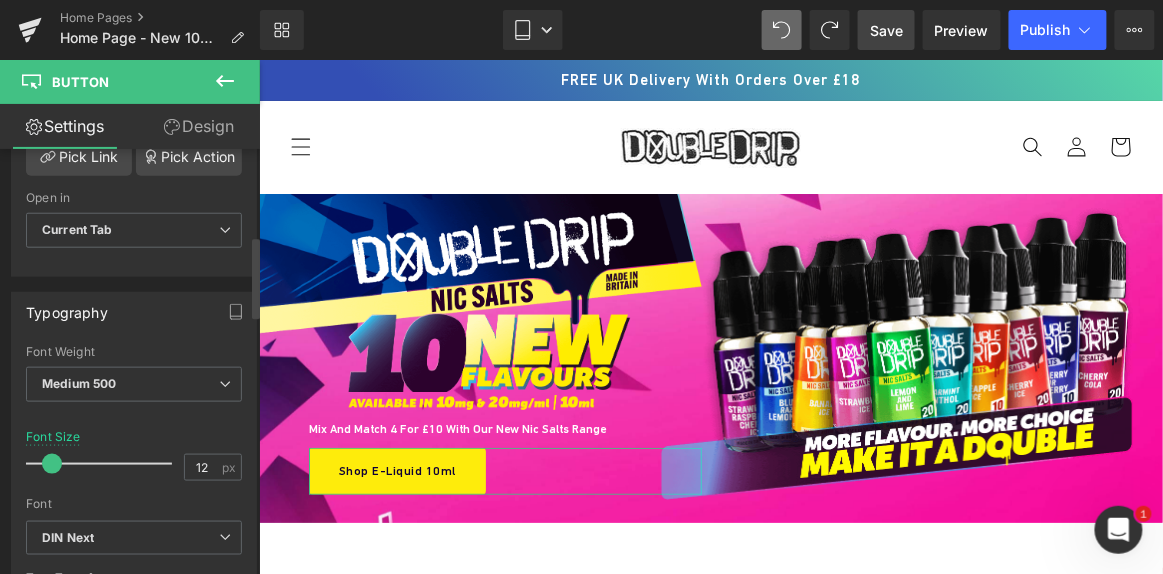 scroll, scrollTop: 545, scrollLeft: 0, axis: vertical 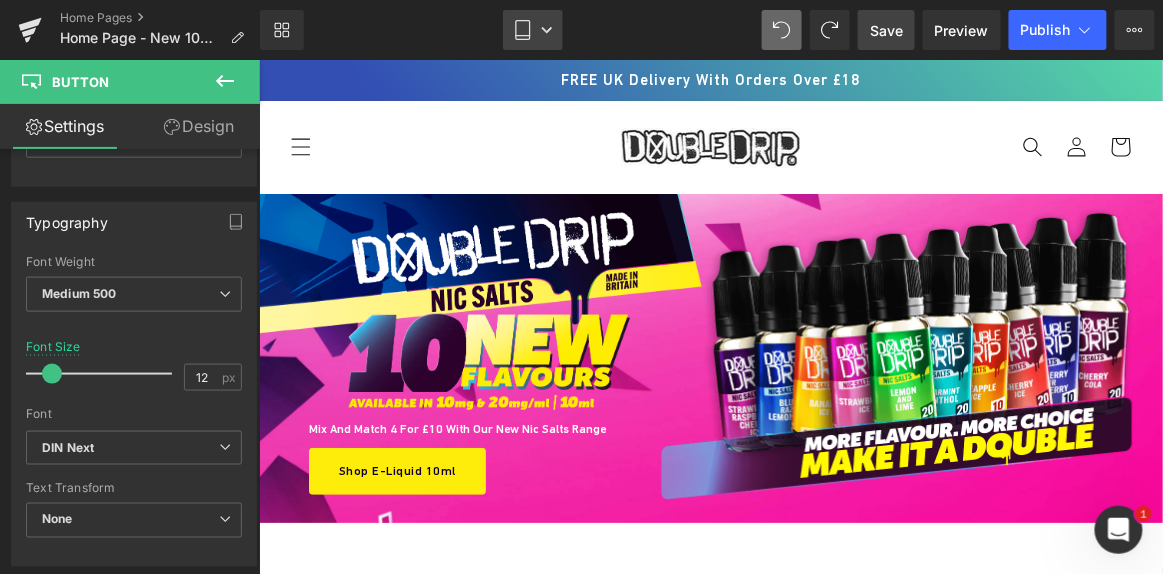 click on "Tablet" at bounding box center (533, 30) 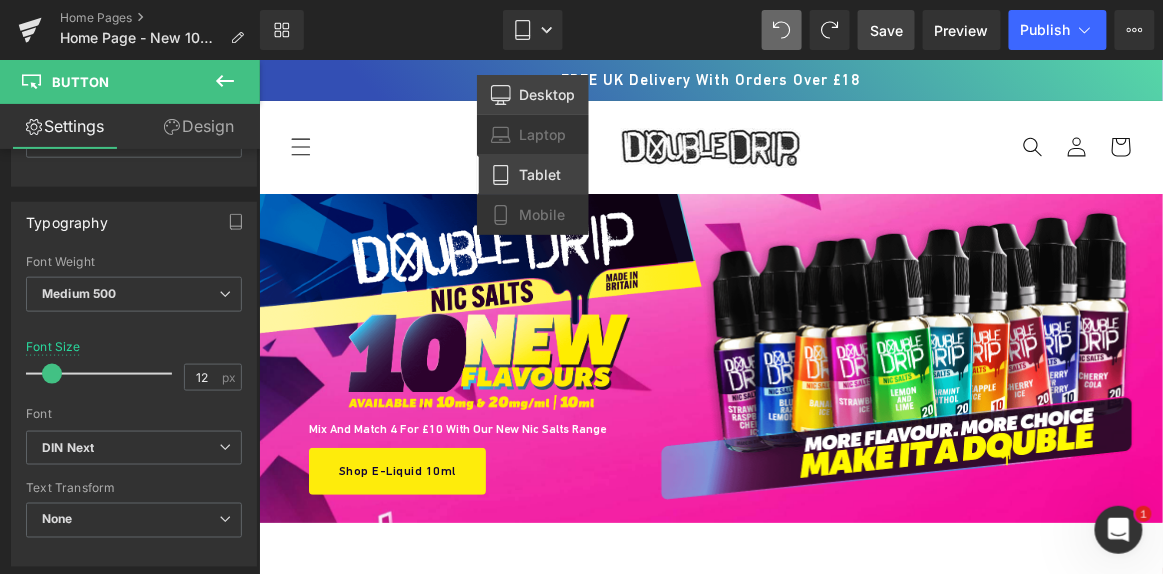 click on "Desktop" at bounding box center (533, 95) 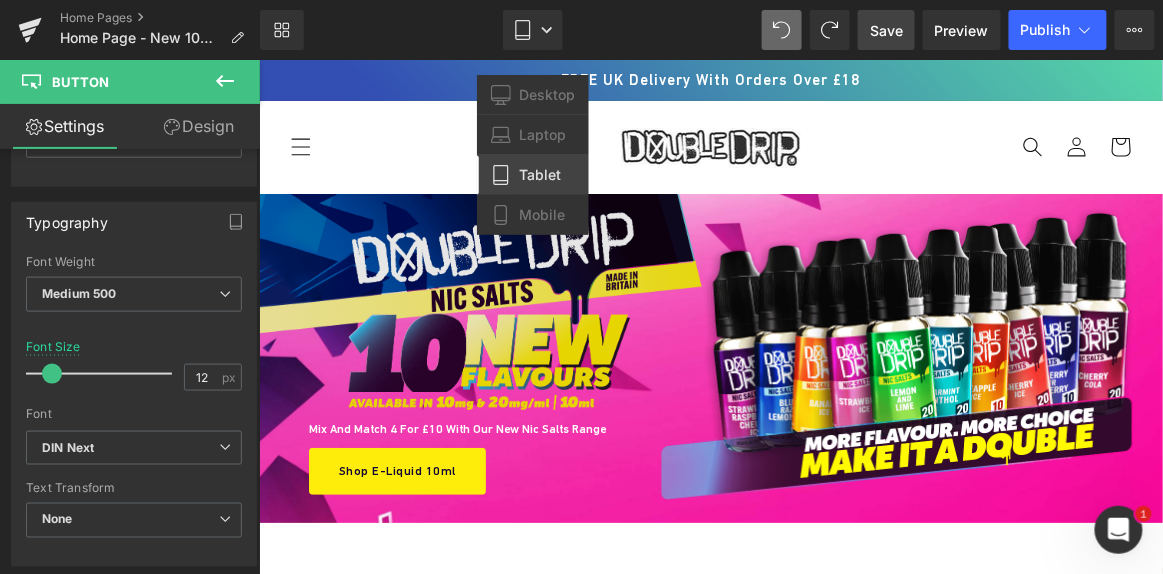 type on "18" 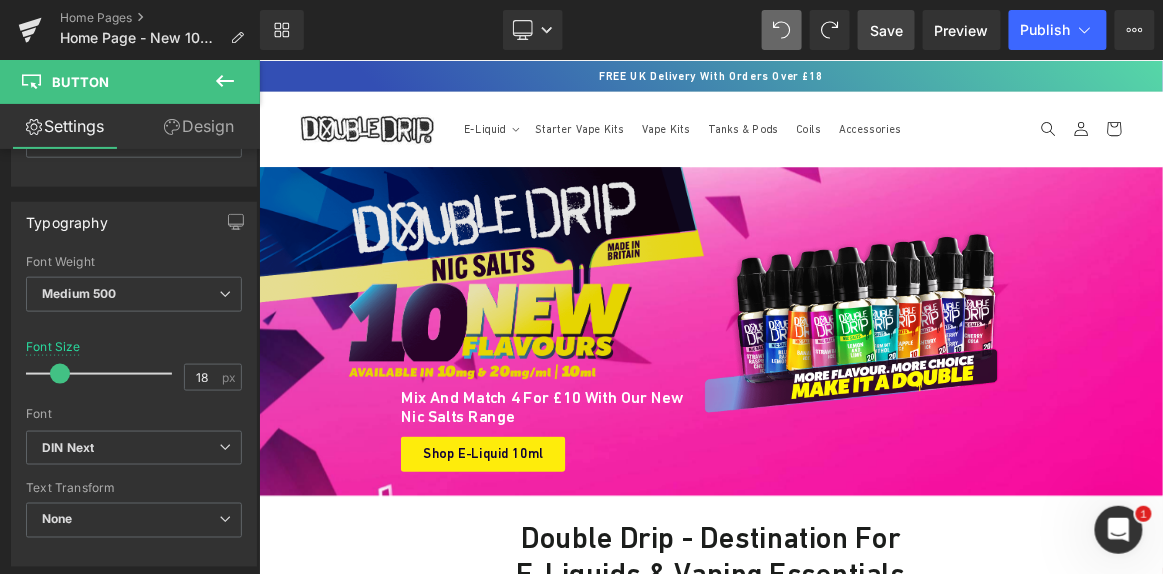 scroll, scrollTop: 114, scrollLeft: 0, axis: vertical 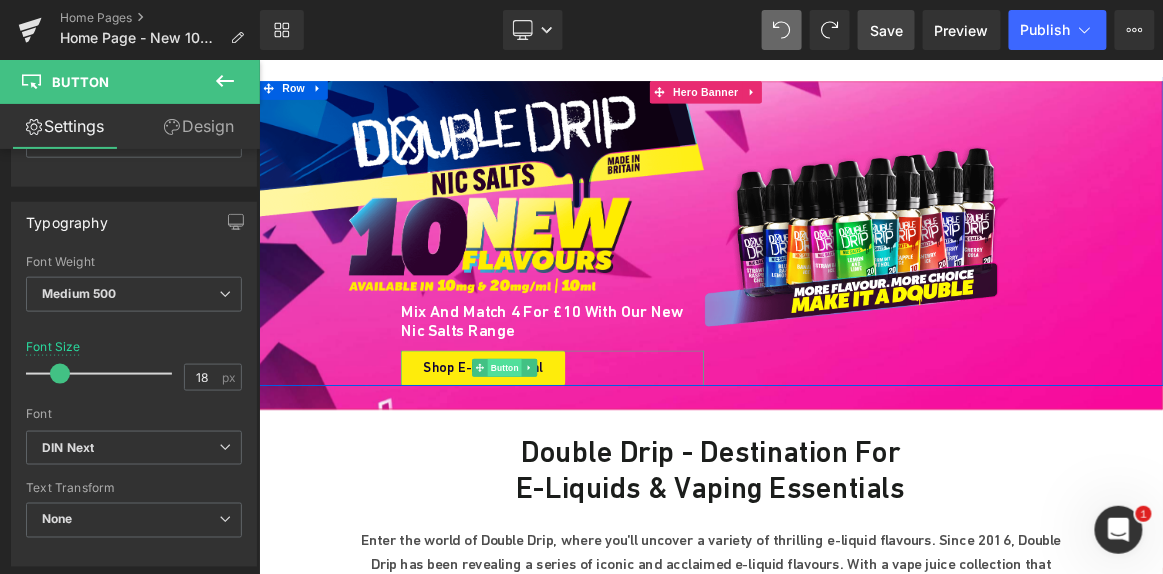 click on "Button" at bounding box center [587, 471] 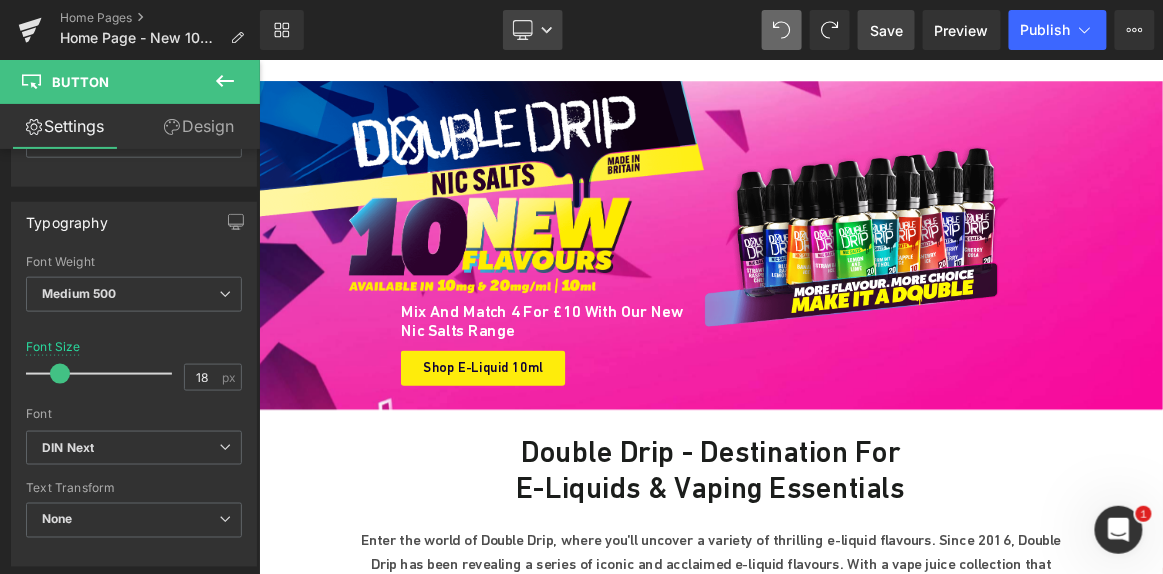 click on "Desktop" at bounding box center (533, 30) 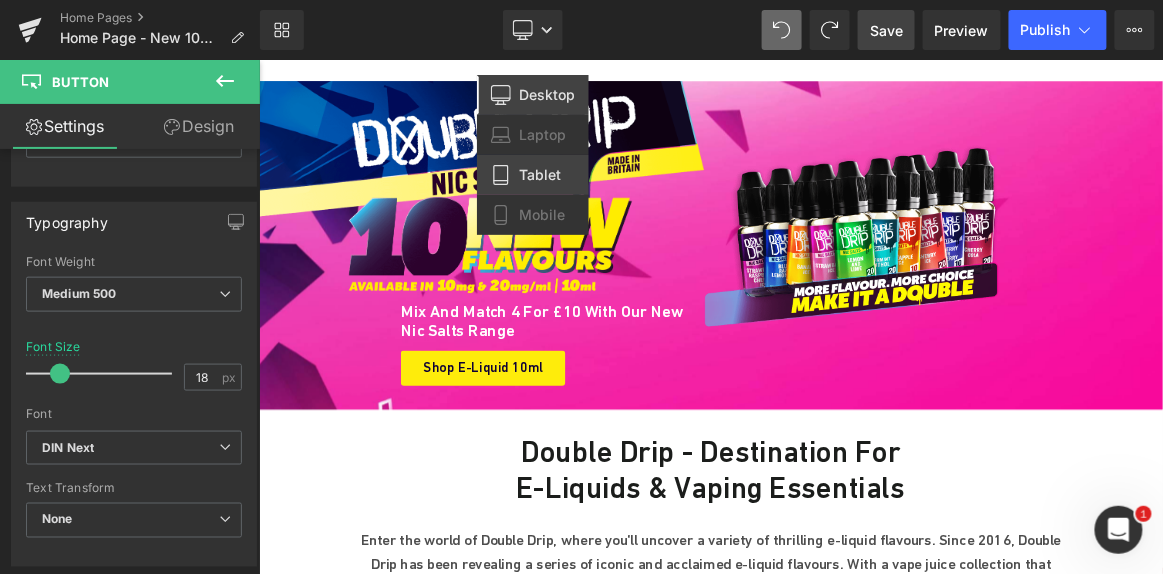 drag, startPoint x: 538, startPoint y: 169, endPoint x: 315, endPoint y: 163, distance: 223.0807 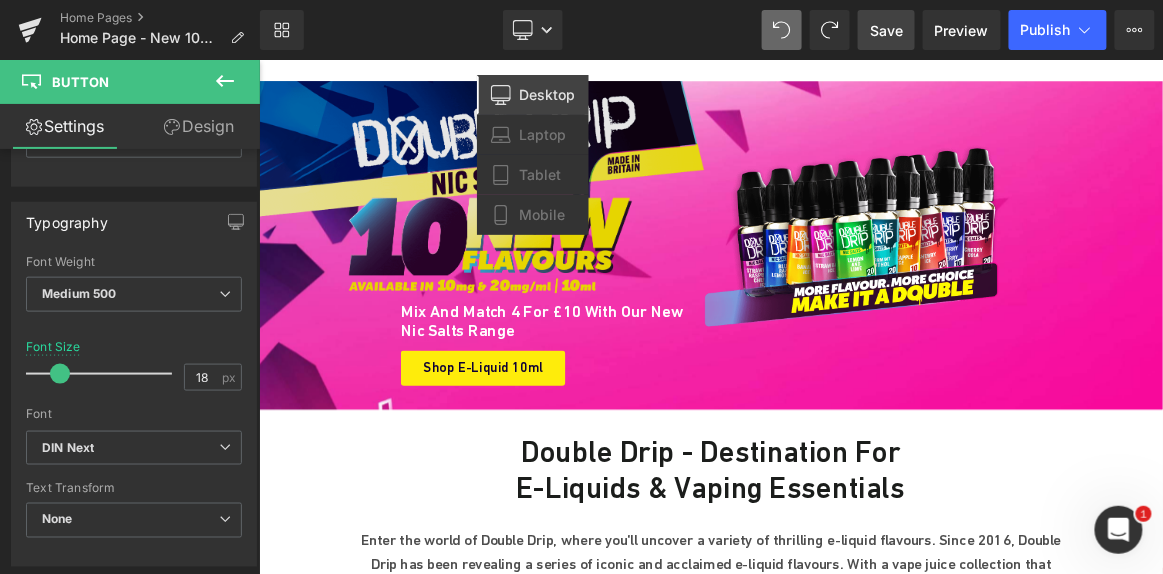 type on "12" 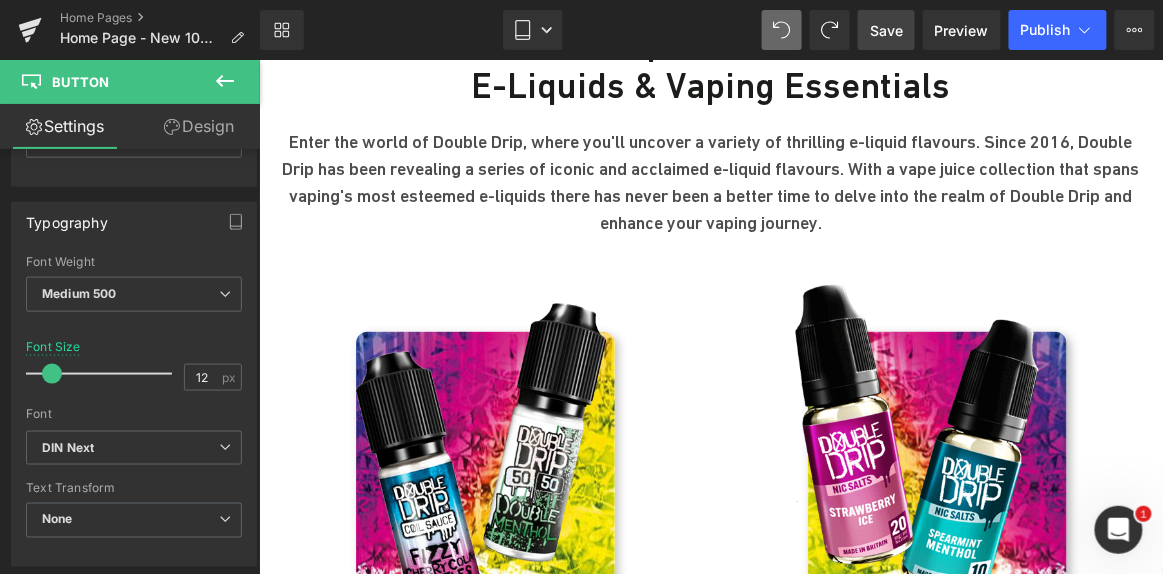 scroll, scrollTop: 1090, scrollLeft: 0, axis: vertical 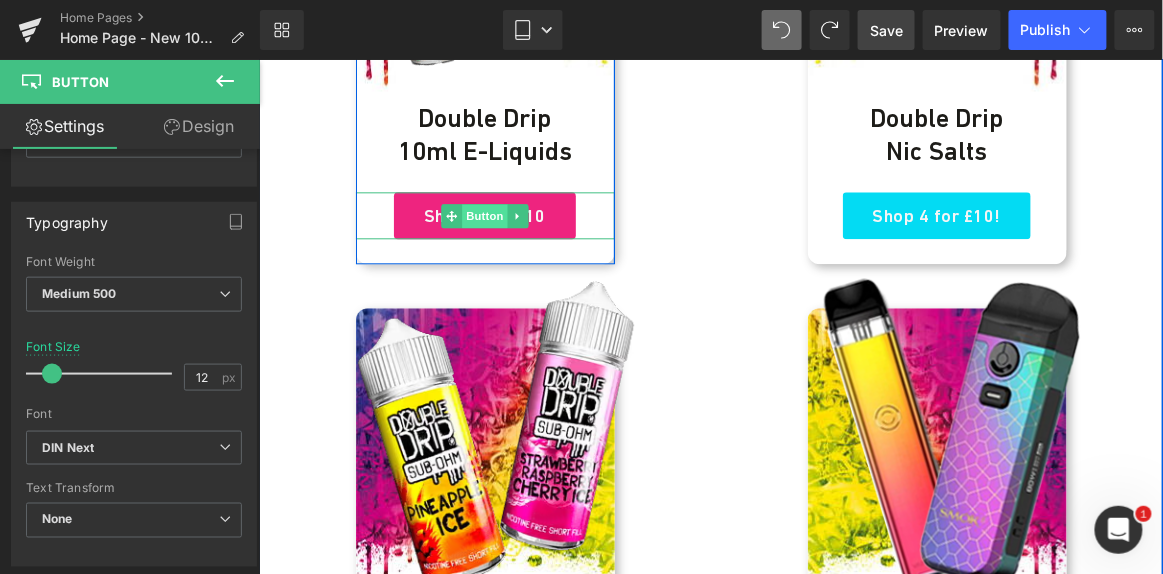 click on "Button" at bounding box center [484, 215] 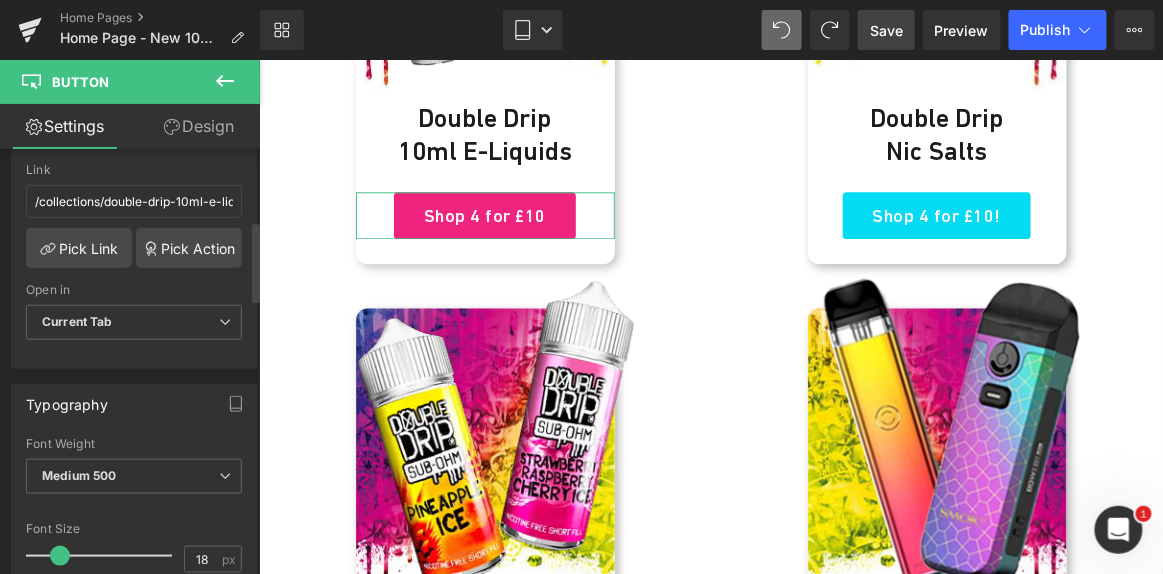 scroll, scrollTop: 545, scrollLeft: 0, axis: vertical 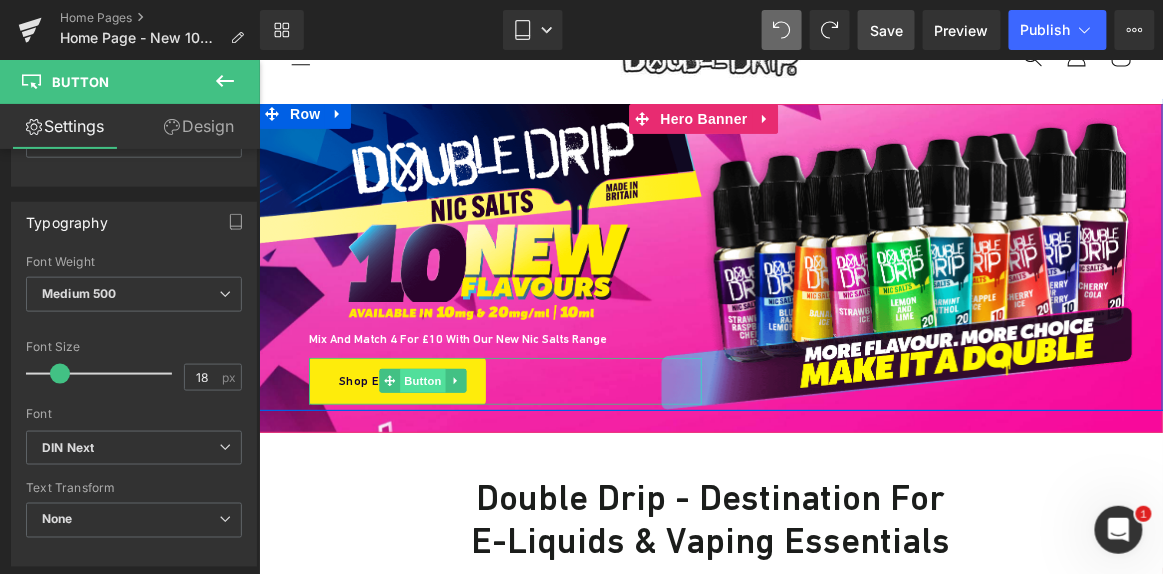 click on "Button" at bounding box center [422, 380] 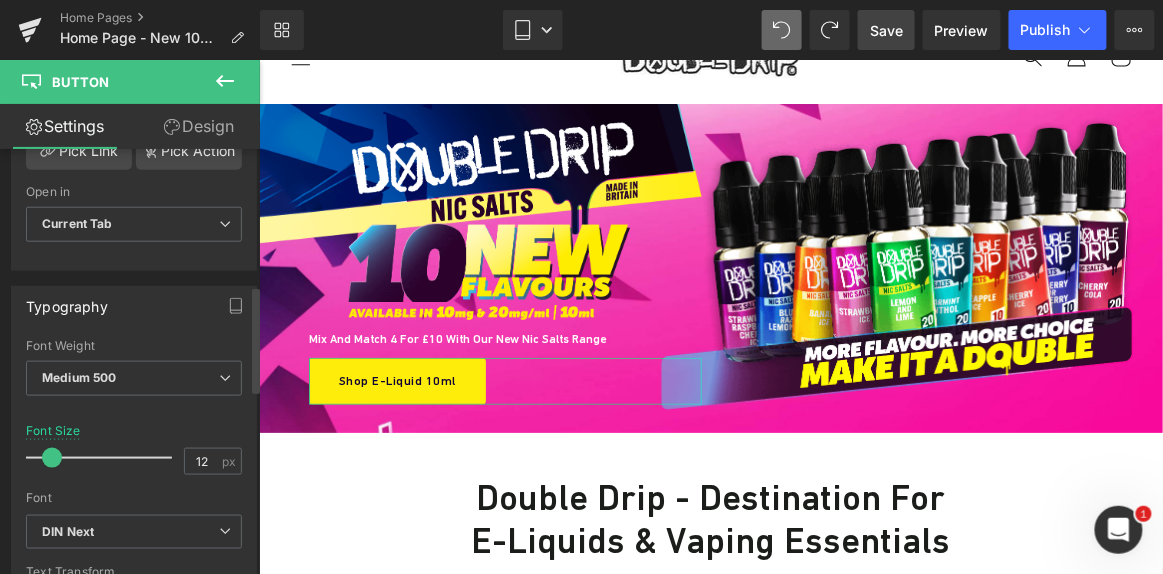 scroll, scrollTop: 545, scrollLeft: 0, axis: vertical 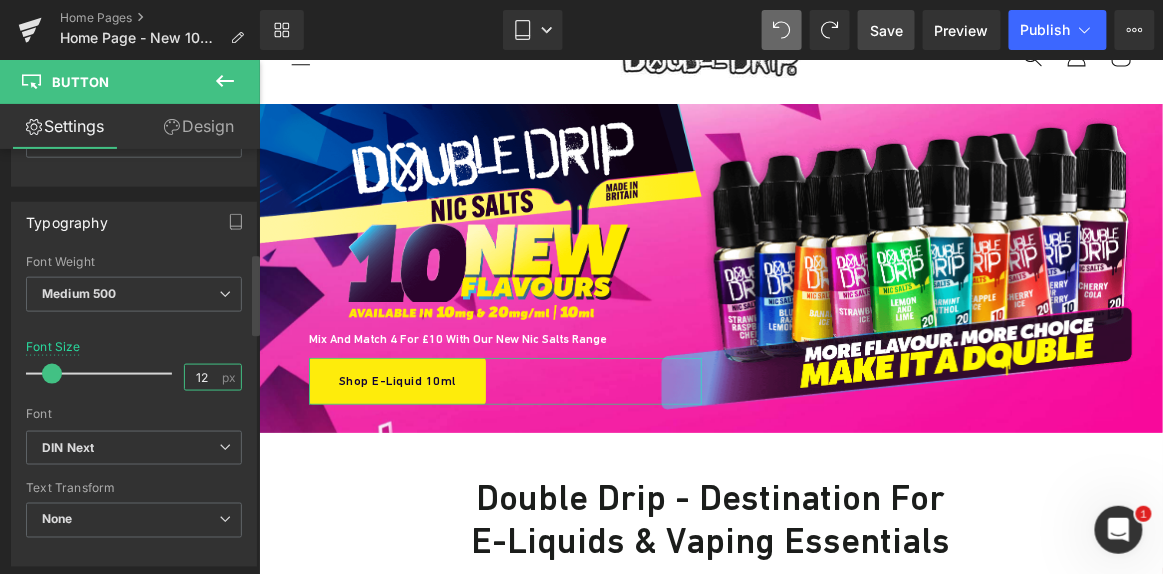 click on "12" at bounding box center (202, 377) 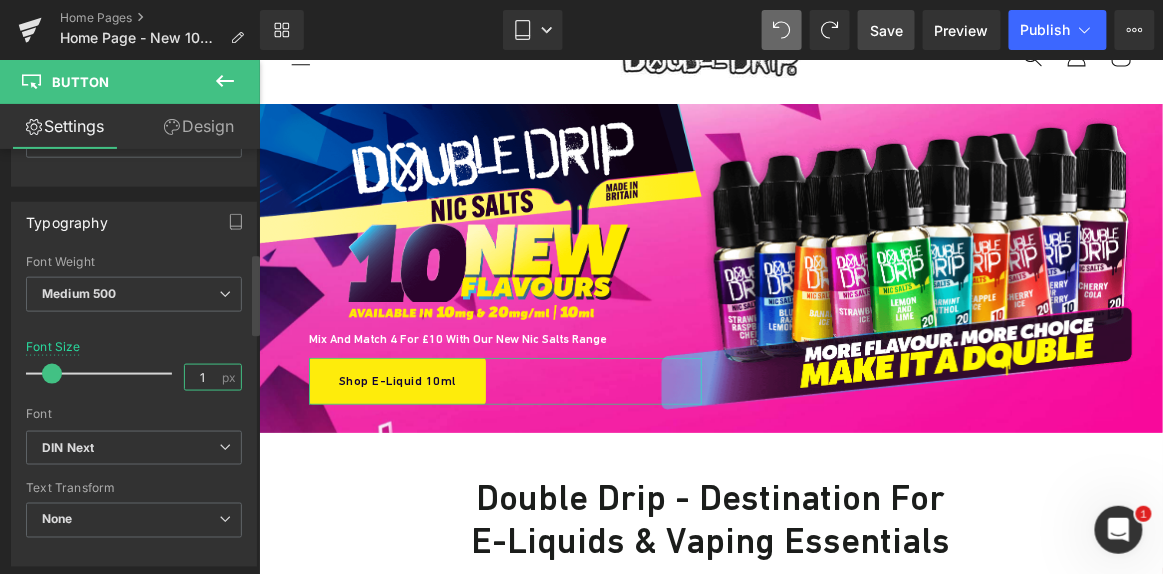type on "18" 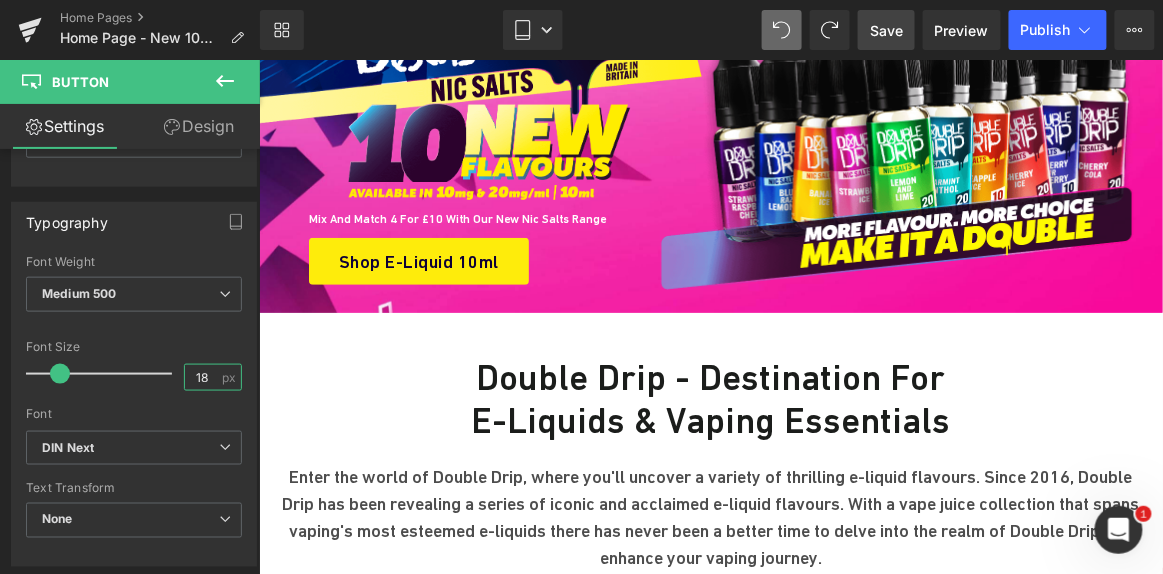 scroll, scrollTop: 181, scrollLeft: 0, axis: vertical 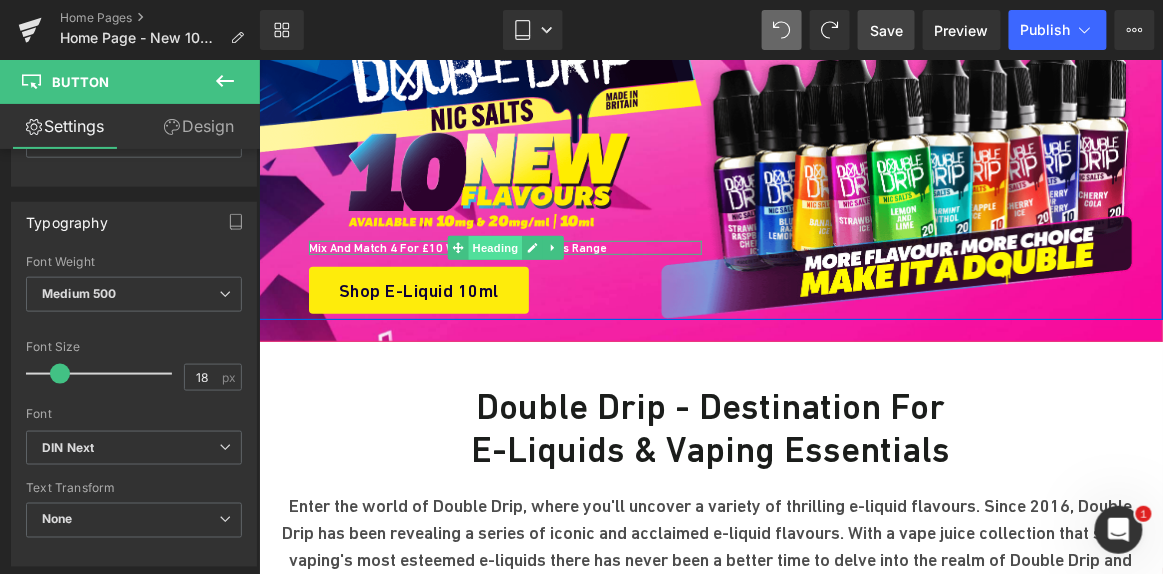 click on "Heading" at bounding box center (494, 247) 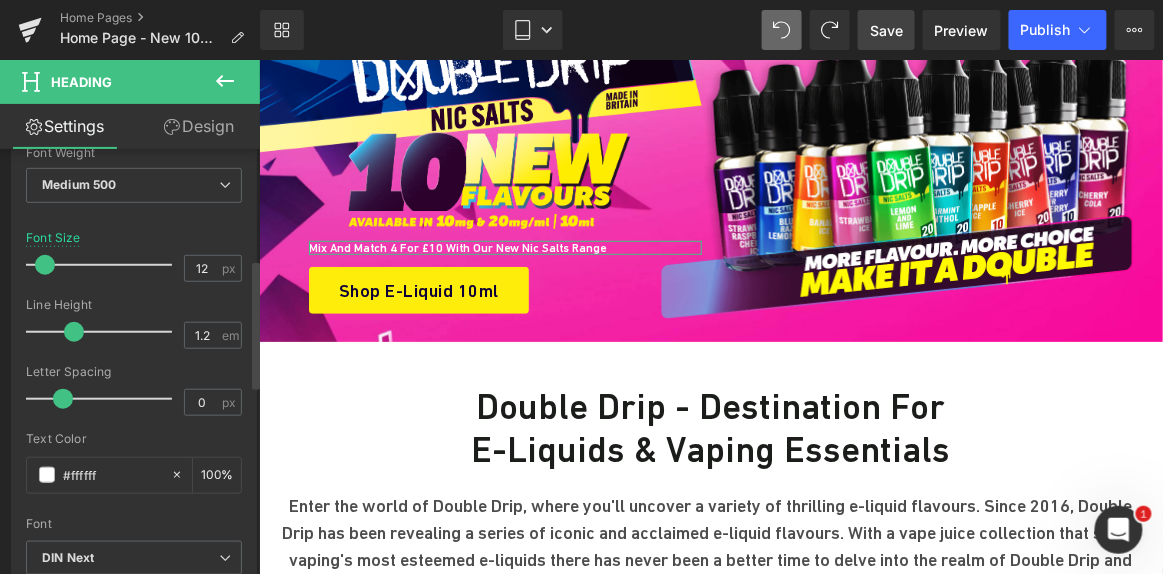 scroll, scrollTop: 181, scrollLeft: 0, axis: vertical 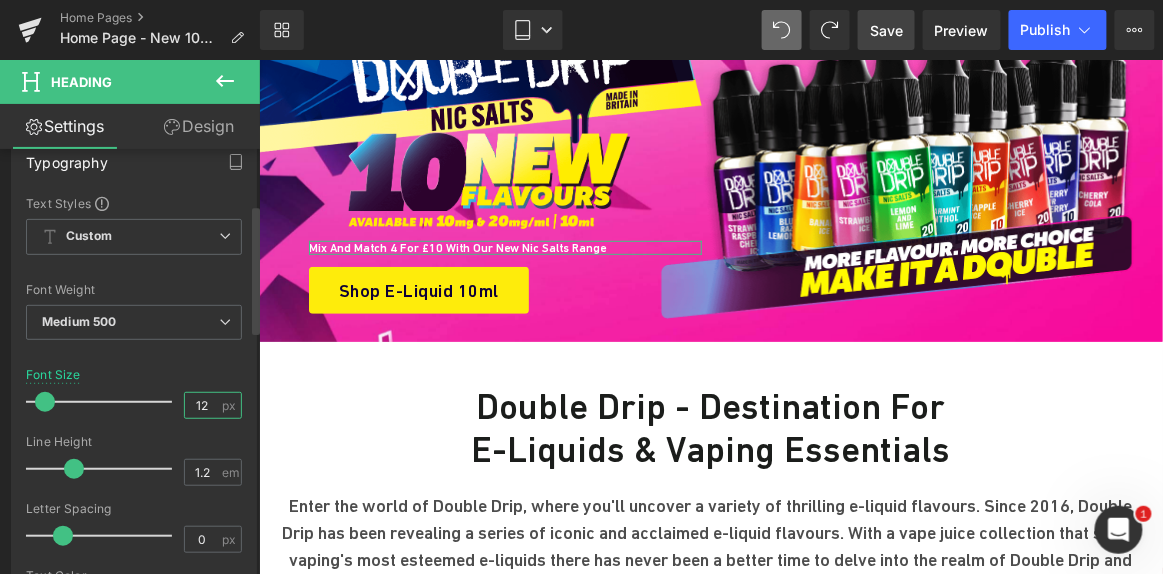 click on "12" at bounding box center (202, 405) 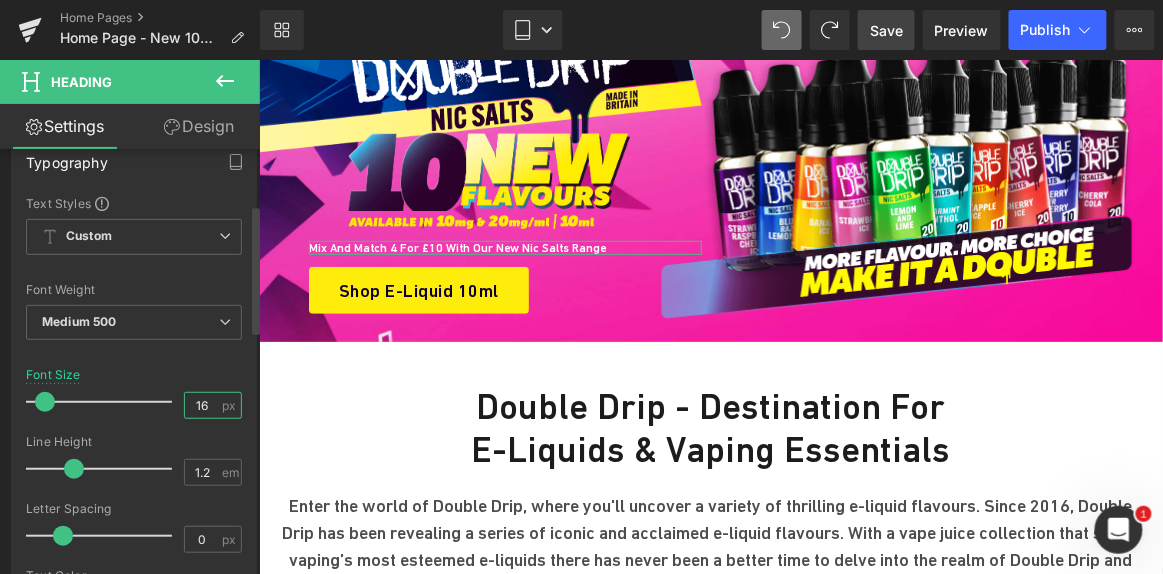 scroll, scrollTop: 179, scrollLeft: 0, axis: vertical 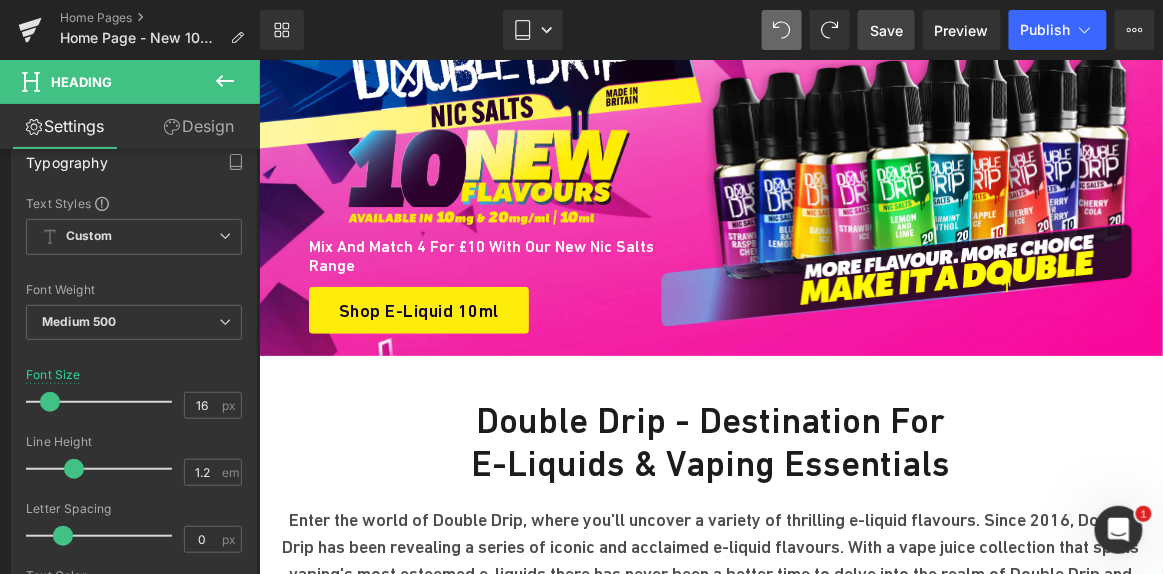 click on "Save" at bounding box center (886, 30) 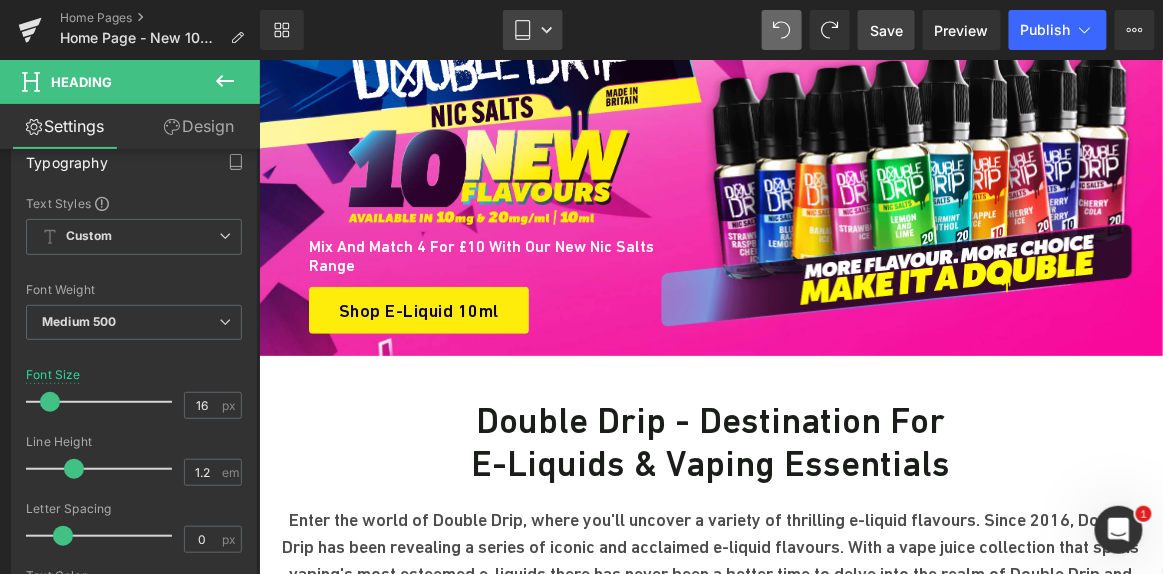 click on "Tablet" at bounding box center (533, 30) 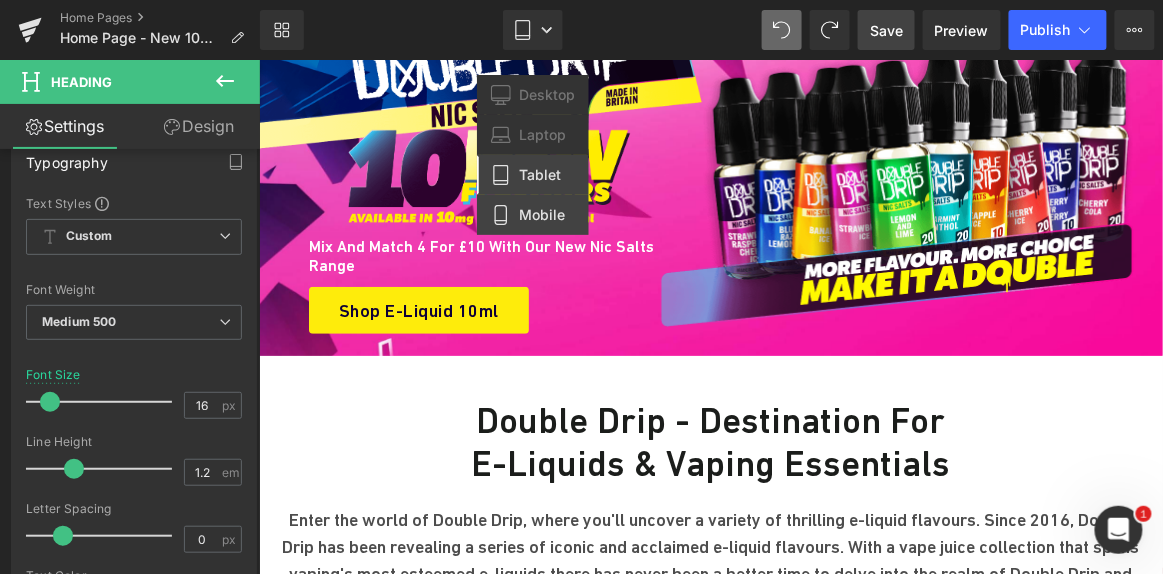 click on "Mobile" at bounding box center (533, 215) 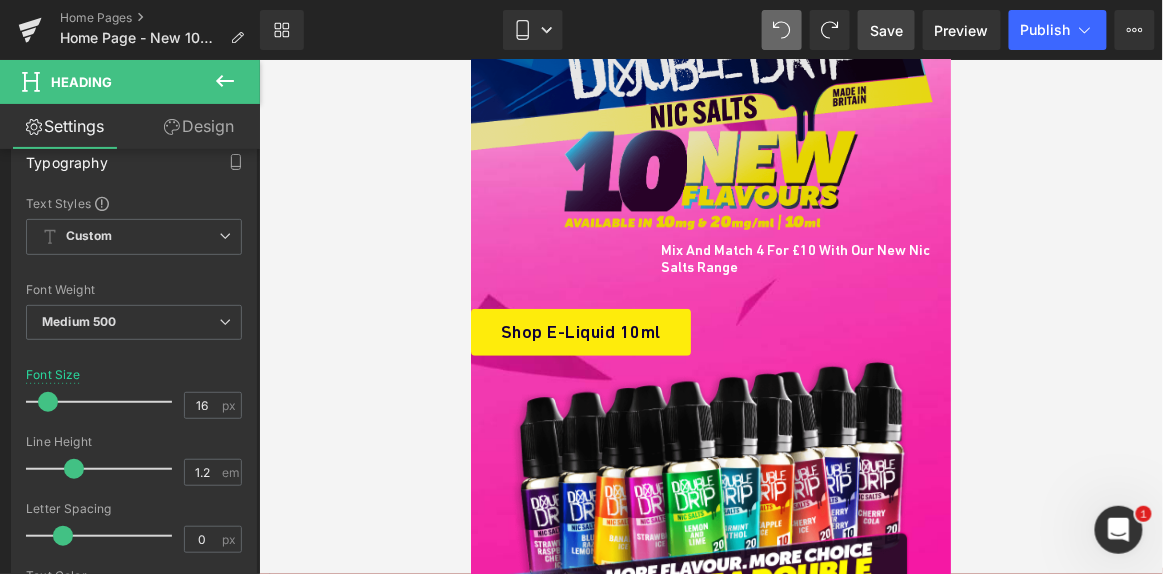 type on "14.4" 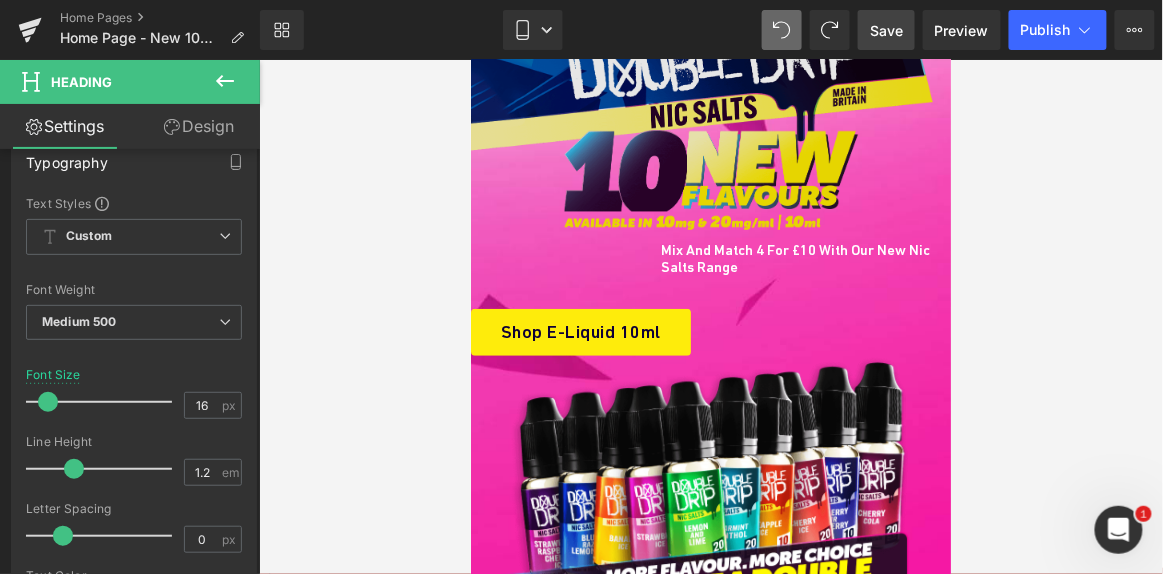 type on "100" 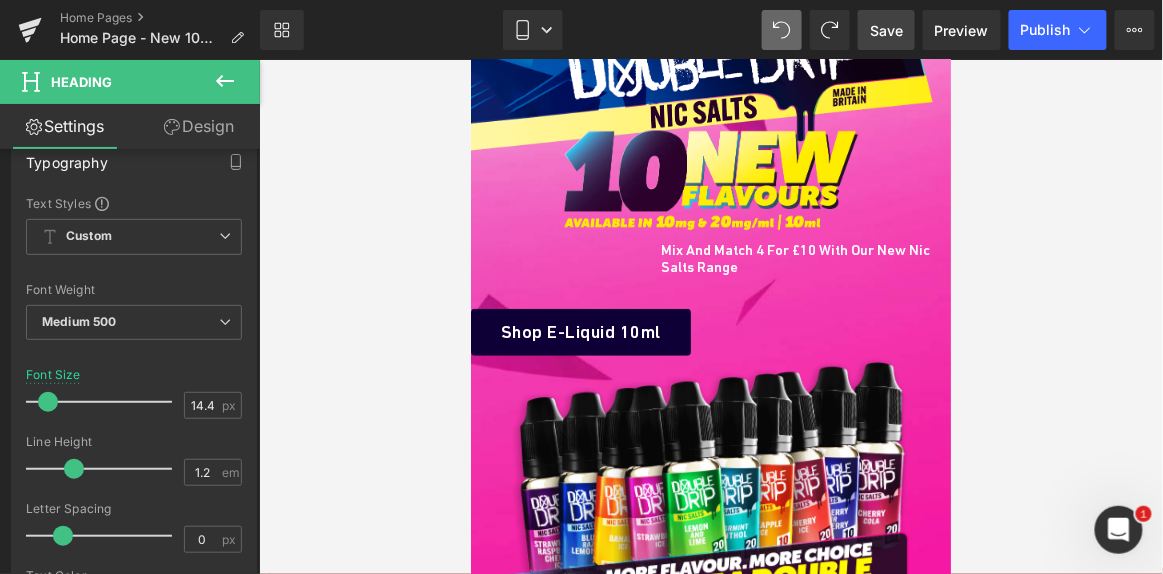 scroll, scrollTop: 181, scrollLeft: 0, axis: vertical 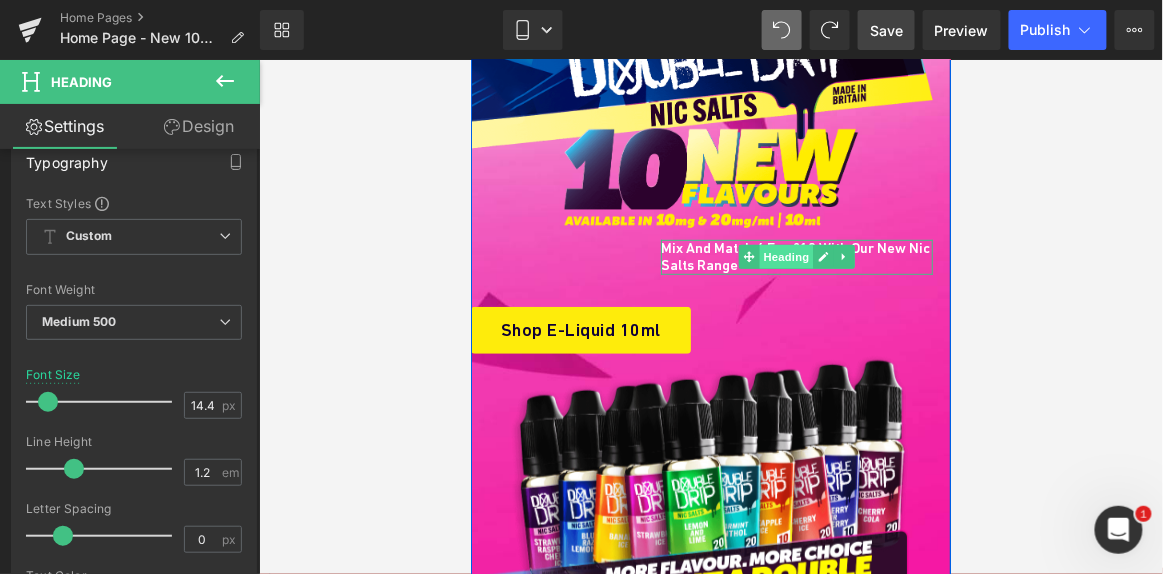 click on "Heading" at bounding box center [786, 256] 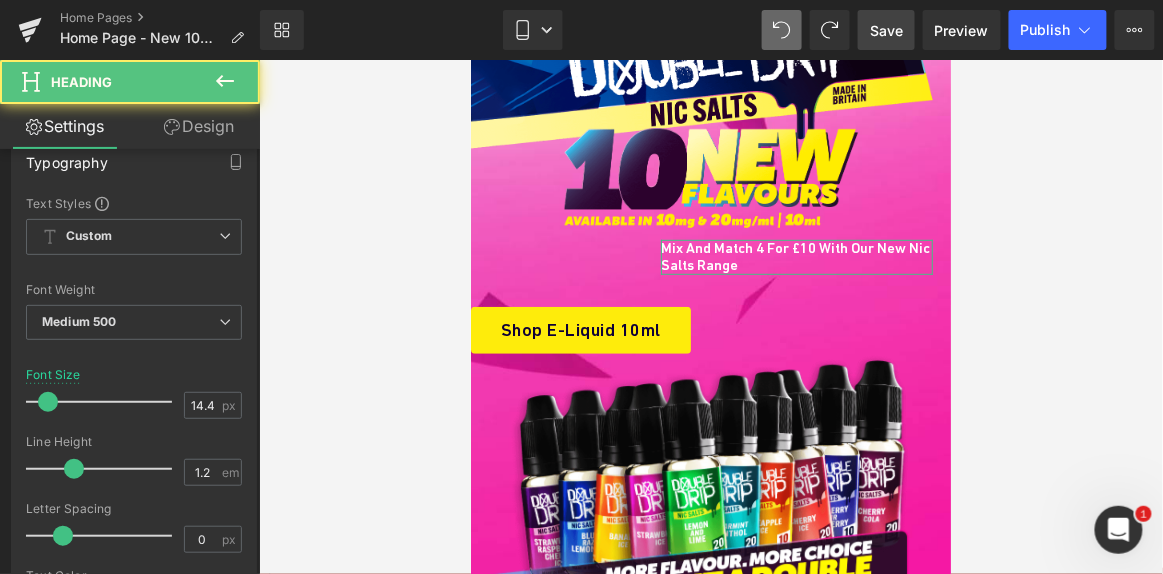 click on "Design" at bounding box center (199, 126) 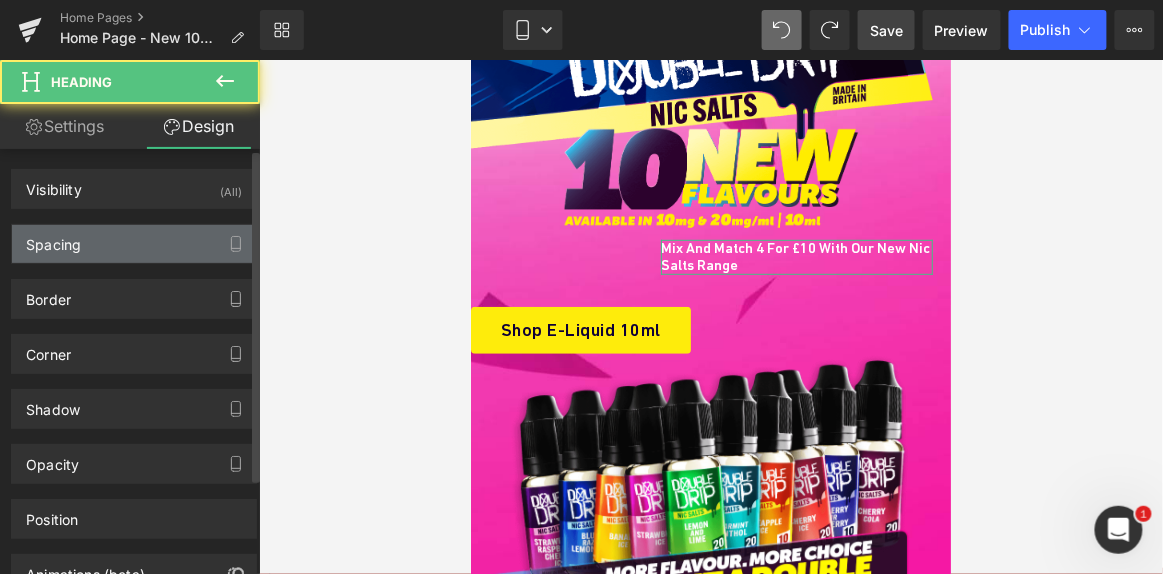 click on "Spacing" at bounding box center [134, 244] 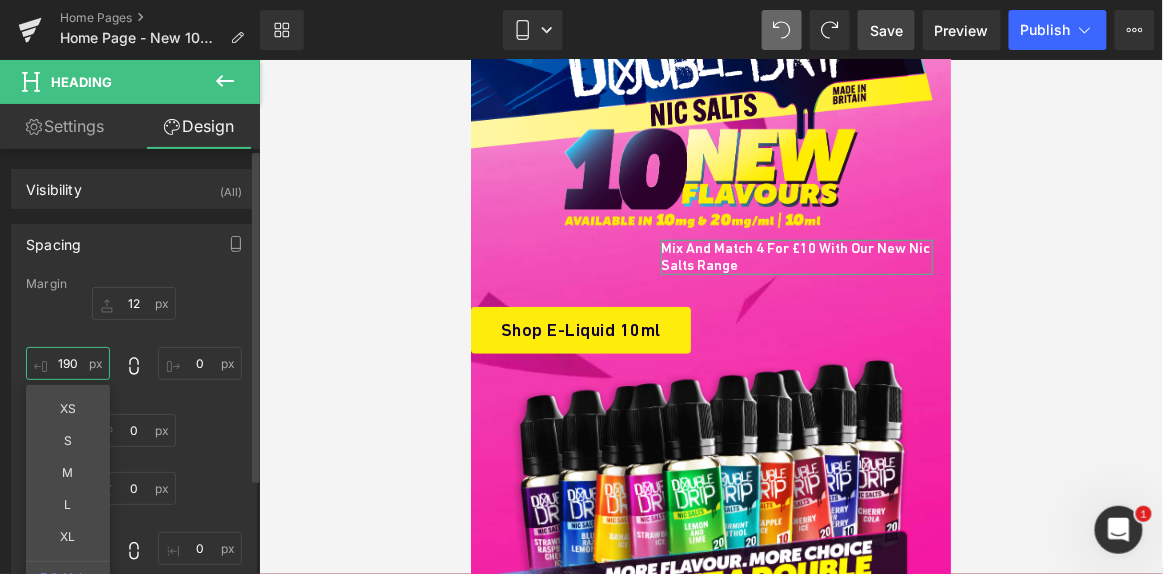 click on "190" at bounding box center [68, 363] 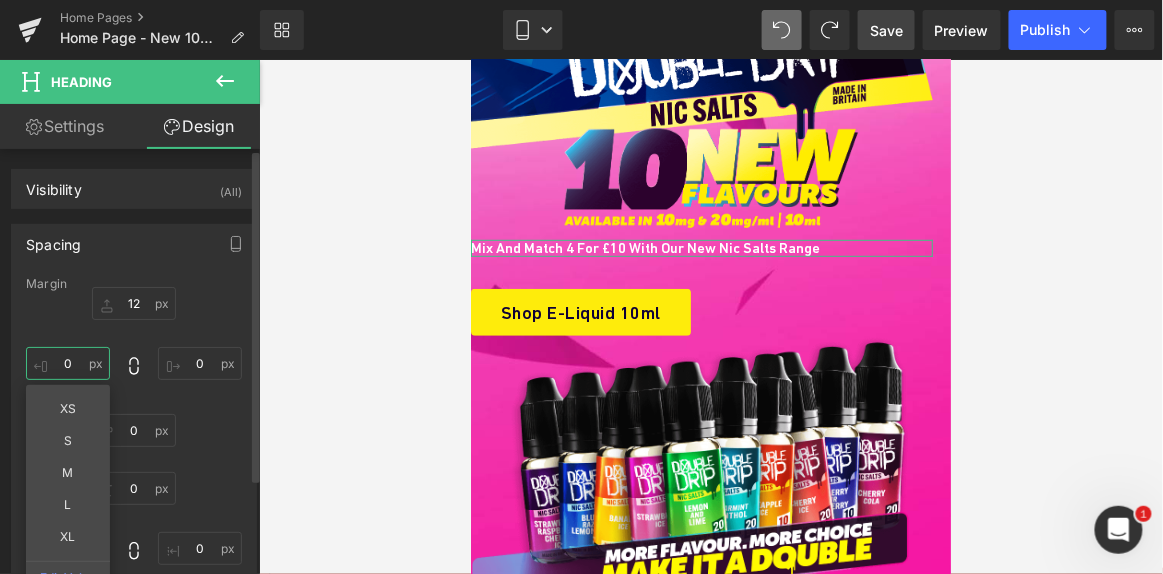 type 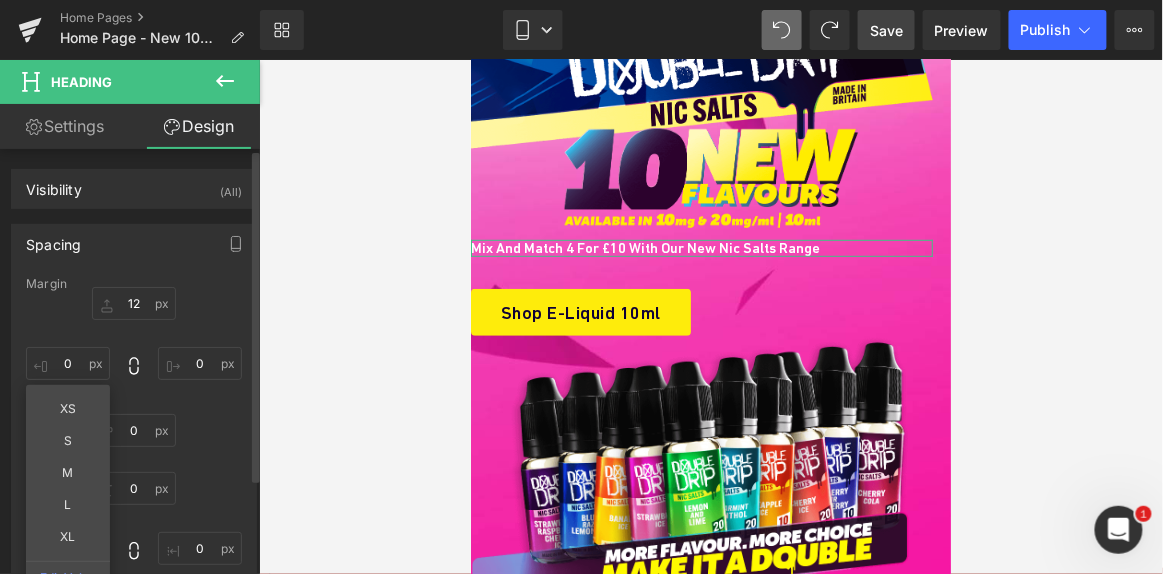 click on "12px 12 XS S M L XL Edit Value" at bounding box center [134, 367] 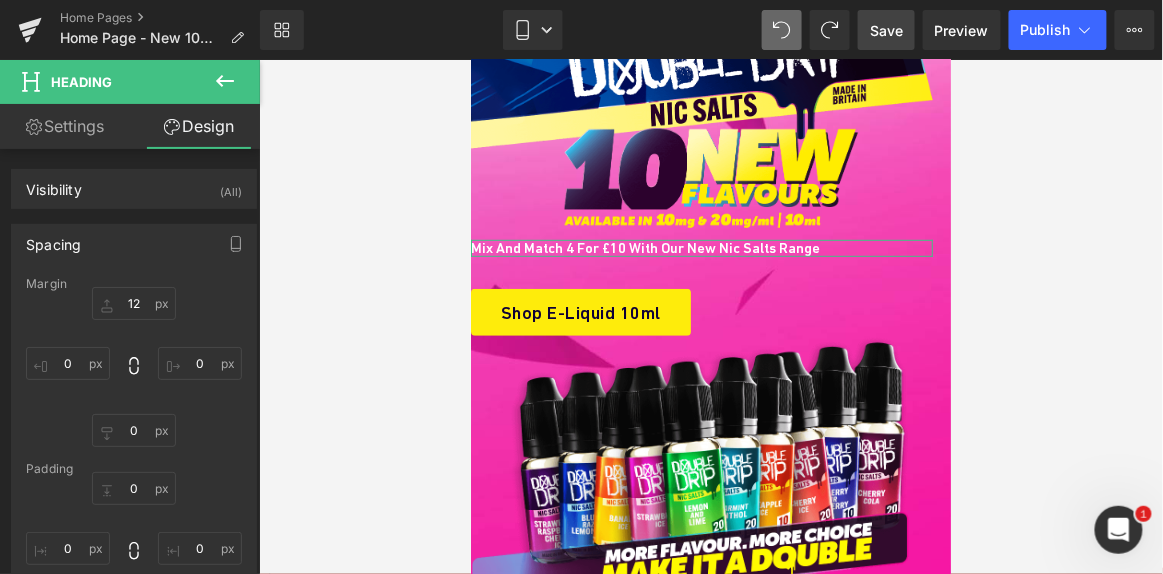 click on "Settings" at bounding box center [65, 126] 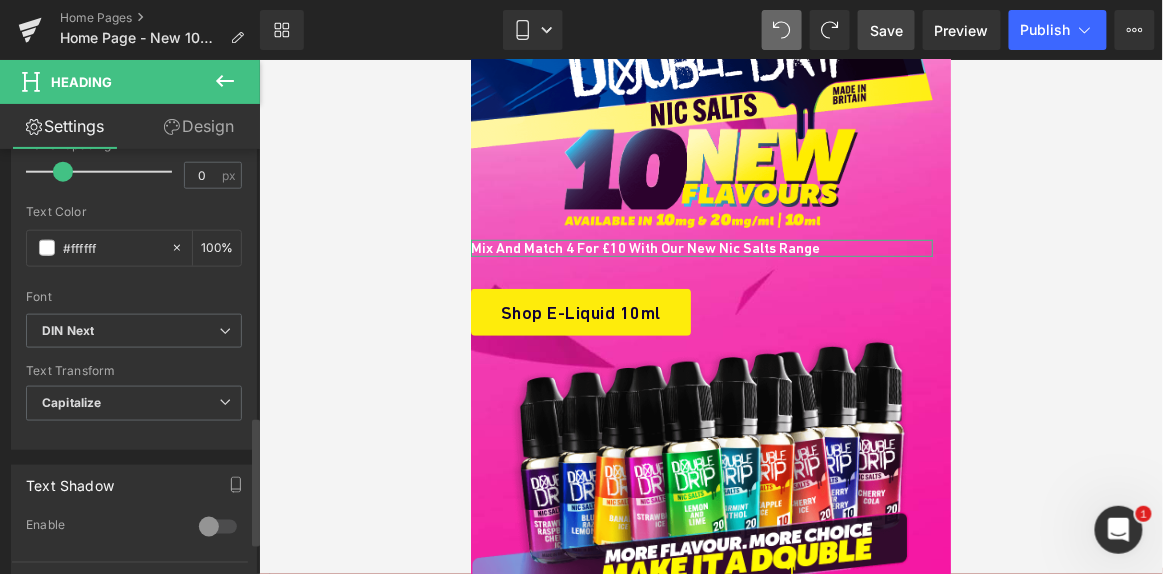 scroll, scrollTop: 983, scrollLeft: 0, axis: vertical 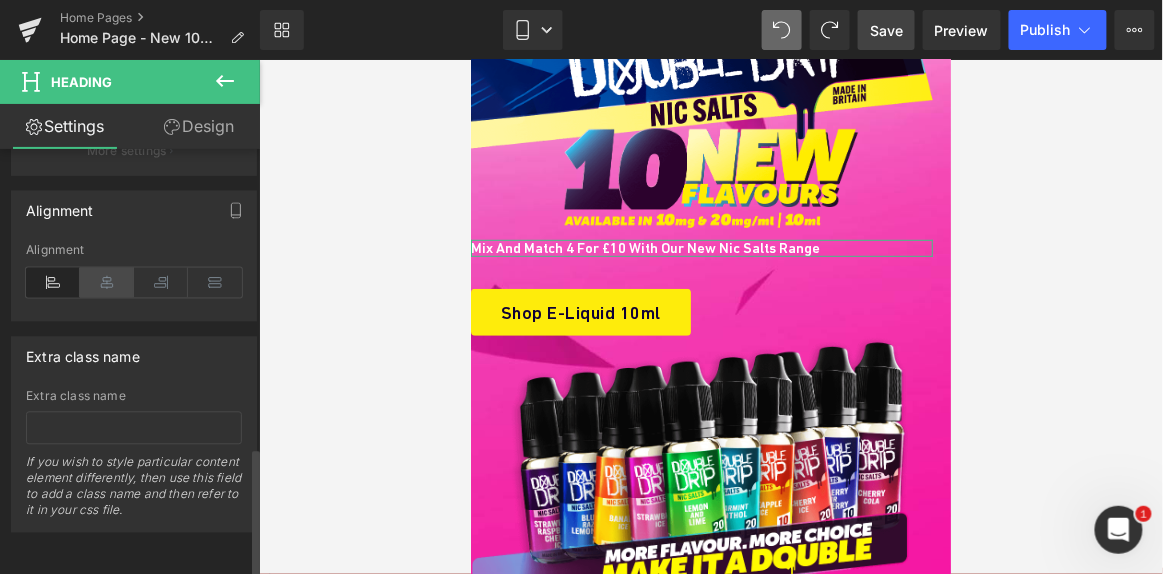click at bounding box center (107, 283) 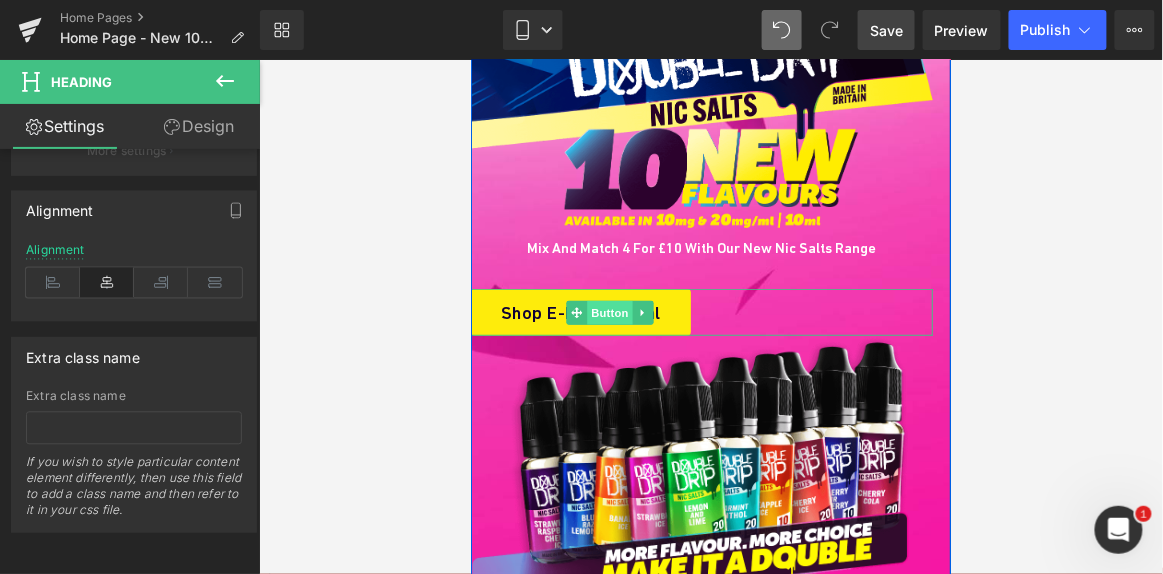 click on "Button" at bounding box center (609, 312) 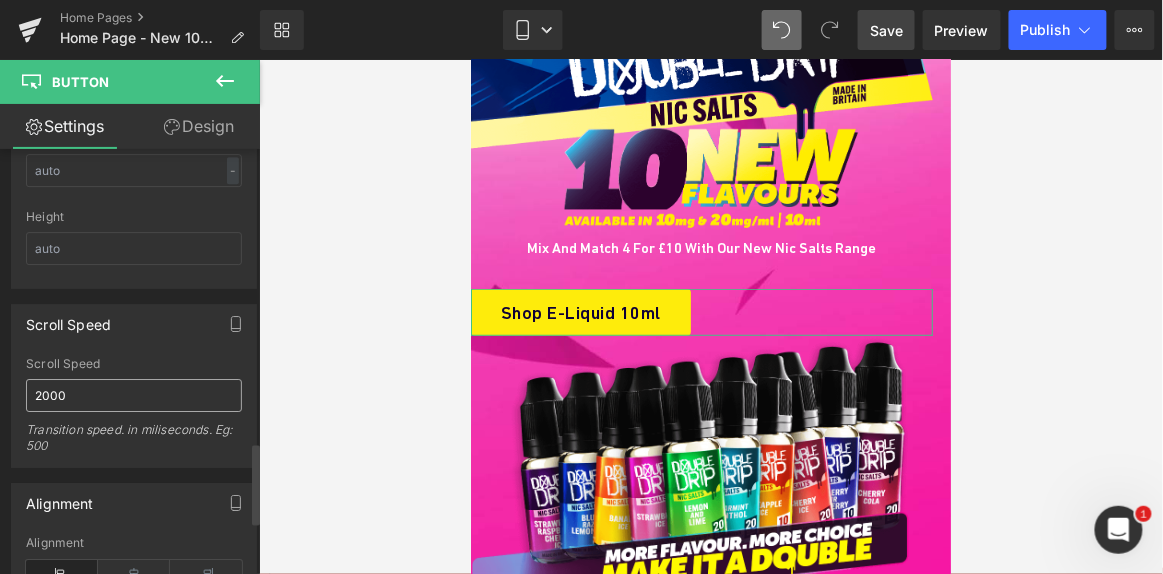 scroll, scrollTop: 1818, scrollLeft: 0, axis: vertical 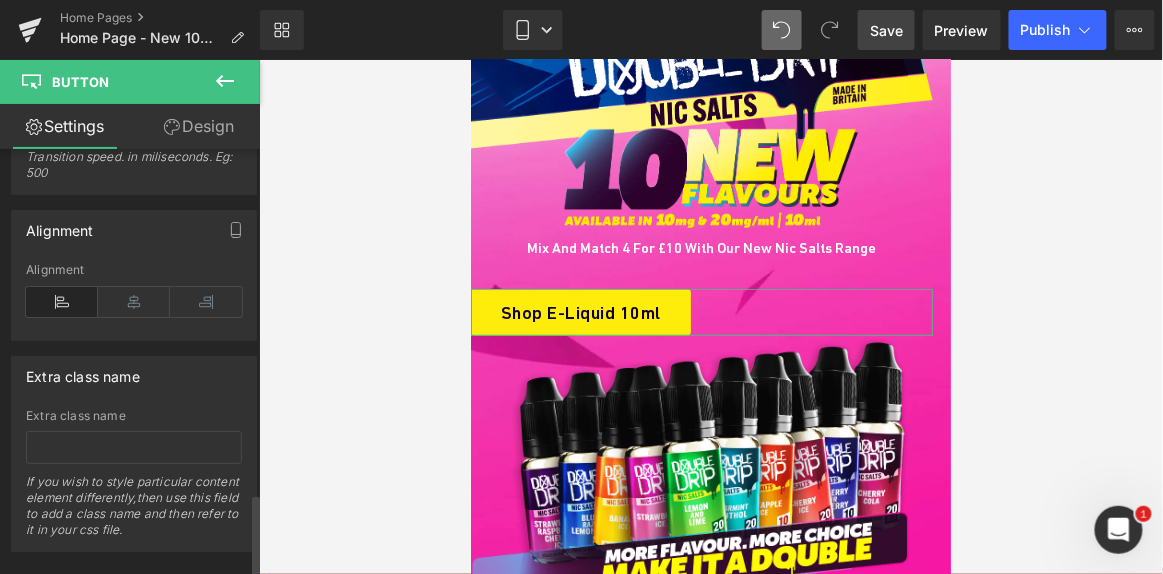 click on "Alignment" at bounding box center (134, 301) 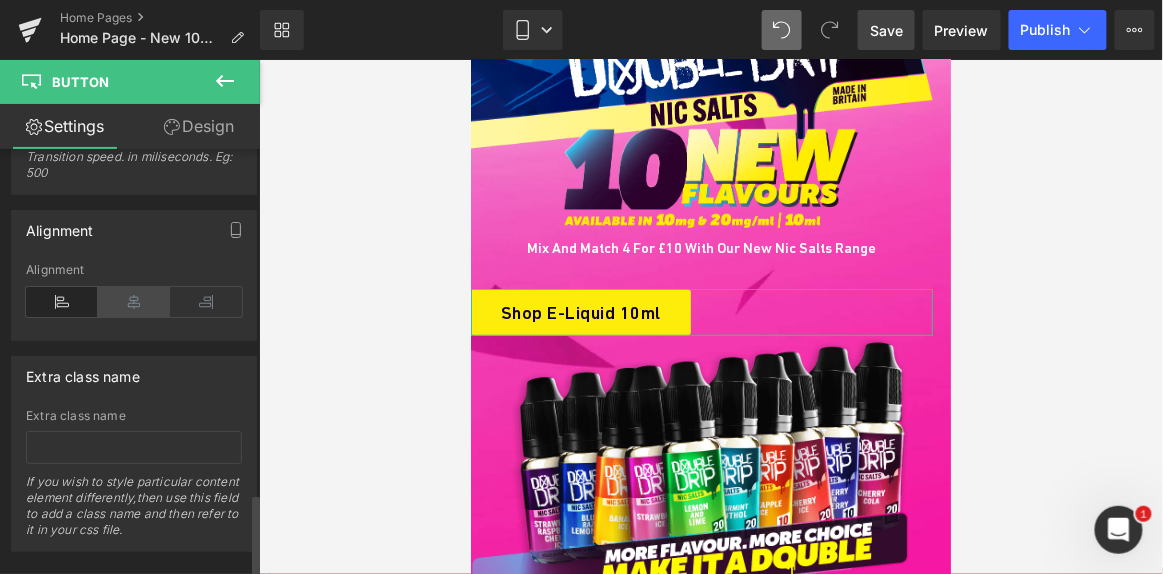 click at bounding box center (134, 302) 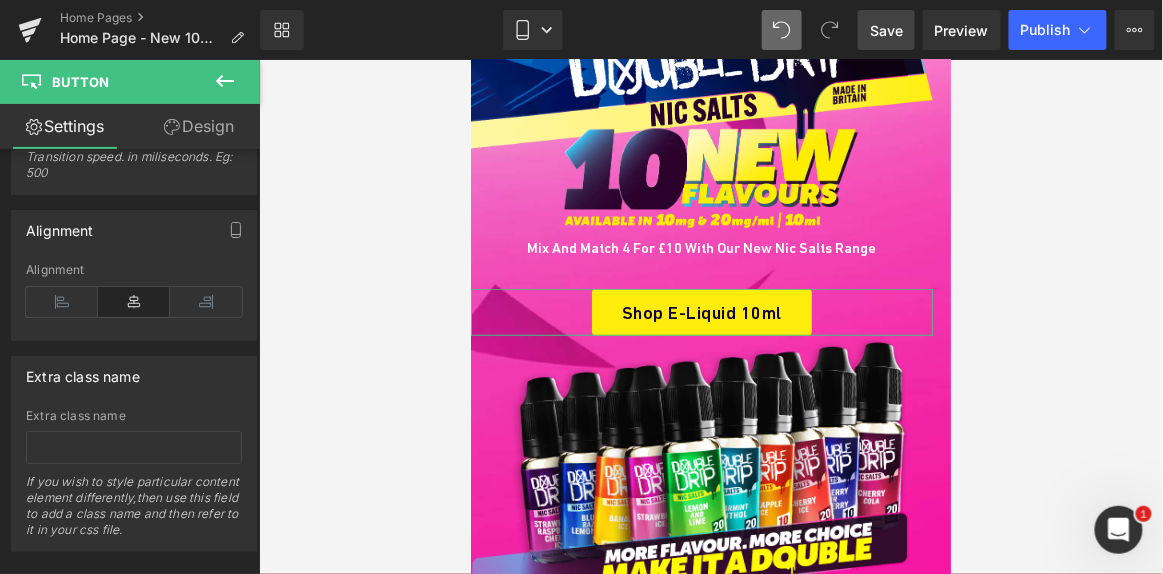 click on "Design" at bounding box center [199, 126] 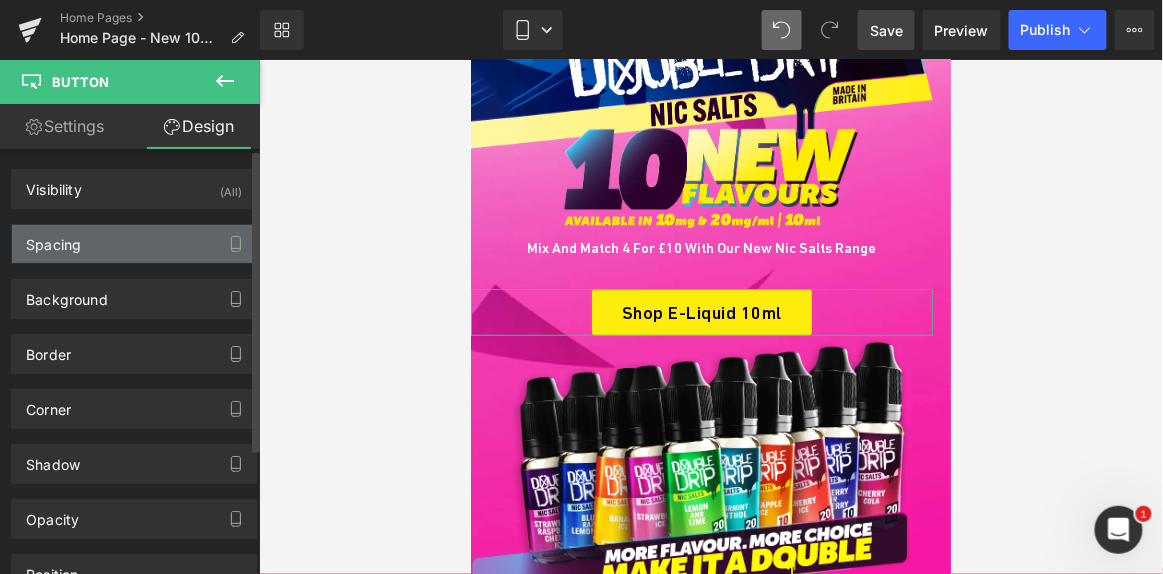 type on "32" 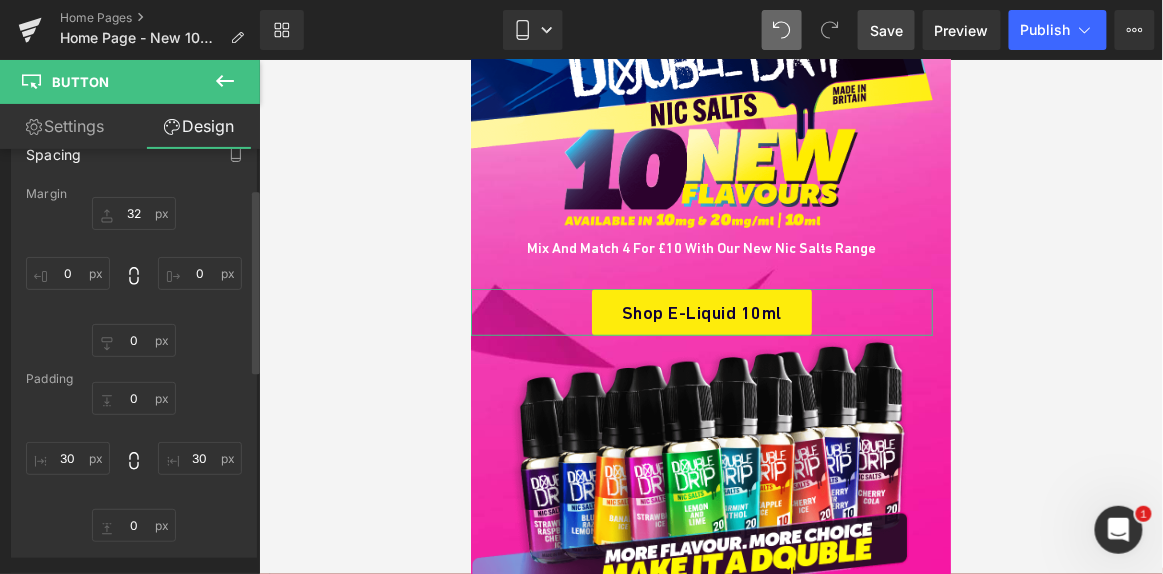 scroll, scrollTop: 0, scrollLeft: 0, axis: both 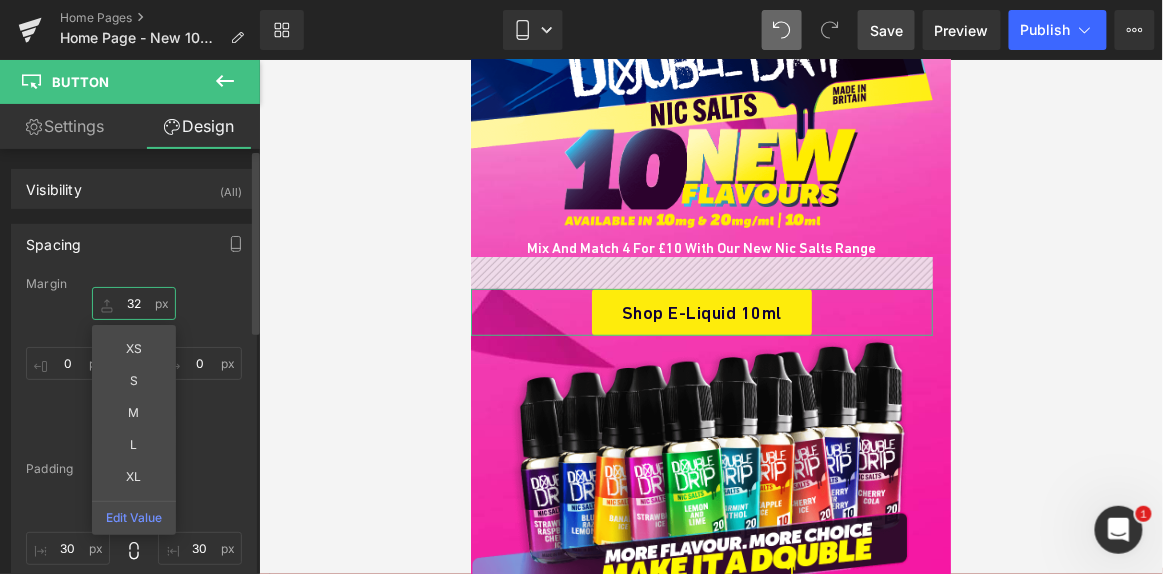 click on "32" at bounding box center [134, 303] 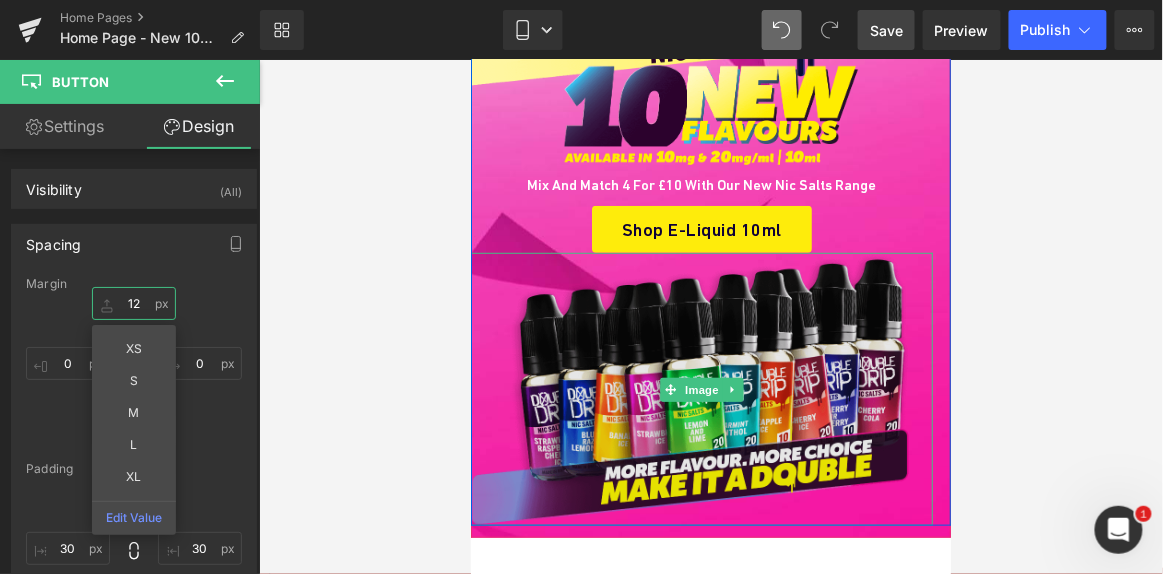 scroll, scrollTop: 272, scrollLeft: 0, axis: vertical 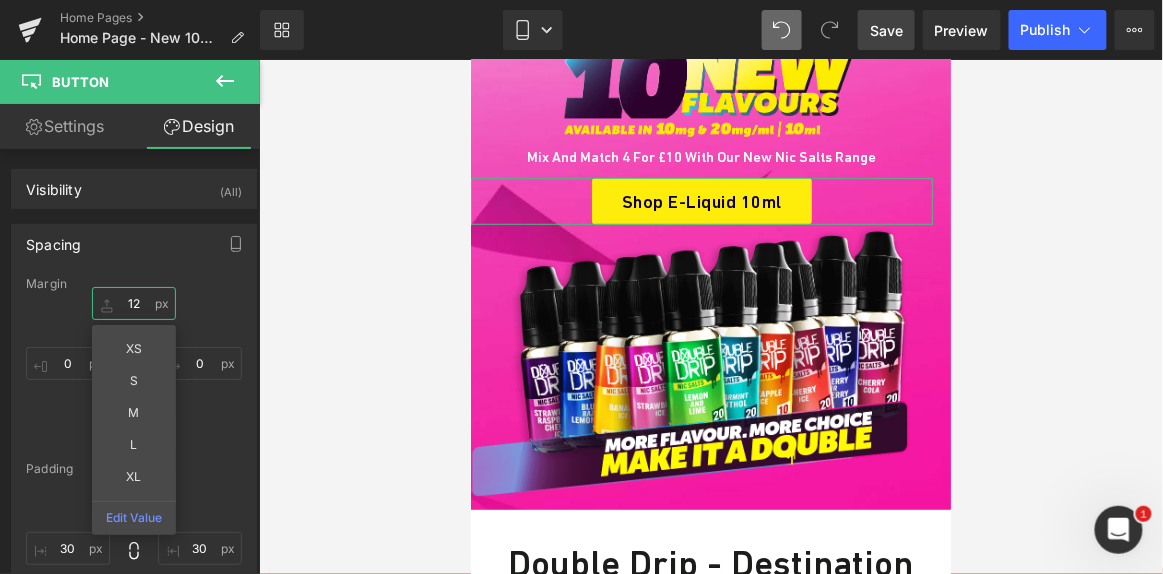 type on "12" 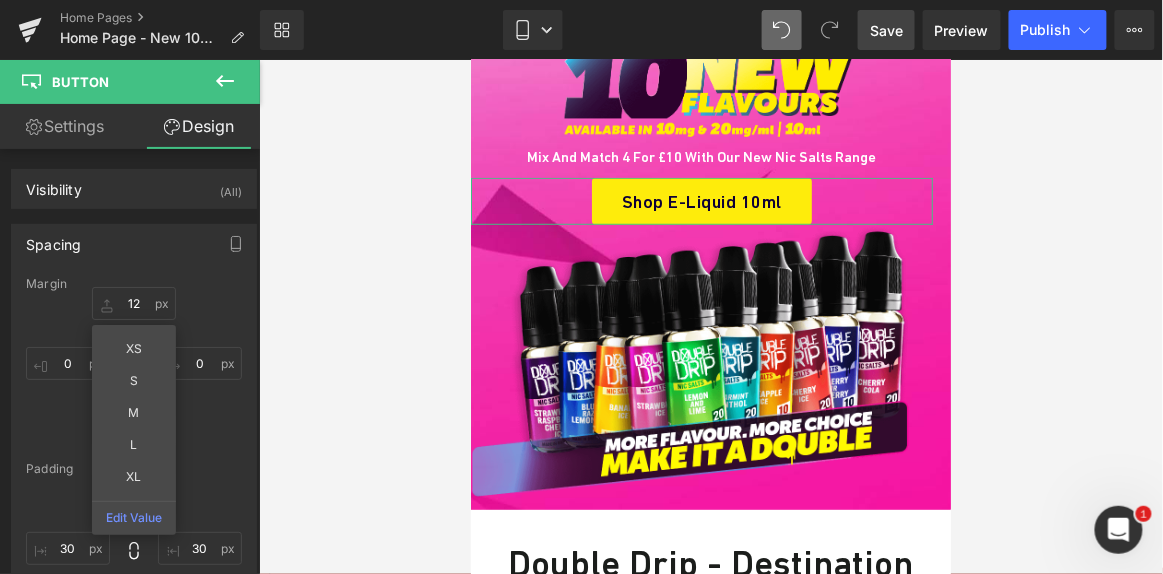 click on "Settings" at bounding box center (65, 126) 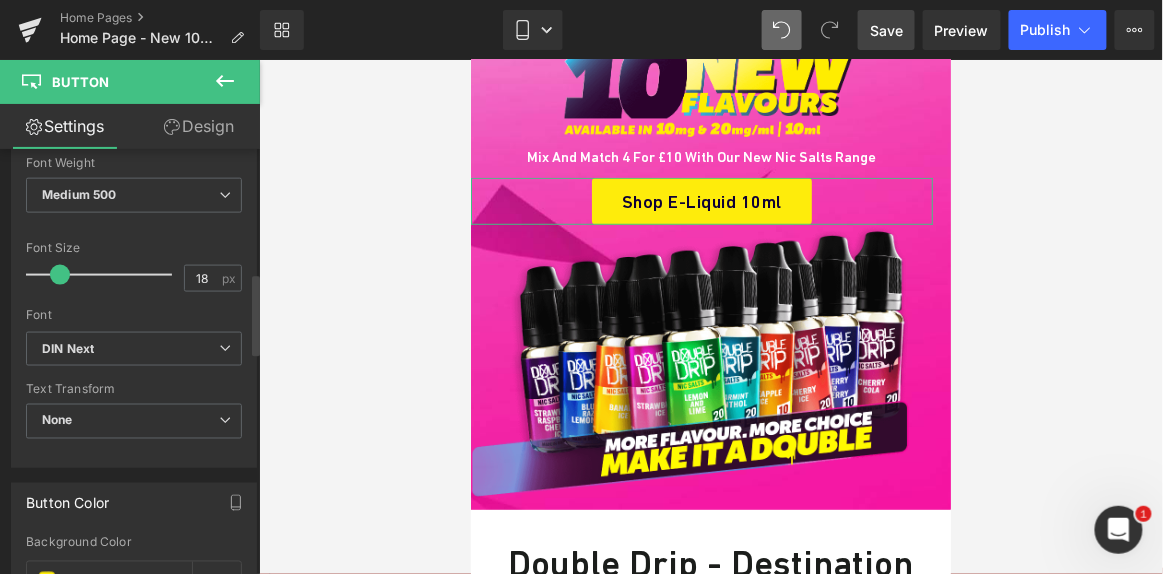 scroll, scrollTop: 636, scrollLeft: 0, axis: vertical 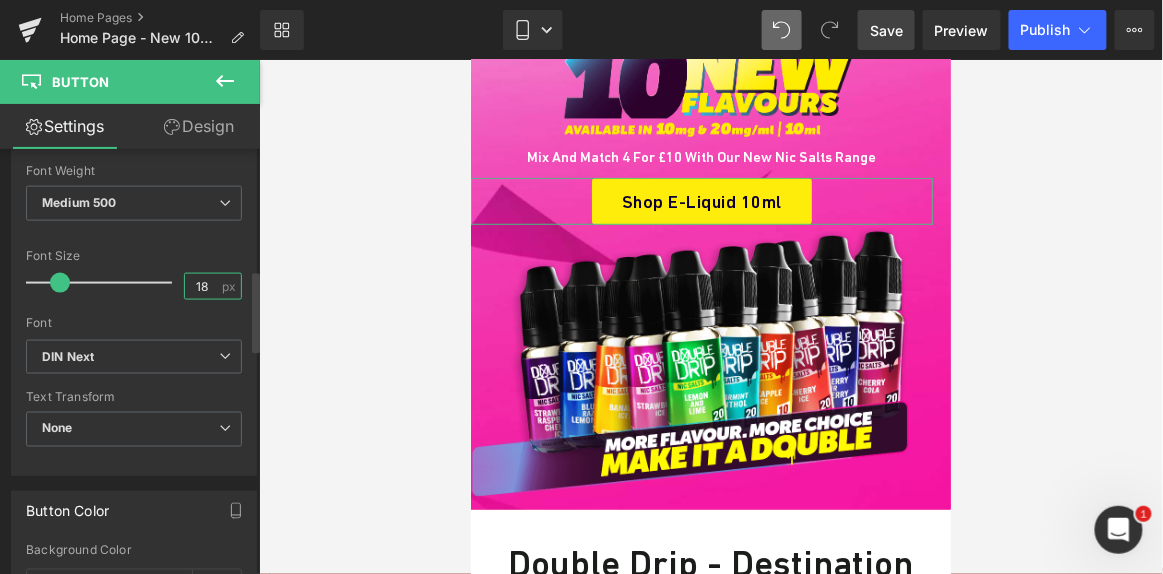 click on "18" at bounding box center [202, 286] 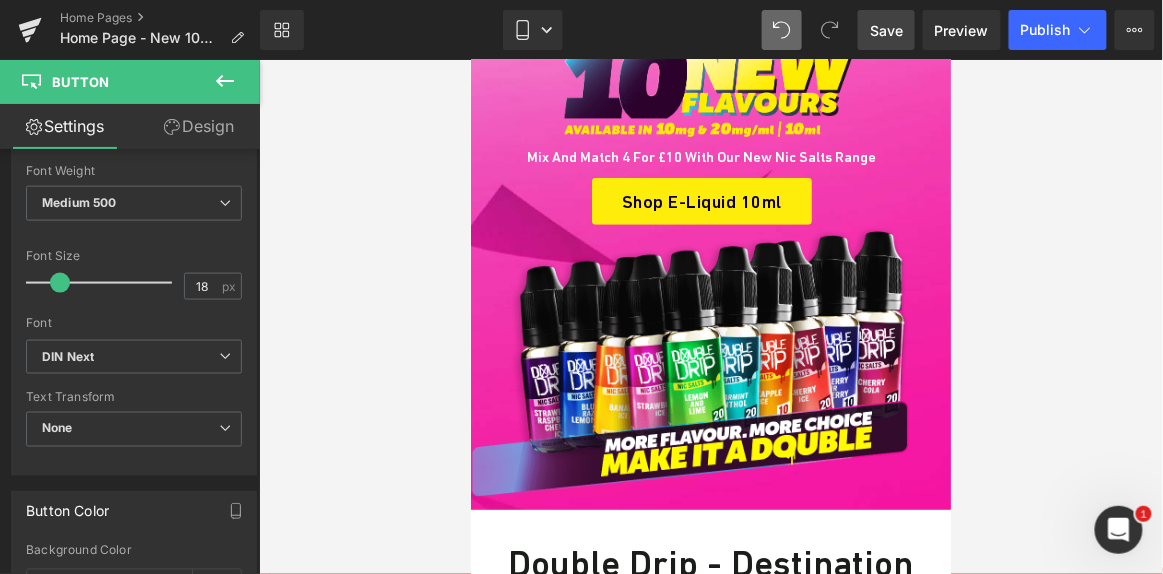 click on "Save" at bounding box center (886, 30) 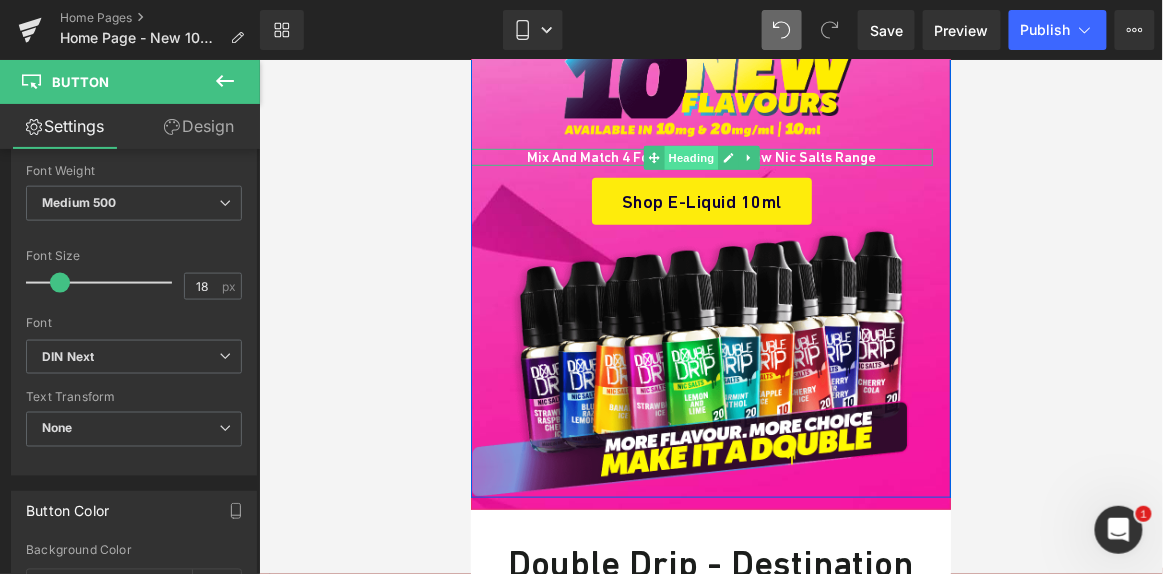 click on "Heading" at bounding box center (691, 157) 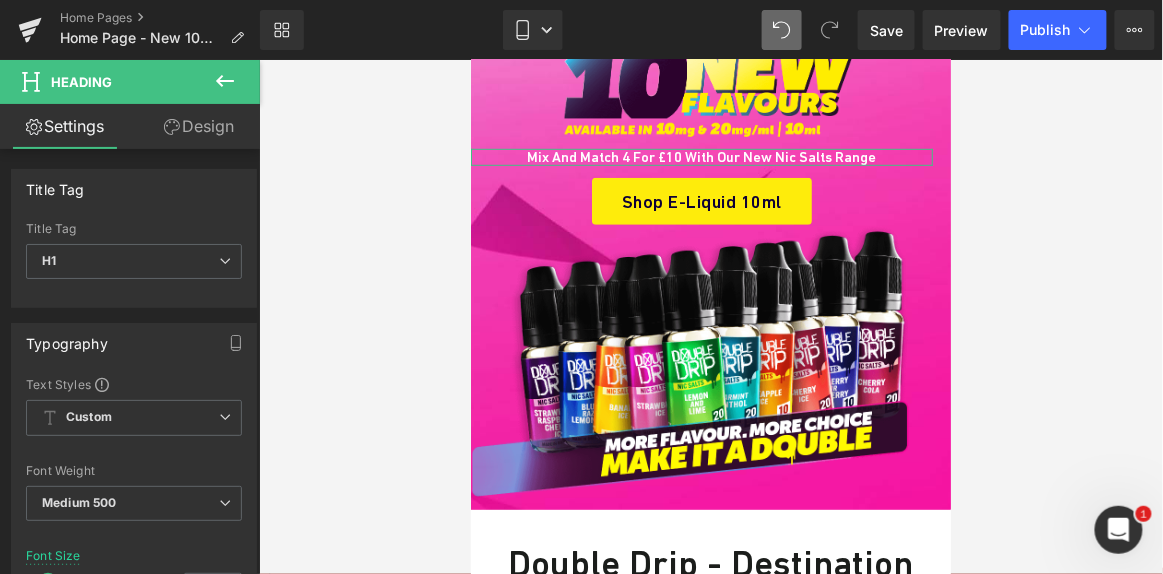 click on "Design" at bounding box center (199, 126) 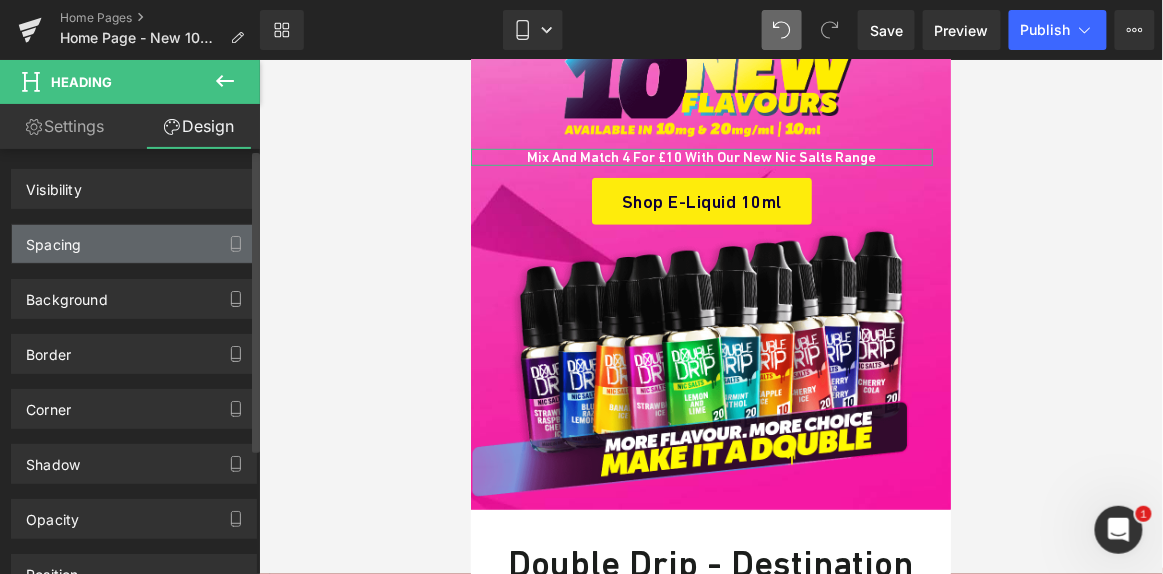 click on "Spacing" at bounding box center [134, 244] 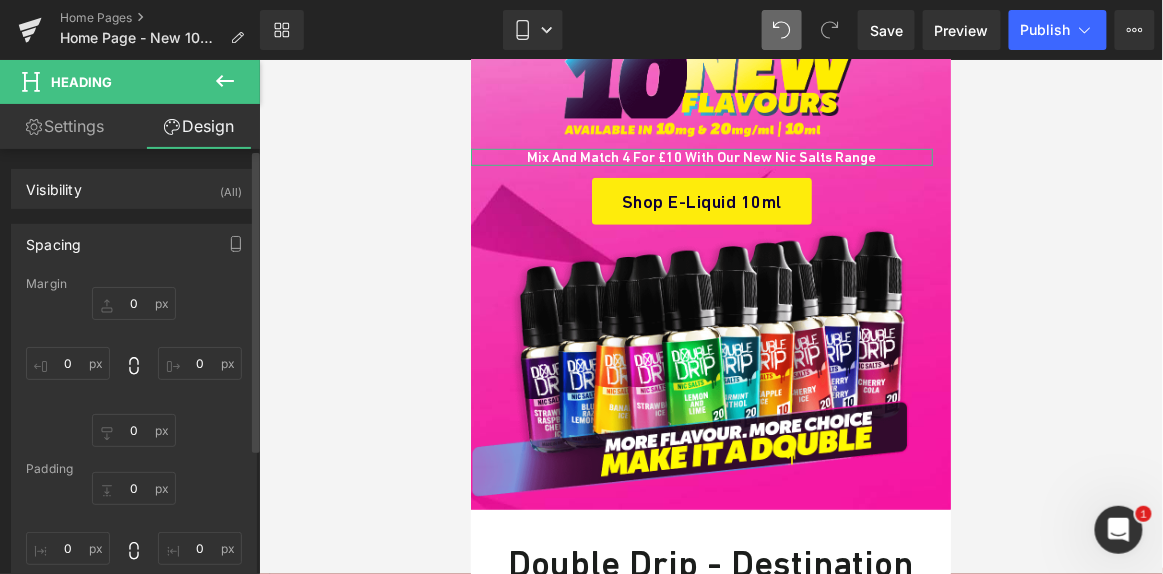 type on "12" 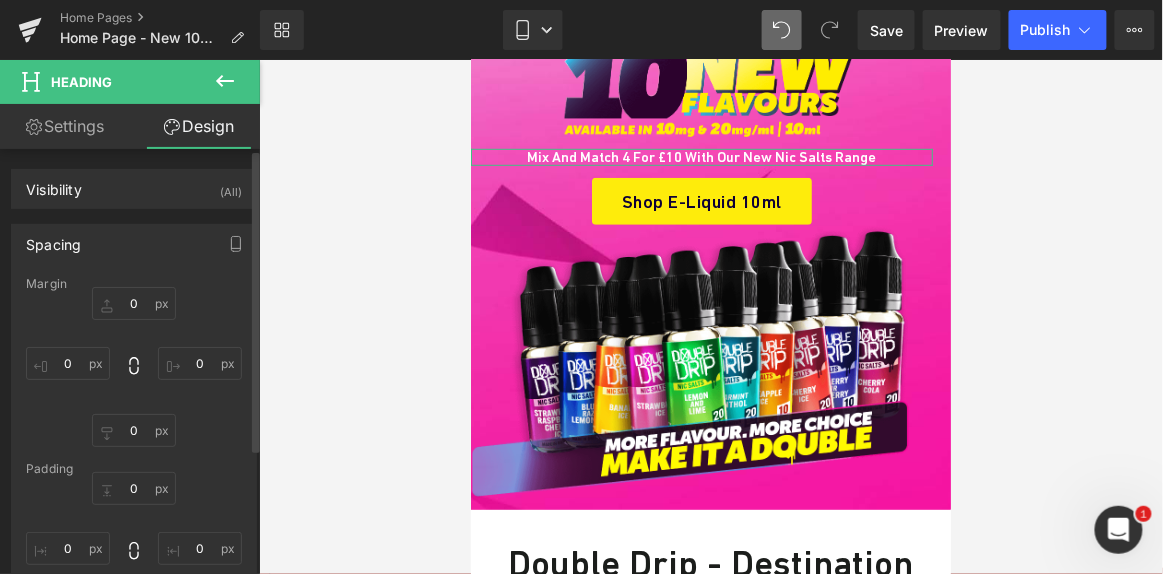 type on "0" 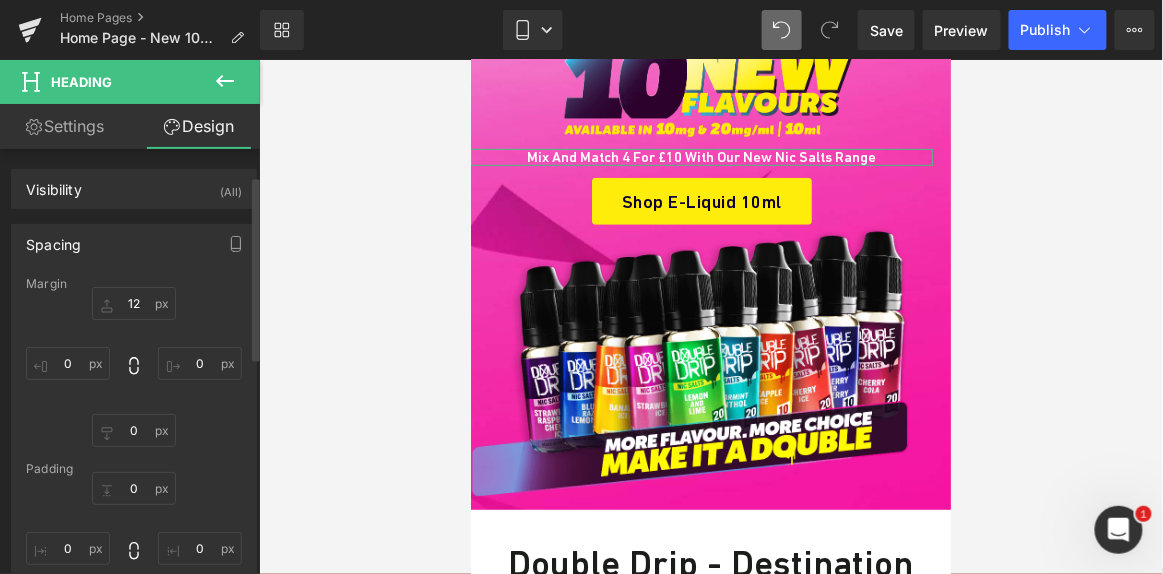 scroll, scrollTop: 181, scrollLeft: 0, axis: vertical 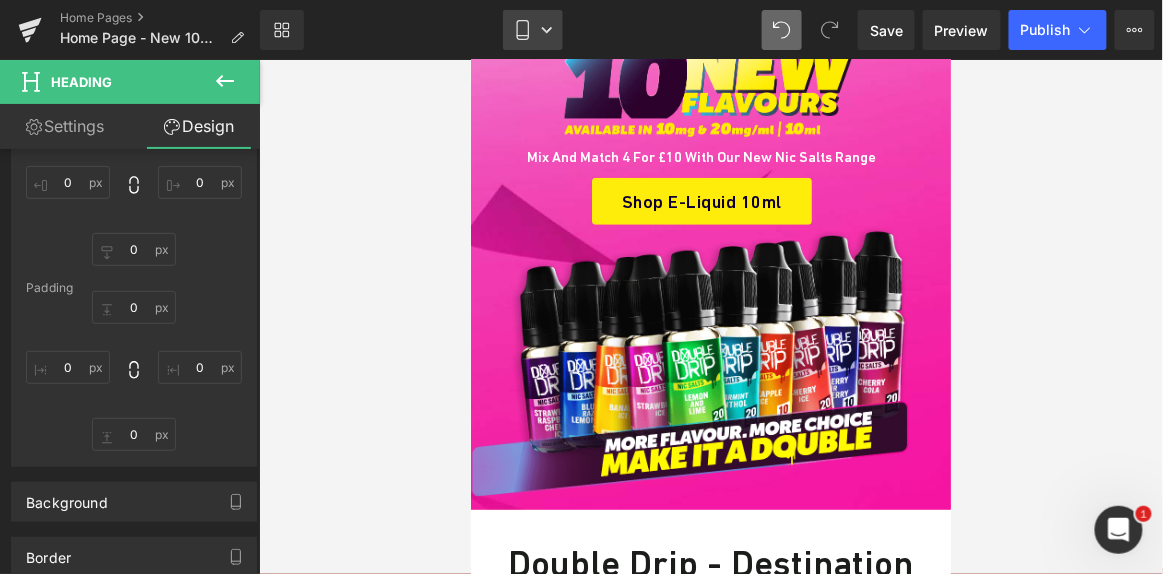 click 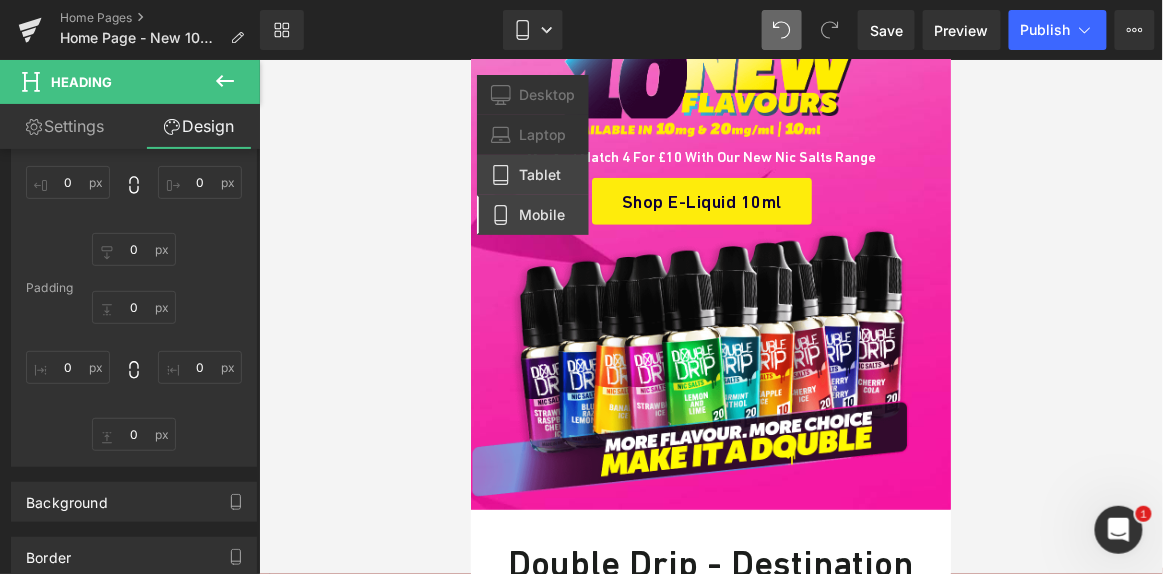click on "Tablet" at bounding box center [540, 175] 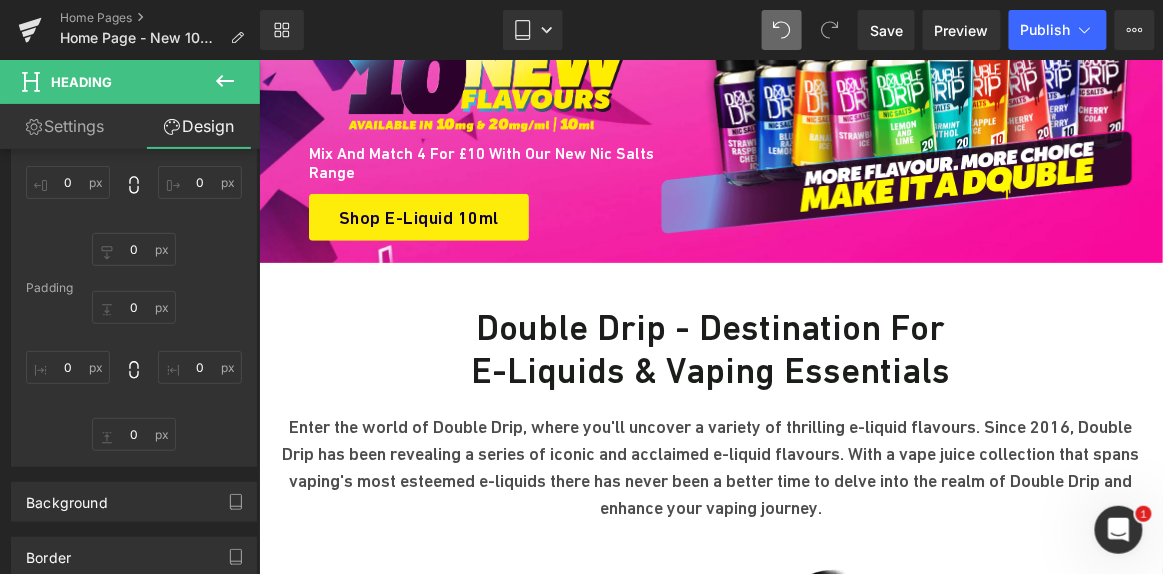 type on "12" 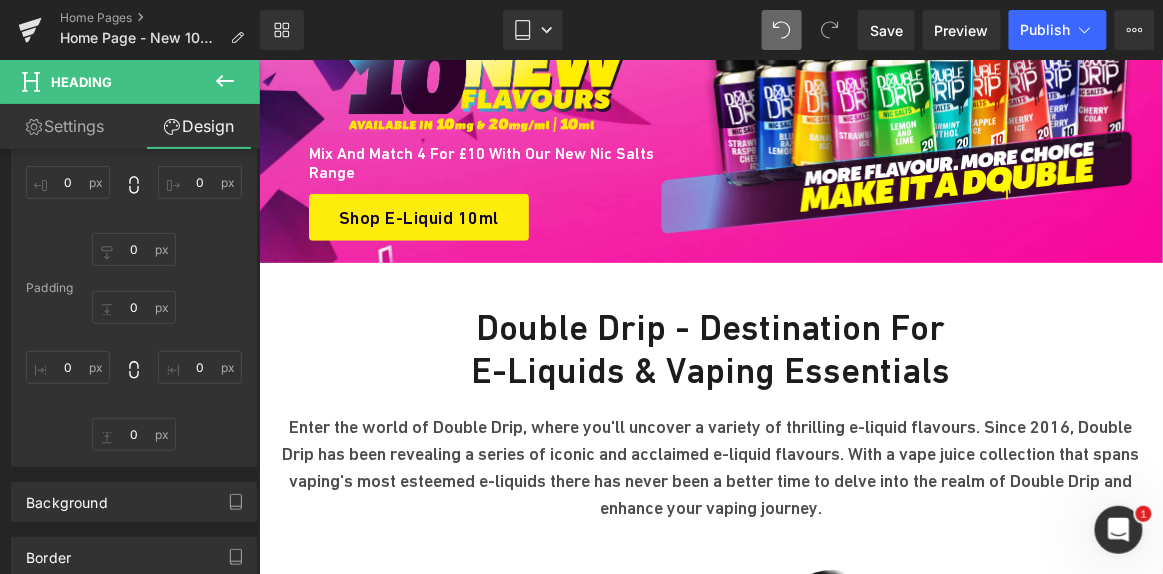 type on "0" 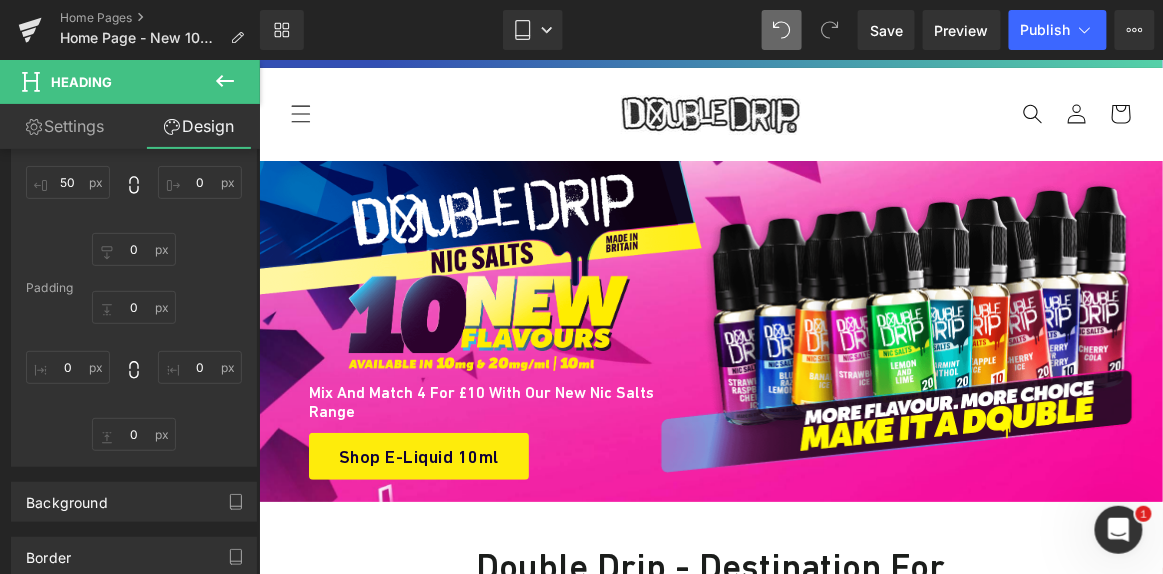 scroll, scrollTop: 0, scrollLeft: 0, axis: both 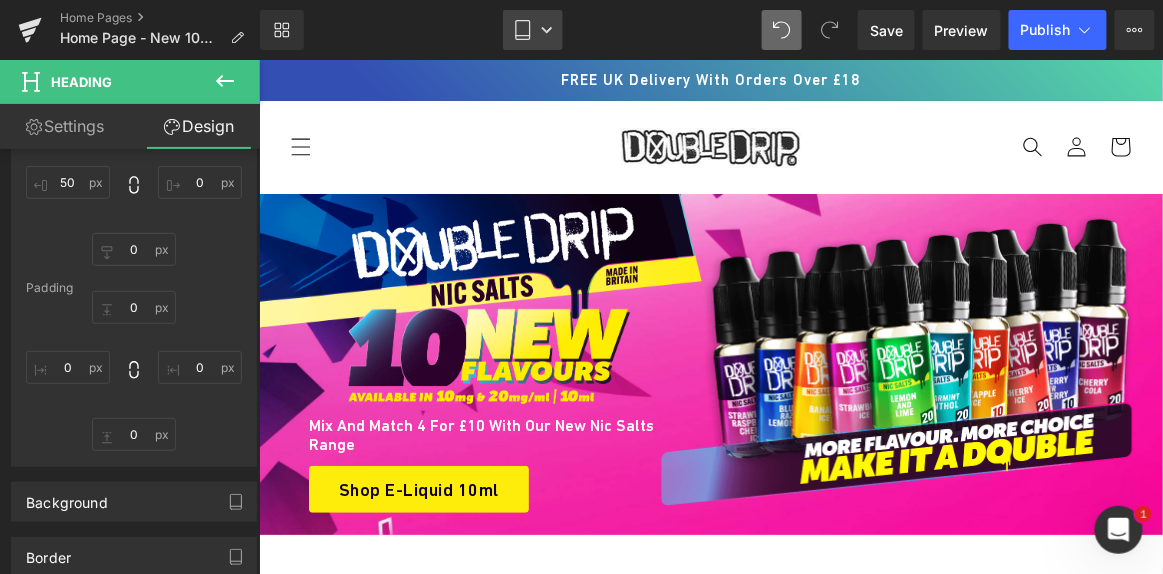 click 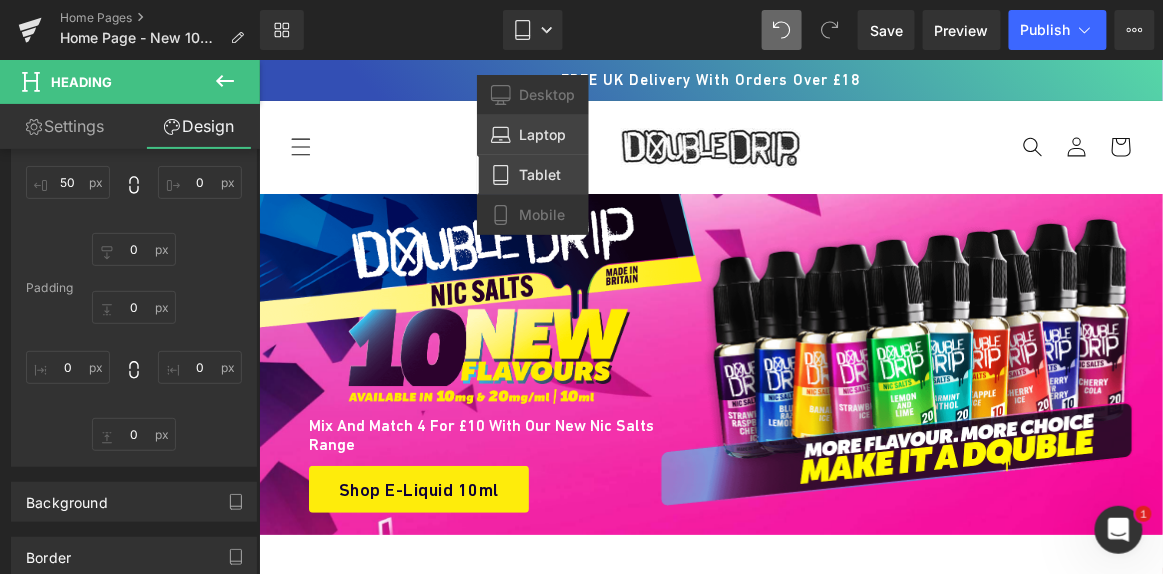 click on "Laptop" at bounding box center (542, 135) 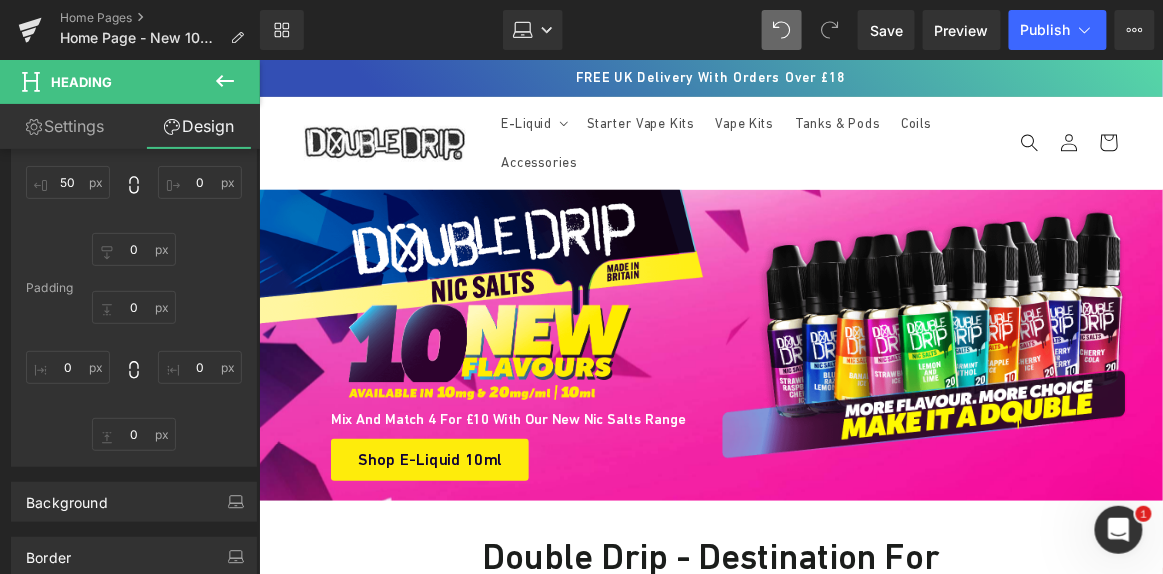type on "12" 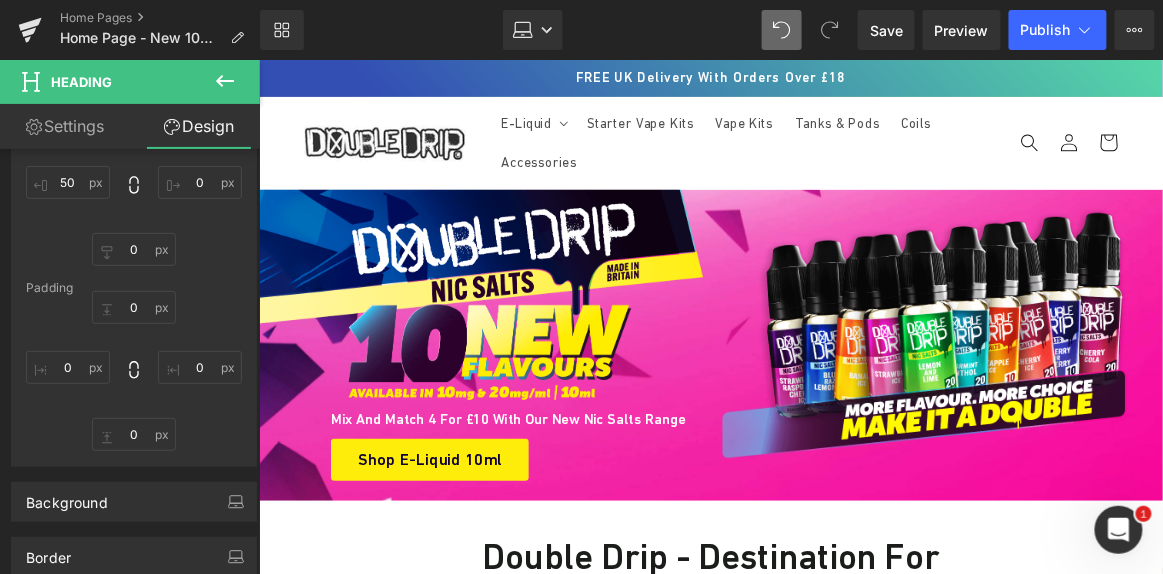 type on "0" 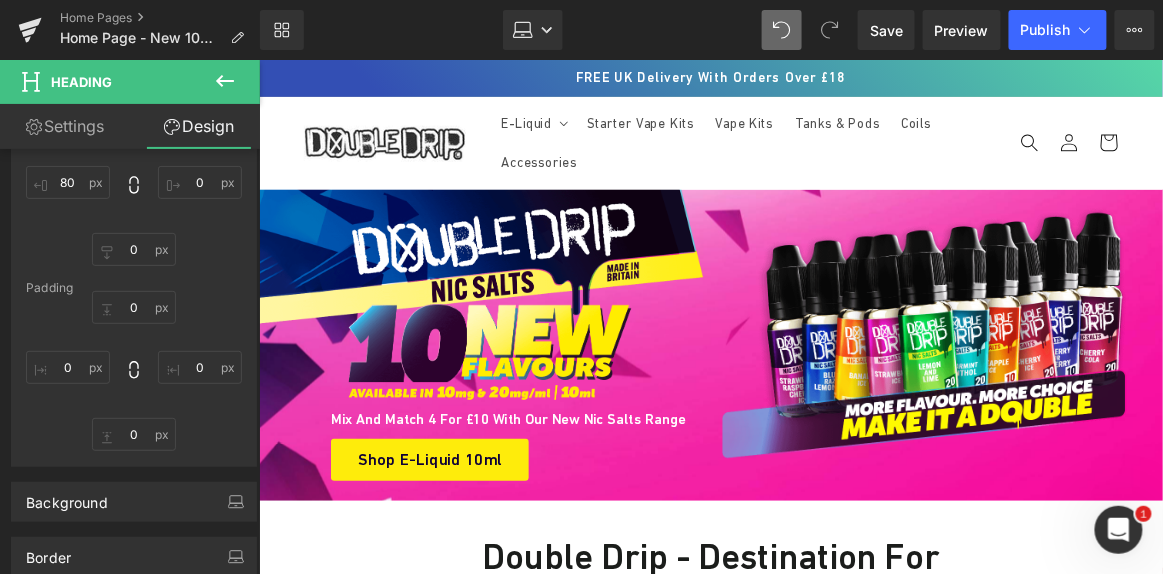 scroll, scrollTop: 30, scrollLeft: 0, axis: vertical 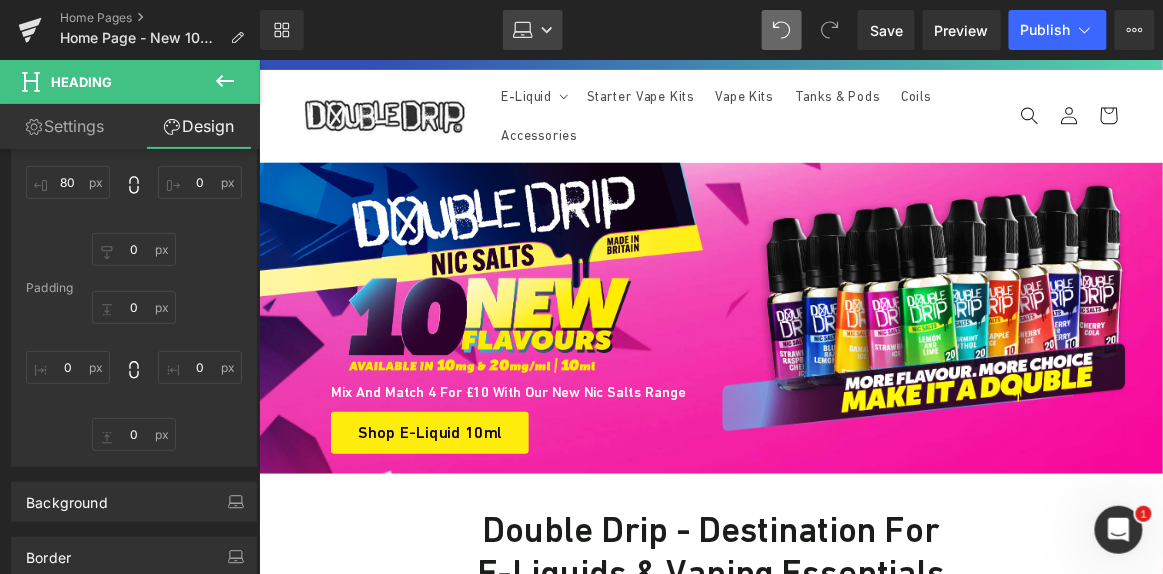 click on "Laptop" at bounding box center [533, 30] 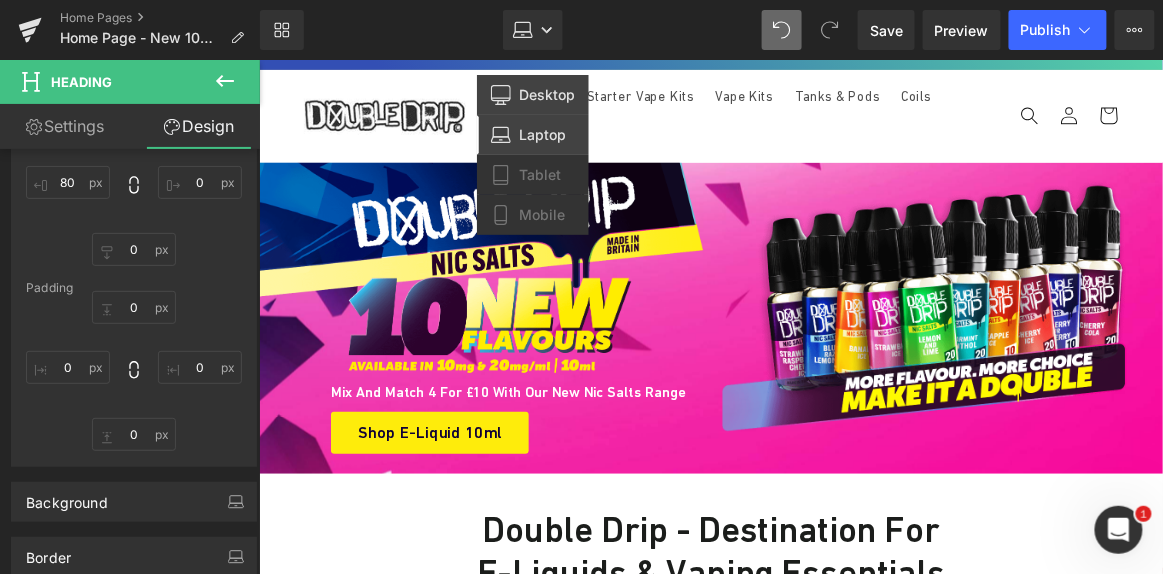 click on "Desktop" at bounding box center [547, 95] 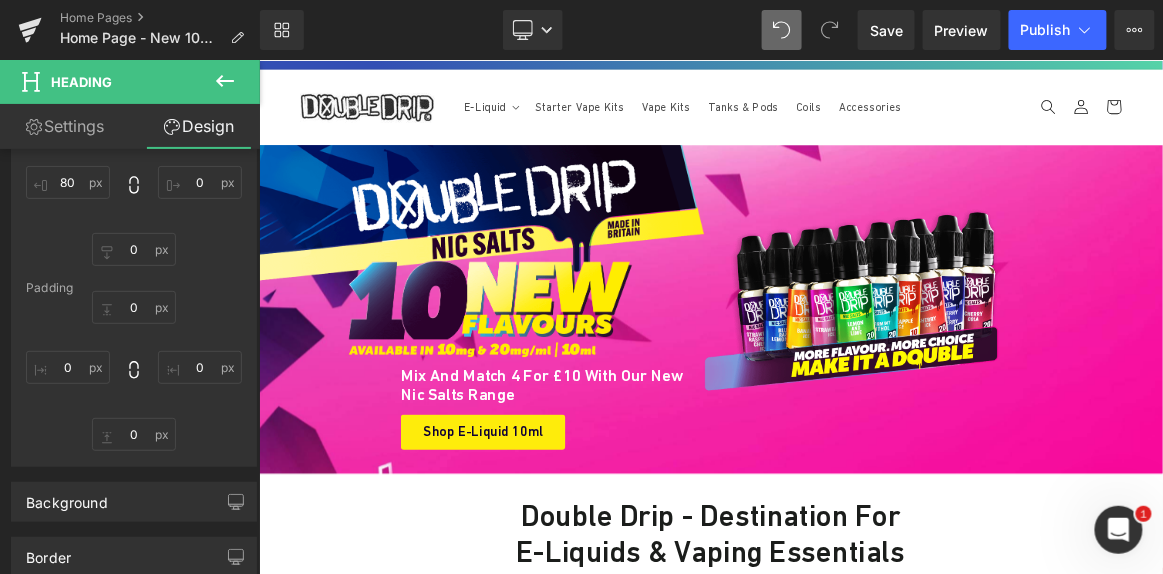 type on "12" 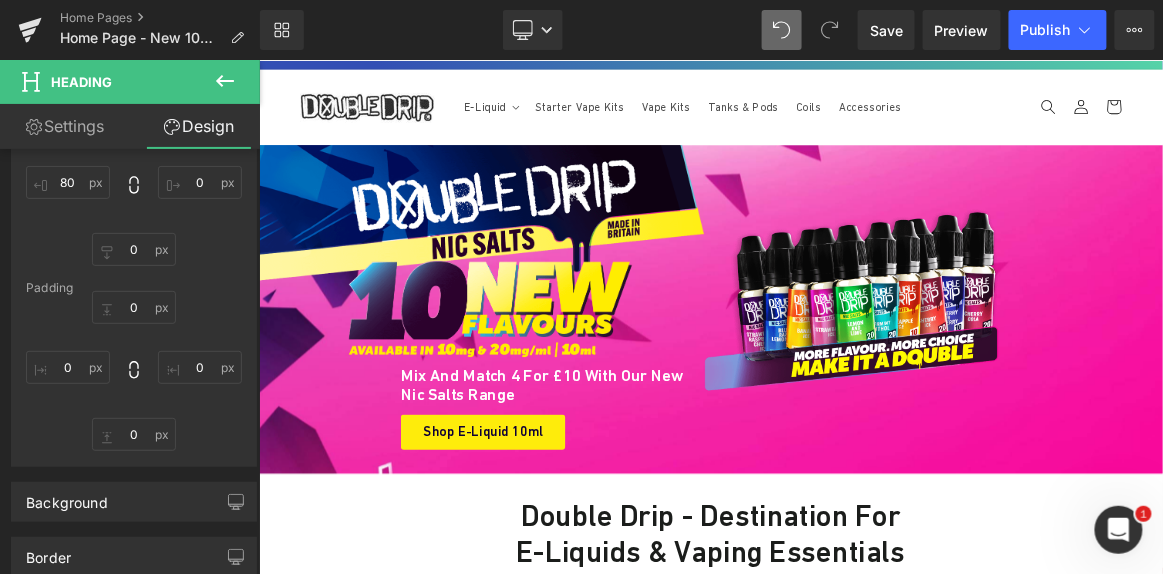 type on "0" 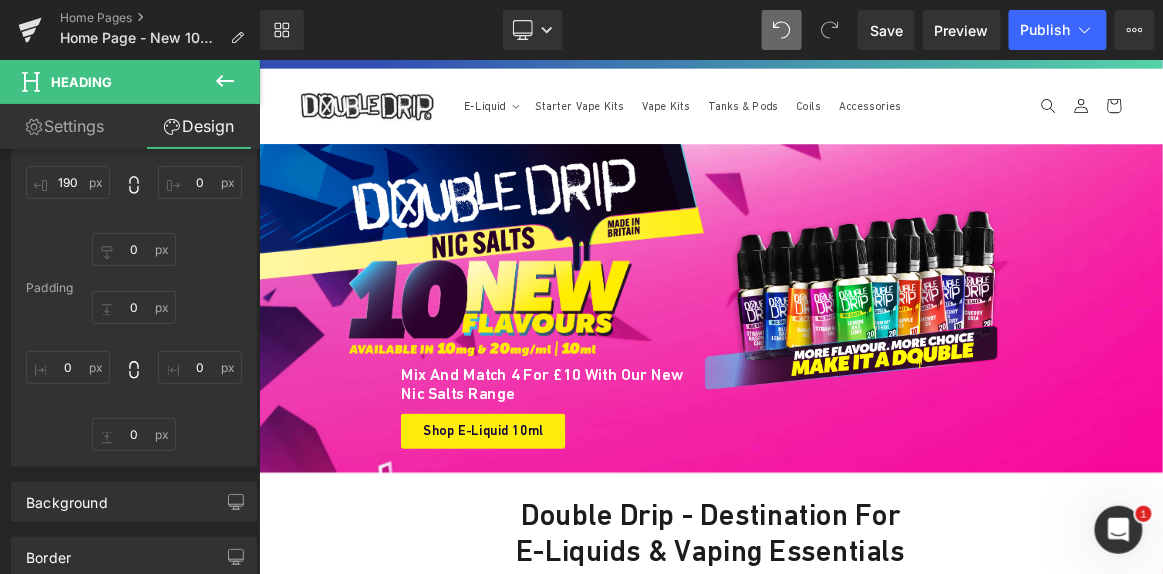 scroll, scrollTop: 78, scrollLeft: 0, axis: vertical 